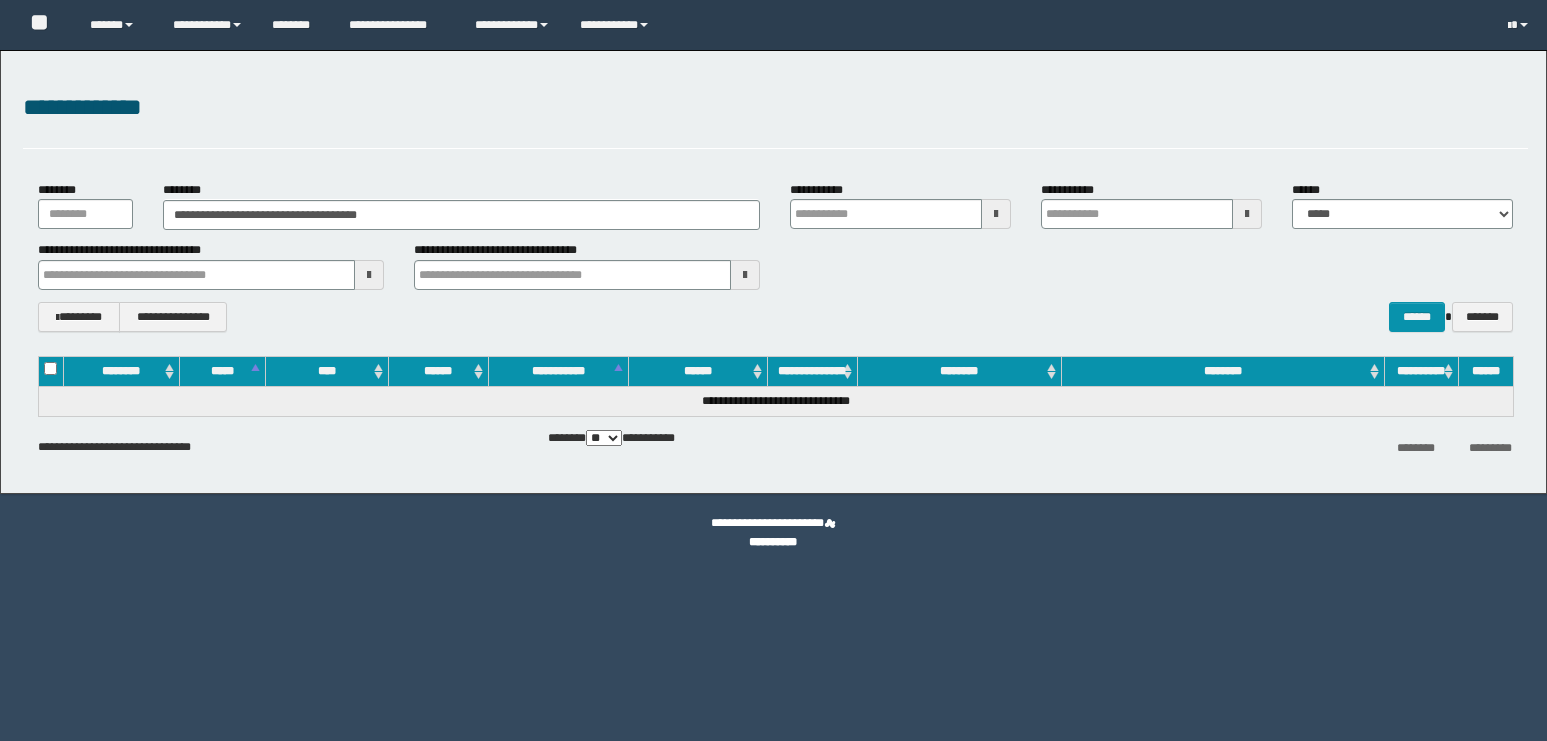scroll, scrollTop: 0, scrollLeft: 0, axis: both 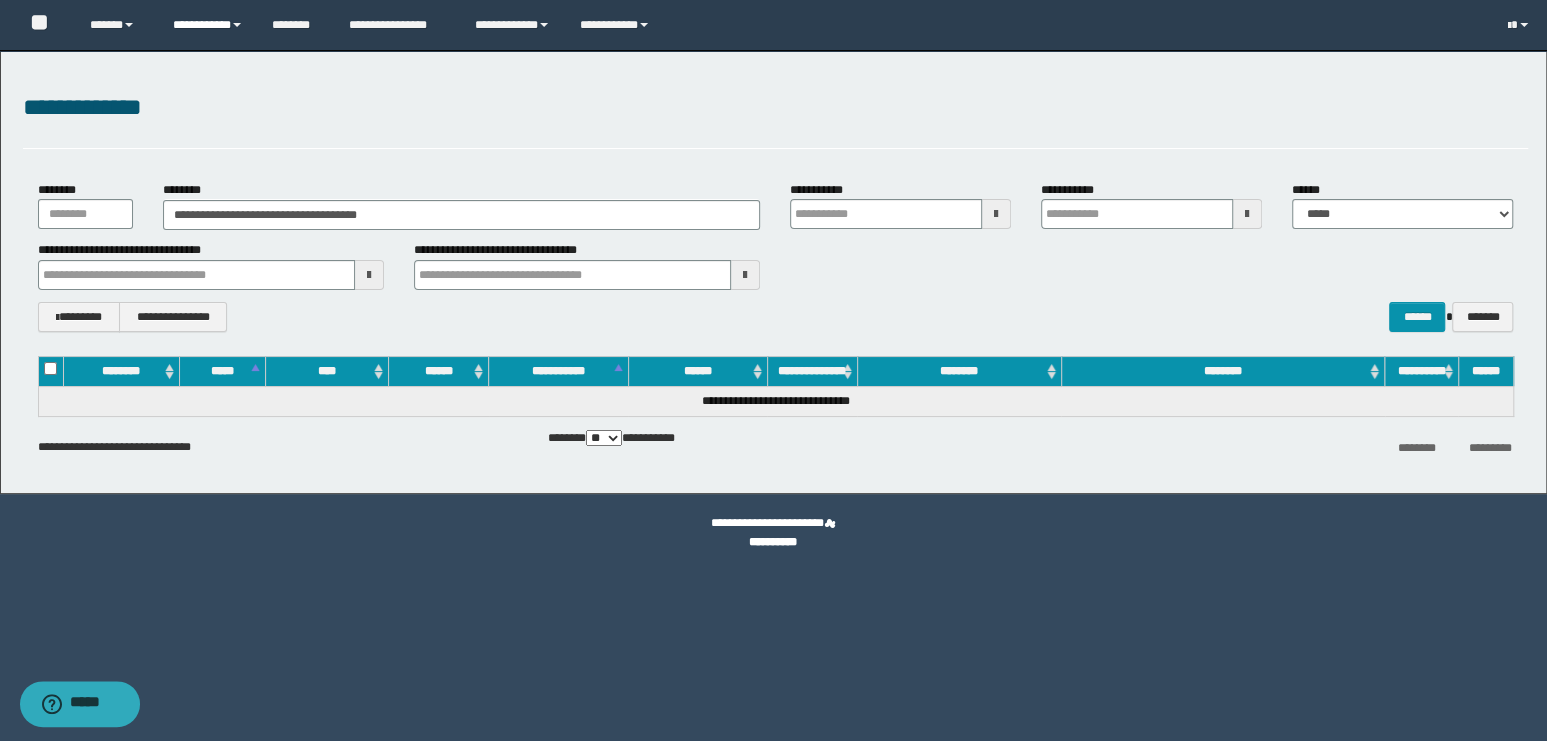 click on "**********" at bounding box center (207, 25) 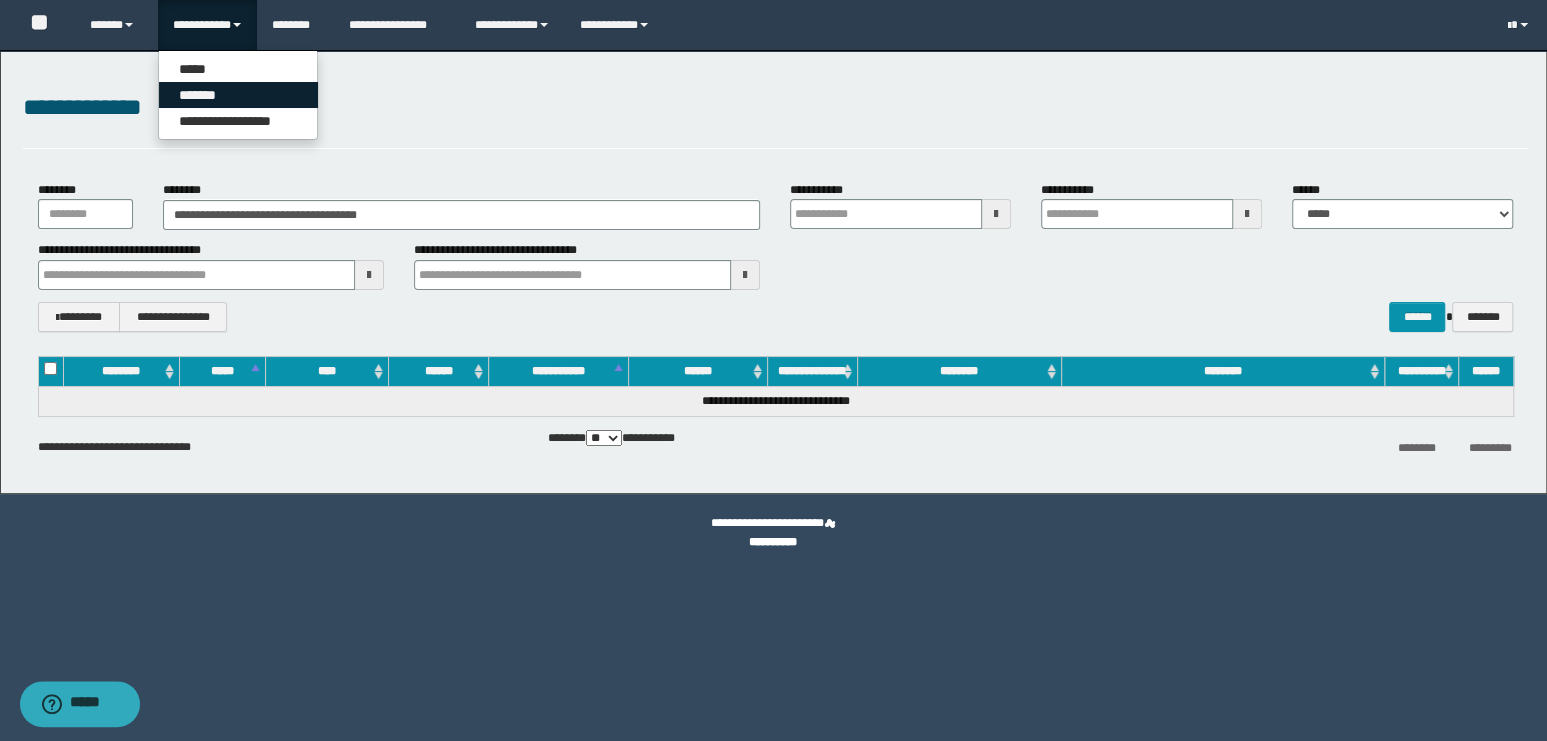 click on "*******" at bounding box center (238, 95) 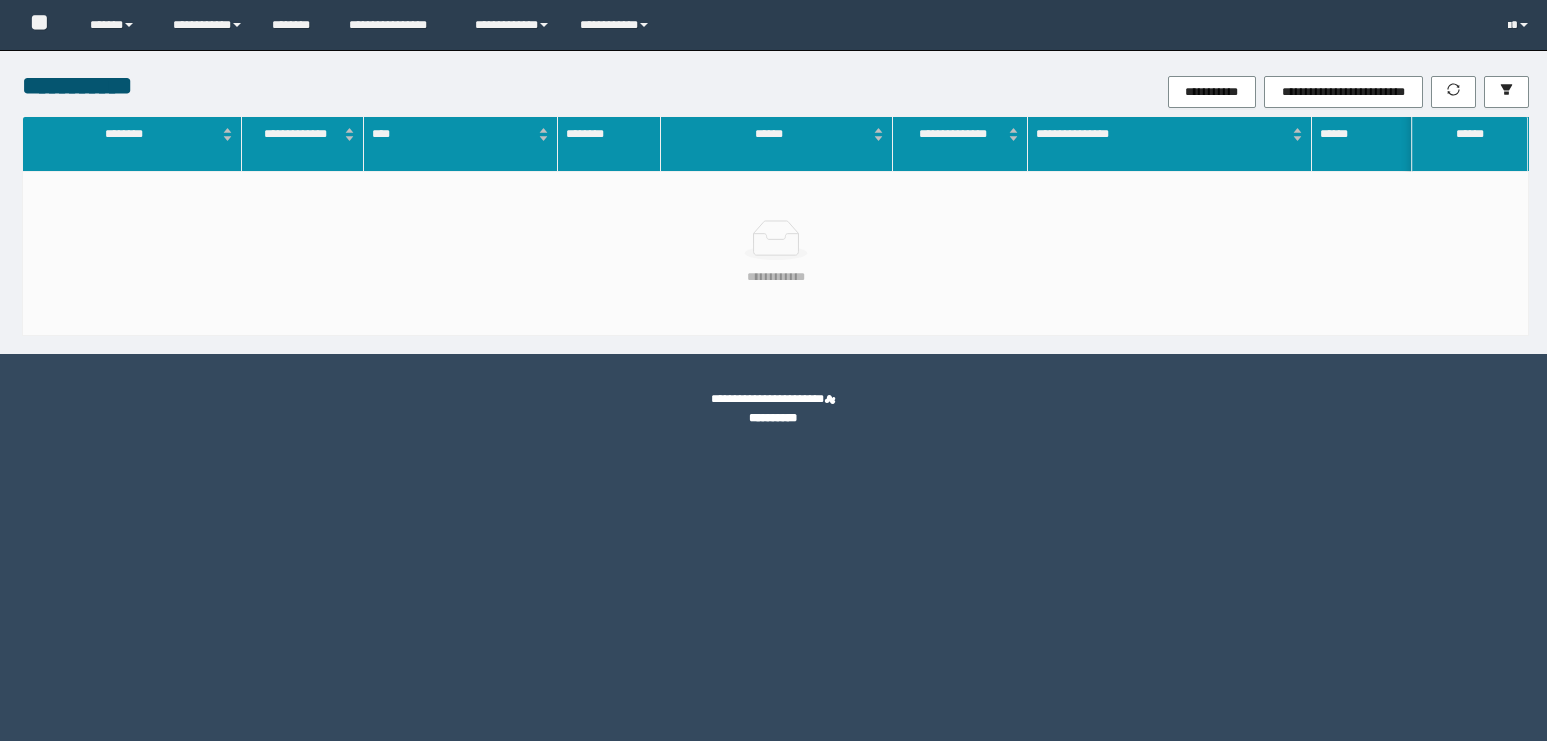 scroll, scrollTop: 0, scrollLeft: 0, axis: both 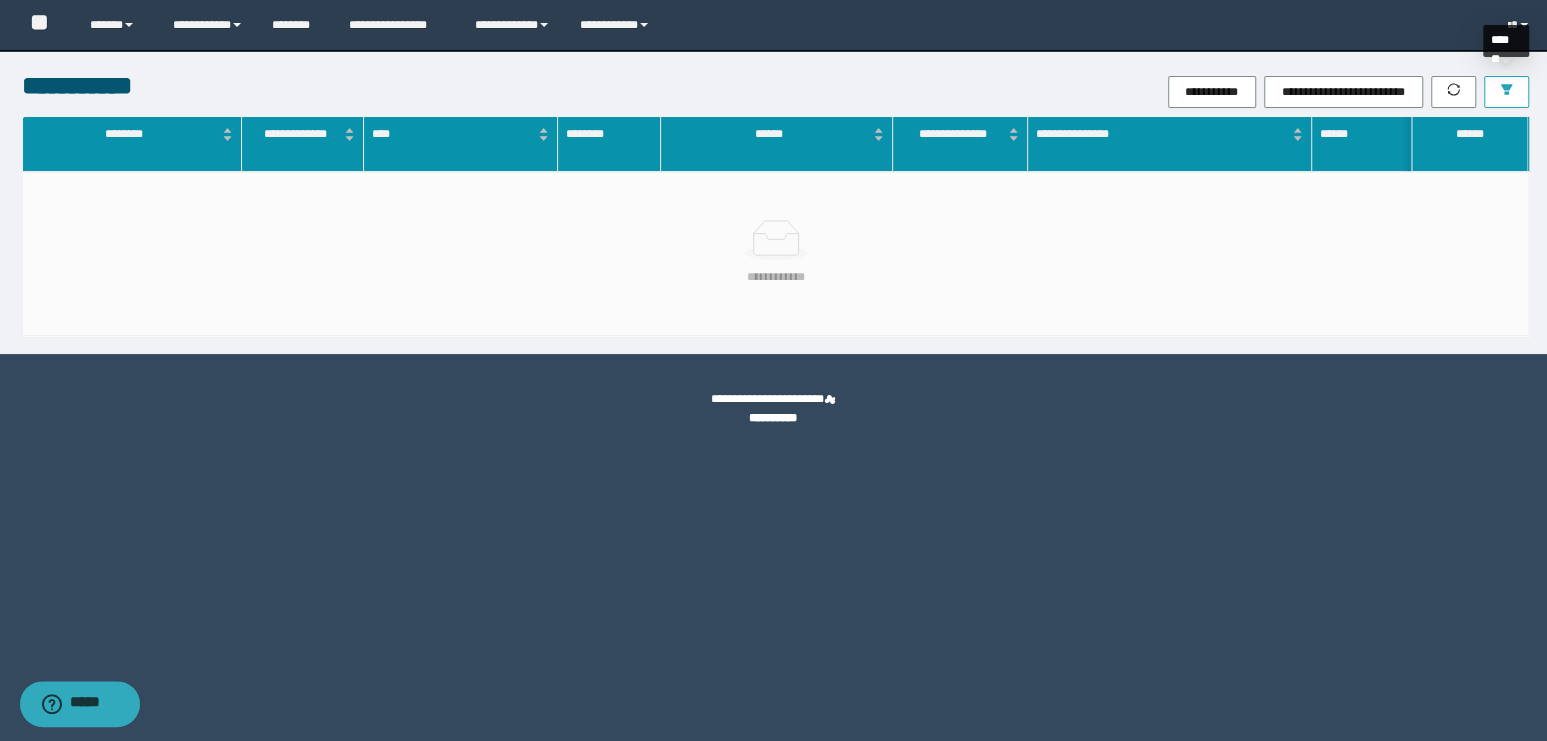 click at bounding box center (1506, 92) 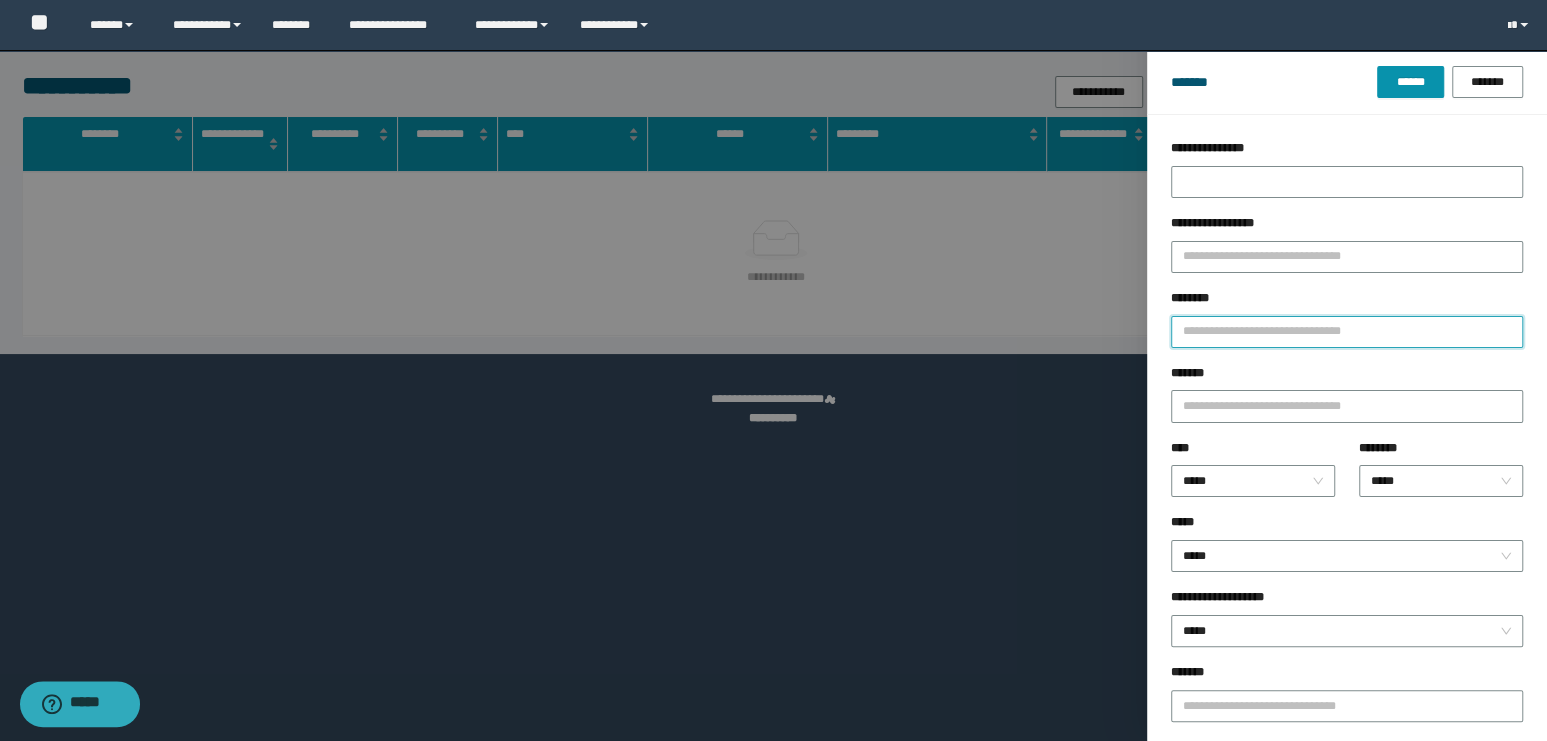 click on "********" at bounding box center [1347, 332] 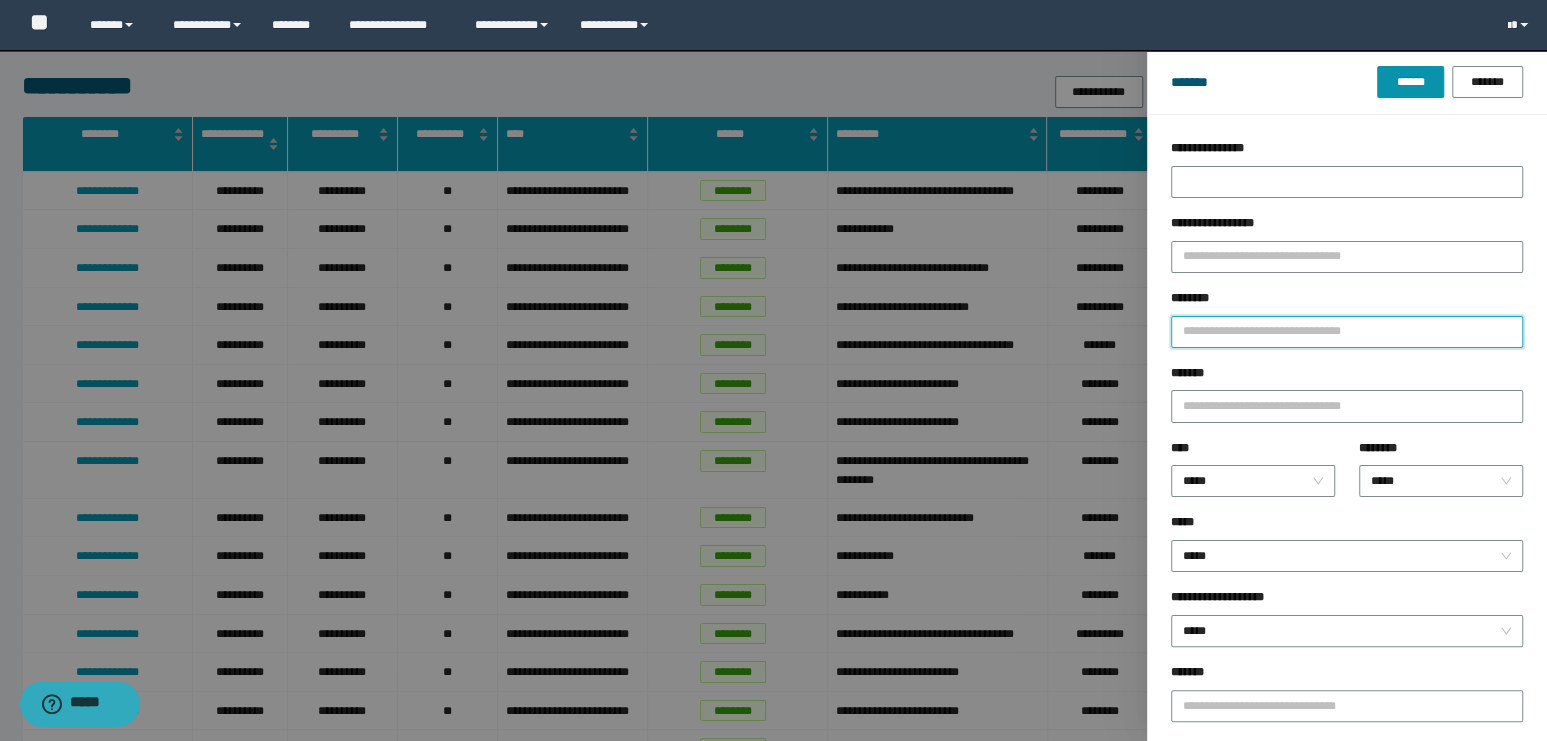 type on "*" 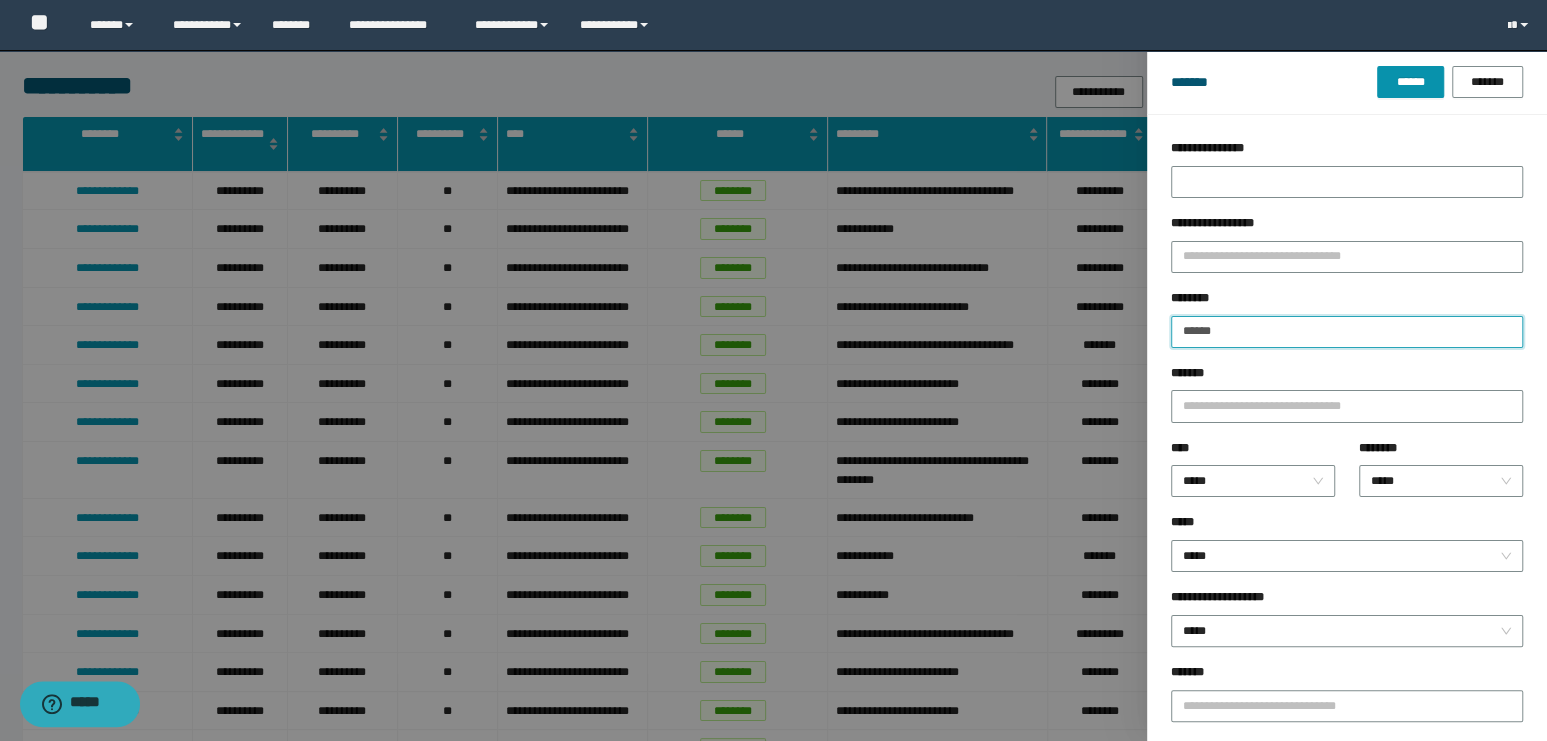 type on "******" 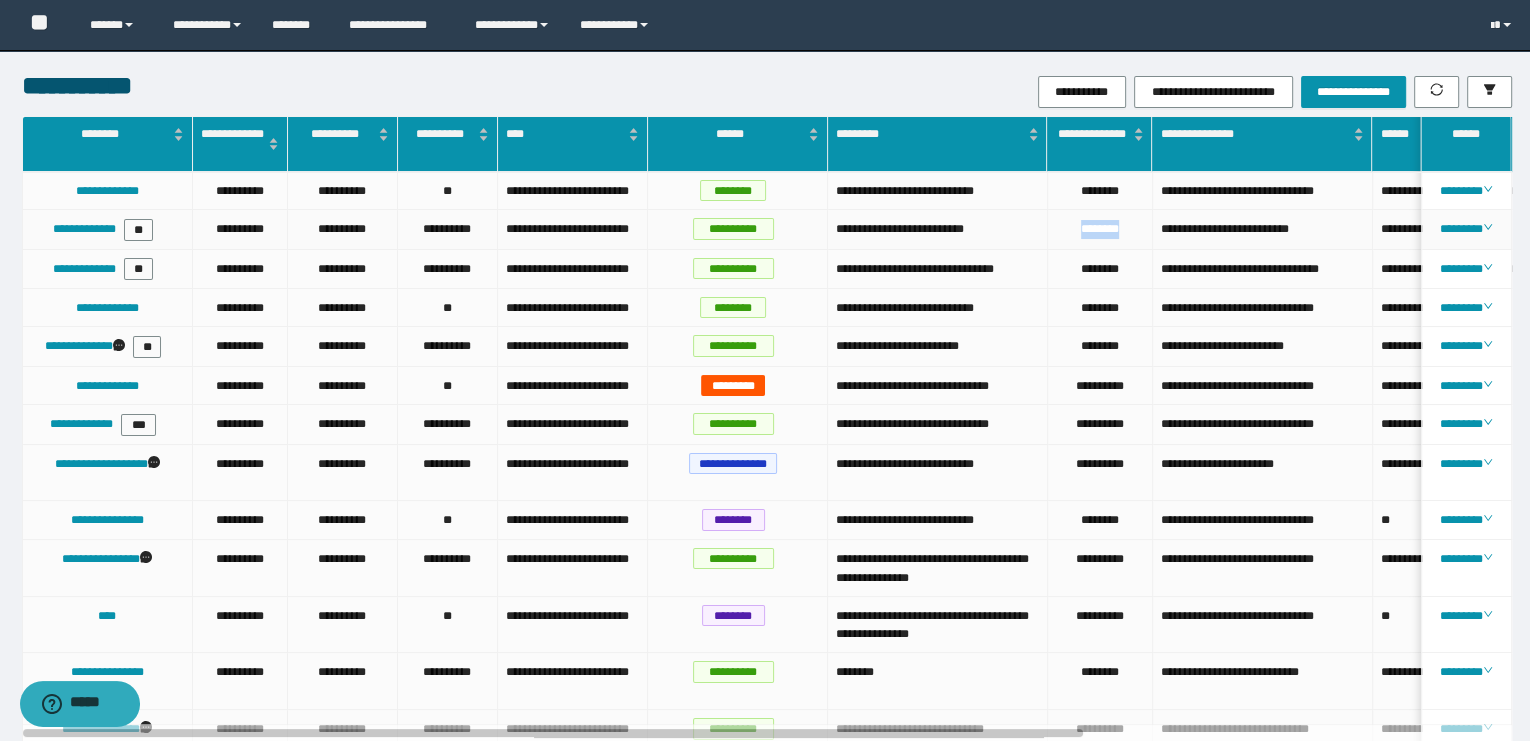 drag, startPoint x: 1068, startPoint y: 235, endPoint x: 1140, endPoint y: 234, distance: 72.00694 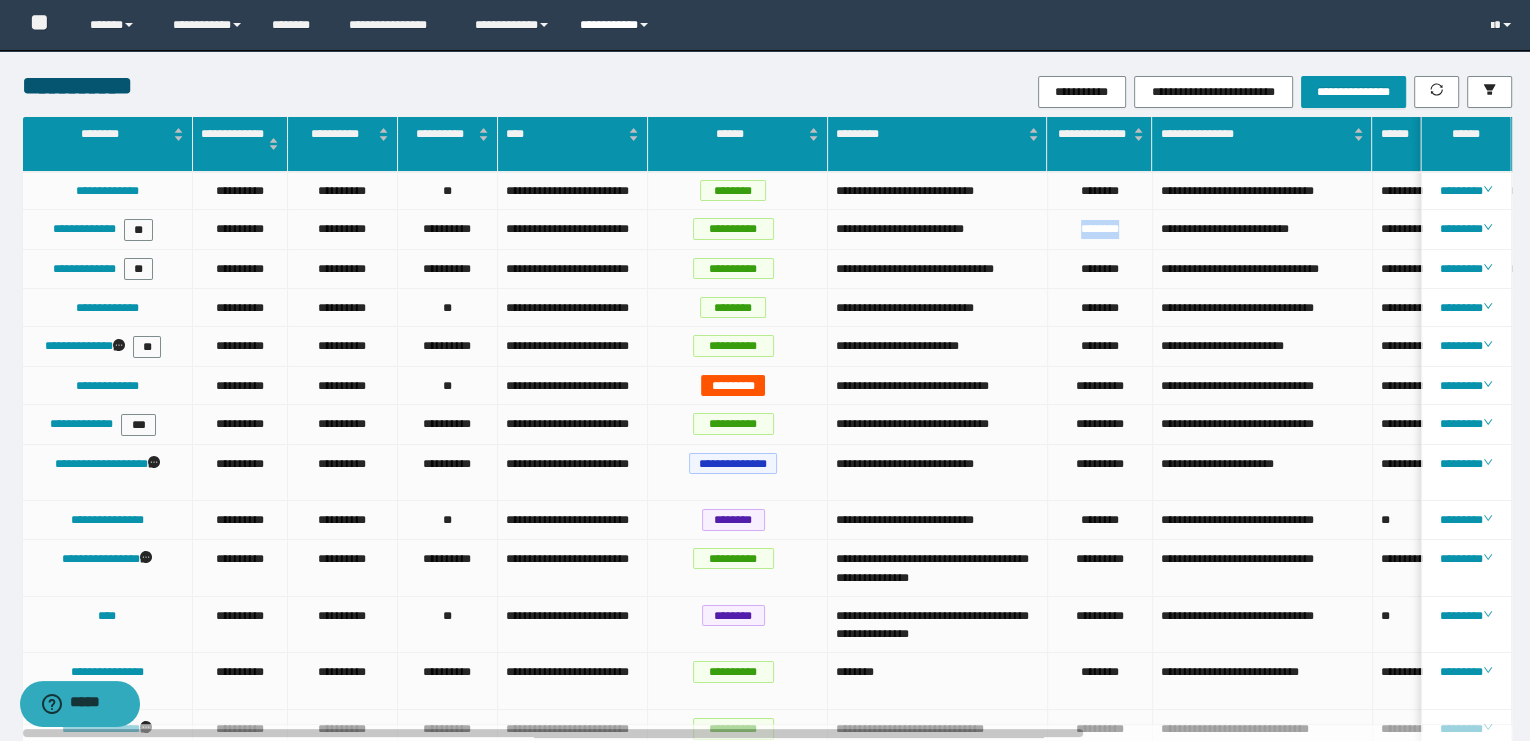 click on "**********" at bounding box center (616, 25) 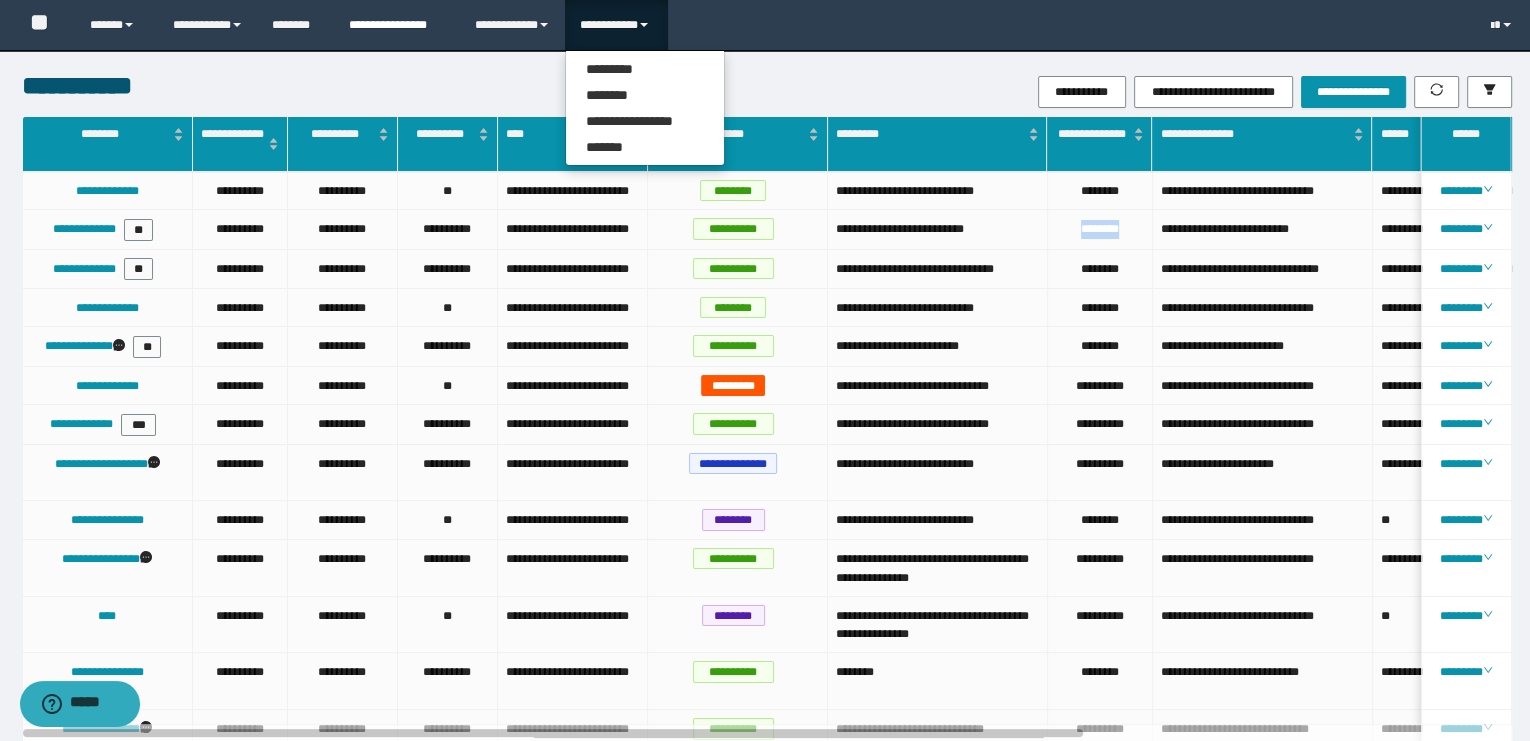 click on "**********" at bounding box center [397, 25] 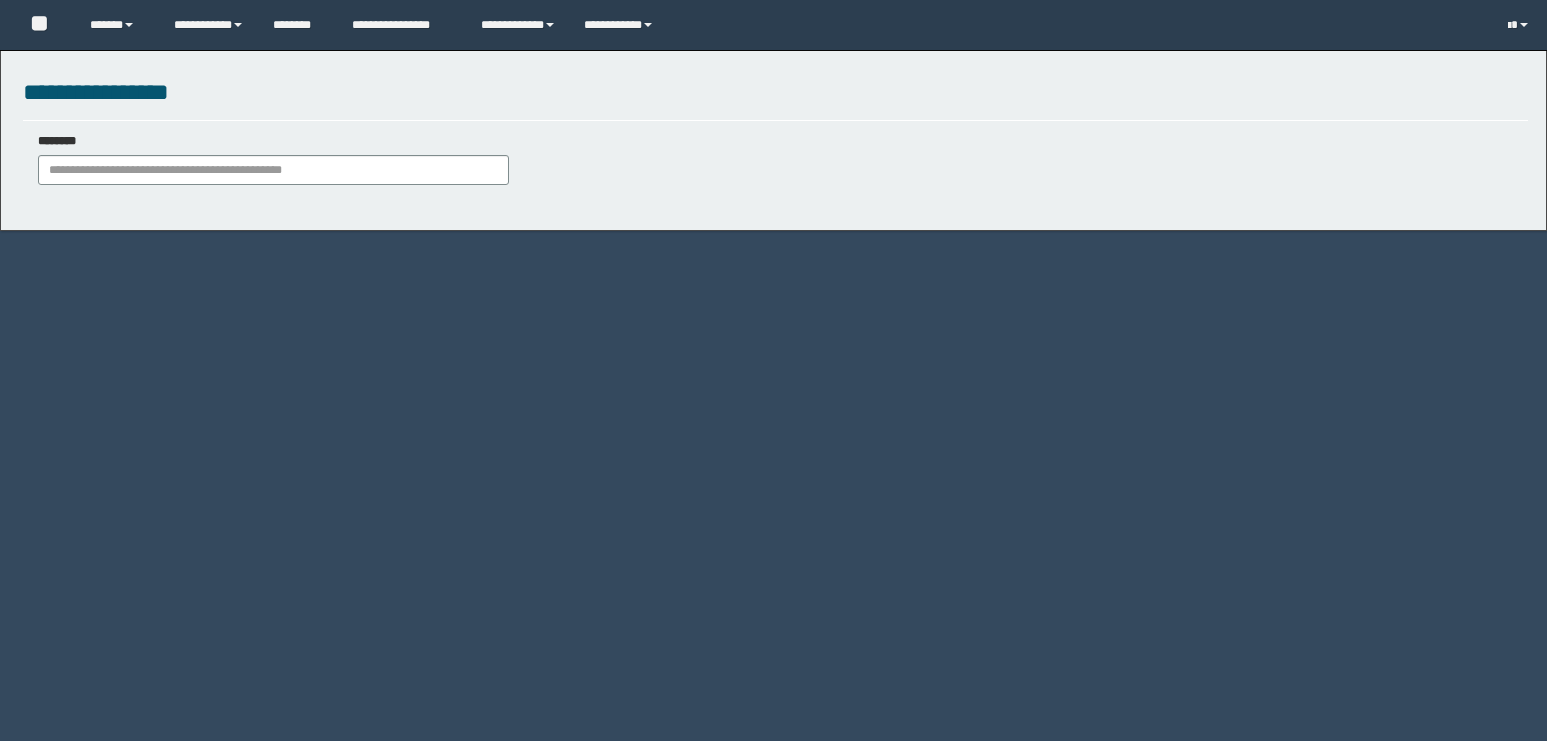 scroll, scrollTop: 0, scrollLeft: 0, axis: both 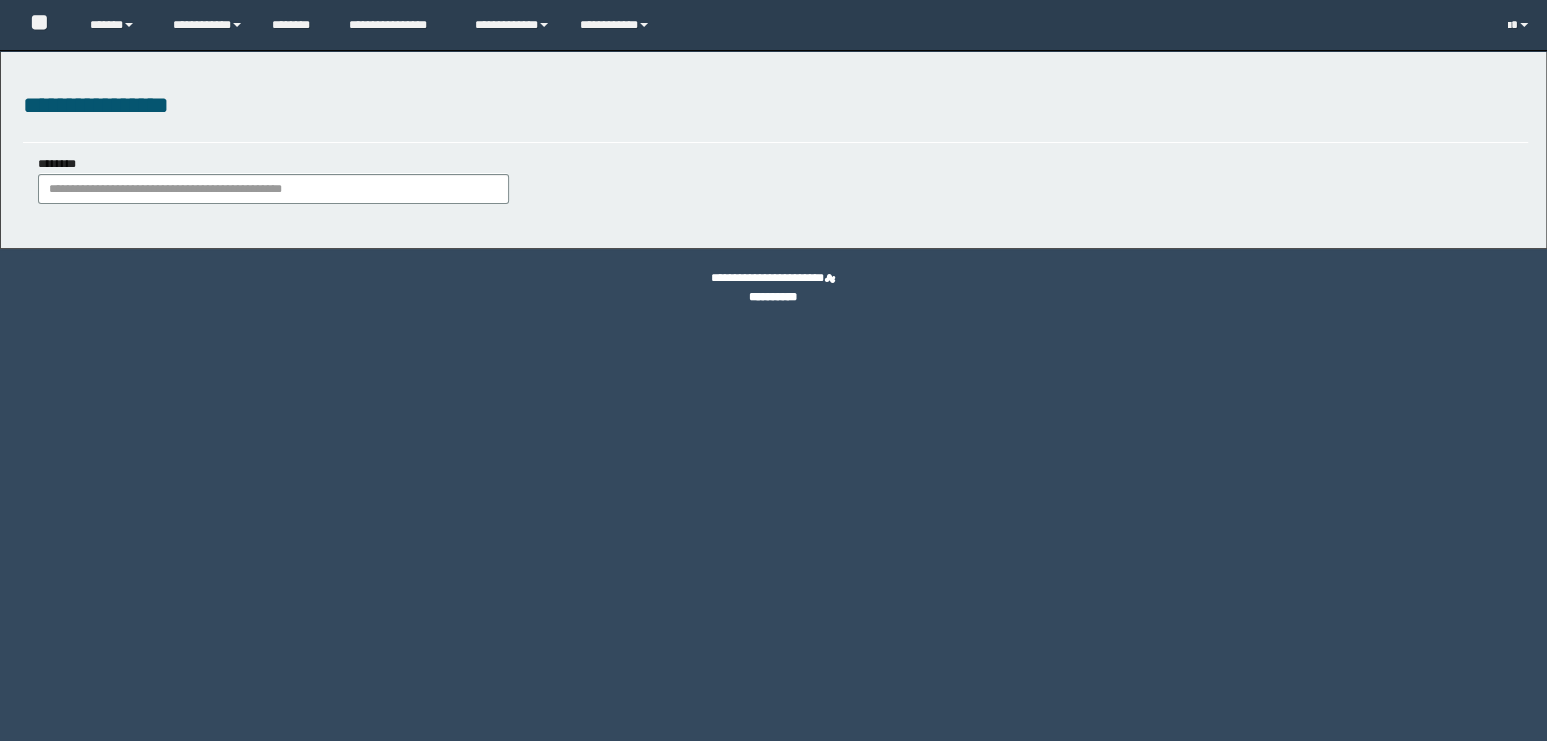 click on "********" at bounding box center (274, 179) 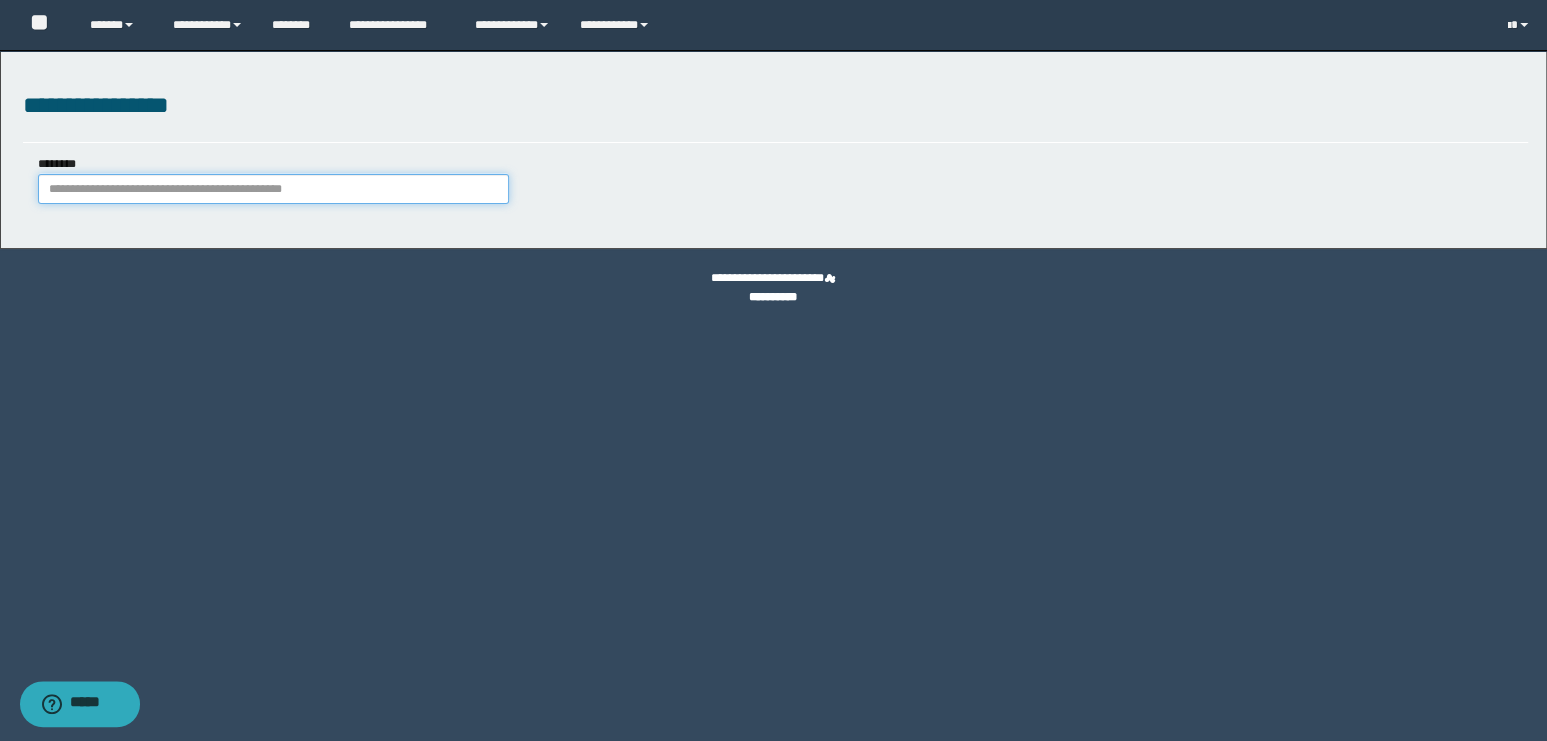 click on "********" at bounding box center (274, 189) 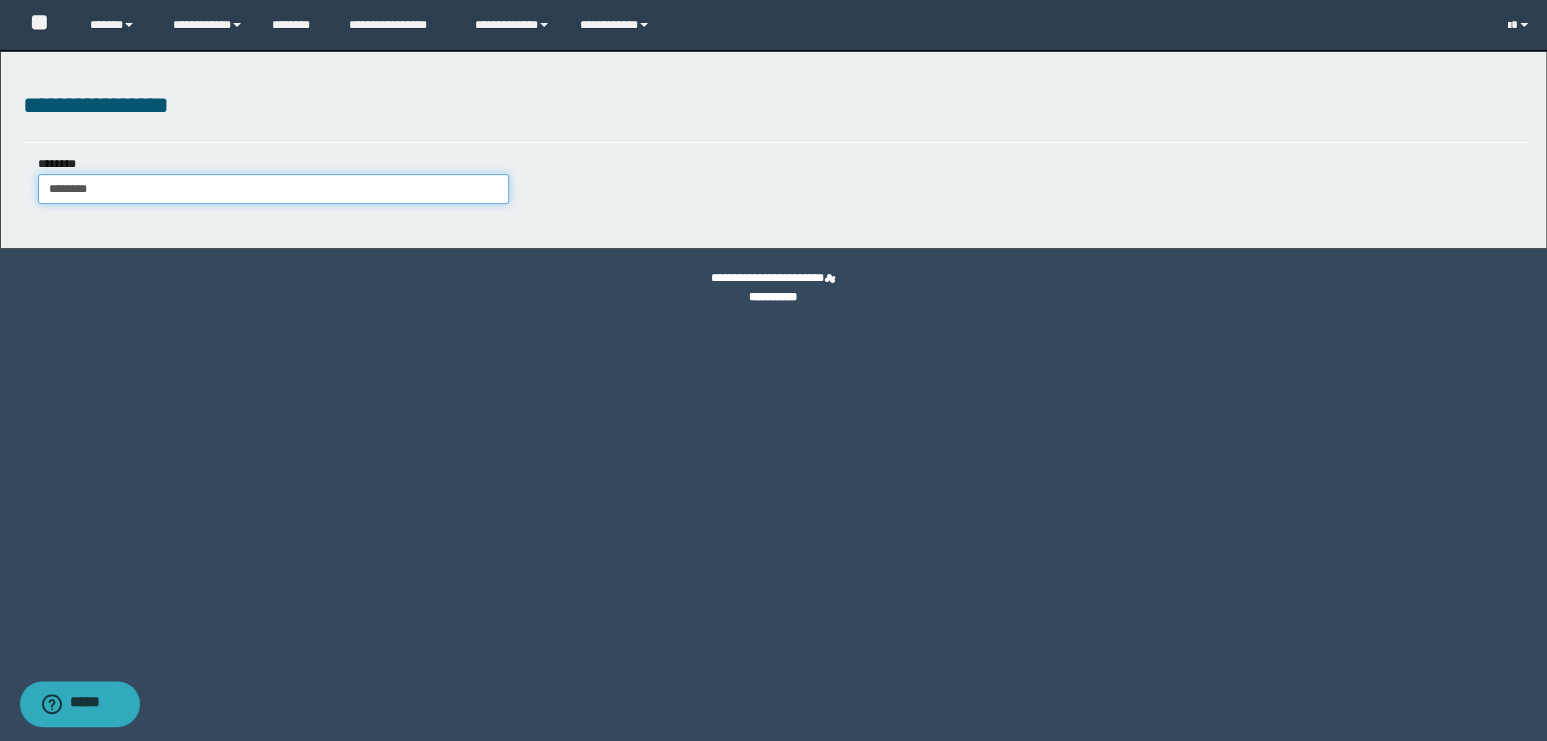 type on "********" 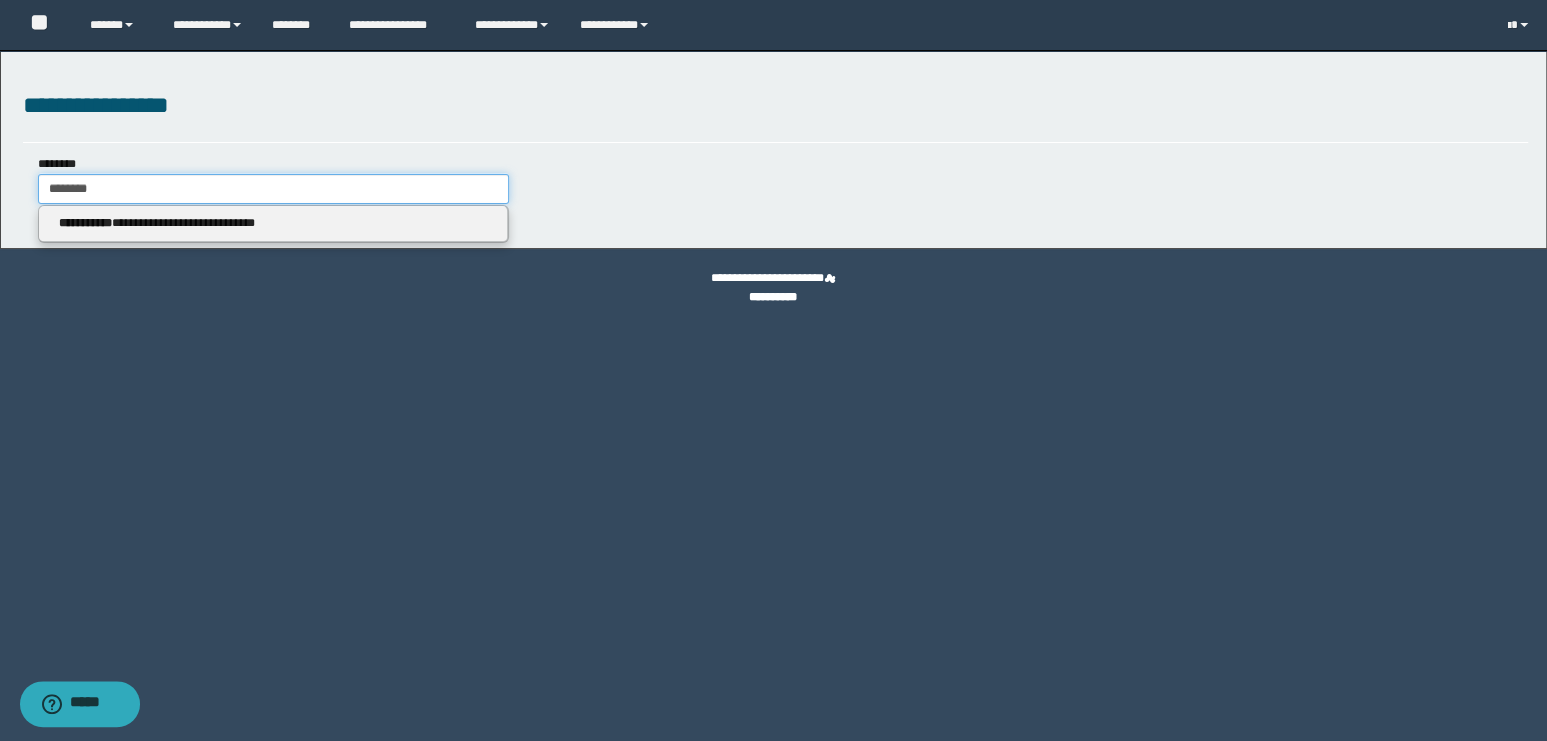 type on "********" 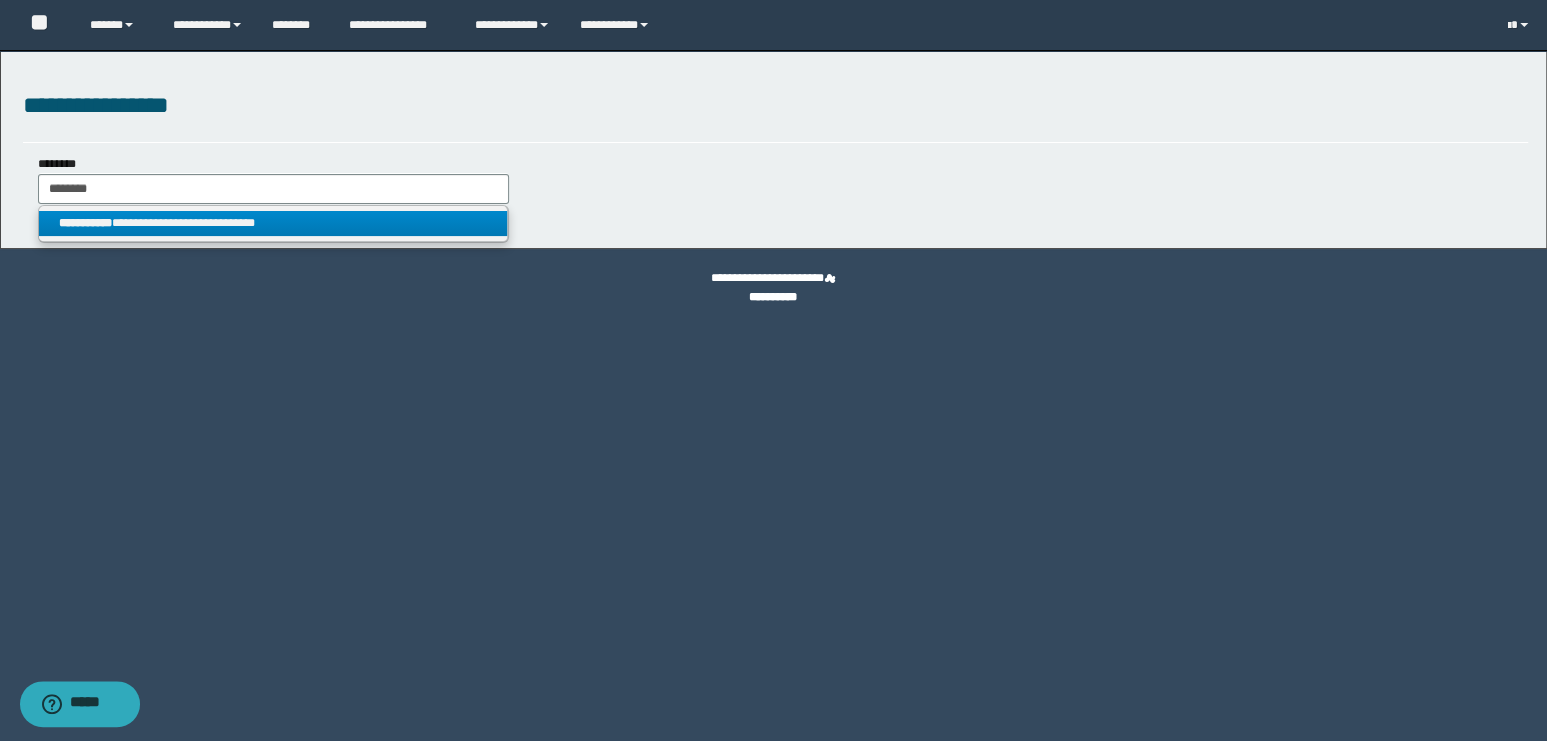 click on "**********" at bounding box center [273, 223] 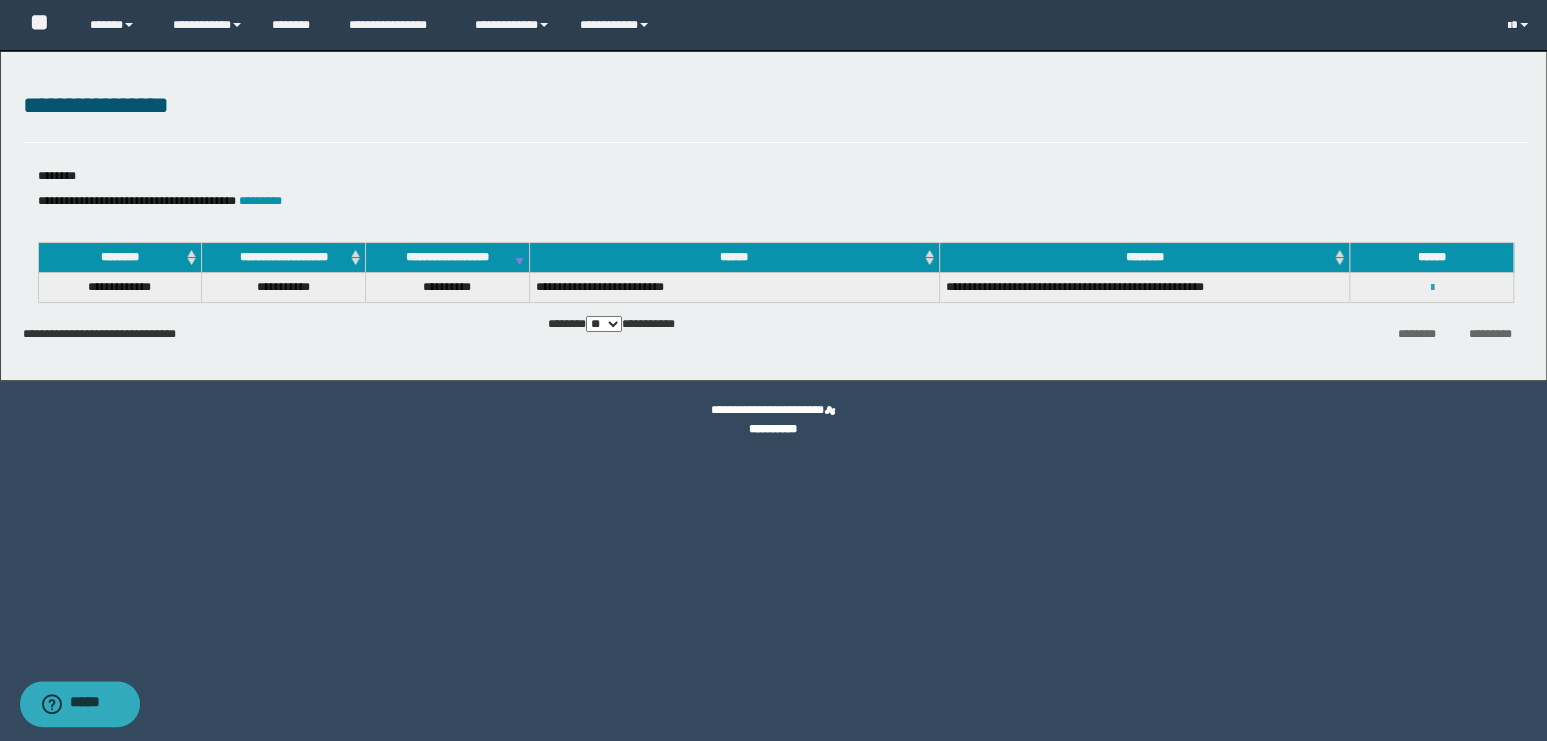 click at bounding box center (1431, 288) 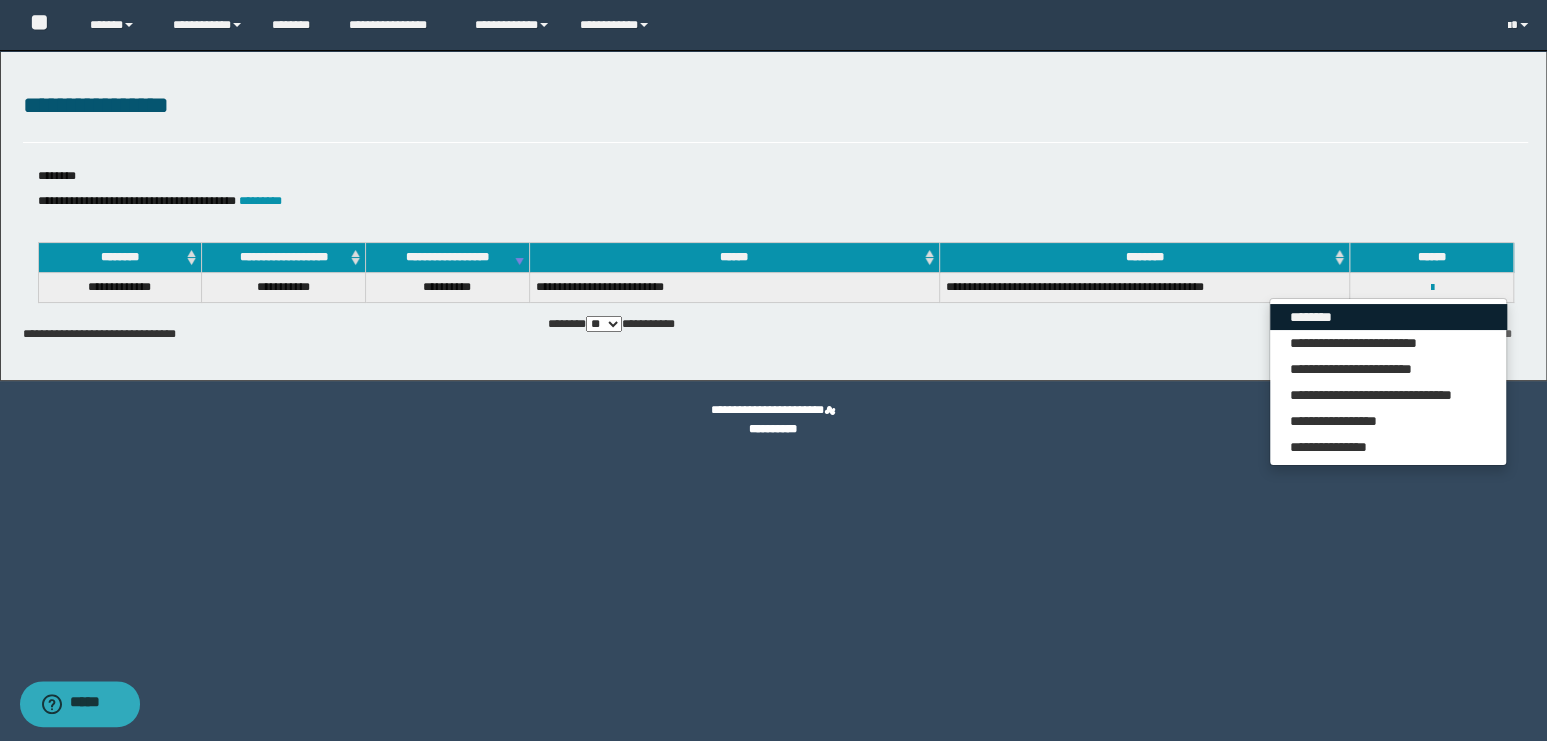 click on "********" at bounding box center [1388, 317] 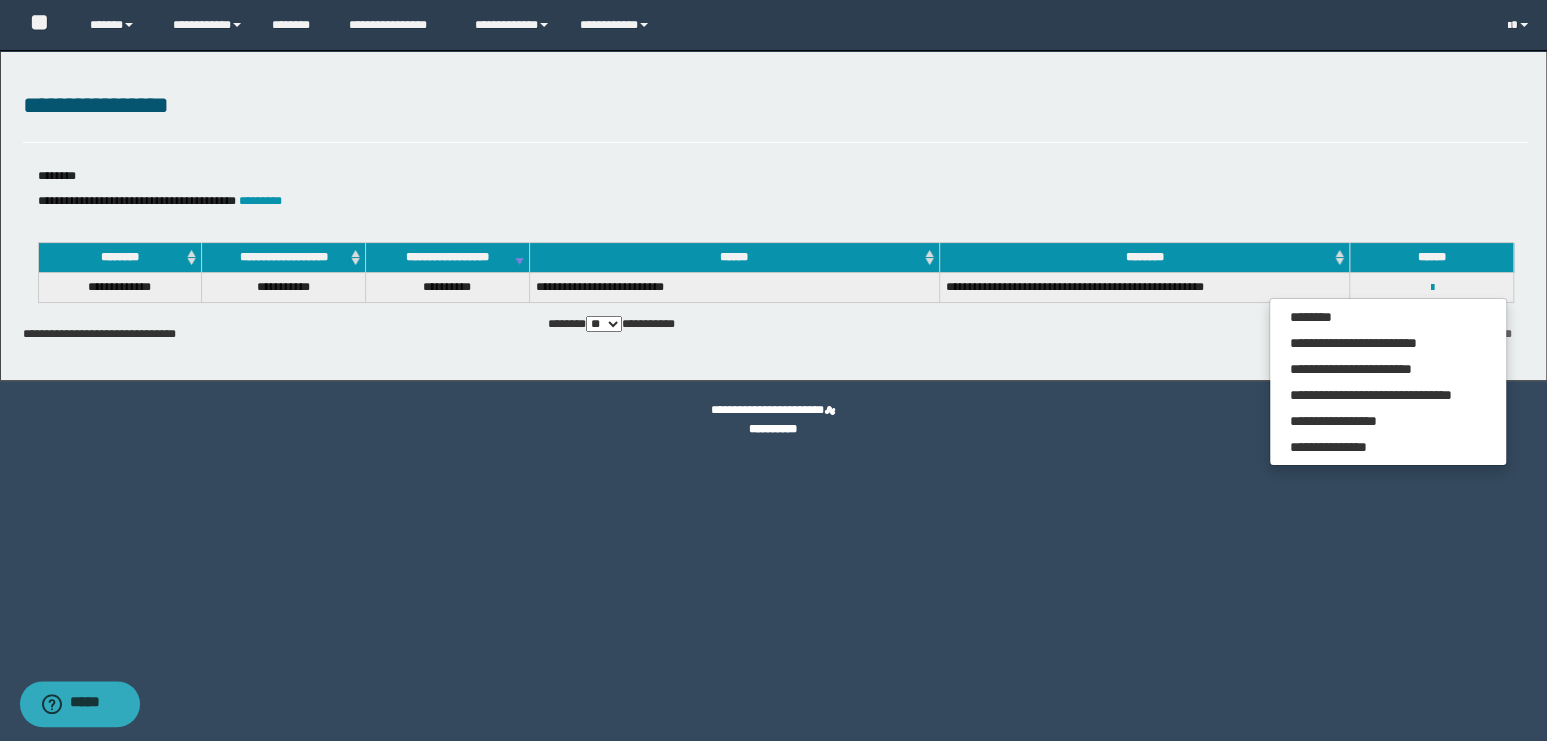click on "**********" at bounding box center (776, 193) 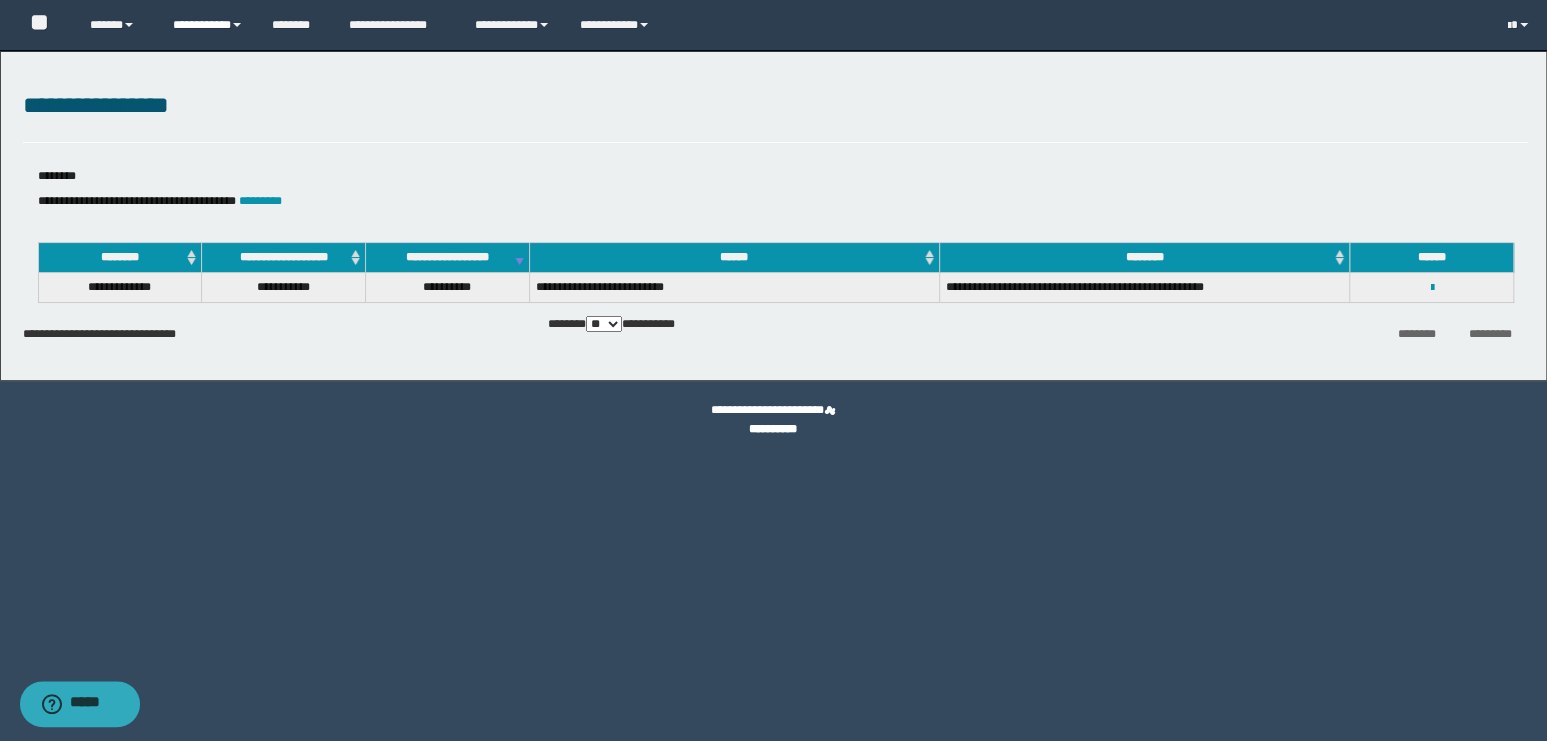 click on "**********" at bounding box center [207, 25] 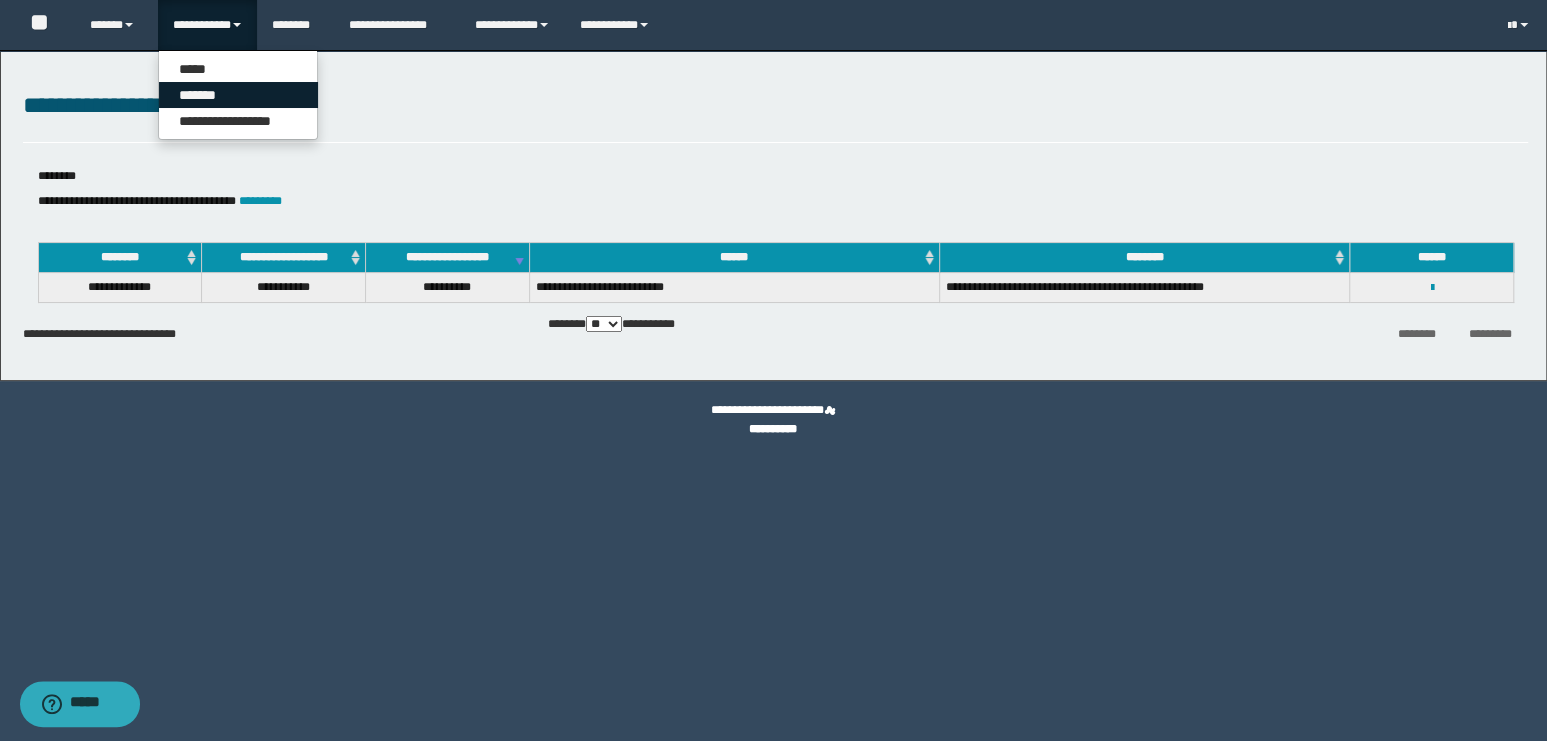 click on "*******" at bounding box center [238, 95] 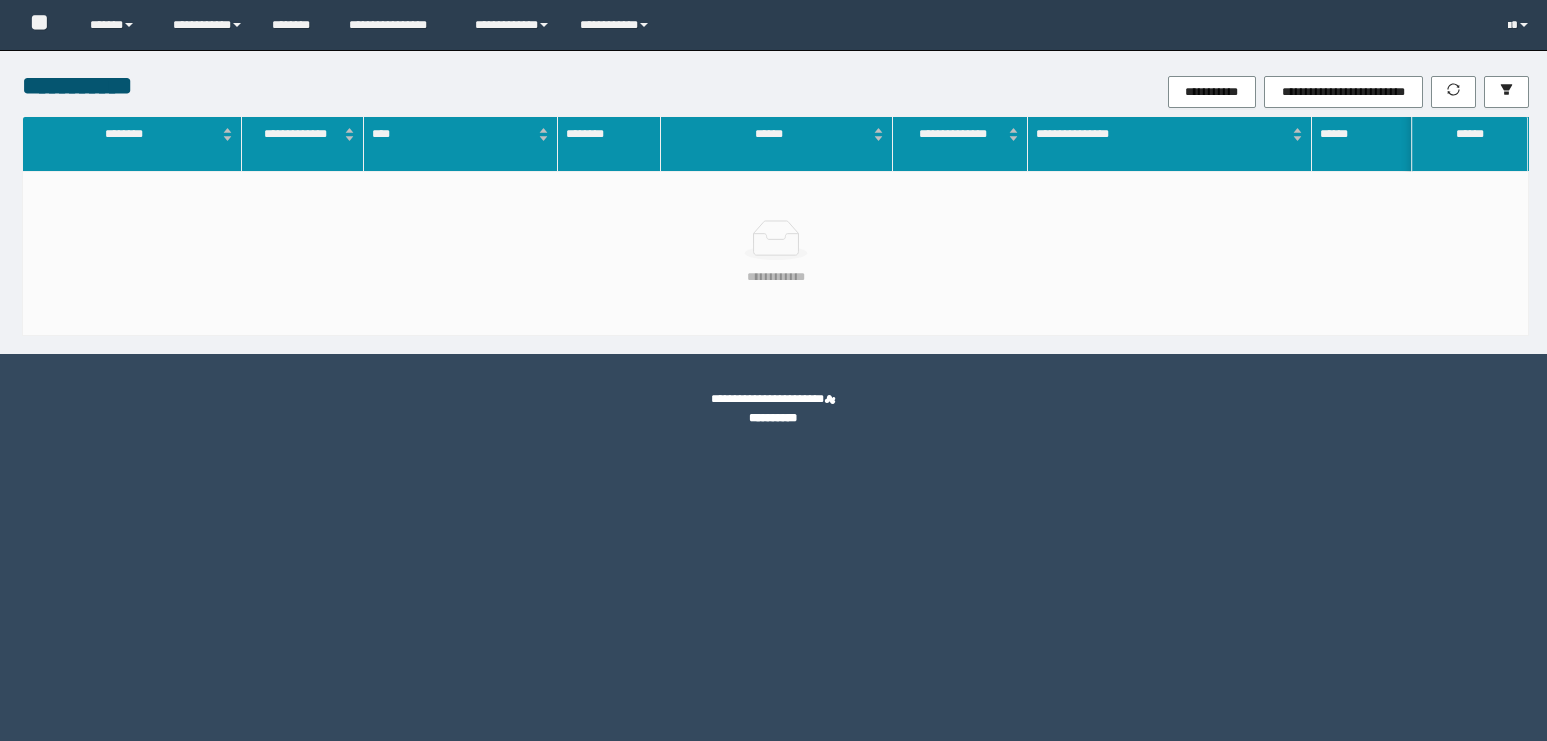scroll, scrollTop: 0, scrollLeft: 0, axis: both 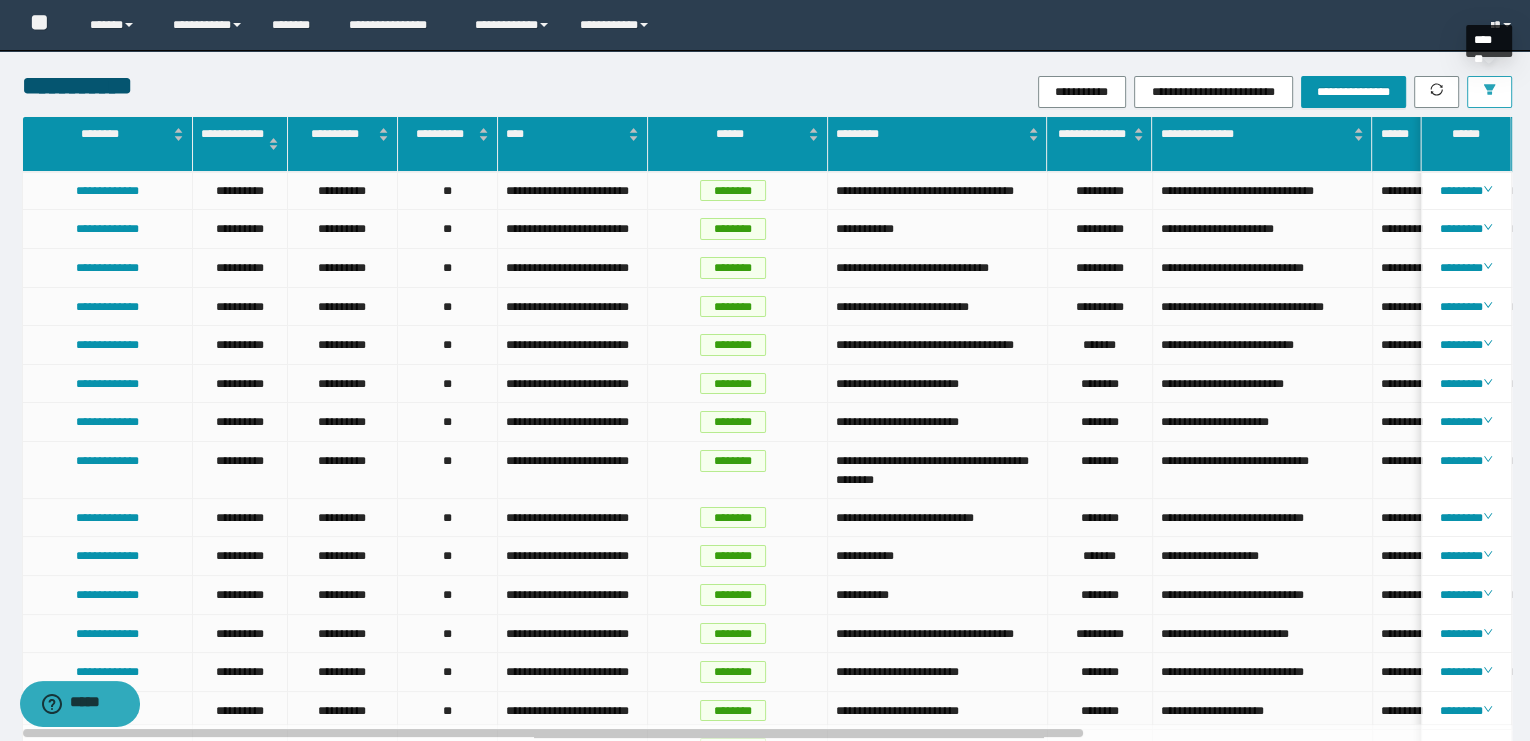 click at bounding box center (1489, 92) 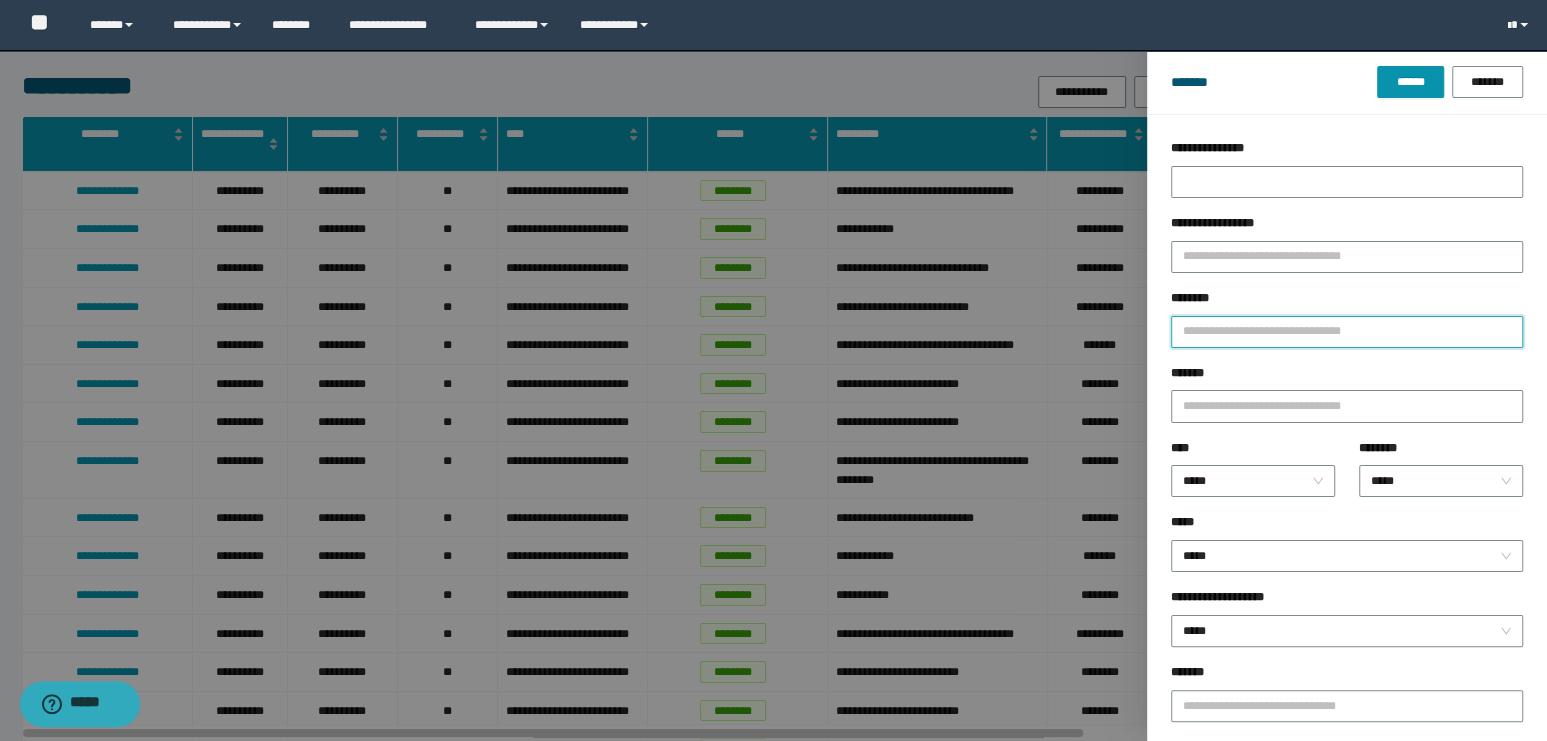 click on "********" at bounding box center (1347, 332) 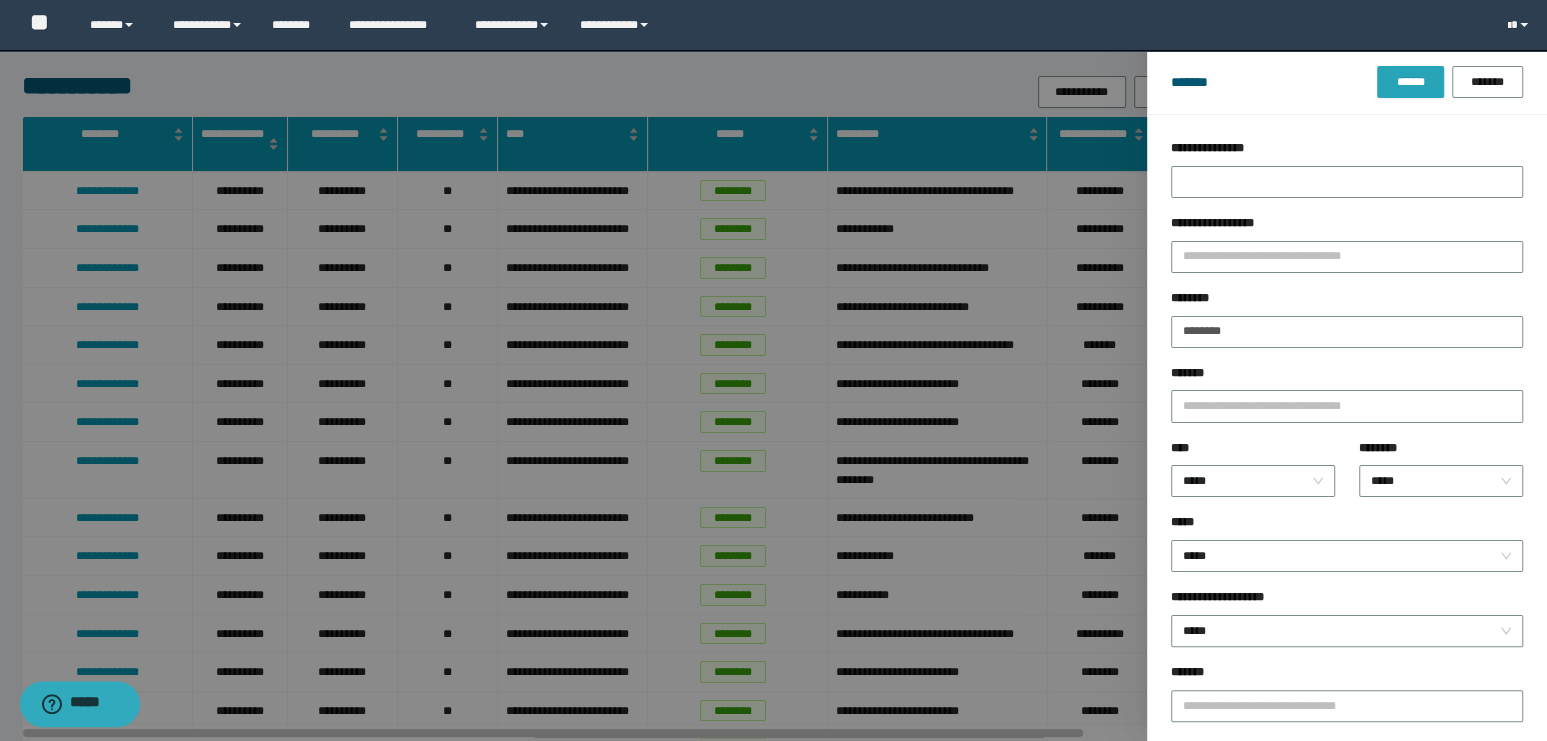 click on "******" at bounding box center [1410, 82] 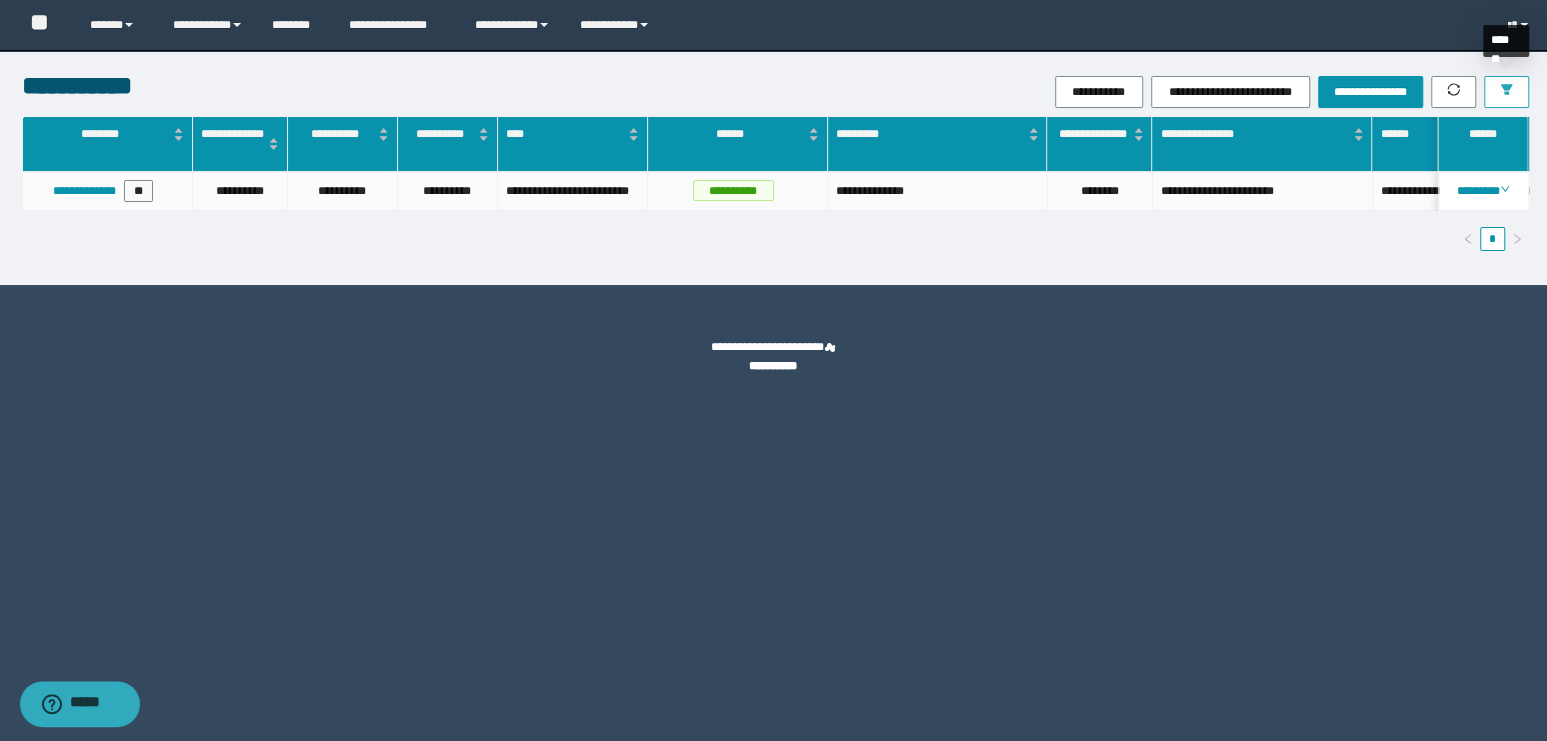 click 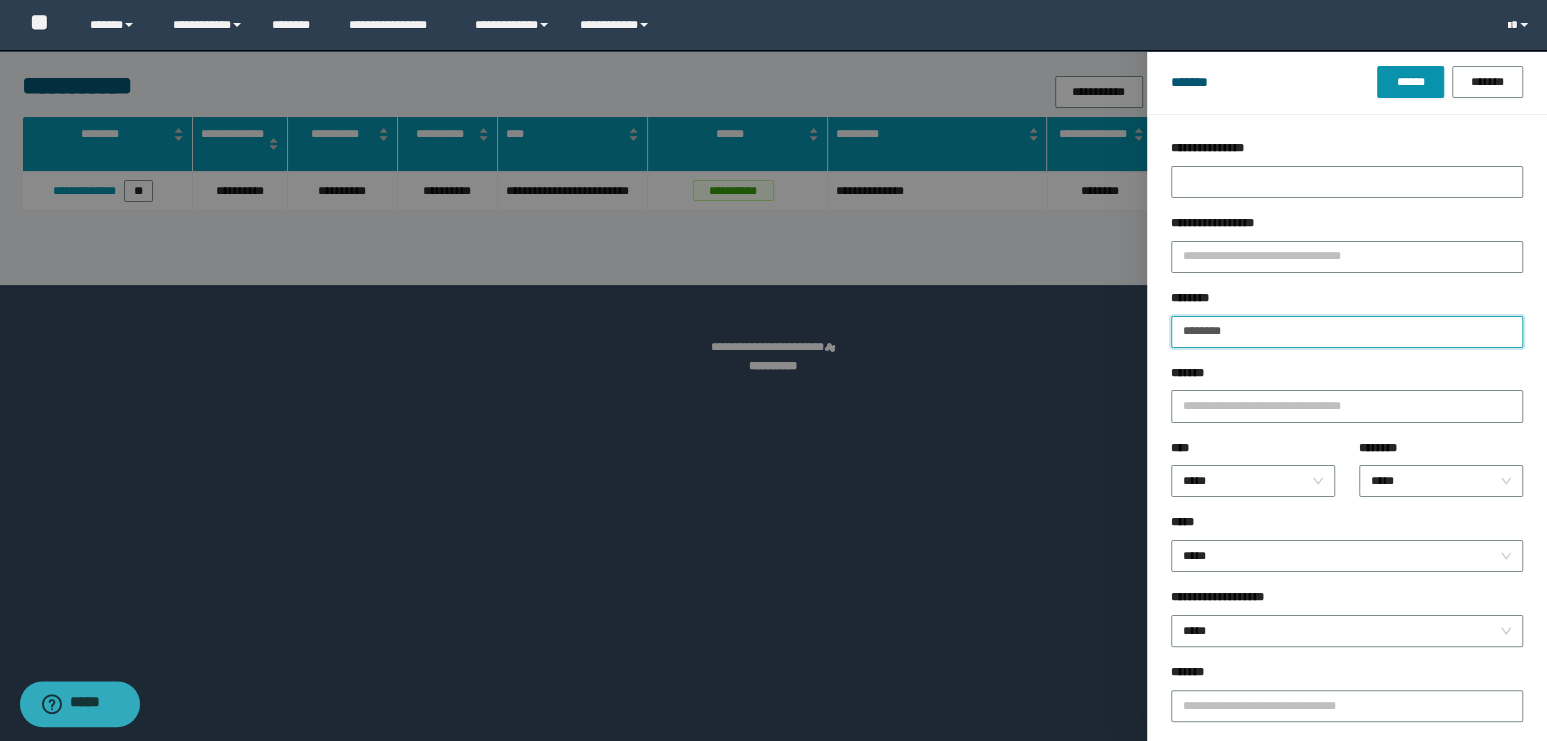 drag, startPoint x: 1301, startPoint y: 341, endPoint x: 1070, endPoint y: 322, distance: 231.78008 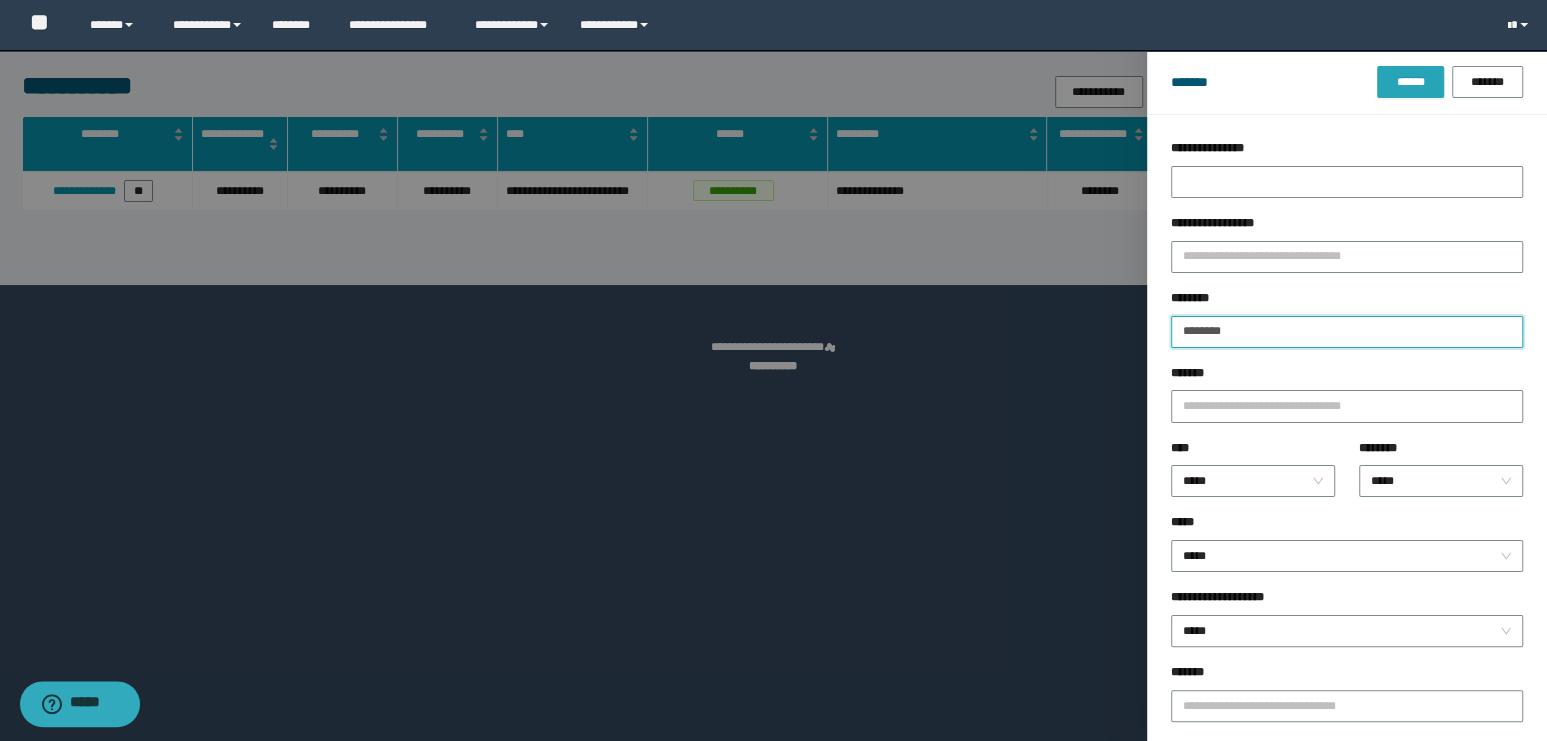 type on "********" 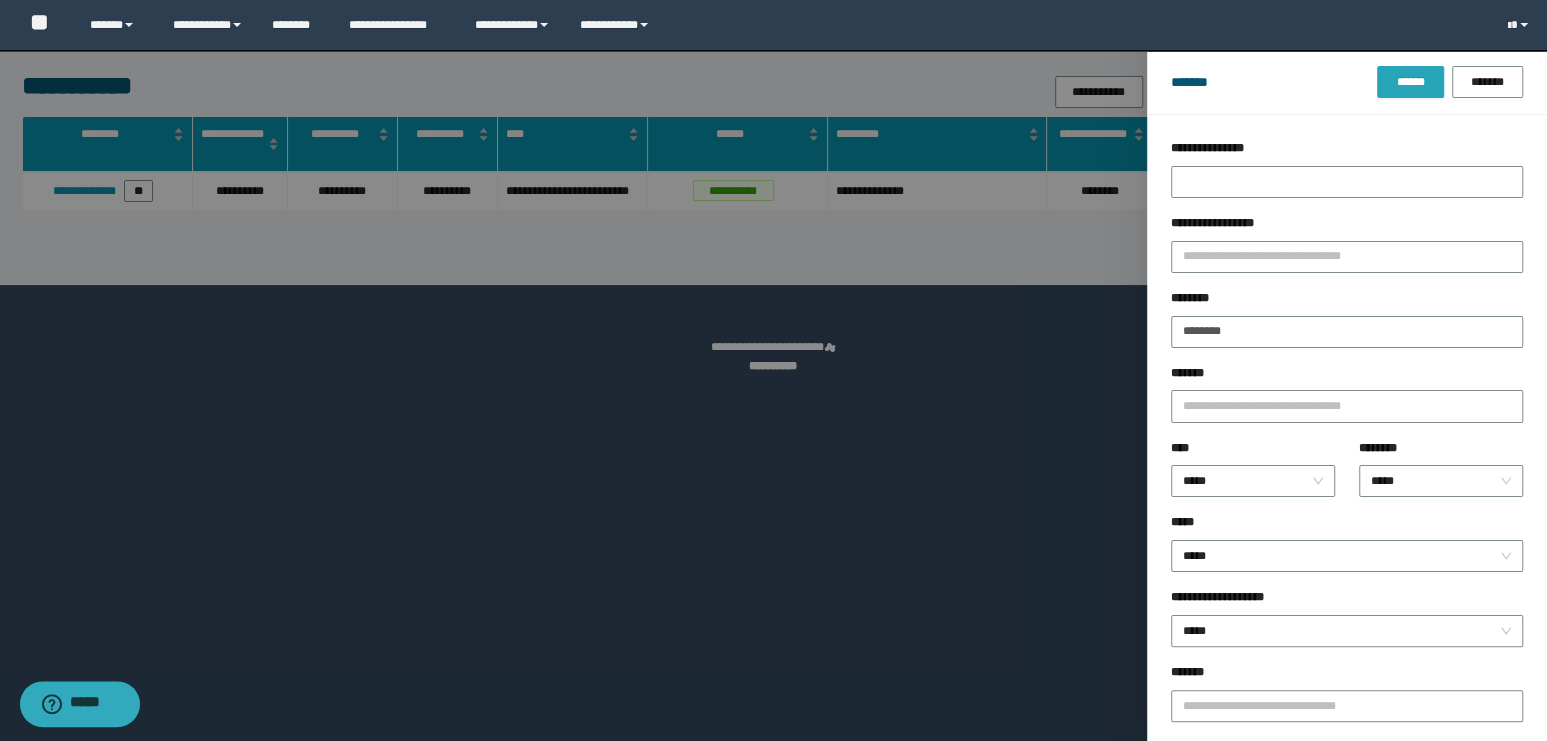 click on "******" at bounding box center [1410, 82] 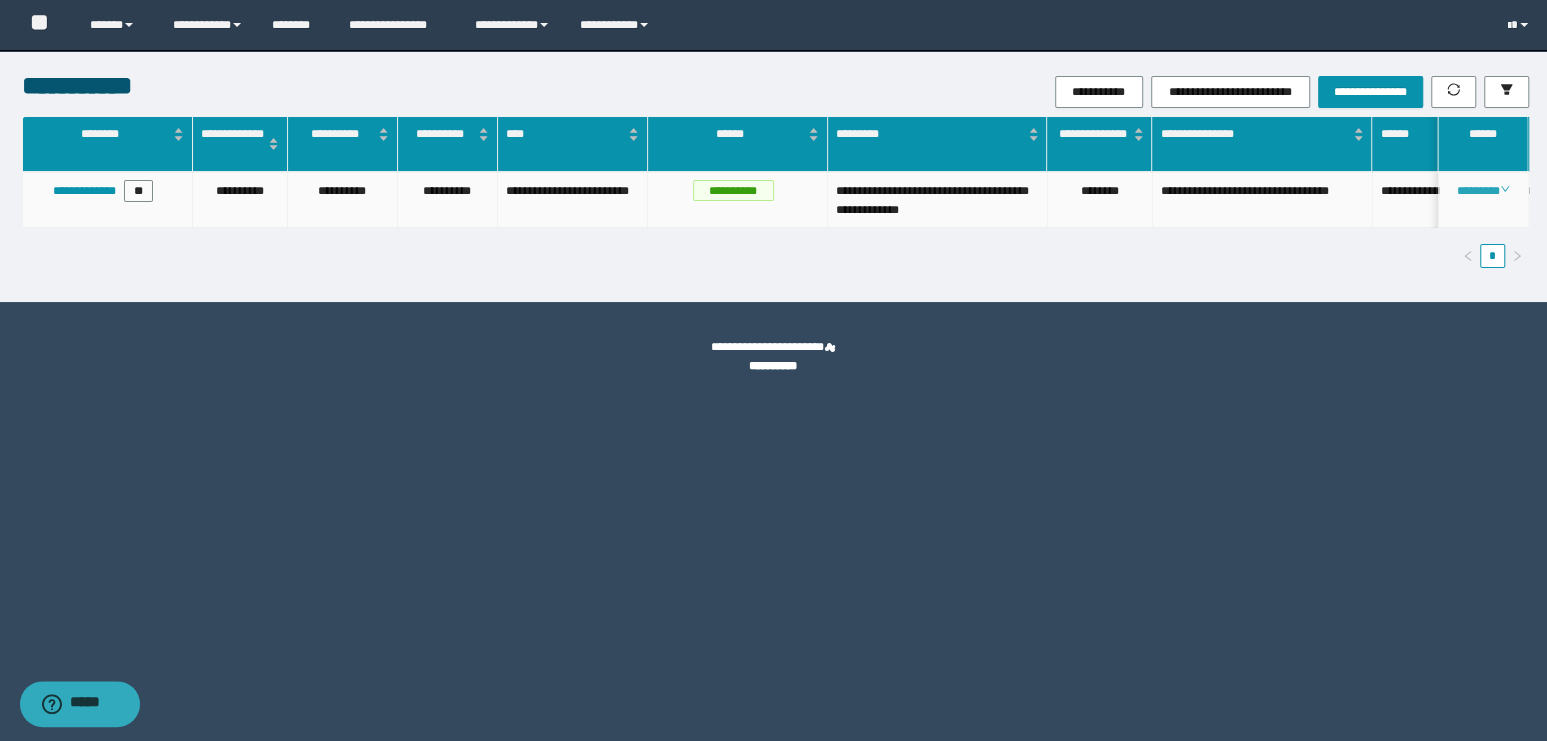 click 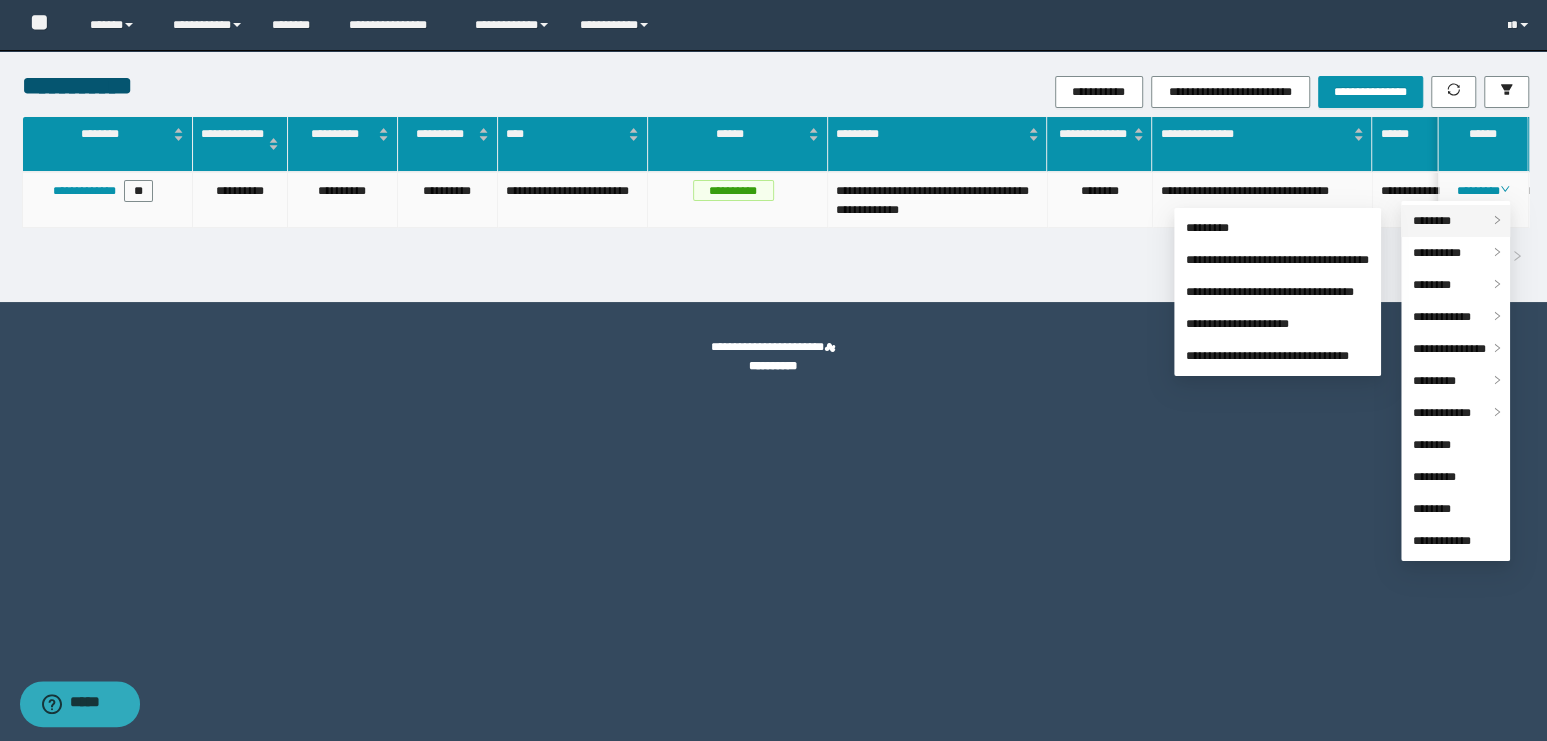 click on "********" at bounding box center (1455, 221) 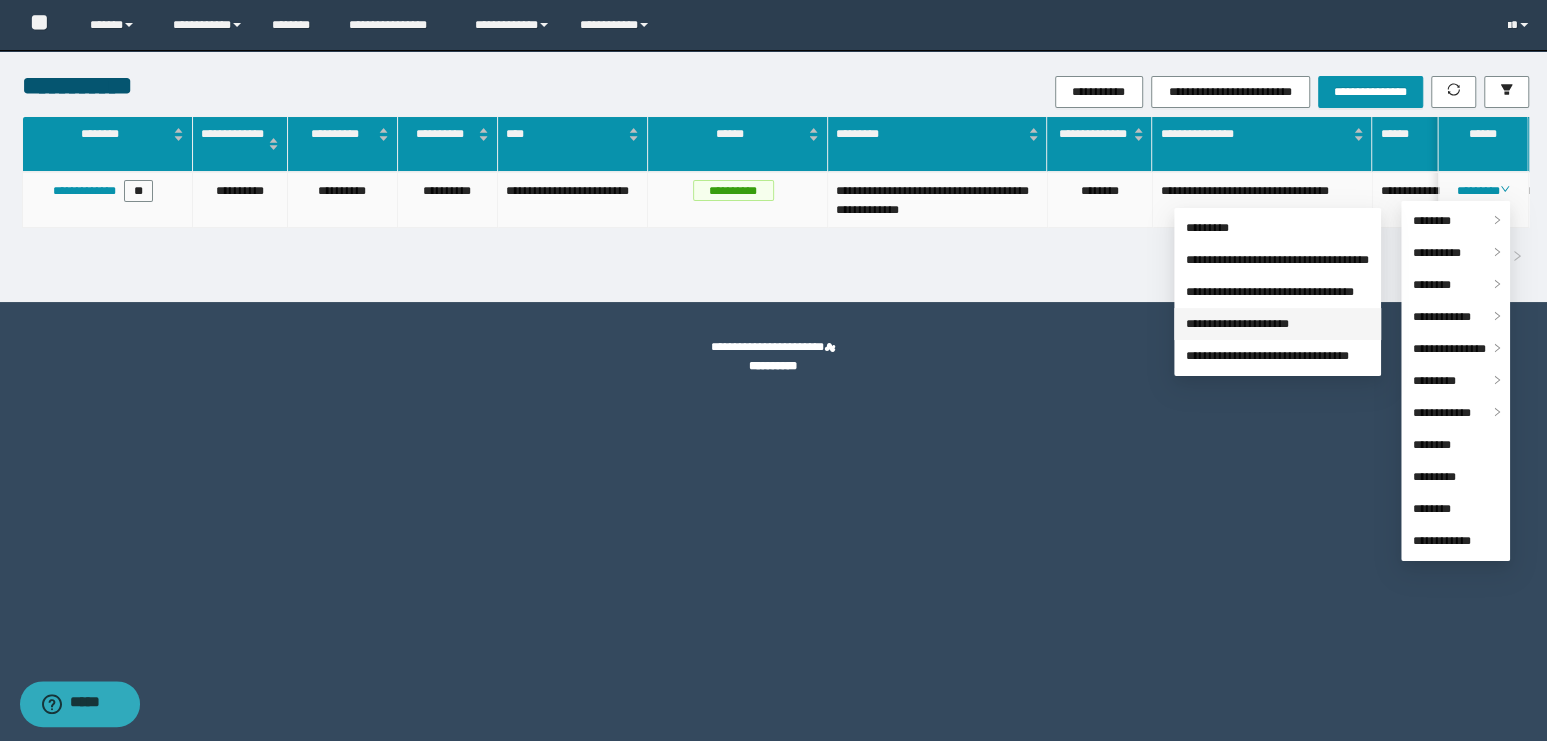click on "**********" at bounding box center [1237, 324] 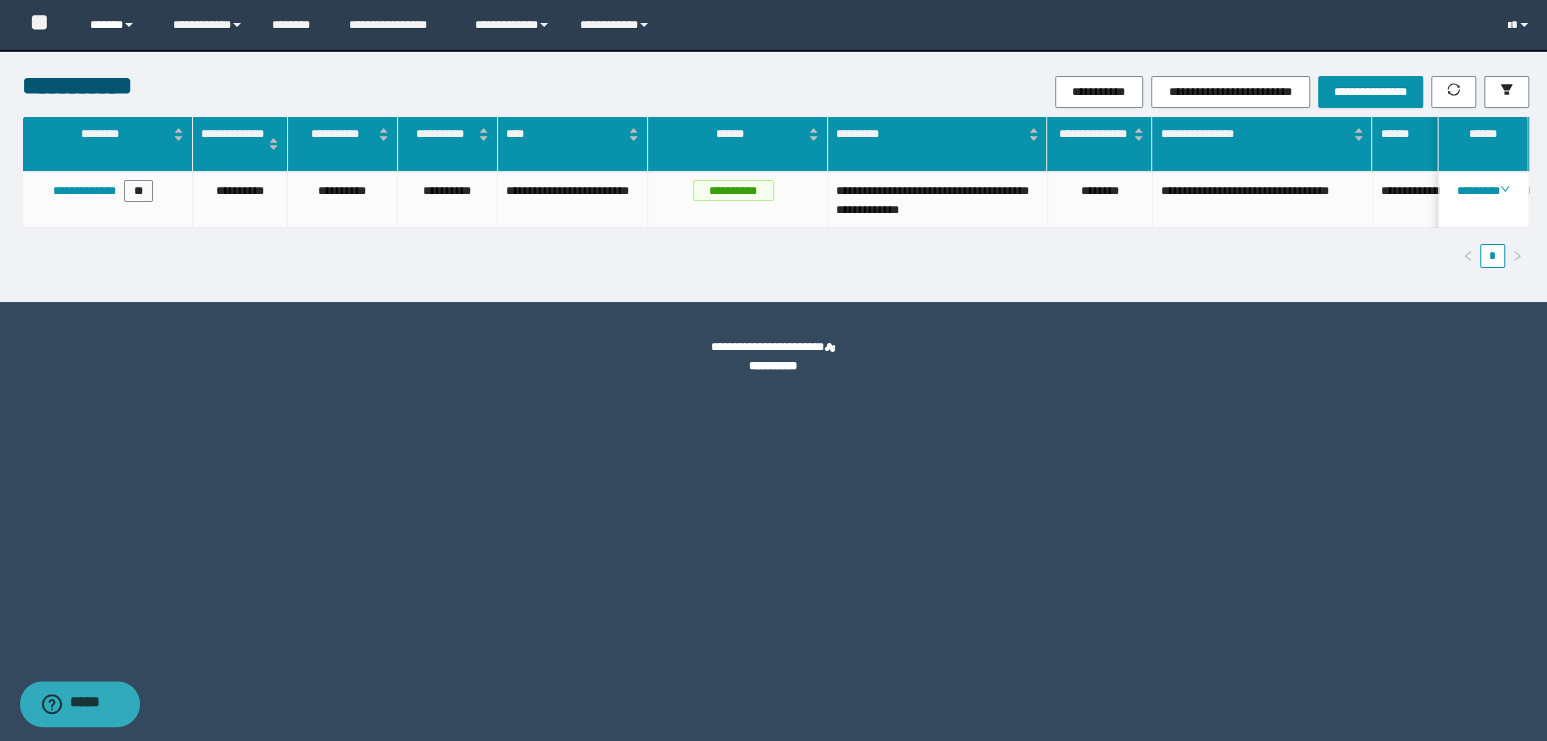 click on "******" at bounding box center (116, 25) 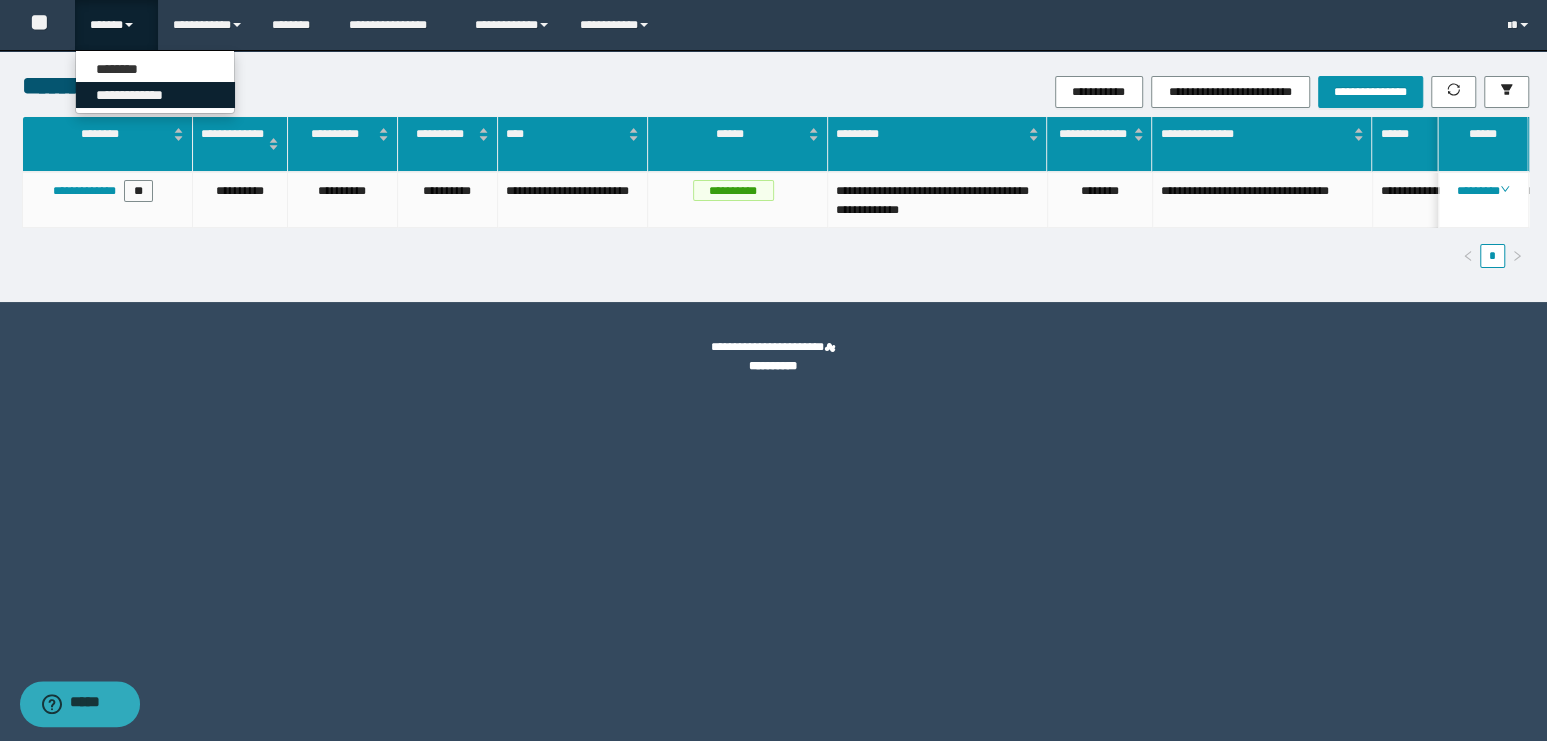 click on "**********" at bounding box center [155, 95] 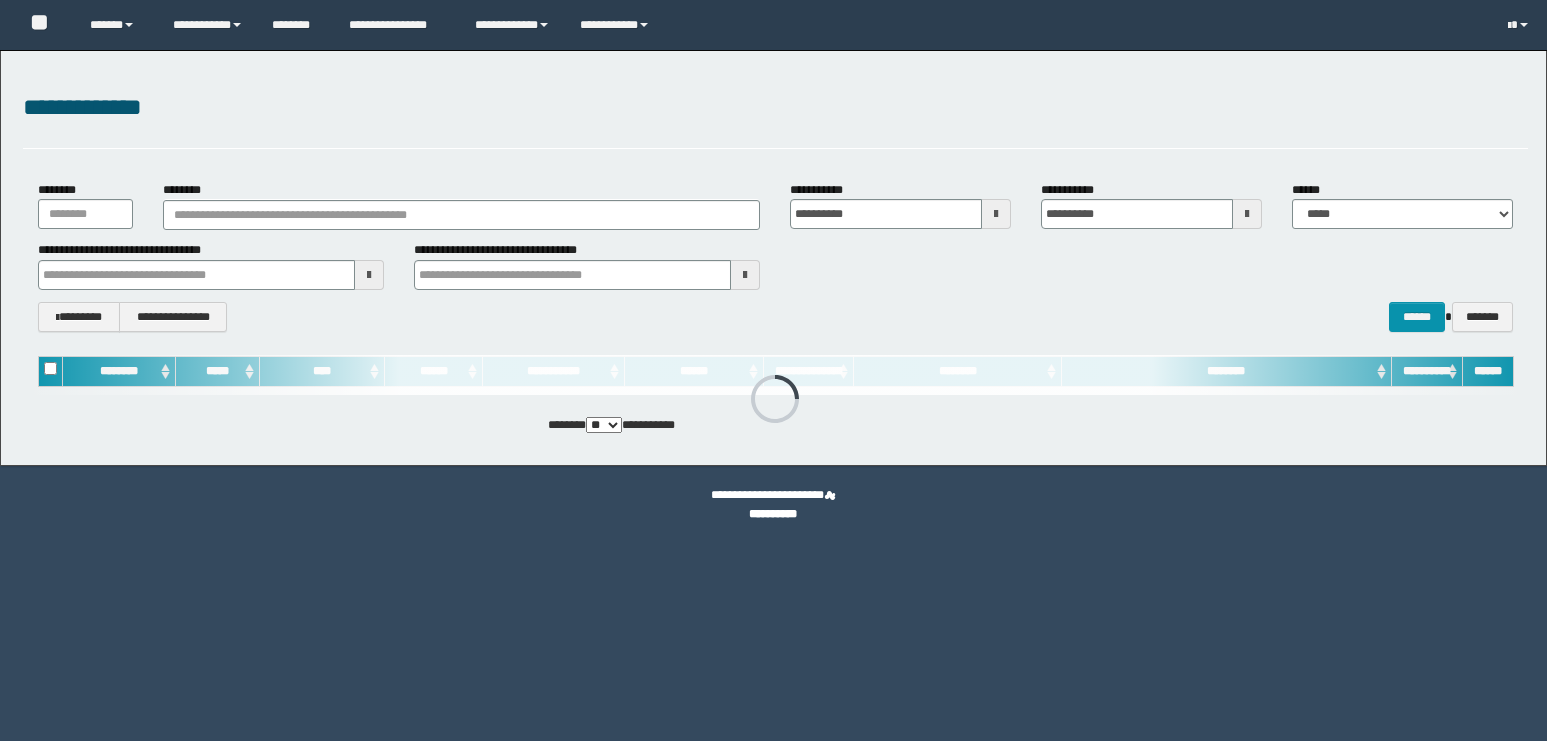 scroll, scrollTop: 0, scrollLeft: 0, axis: both 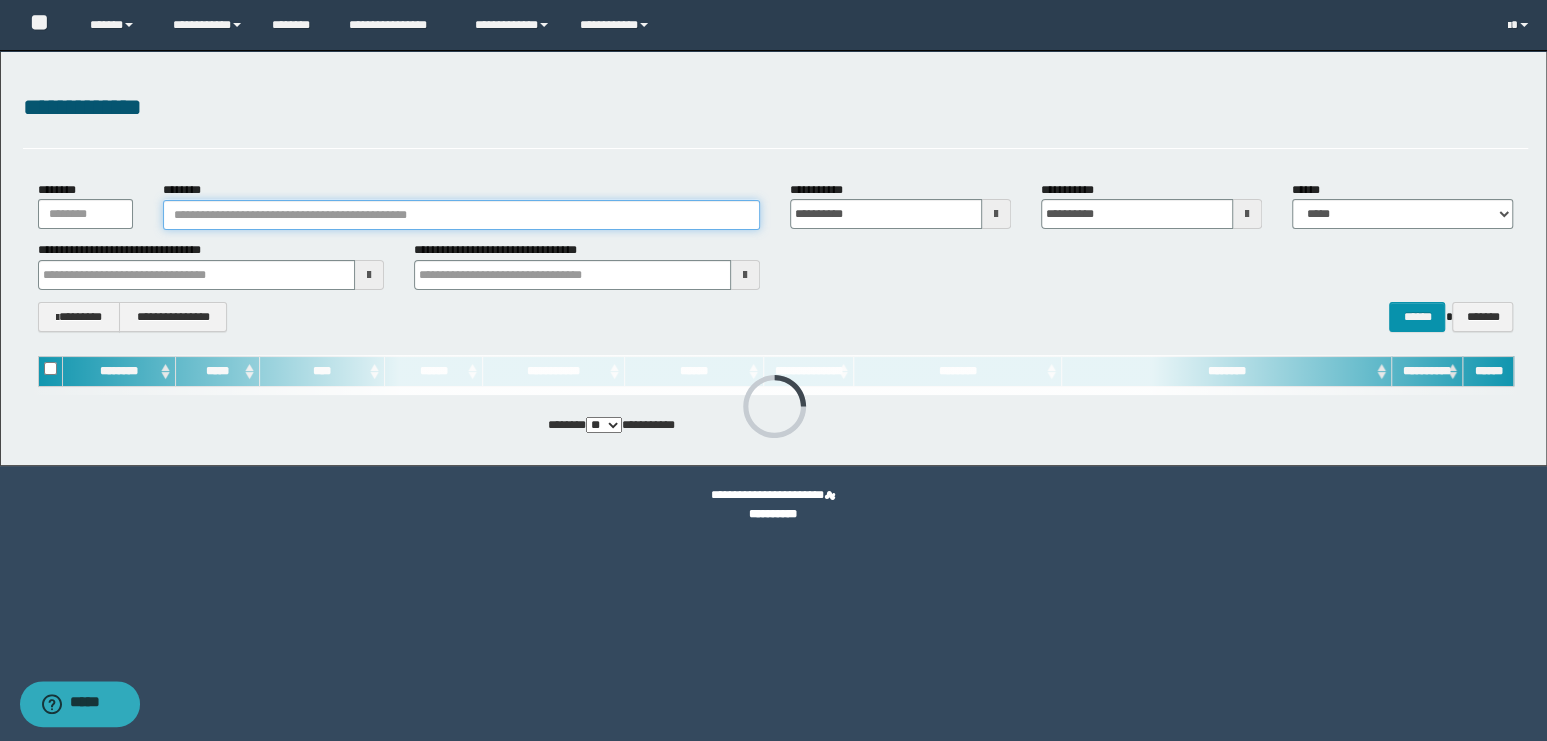 click on "********" at bounding box center (461, 215) 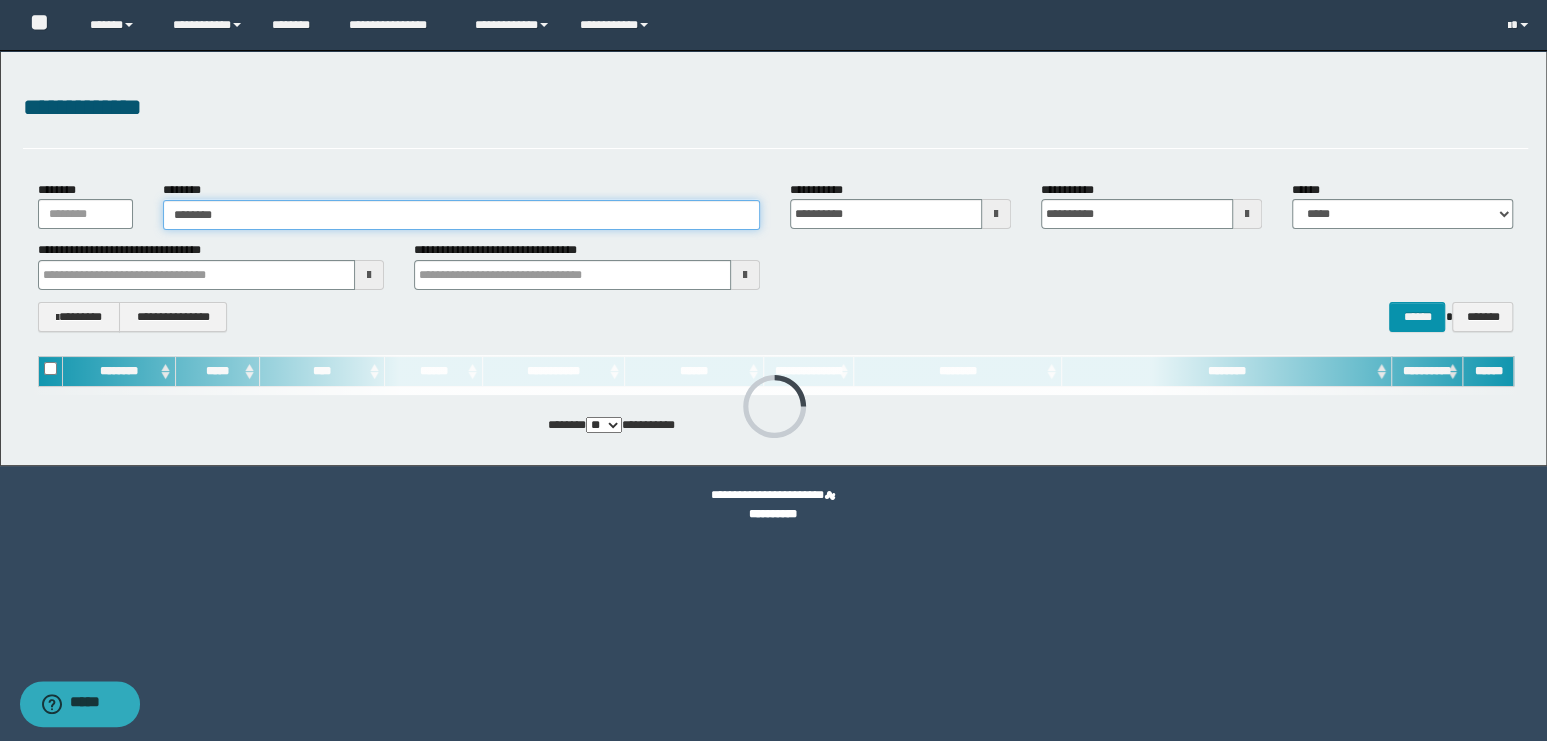 type on "********" 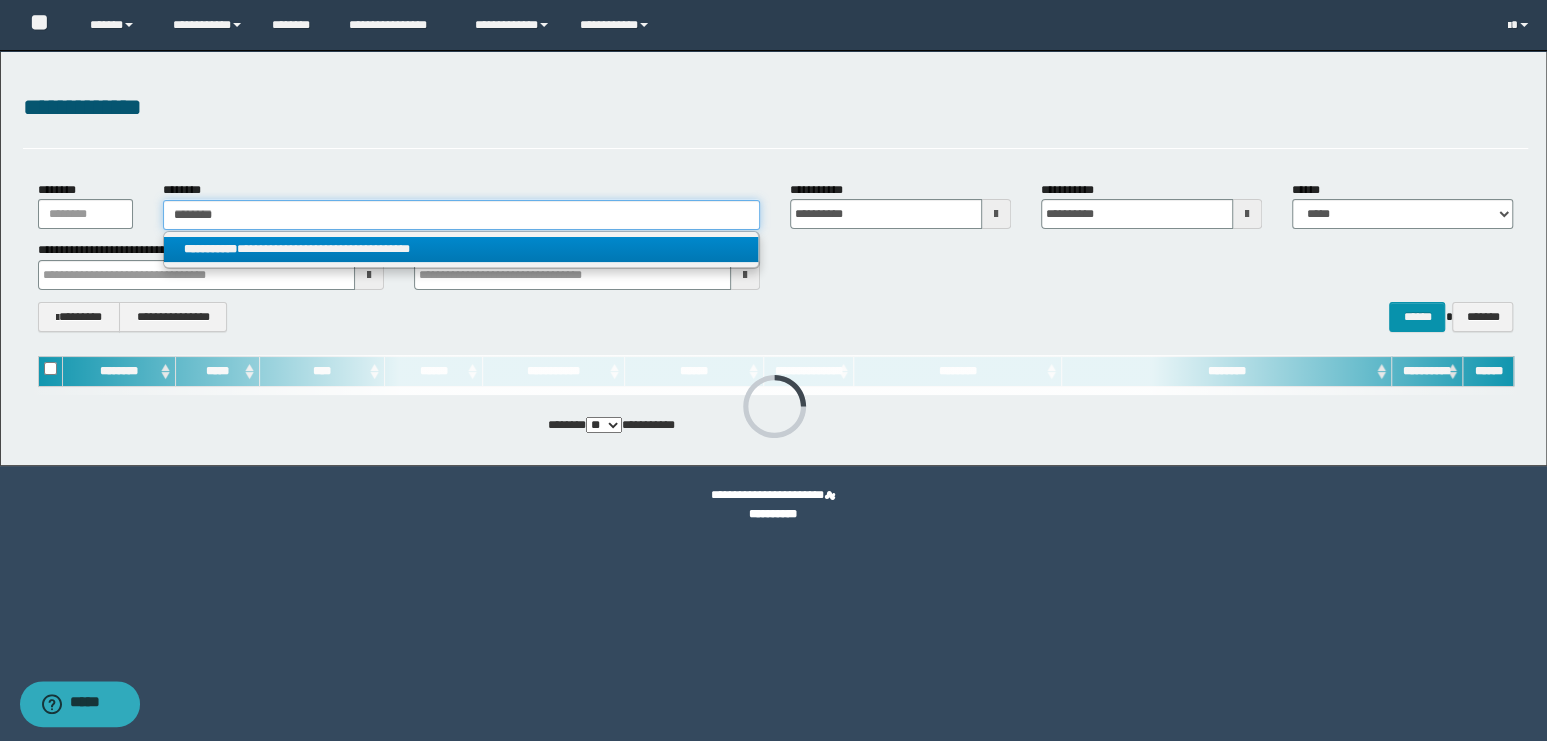 type on "********" 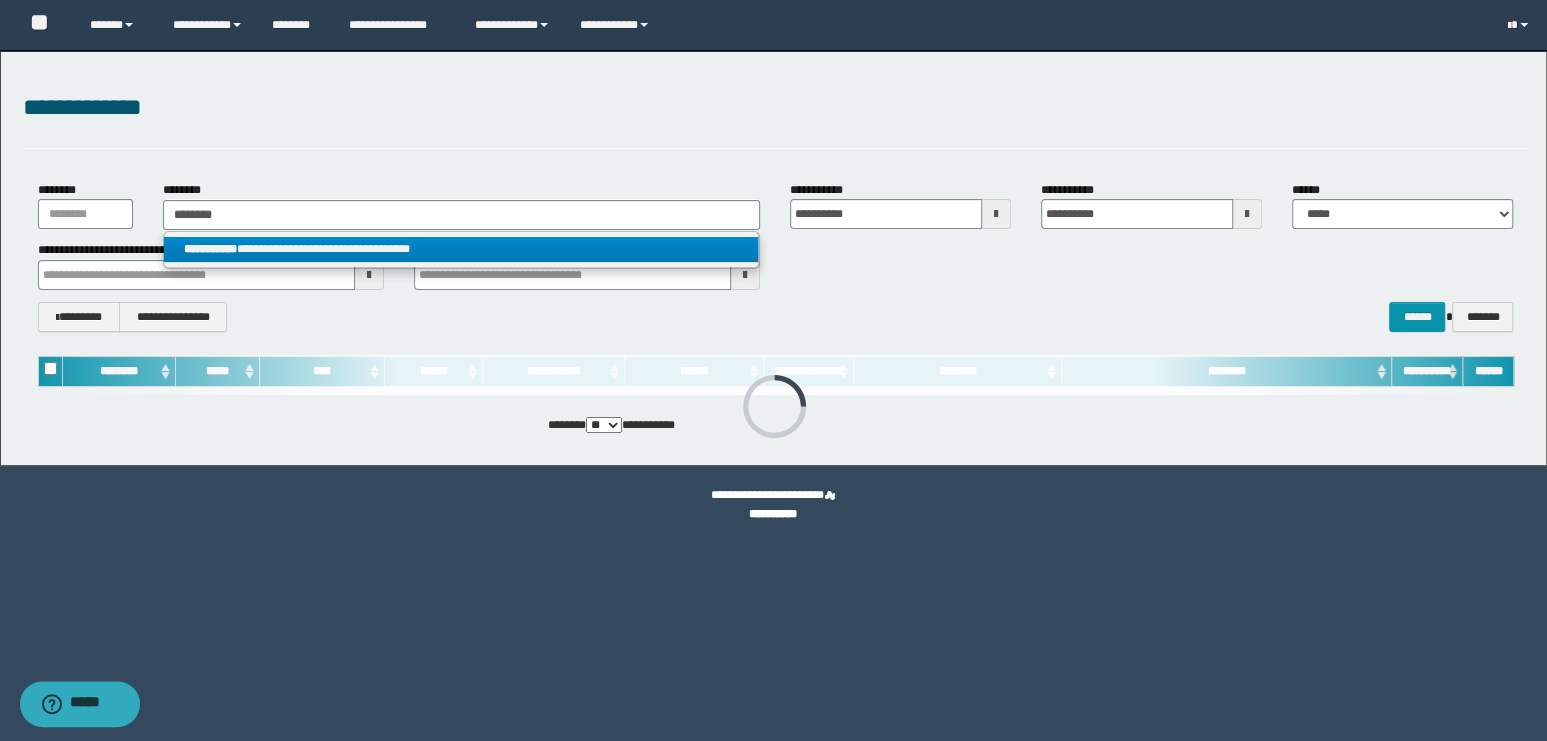 click on "**********" at bounding box center [461, 249] 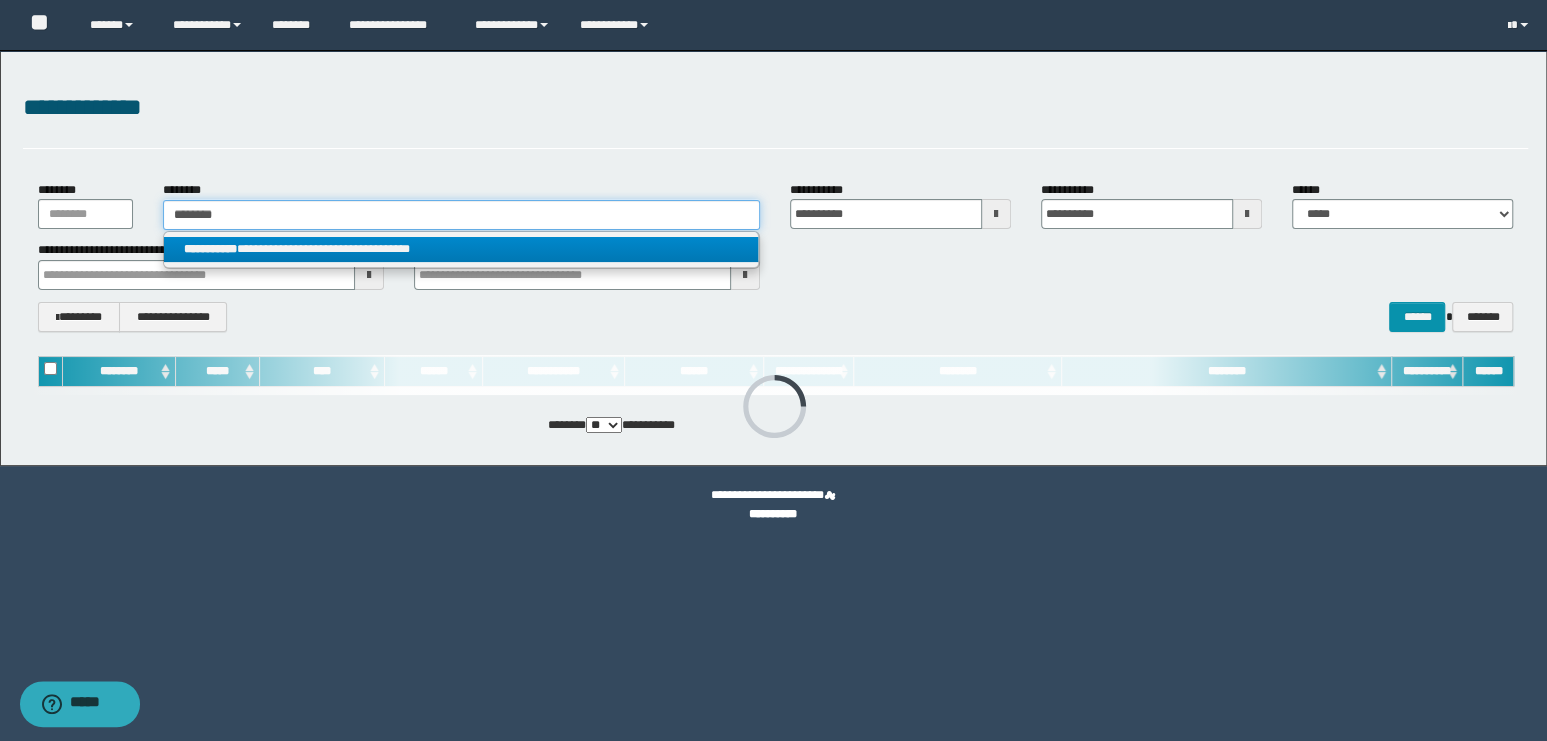 type 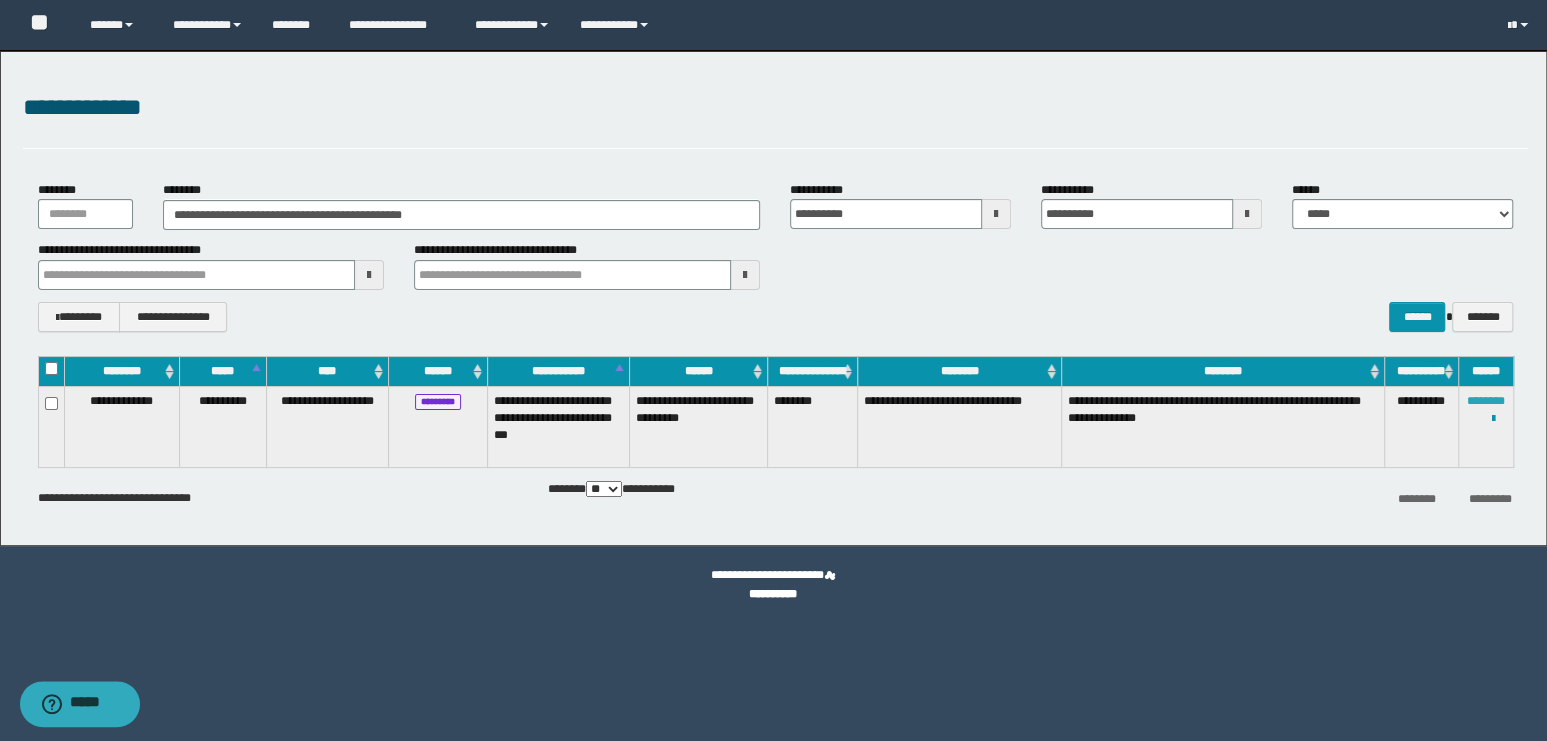 click on "********" at bounding box center [1486, 401] 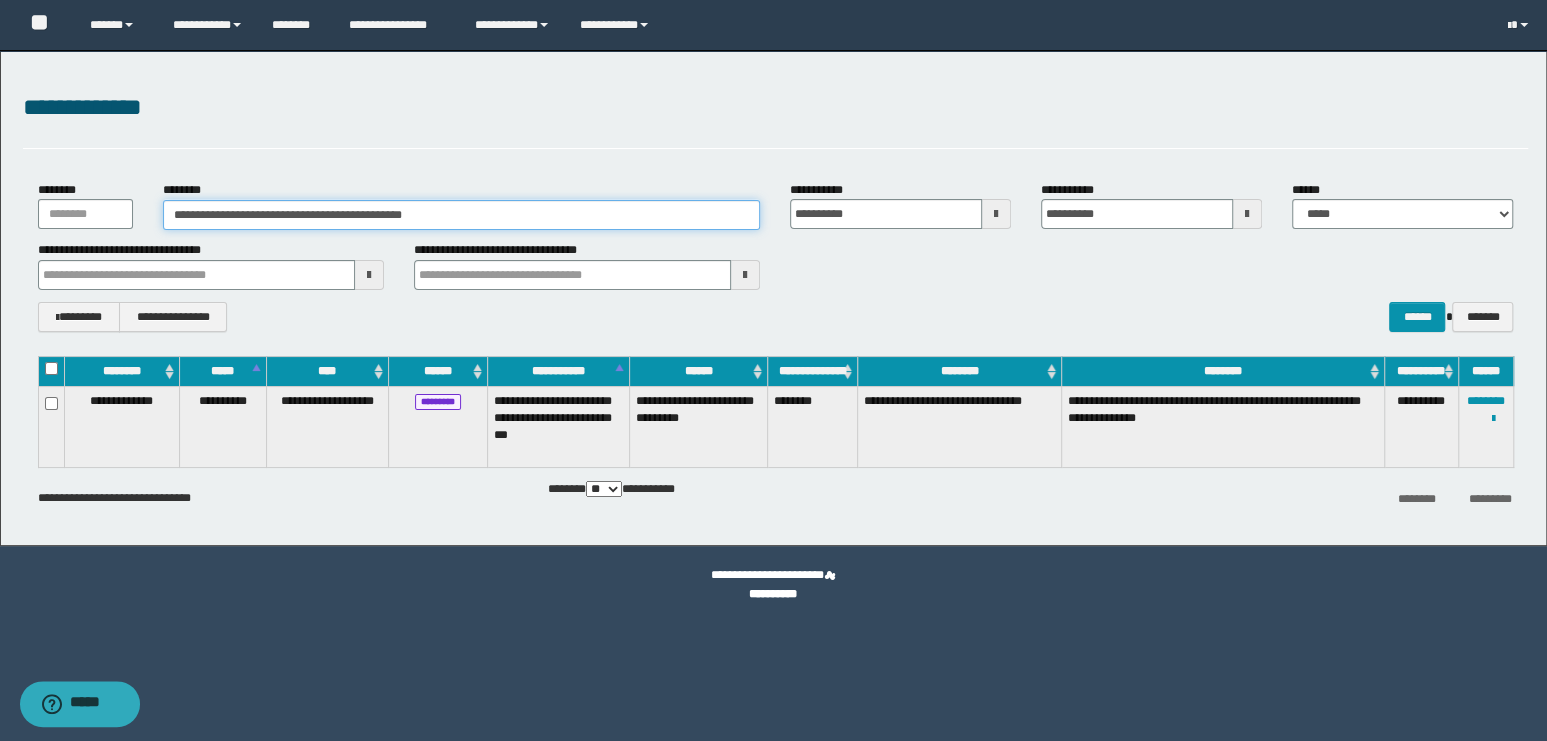 drag, startPoint x: 451, startPoint y: 217, endPoint x: 0, endPoint y: 162, distance: 454.34128 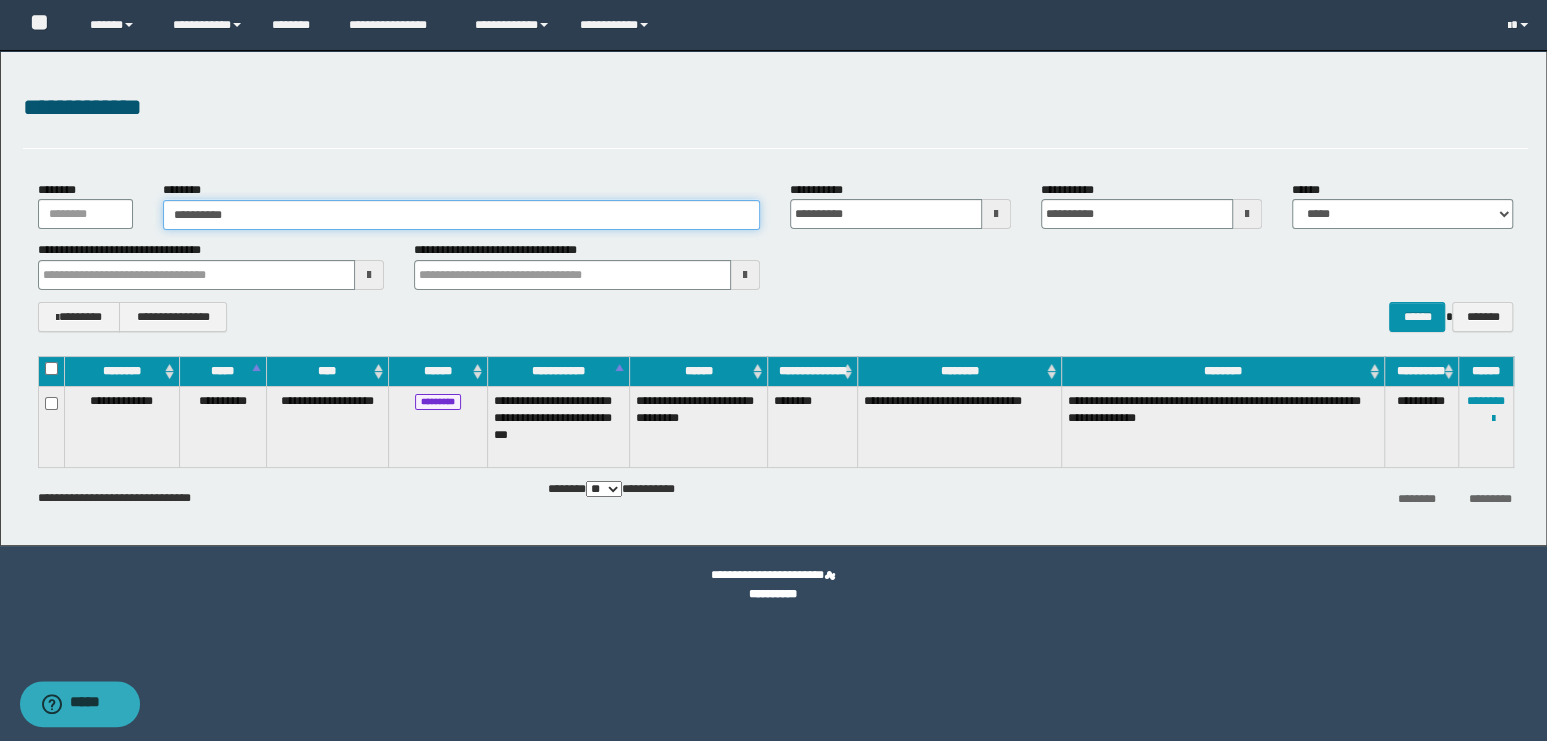 type on "**********" 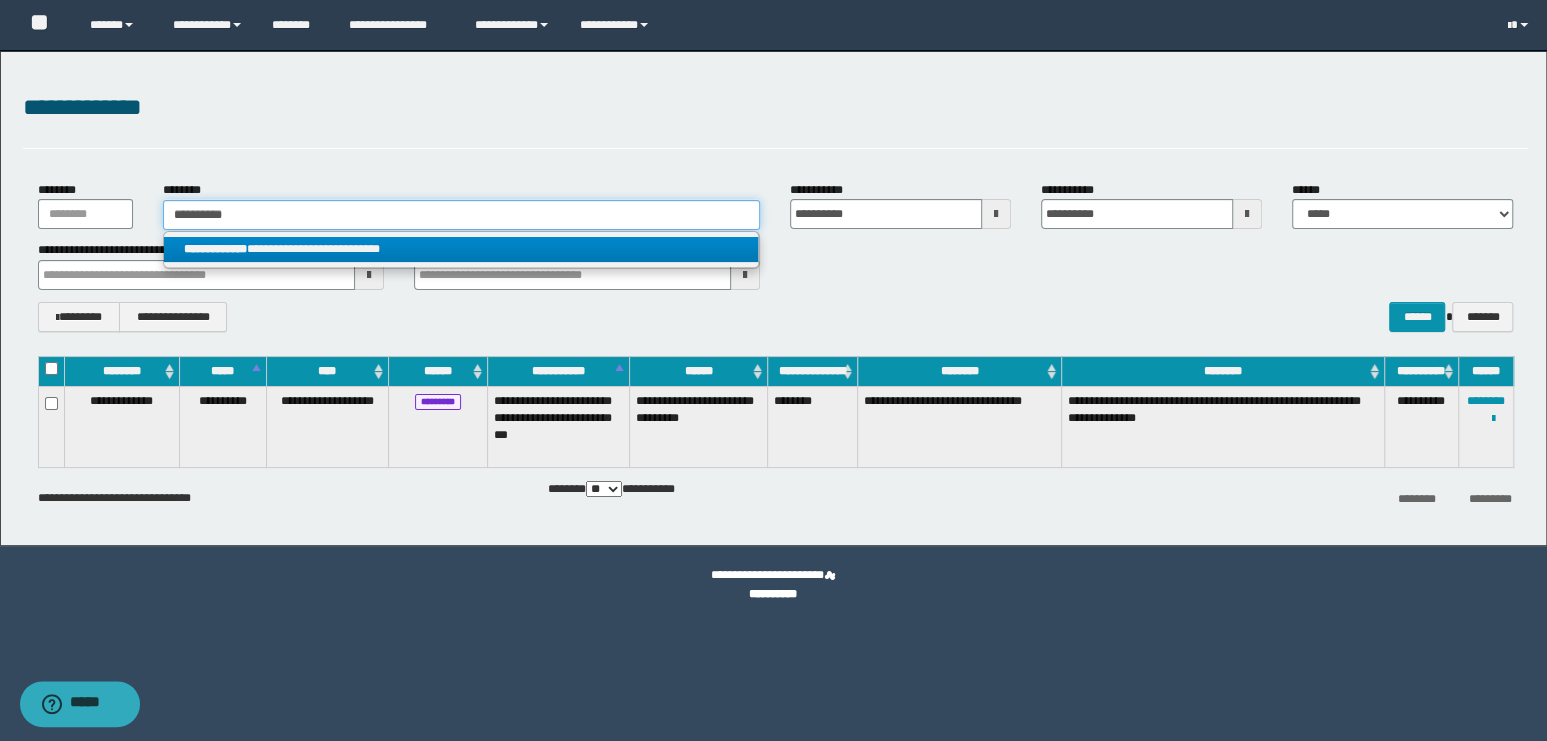 type on "**********" 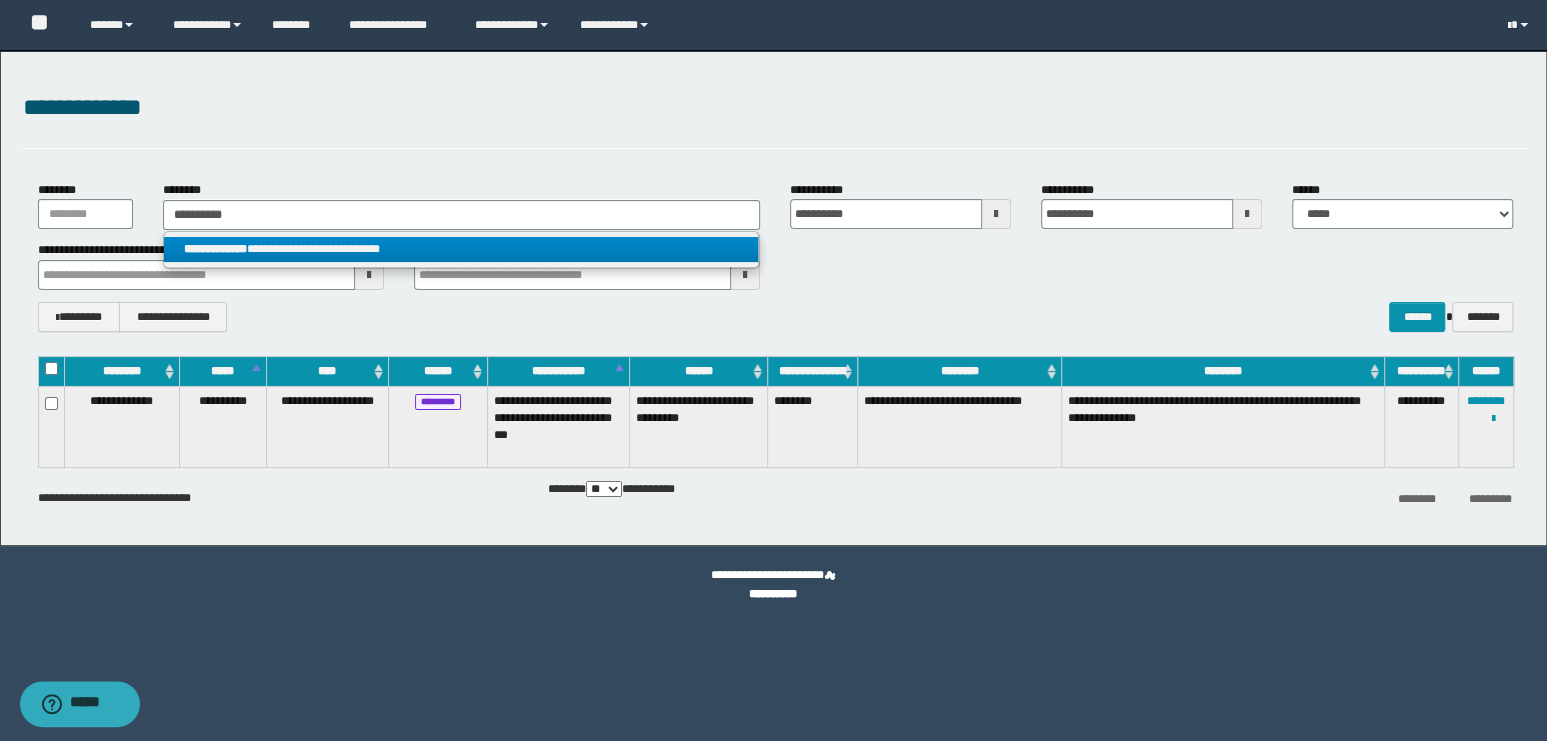 click on "**********" at bounding box center [461, 249] 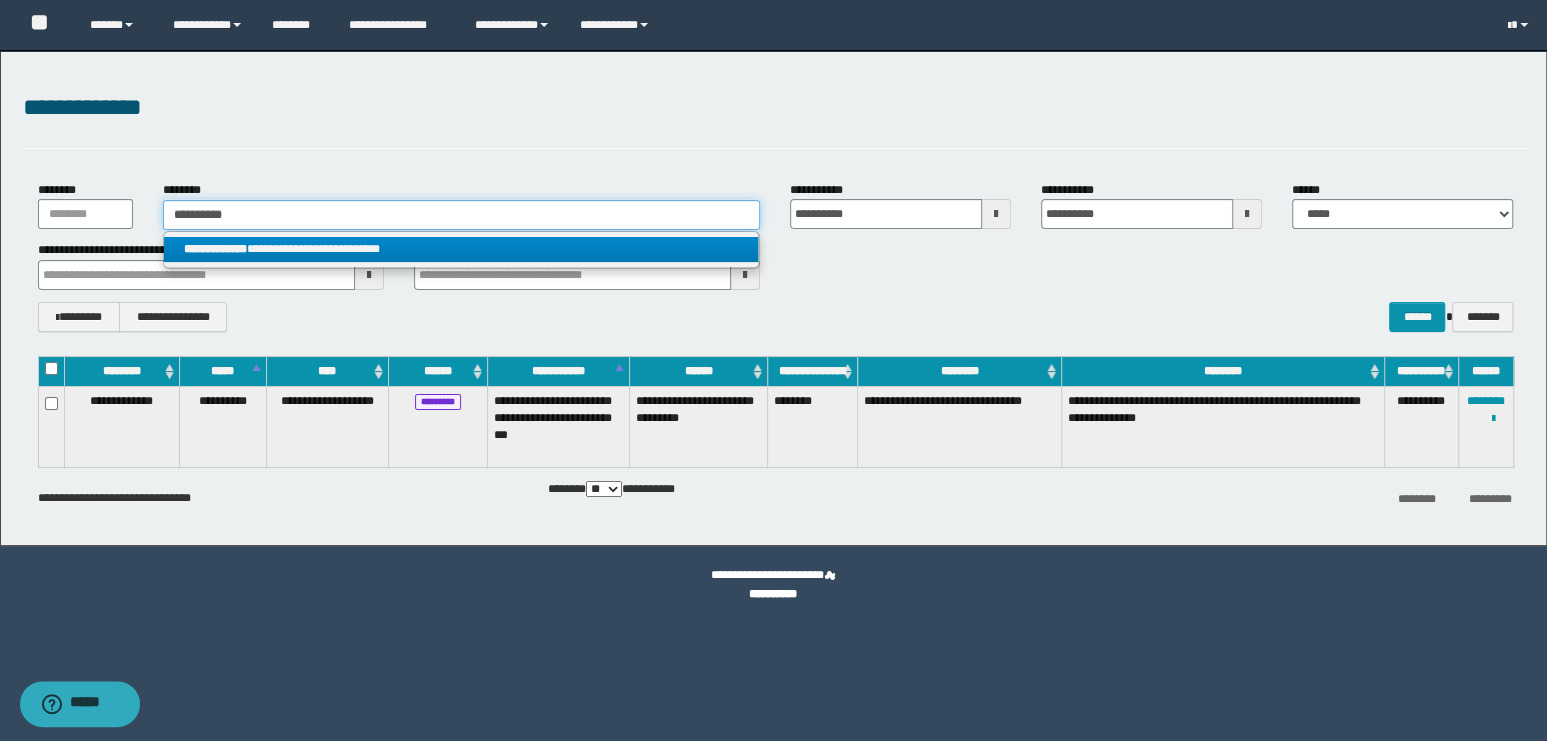 type 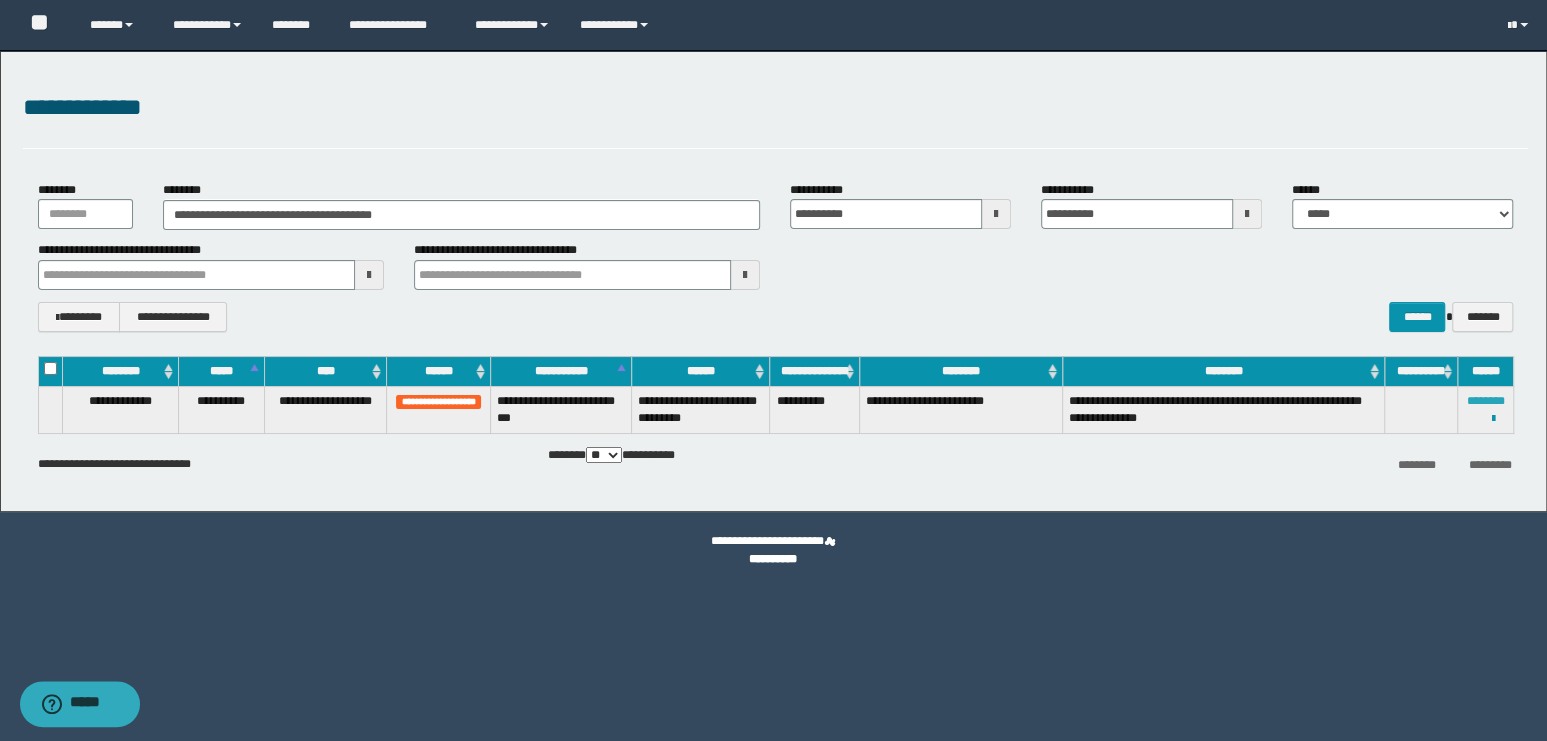 click on "********" at bounding box center (1486, 401) 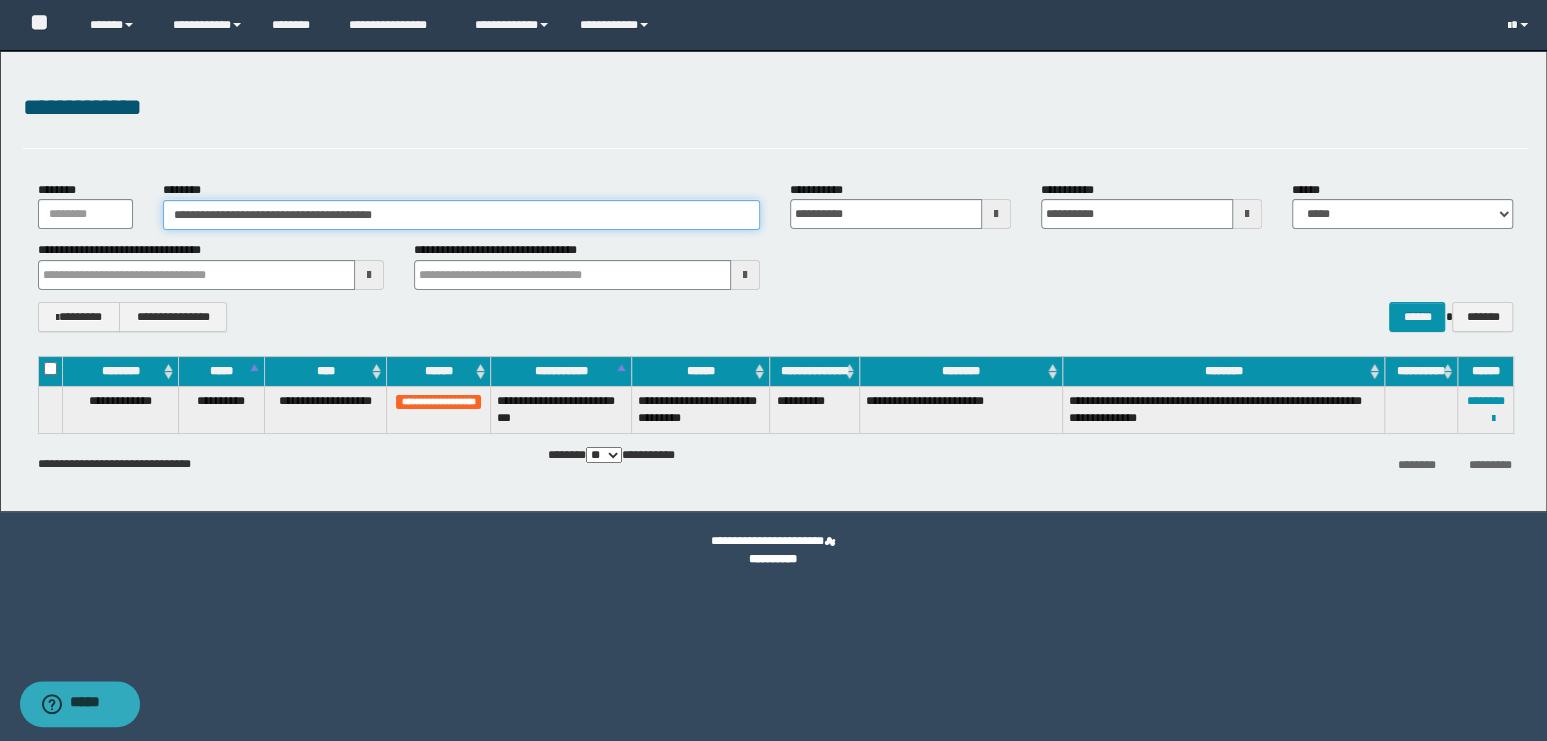 drag, startPoint x: 457, startPoint y: 210, endPoint x: 103, endPoint y: 198, distance: 354.20334 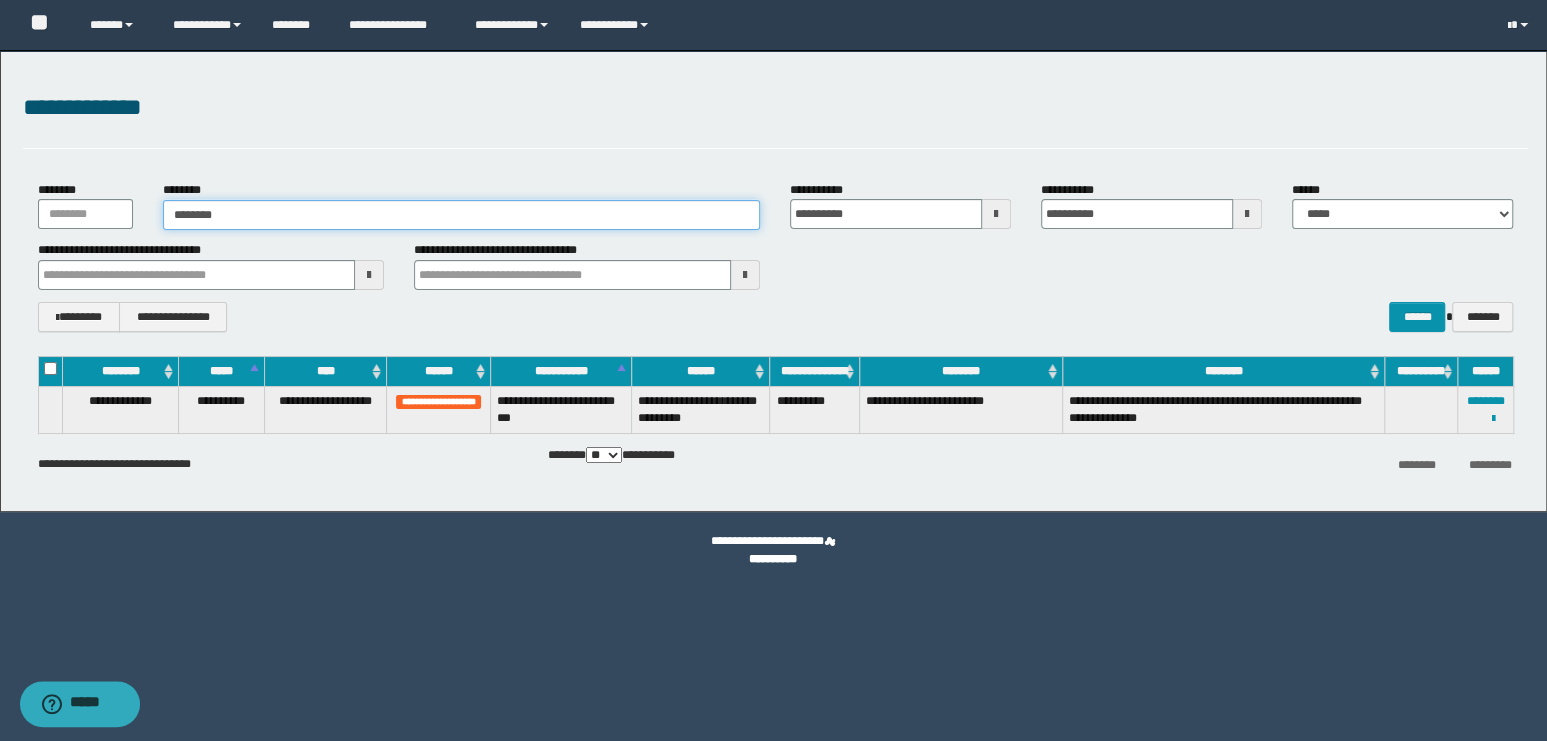 type on "********" 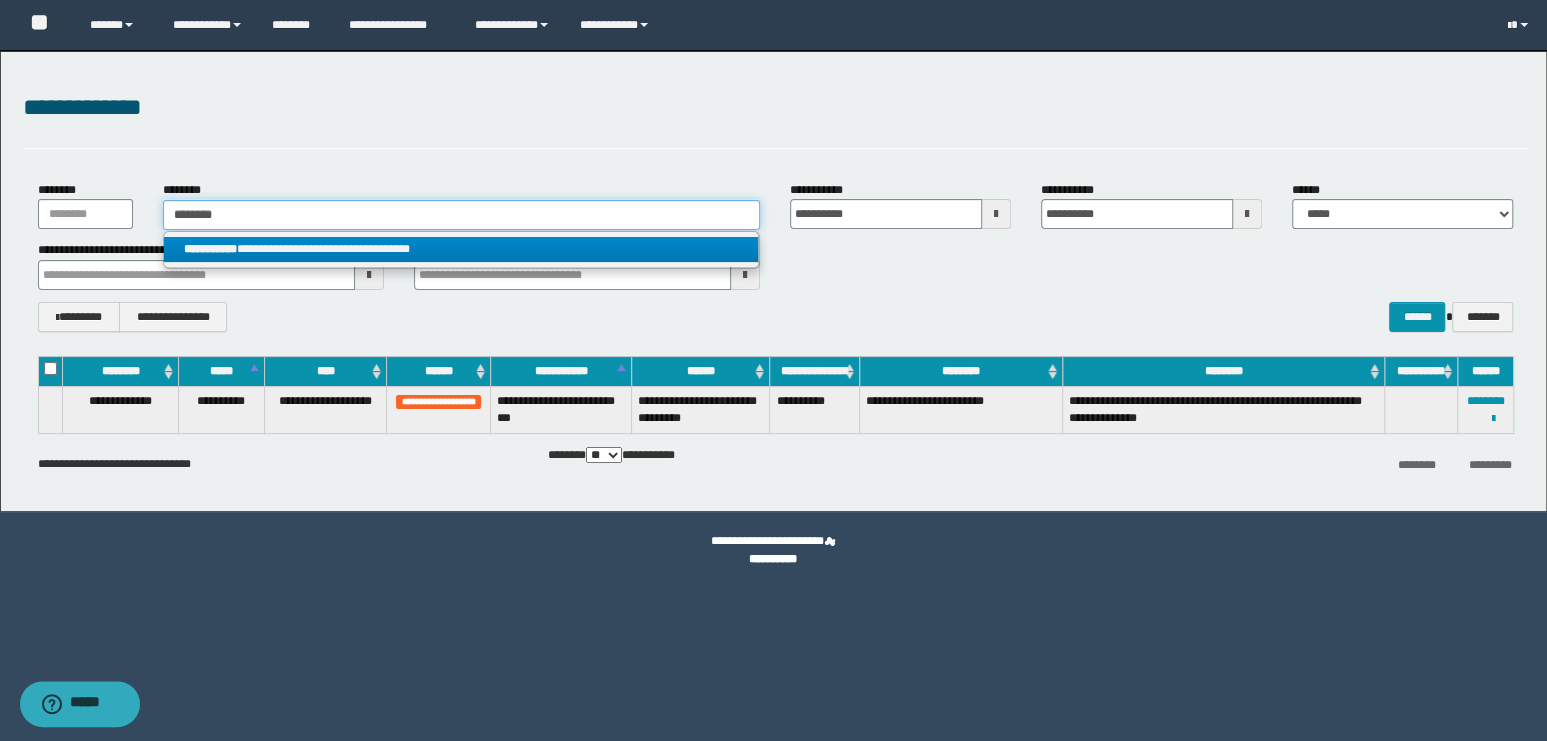 type on "********" 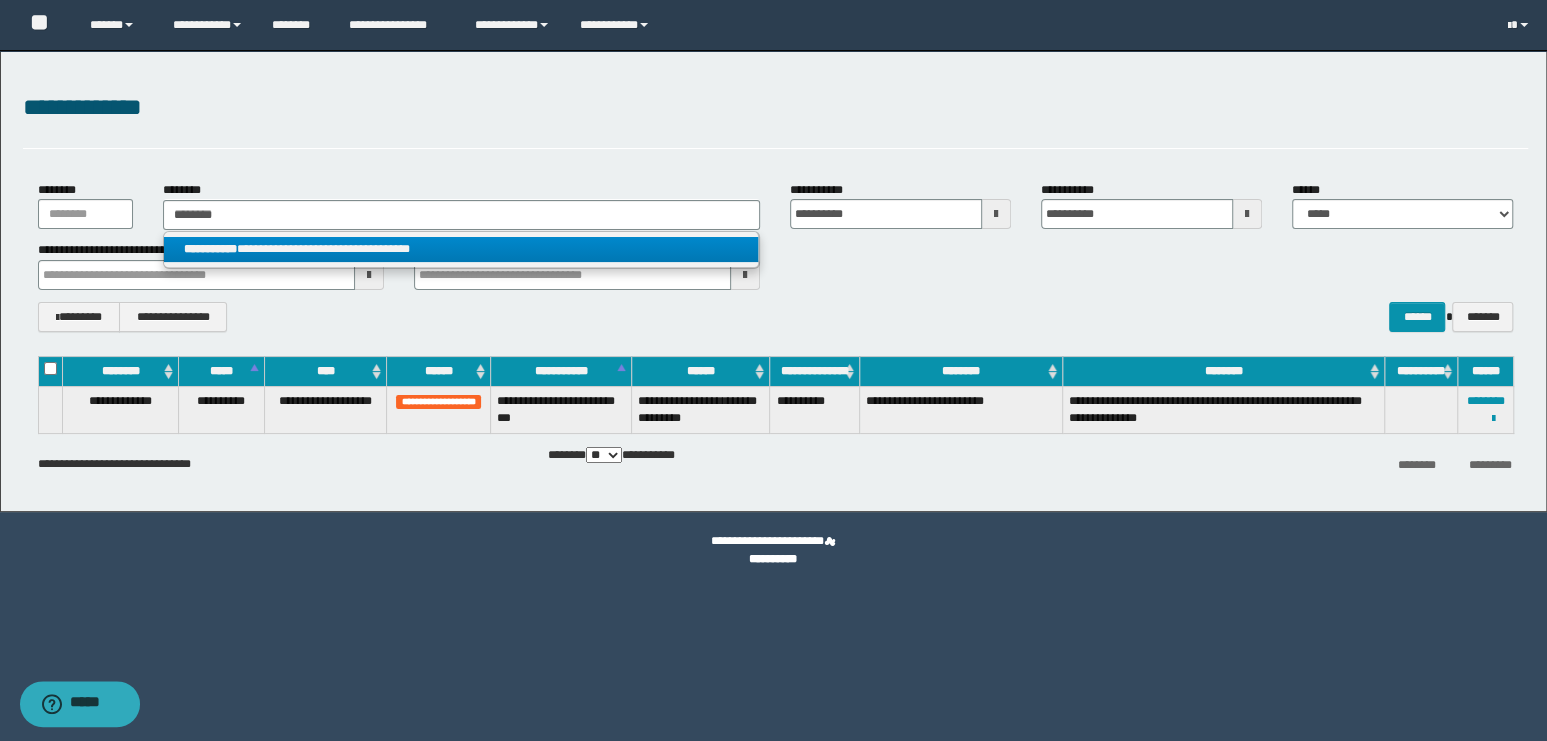 click on "**********" at bounding box center [461, 249] 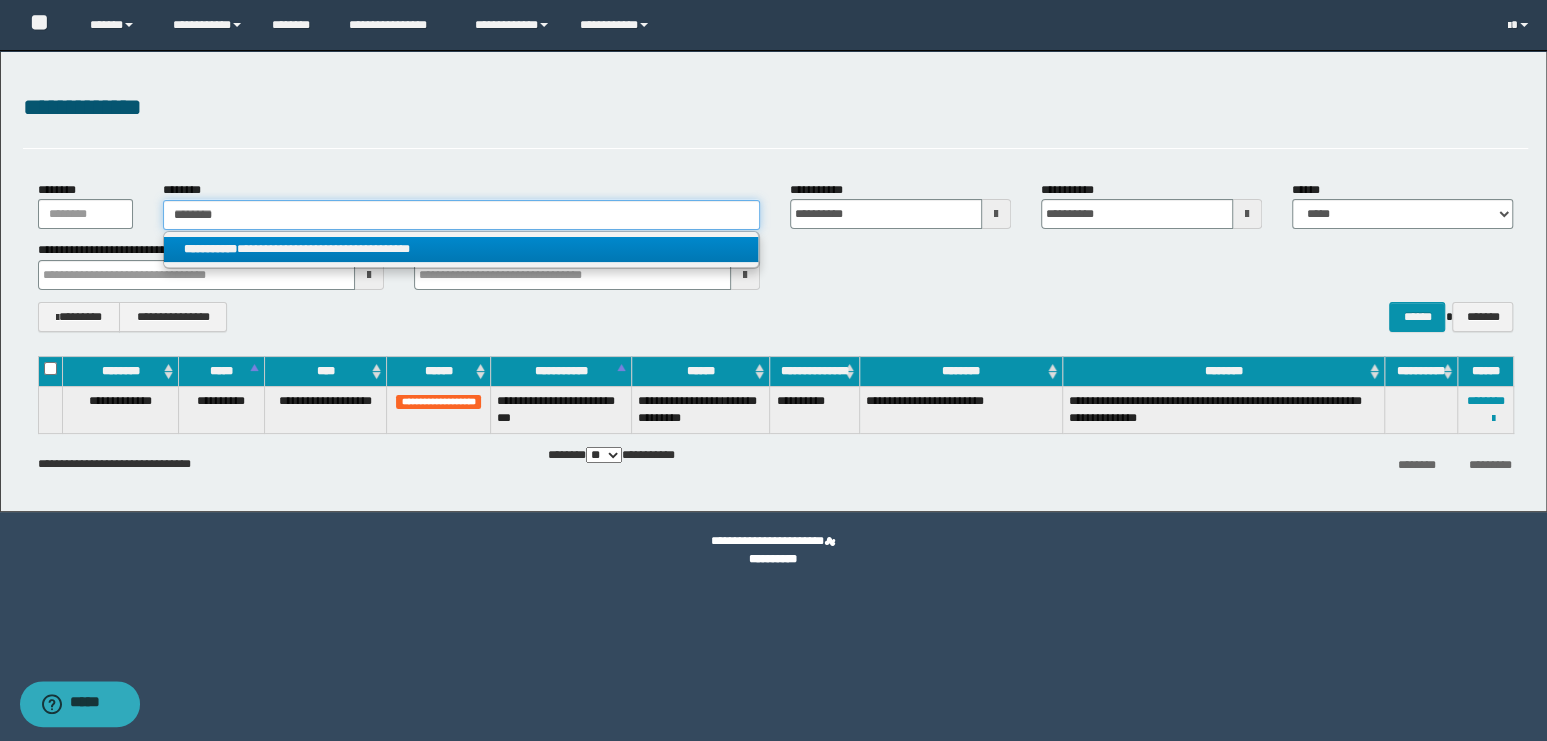 type 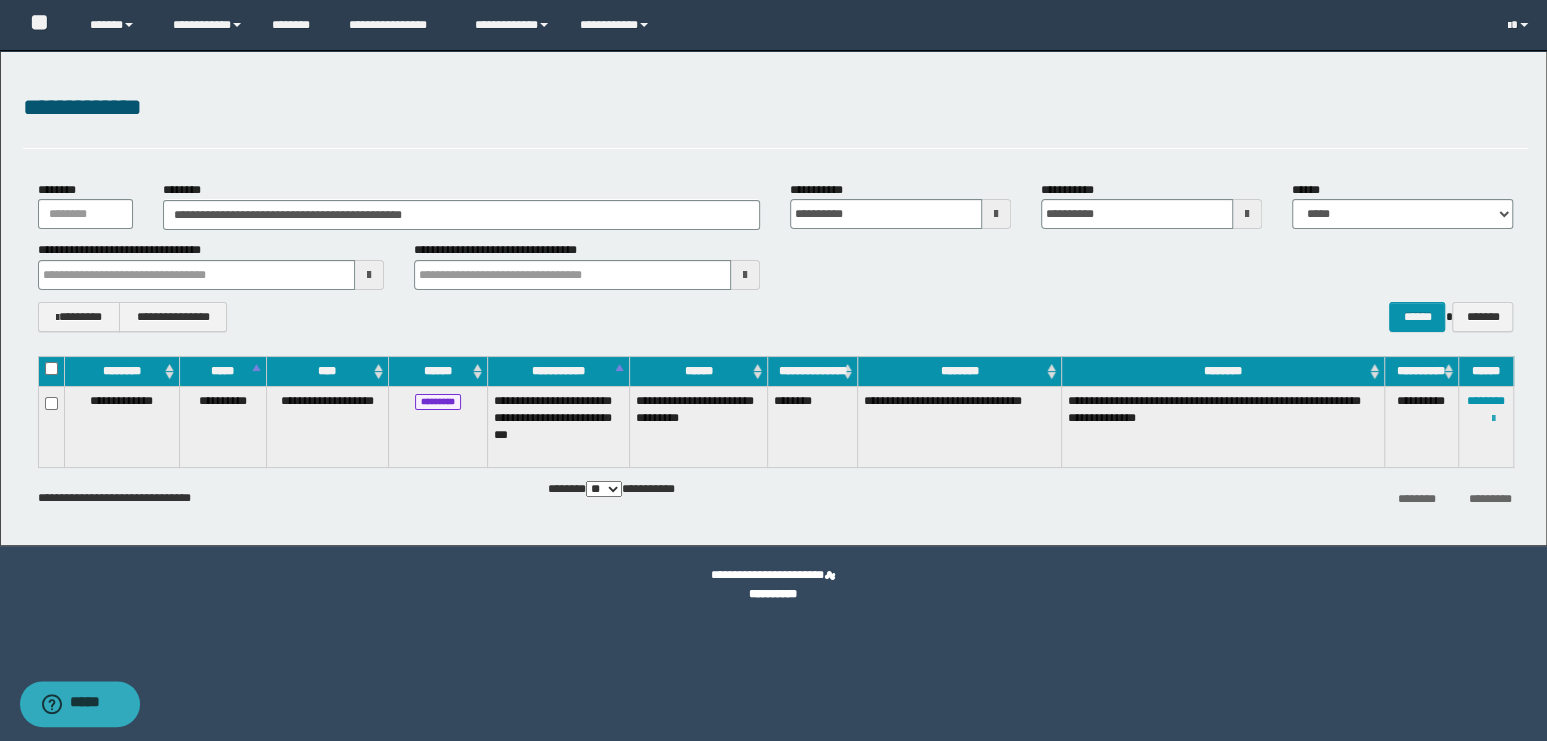 click at bounding box center (1493, 419) 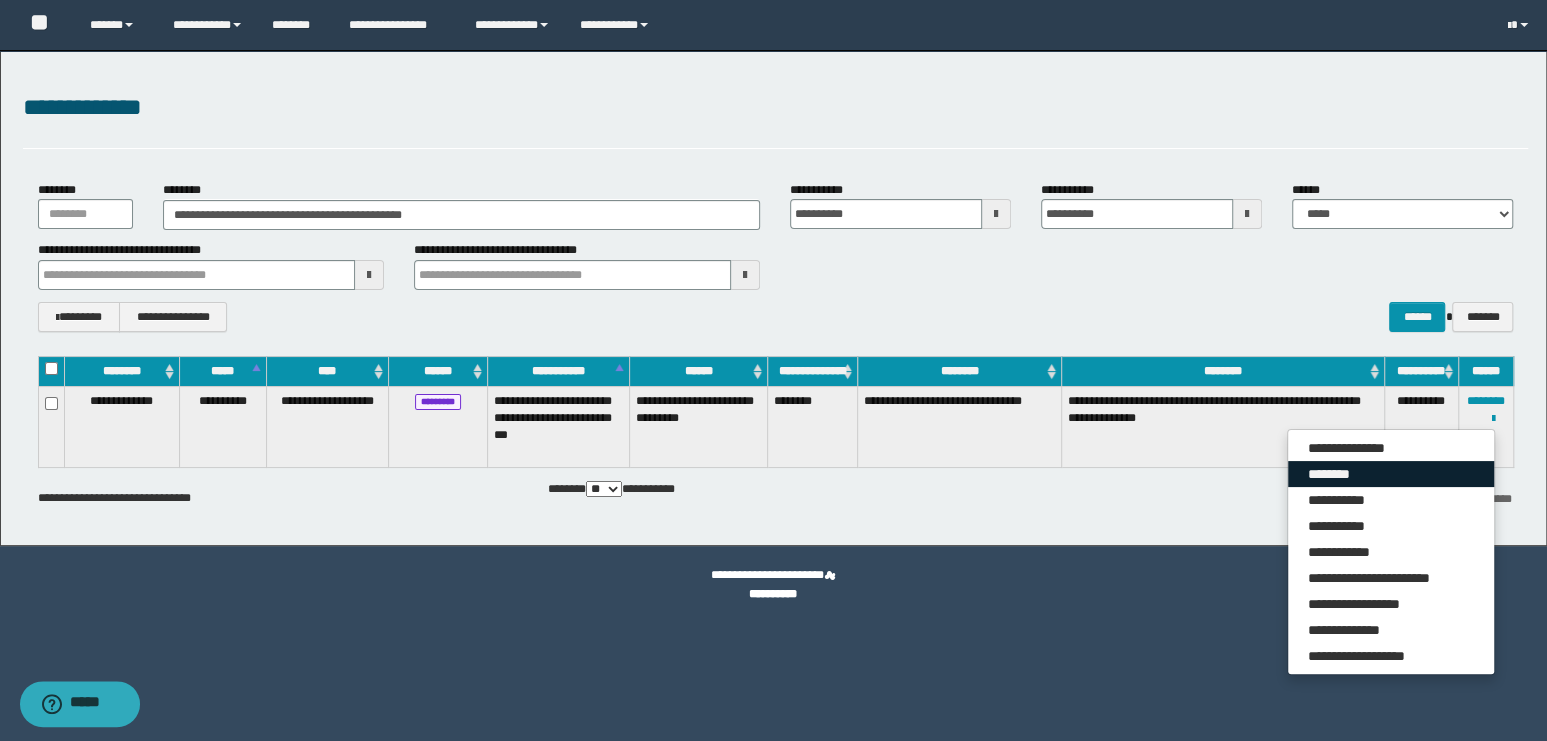 click on "********" at bounding box center [1391, 474] 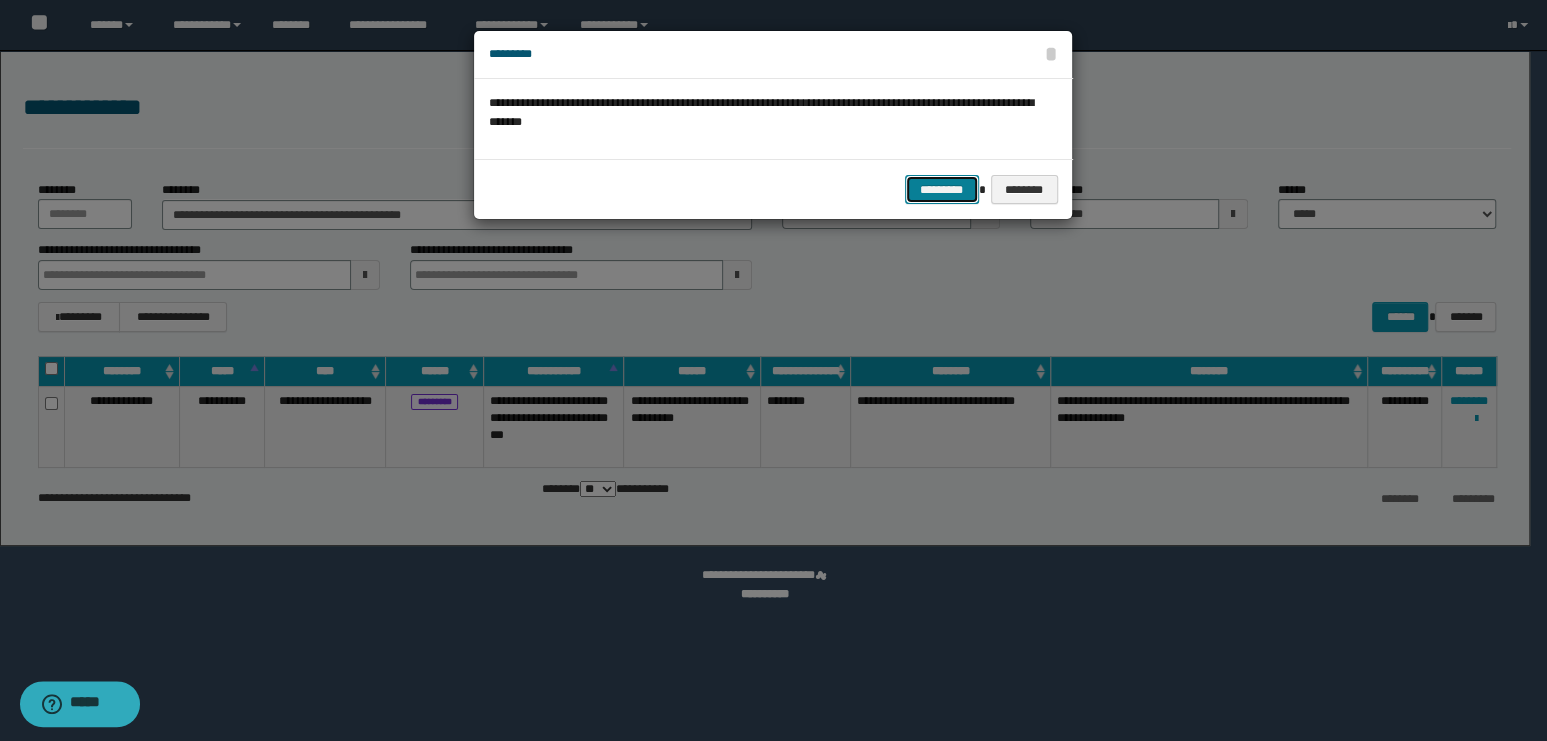 click on "*********" at bounding box center (942, 190) 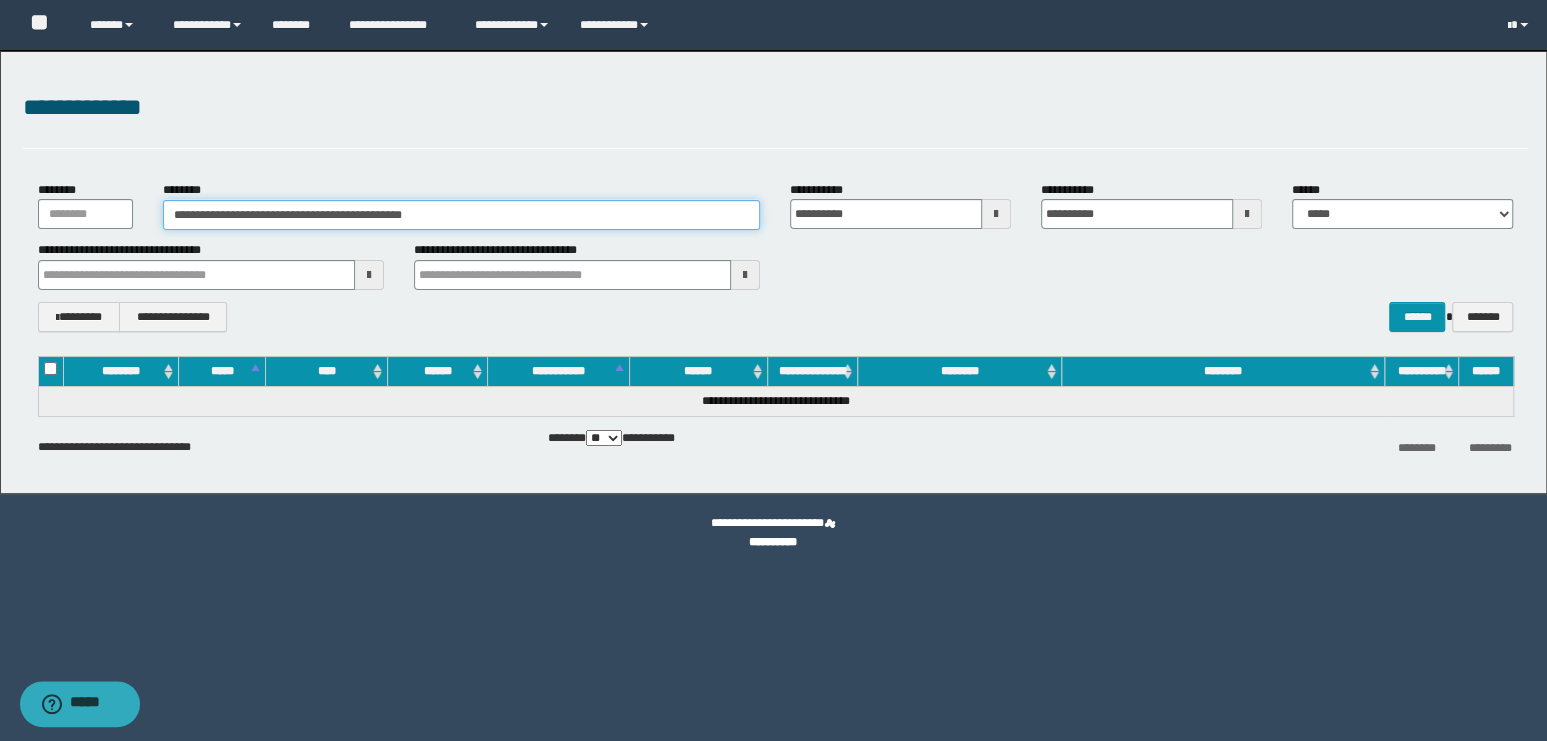 drag, startPoint x: 479, startPoint y: 212, endPoint x: 0, endPoint y: 213, distance: 479.00104 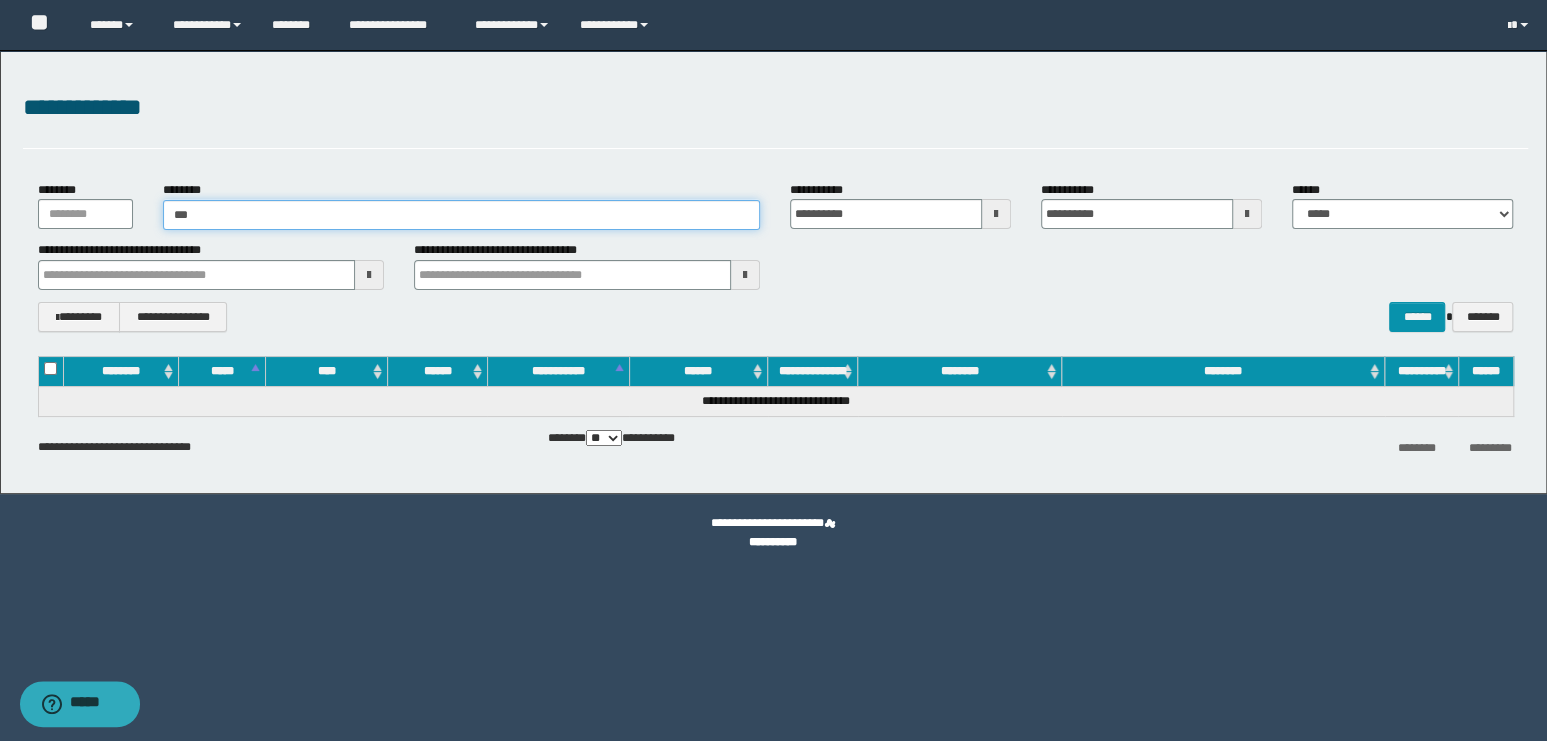 type on "****" 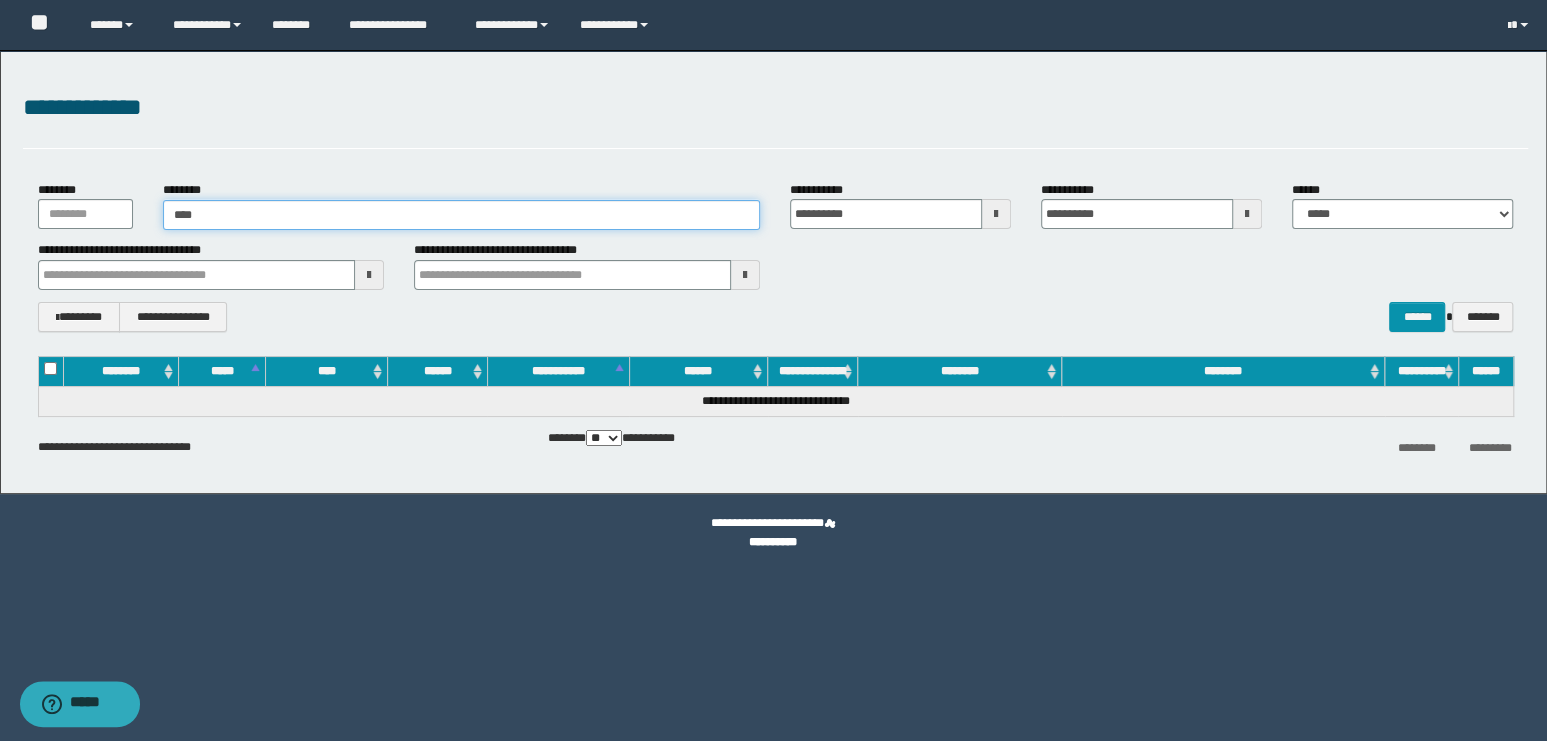 type 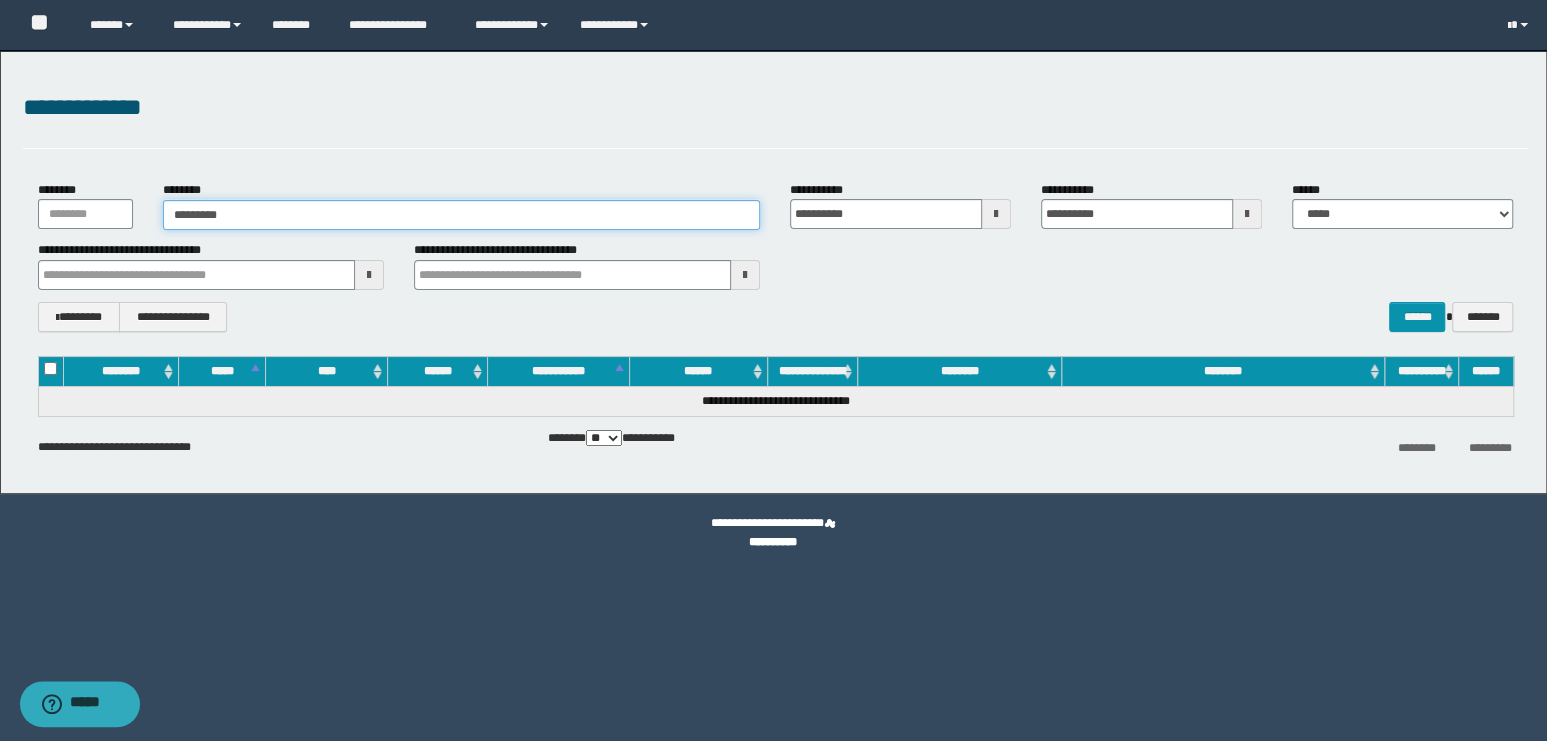 type on "**********" 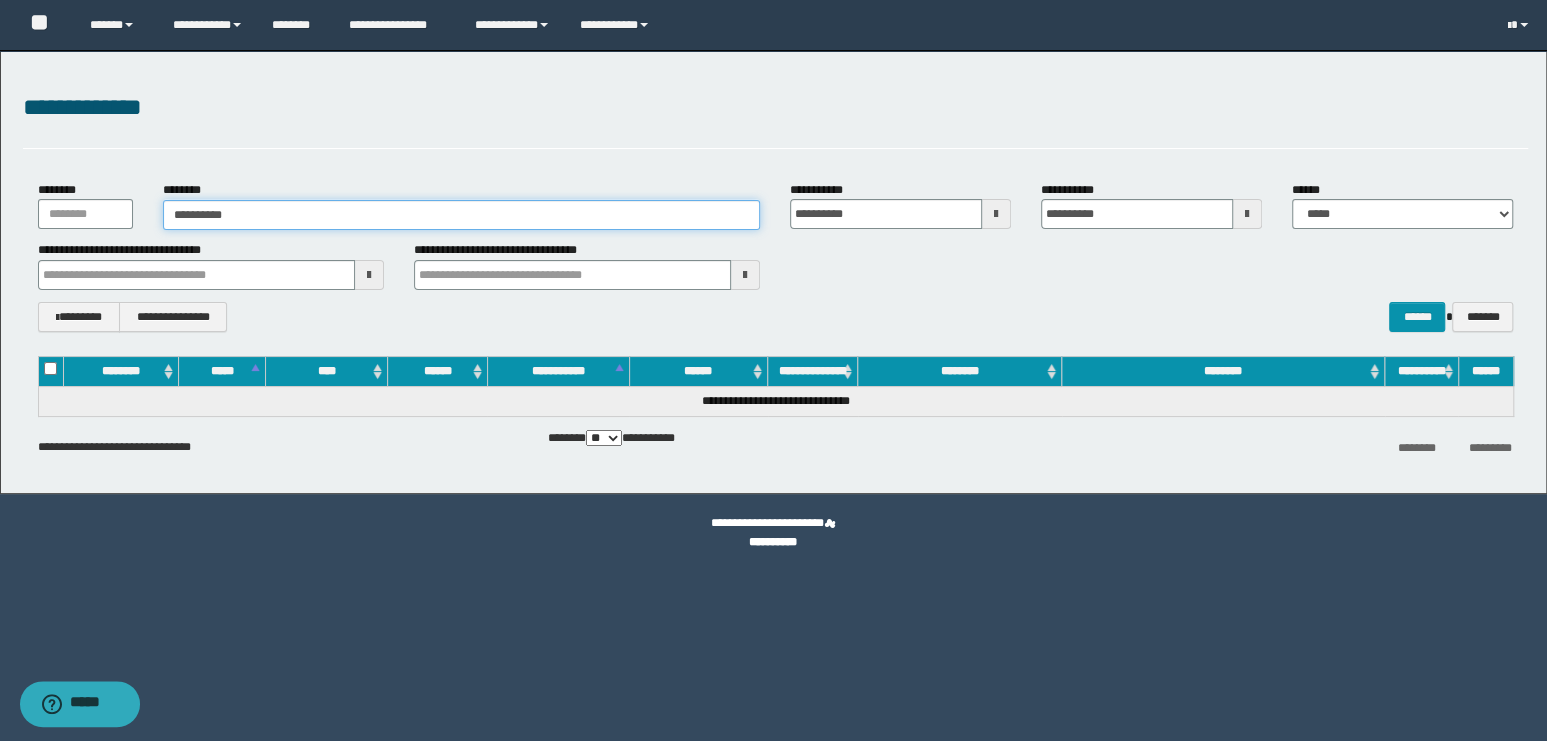 type on "**********" 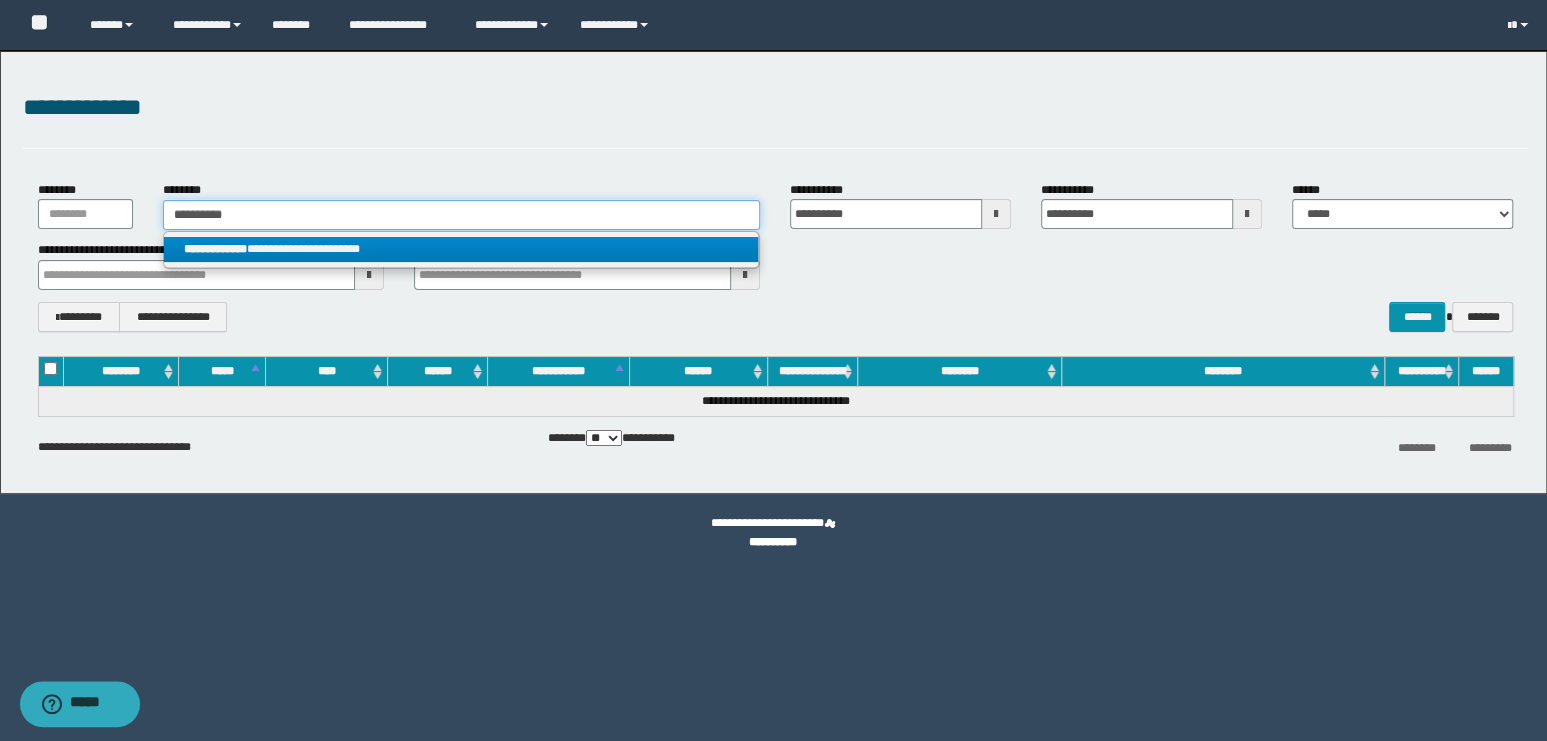 type on "**********" 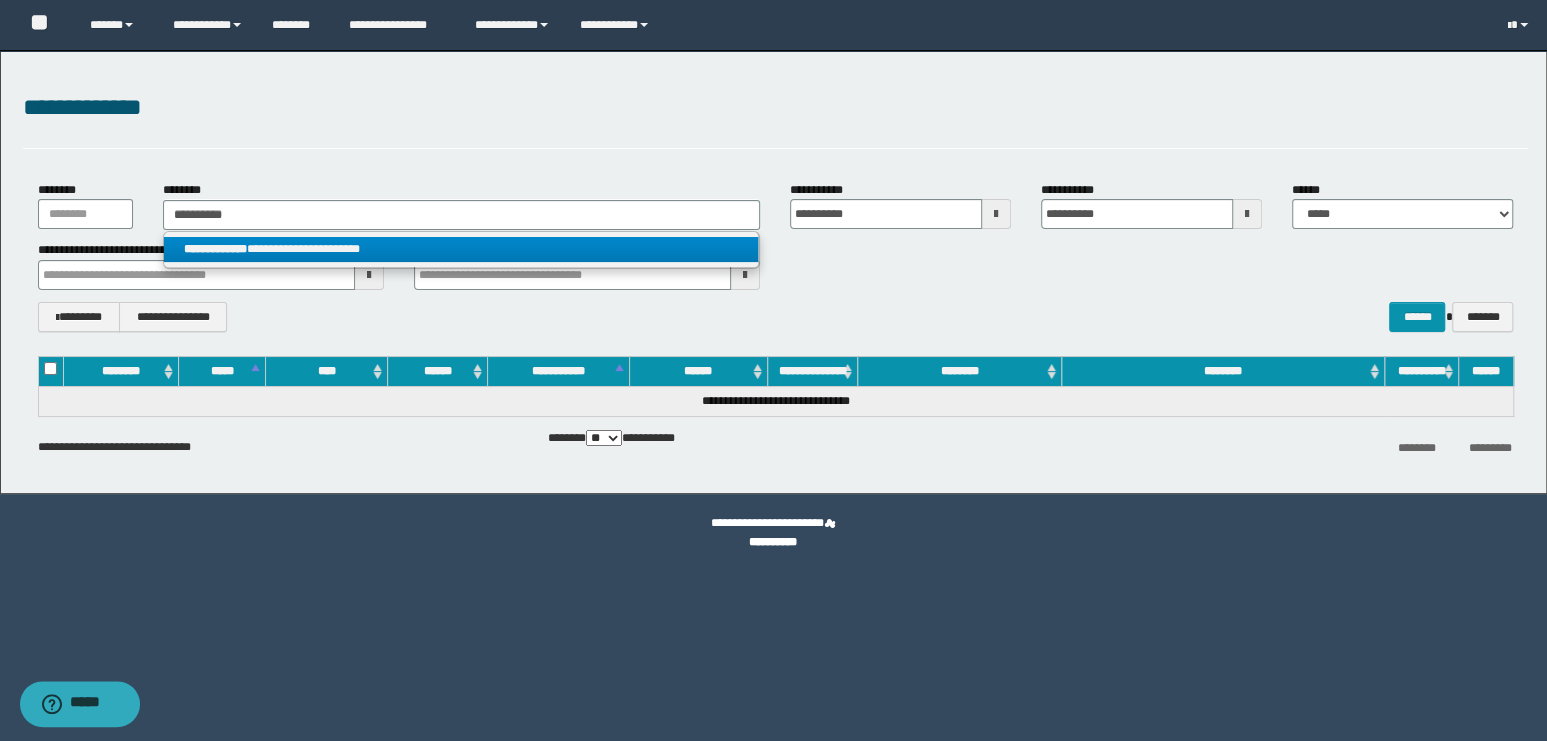 click on "**********" at bounding box center (461, 249) 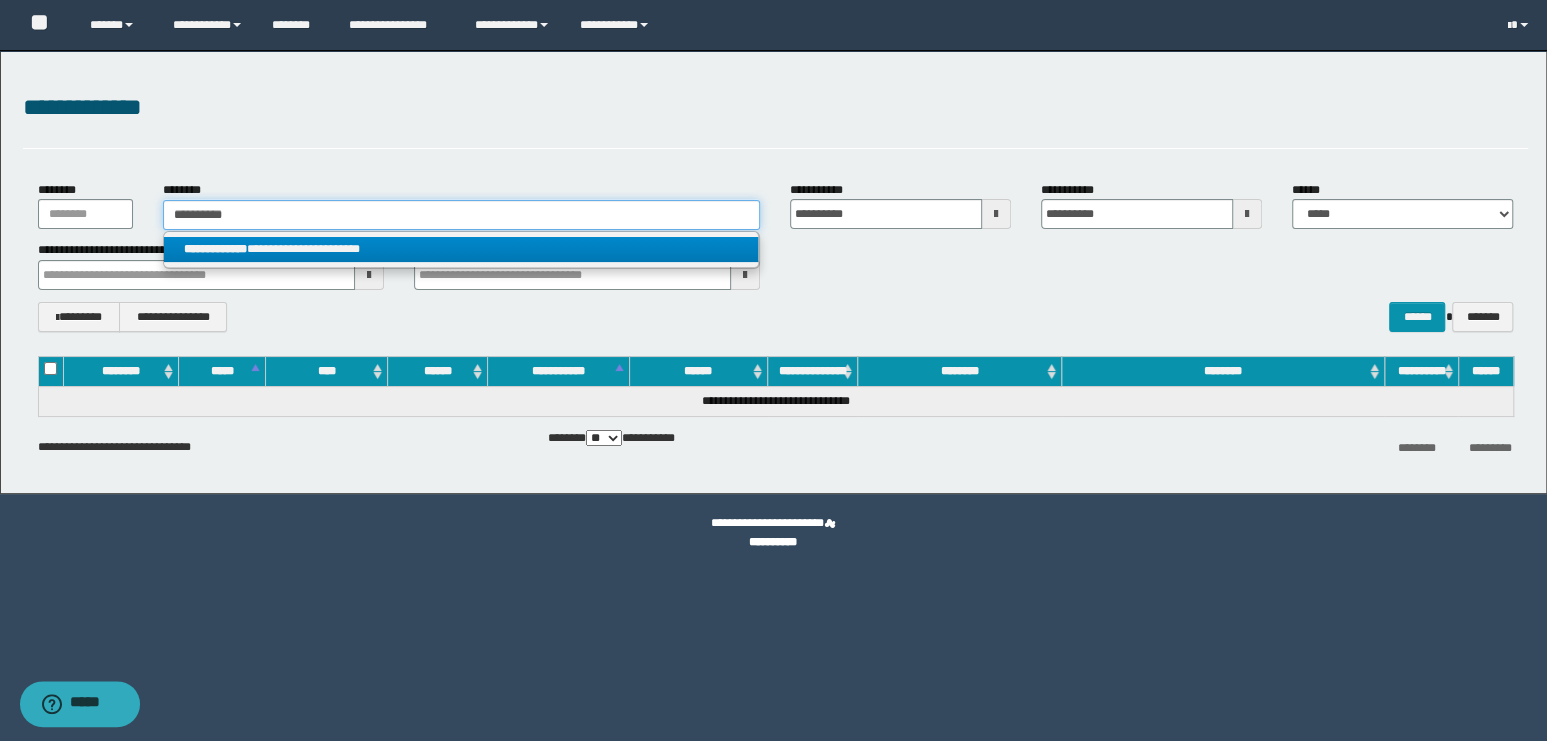 type 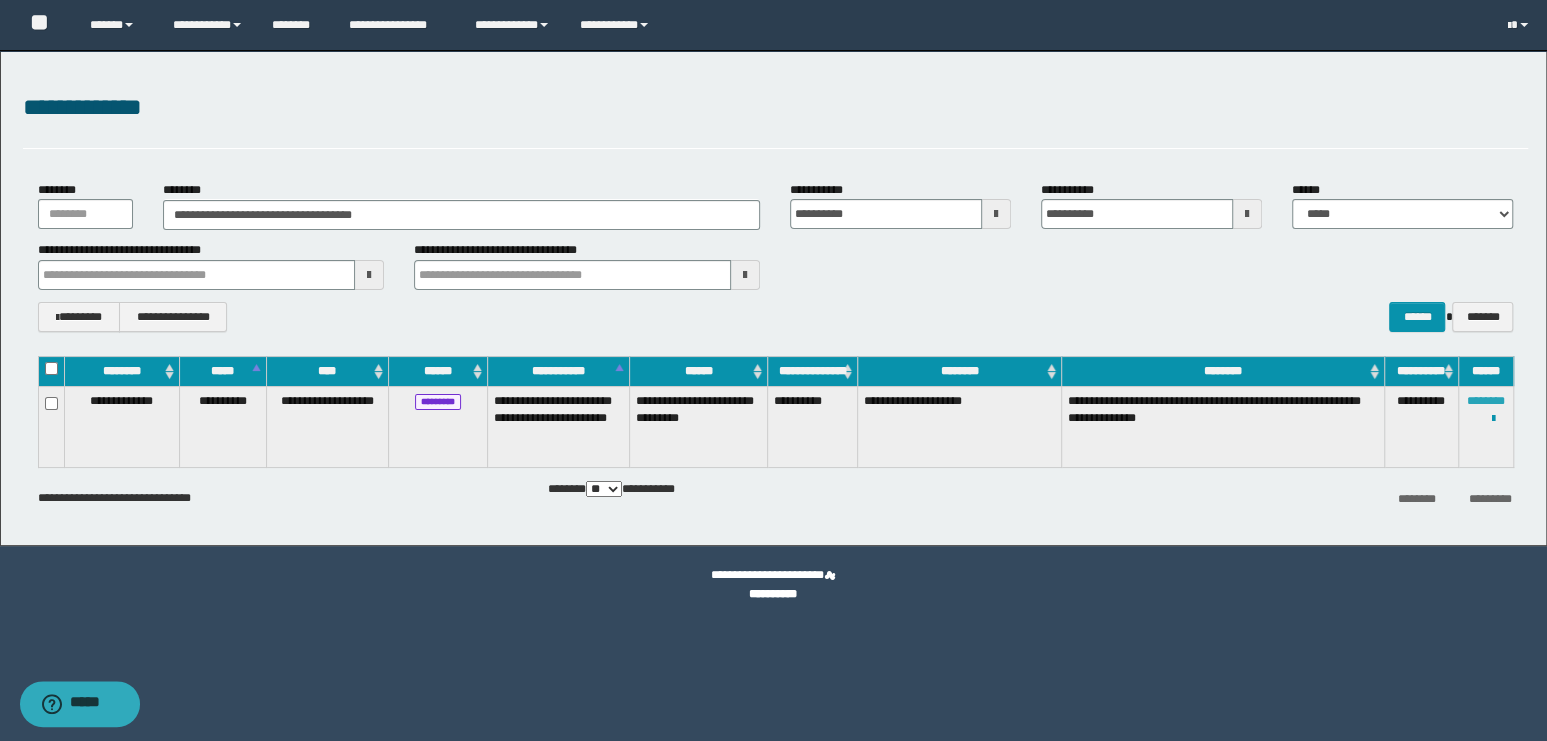 click on "********" at bounding box center [1486, 401] 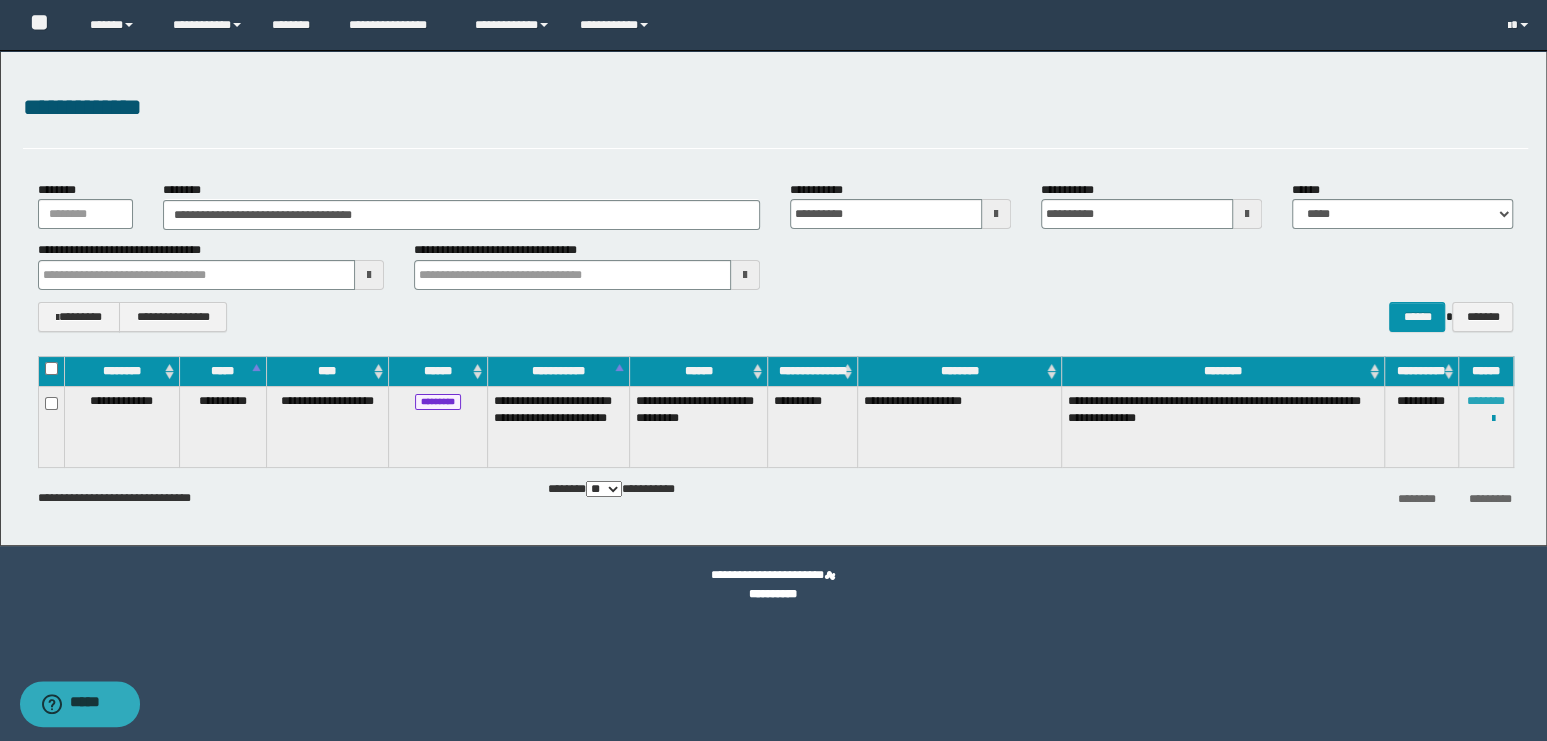 click on "********" at bounding box center (1486, 401) 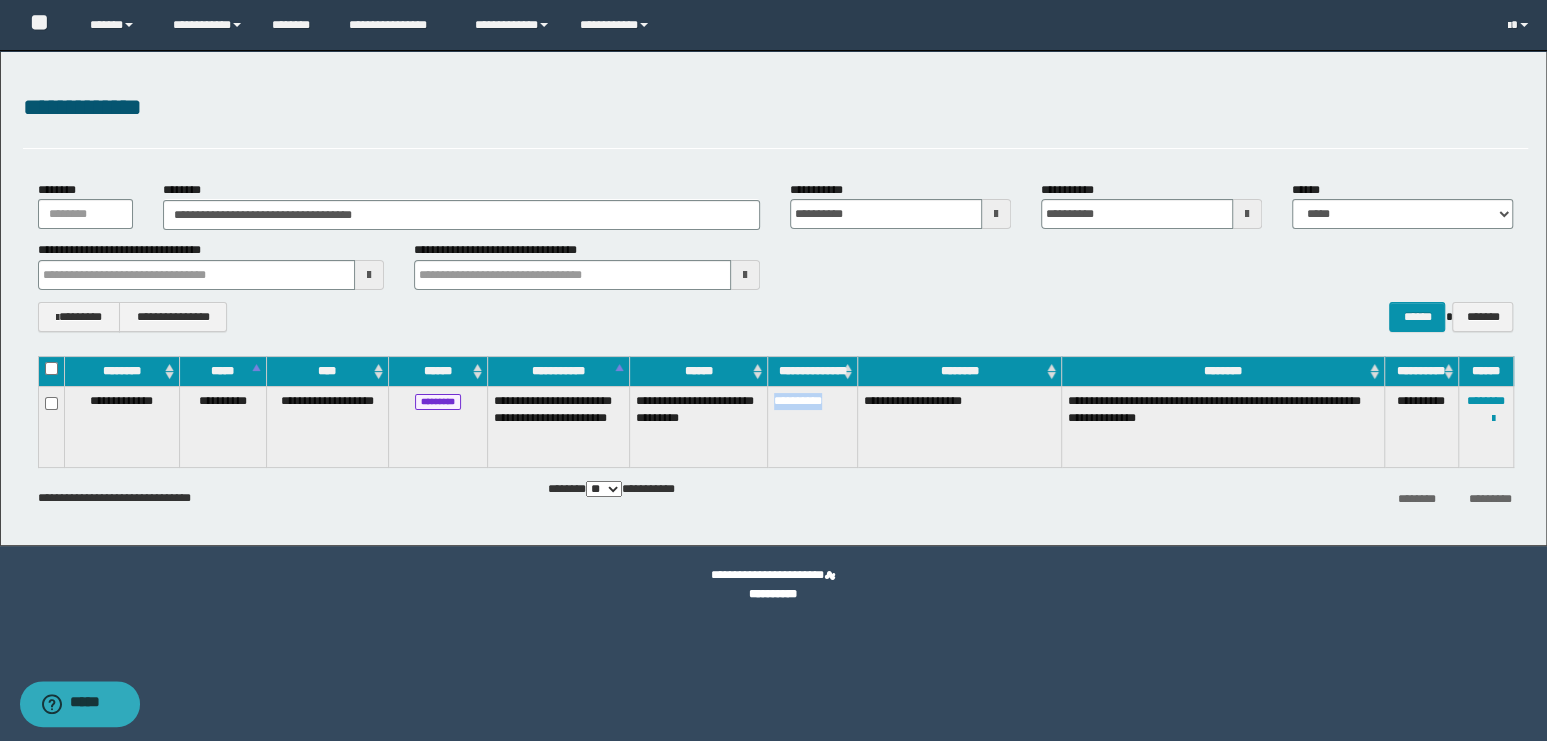 drag, startPoint x: 844, startPoint y: 402, endPoint x: 769, endPoint y: 401, distance: 75.00667 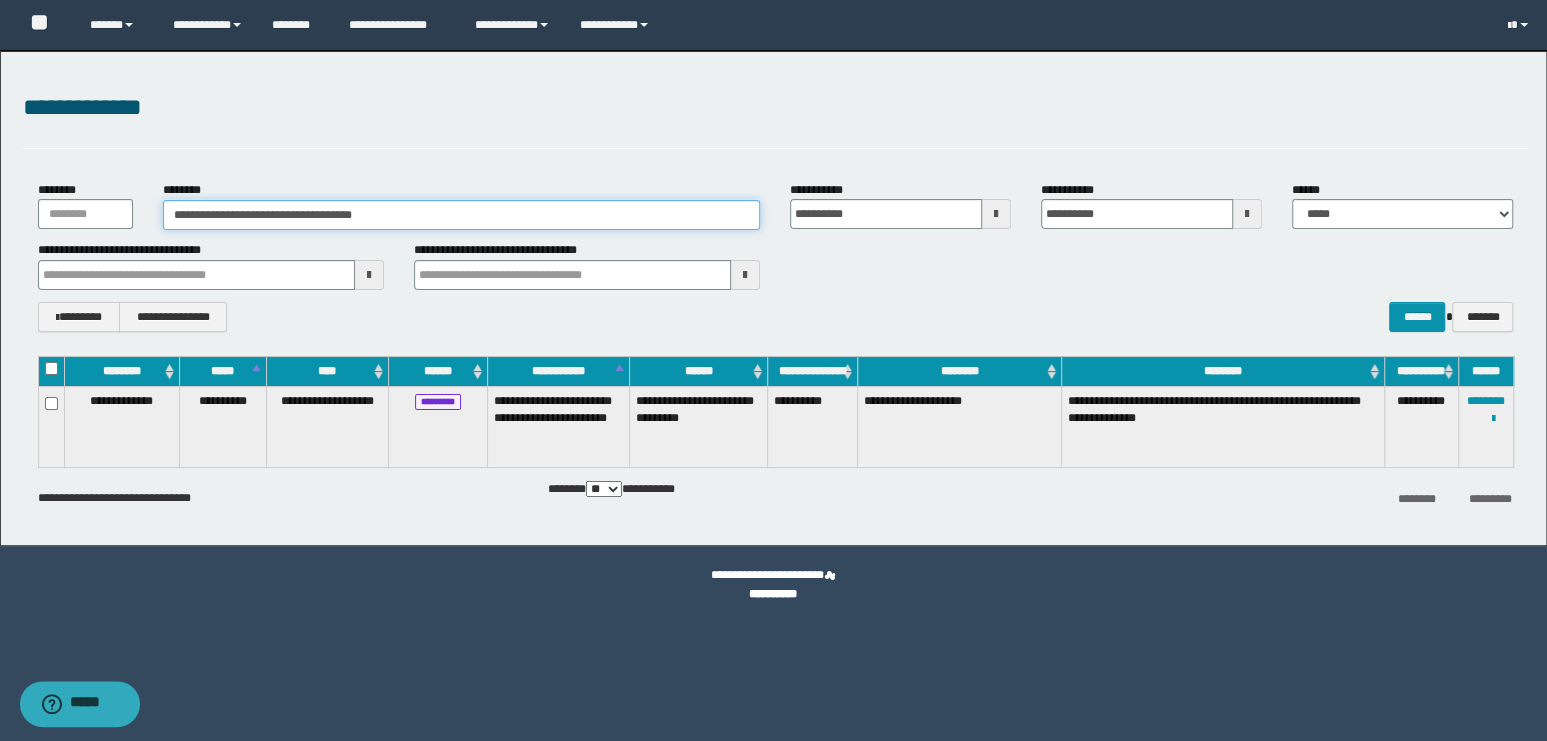 drag, startPoint x: 407, startPoint y: 222, endPoint x: 62, endPoint y: 187, distance: 346.7708 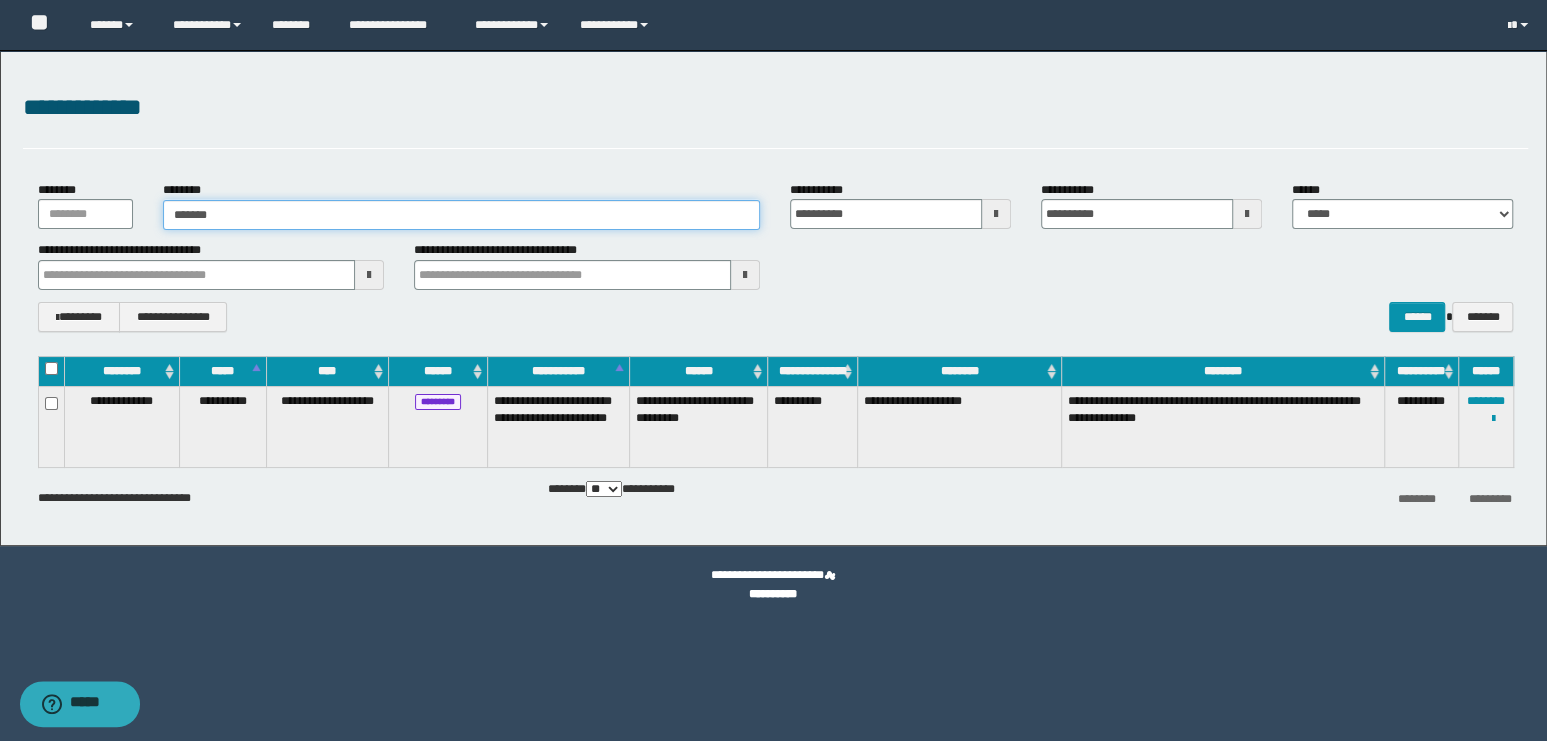 type on "*******" 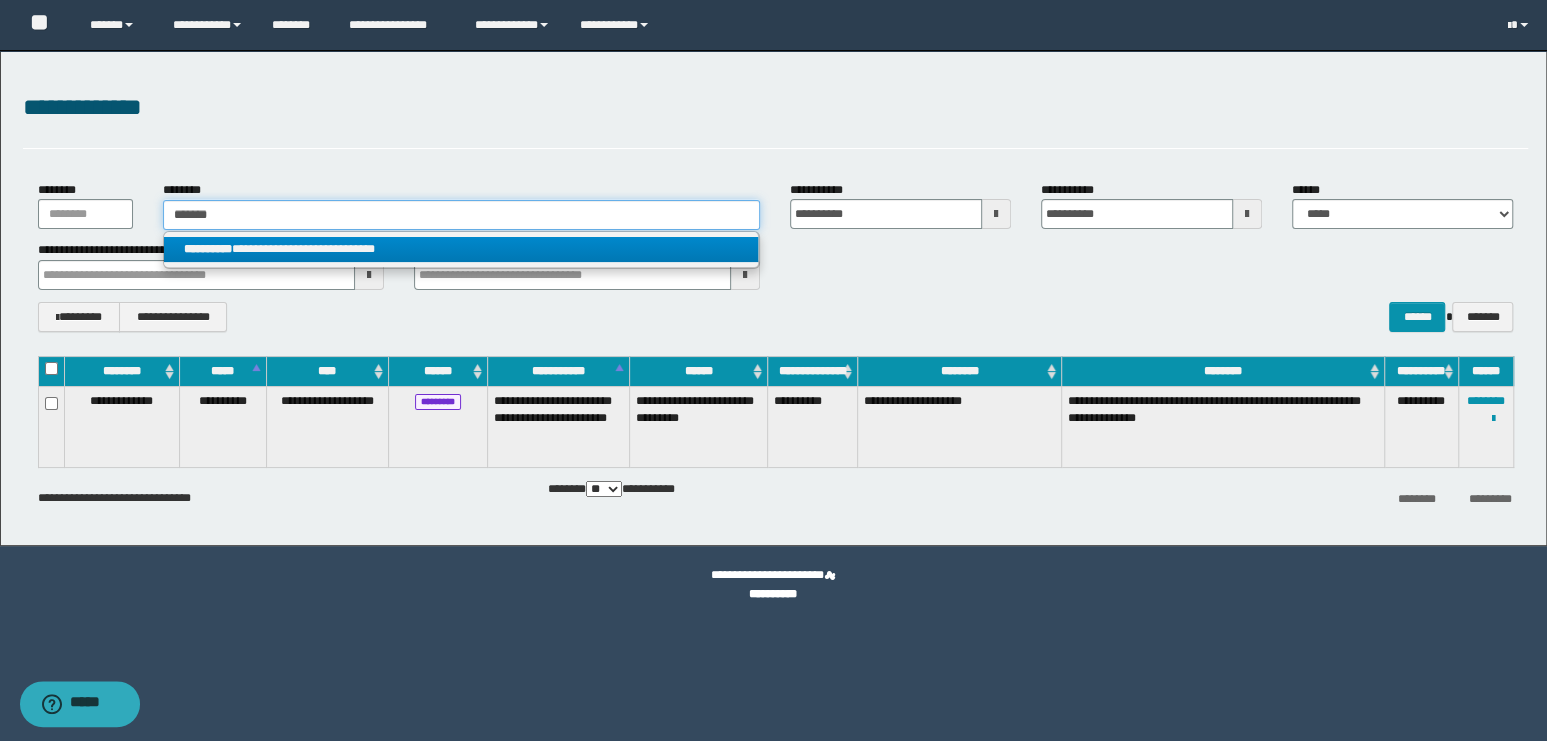type on "*******" 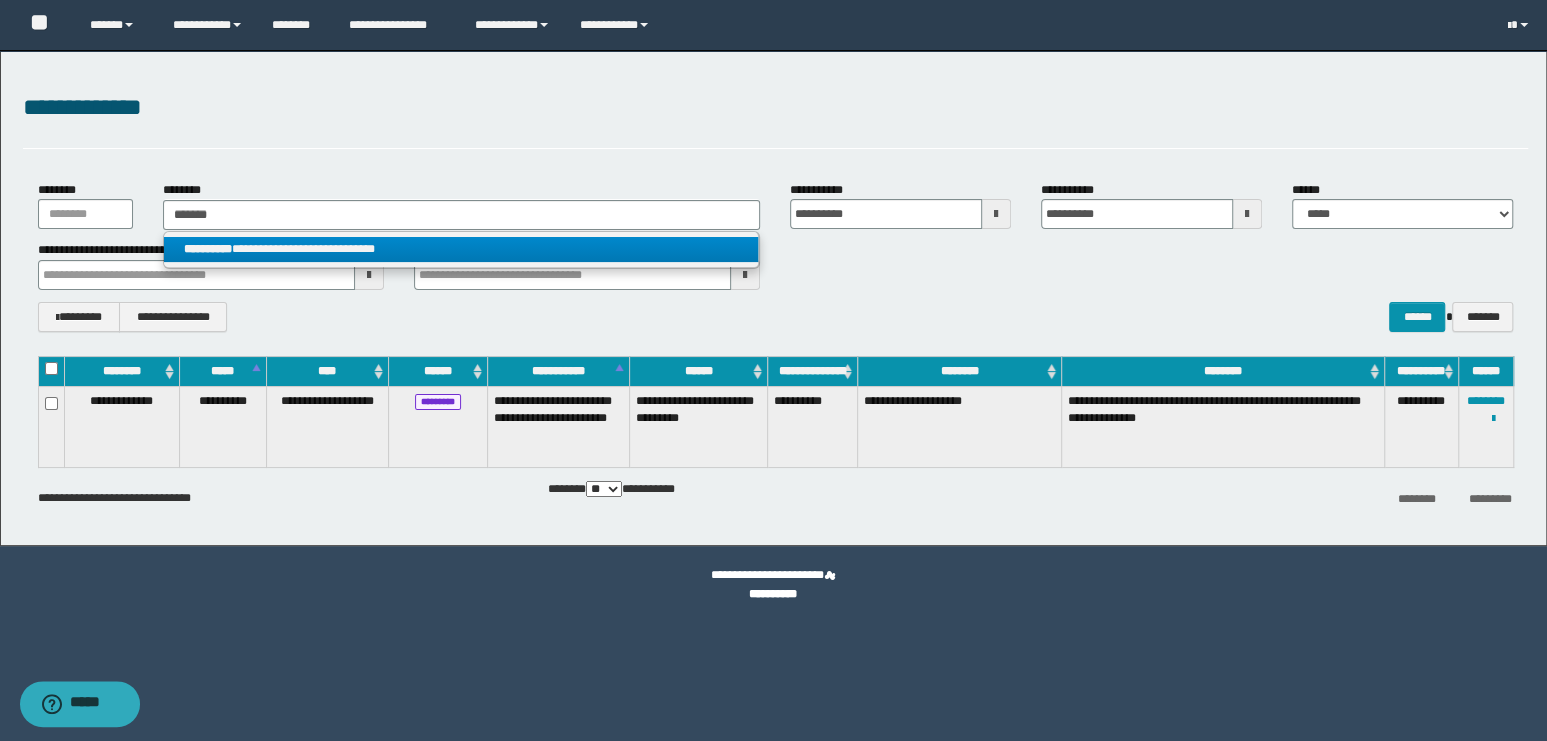 click on "**********" at bounding box center [461, 249] 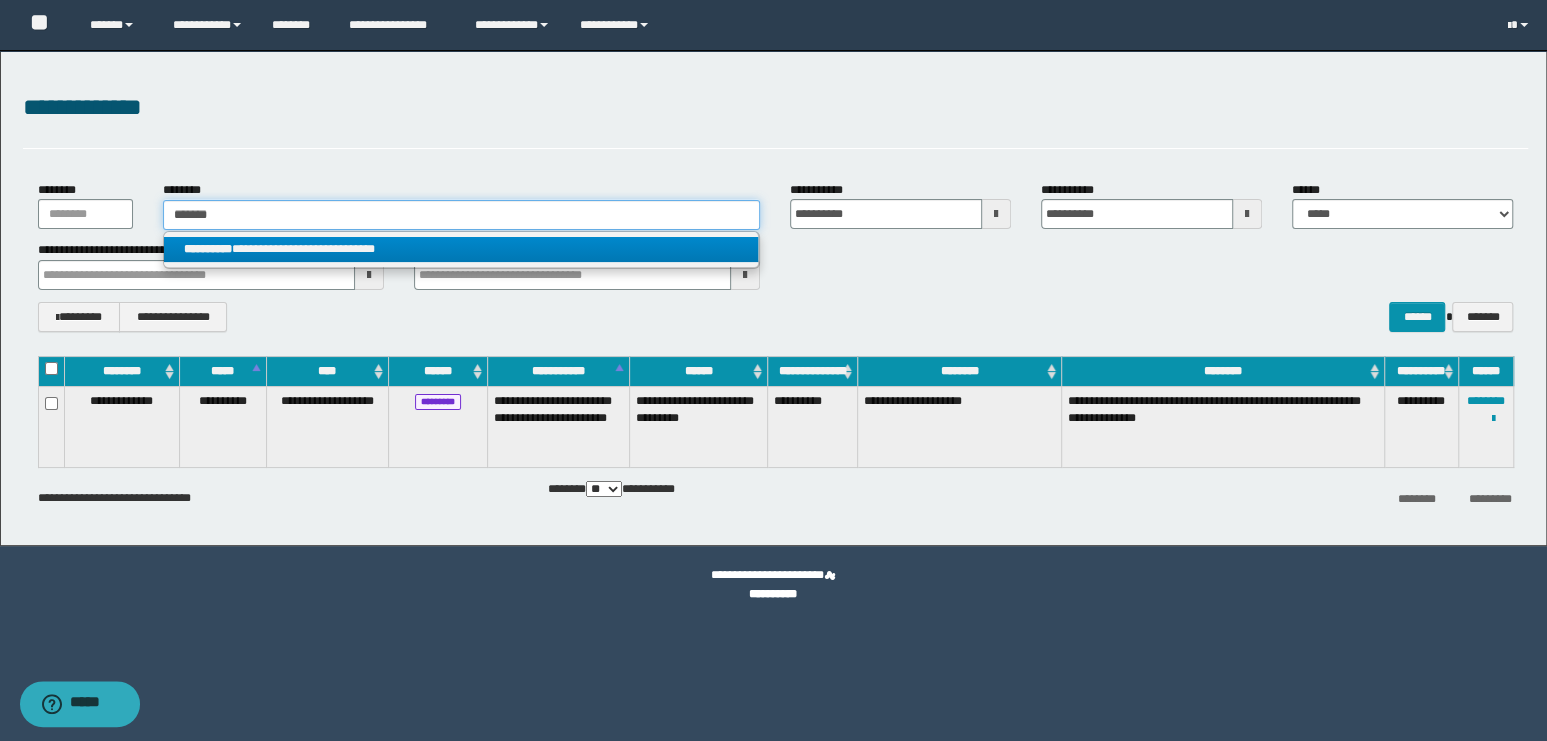 type 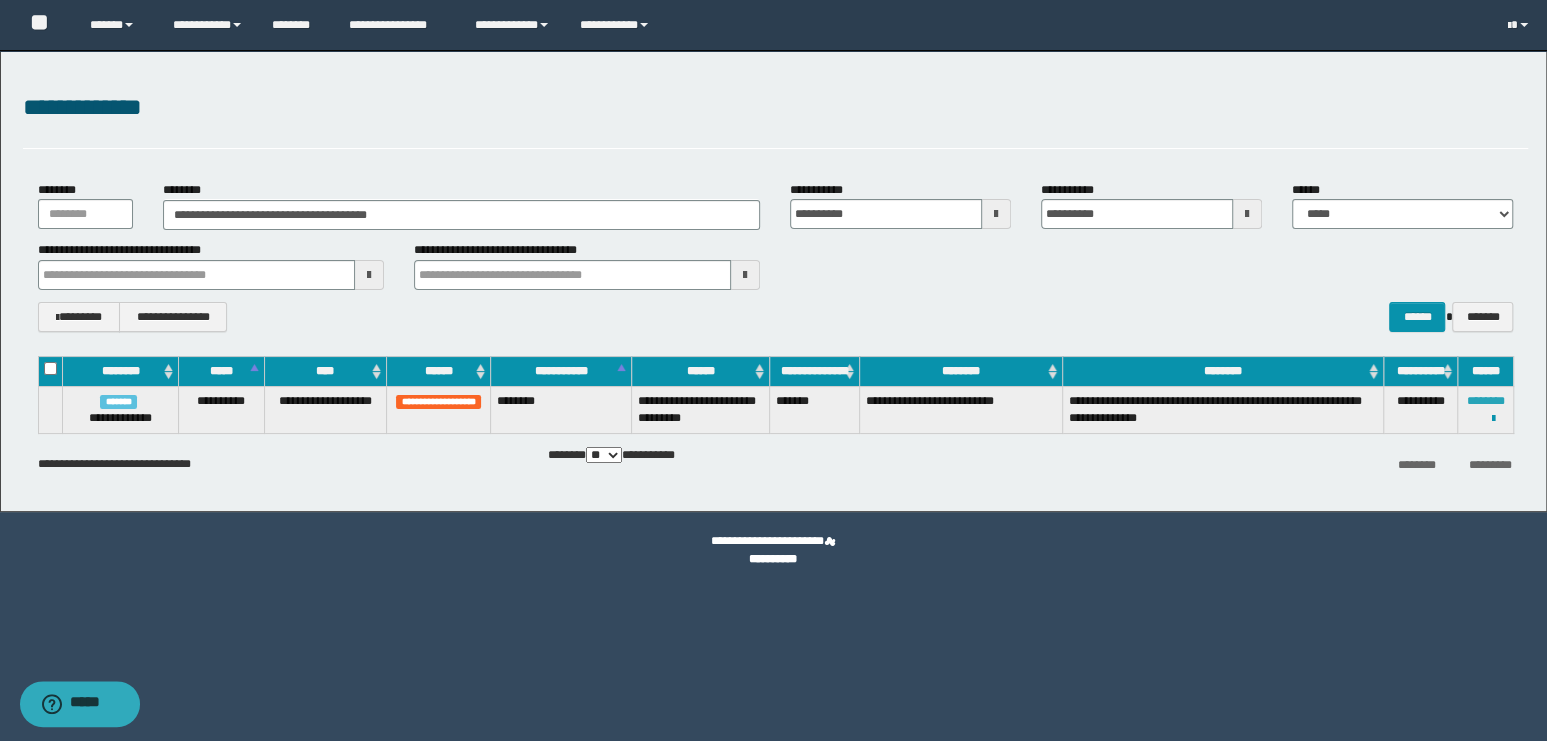 click on "********" at bounding box center (1486, 401) 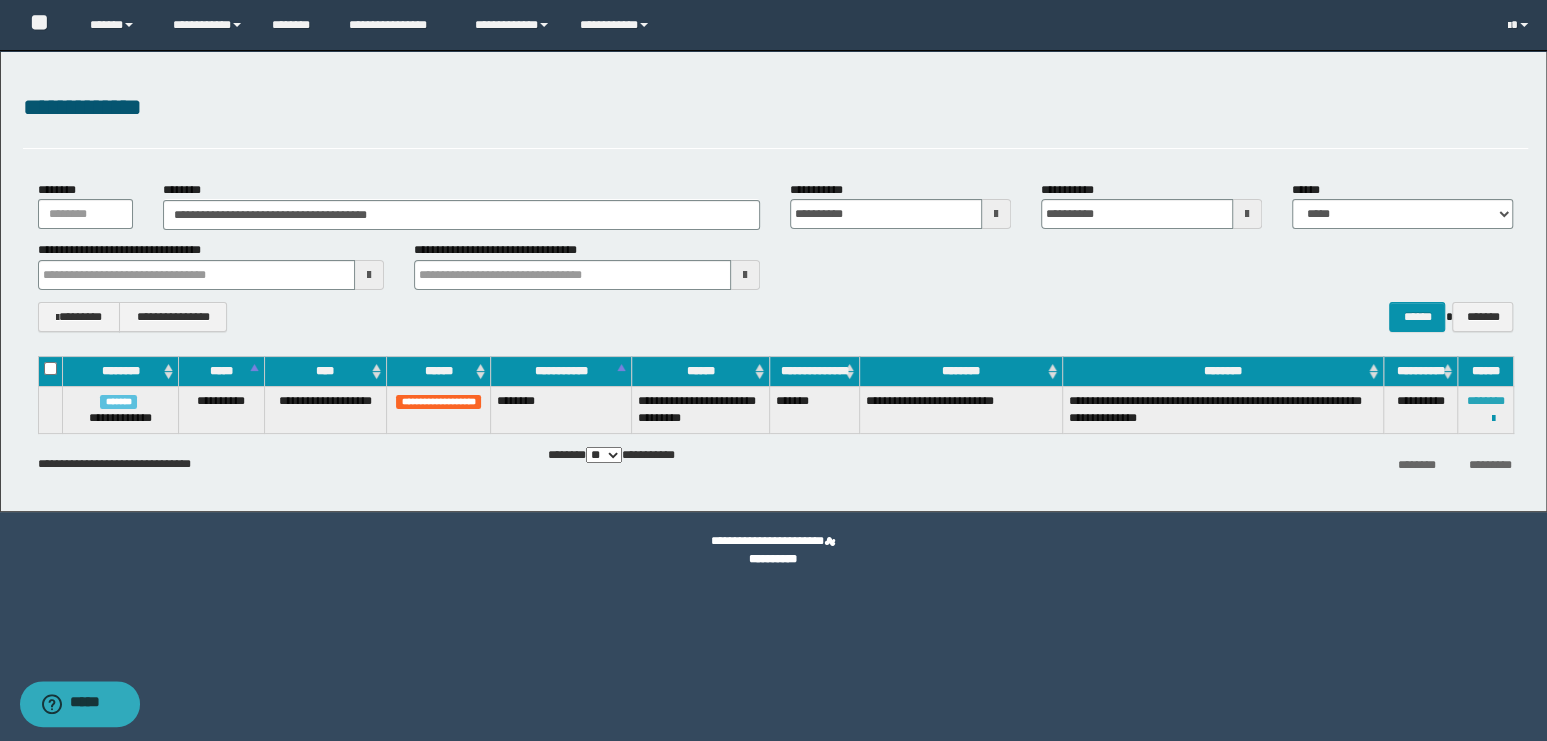click on "********" at bounding box center (1486, 401) 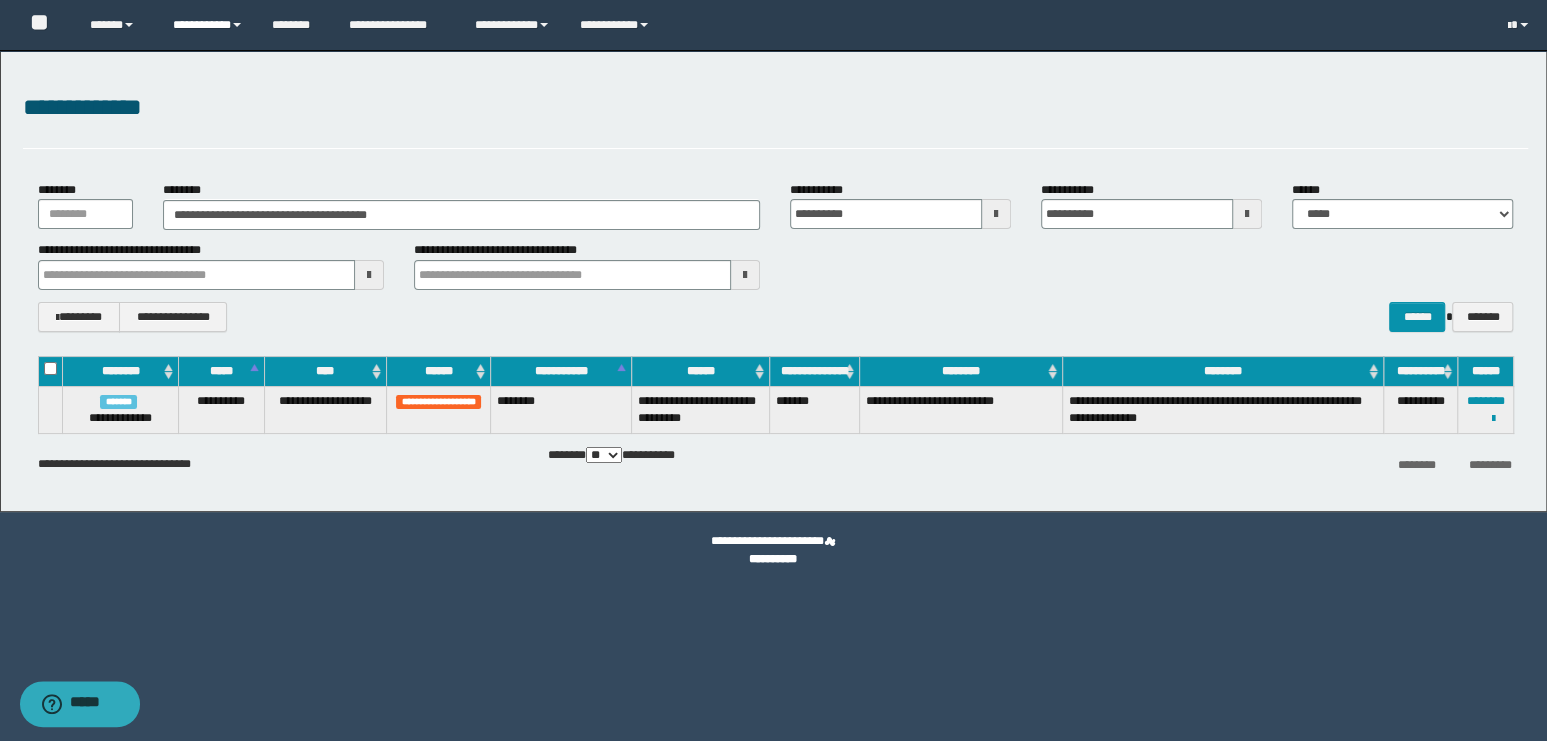 click on "**********" at bounding box center (207, 25) 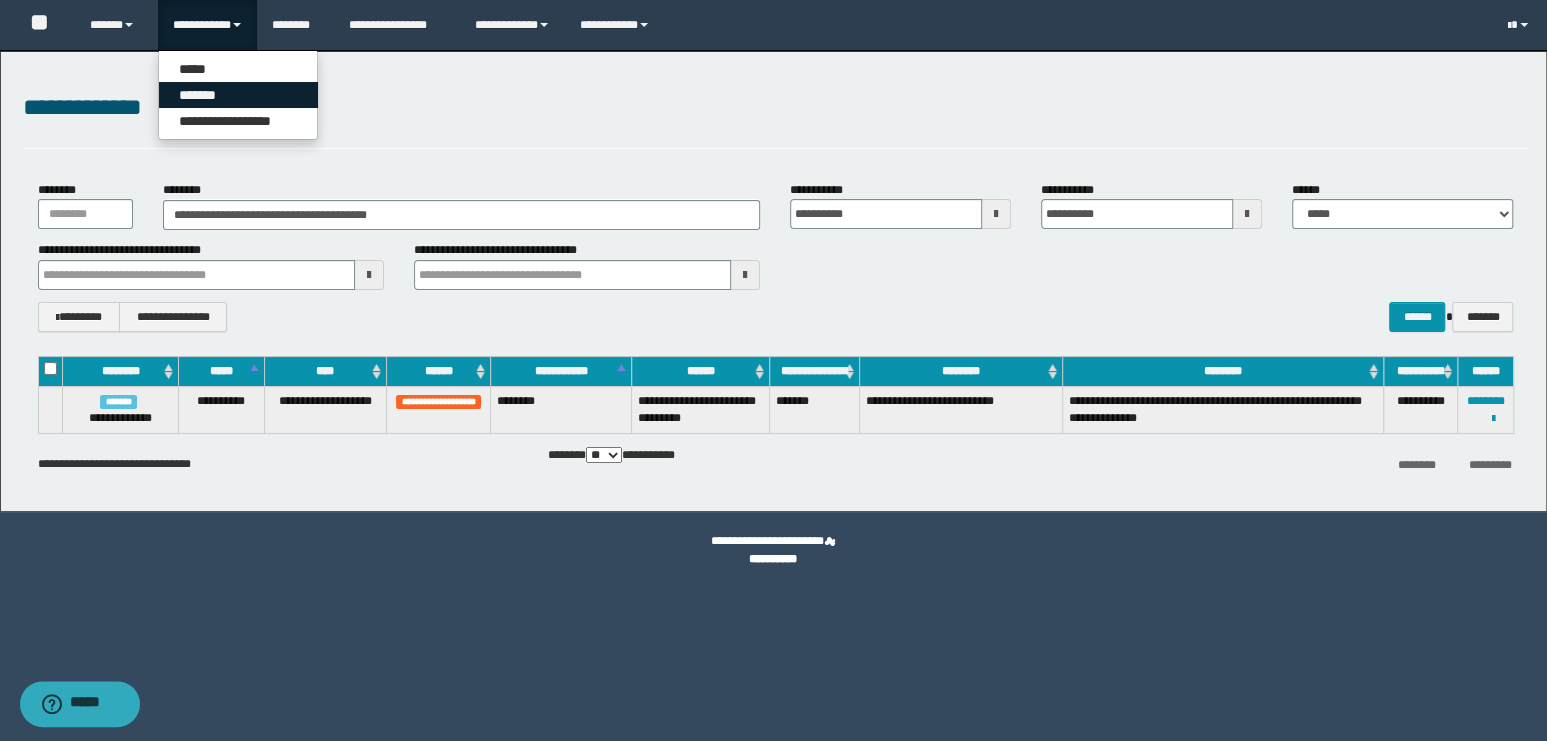 click on "*******" at bounding box center [238, 95] 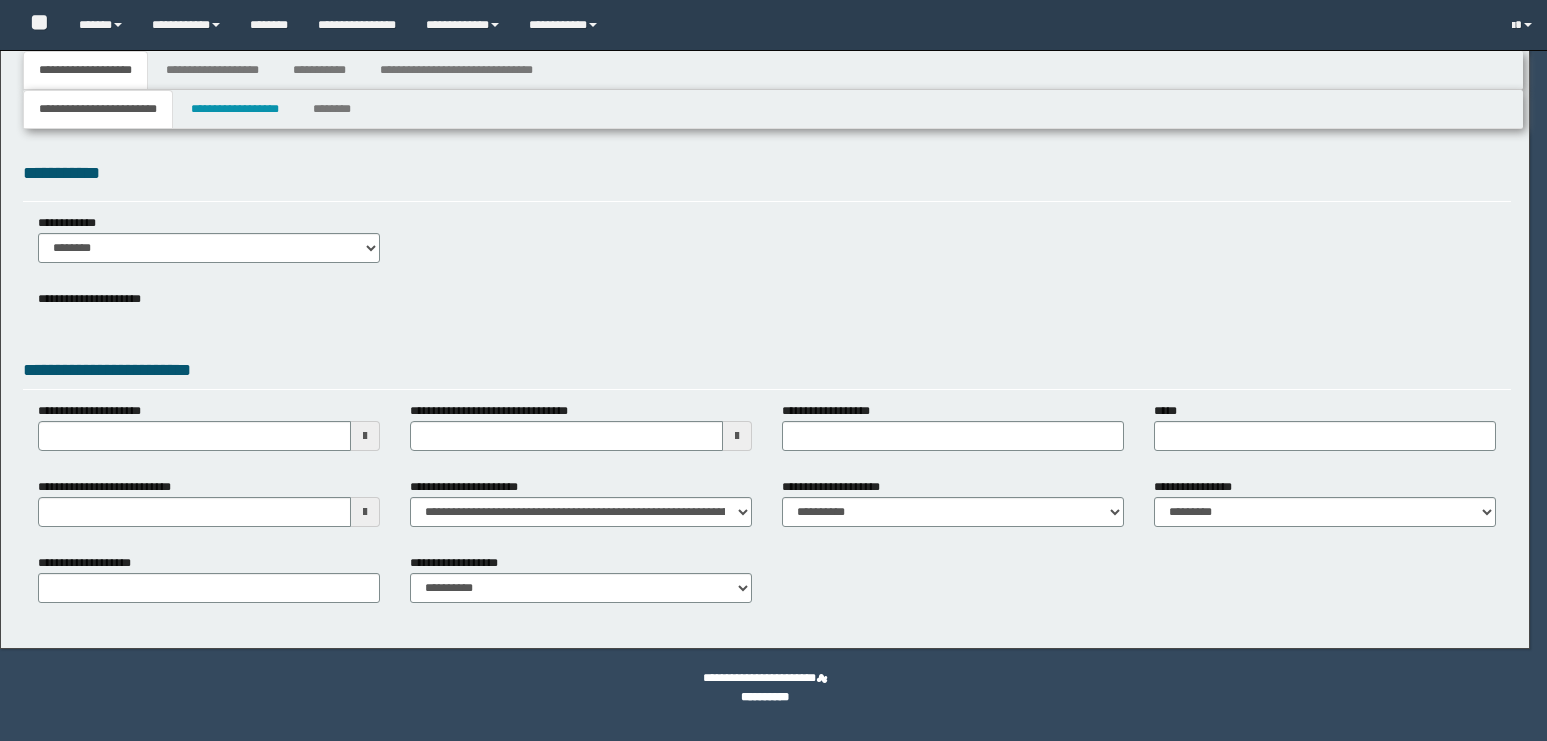 scroll, scrollTop: 0, scrollLeft: 0, axis: both 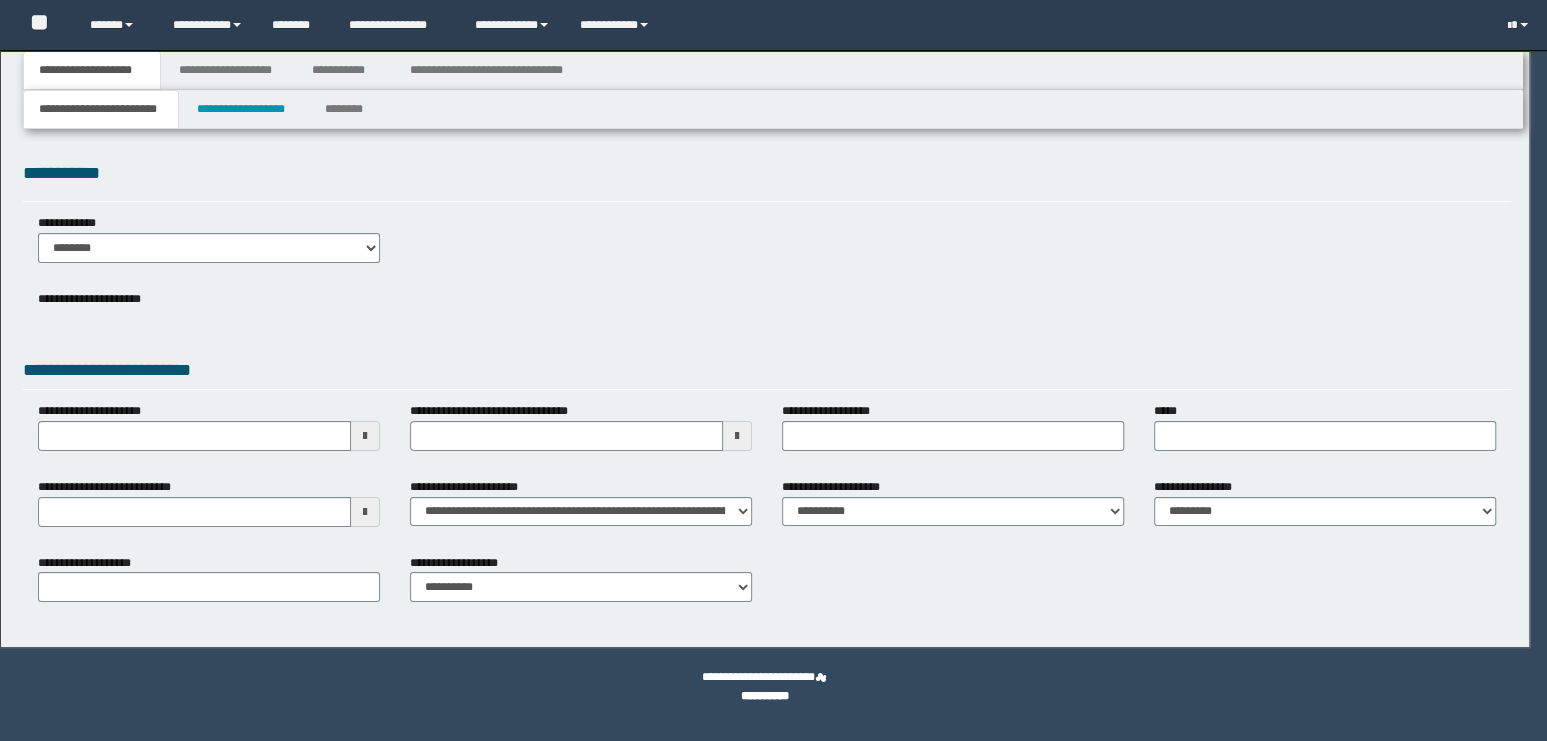 select on "*" 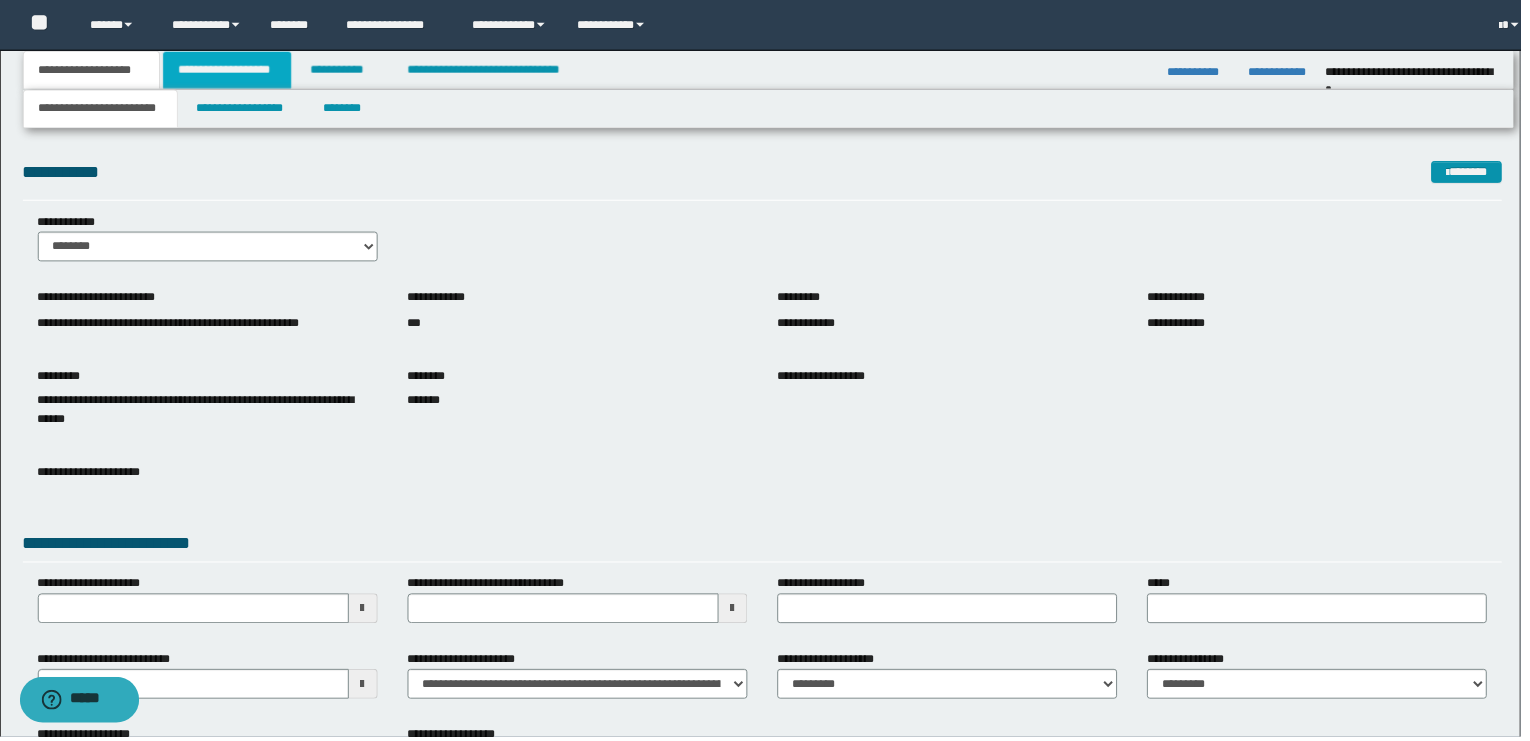 click on "**********" at bounding box center [228, 70] 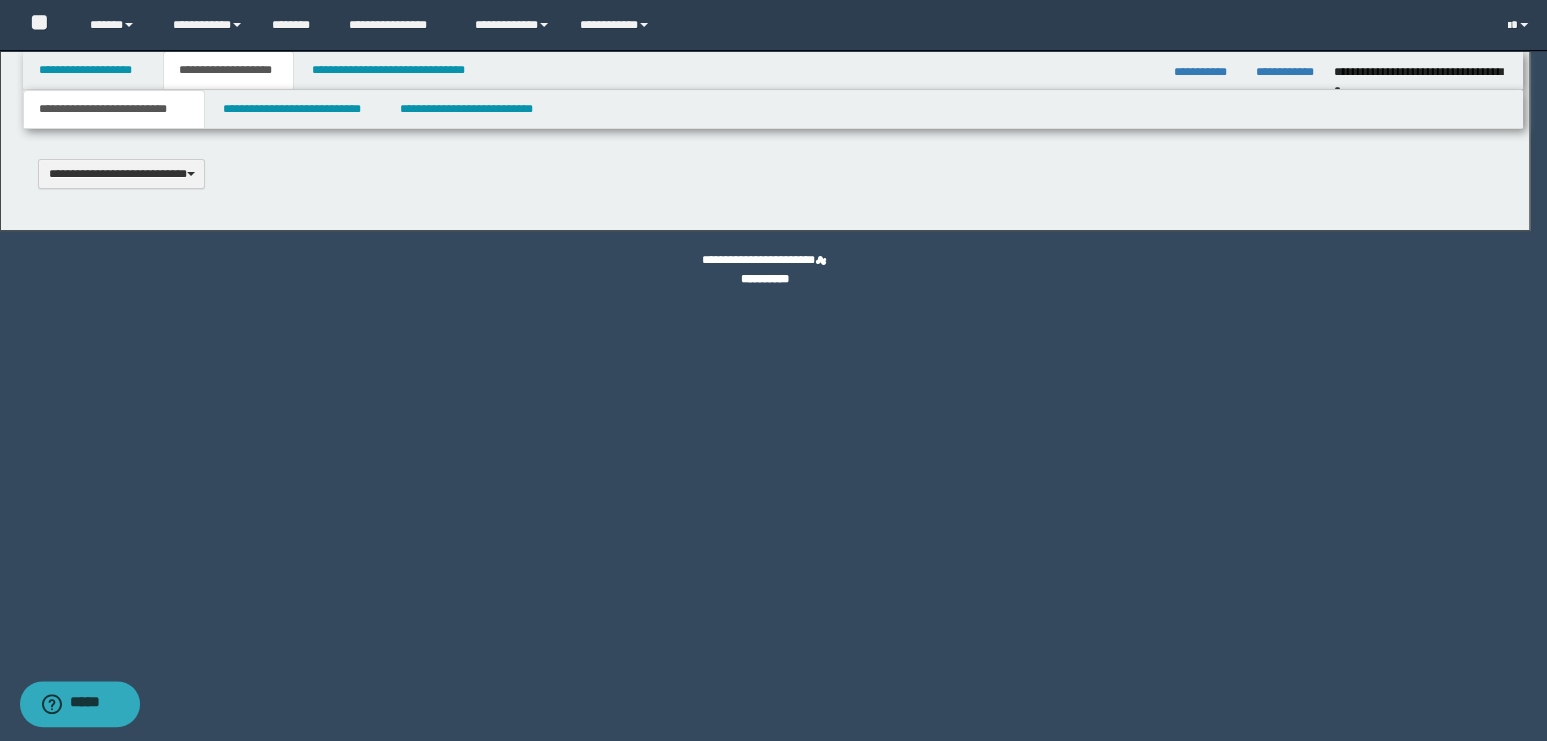 type 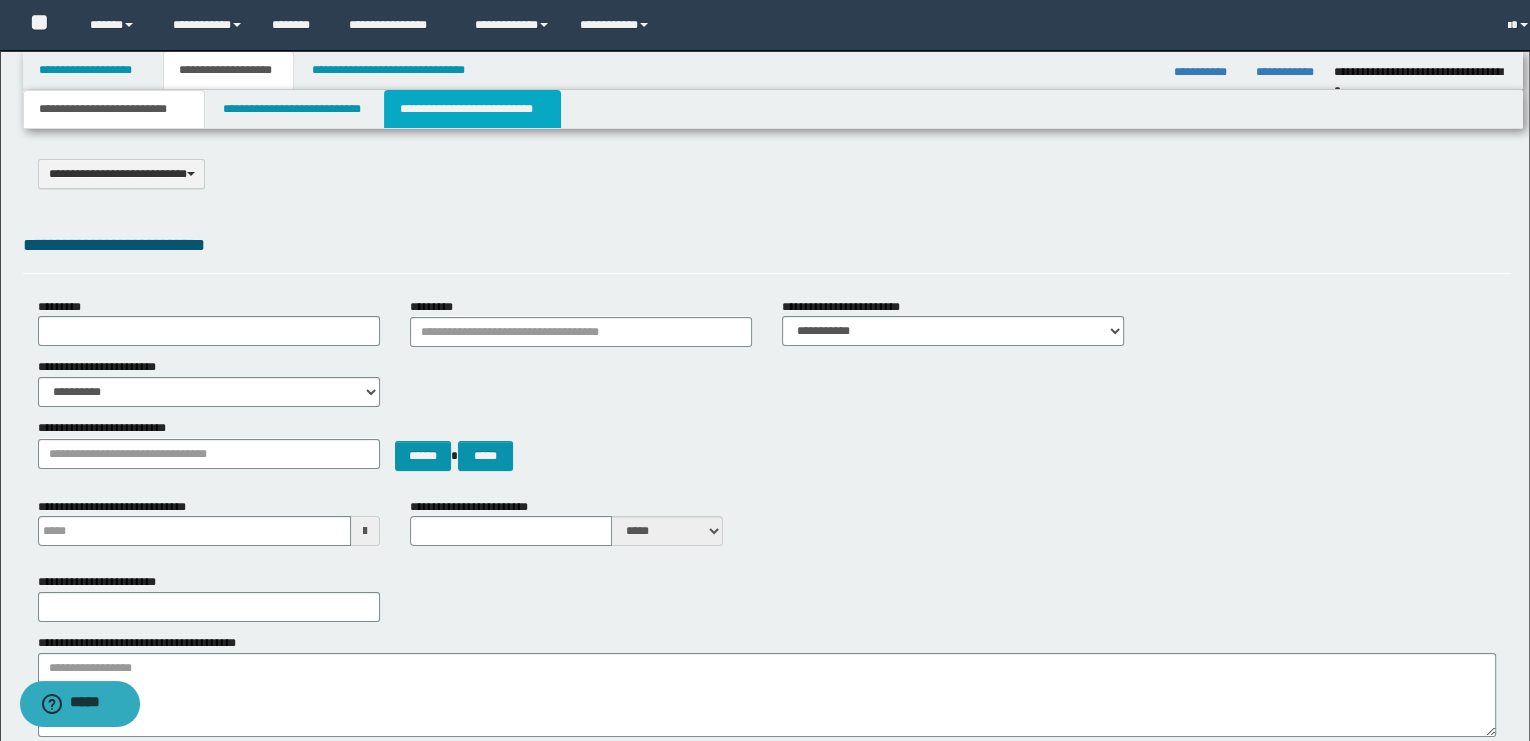 click on "**********" at bounding box center [472, 109] 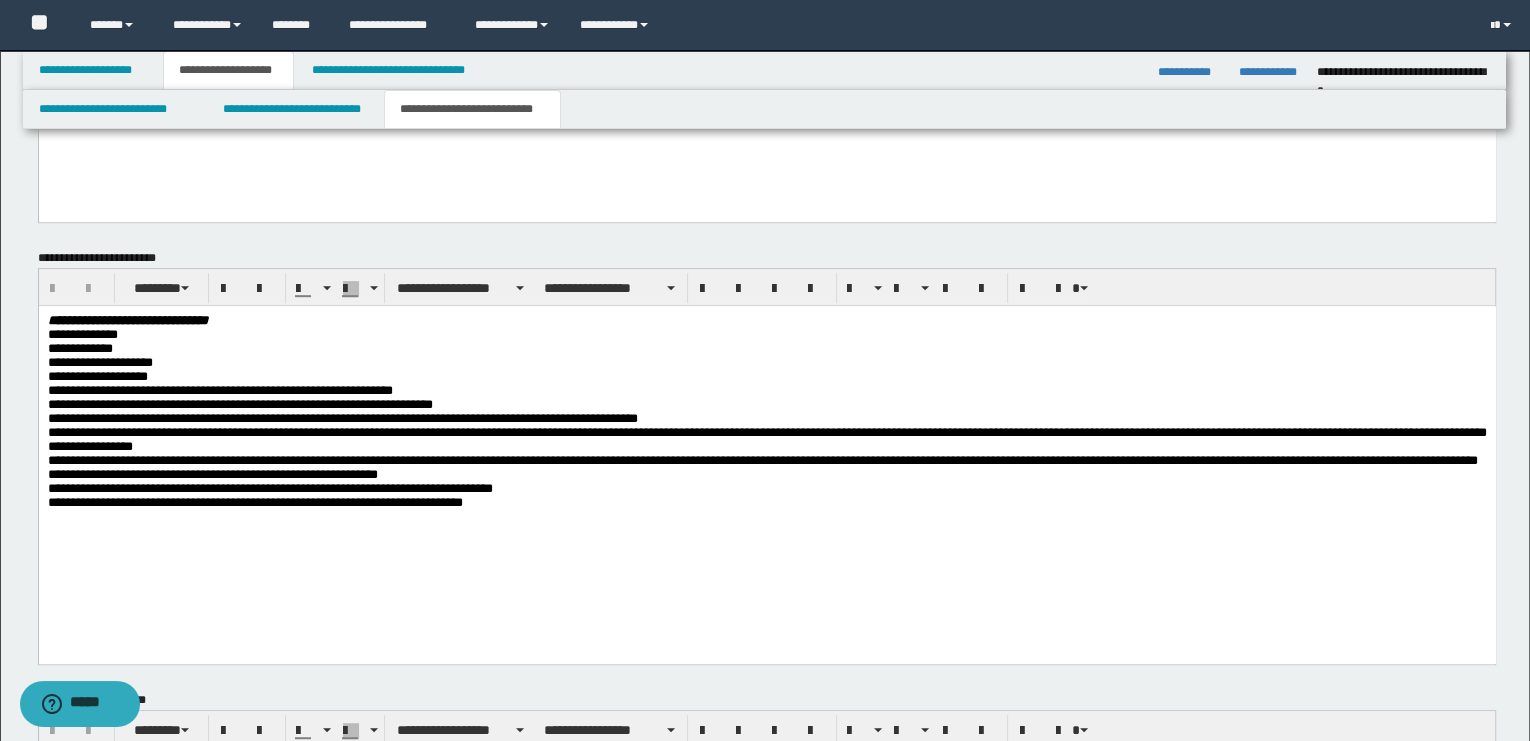 scroll, scrollTop: 1000, scrollLeft: 0, axis: vertical 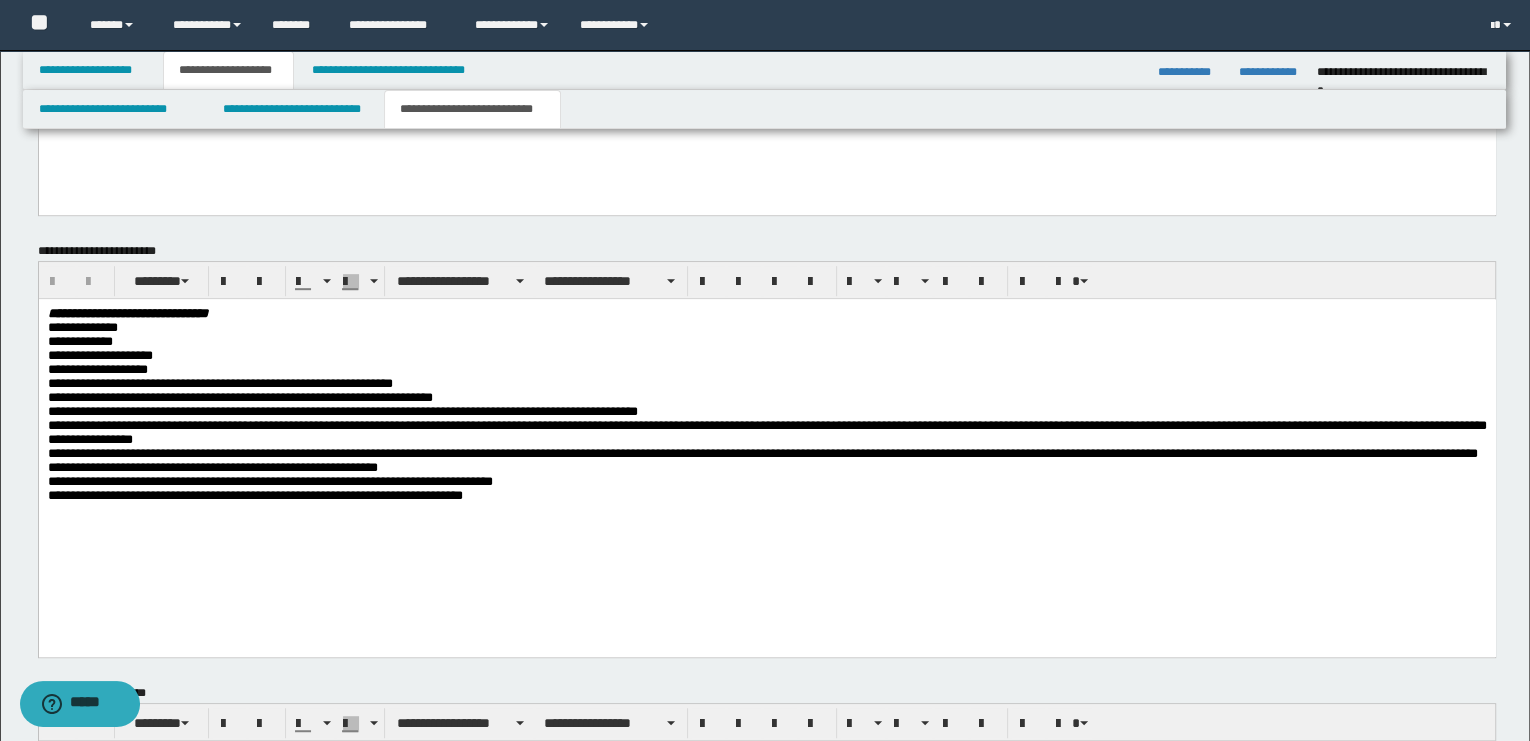 click on "**********" at bounding box center (766, 342) 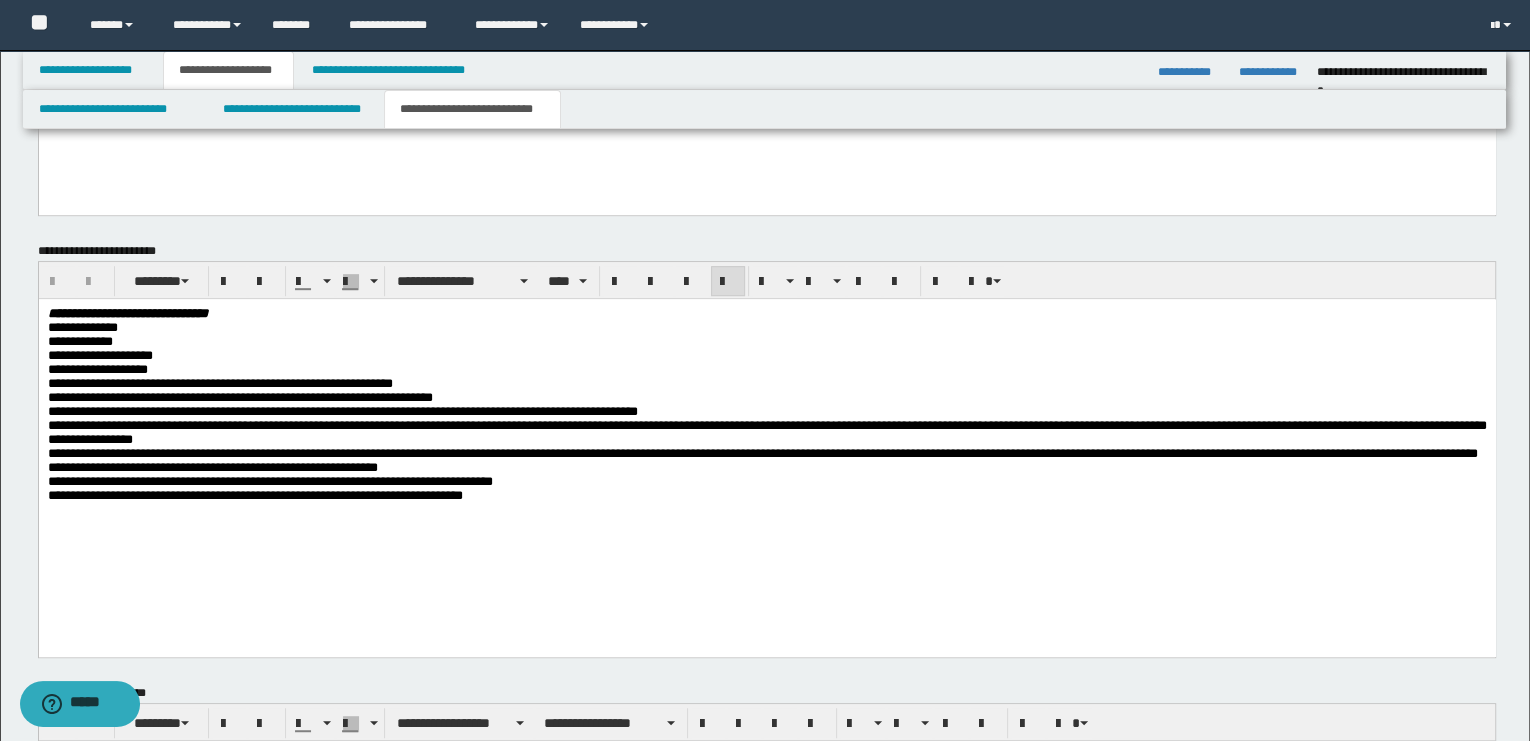click on "**********" at bounding box center (766, 432) 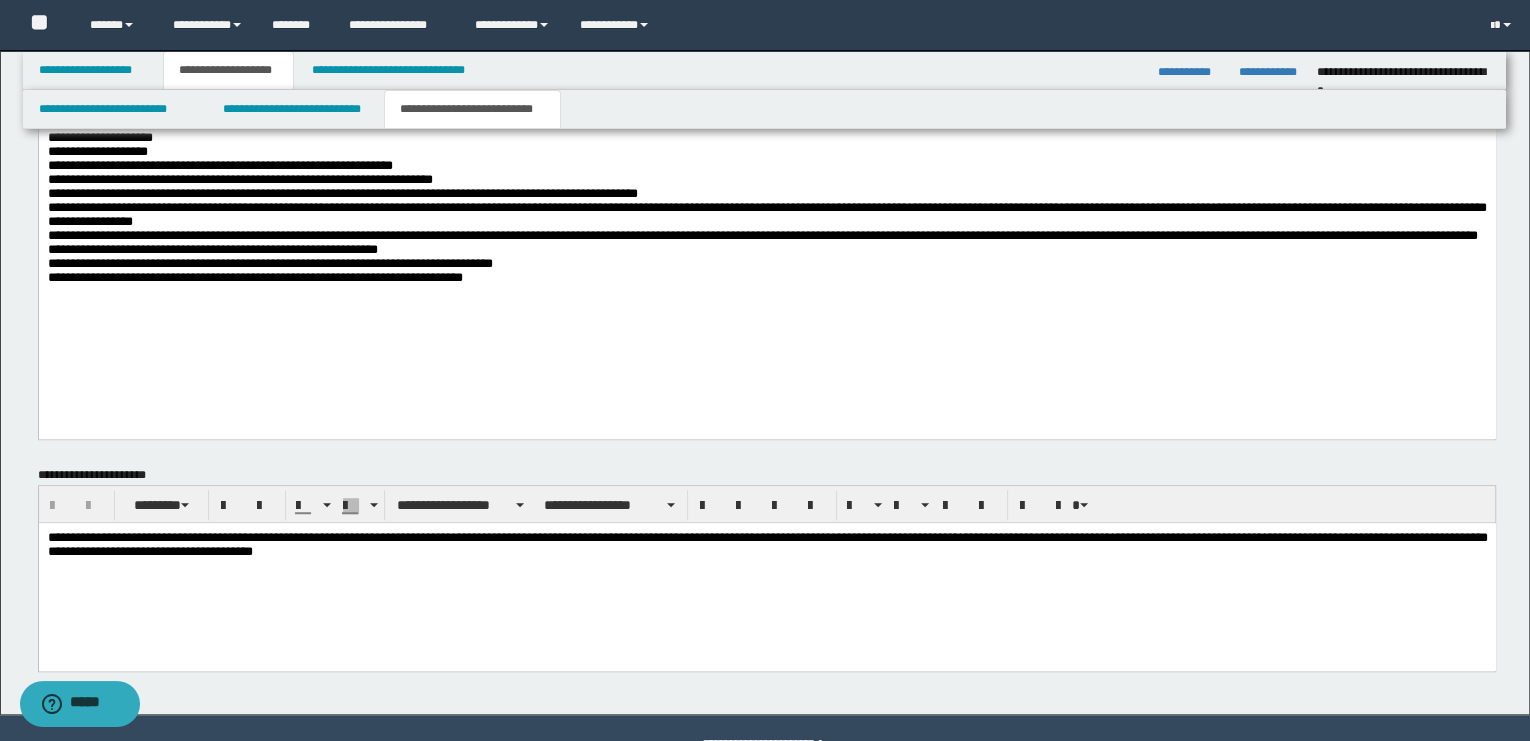 scroll, scrollTop: 1222, scrollLeft: 0, axis: vertical 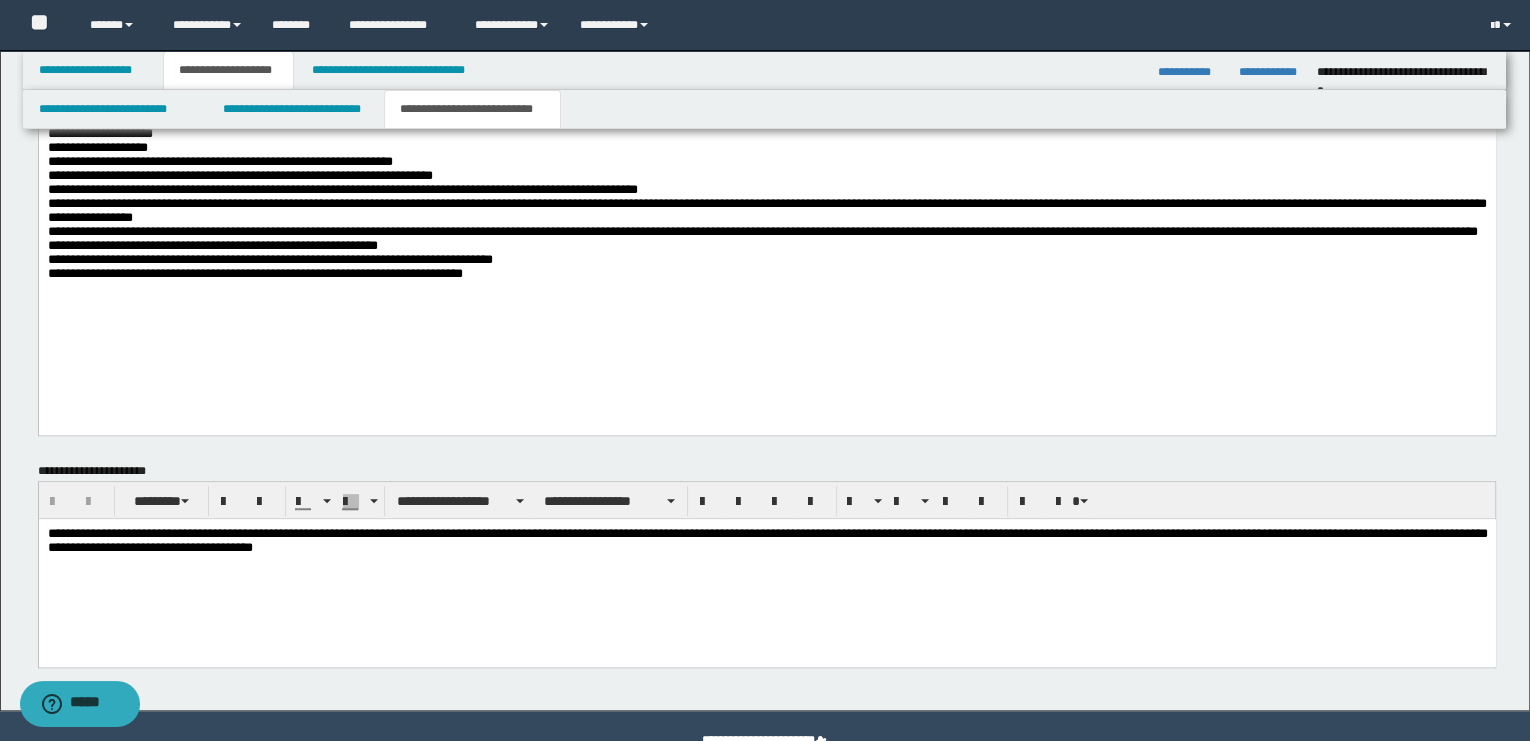 click on "**********" at bounding box center [766, 567] 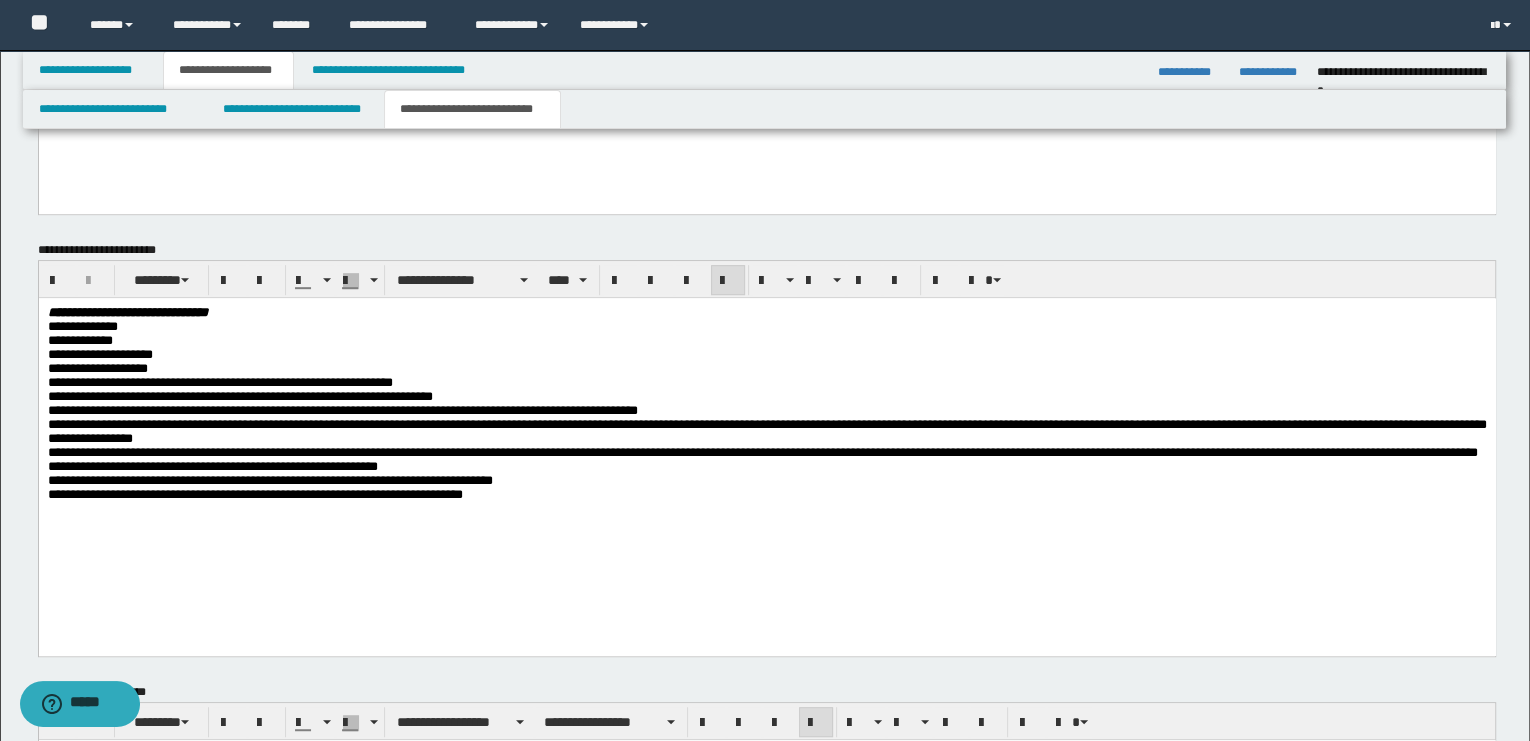 scroll, scrollTop: 1000, scrollLeft: 0, axis: vertical 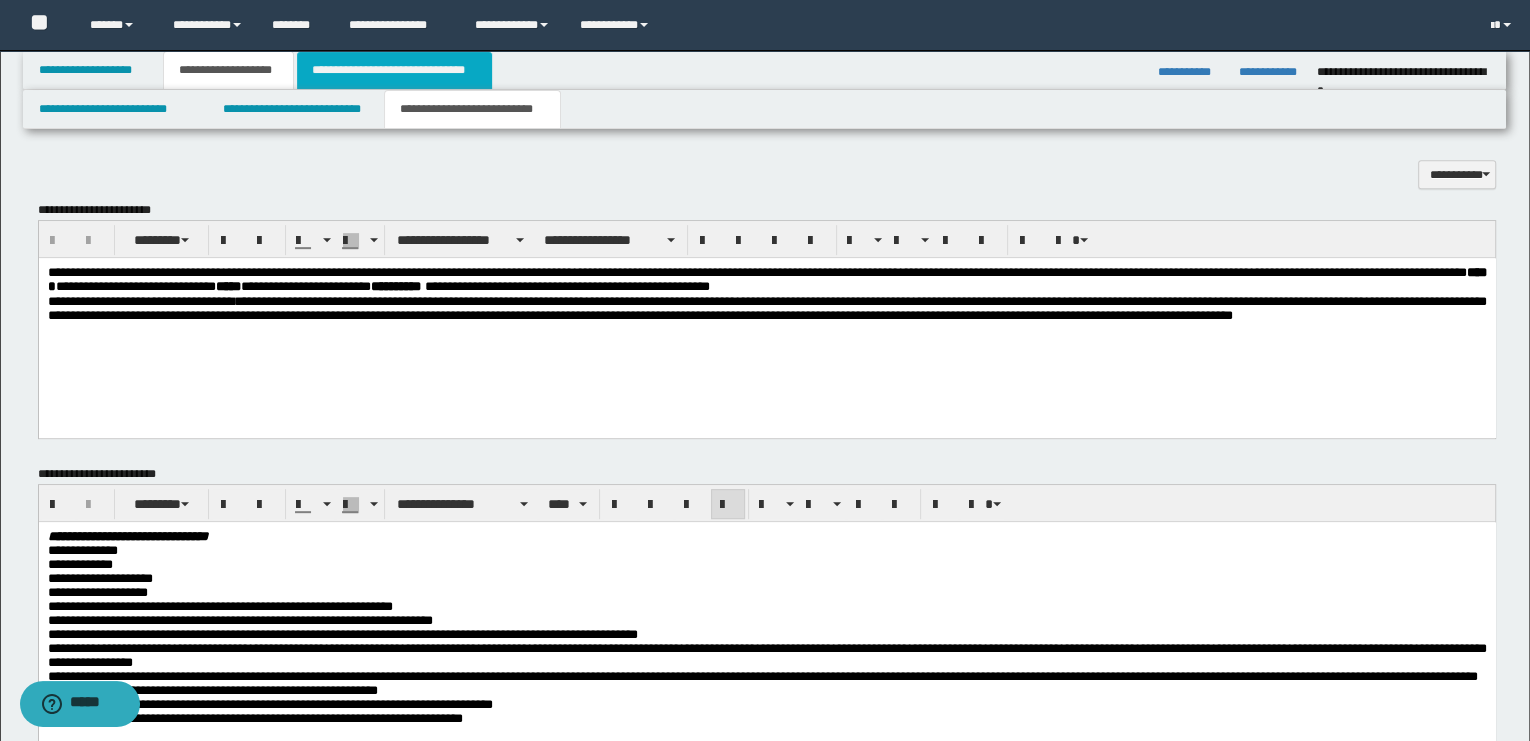click on "**********" at bounding box center [394, 70] 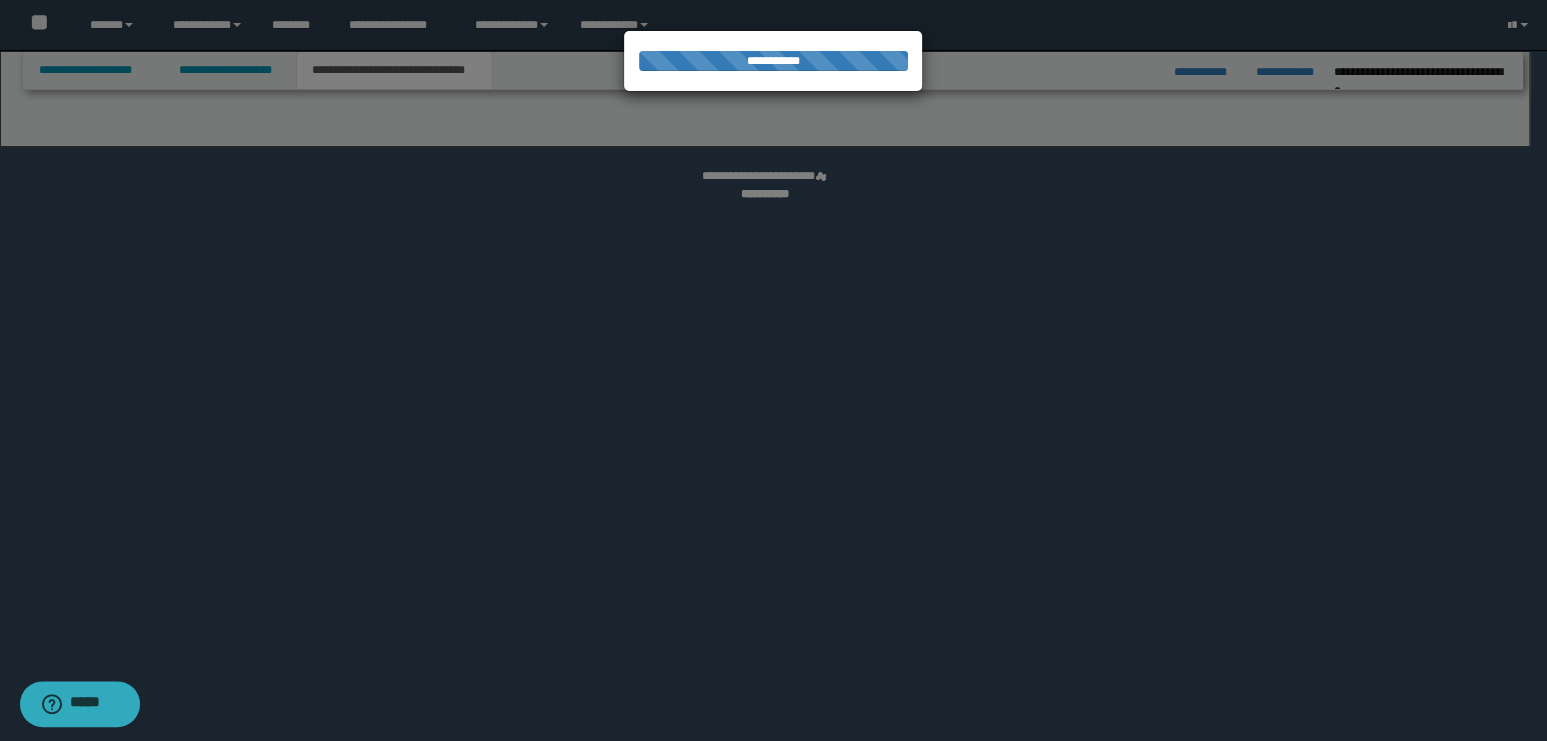 select on "*" 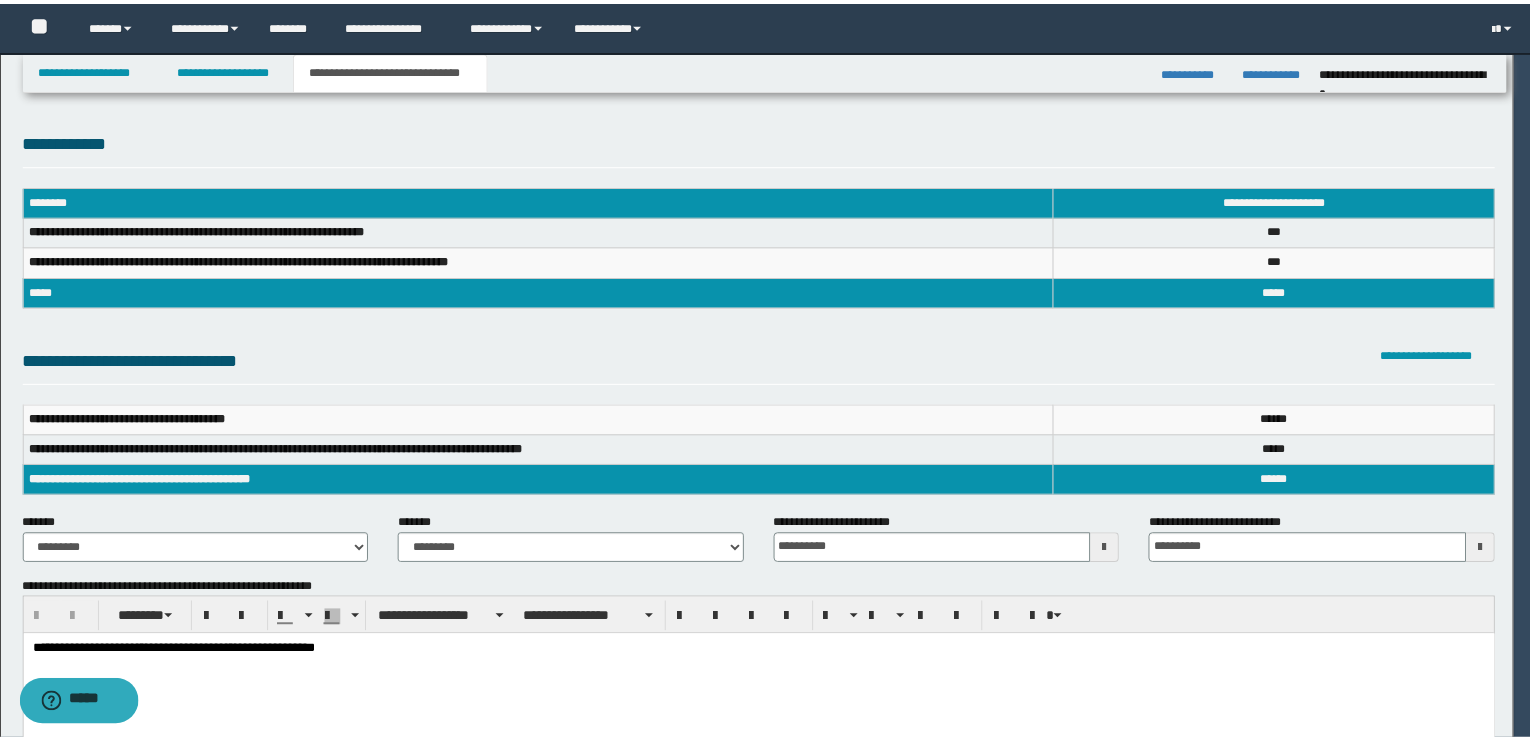 scroll, scrollTop: 0, scrollLeft: 0, axis: both 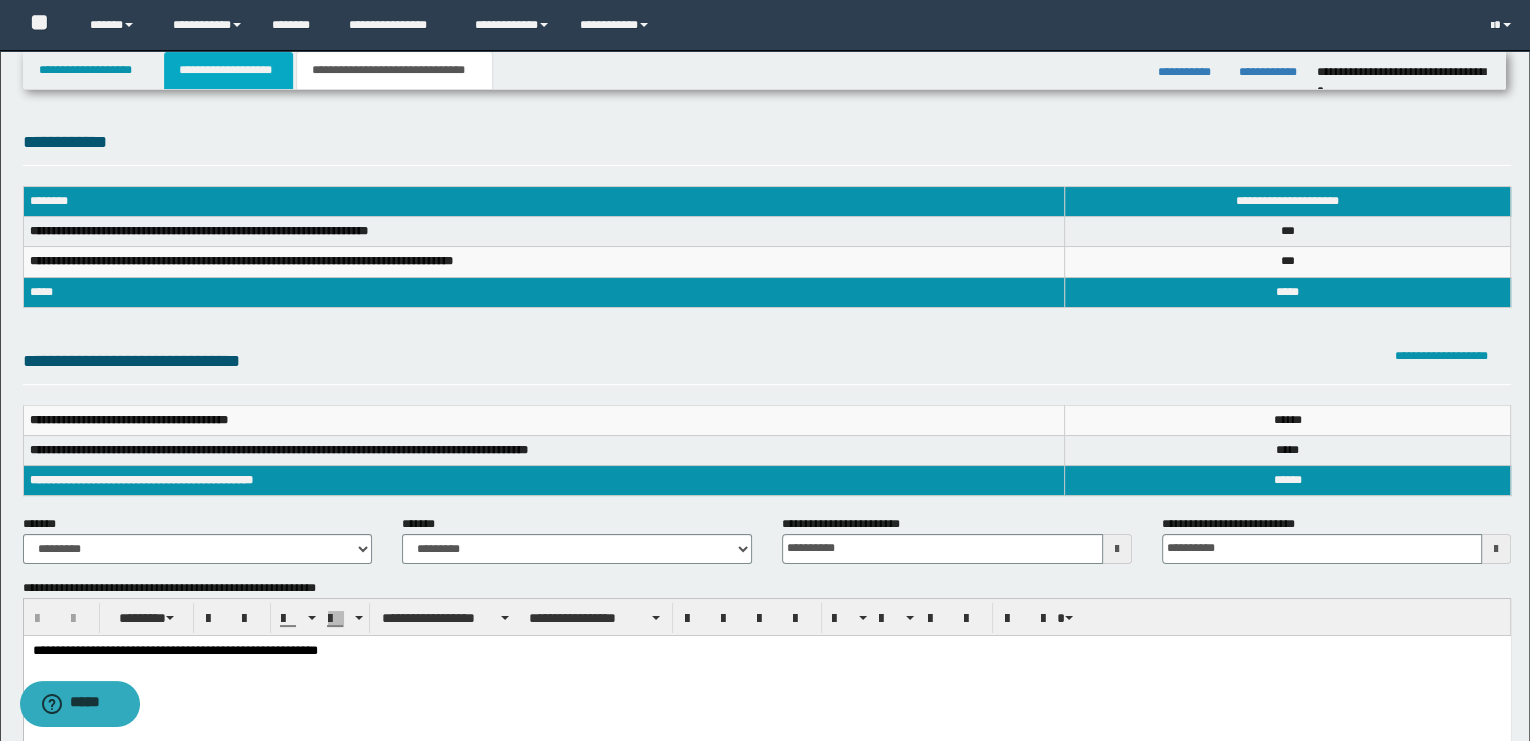 click on "**********" at bounding box center [228, 70] 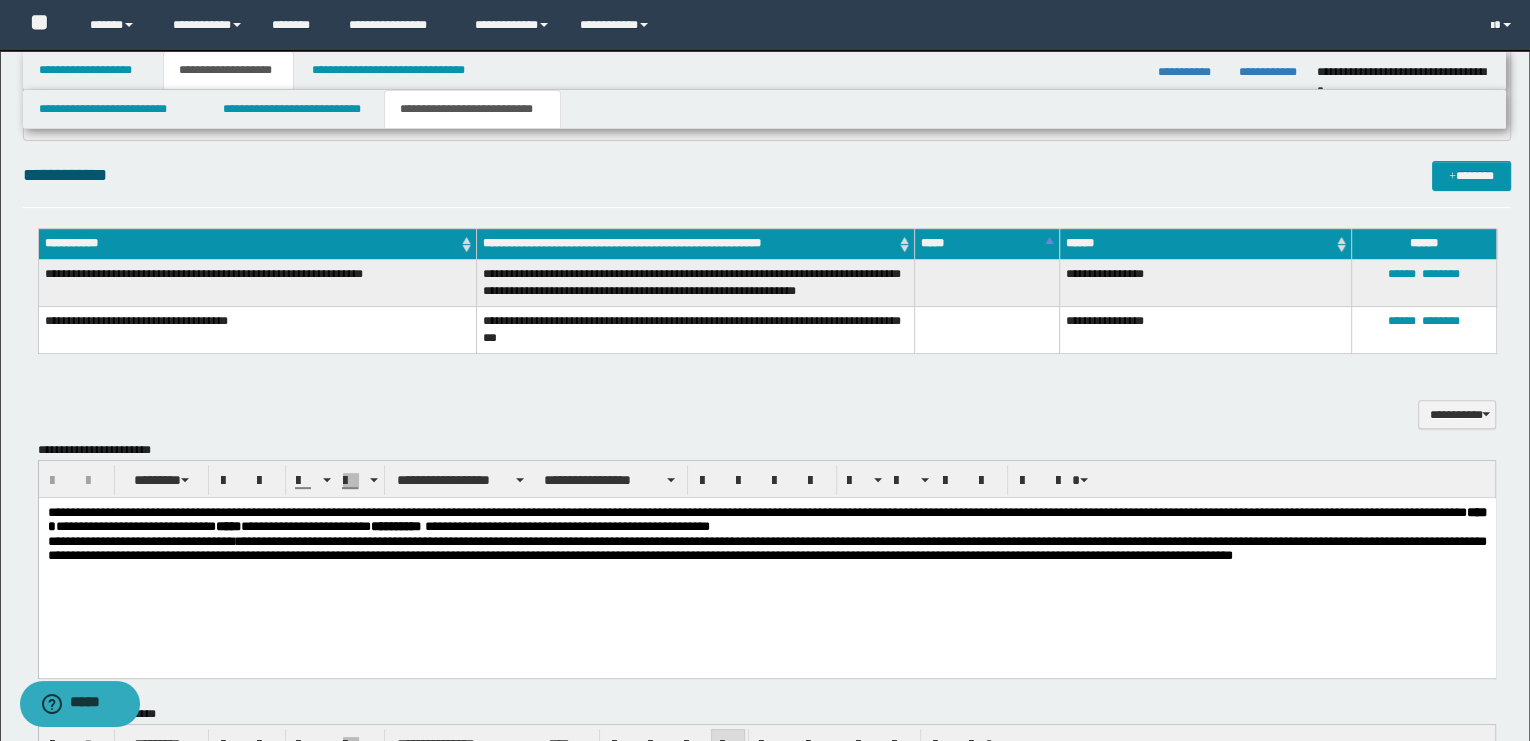 scroll, scrollTop: 555, scrollLeft: 0, axis: vertical 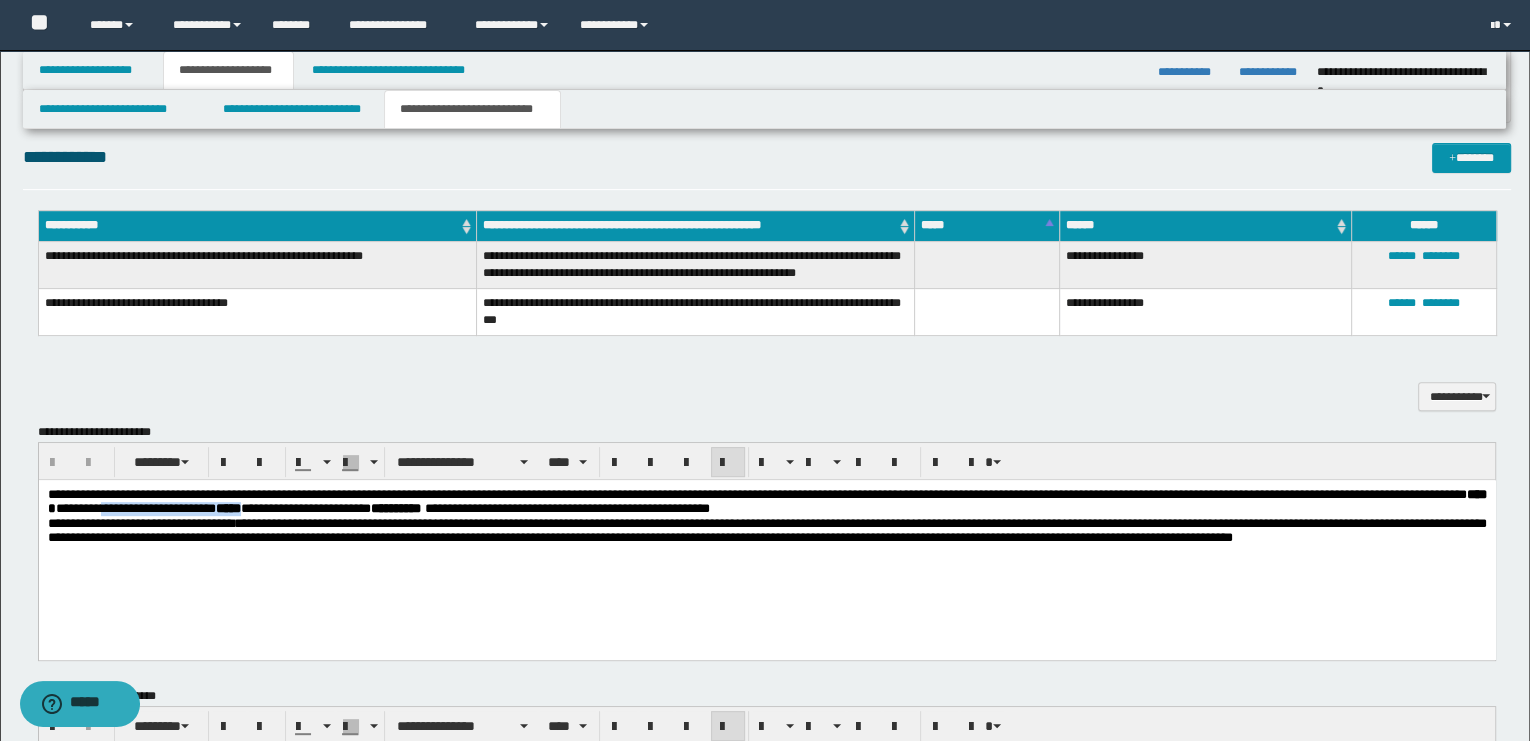 drag, startPoint x: 376, startPoint y: 511, endPoint x: 219, endPoint y: 517, distance: 157.11461 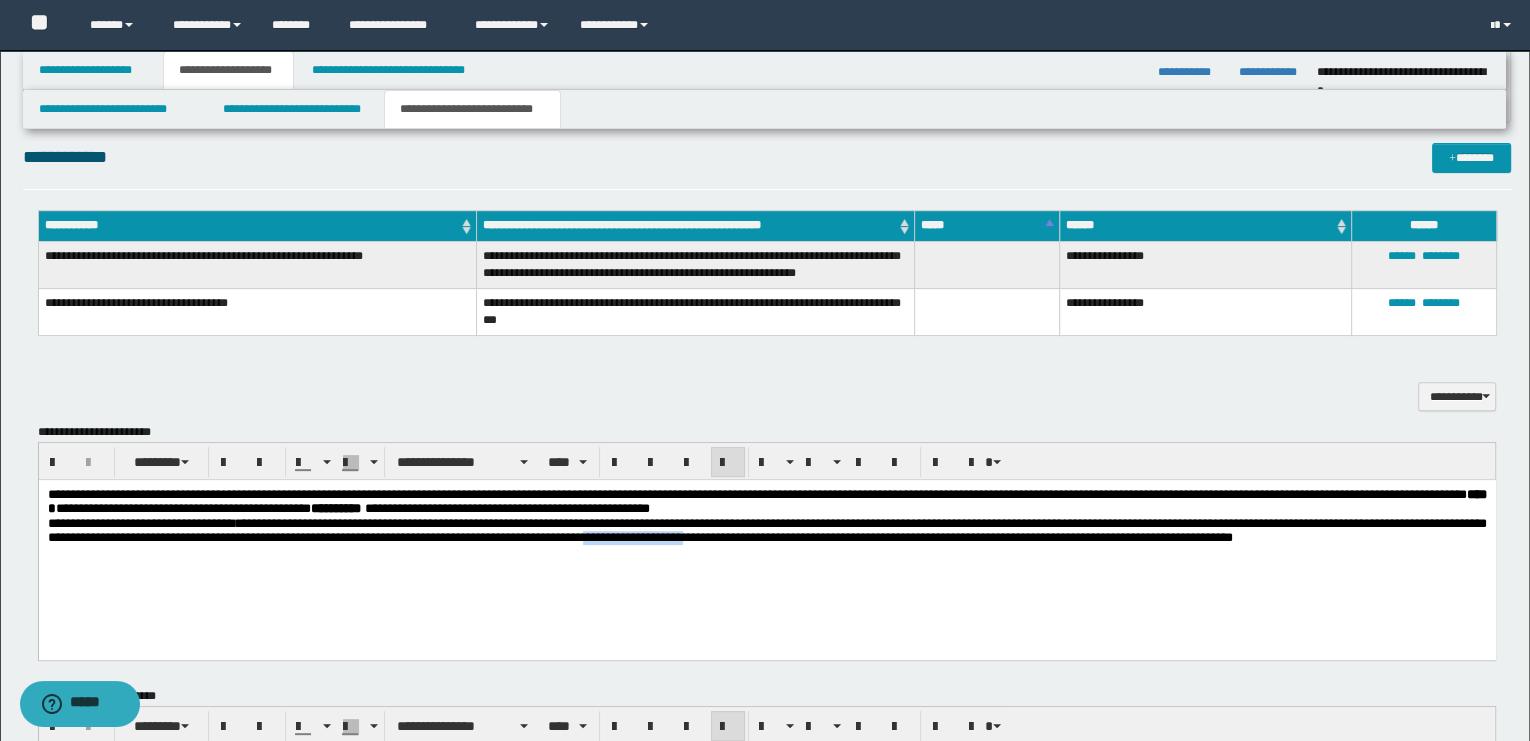 drag, startPoint x: 764, startPoint y: 548, endPoint x: 716, endPoint y: 547, distance: 48.010414 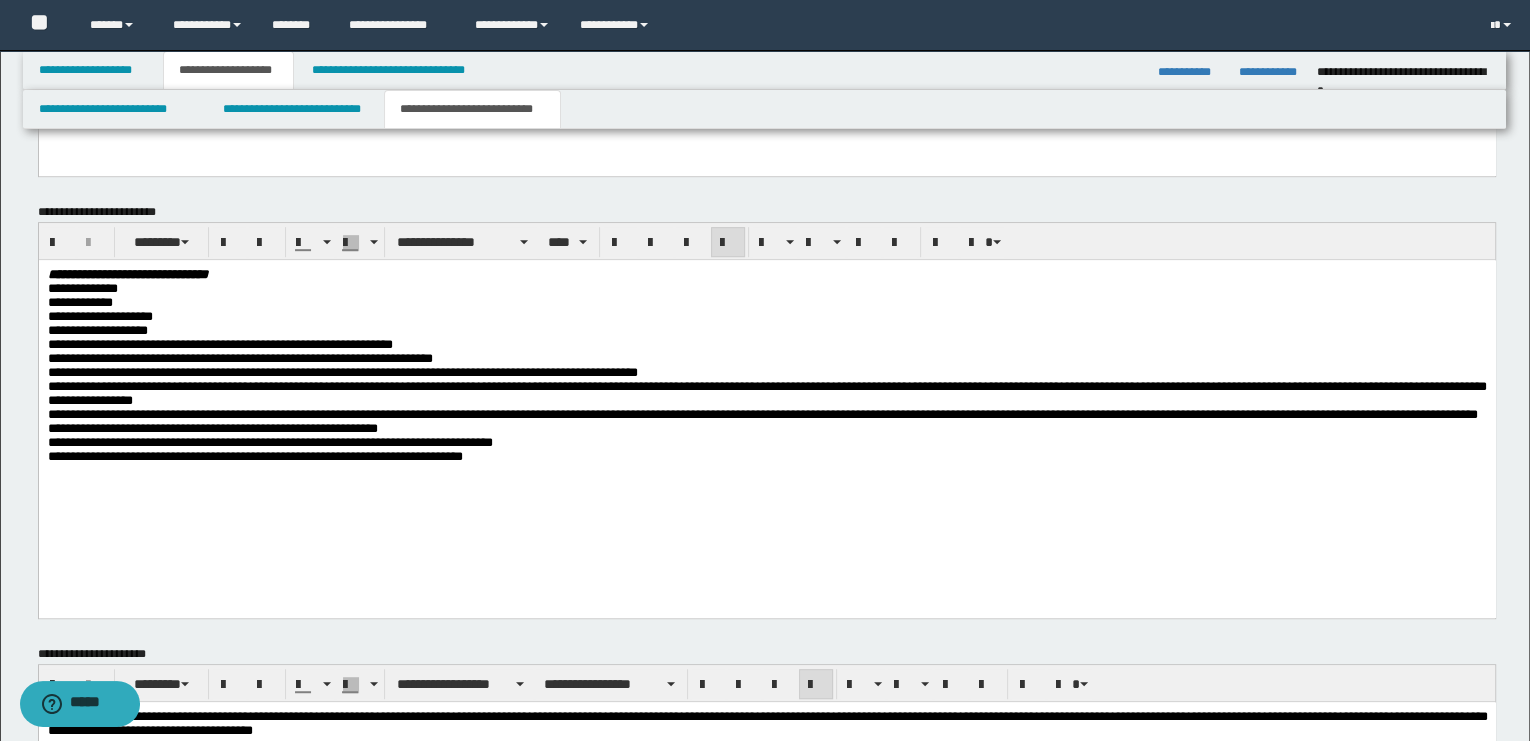 scroll, scrollTop: 1111, scrollLeft: 0, axis: vertical 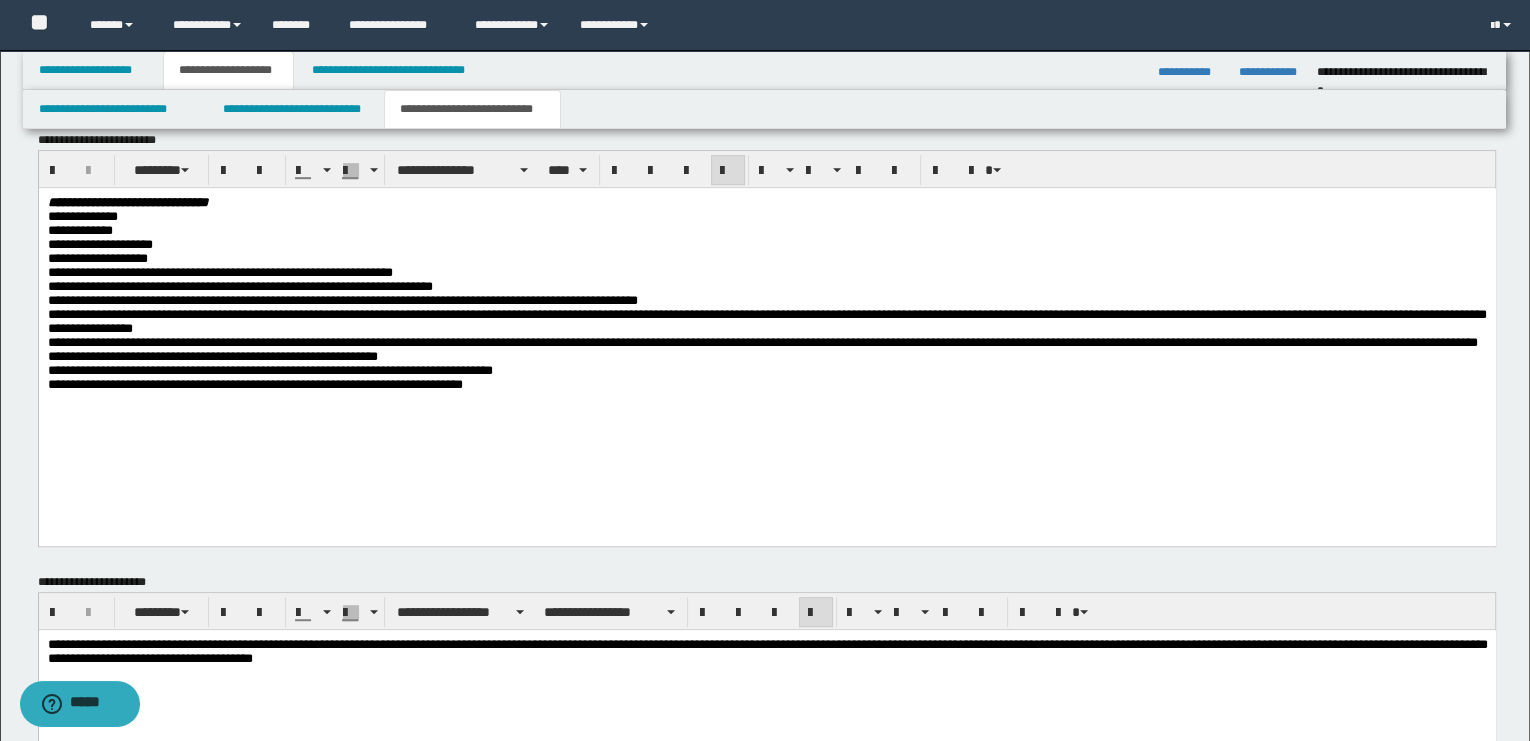 click on "**********" at bounding box center [254, 384] 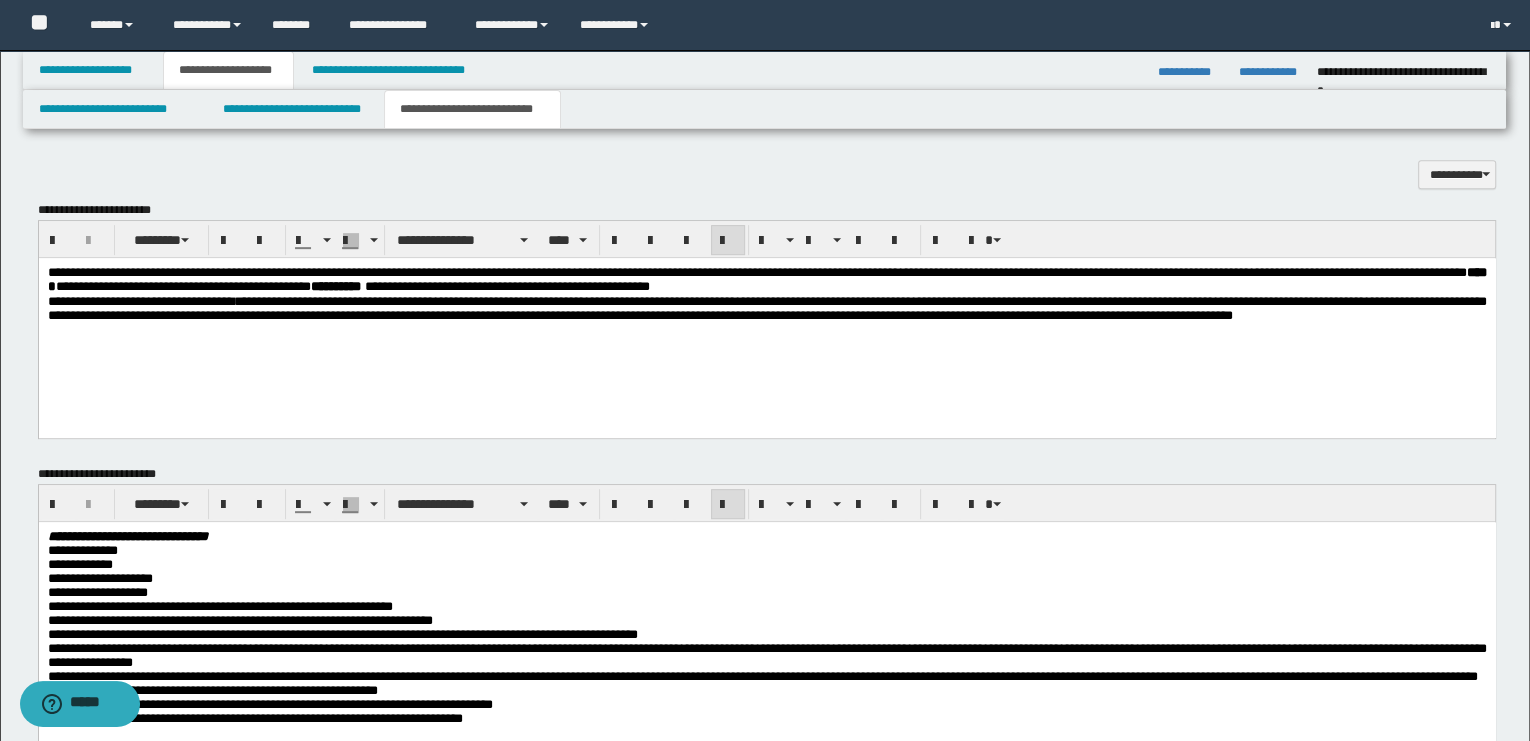 scroll, scrollTop: 555, scrollLeft: 0, axis: vertical 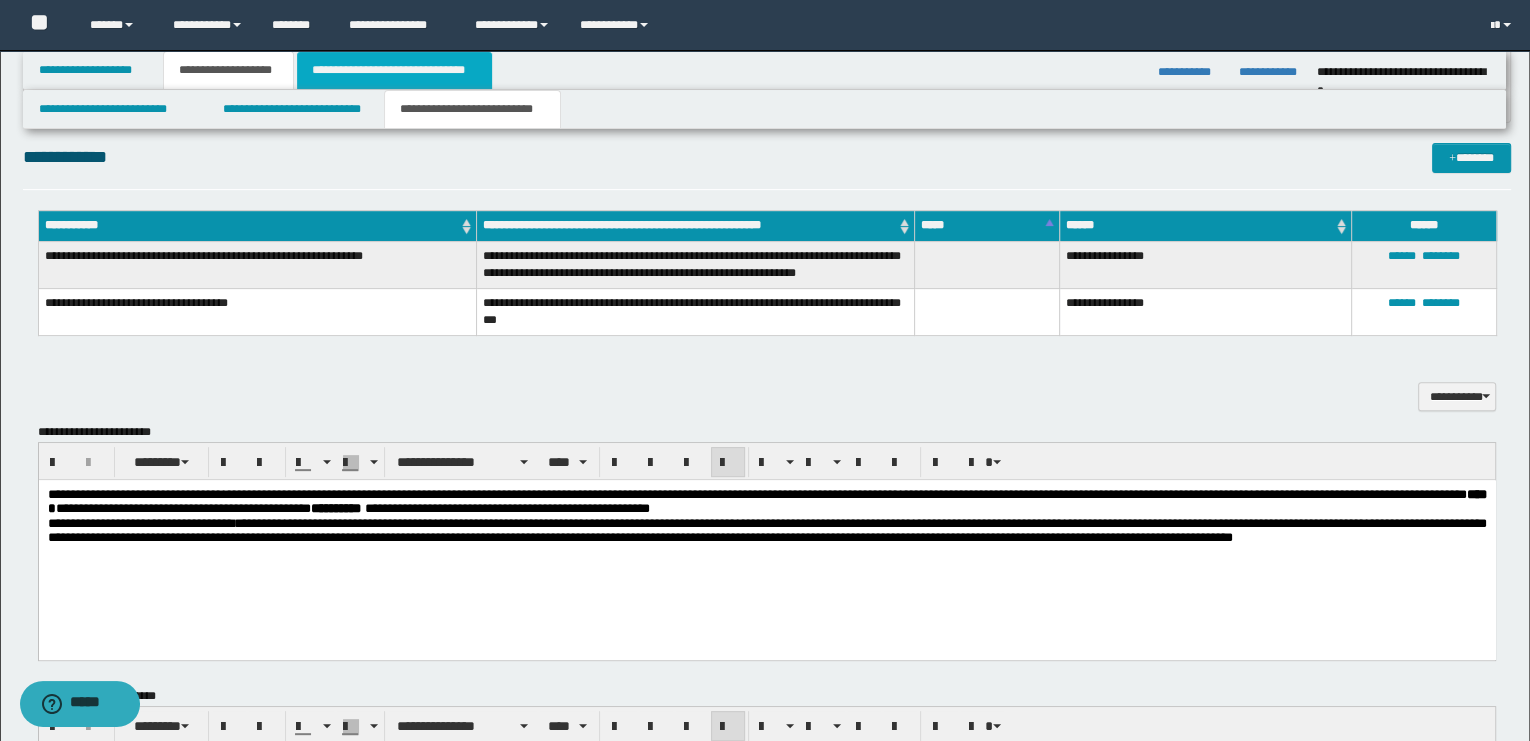 click on "**********" at bounding box center [394, 70] 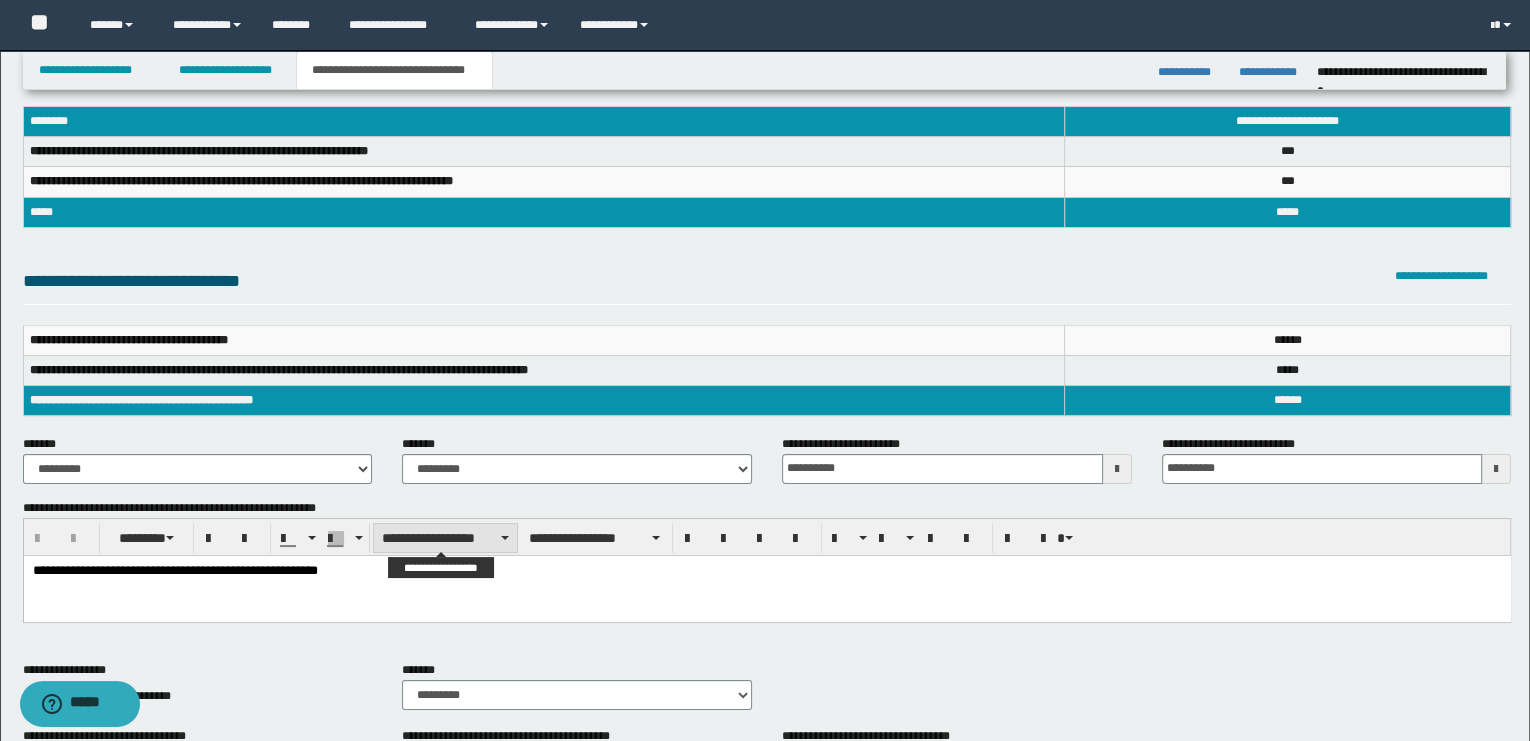 scroll, scrollTop: 191, scrollLeft: 0, axis: vertical 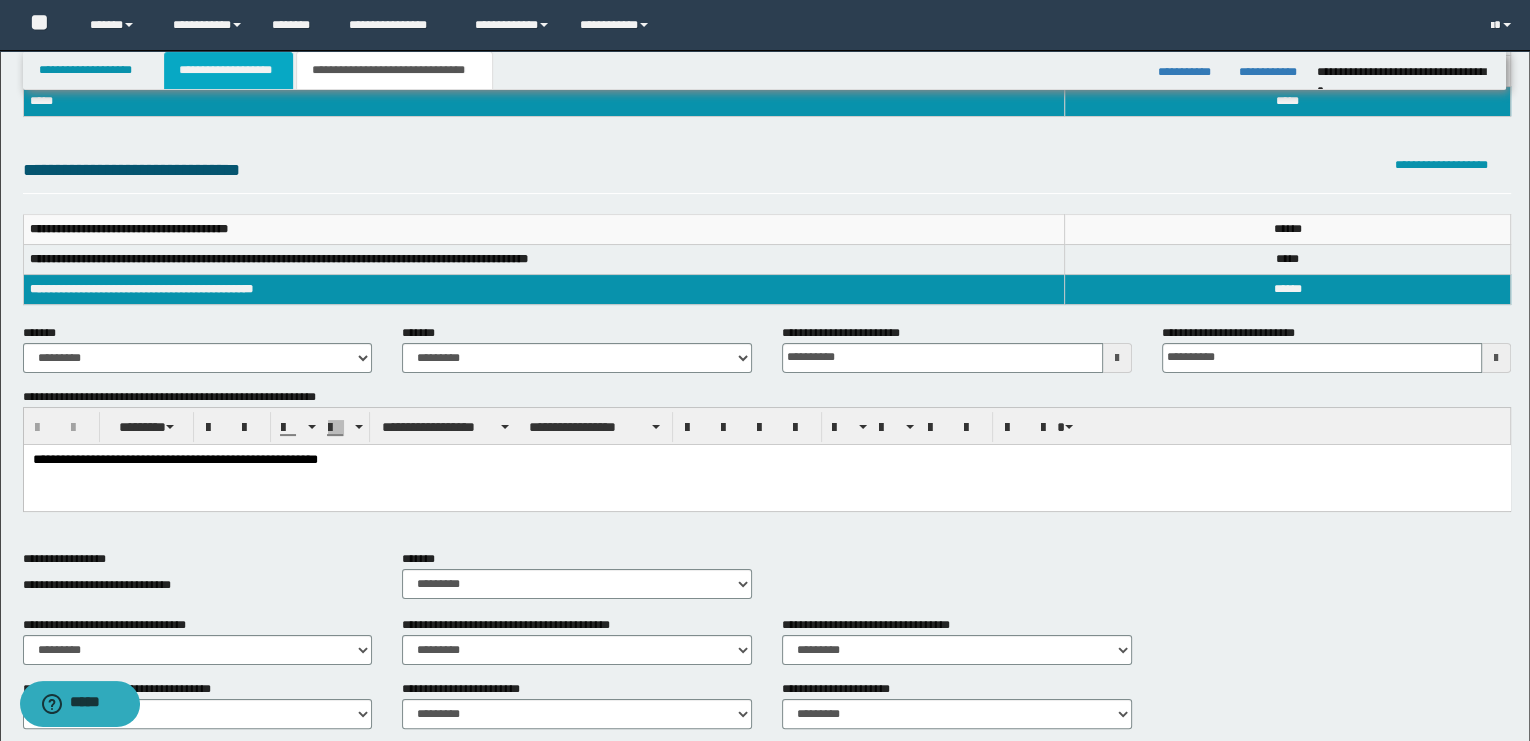 click on "**********" at bounding box center (228, 70) 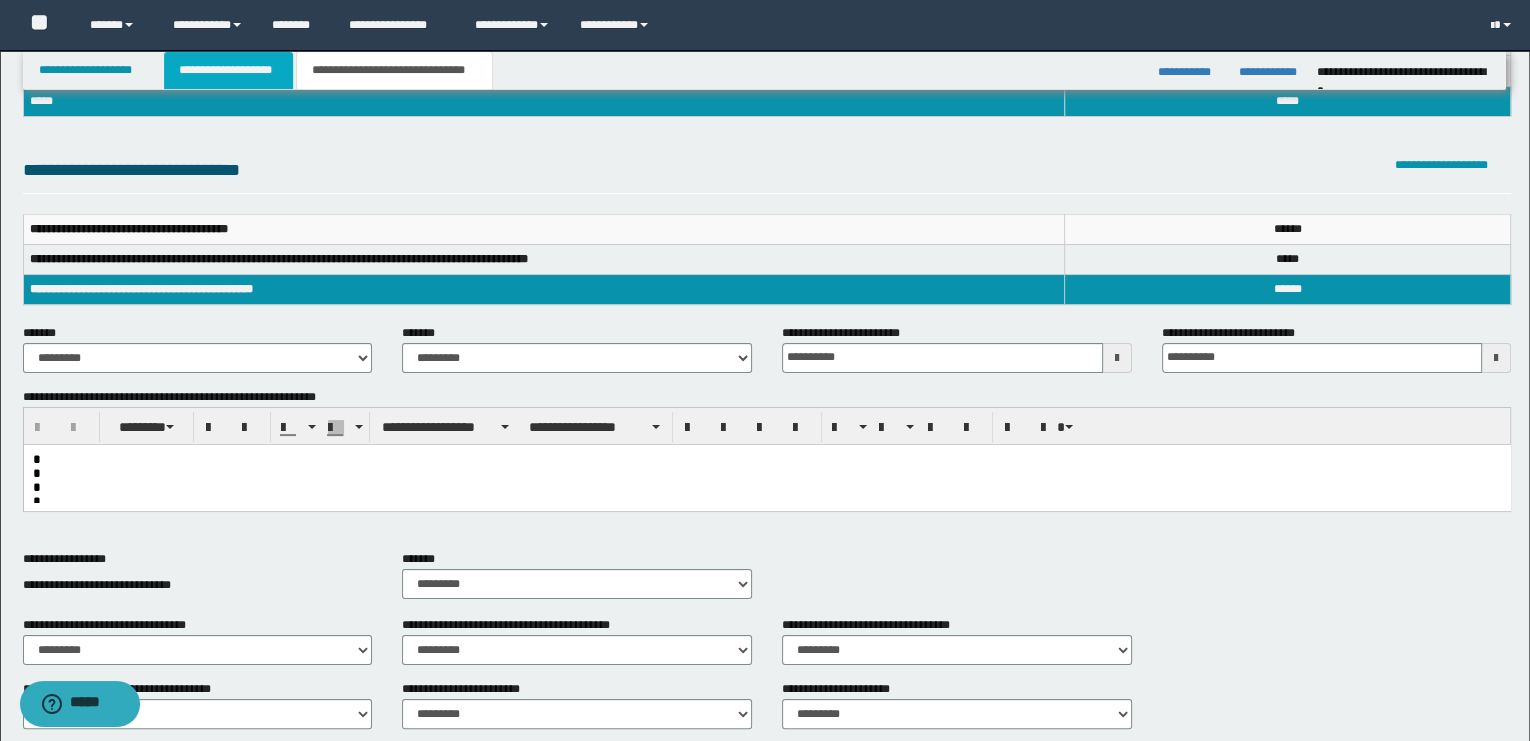 scroll, scrollTop: 222, scrollLeft: 0, axis: vertical 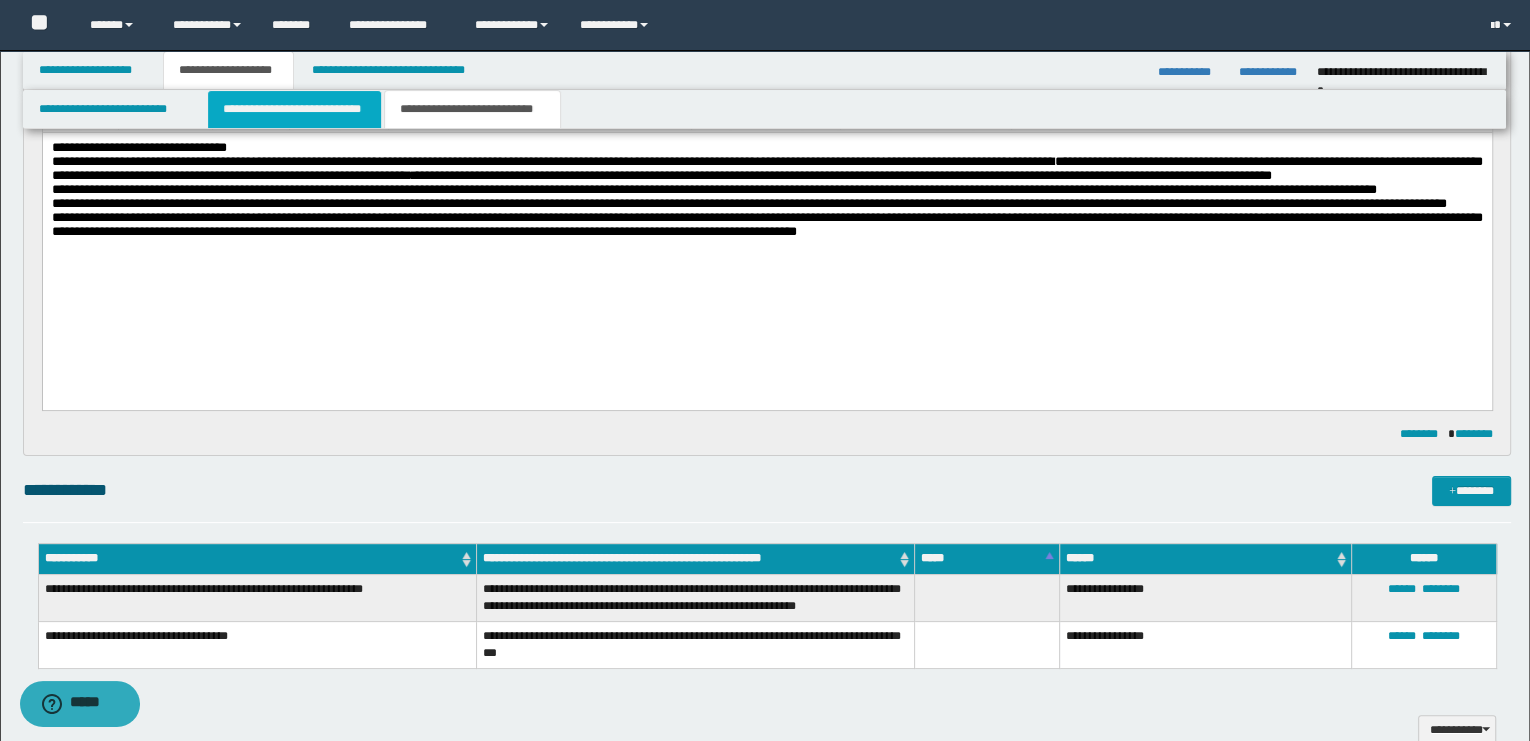 click on "**********" at bounding box center (294, 109) 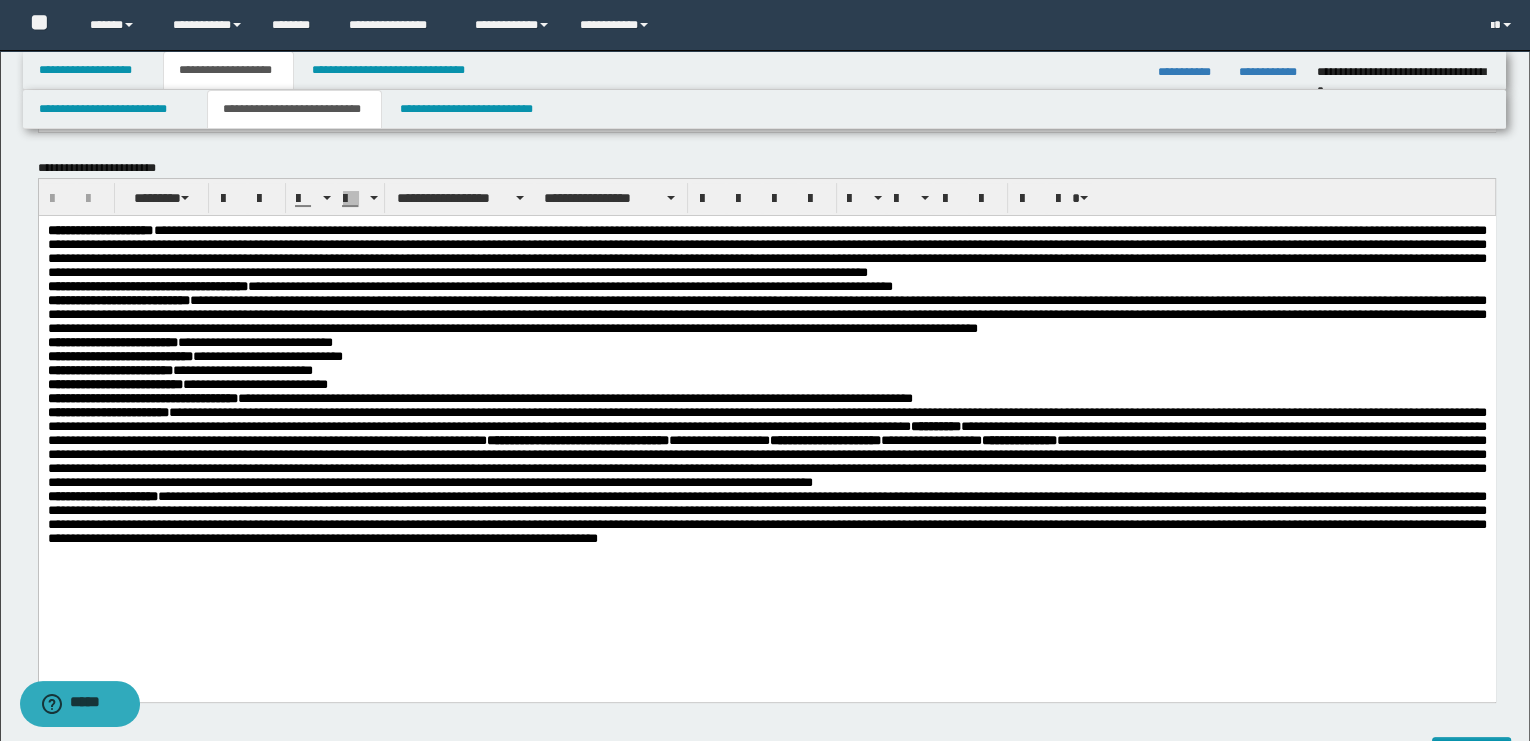 scroll, scrollTop: 222, scrollLeft: 0, axis: vertical 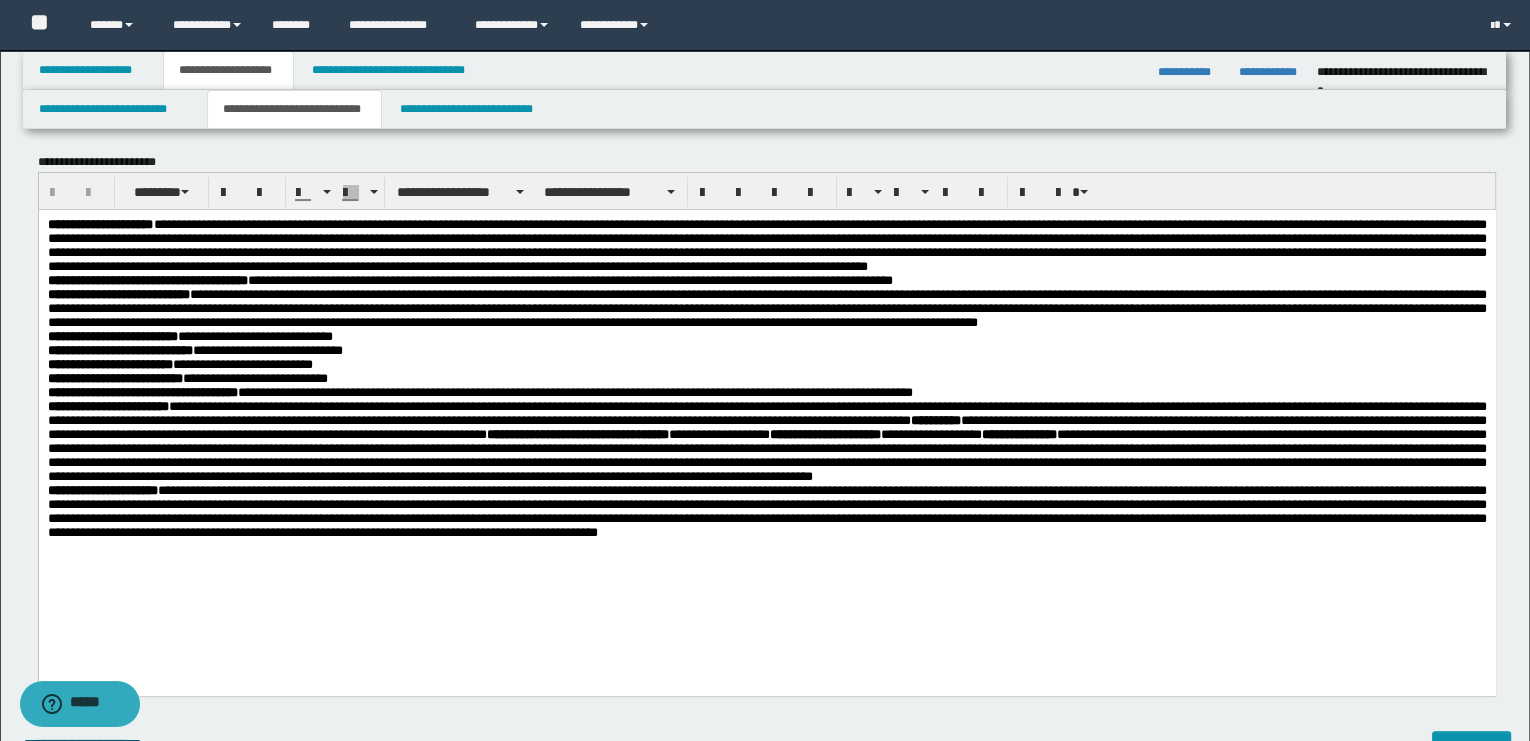 click on "**********" at bounding box center (766, 440) 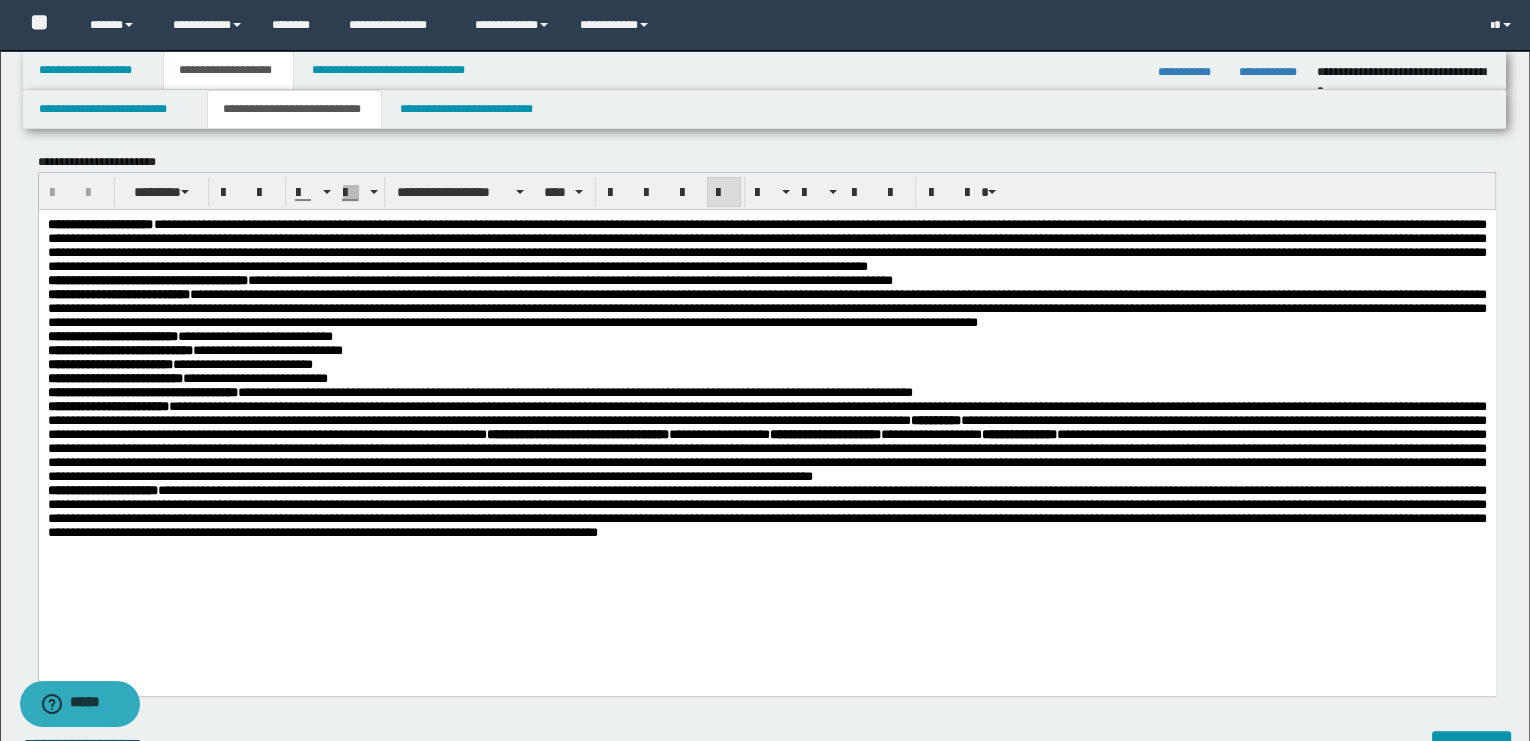 click on "**********" at bounding box center [766, 510] 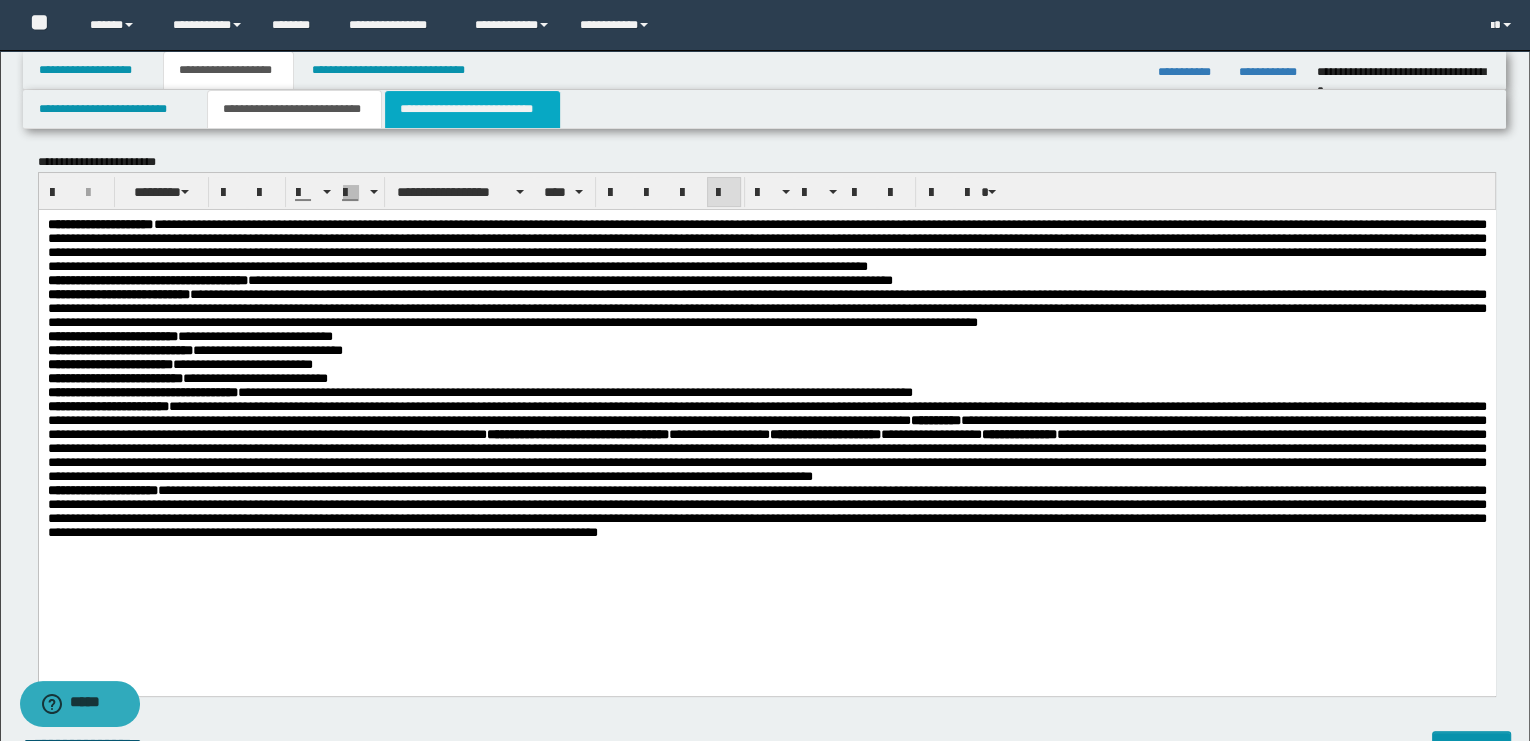 click on "**********" at bounding box center [472, 109] 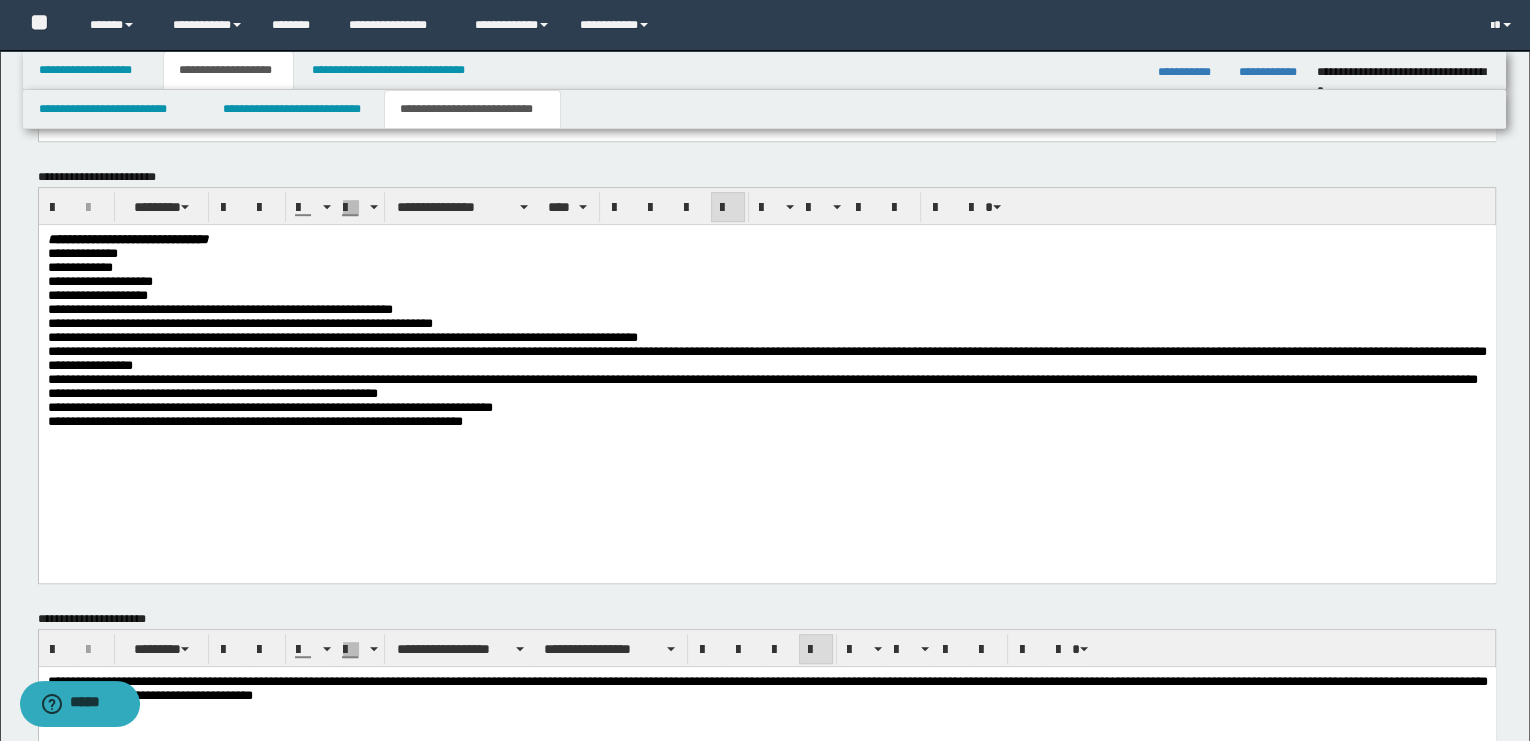 scroll, scrollTop: 1111, scrollLeft: 0, axis: vertical 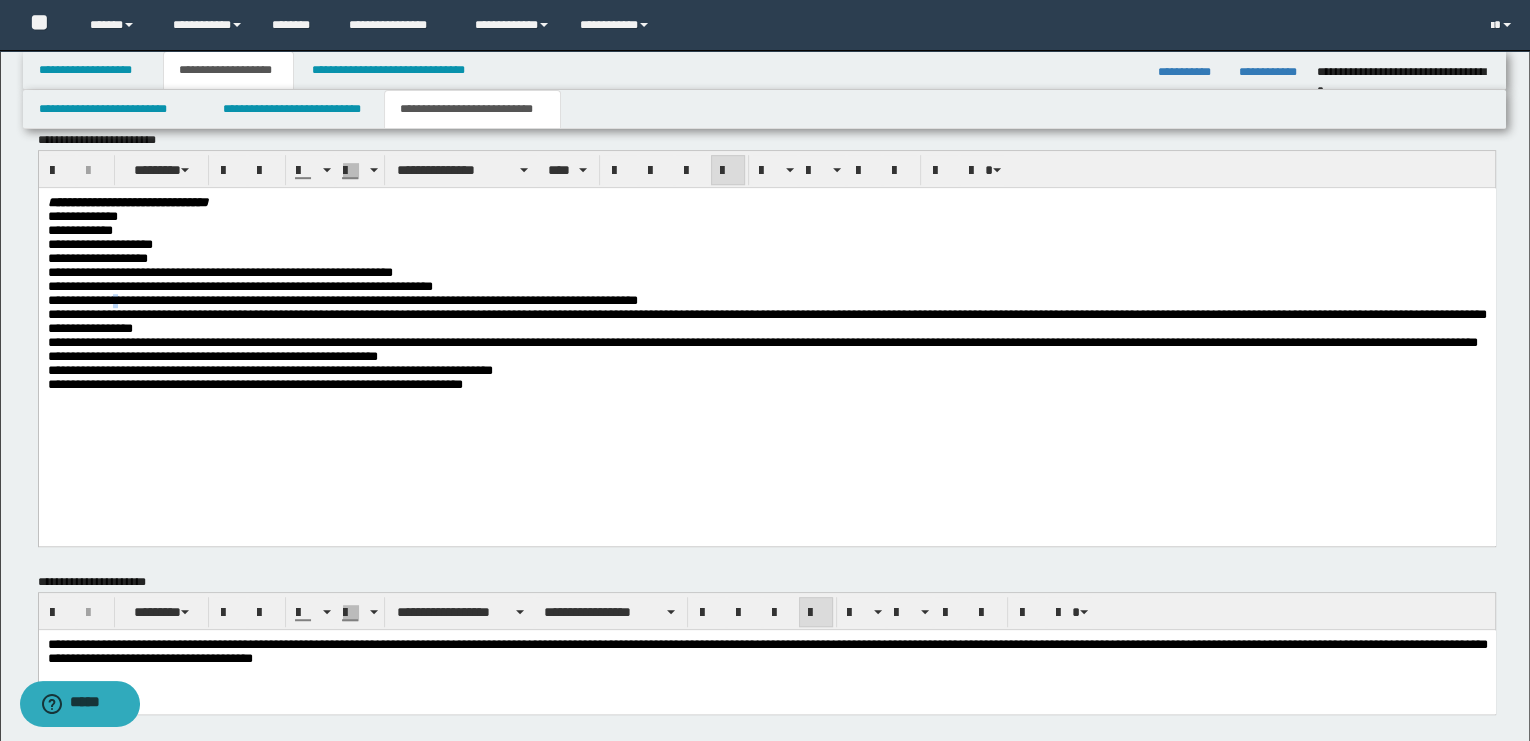 click on "**********" at bounding box center [342, 300] 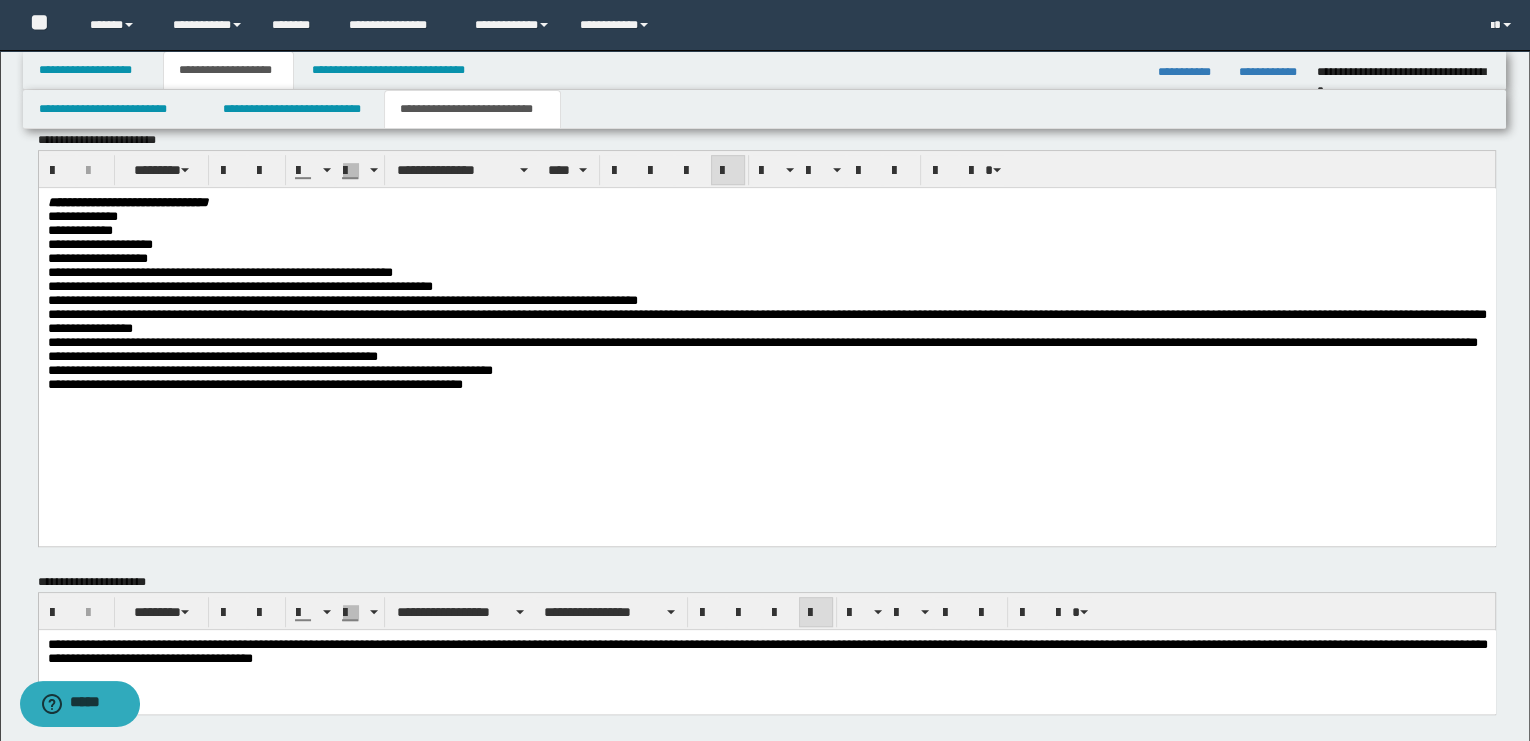 click on "**********" at bounding box center (342, 300) 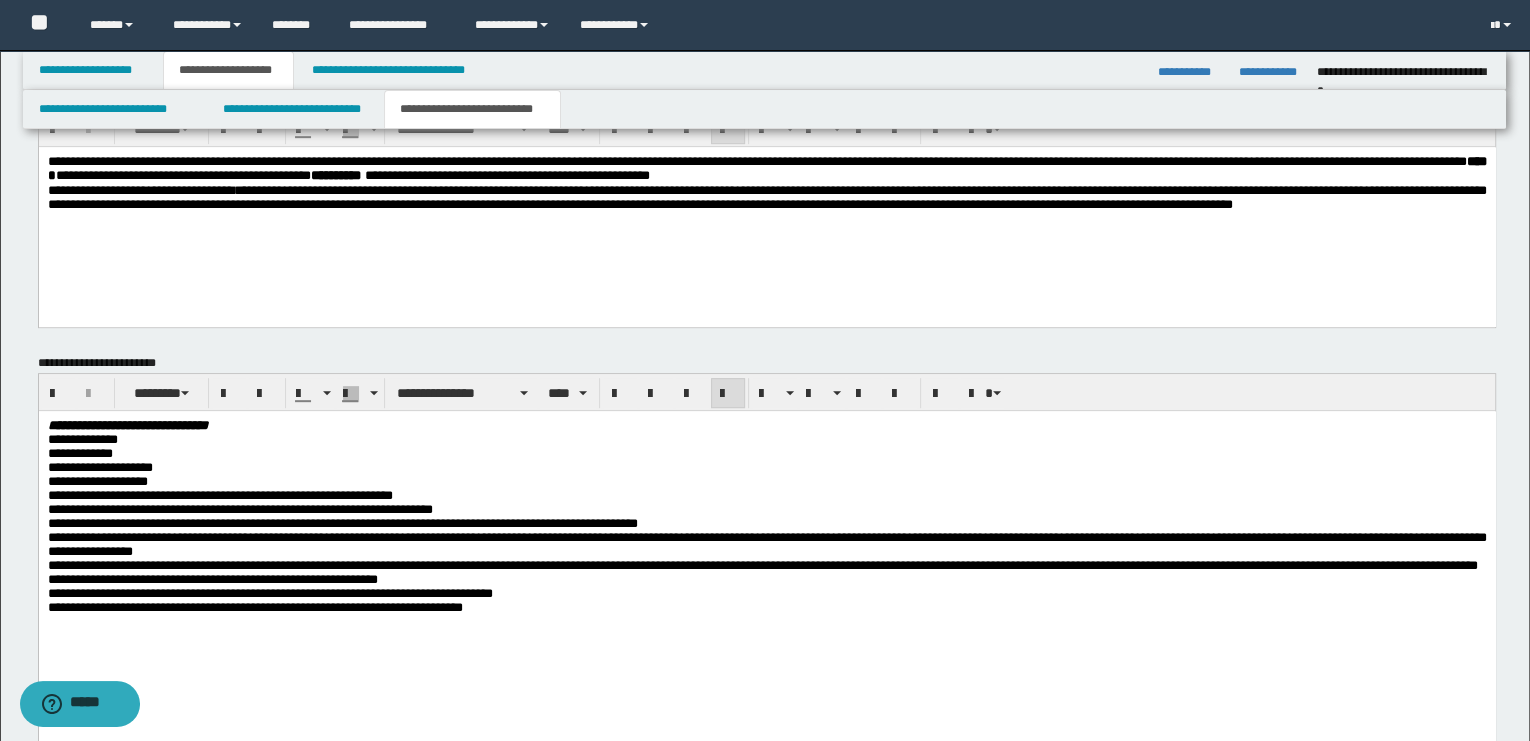 scroll, scrollTop: 1111, scrollLeft: 0, axis: vertical 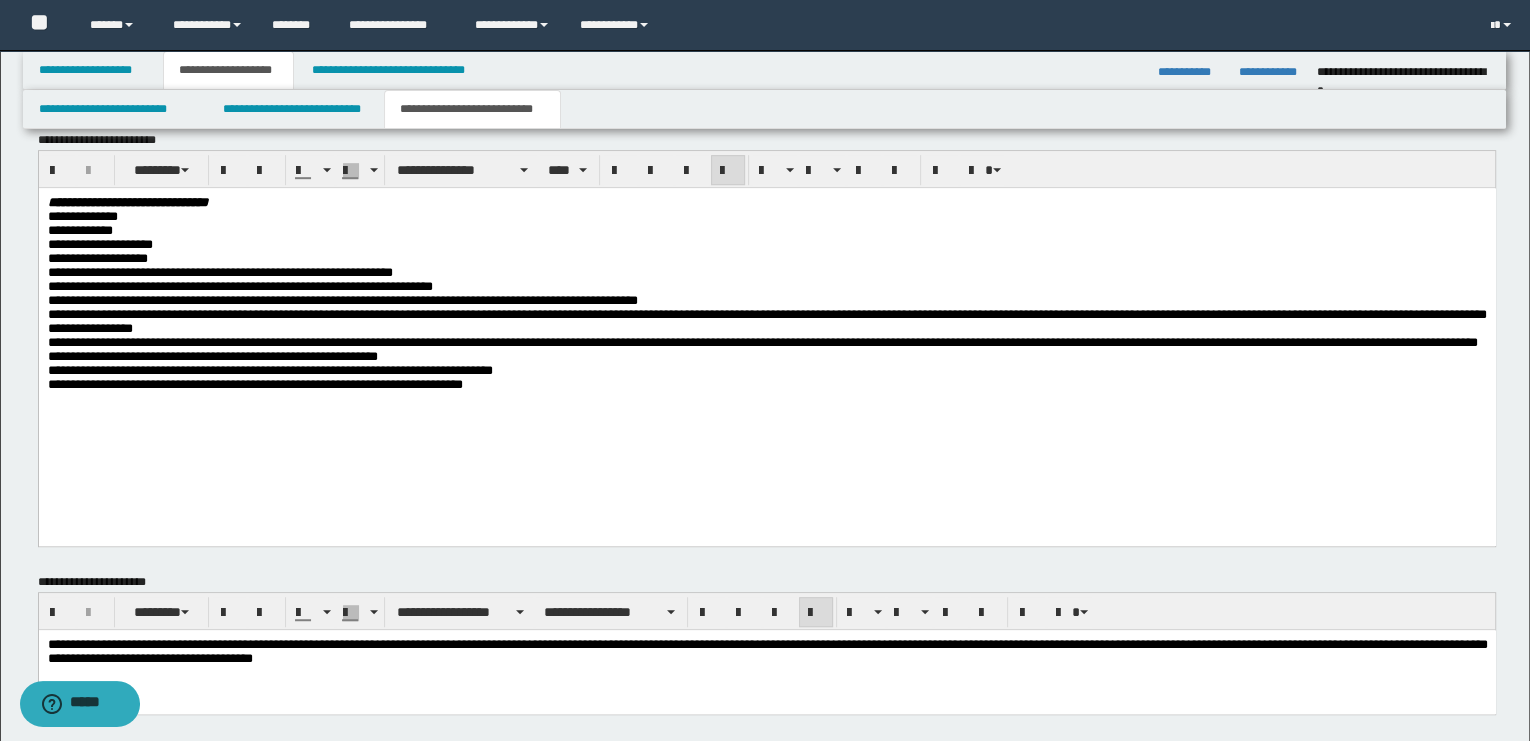 click on "**********" at bounding box center [766, 357] 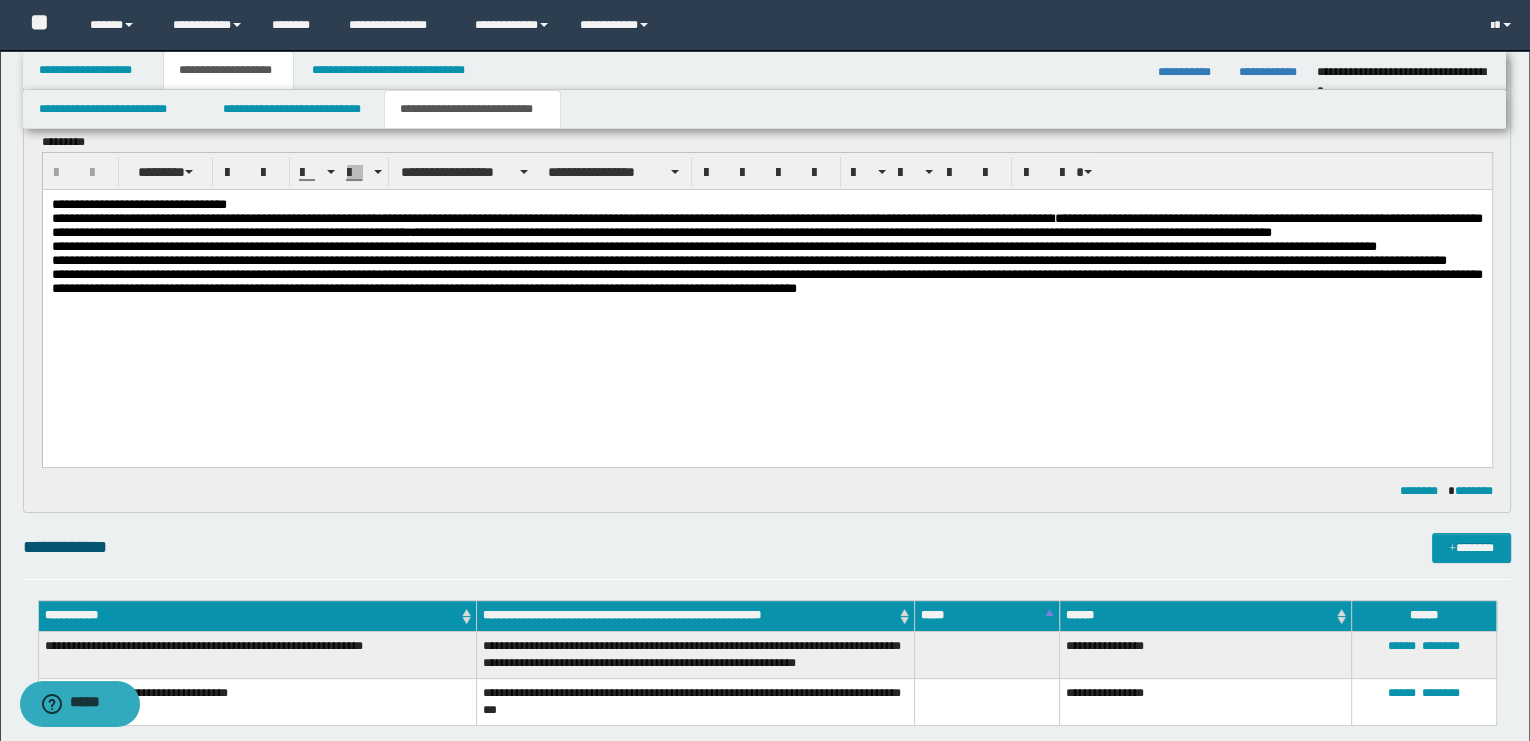 scroll, scrollTop: 0, scrollLeft: 0, axis: both 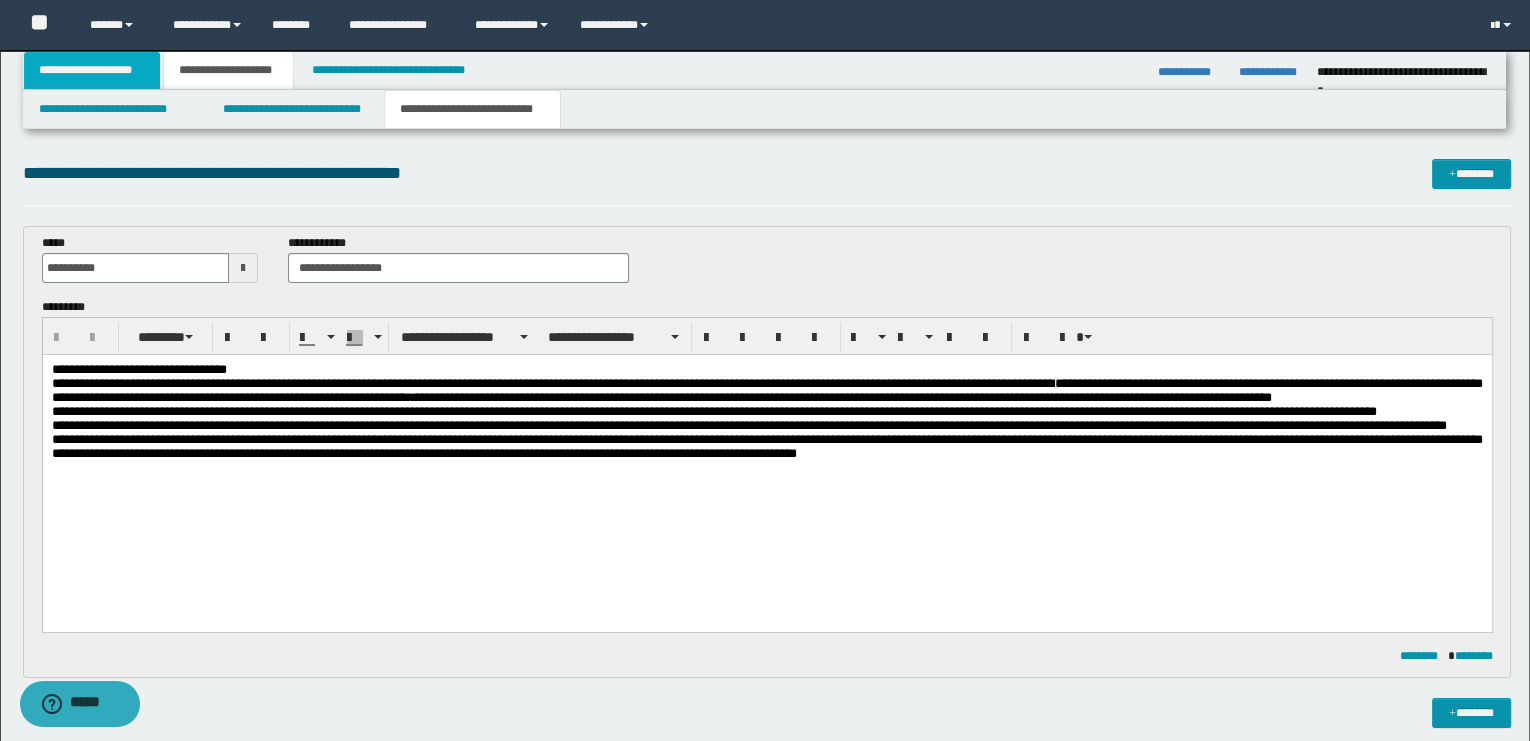 click on "**********" at bounding box center (92, 70) 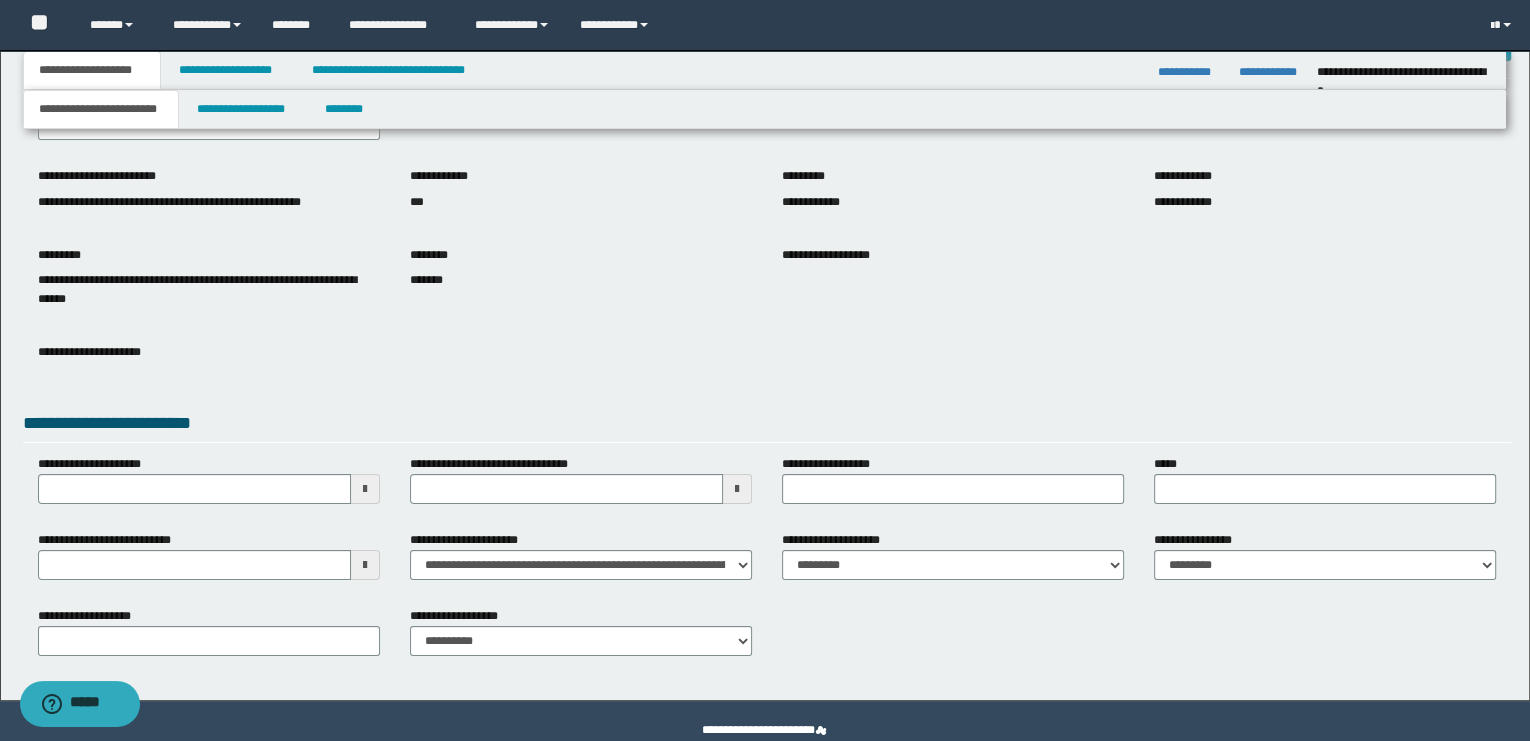 scroll, scrollTop: 160, scrollLeft: 0, axis: vertical 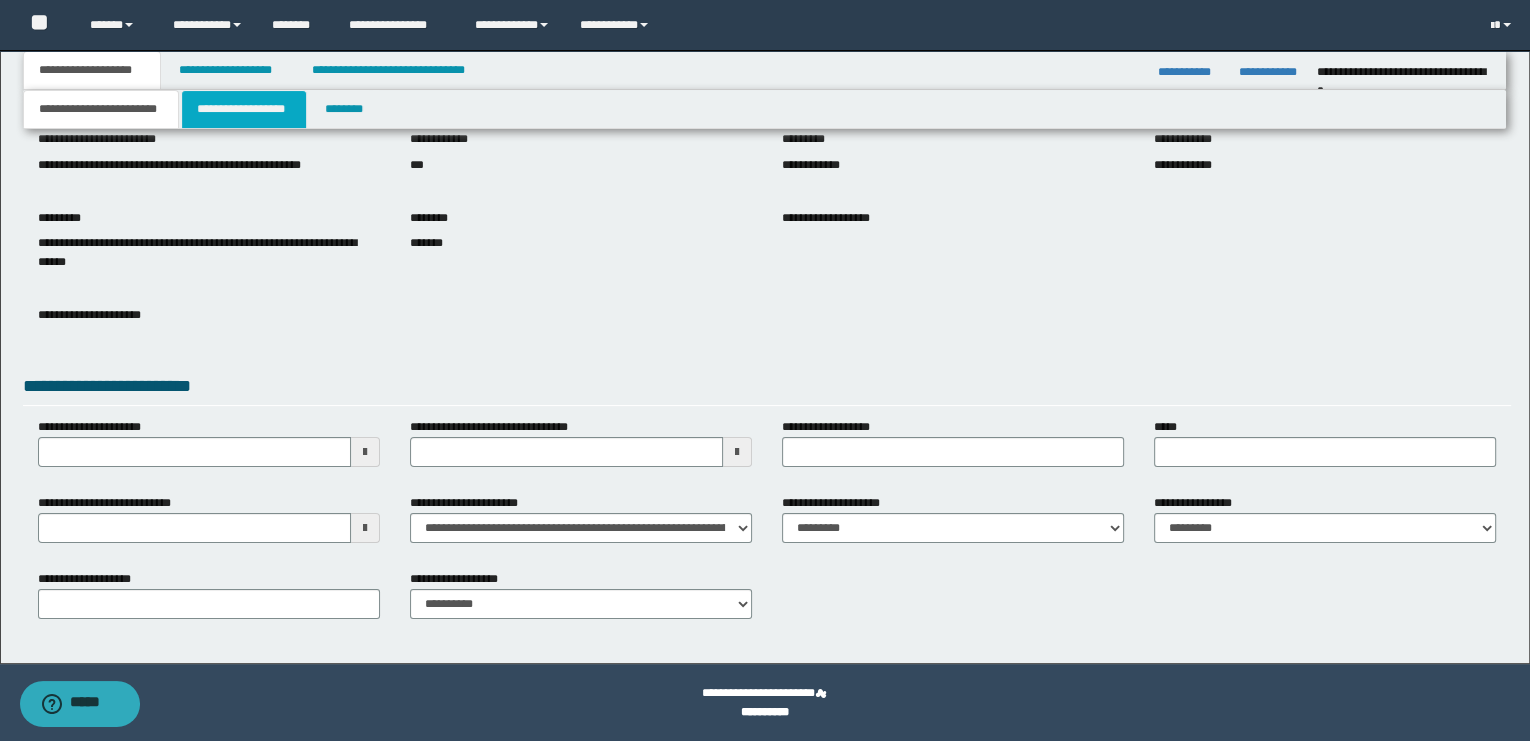 click on "**********" at bounding box center (244, 109) 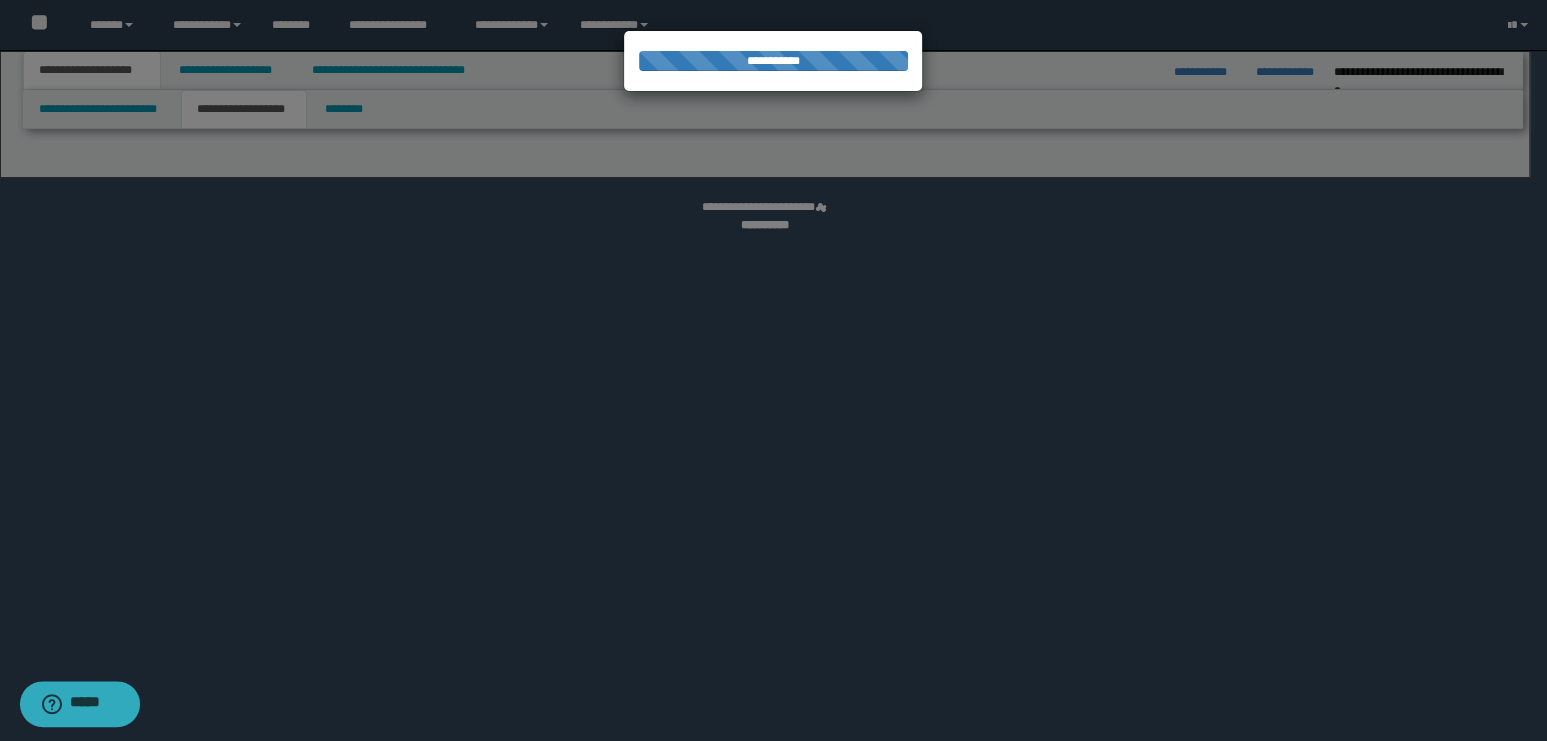 select on "*" 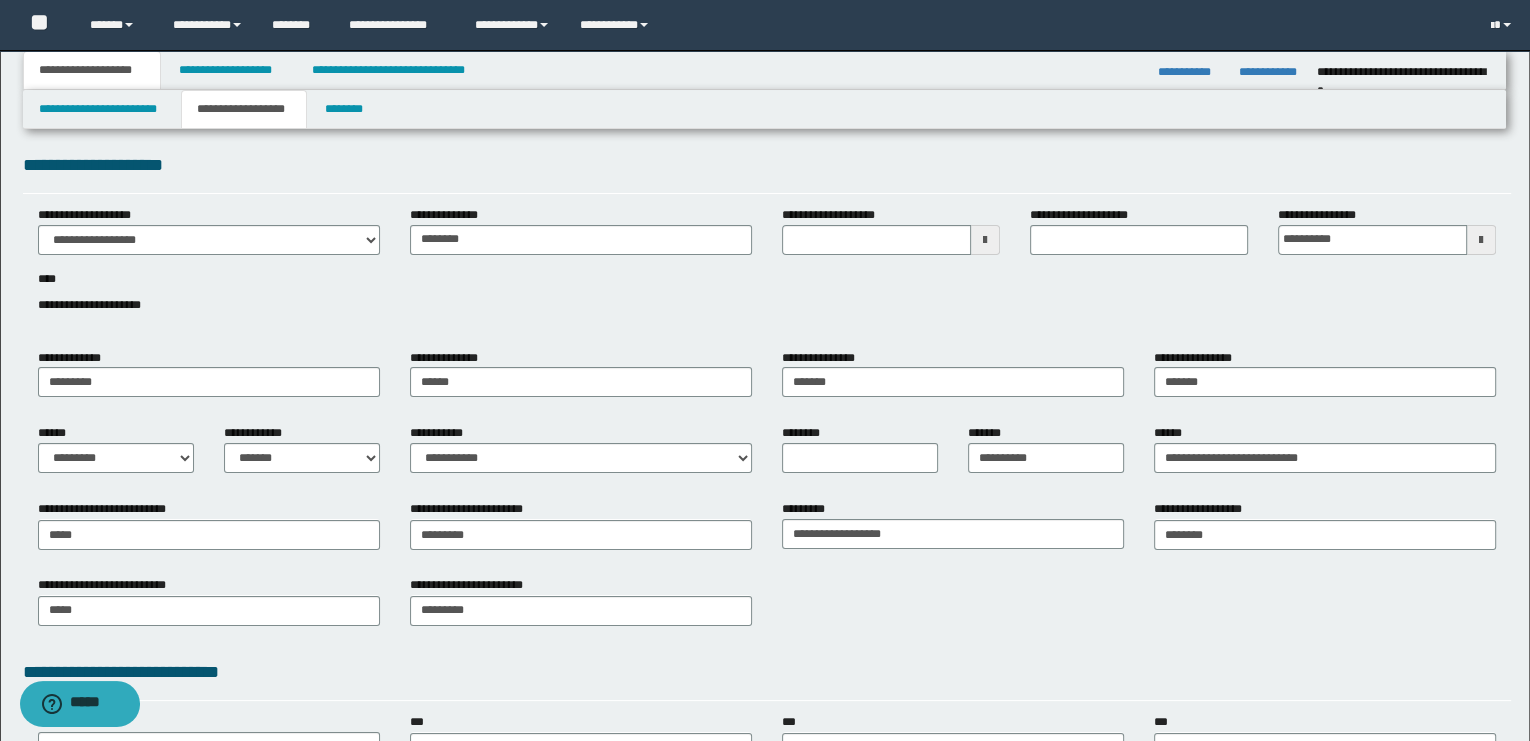 scroll, scrollTop: 0, scrollLeft: 0, axis: both 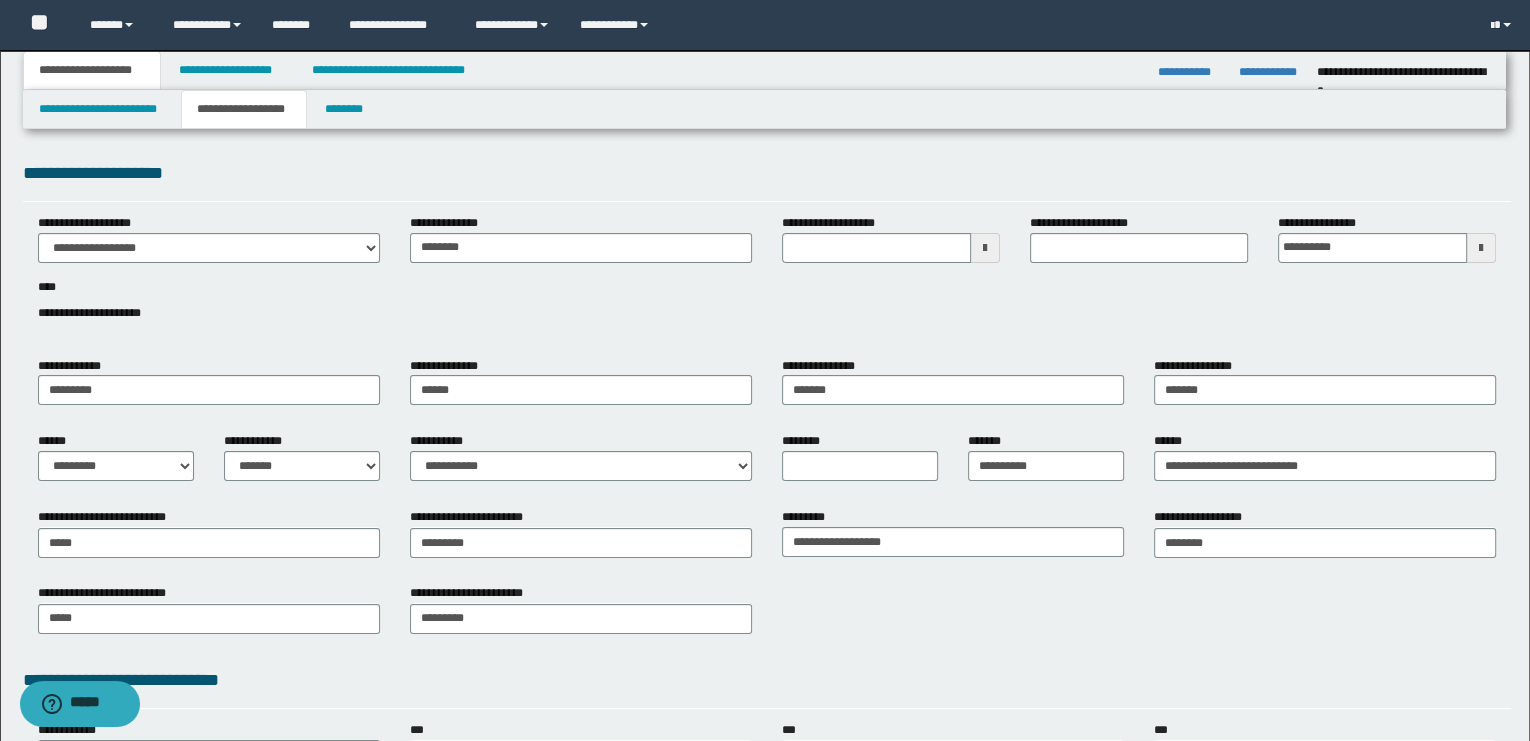 click on "**********" at bounding box center [767, 578] 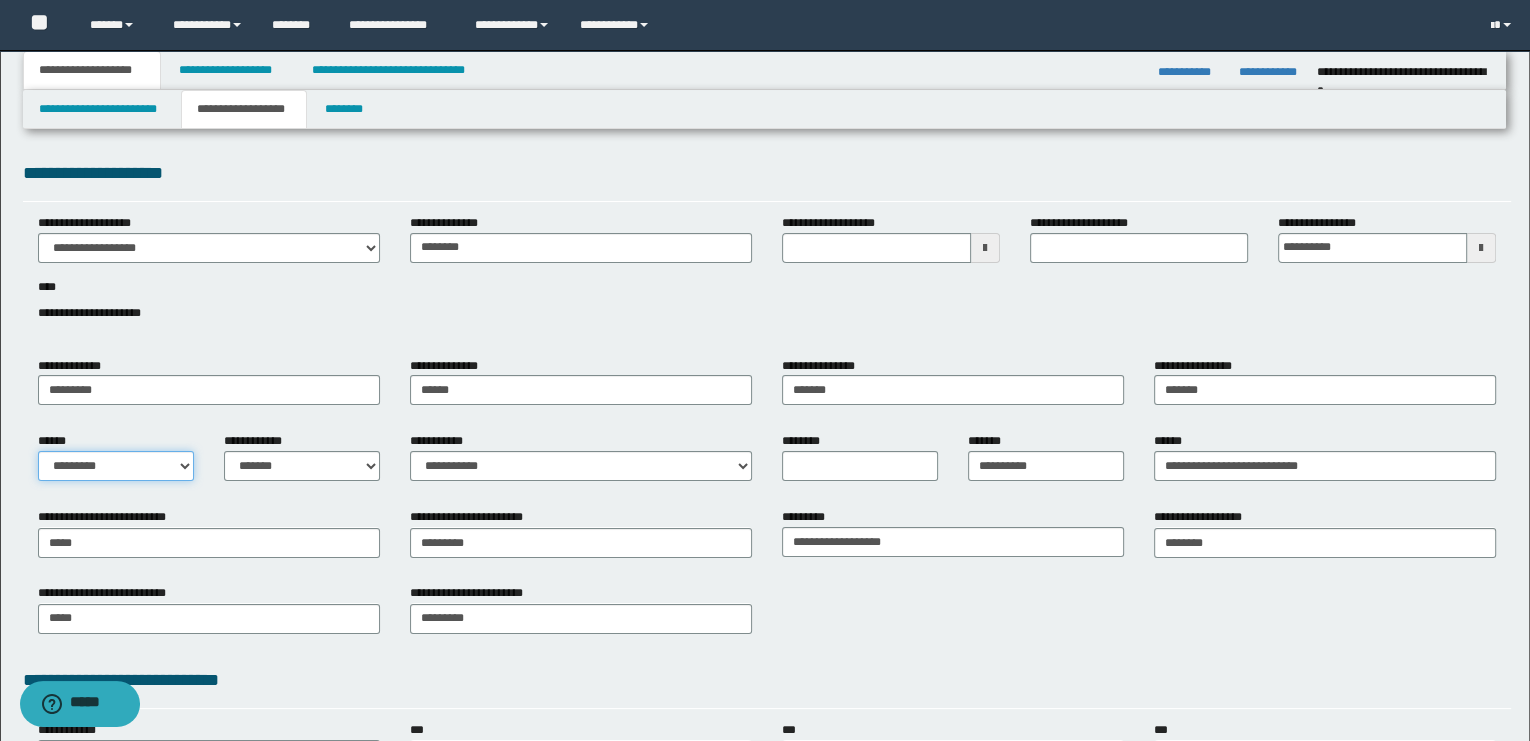 click on "**********" at bounding box center [116, 466] 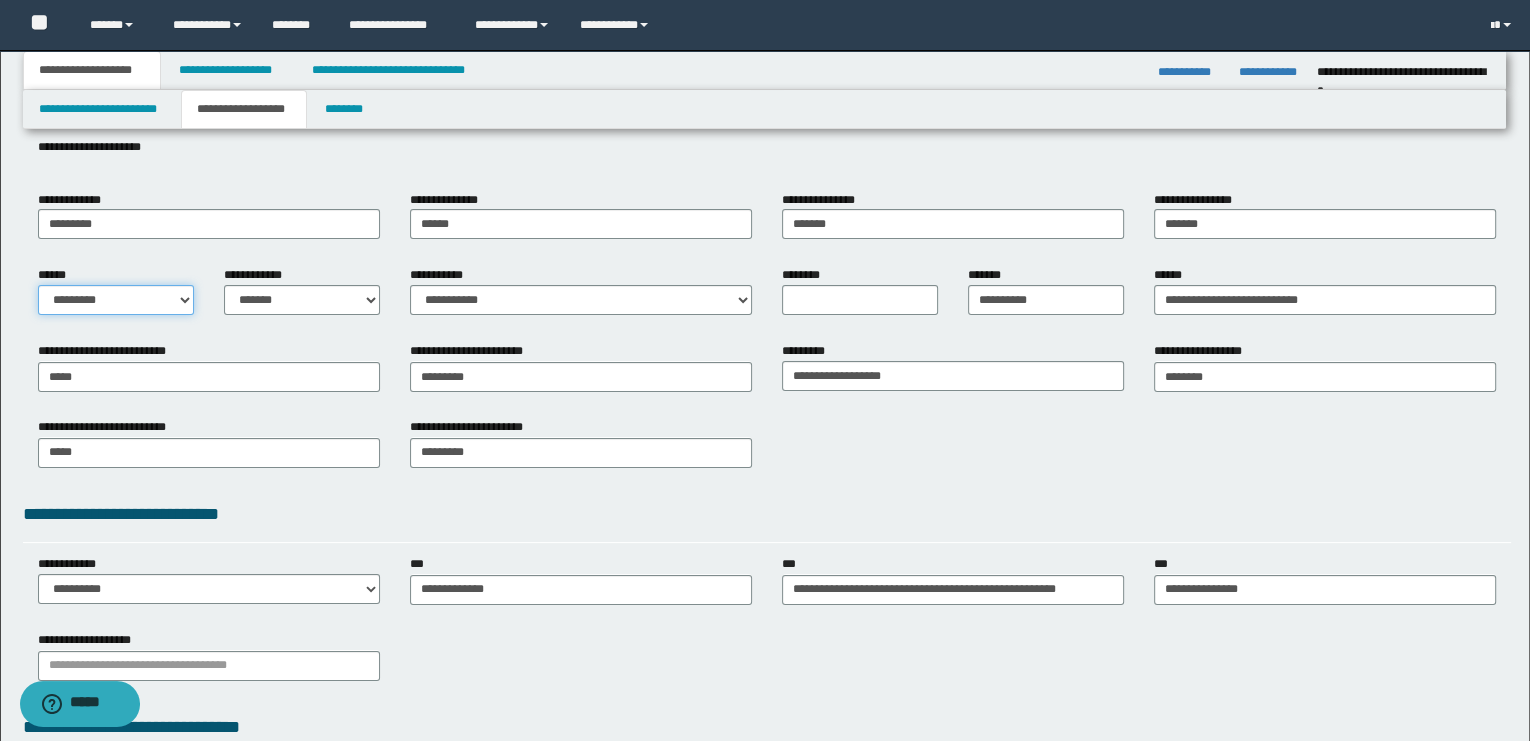 scroll, scrollTop: 111, scrollLeft: 0, axis: vertical 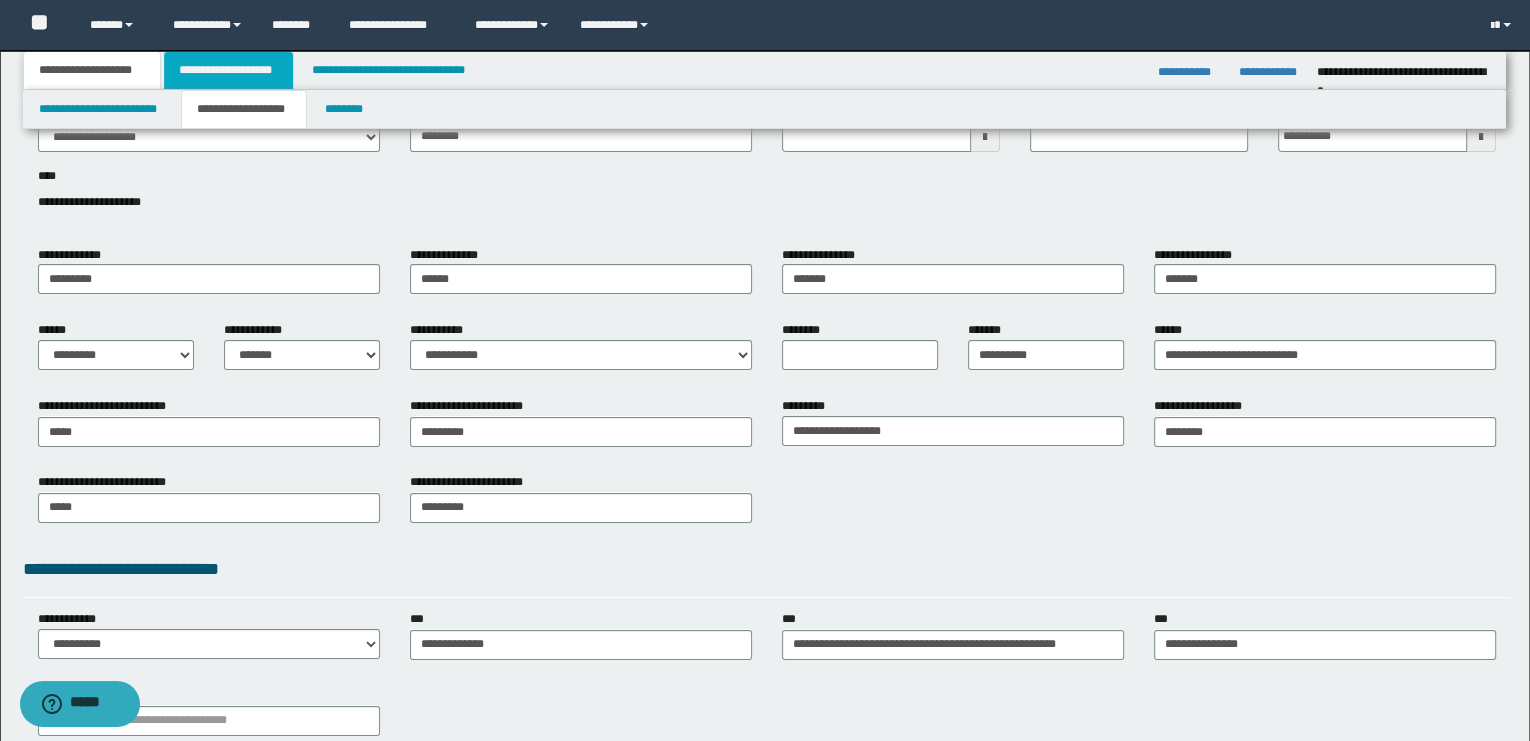 click on "**********" at bounding box center (228, 70) 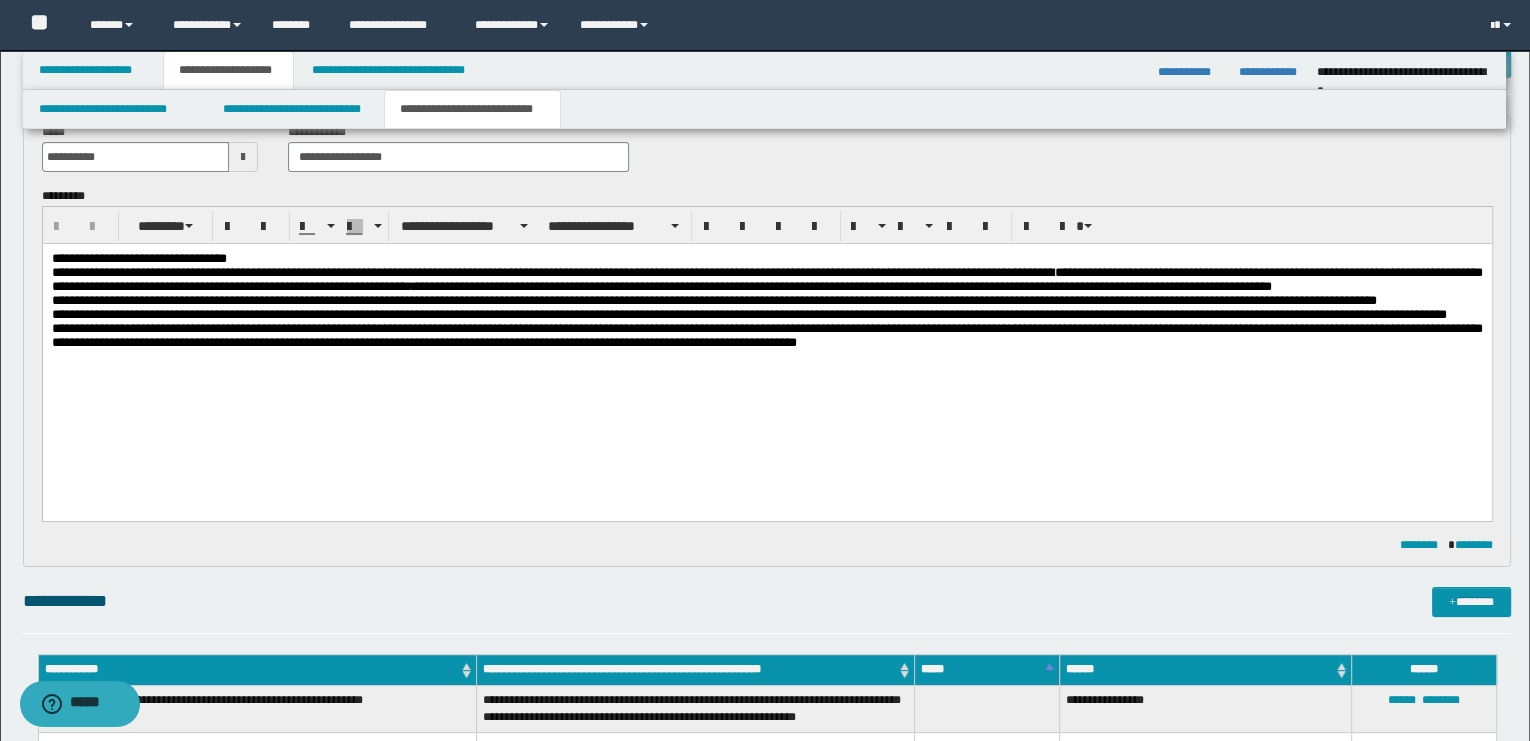 click on "**********" at bounding box center [748, 313] 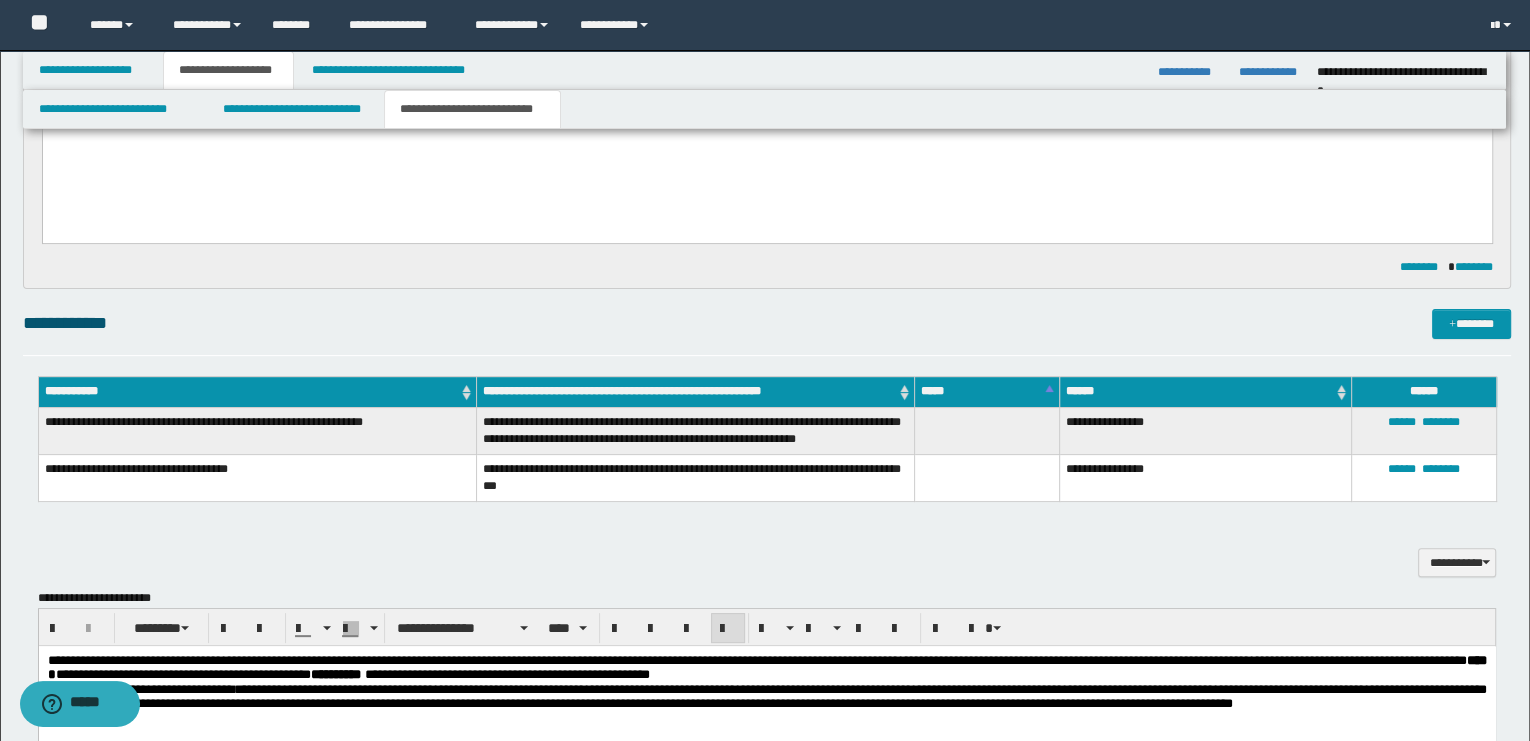 scroll, scrollTop: 333, scrollLeft: 0, axis: vertical 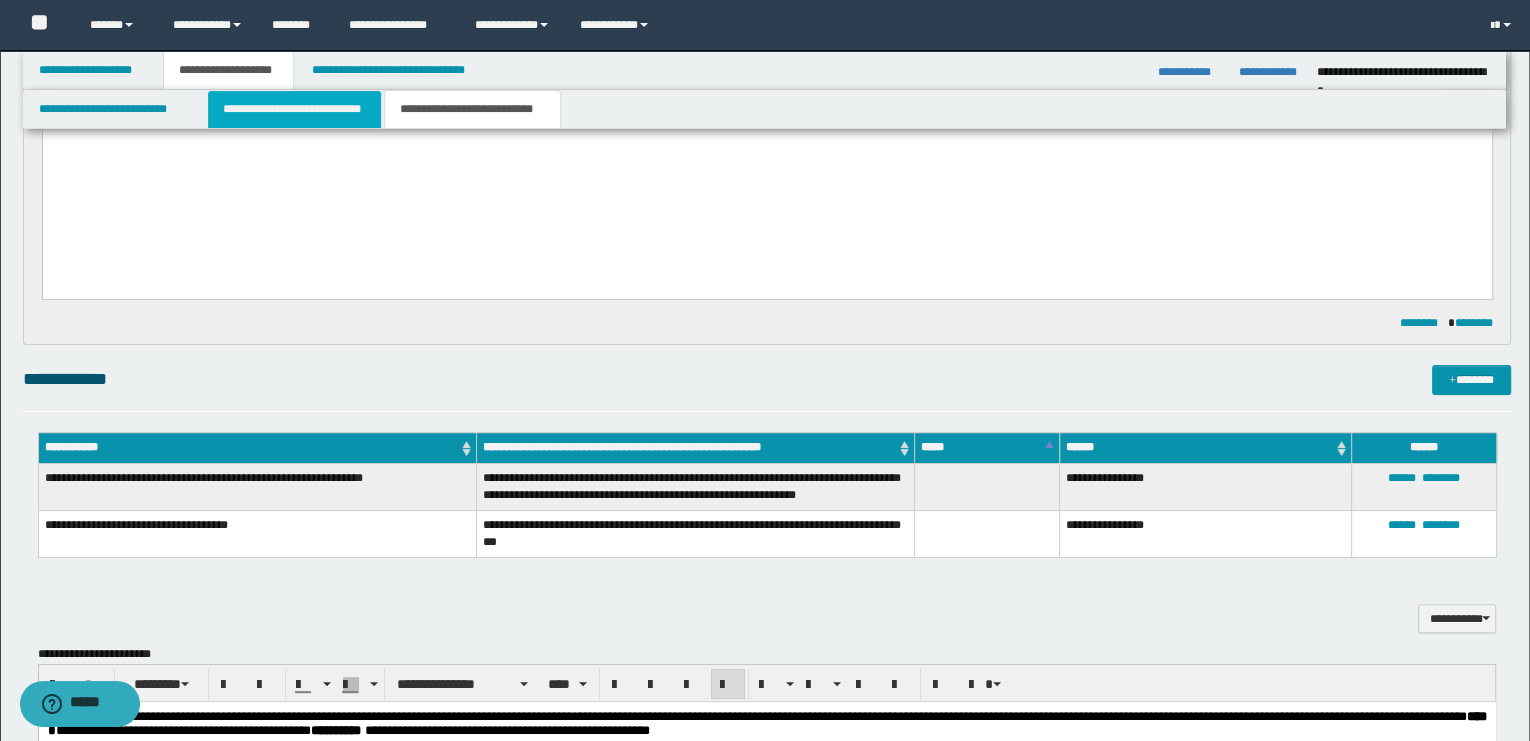 click on "**********" at bounding box center [294, 109] 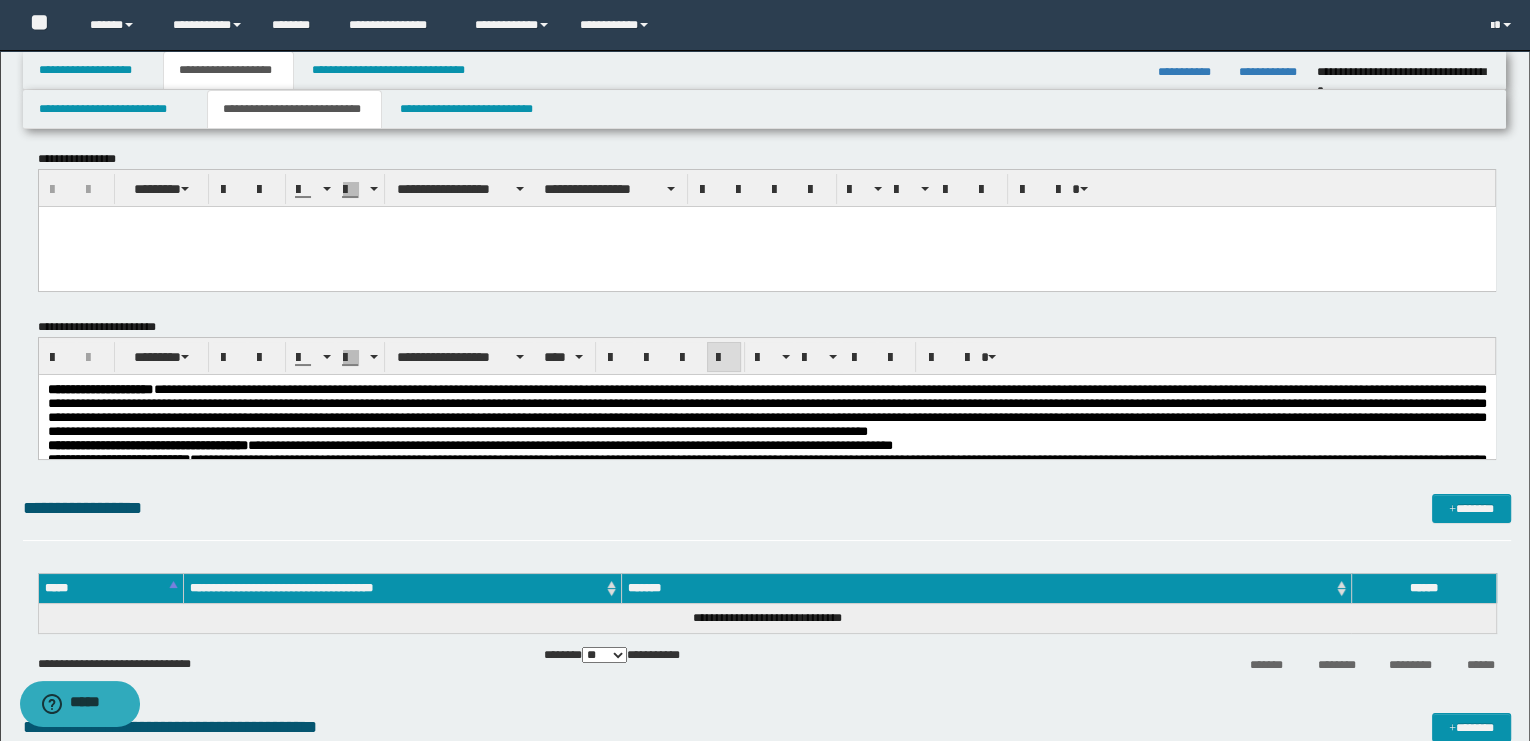 scroll, scrollTop: 0, scrollLeft: 0, axis: both 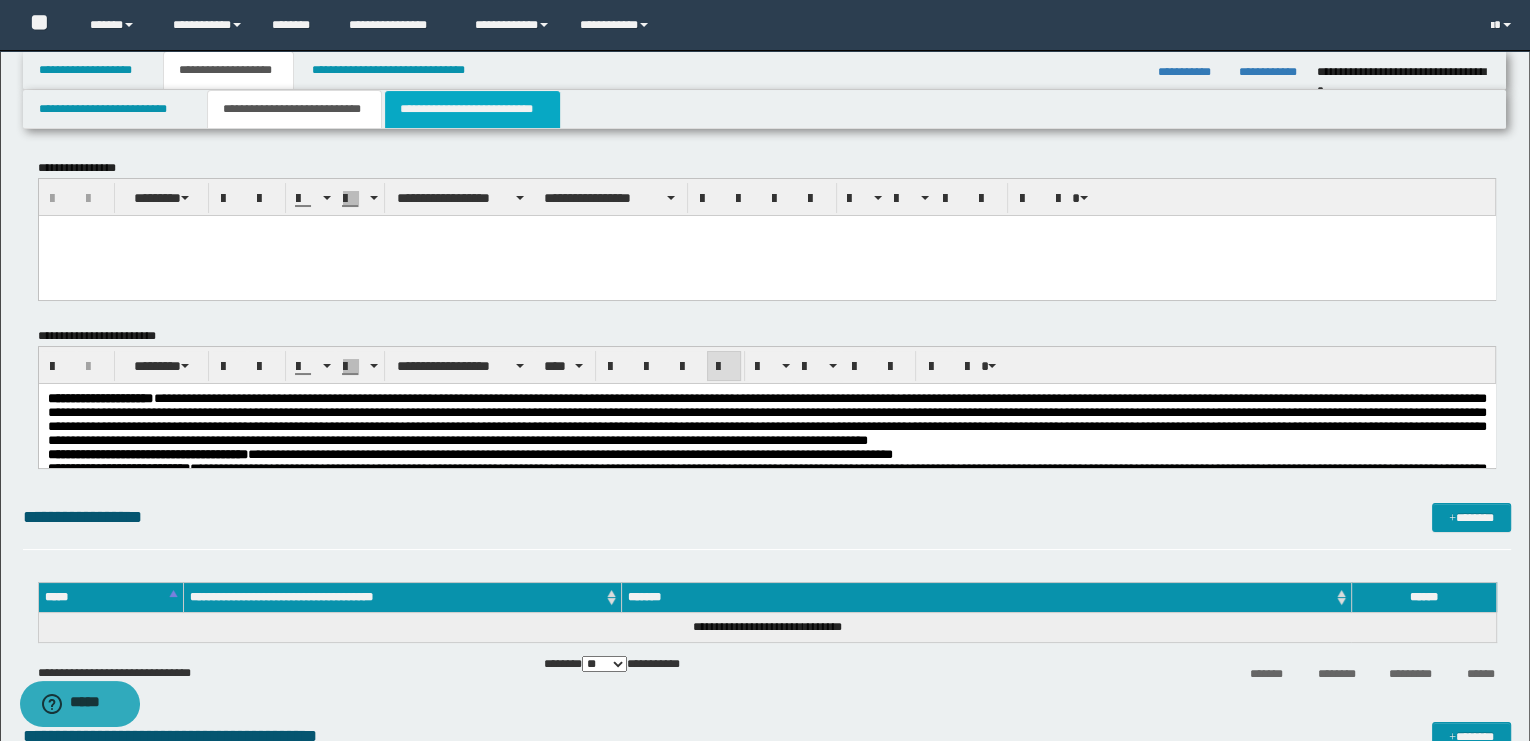 click on "**********" at bounding box center [472, 109] 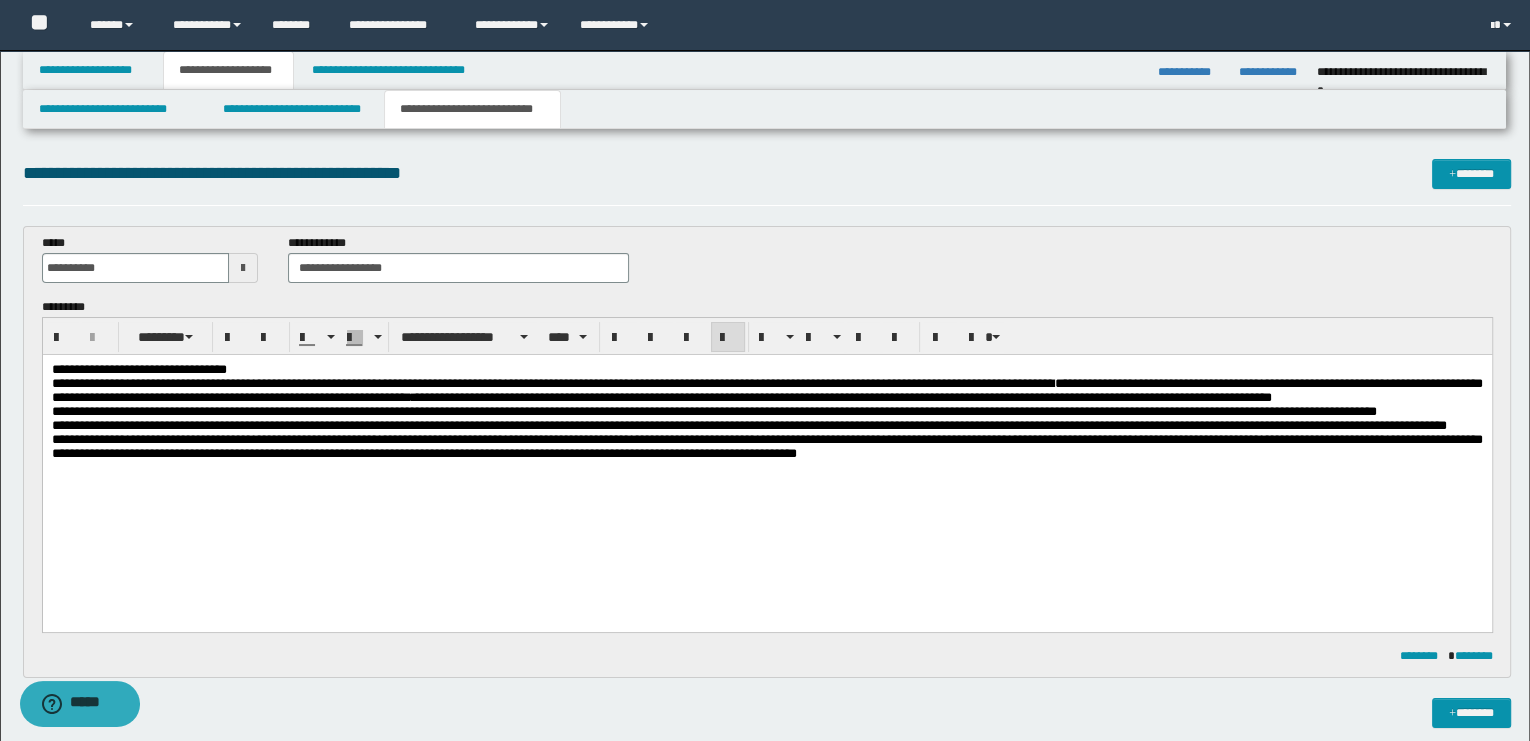 click on "**********" at bounding box center [713, 410] 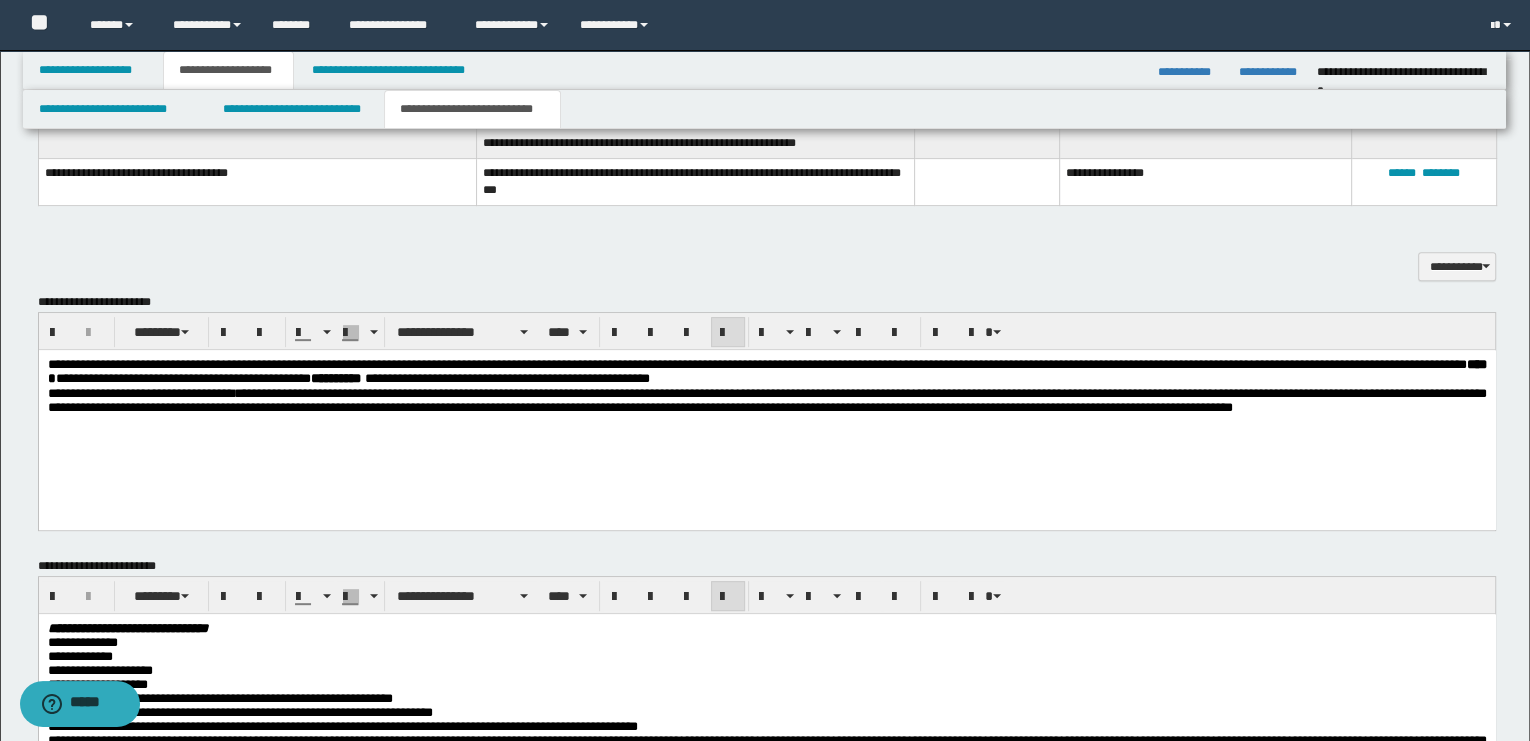 scroll, scrollTop: 888, scrollLeft: 0, axis: vertical 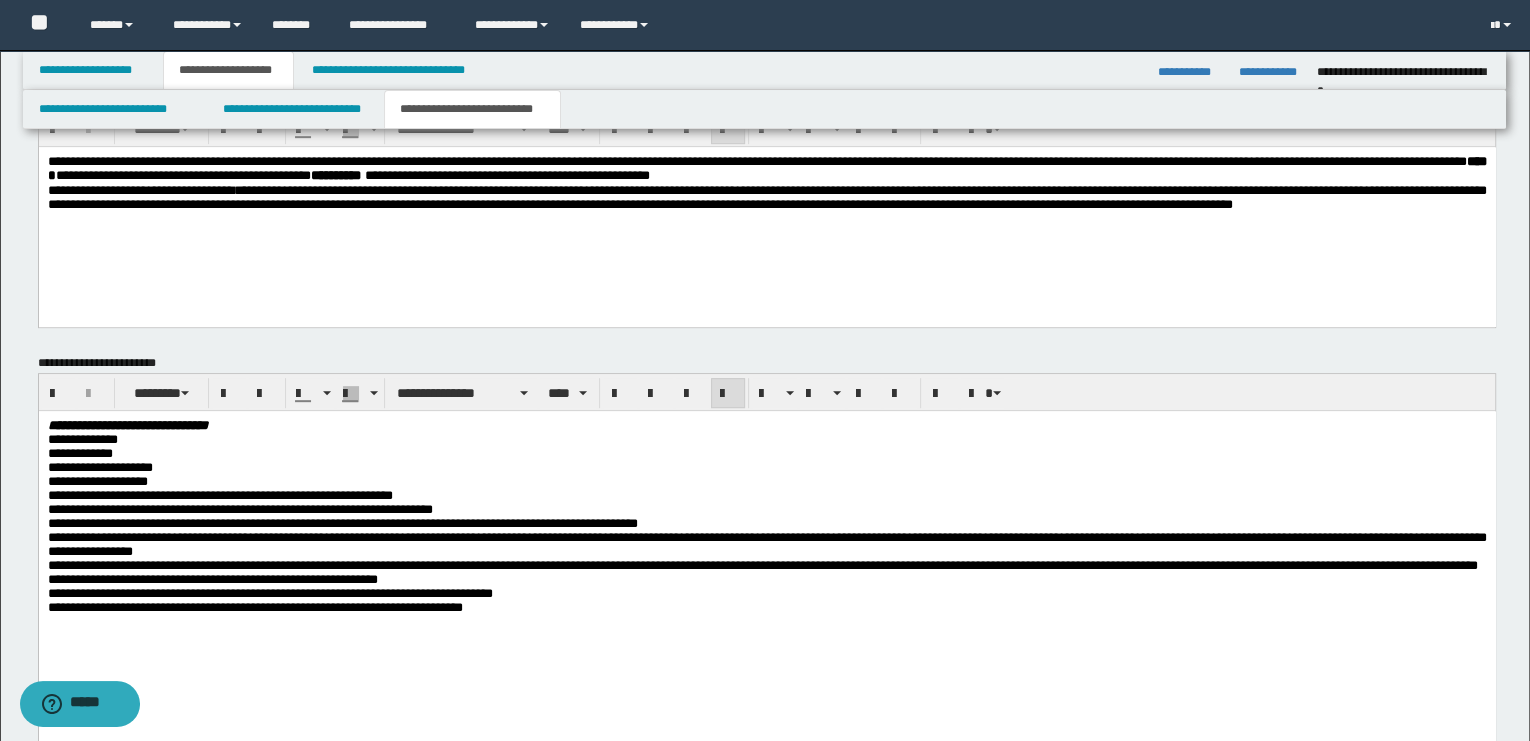 click on "**********" at bounding box center (766, 496) 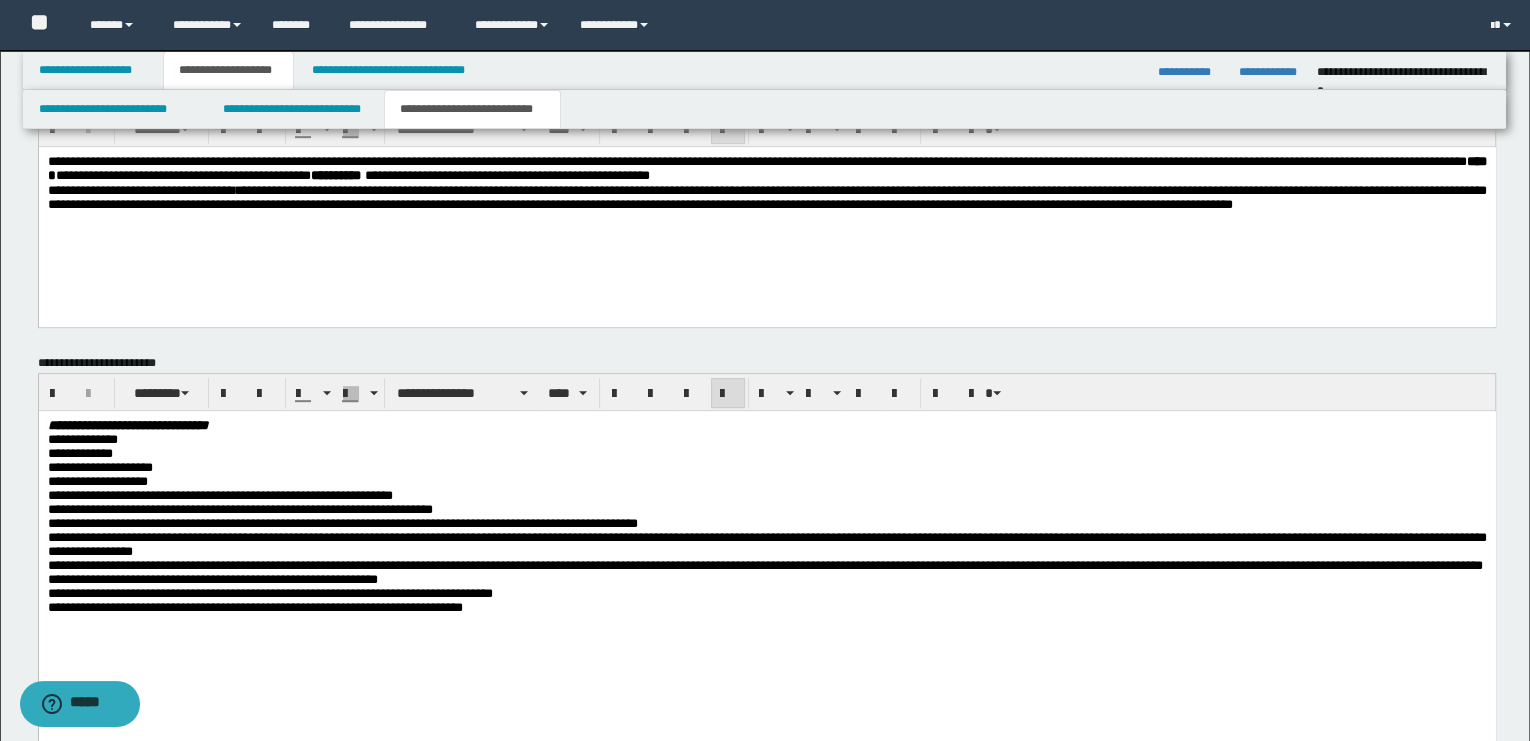 click on "**********" at bounding box center [766, 580] 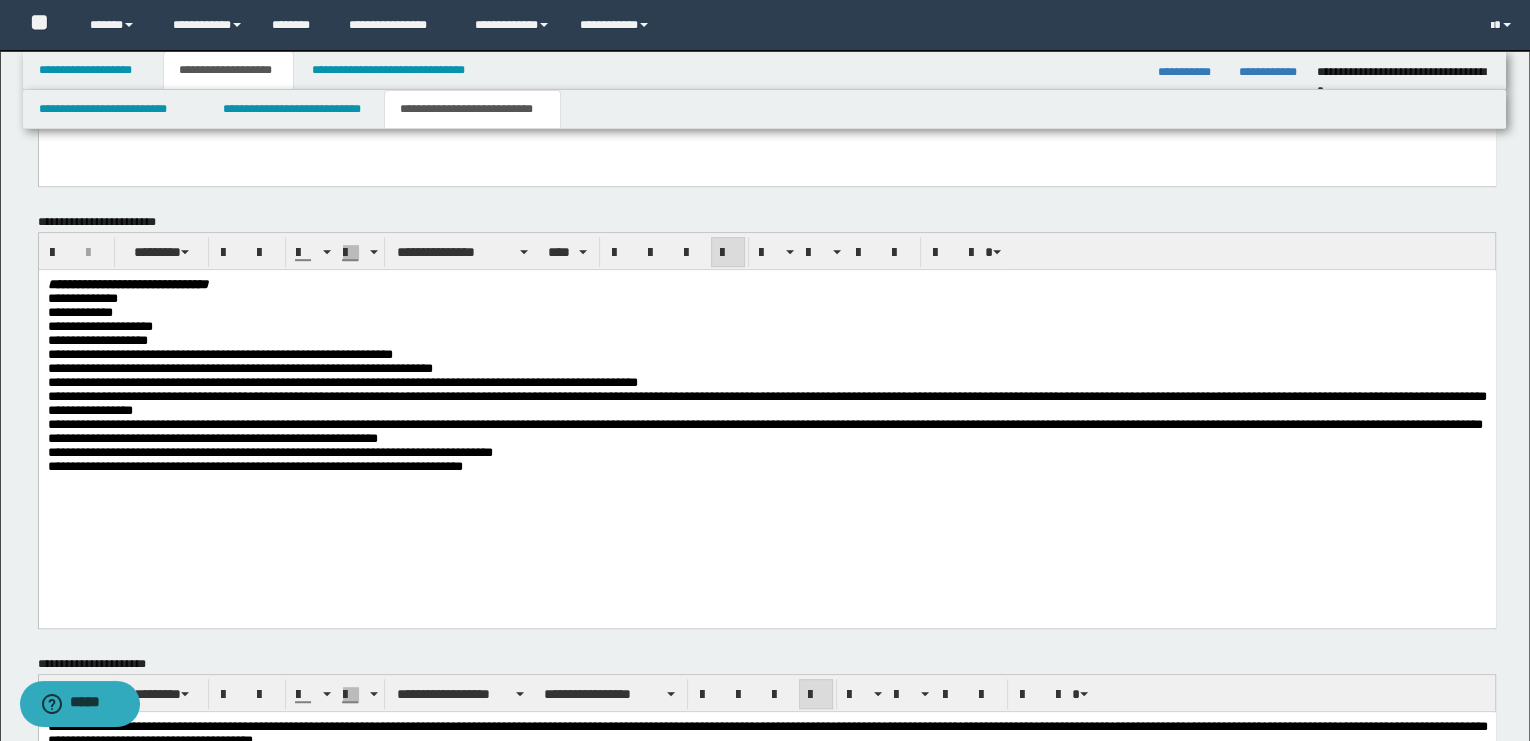 scroll, scrollTop: 1205, scrollLeft: 0, axis: vertical 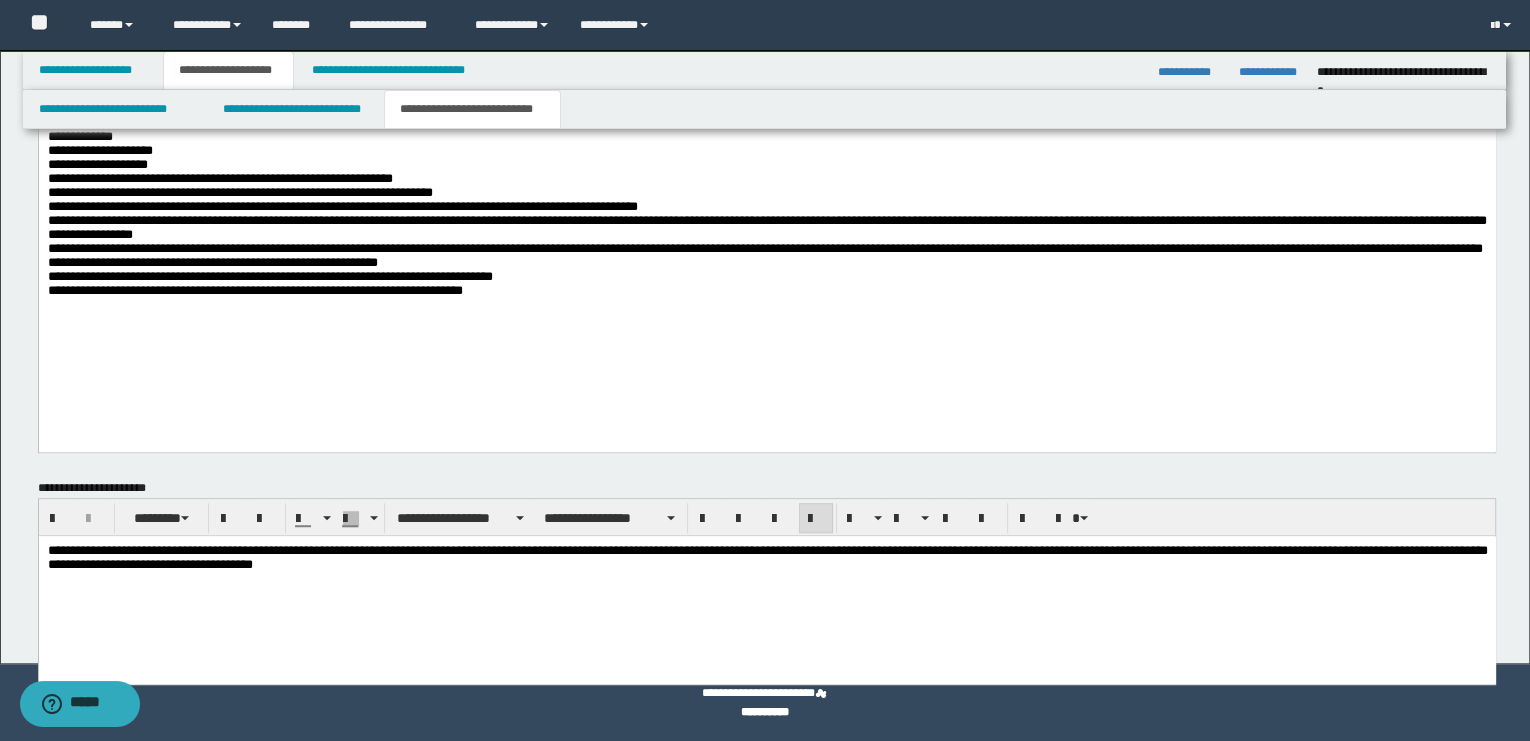 click on "**********" at bounding box center (766, 584) 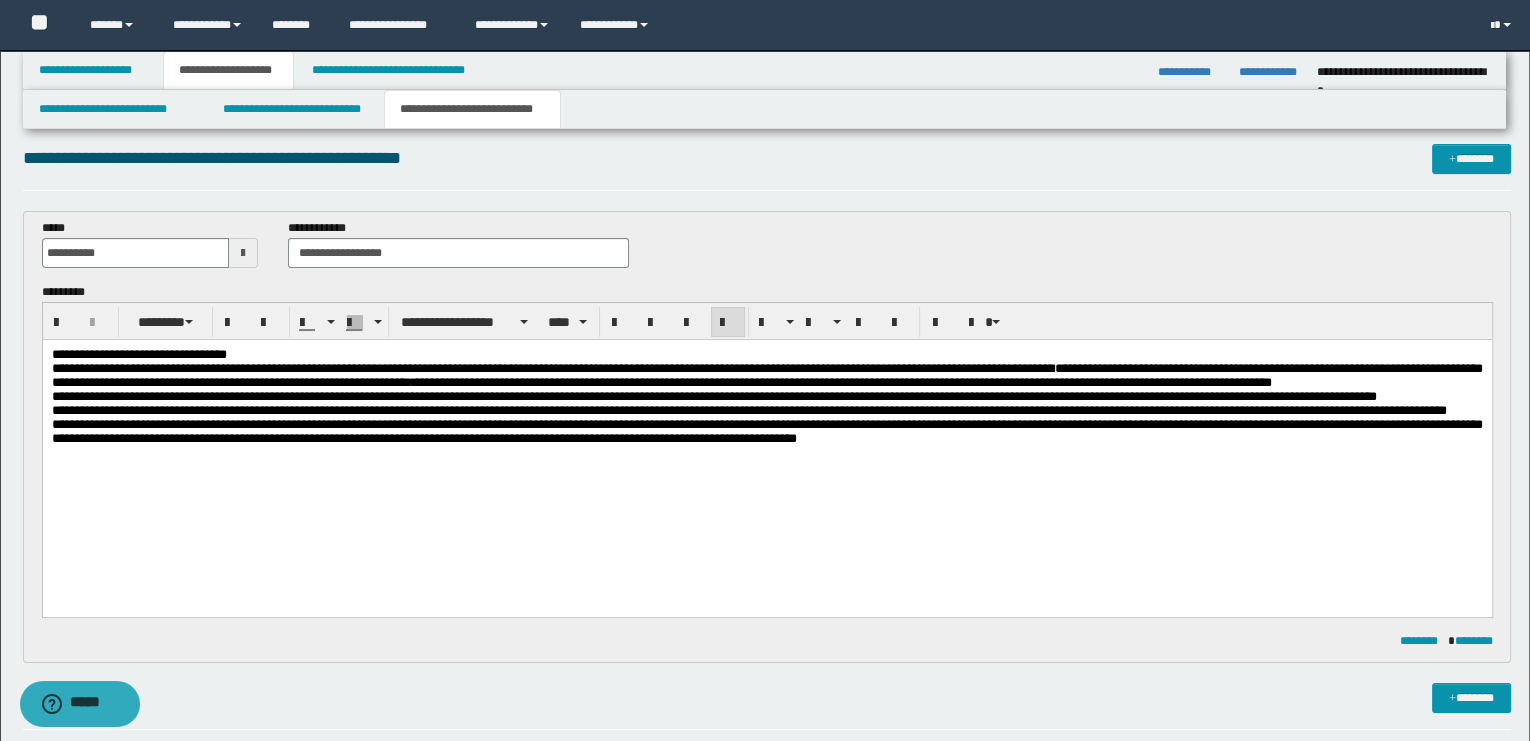 scroll, scrollTop: 0, scrollLeft: 0, axis: both 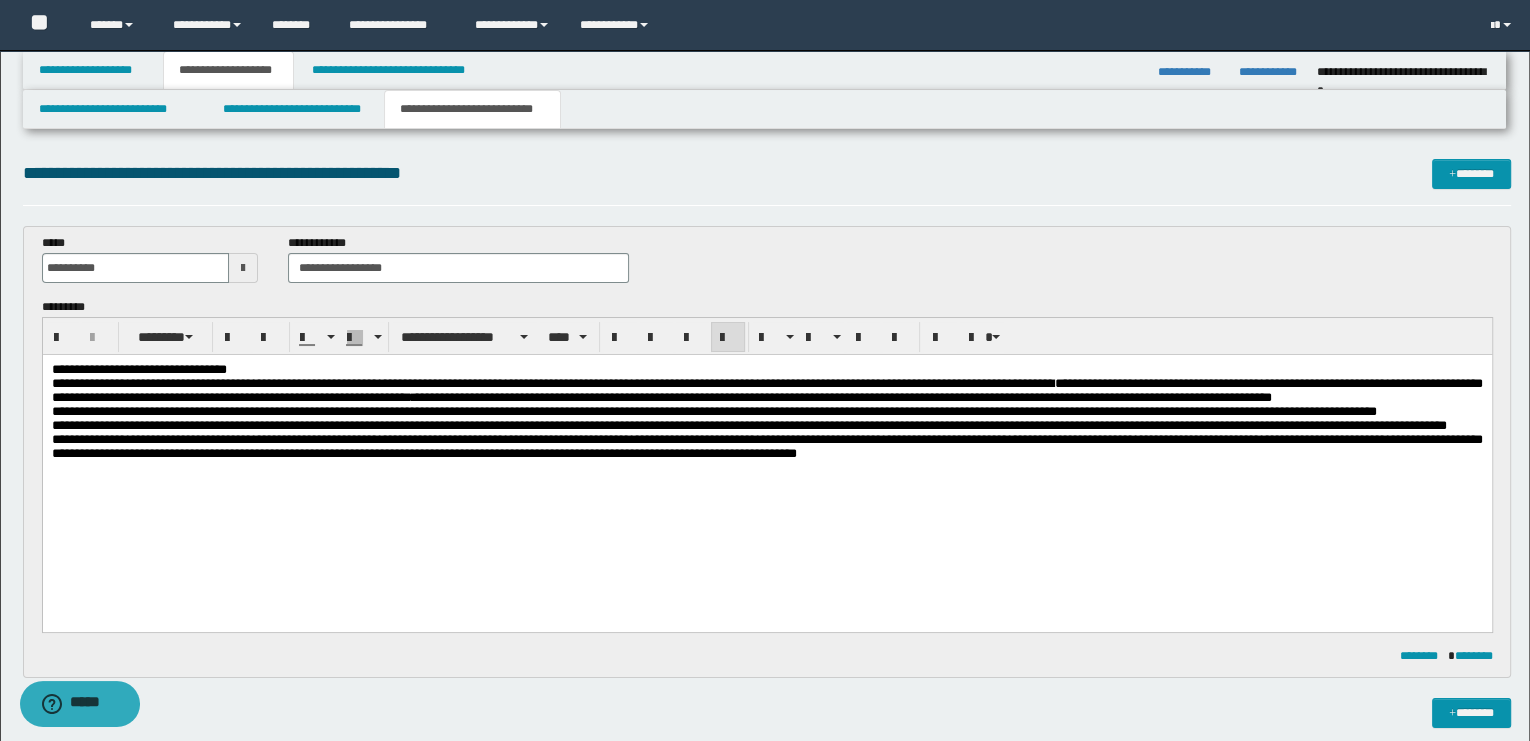 click on "**********" at bounding box center [766, 445] 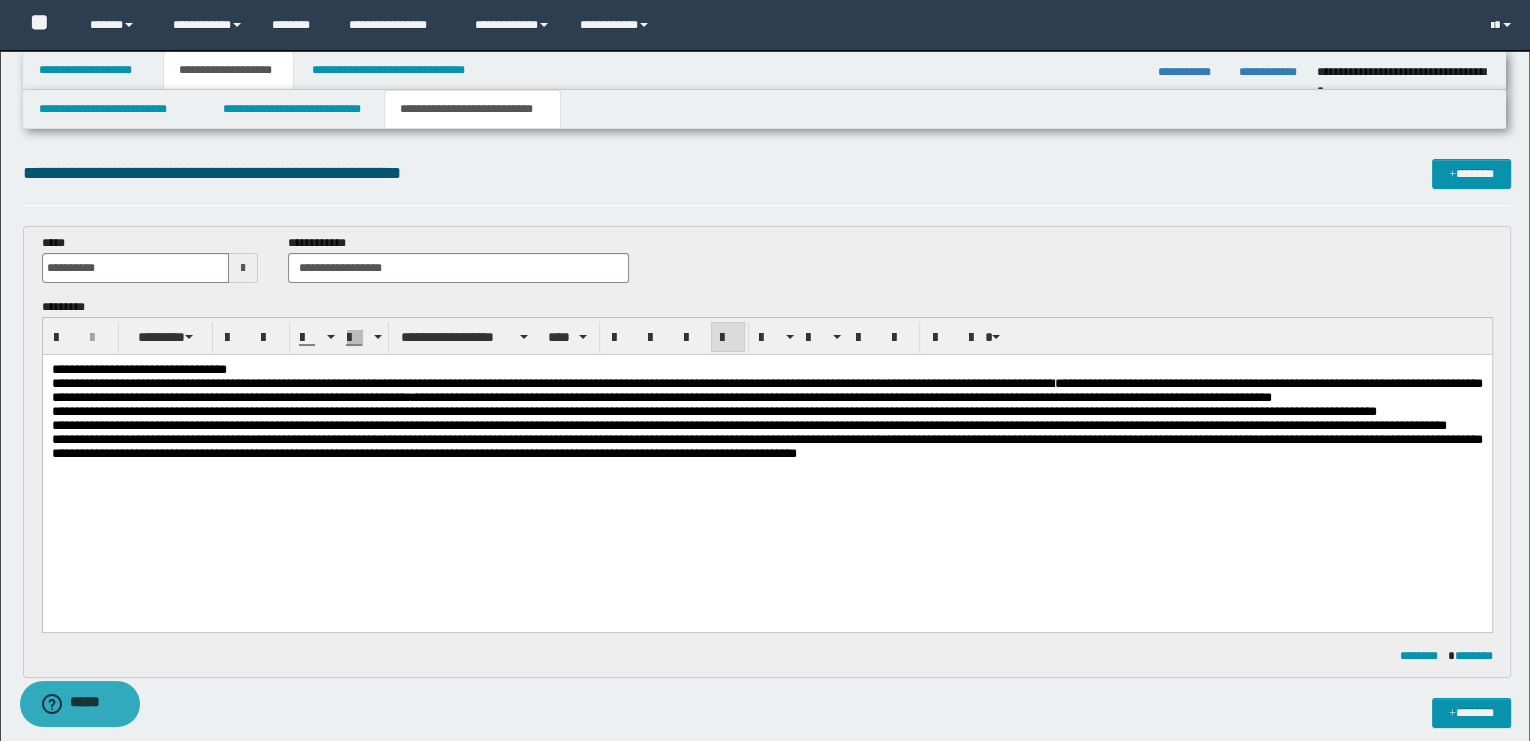 type 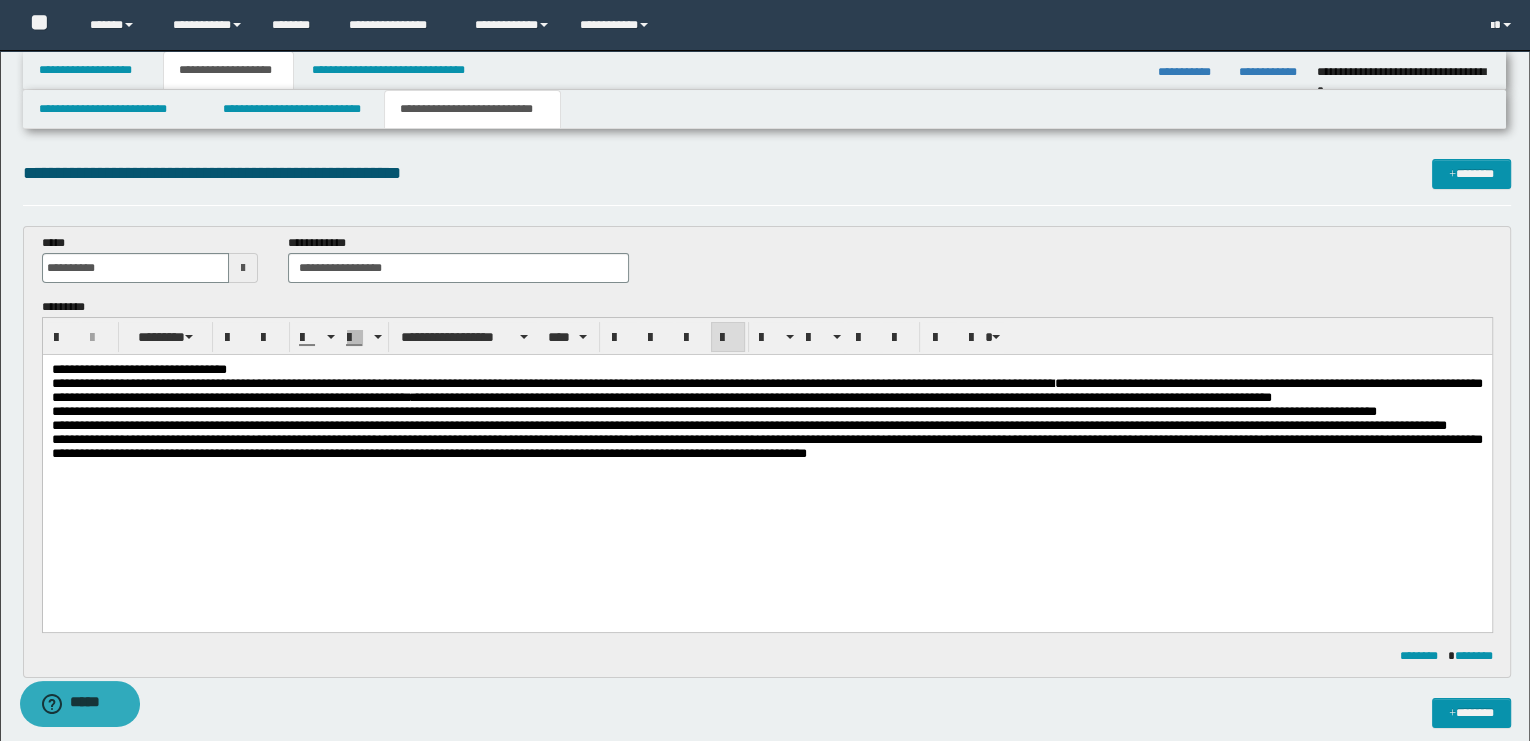 drag, startPoint x: 1272, startPoint y: 388, endPoint x: 678, endPoint y: 402, distance: 594.165 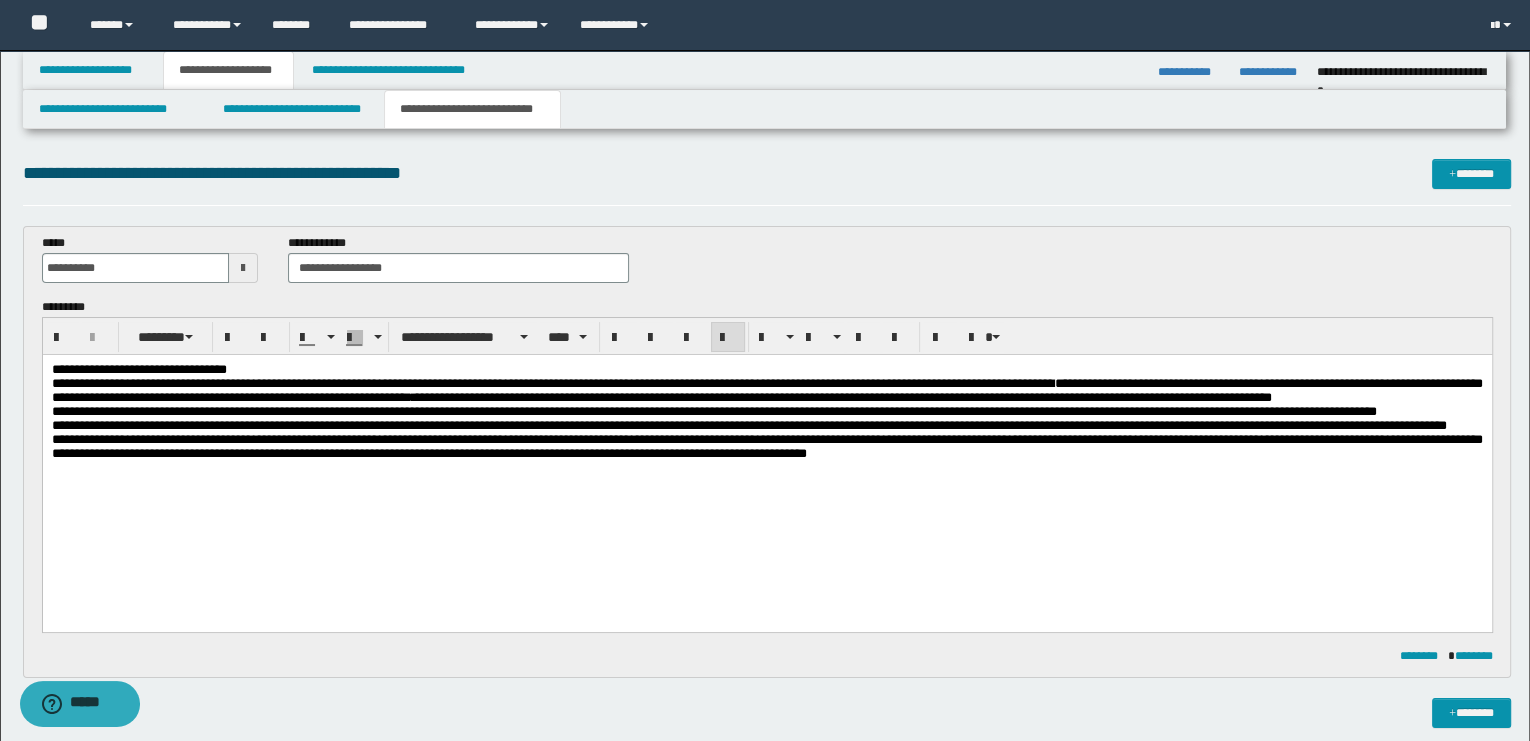click on "**********" at bounding box center (766, 445) 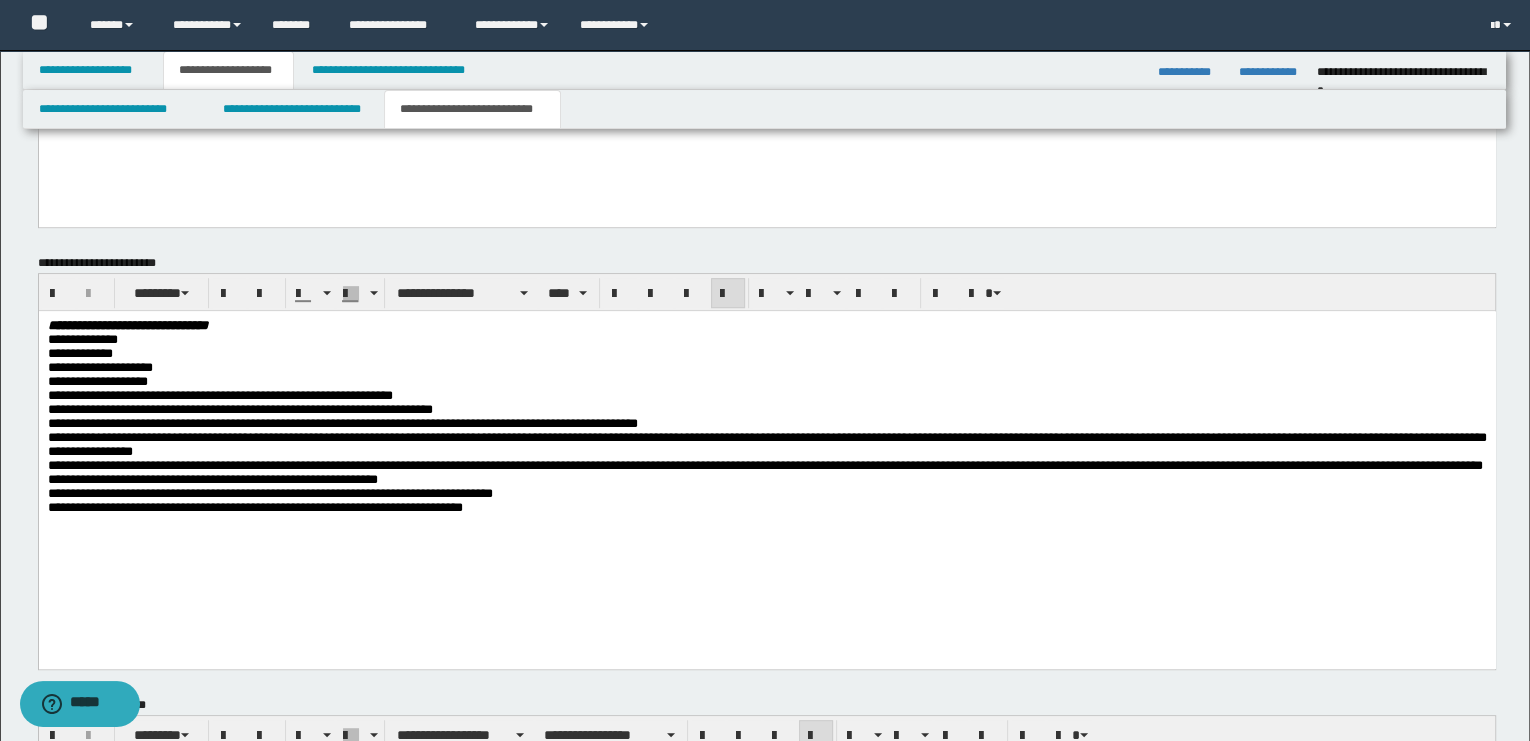 scroll, scrollTop: 1000, scrollLeft: 0, axis: vertical 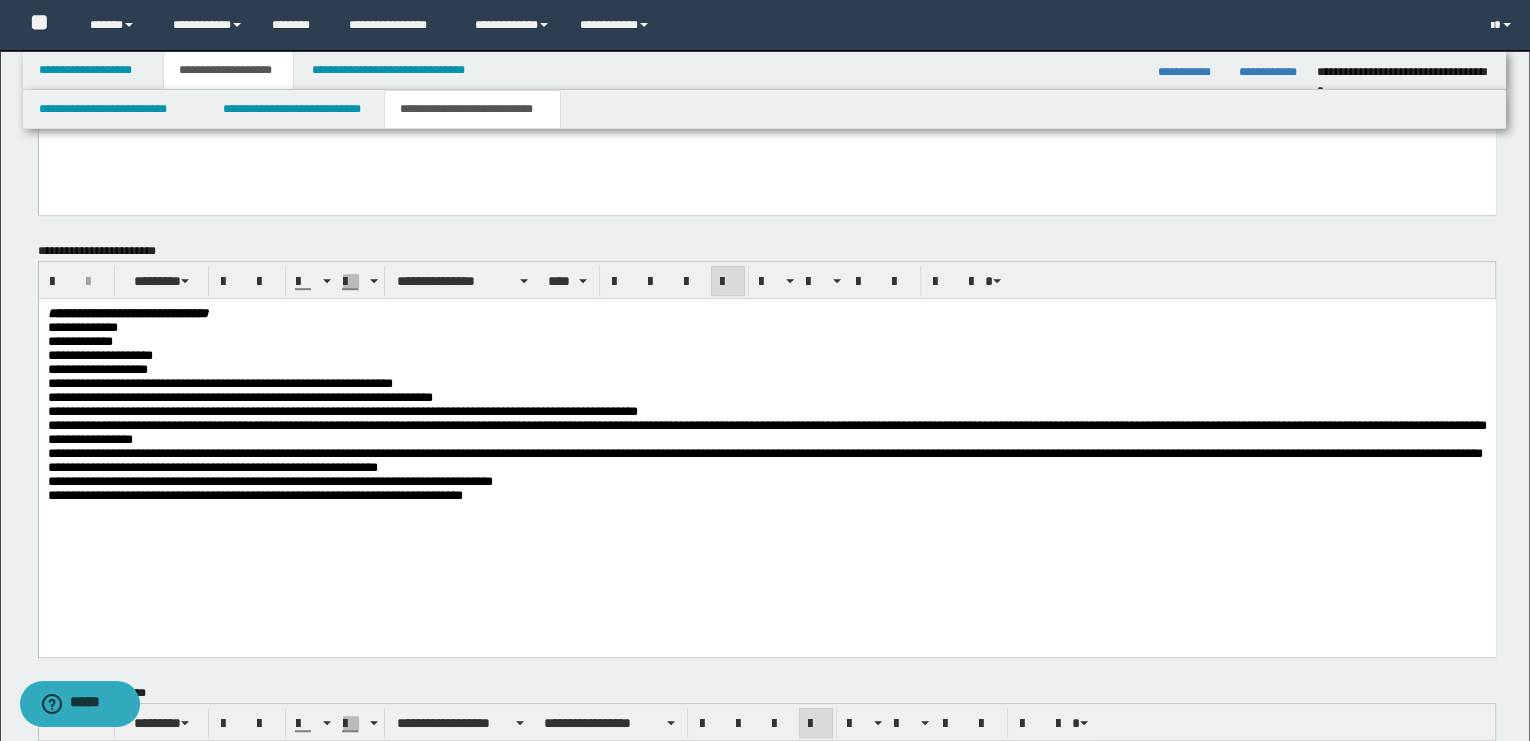 click on "**********" at bounding box center (766, 432) 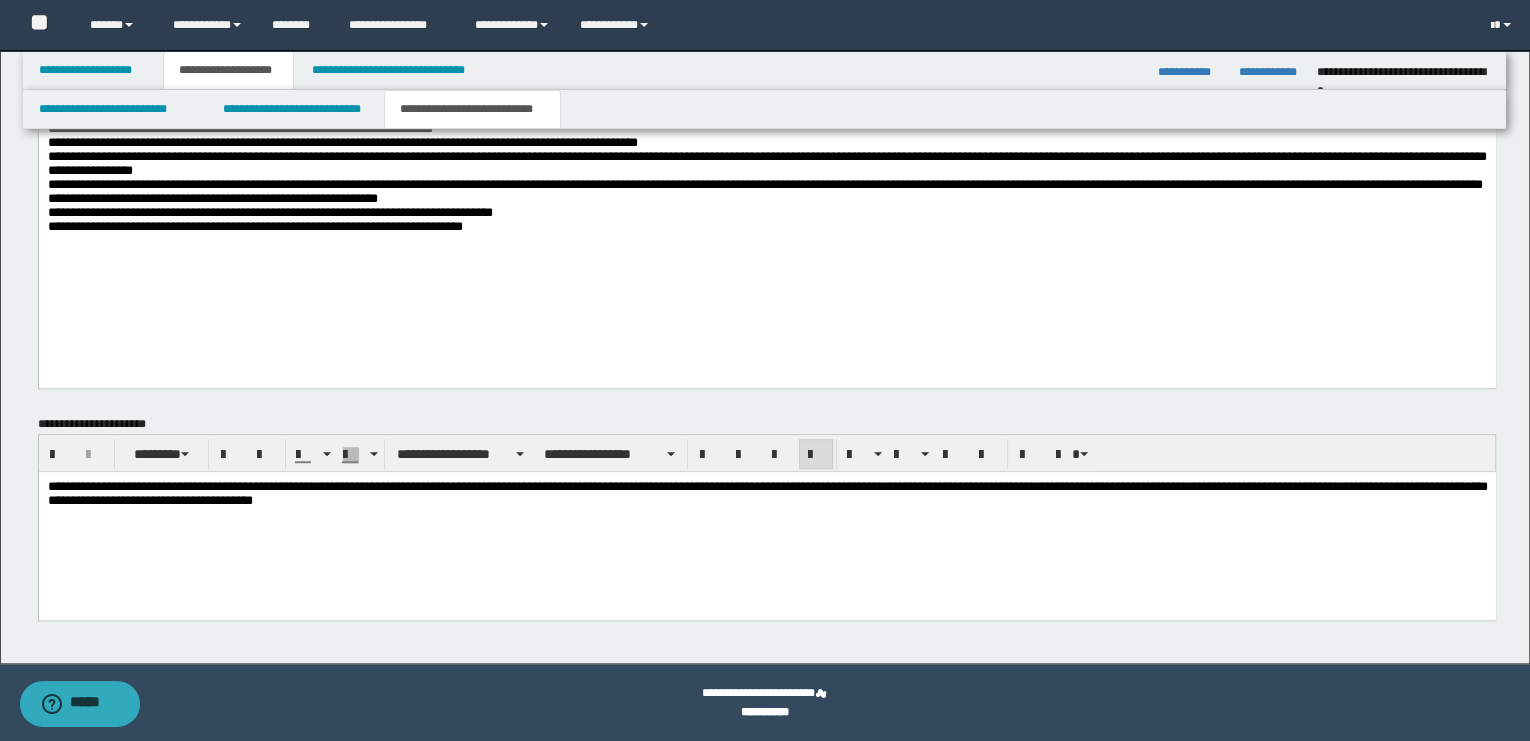 click on "**********" at bounding box center [766, 520] 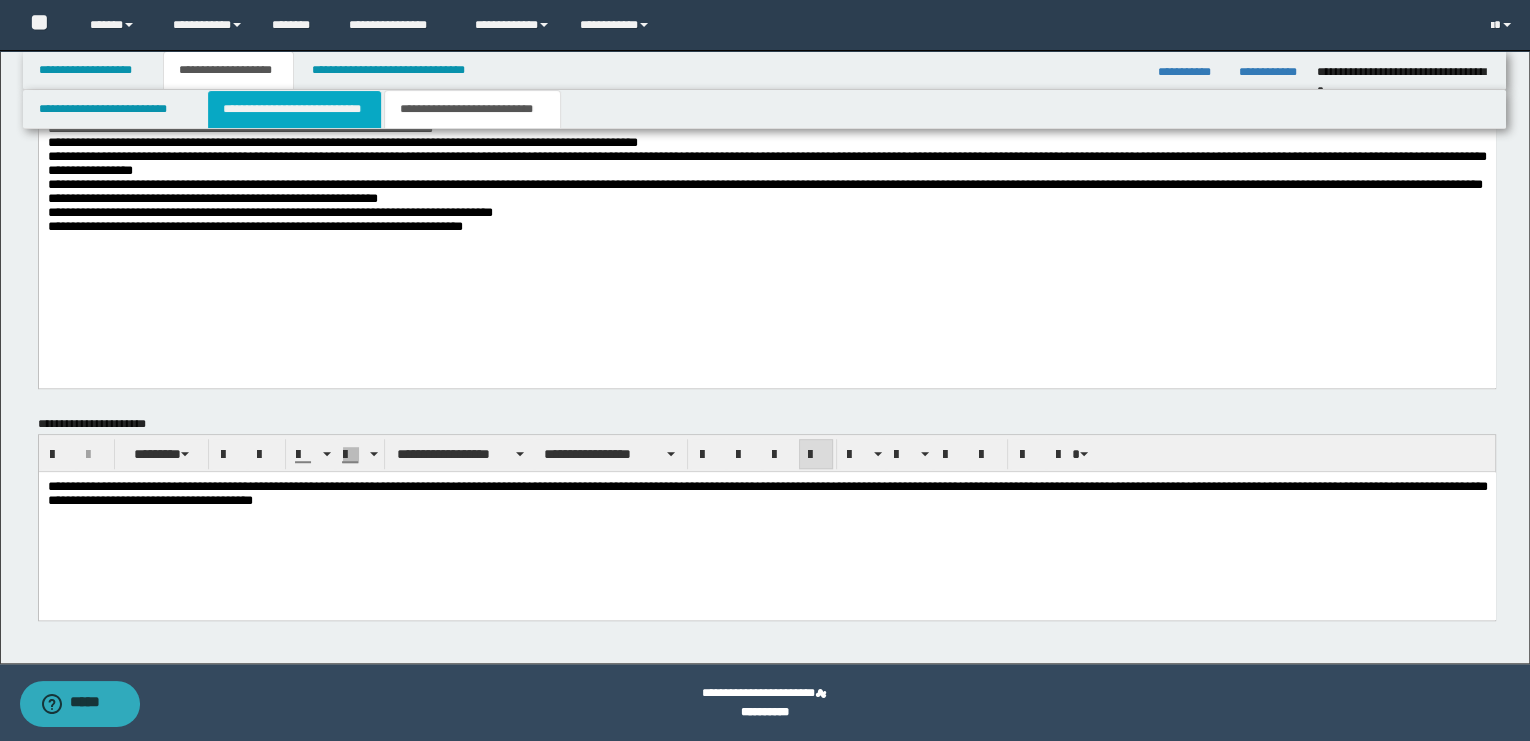 click on "**********" at bounding box center (294, 109) 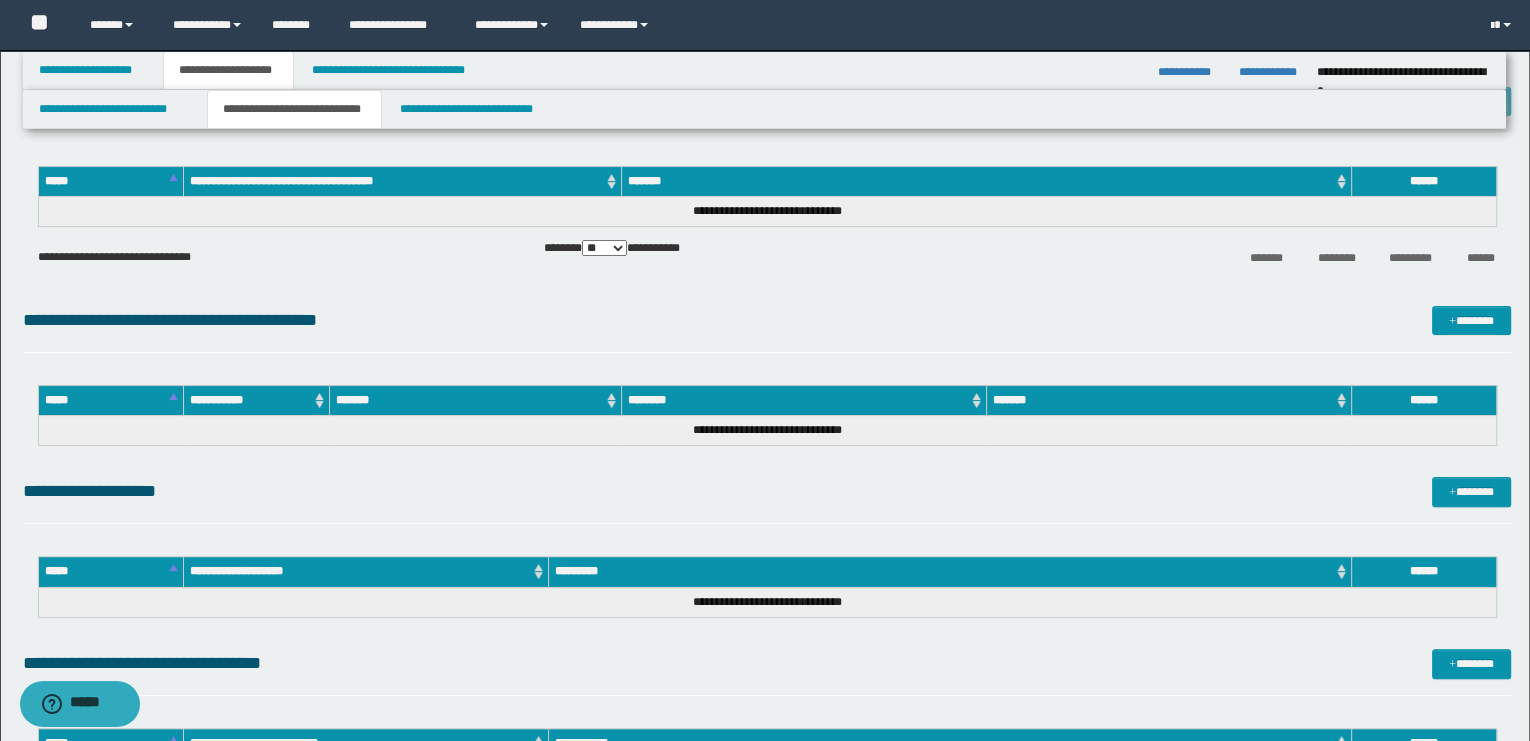 scroll, scrollTop: 278, scrollLeft: 0, axis: vertical 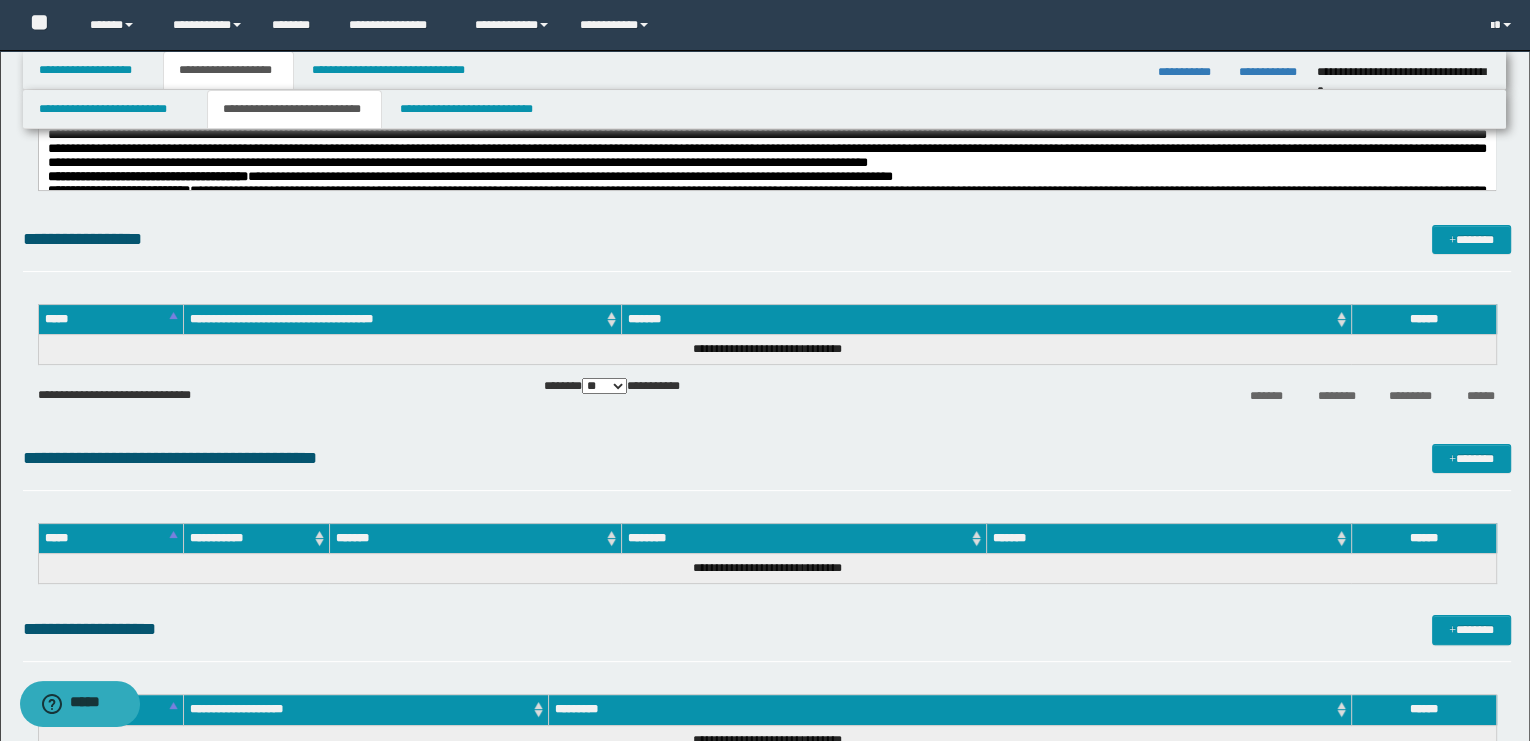 click on "**********" at bounding box center (766, 140) 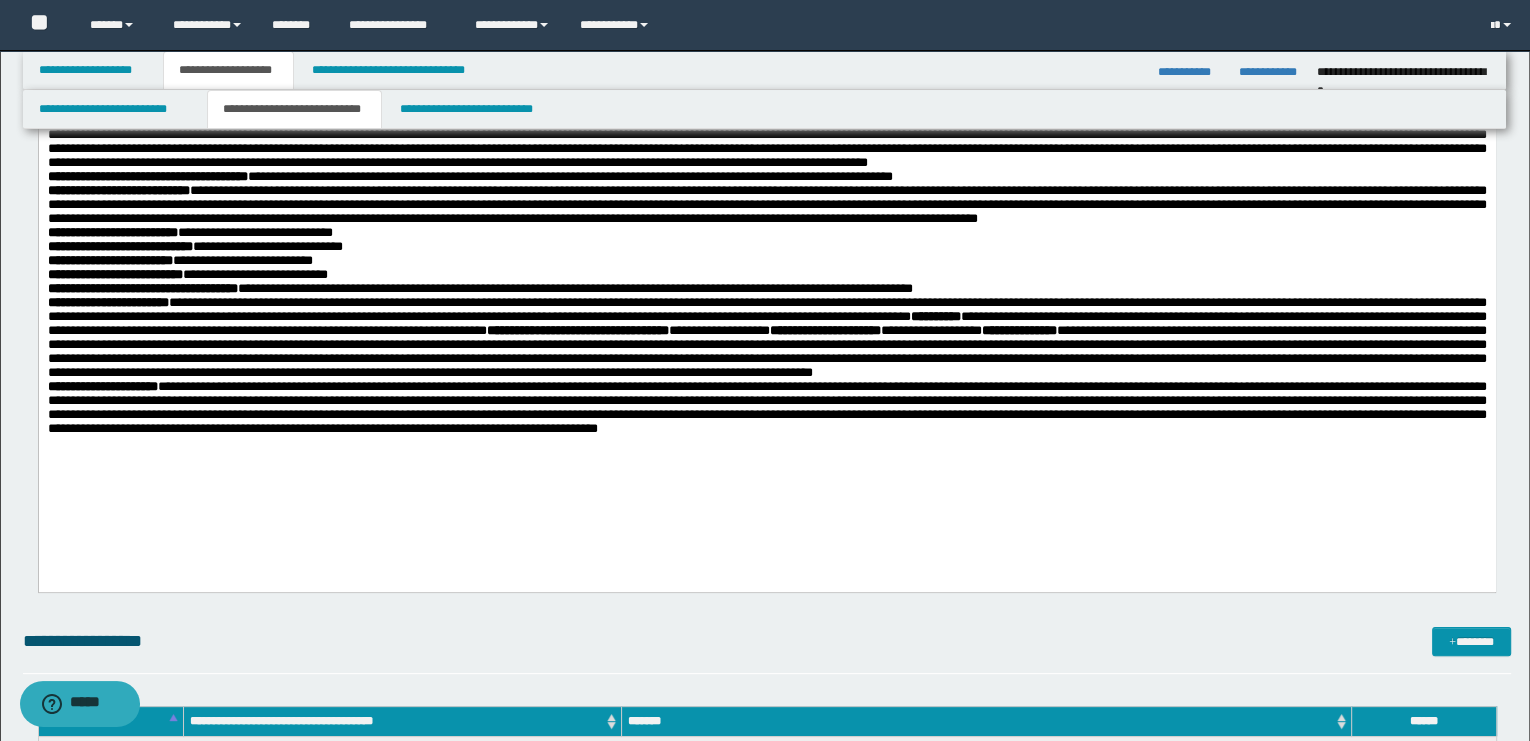 scroll, scrollTop: 0, scrollLeft: 0, axis: both 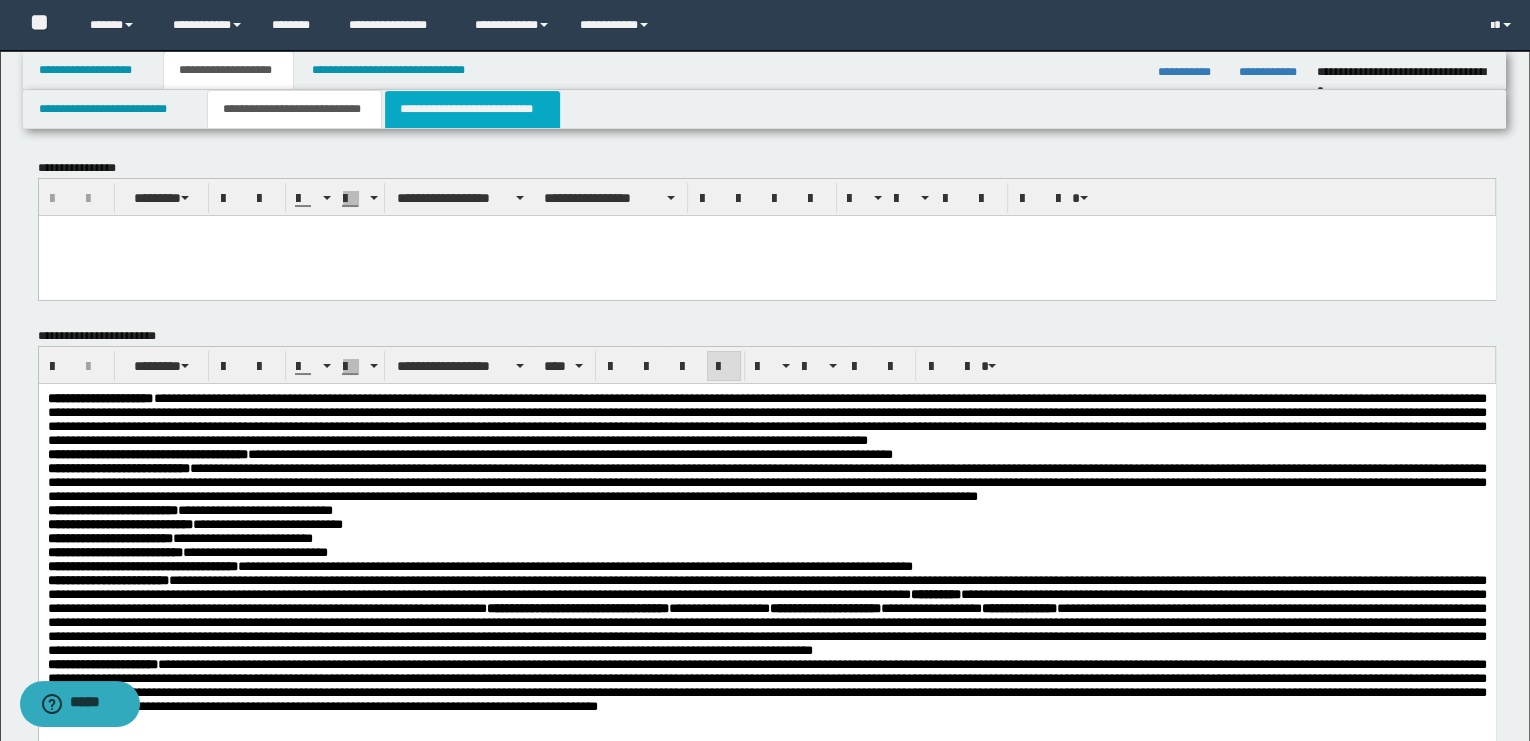 click on "**********" at bounding box center [472, 109] 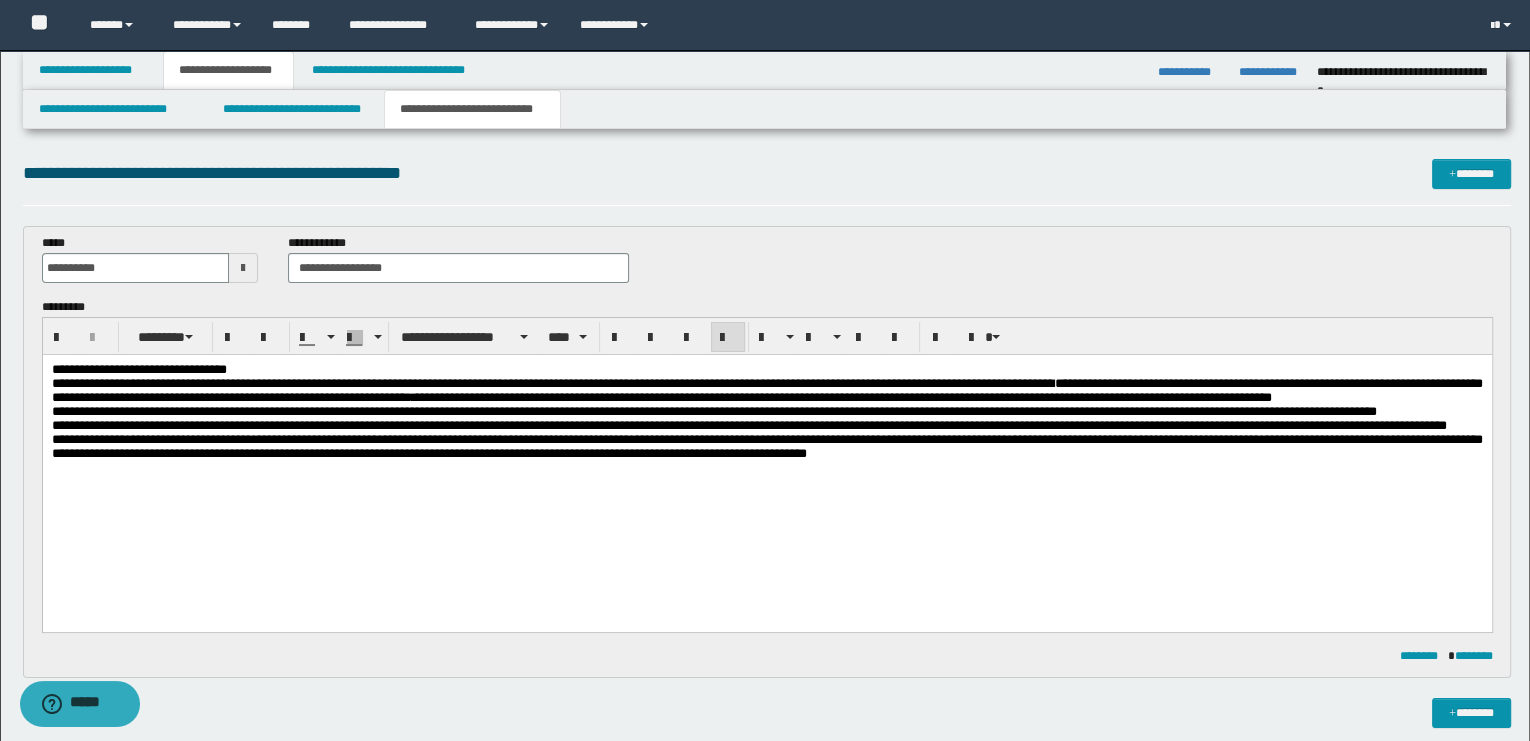 click on "**********" at bounding box center [766, 390] 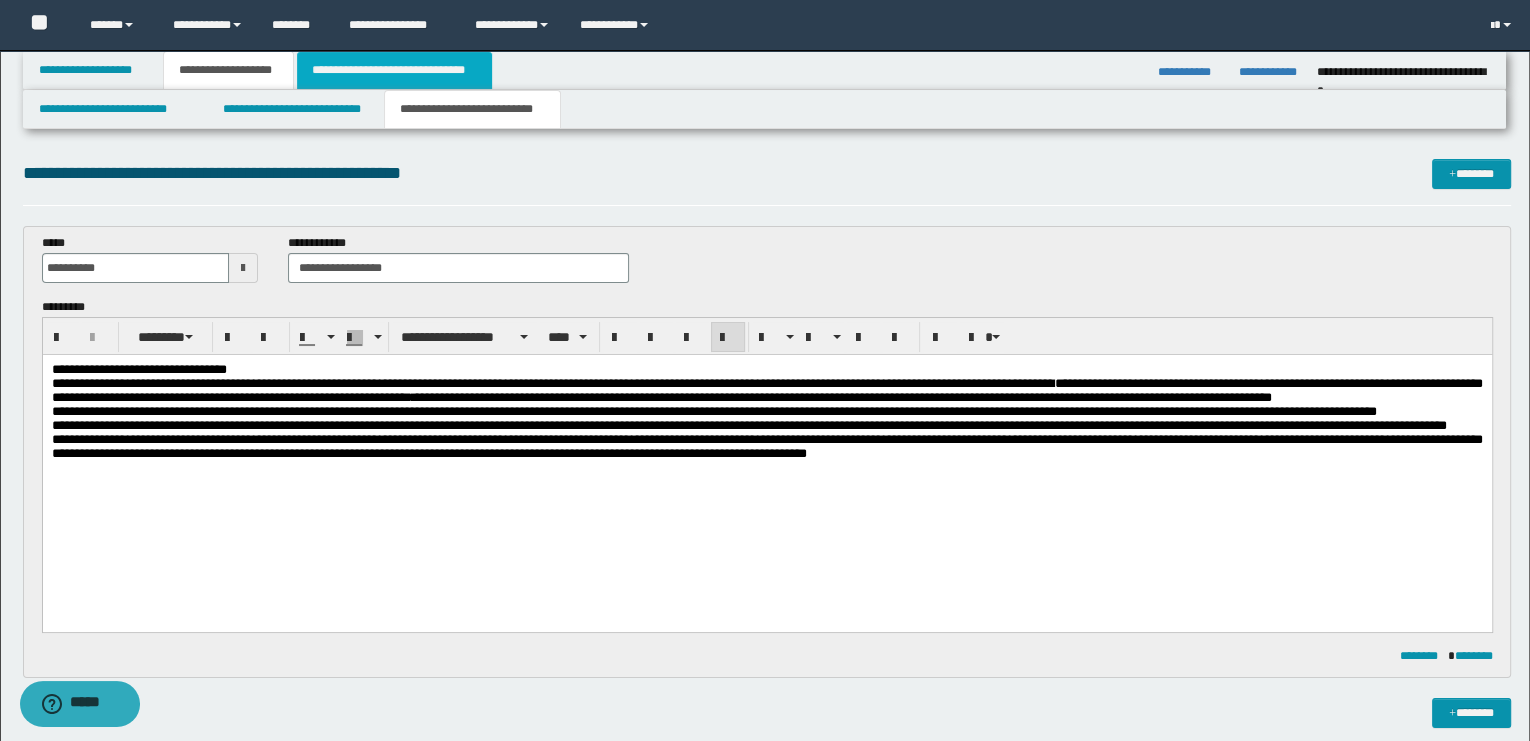 click on "**********" at bounding box center [394, 70] 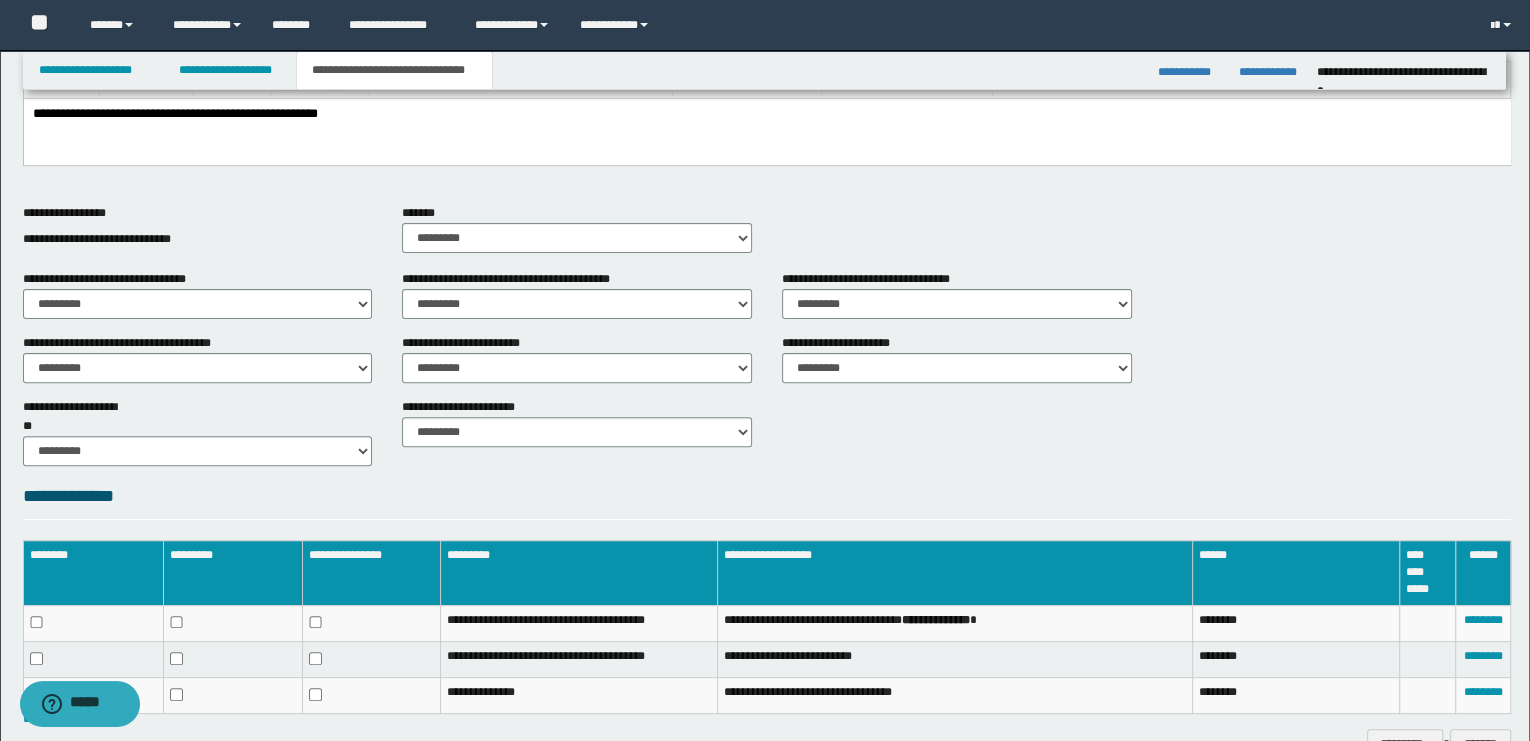 scroll, scrollTop: 650, scrollLeft: 0, axis: vertical 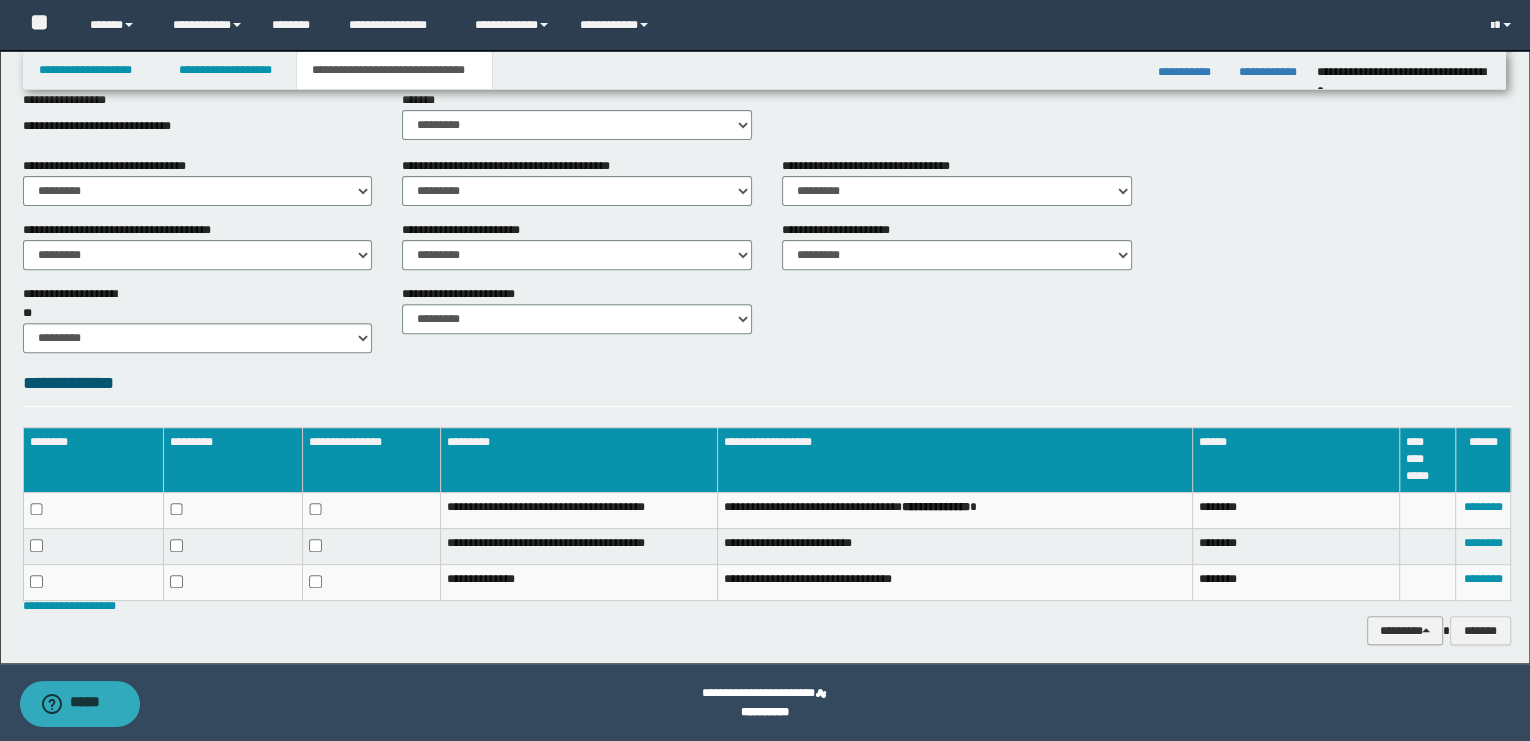 click on "********" at bounding box center (1405, 631) 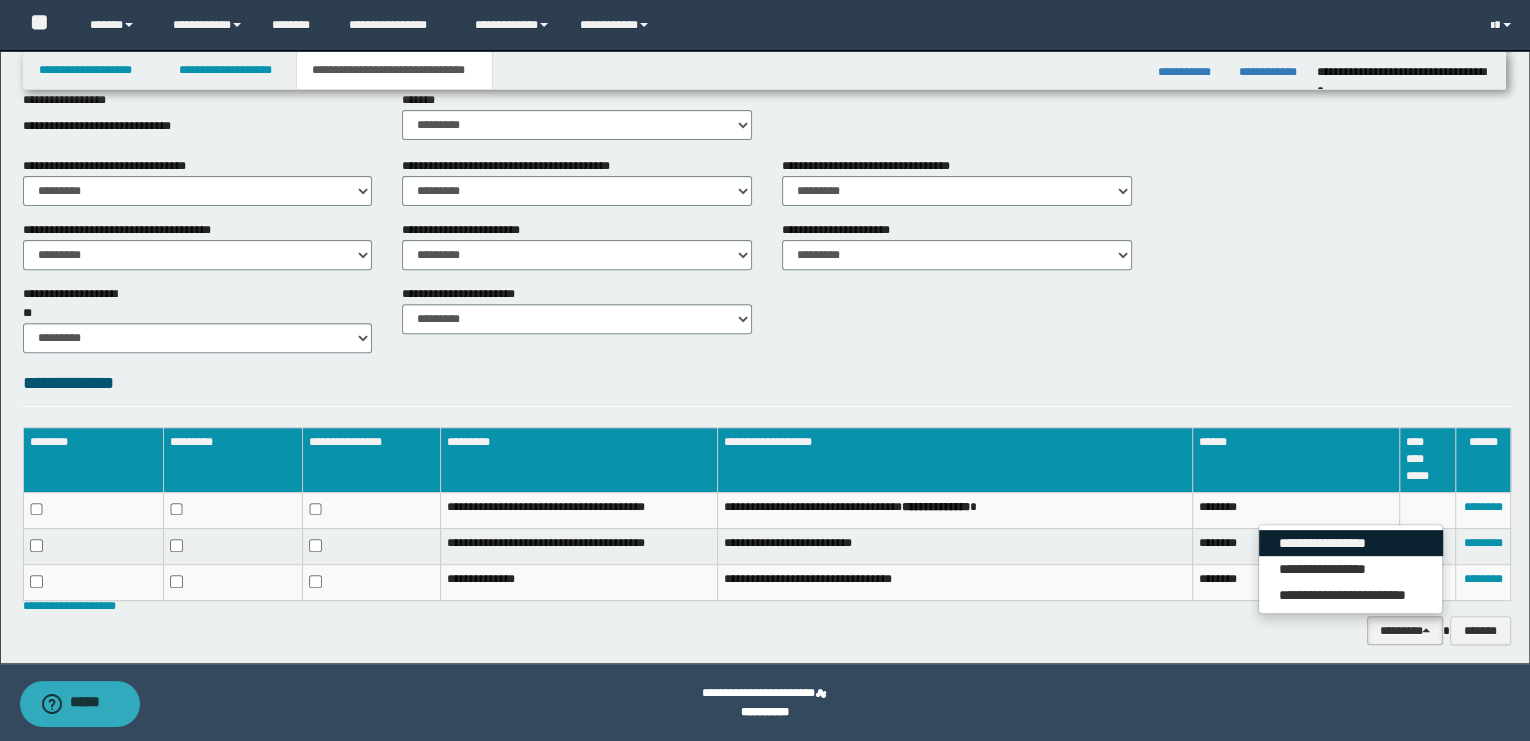 click on "**********" at bounding box center (1351, 543) 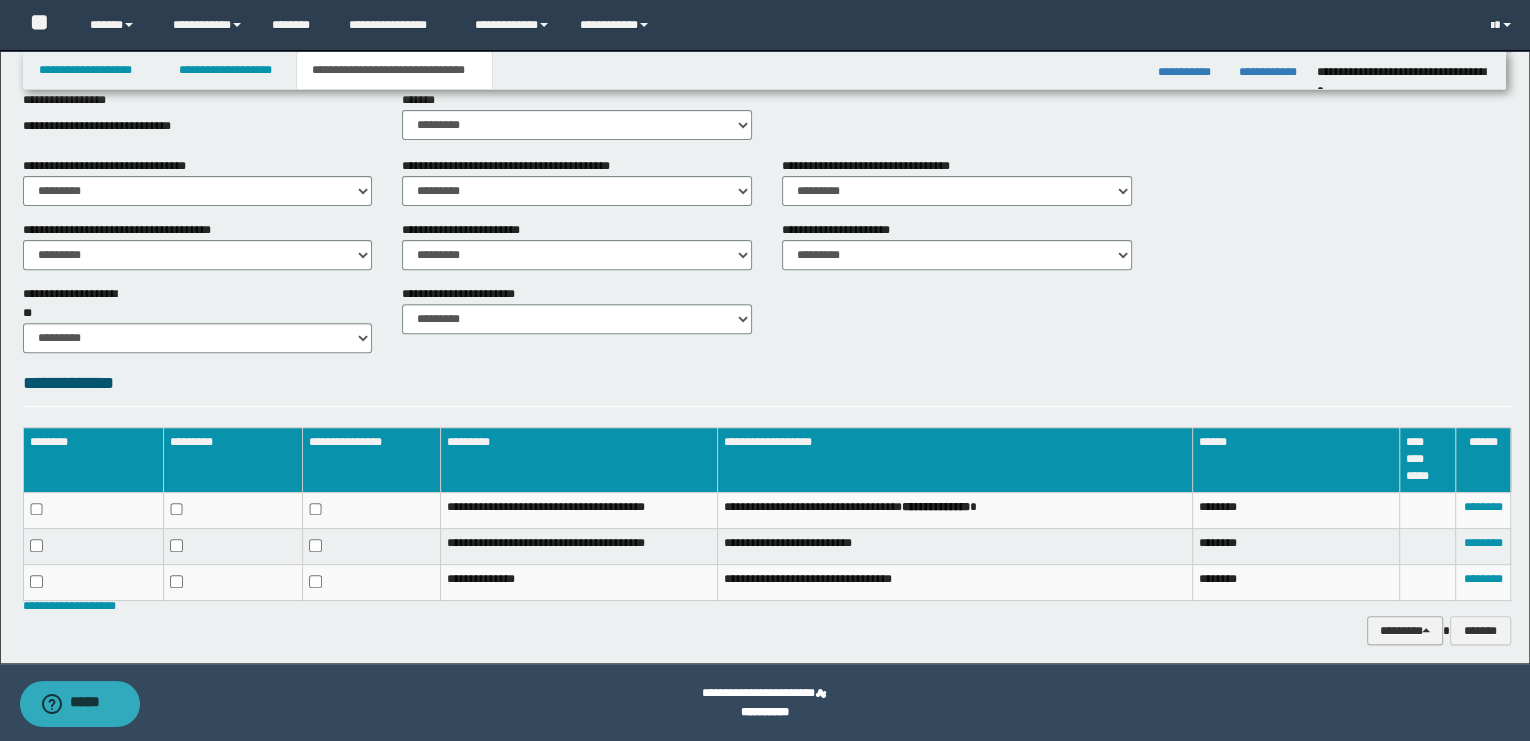 click on "********" at bounding box center (1405, 631) 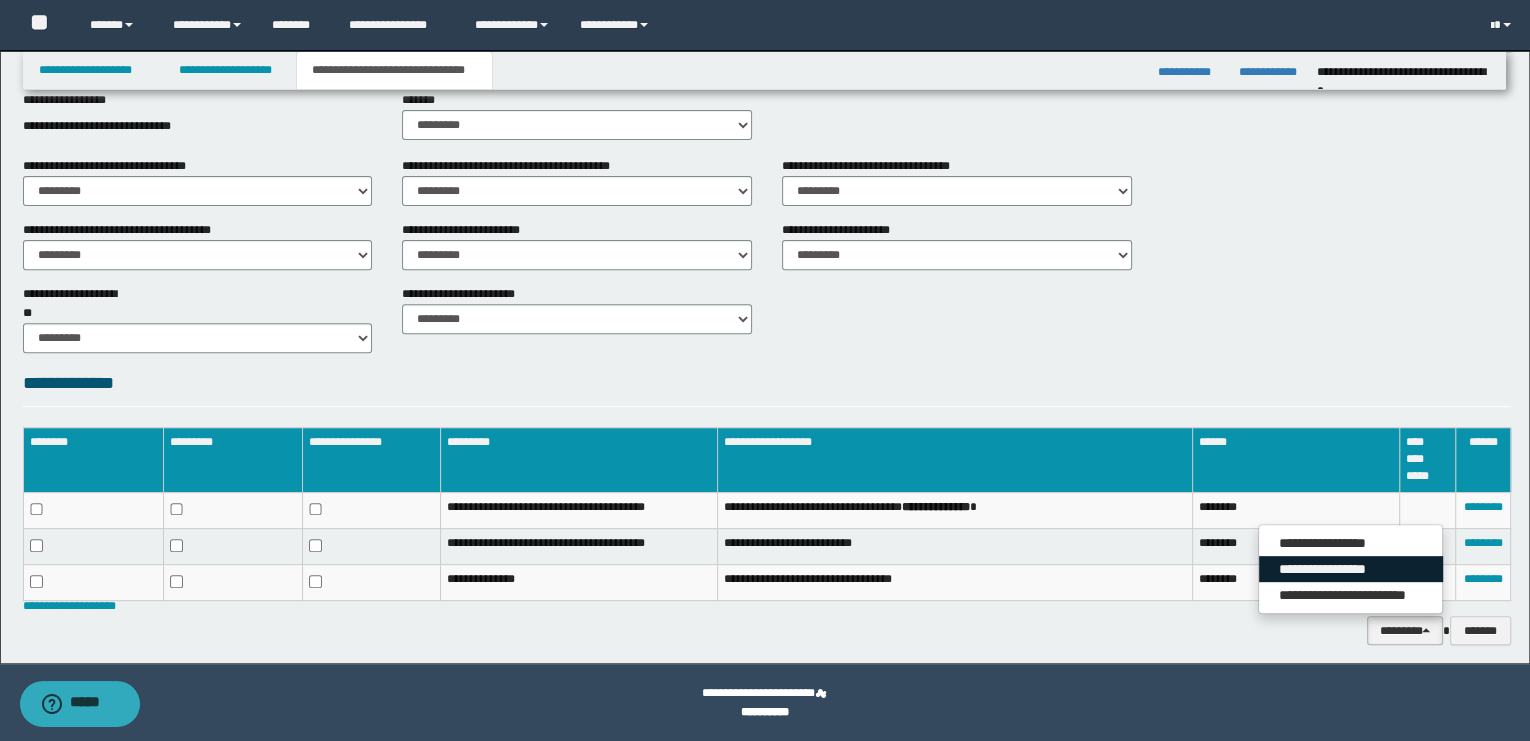 click on "**********" at bounding box center [1351, 569] 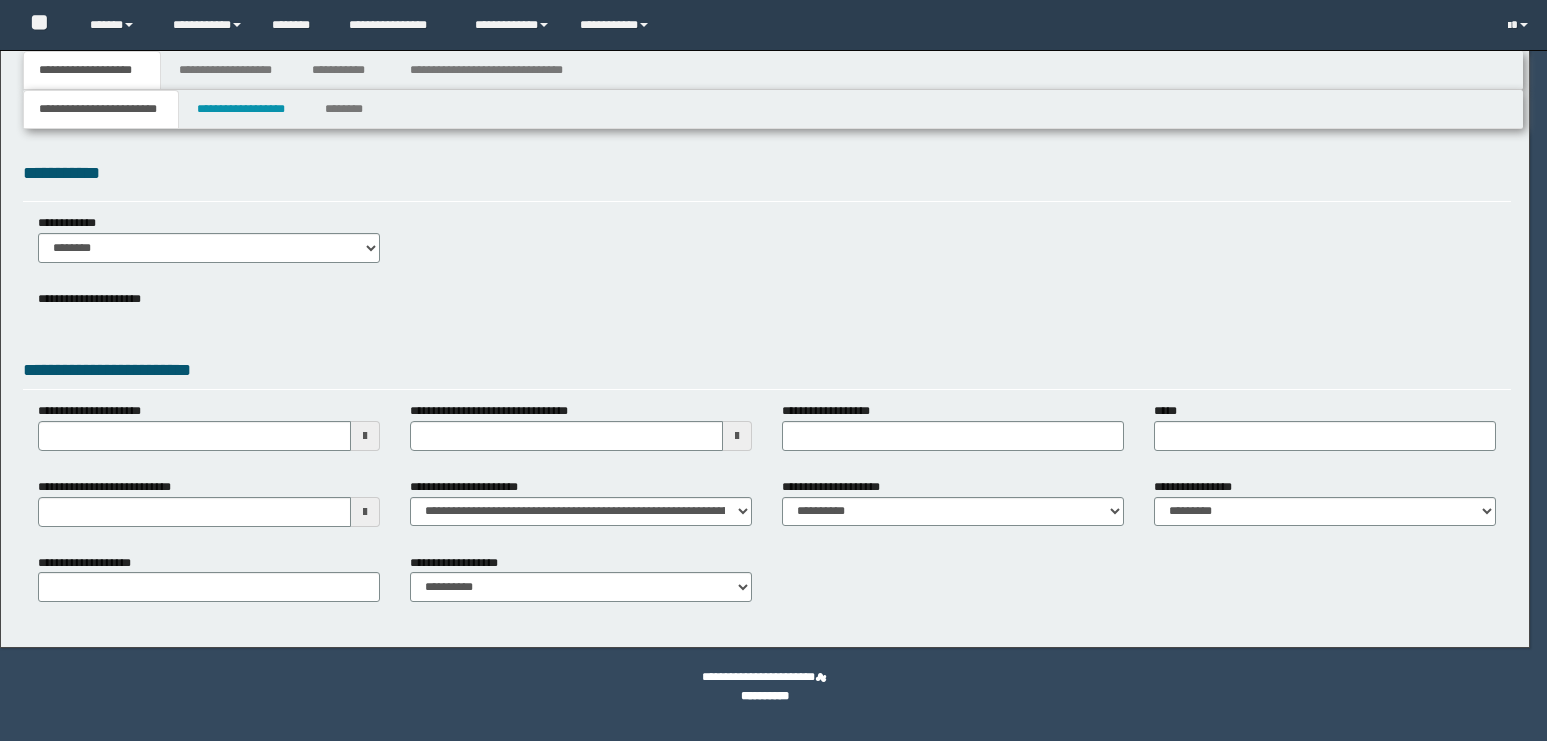 scroll, scrollTop: 0, scrollLeft: 0, axis: both 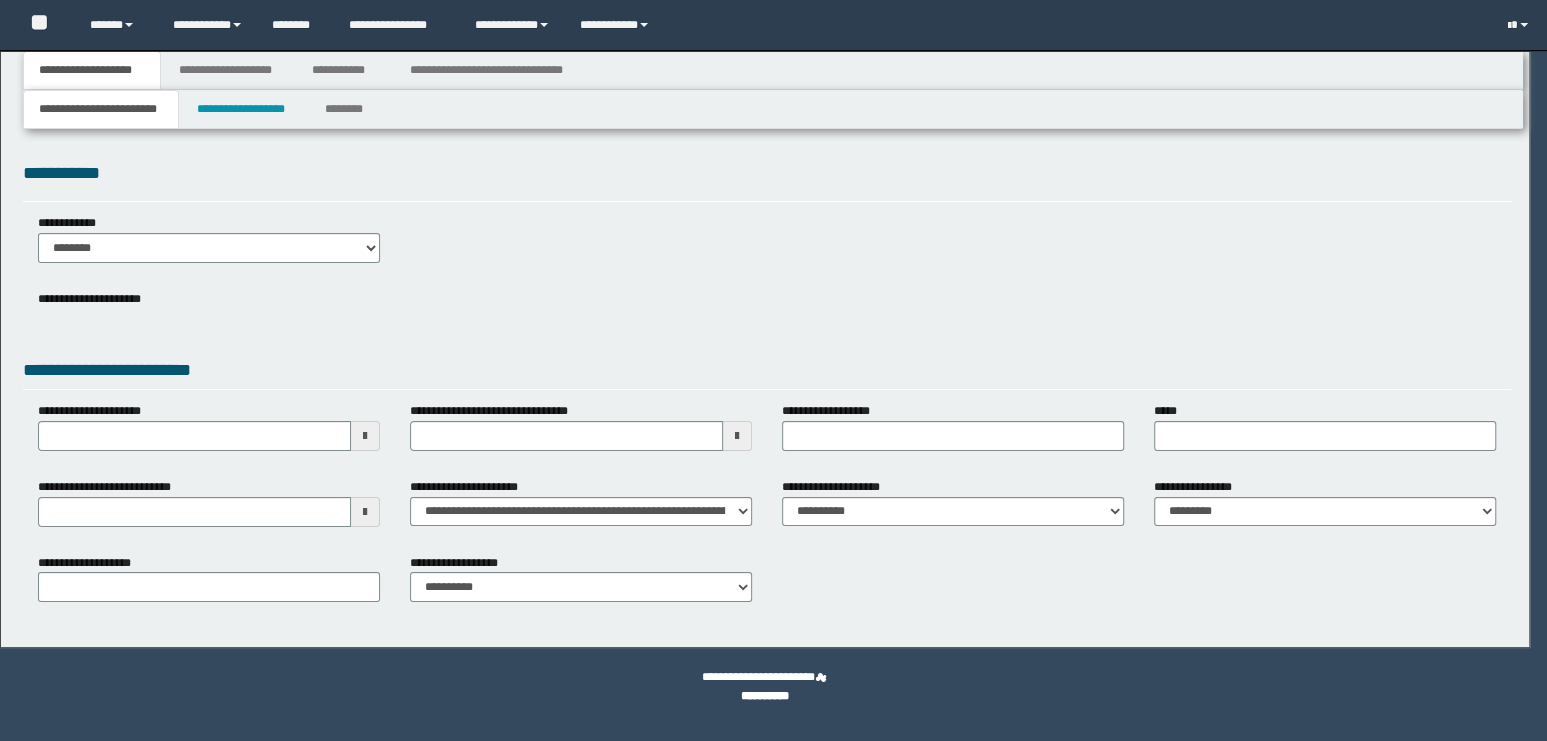 select on "*" 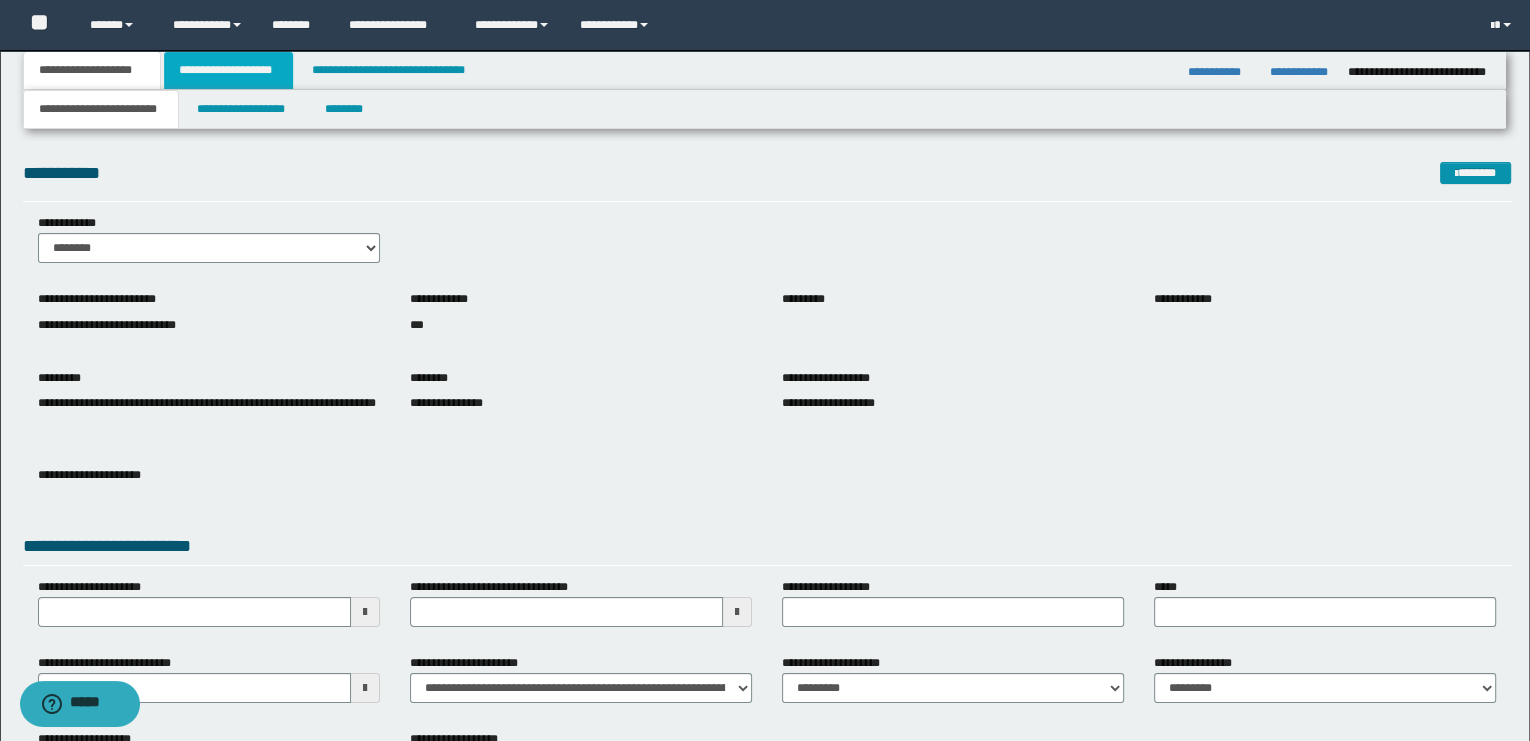 click on "**********" at bounding box center [228, 70] 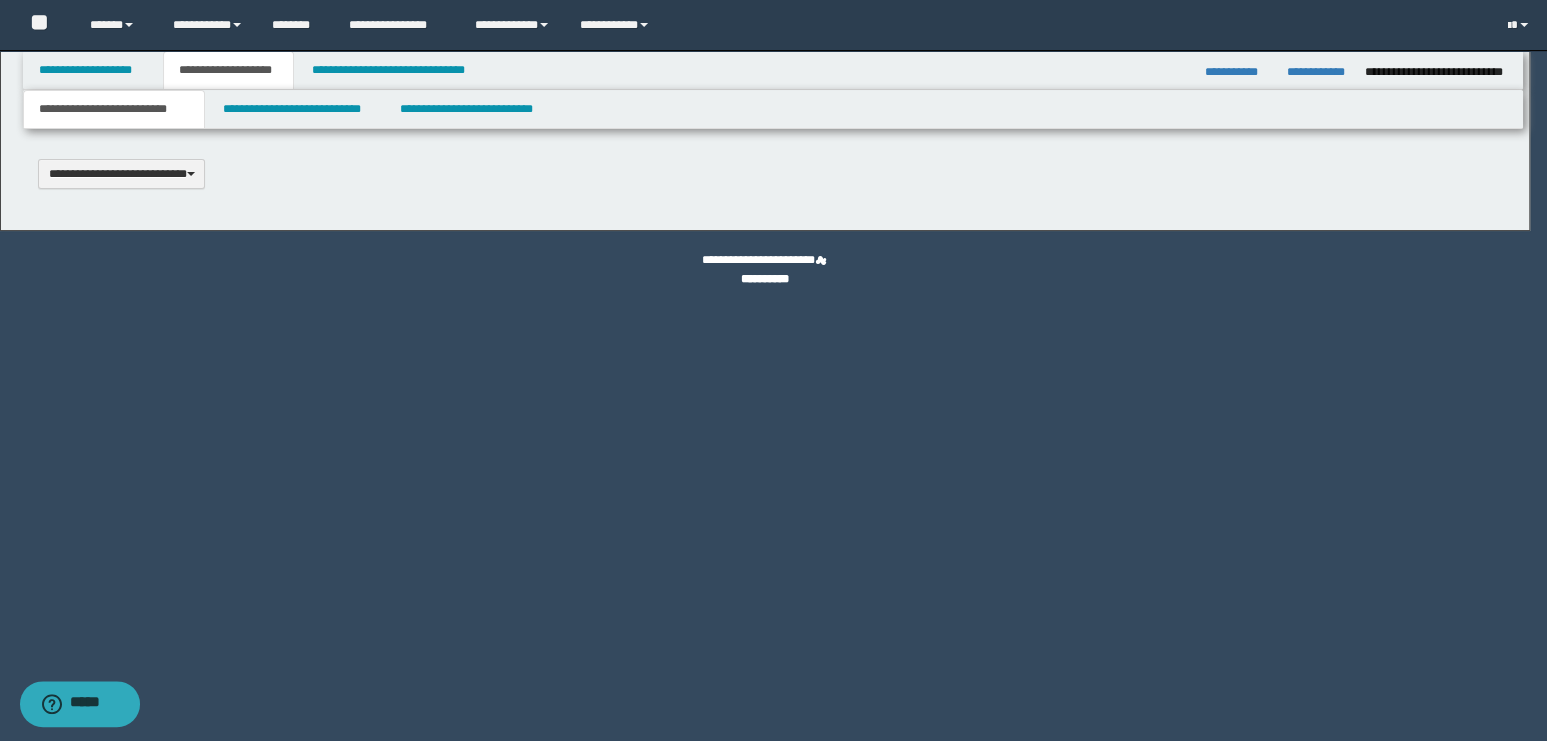 scroll, scrollTop: 0, scrollLeft: 0, axis: both 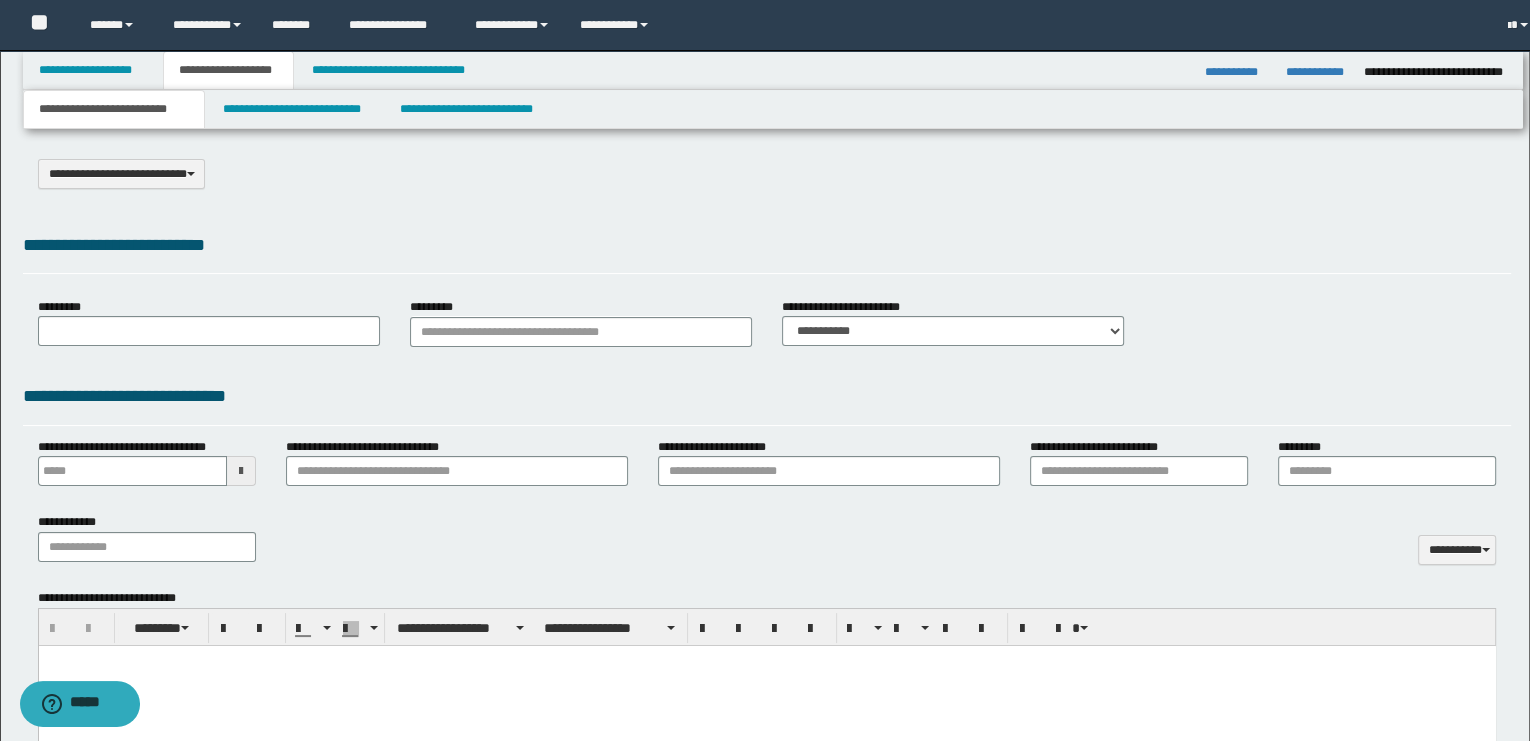 select on "*" 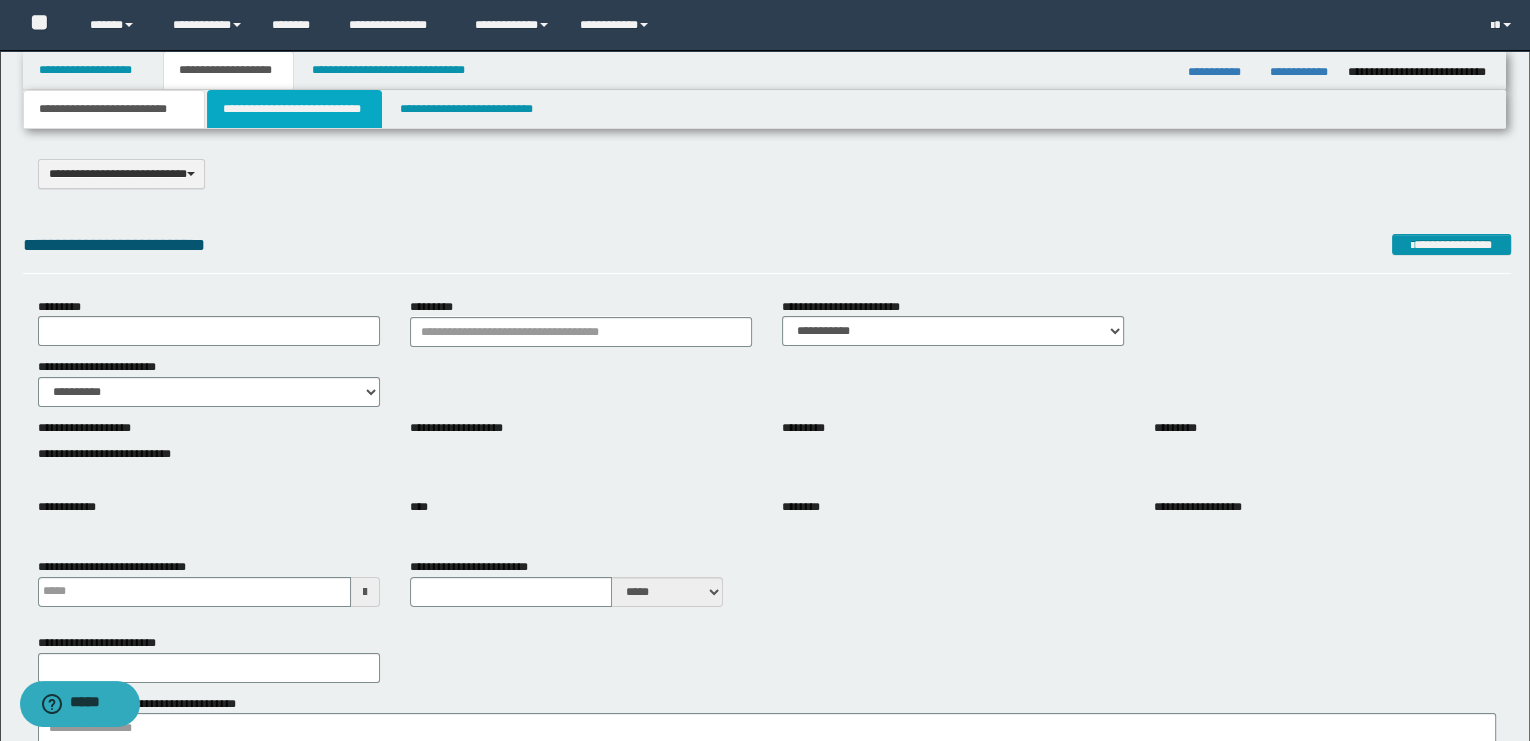 click on "**********" at bounding box center [294, 109] 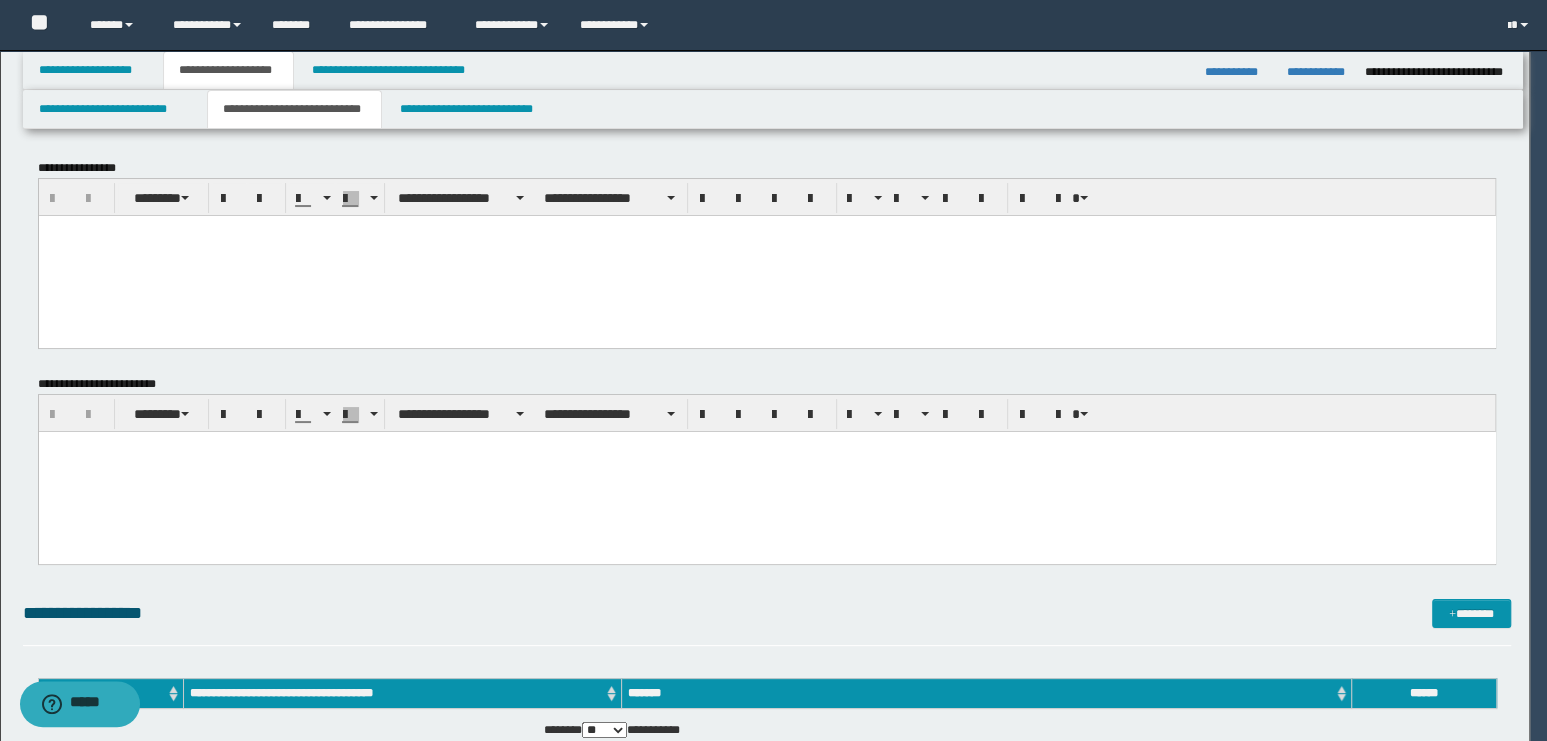 scroll, scrollTop: 0, scrollLeft: 0, axis: both 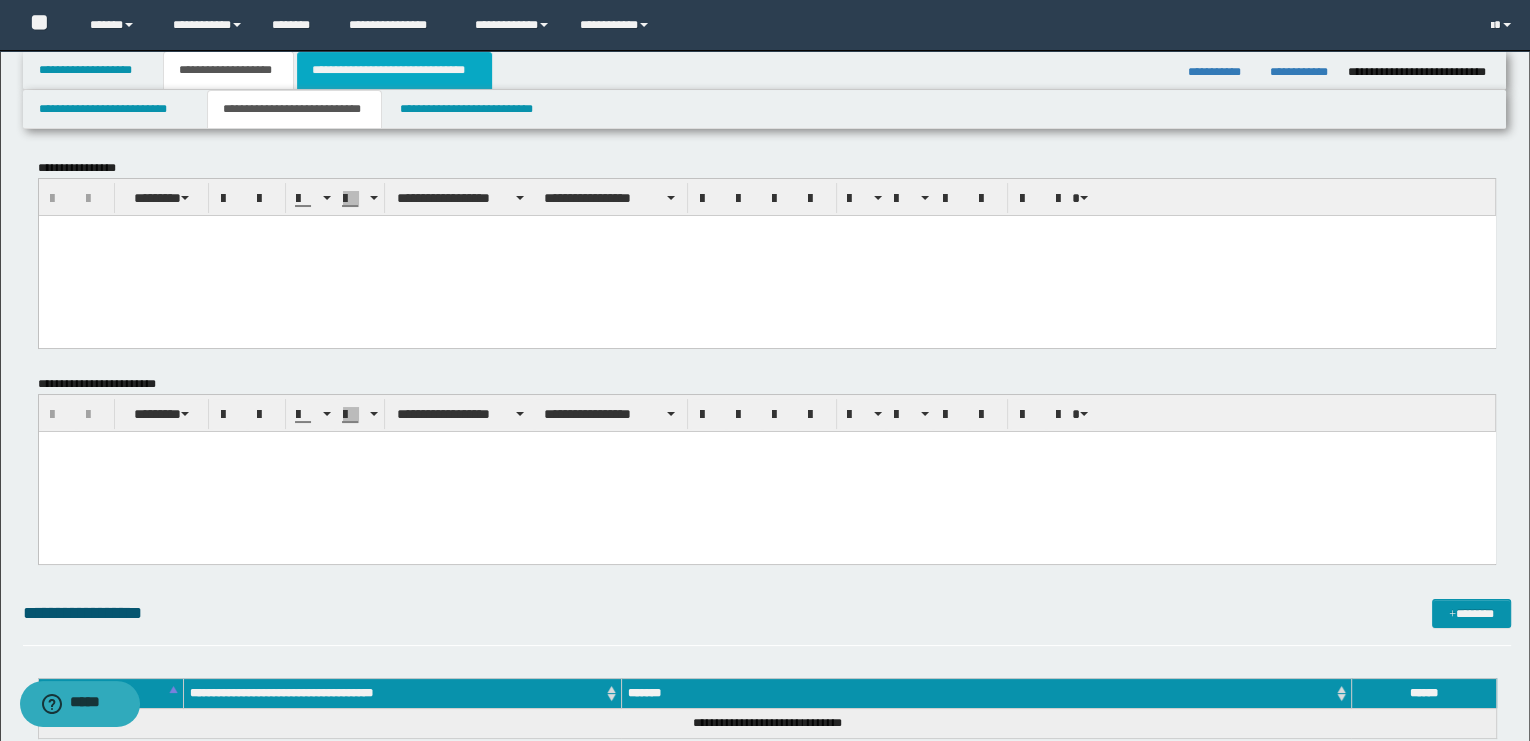 click on "**********" at bounding box center (394, 70) 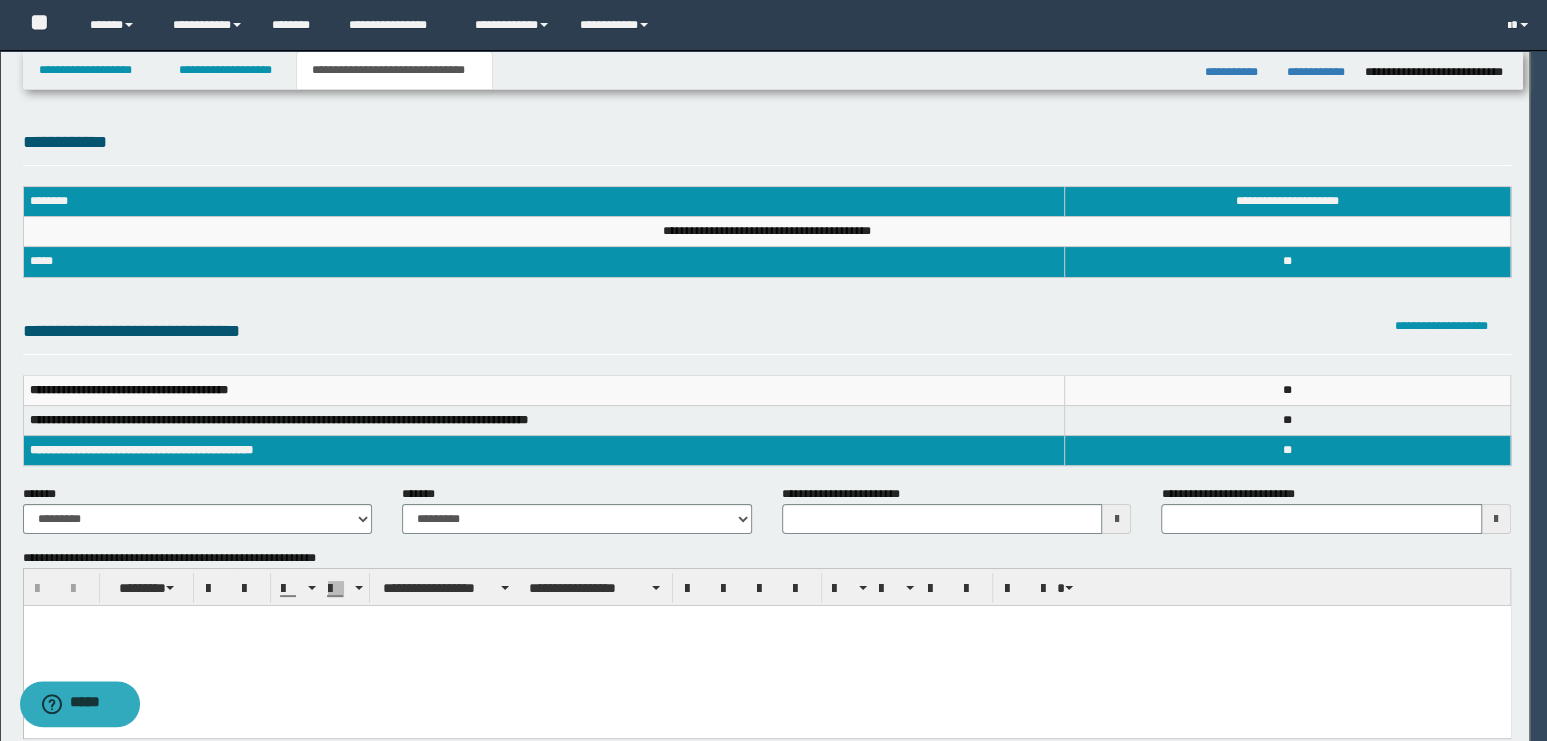 scroll, scrollTop: 0, scrollLeft: 0, axis: both 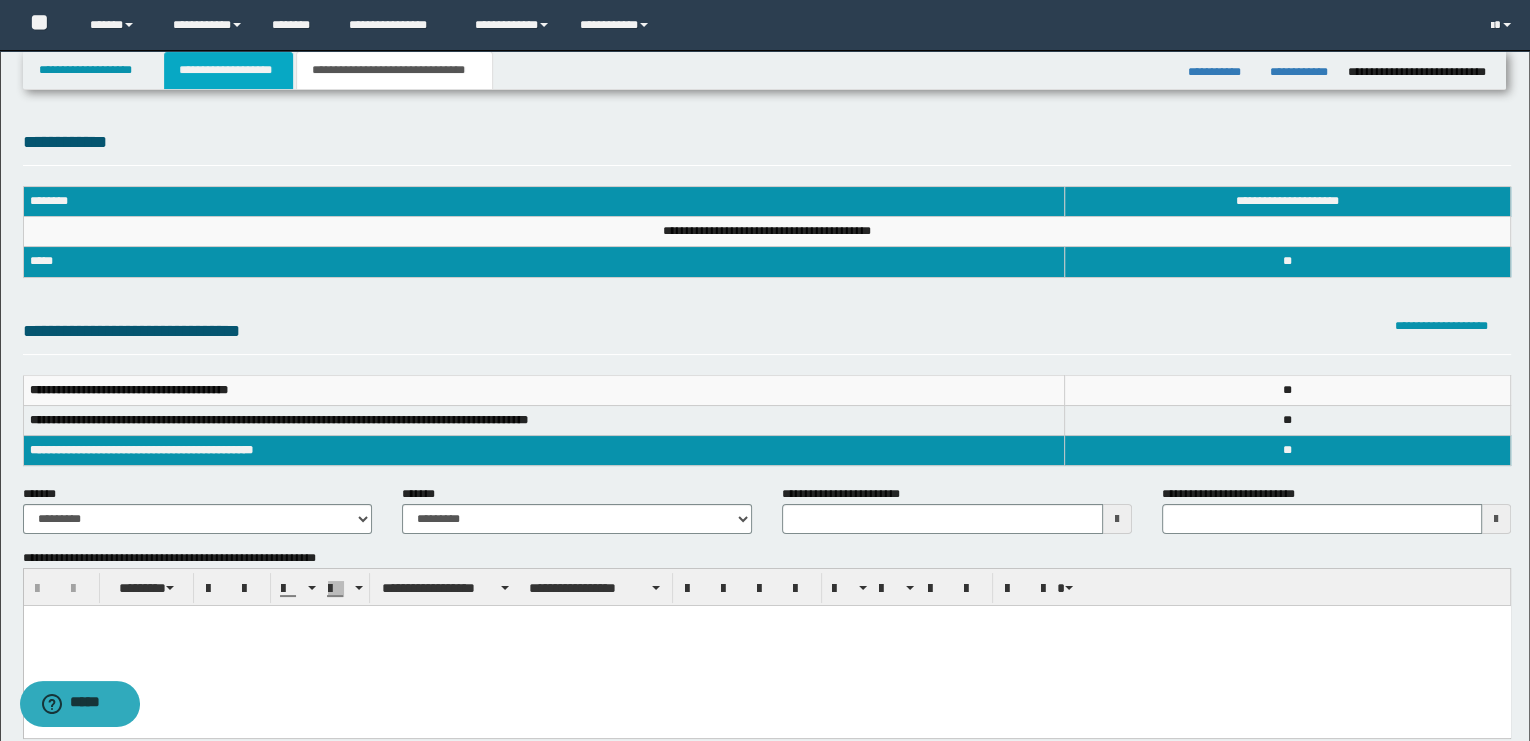 click on "**********" at bounding box center (228, 70) 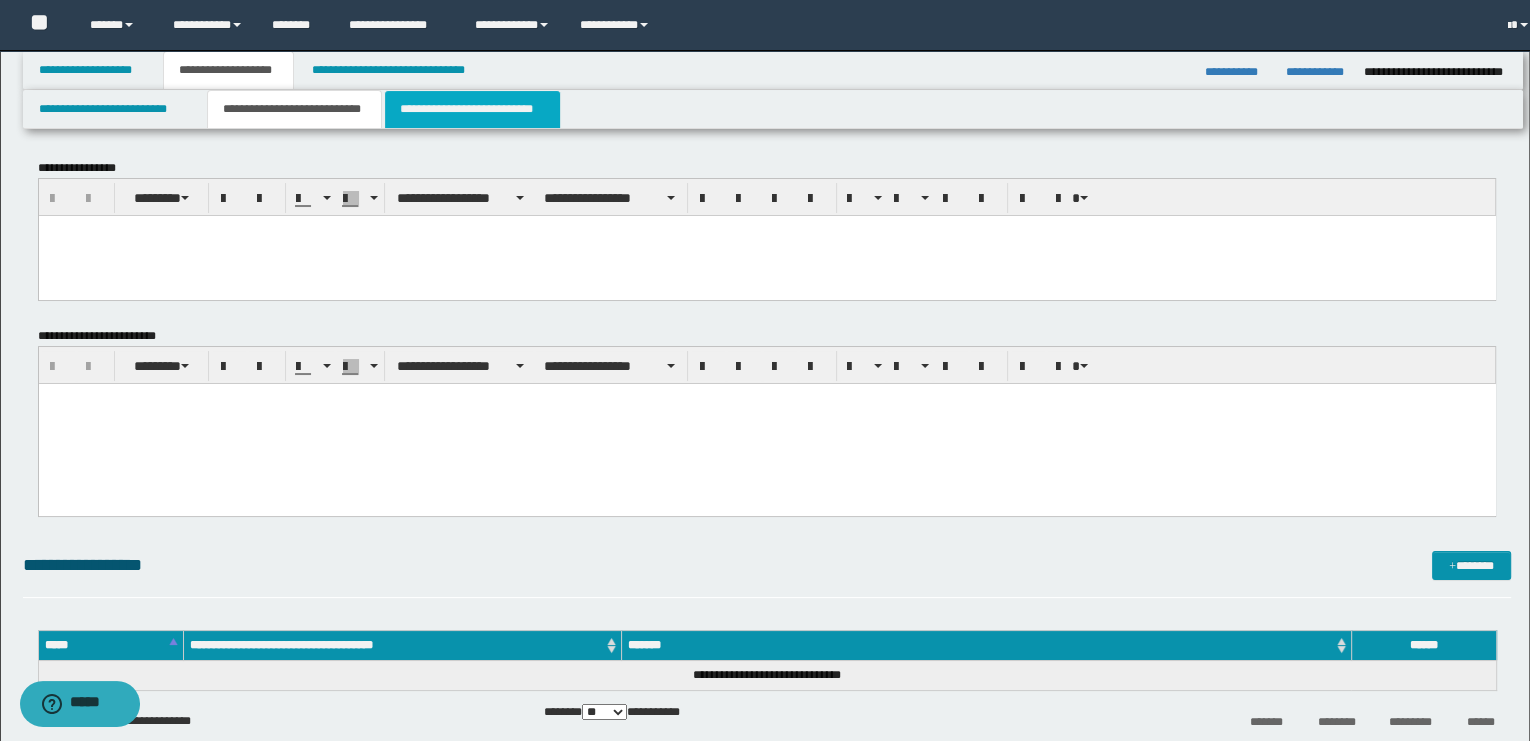 click on "**********" at bounding box center (472, 109) 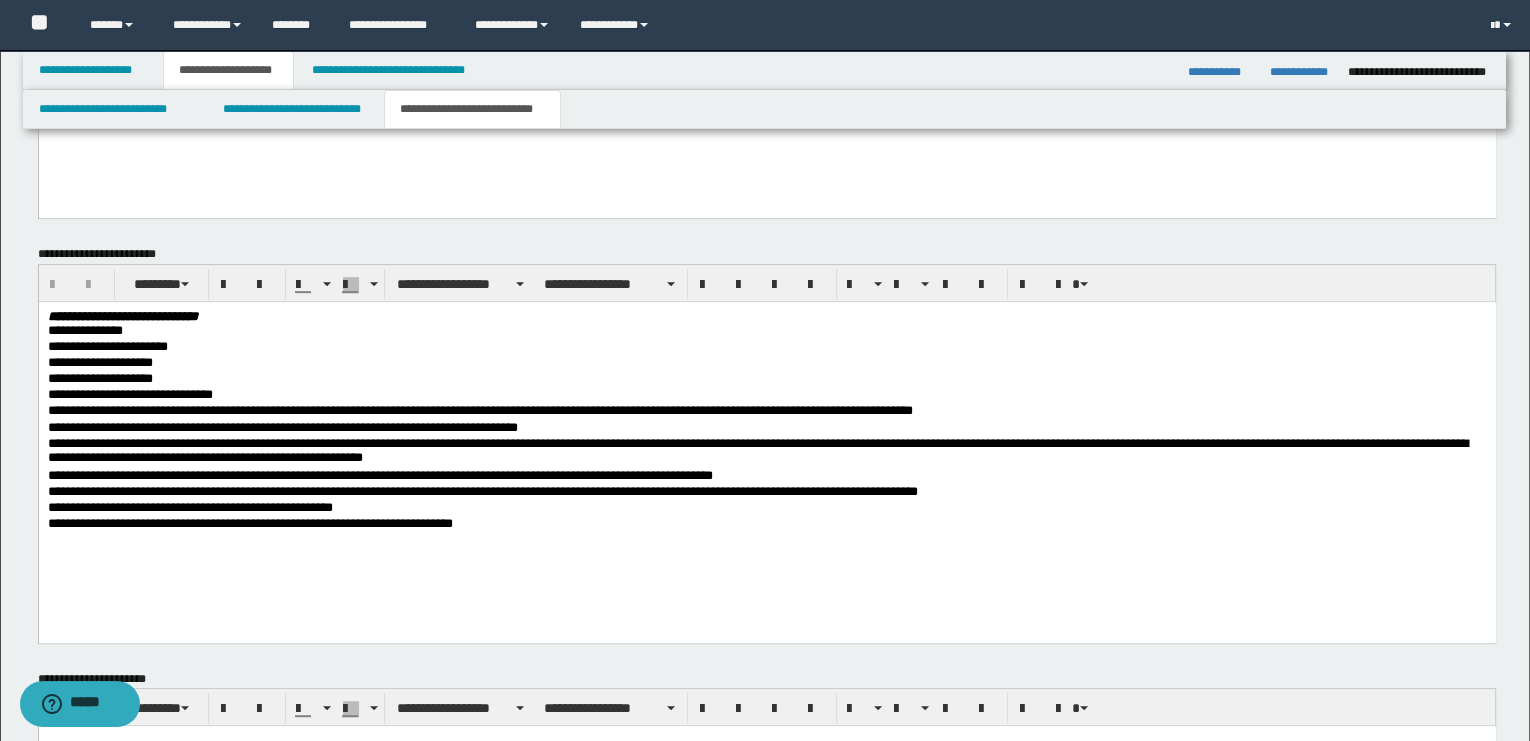 scroll, scrollTop: 888, scrollLeft: 0, axis: vertical 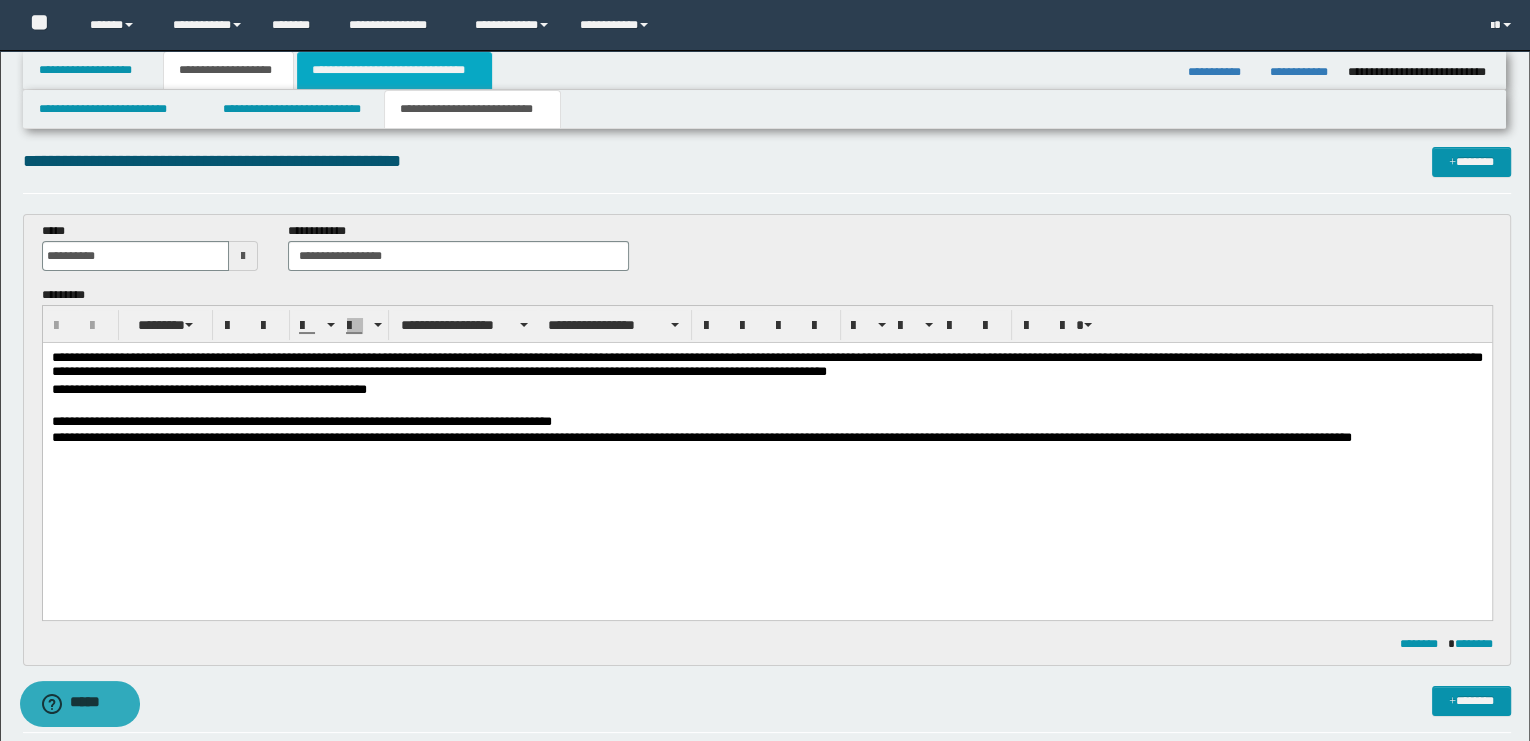 click on "**********" at bounding box center [394, 70] 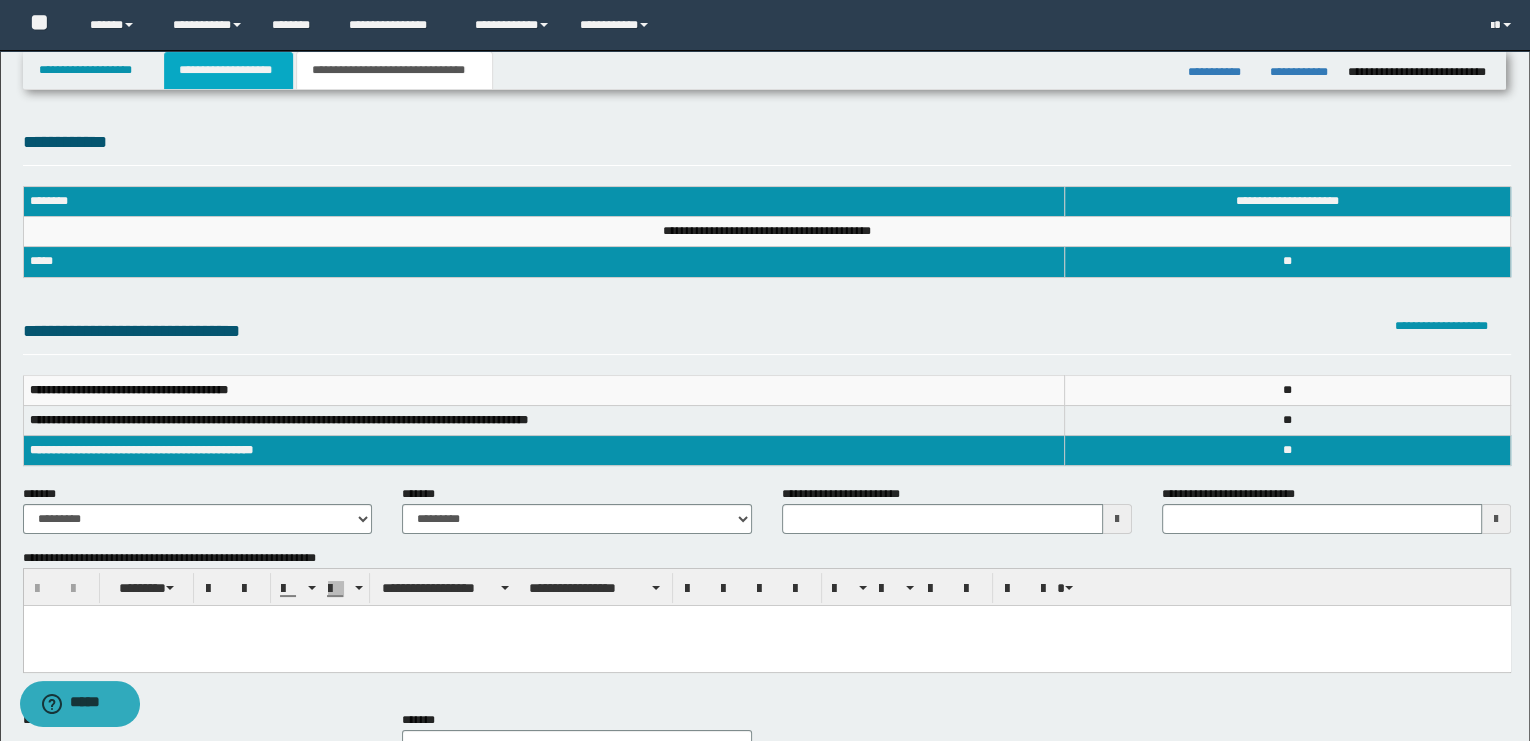 click on "**********" at bounding box center (228, 70) 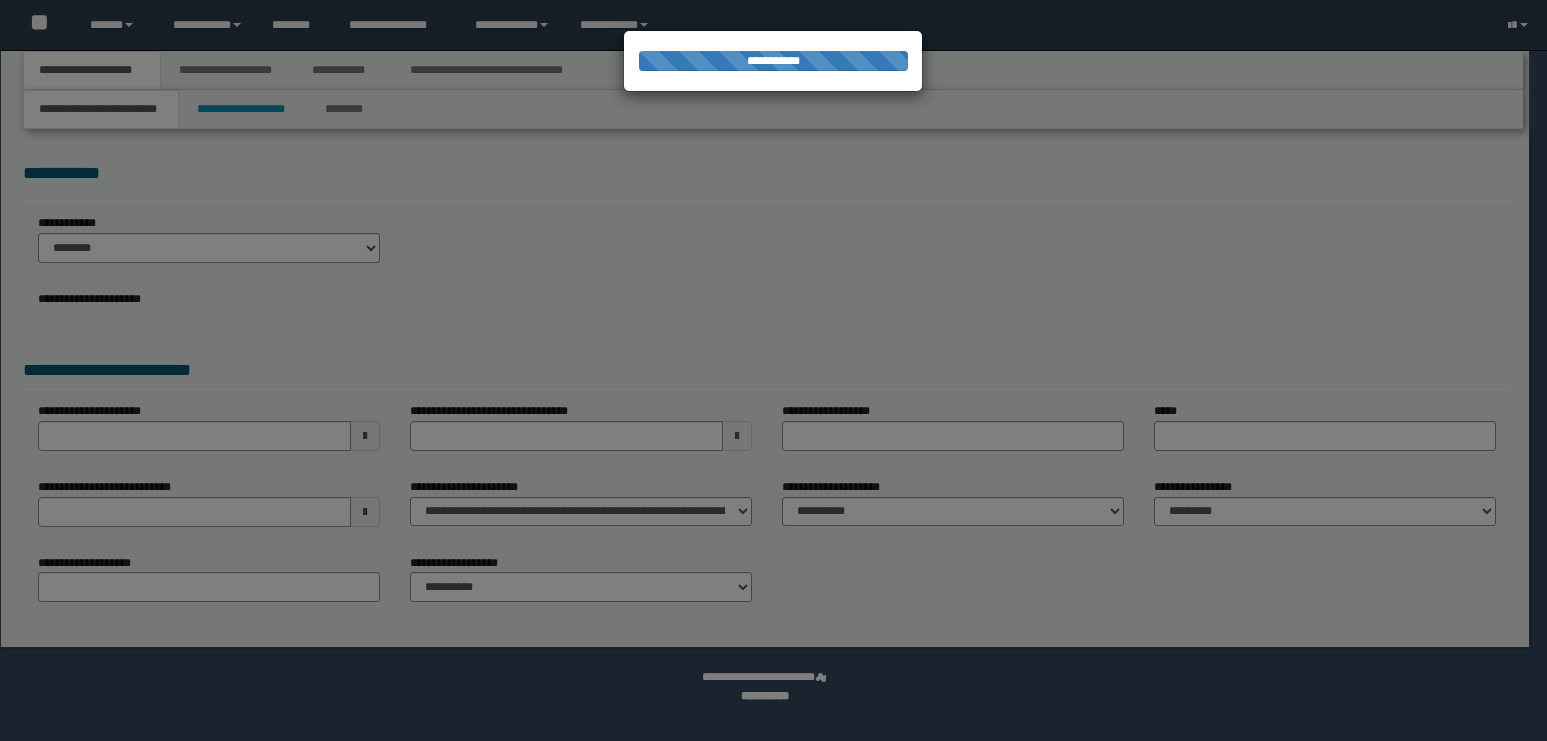scroll, scrollTop: 0, scrollLeft: 0, axis: both 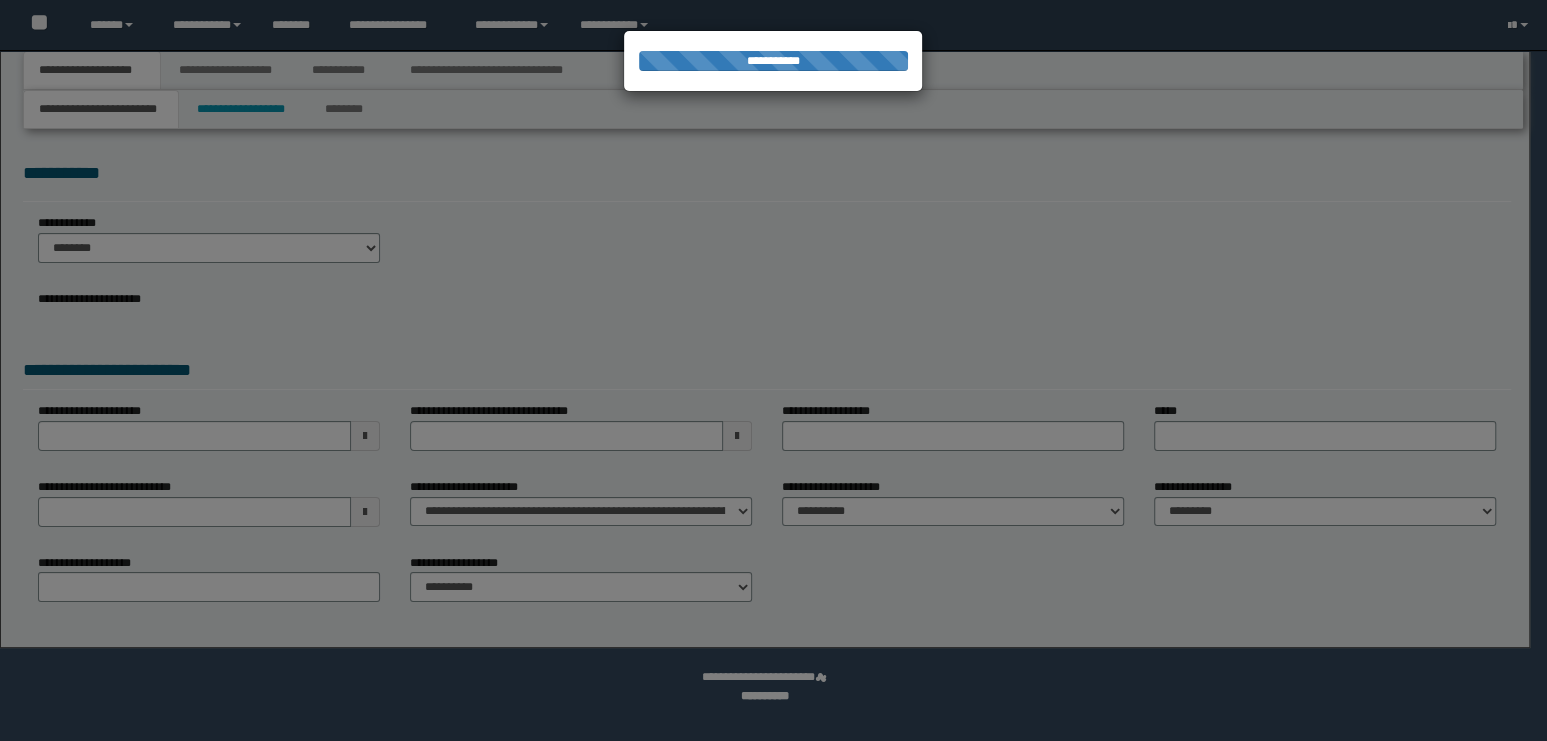 select on "**" 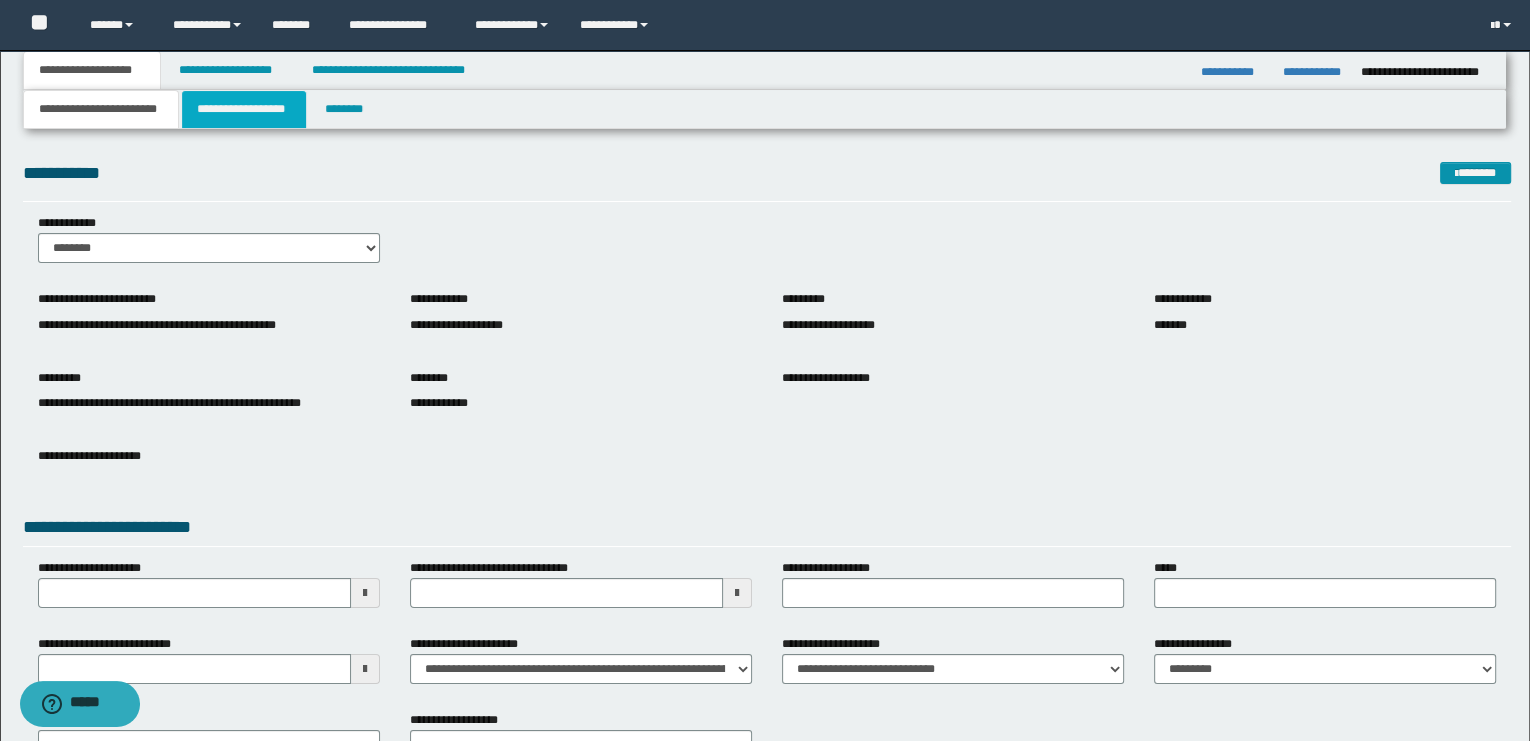 click on "**********" at bounding box center [244, 109] 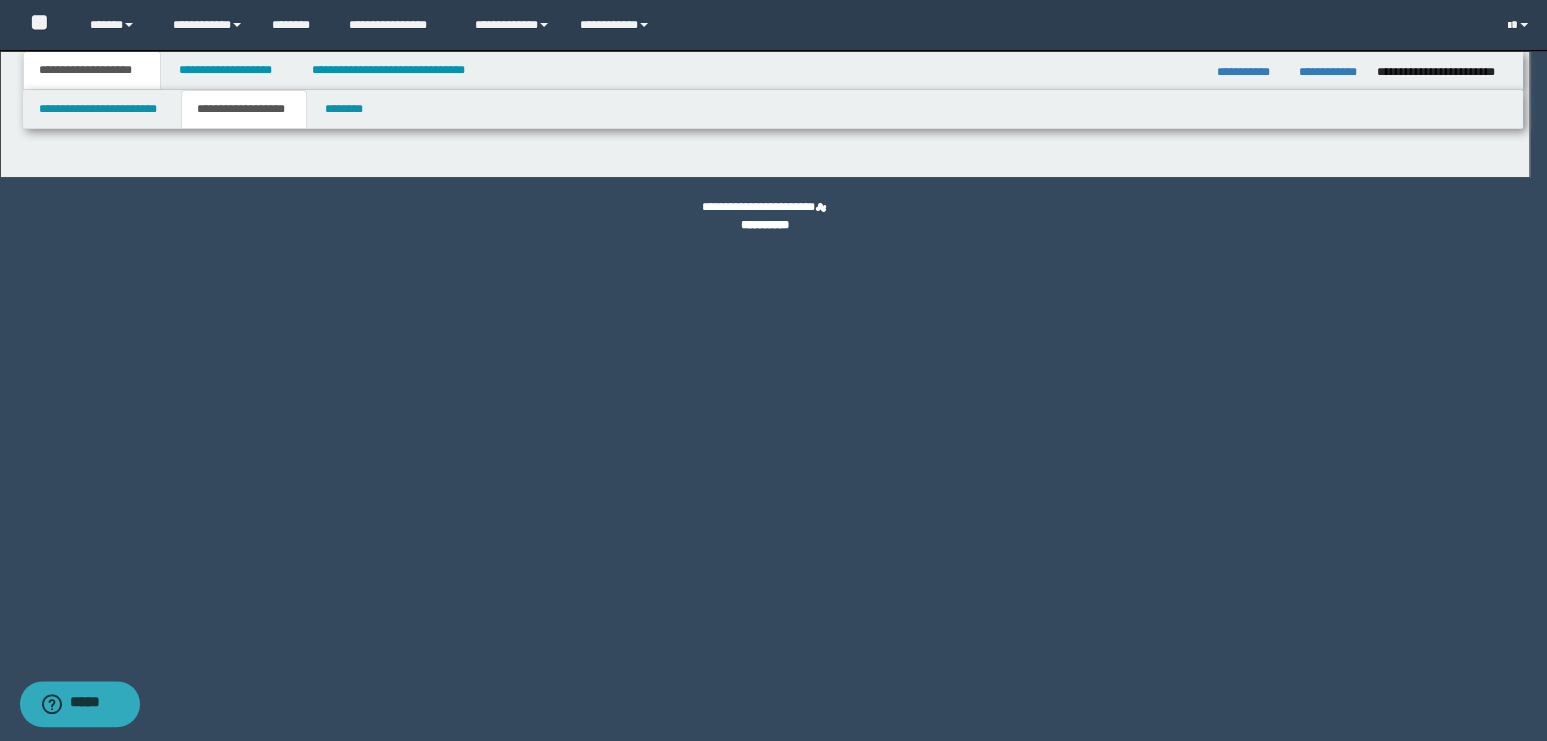 type on "**********" 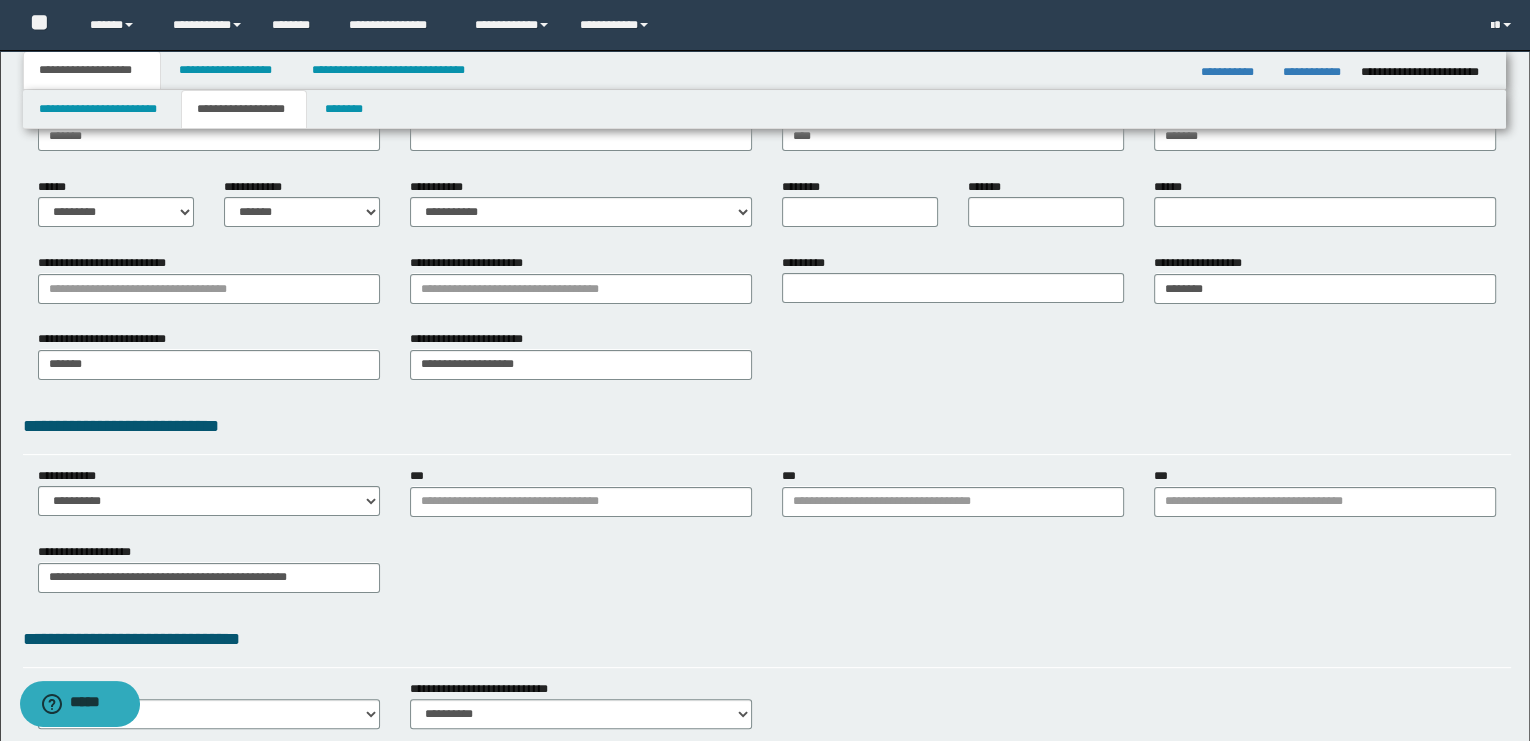 scroll, scrollTop: 222, scrollLeft: 0, axis: vertical 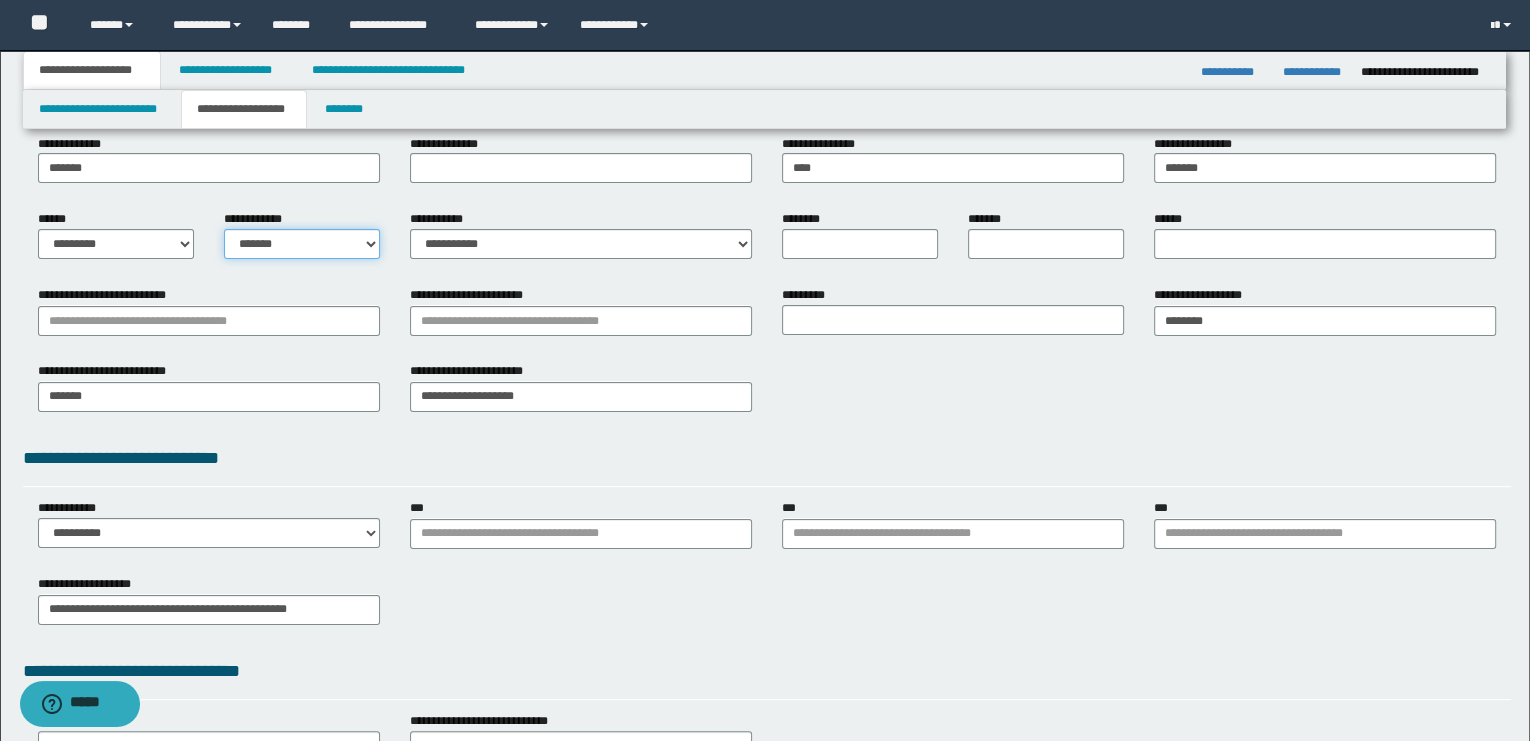 click on "**********" at bounding box center [302, 244] 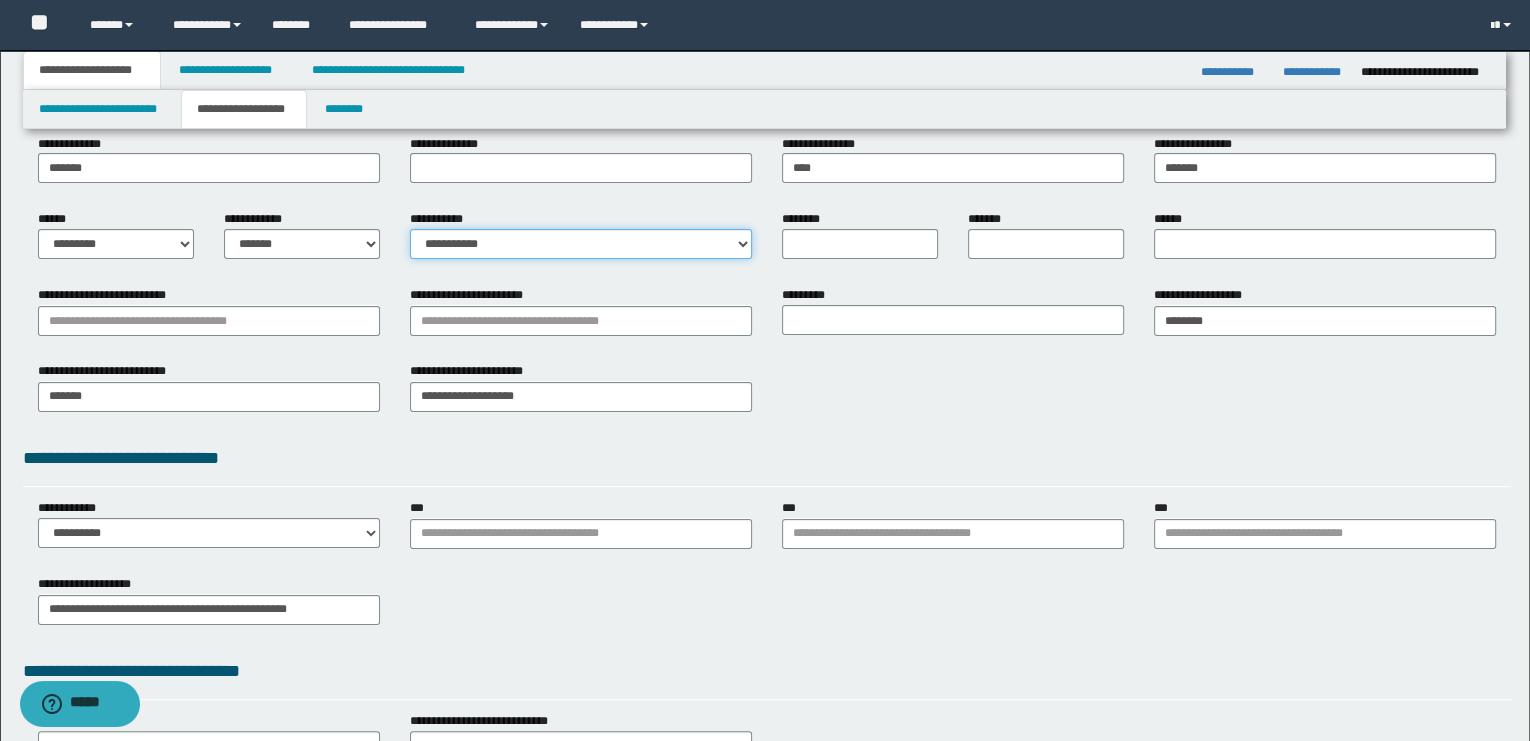 click on "**********" at bounding box center [581, 244] 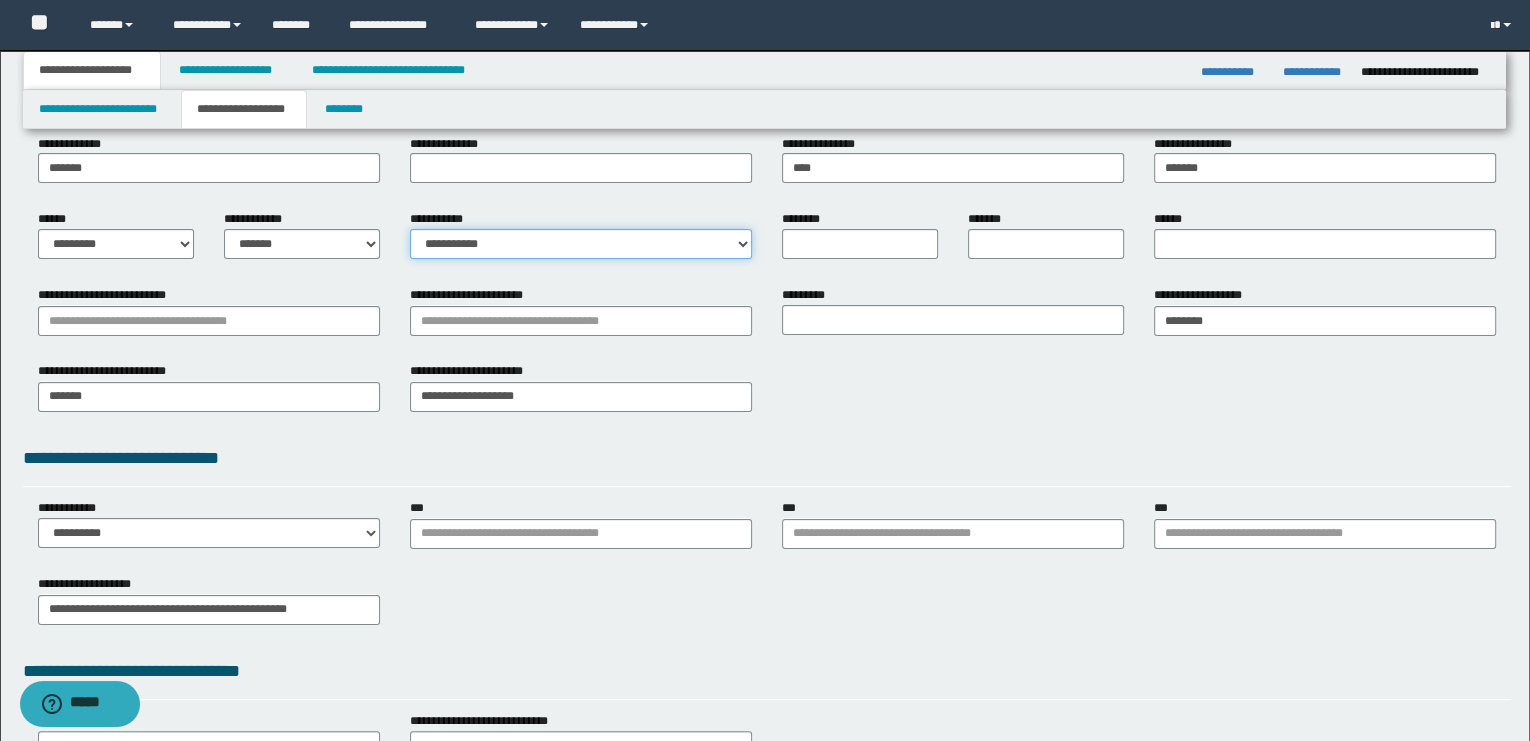 select on "*" 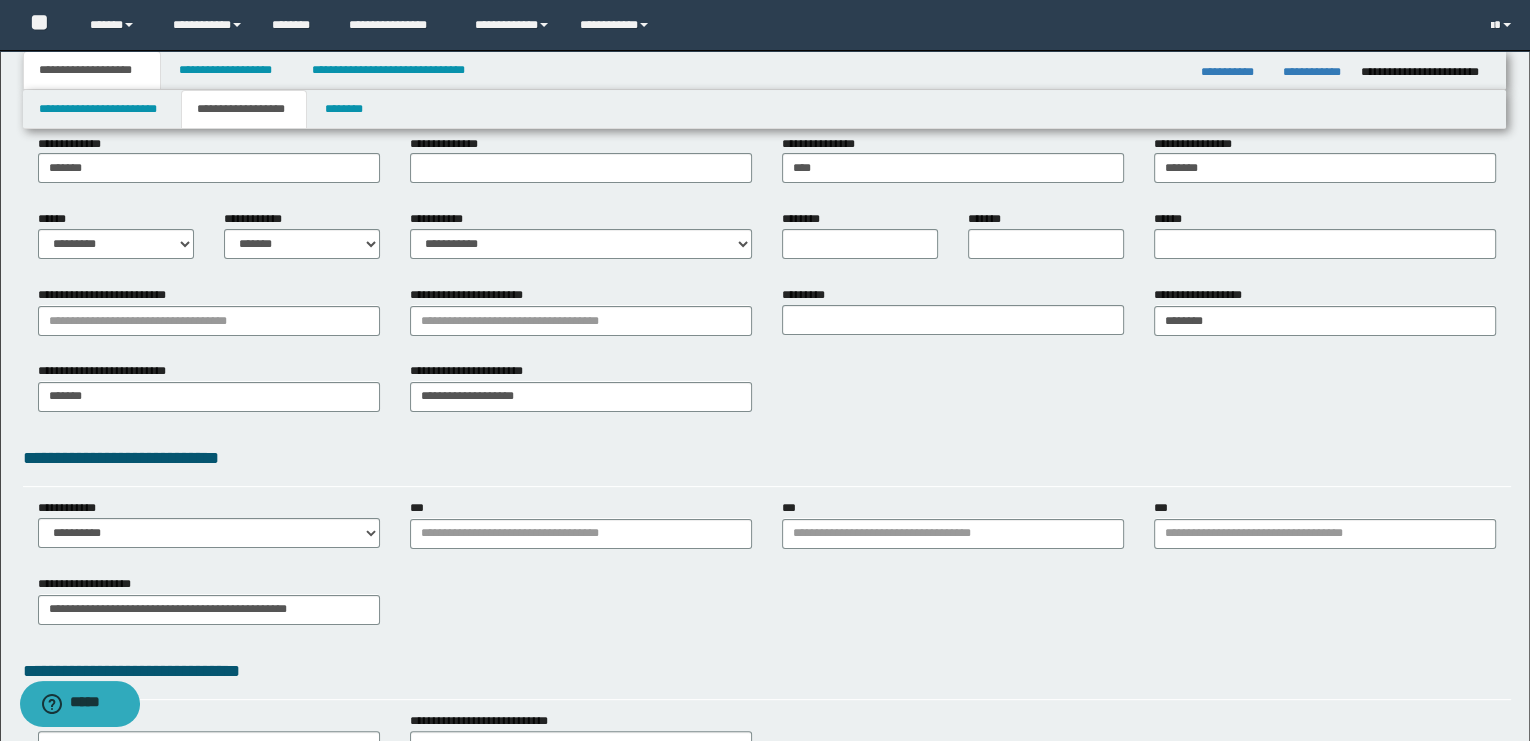 click on "**********" at bounding box center (767, 394) 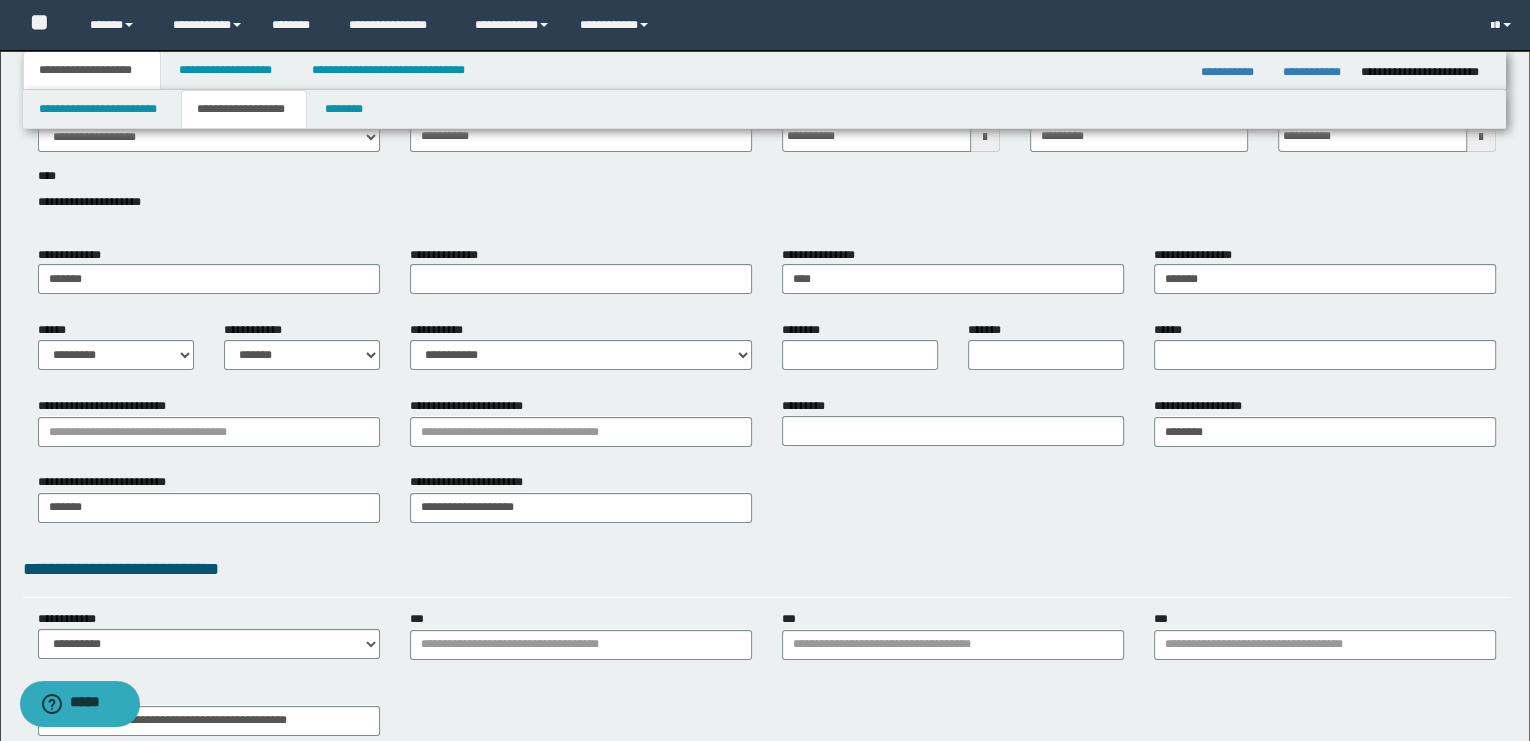 scroll, scrollTop: 0, scrollLeft: 0, axis: both 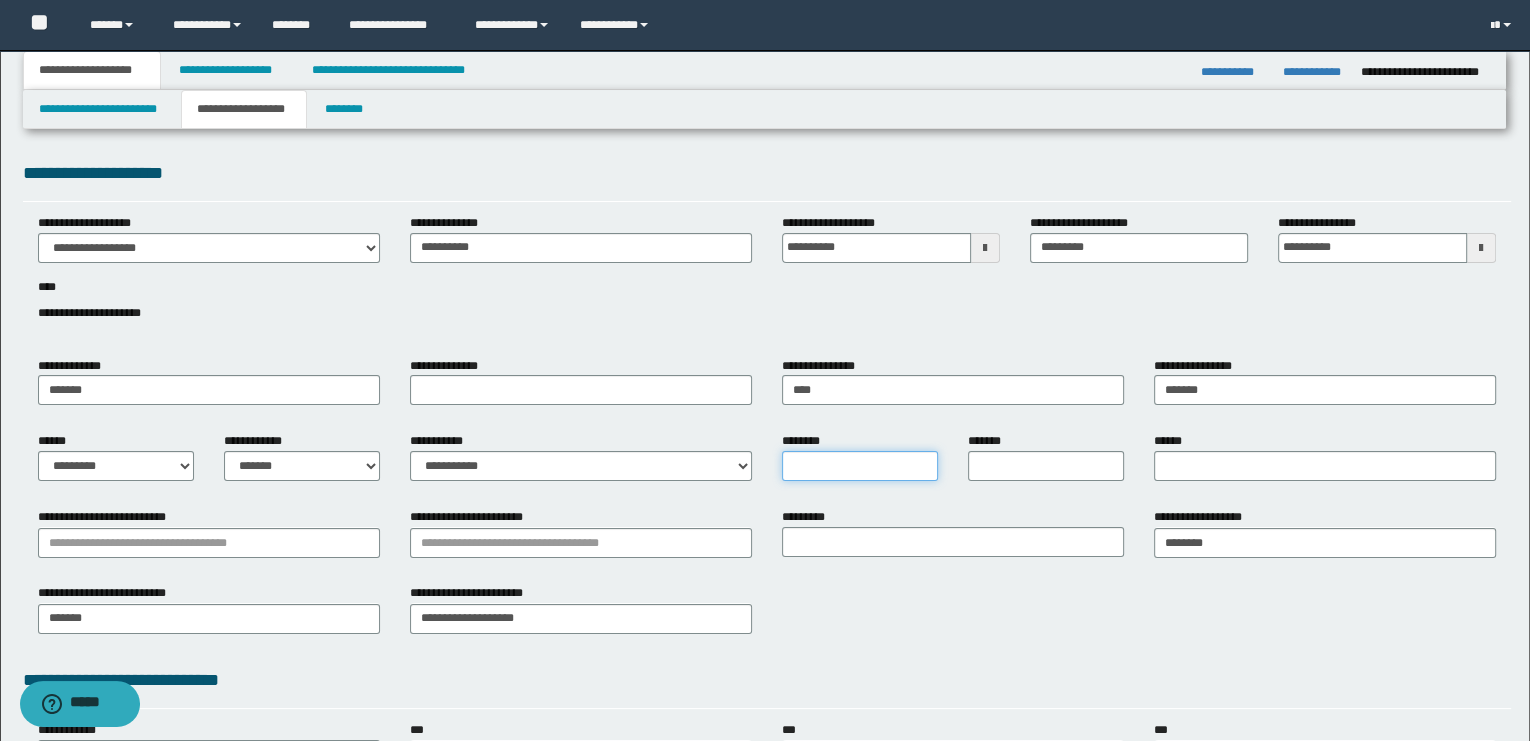 click on "********" at bounding box center [860, 466] 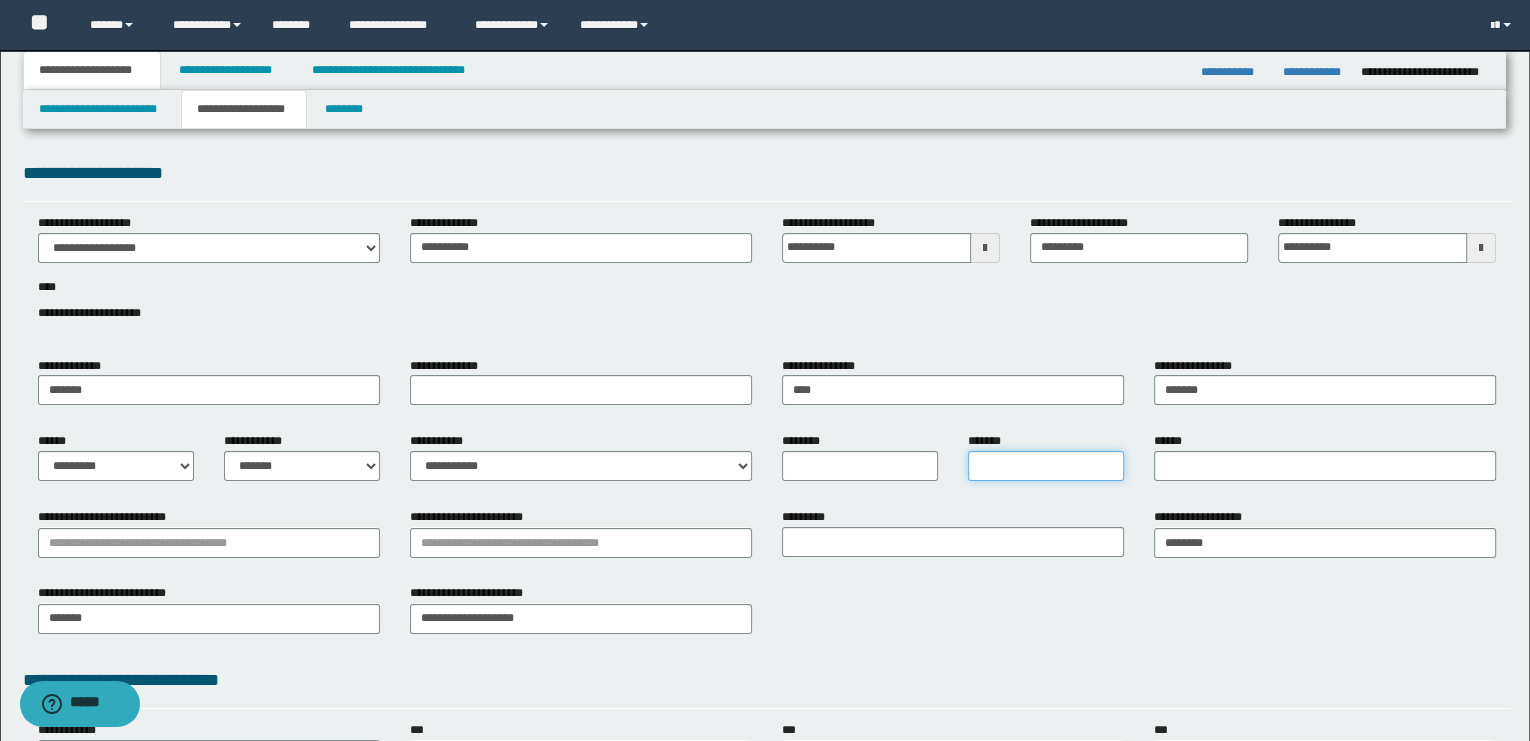 click on "*******" at bounding box center [1046, 466] 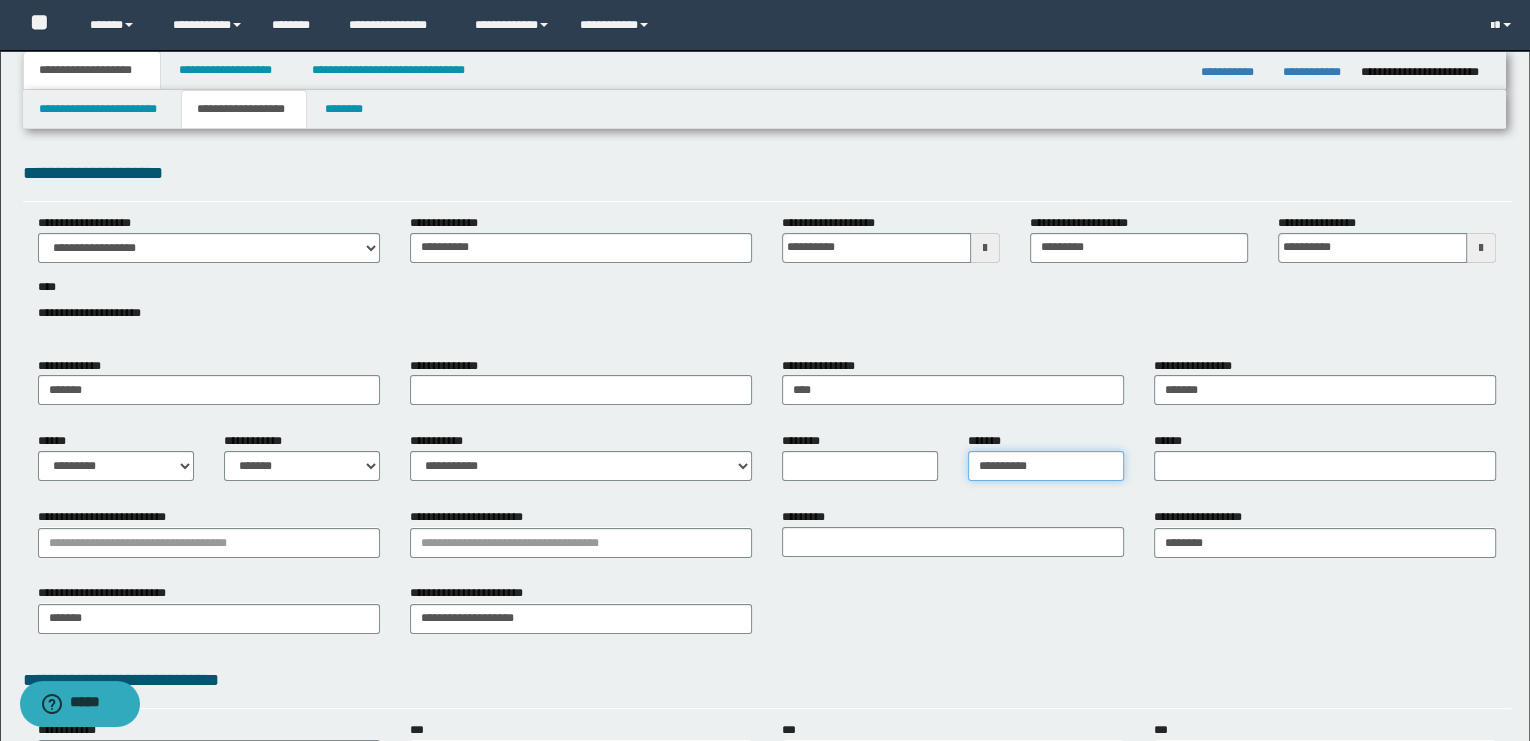 type on "**********" 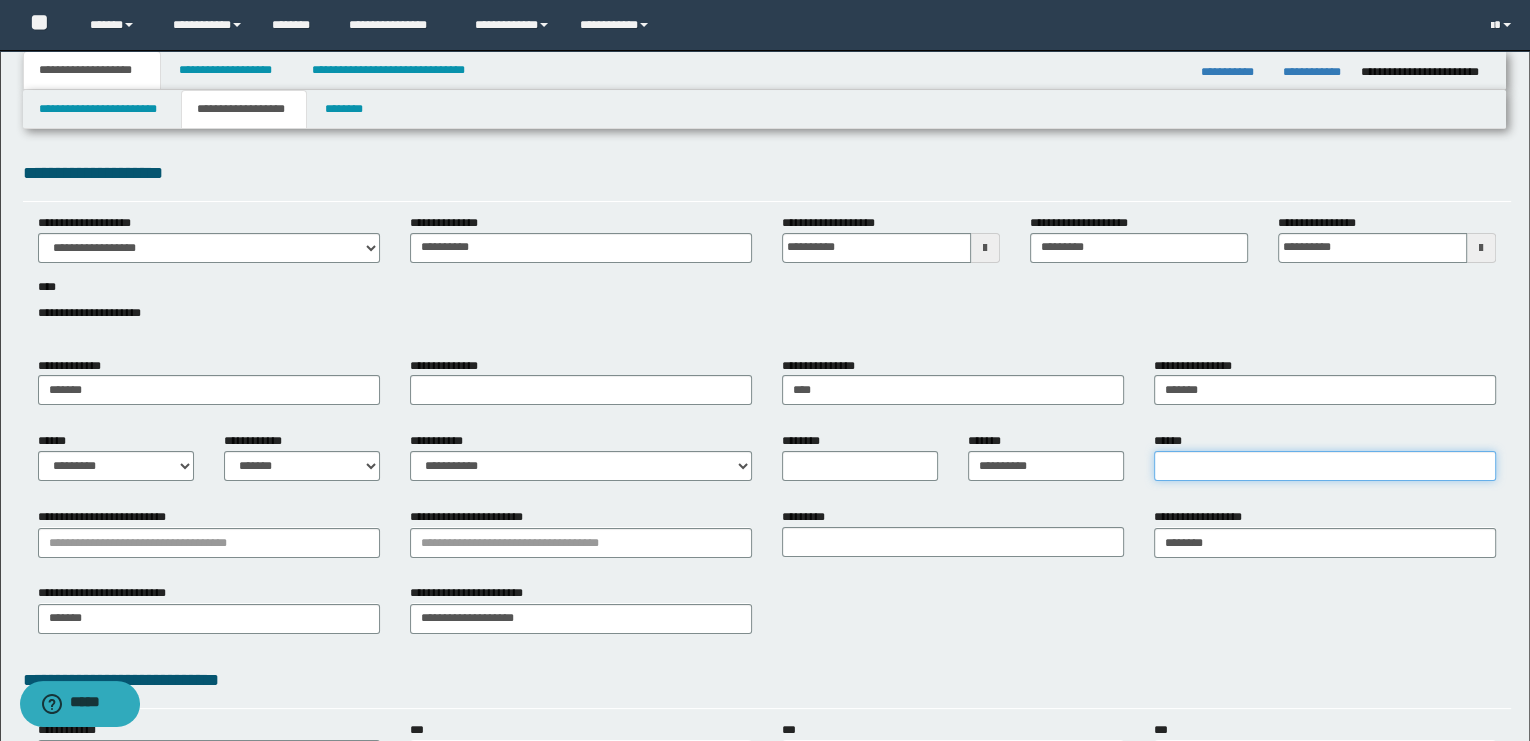 click on "******" at bounding box center [1325, 466] 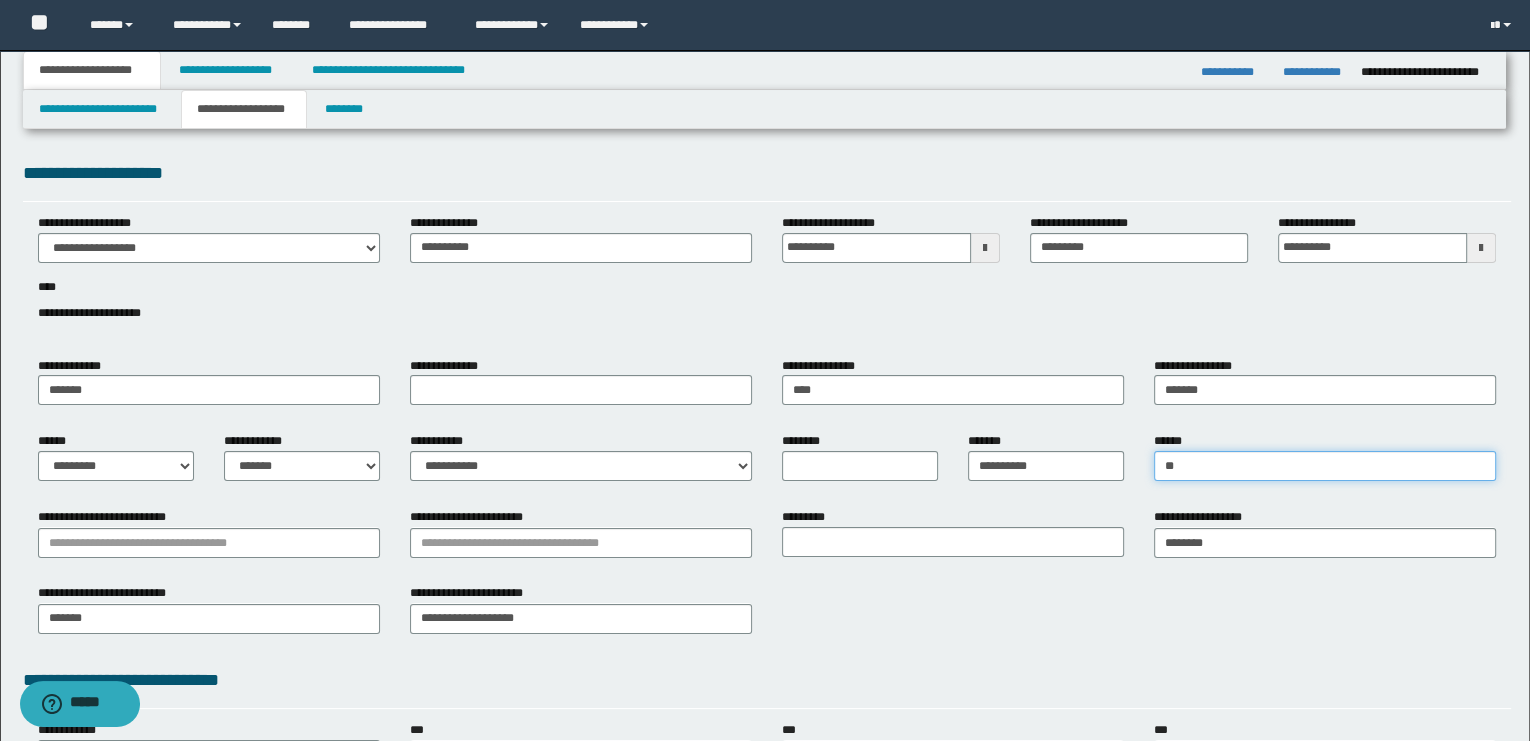 type on "*" 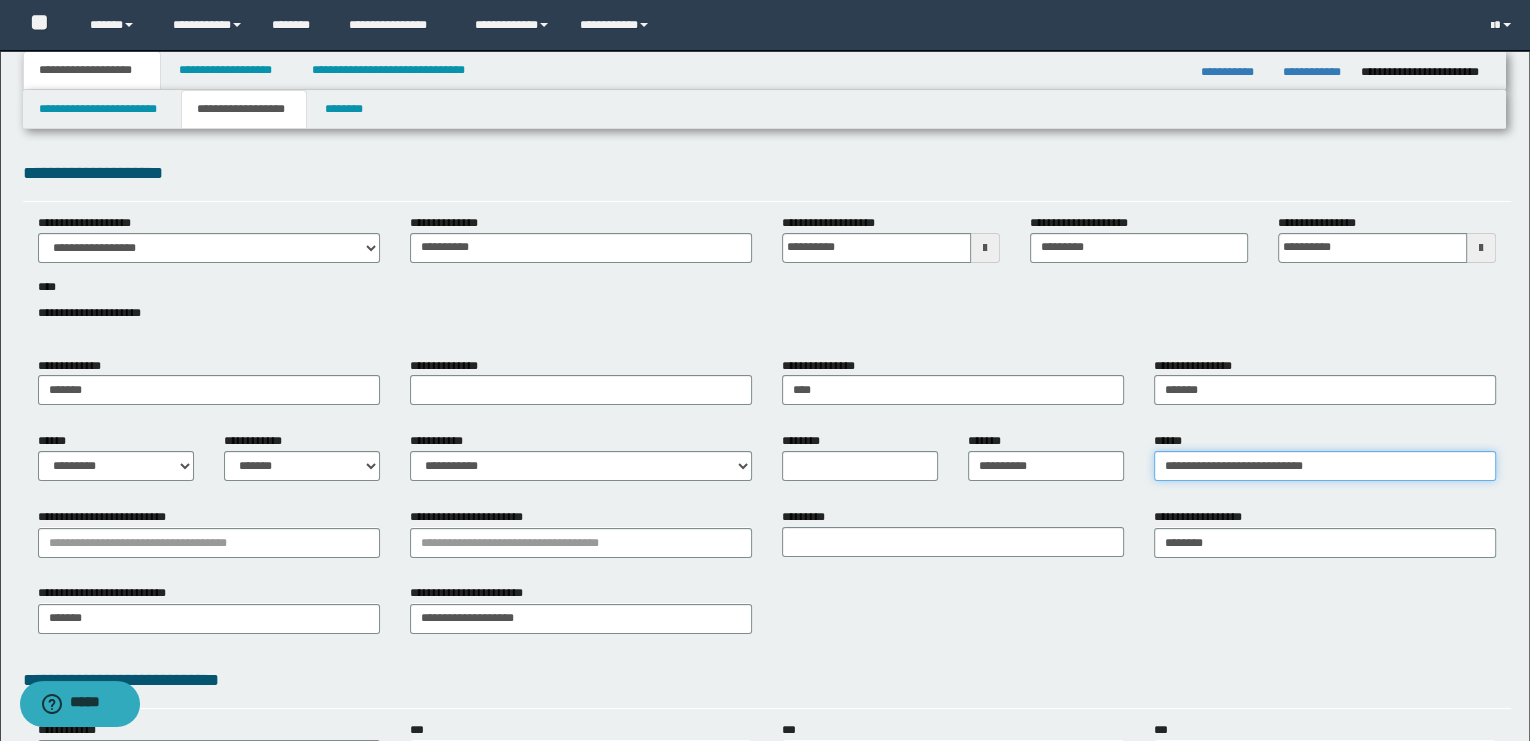type on "**********" 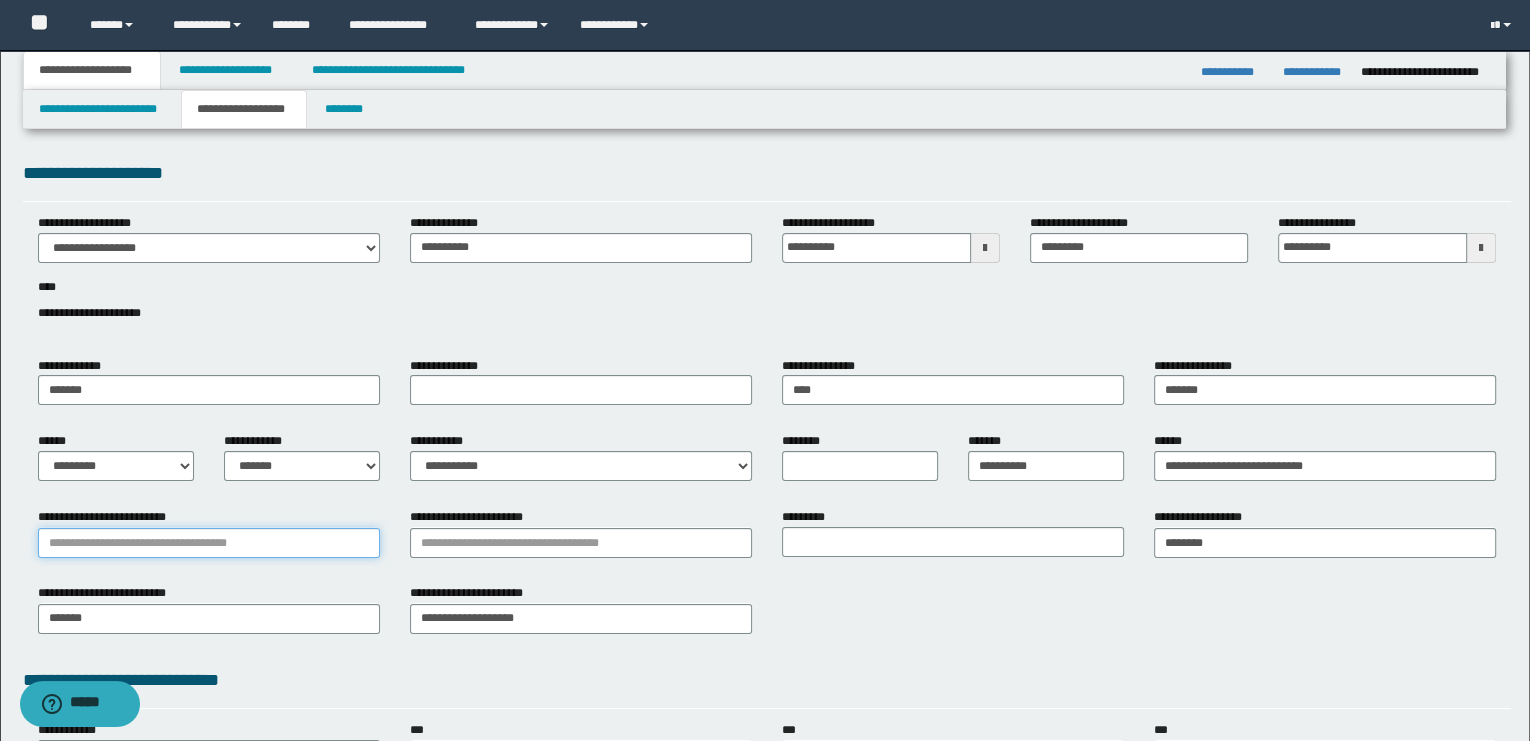 click on "**********" at bounding box center [209, 543] 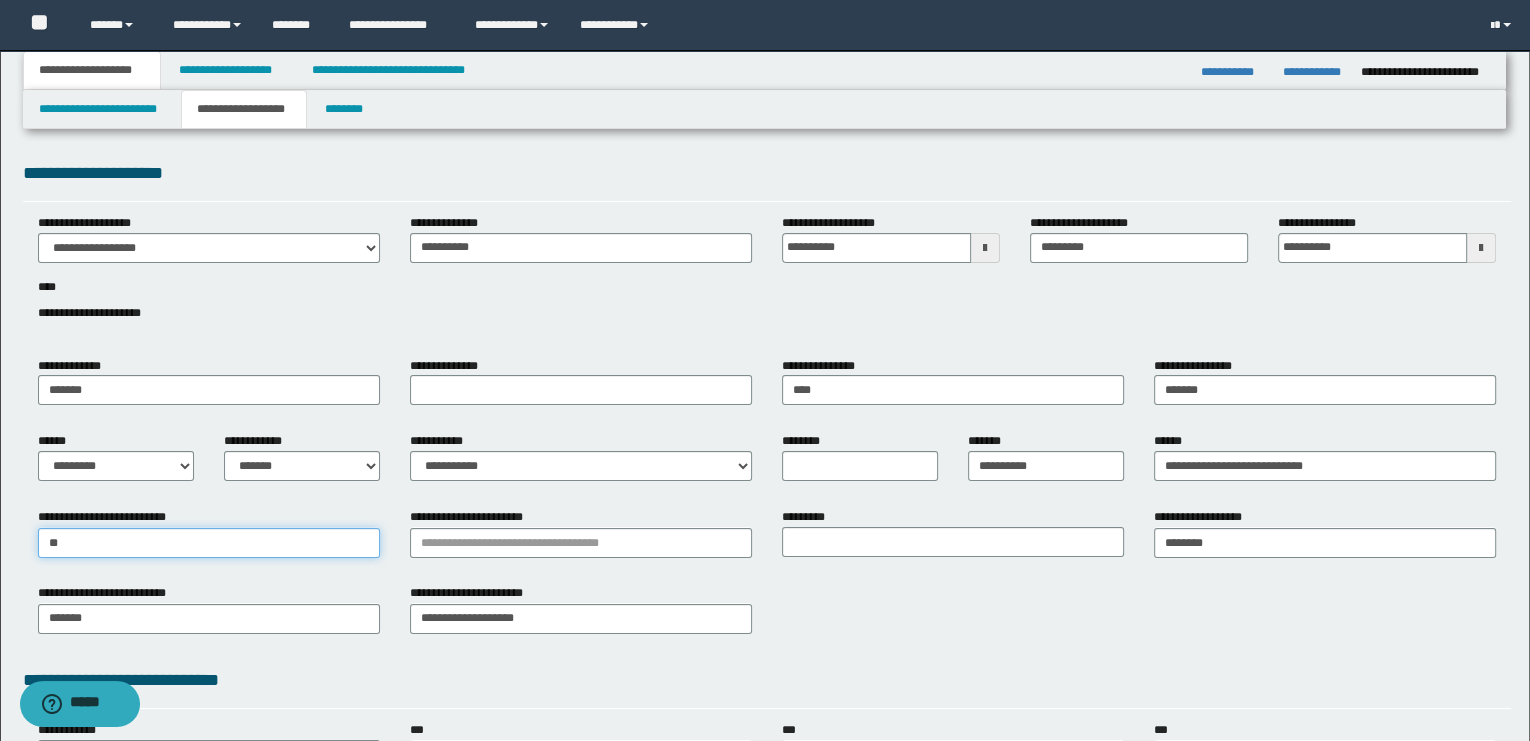 type on "***" 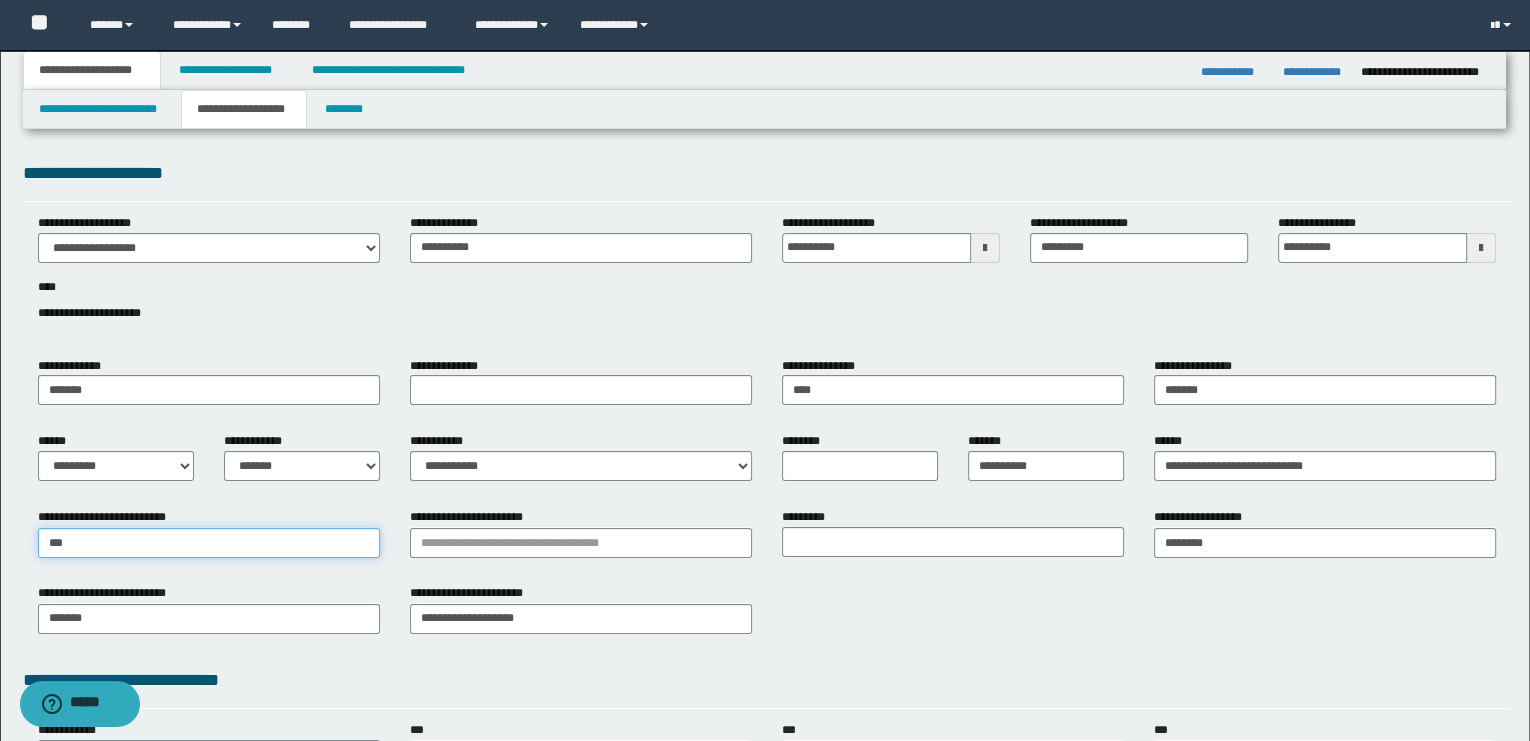 type on "*******" 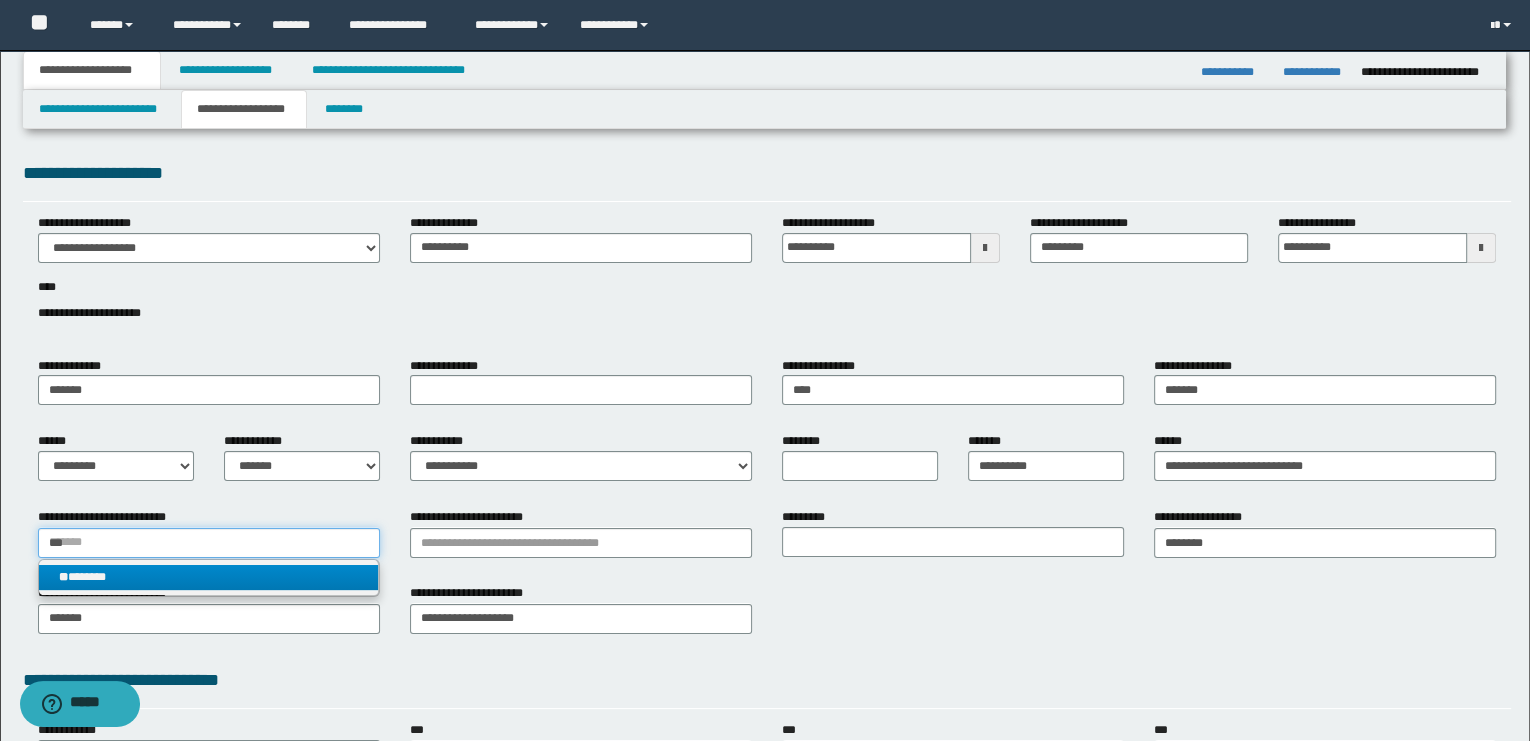 type on "***" 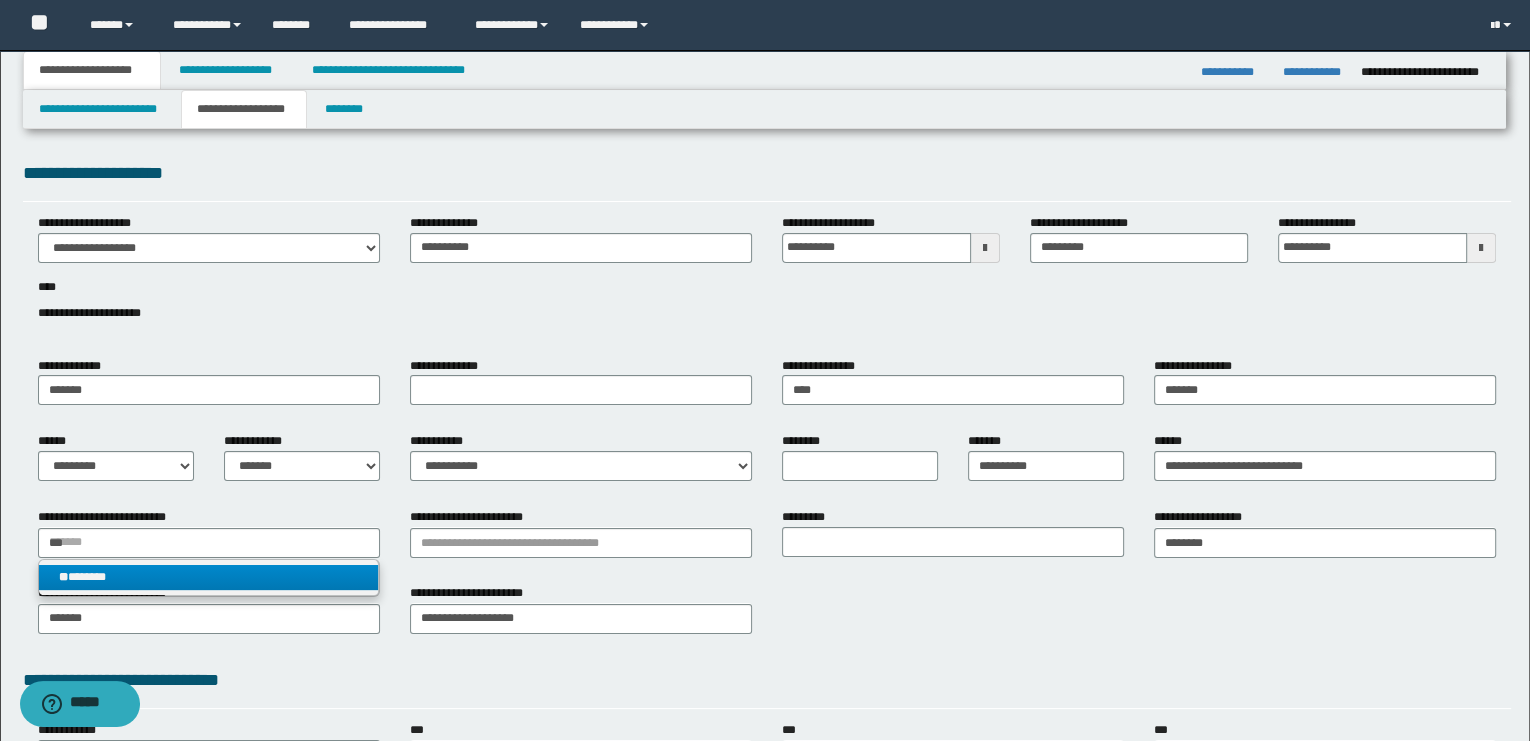 type 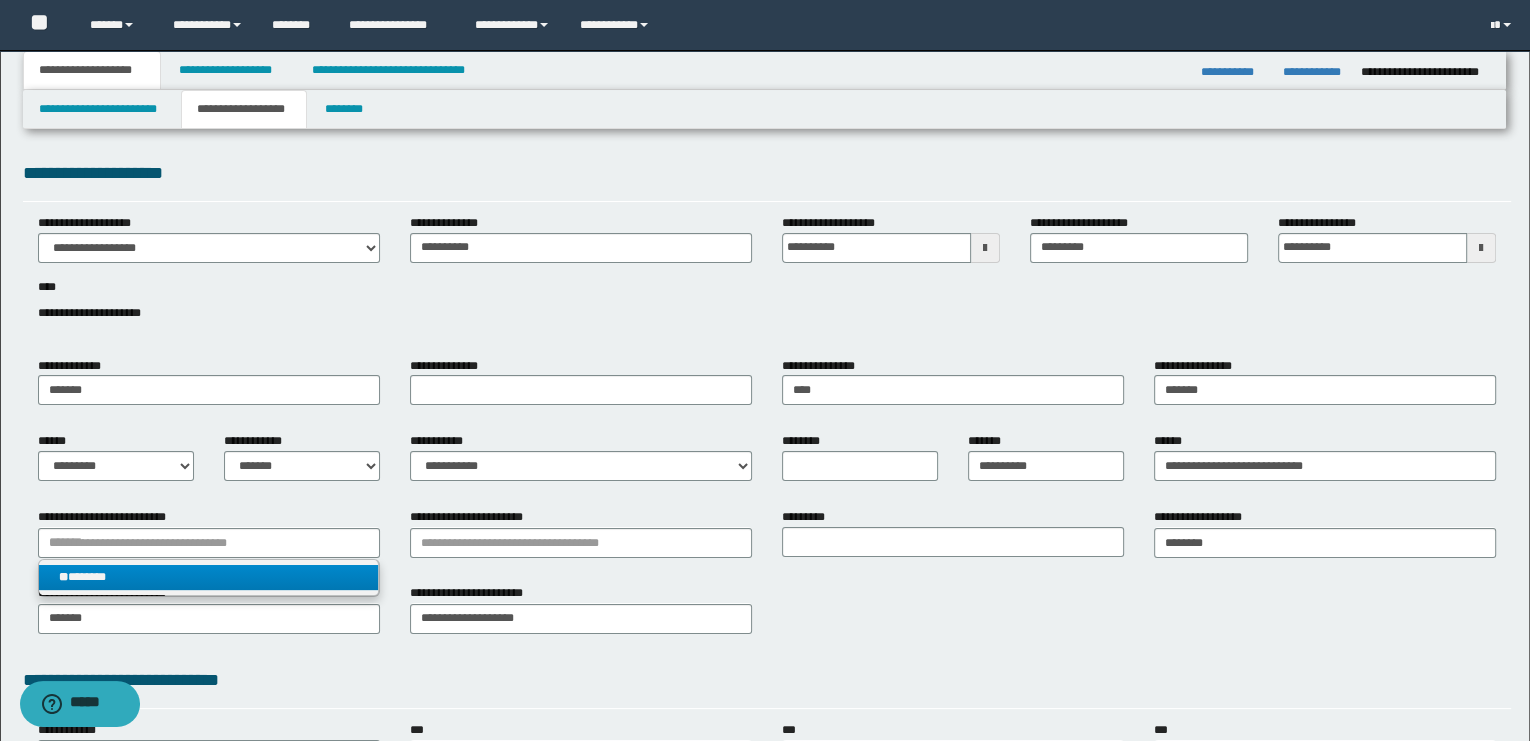 click on "** *******" at bounding box center [209, 577] 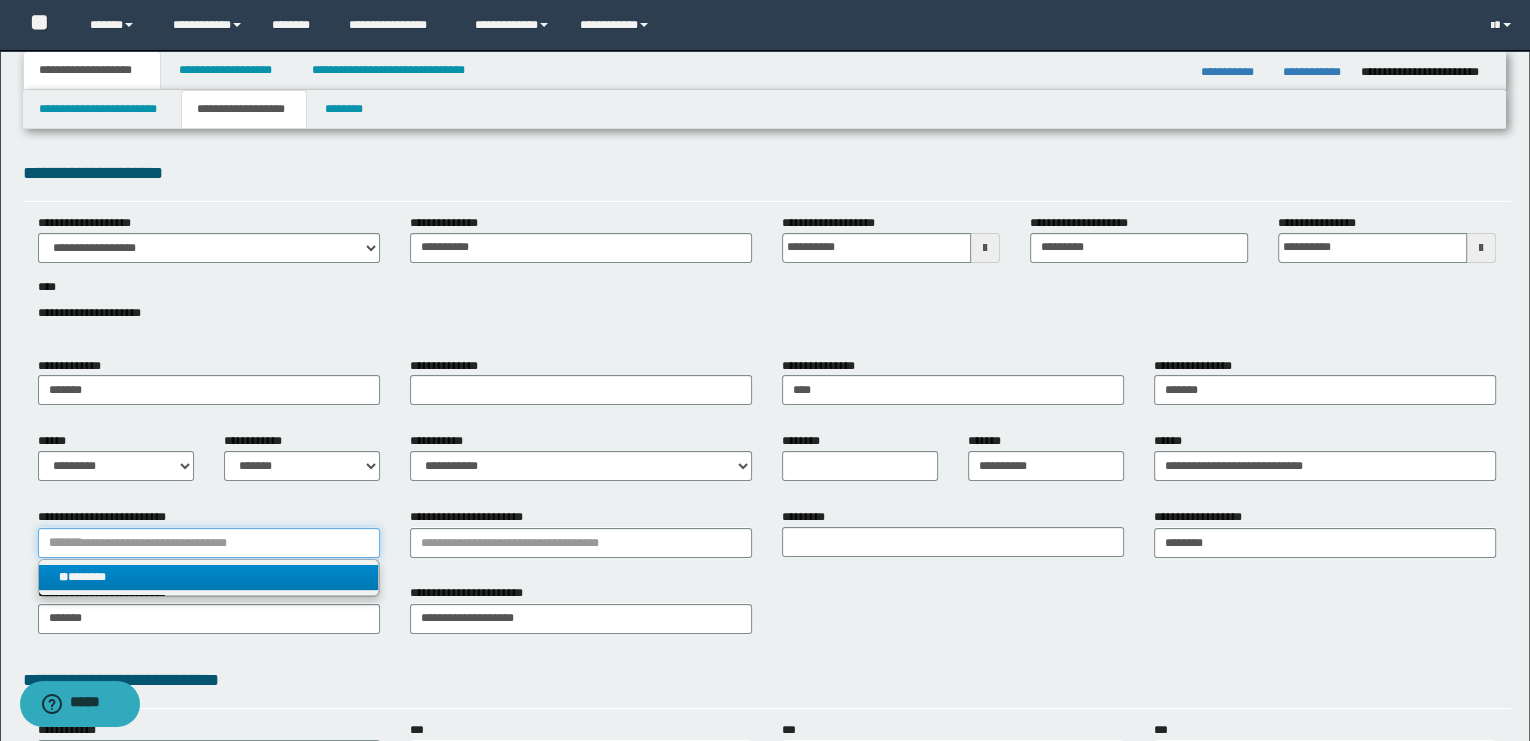 type 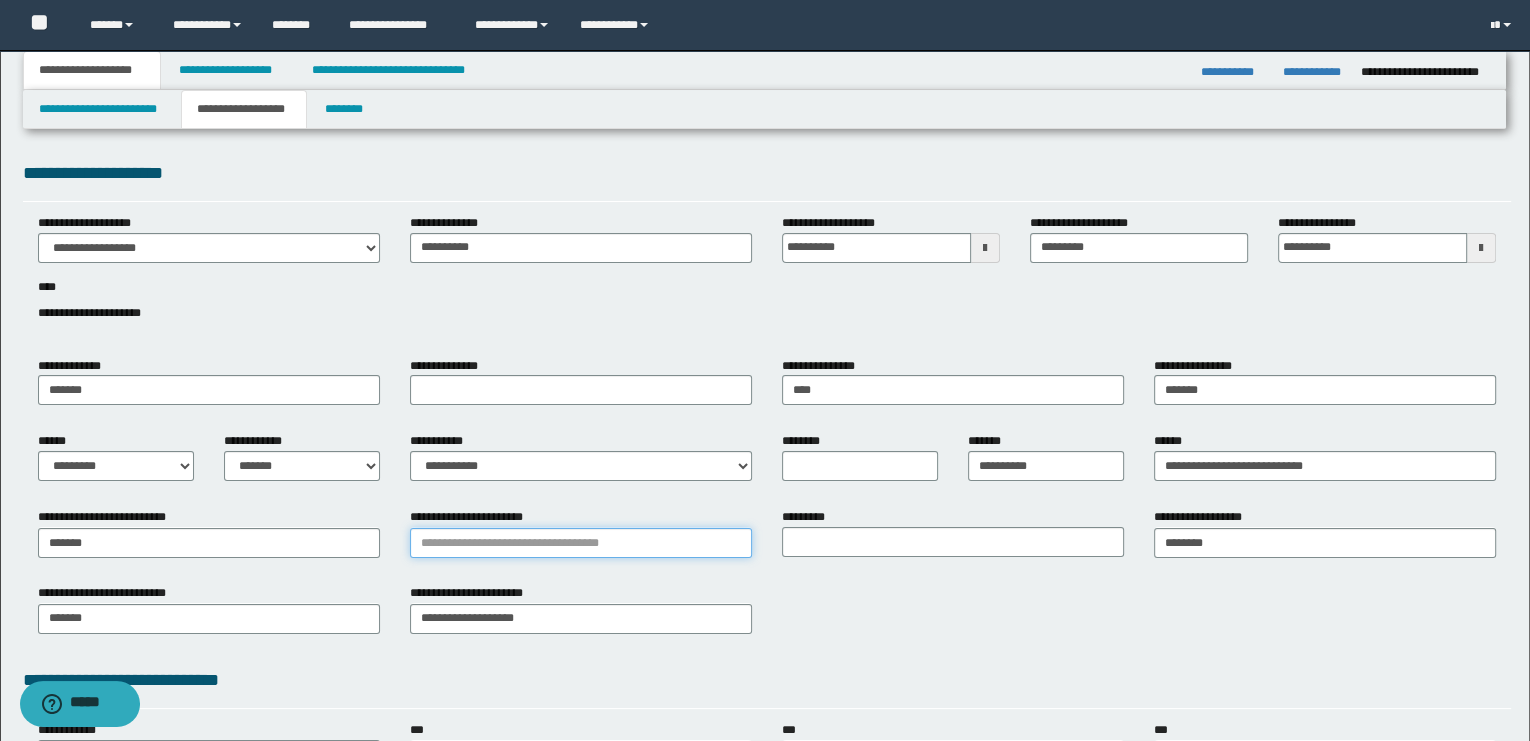 click on "**********" at bounding box center [581, 543] 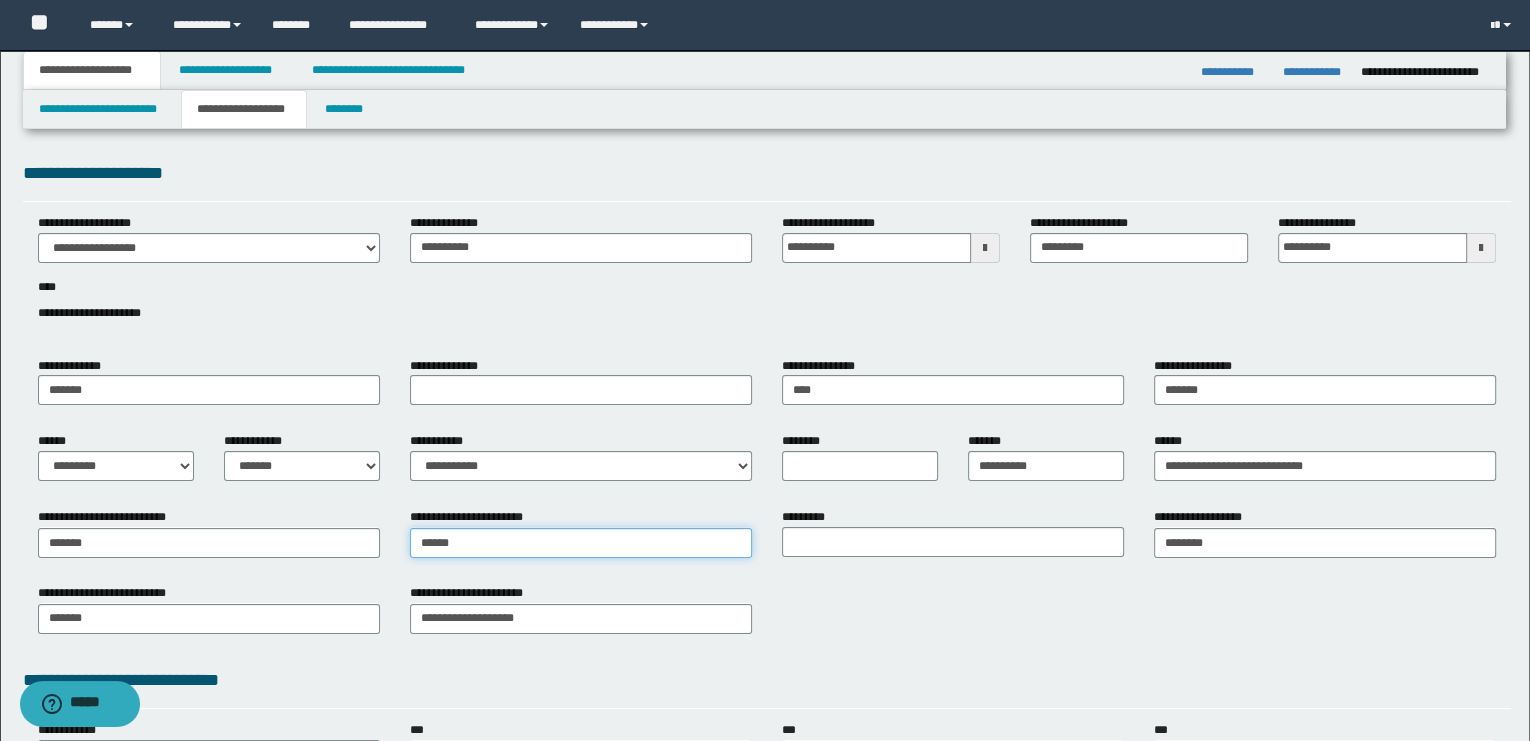 type on "*******" 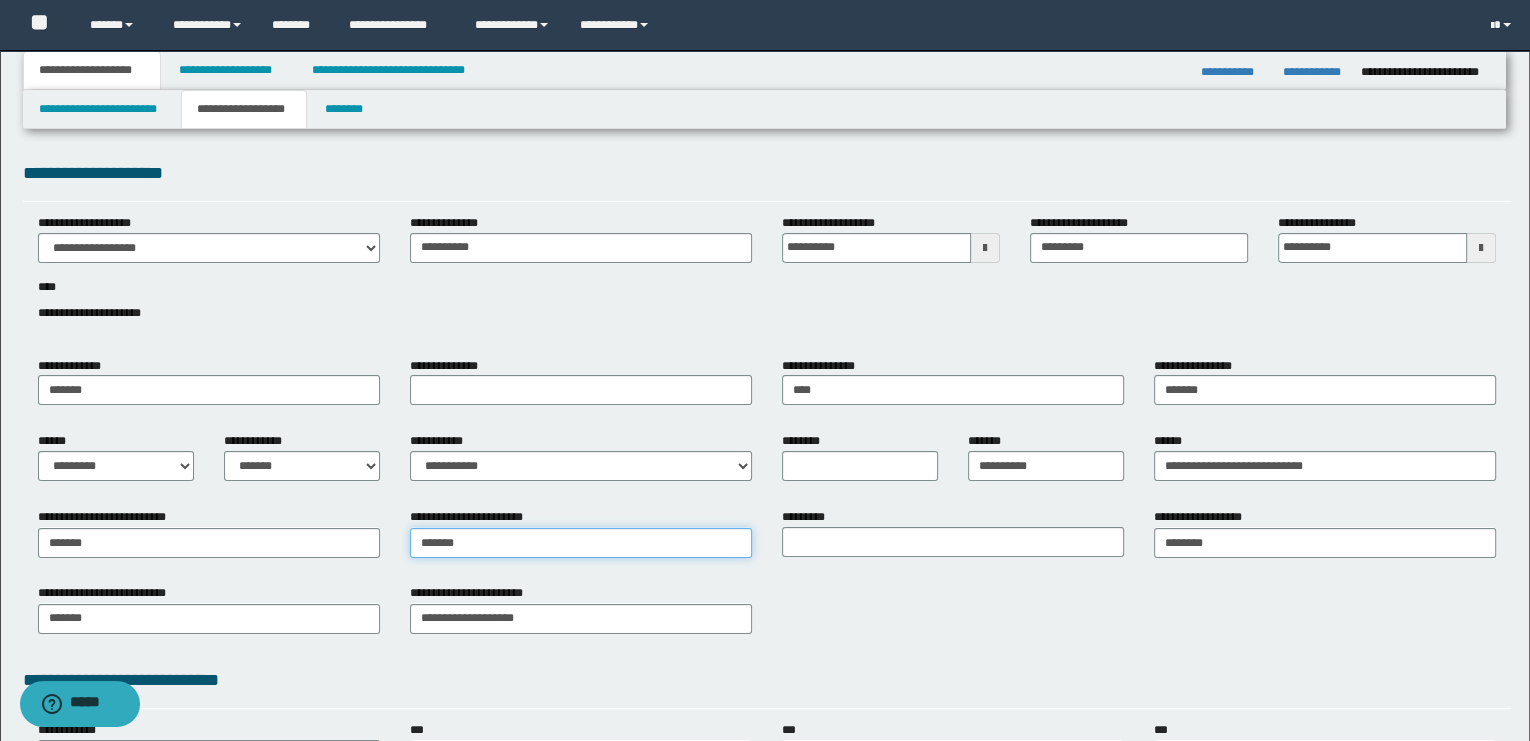 type on "*********" 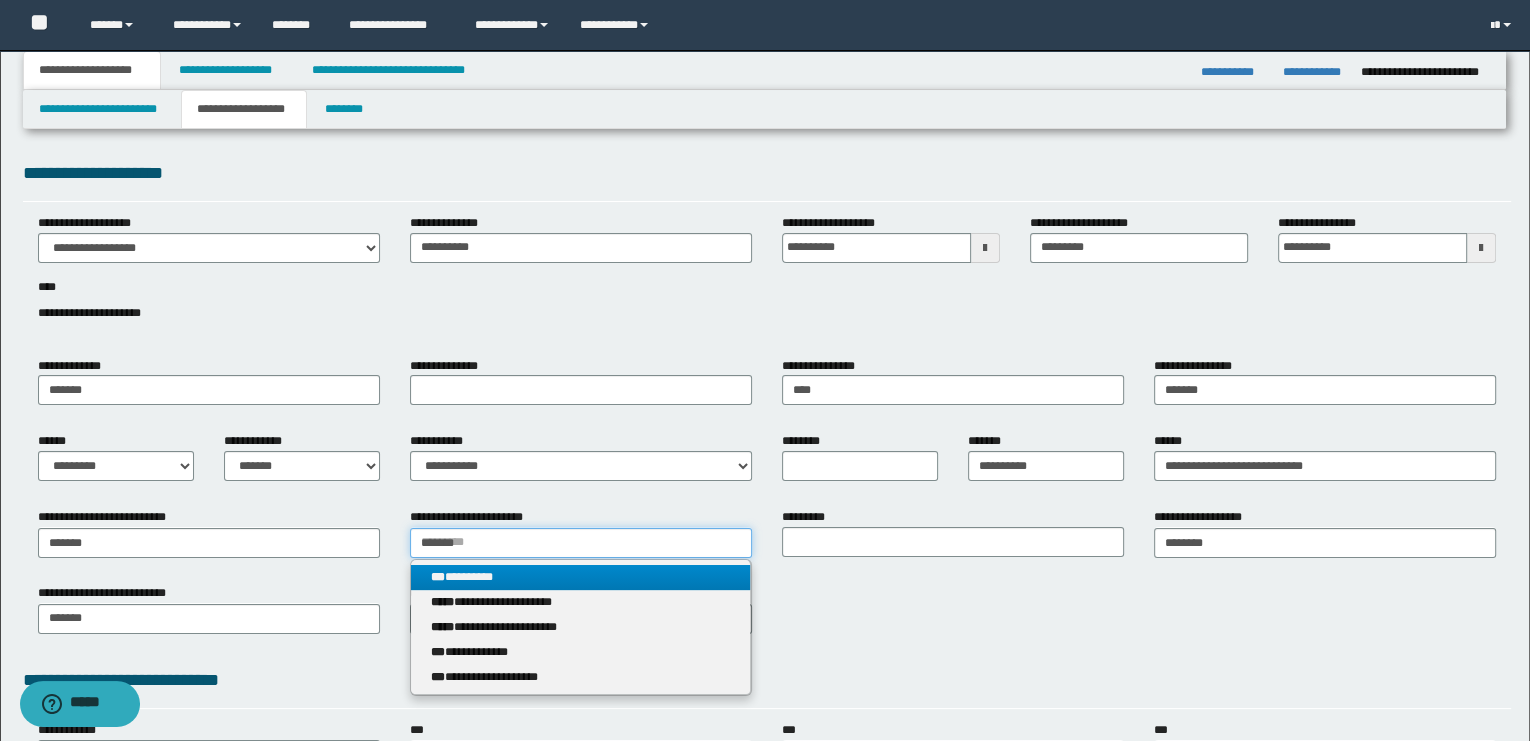 type on "*******" 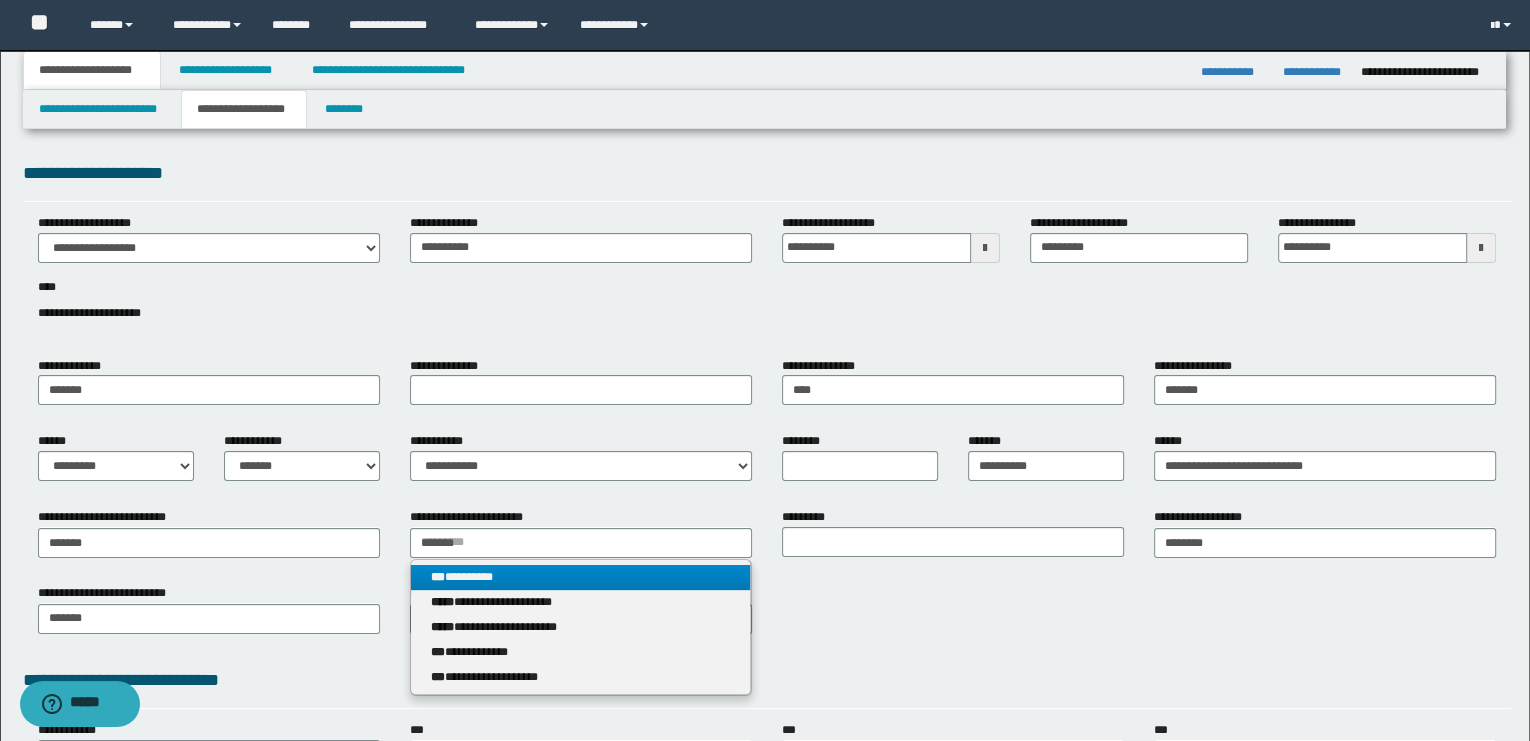 type 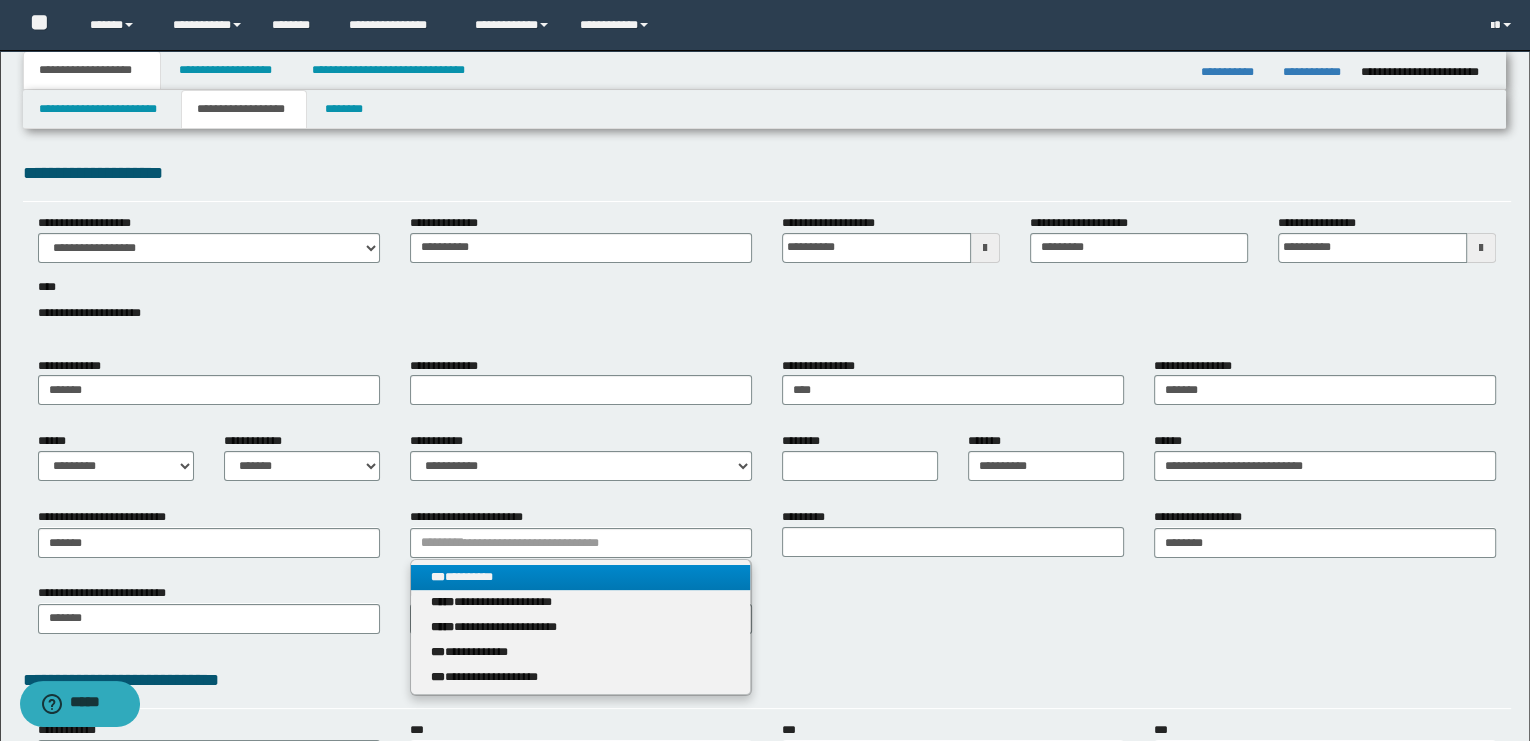 click on "*** *********" at bounding box center (581, 577) 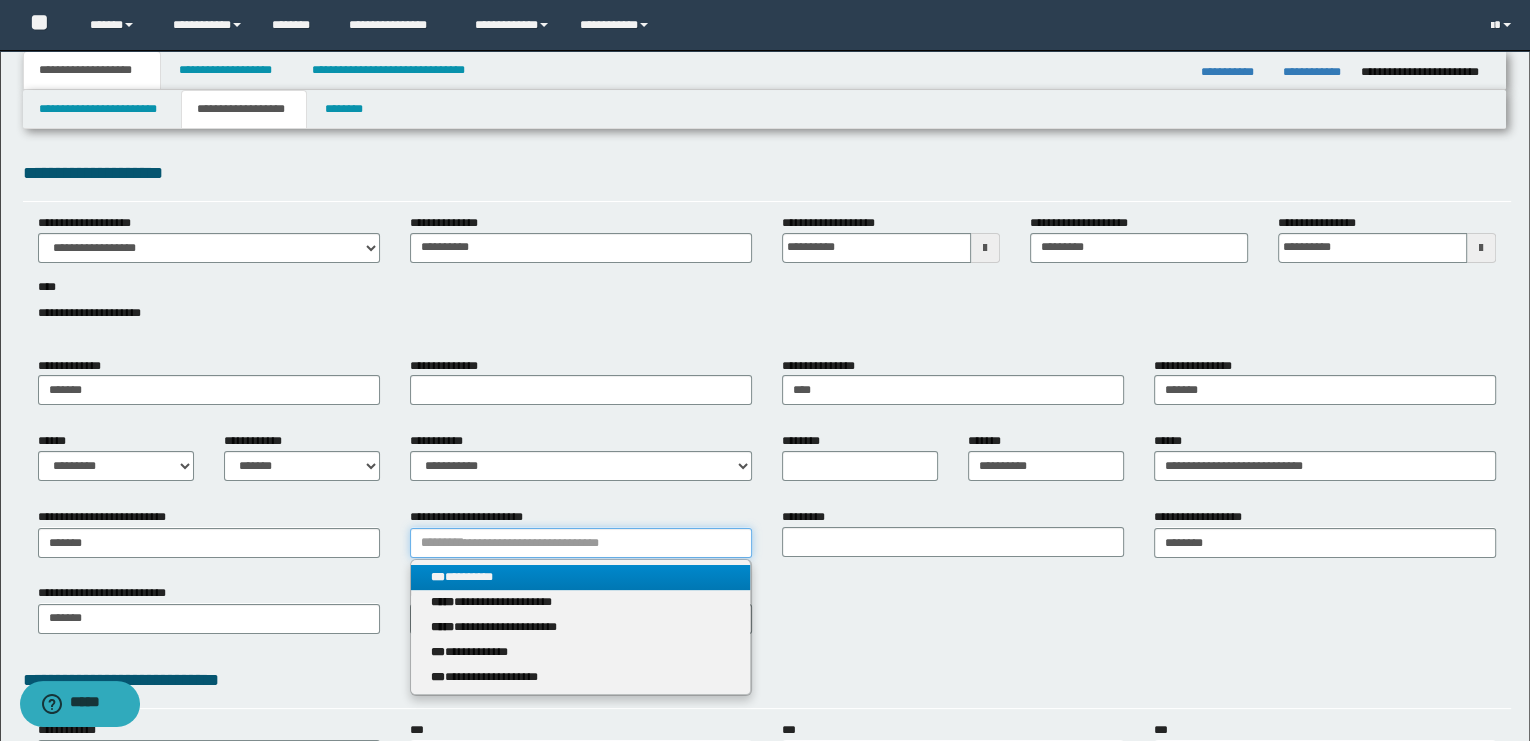 type 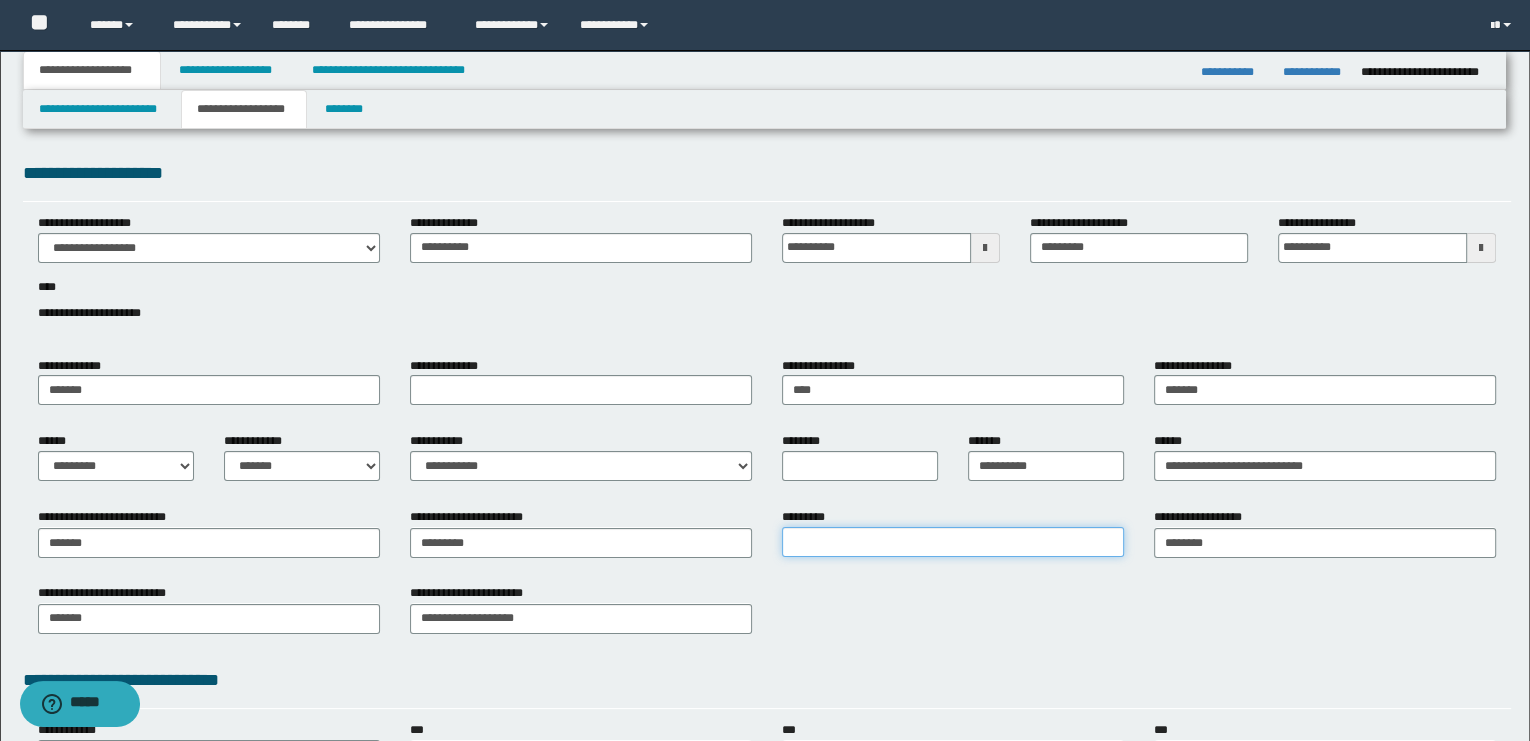 click on "*********" at bounding box center [953, 542] 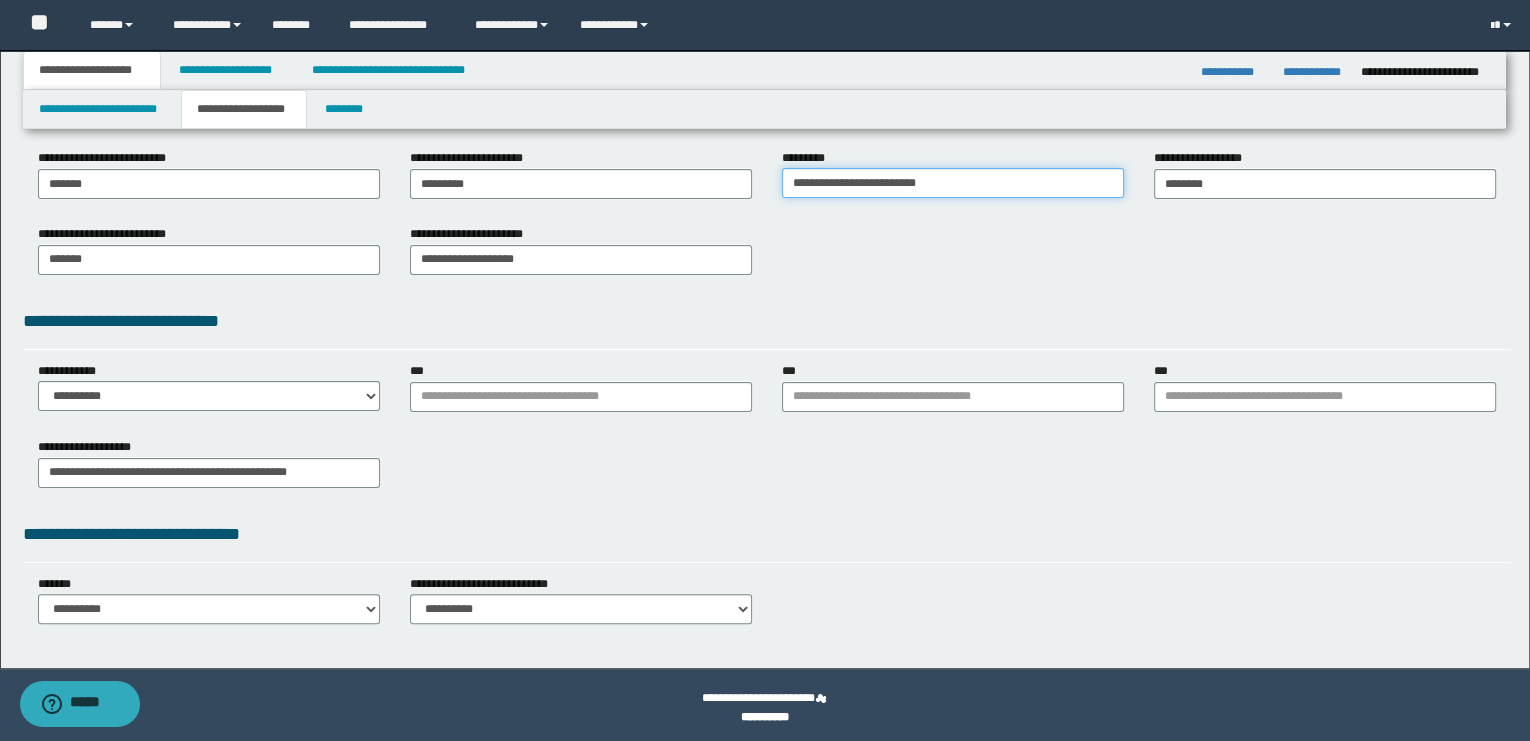 scroll, scrollTop: 363, scrollLeft: 0, axis: vertical 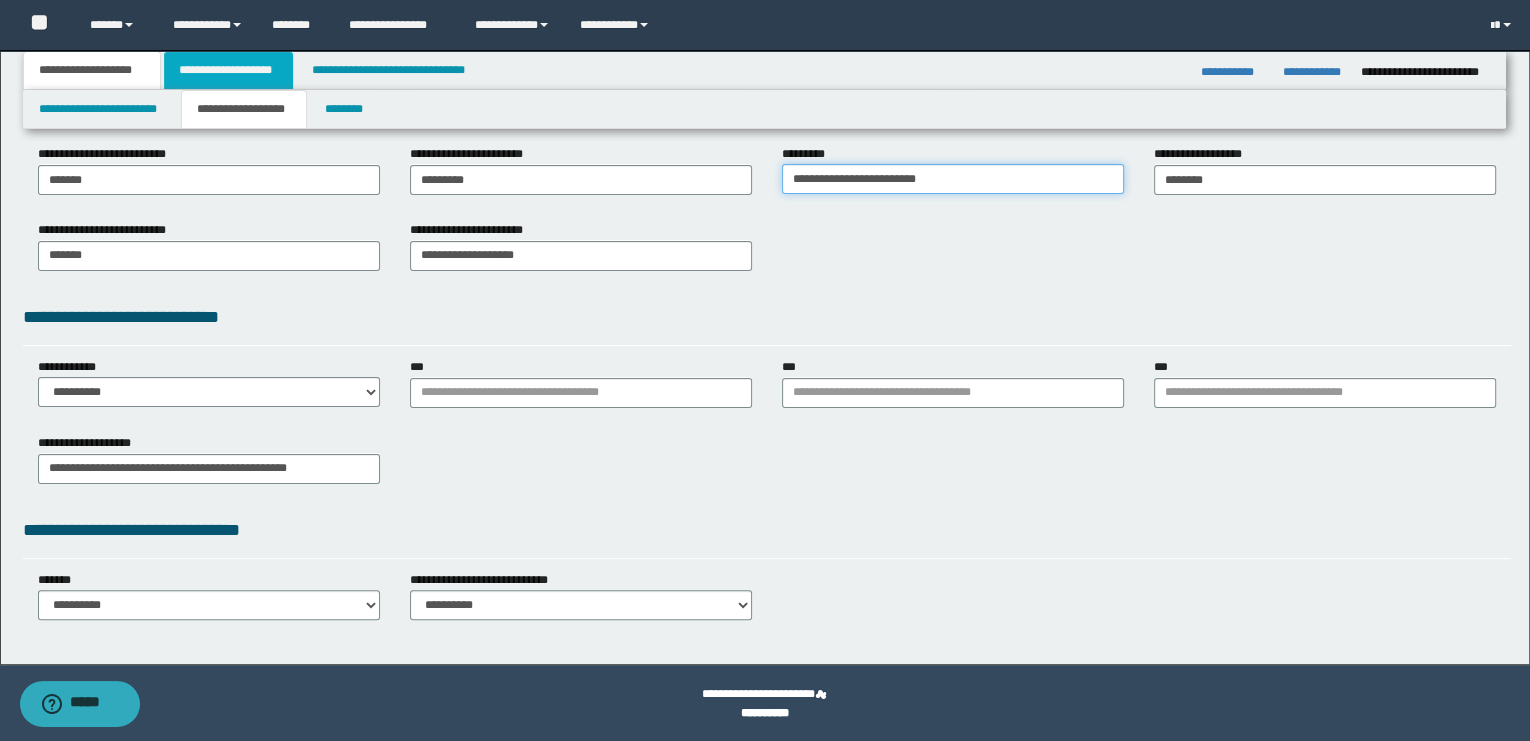 type on "**********" 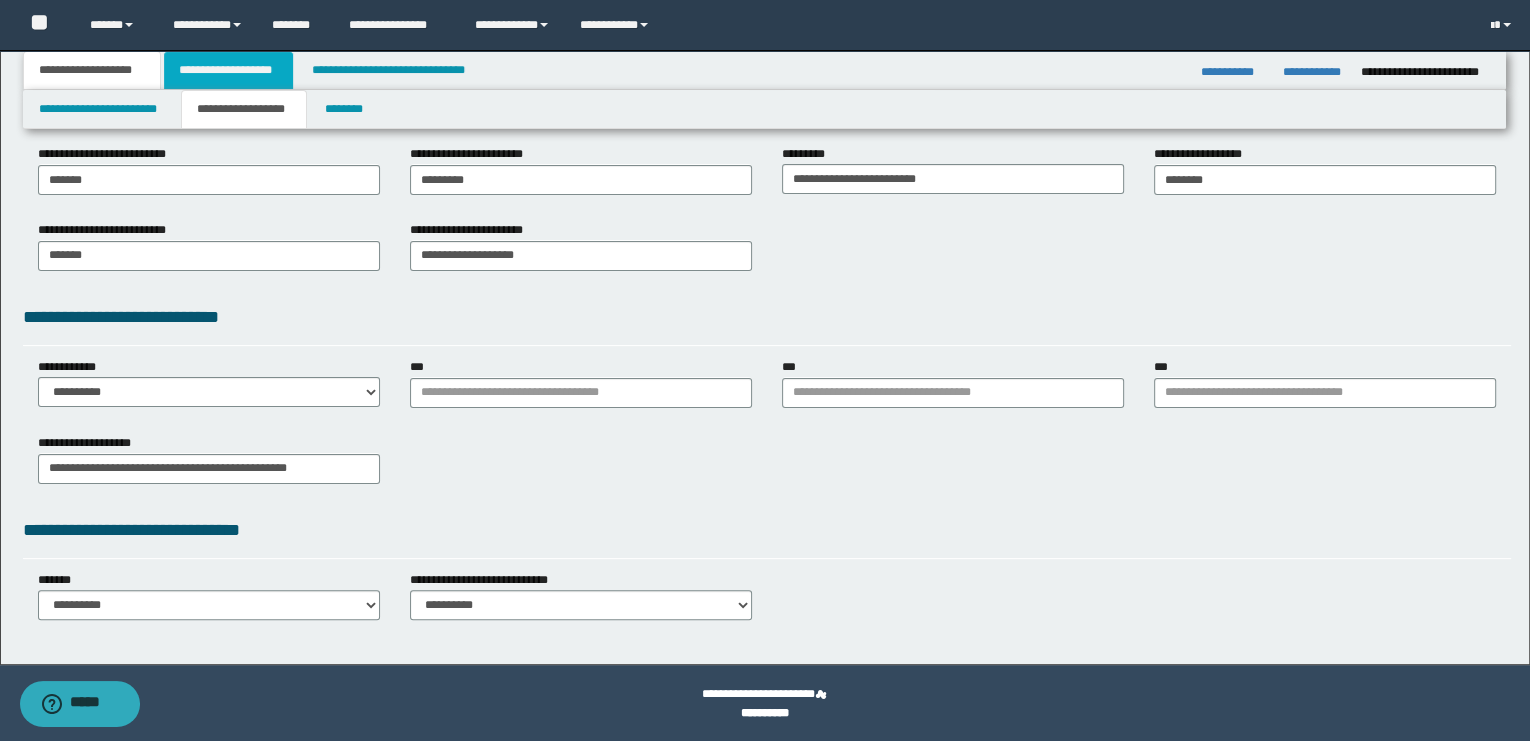 click on "**********" at bounding box center [228, 70] 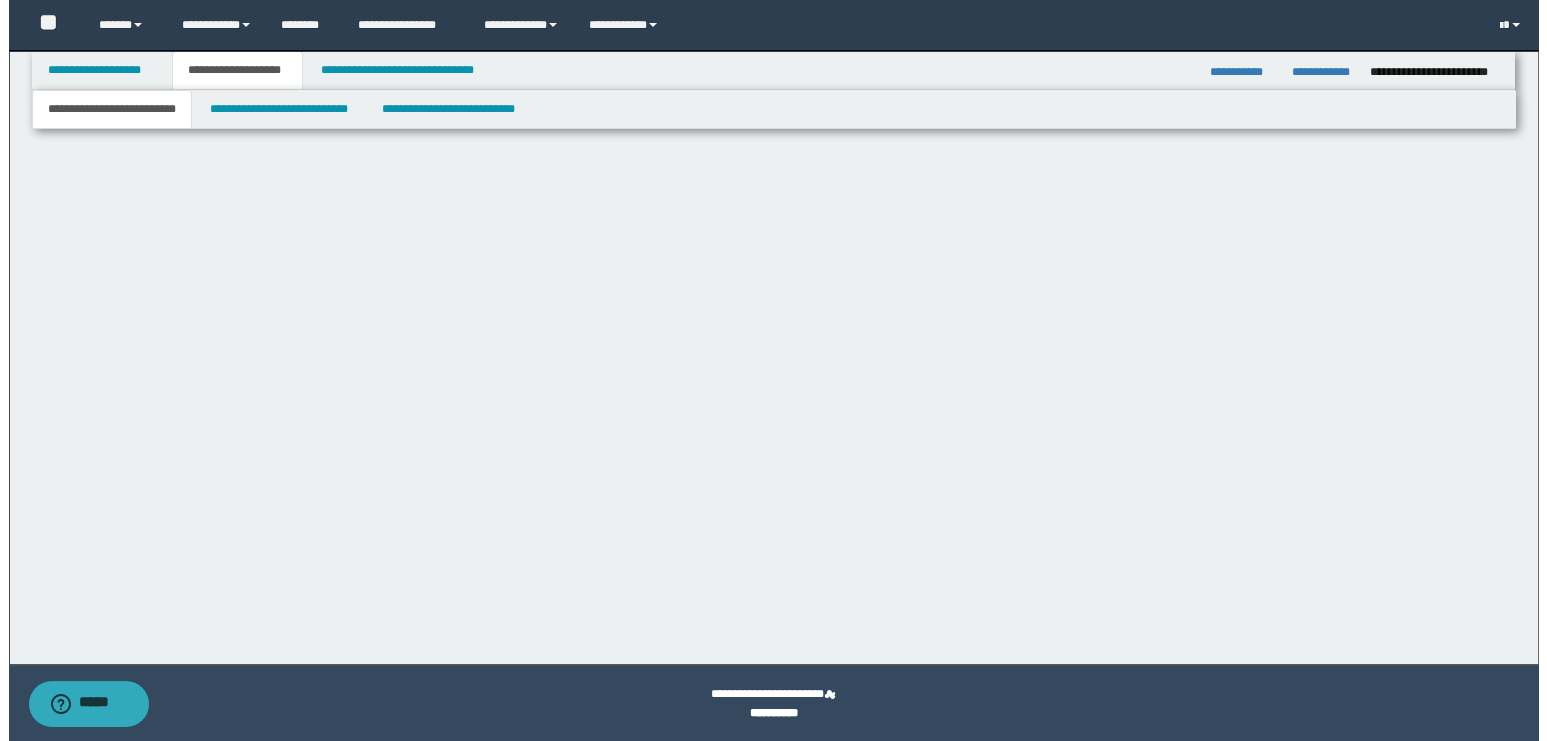 scroll, scrollTop: 0, scrollLeft: 0, axis: both 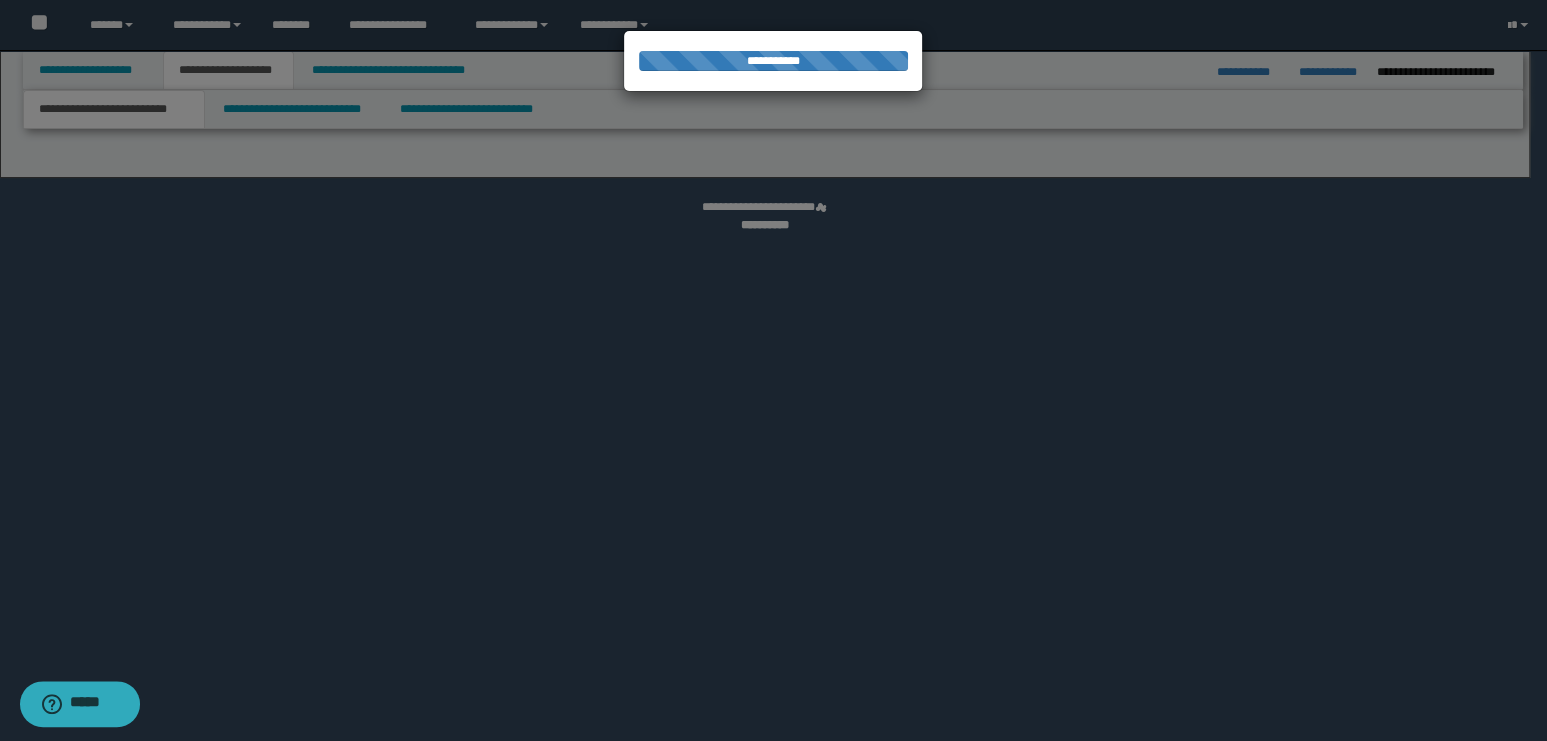 select on "*" 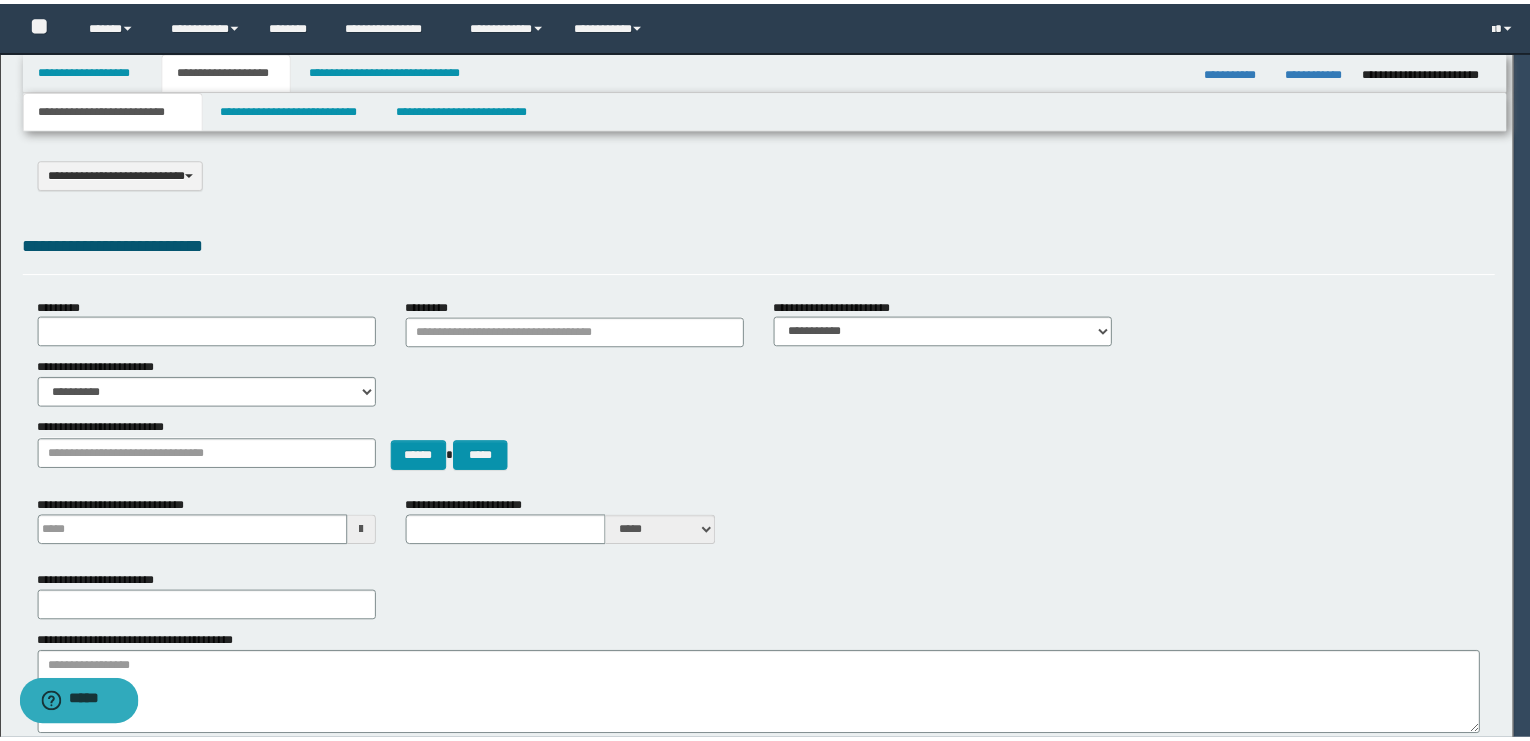 scroll, scrollTop: 0, scrollLeft: 0, axis: both 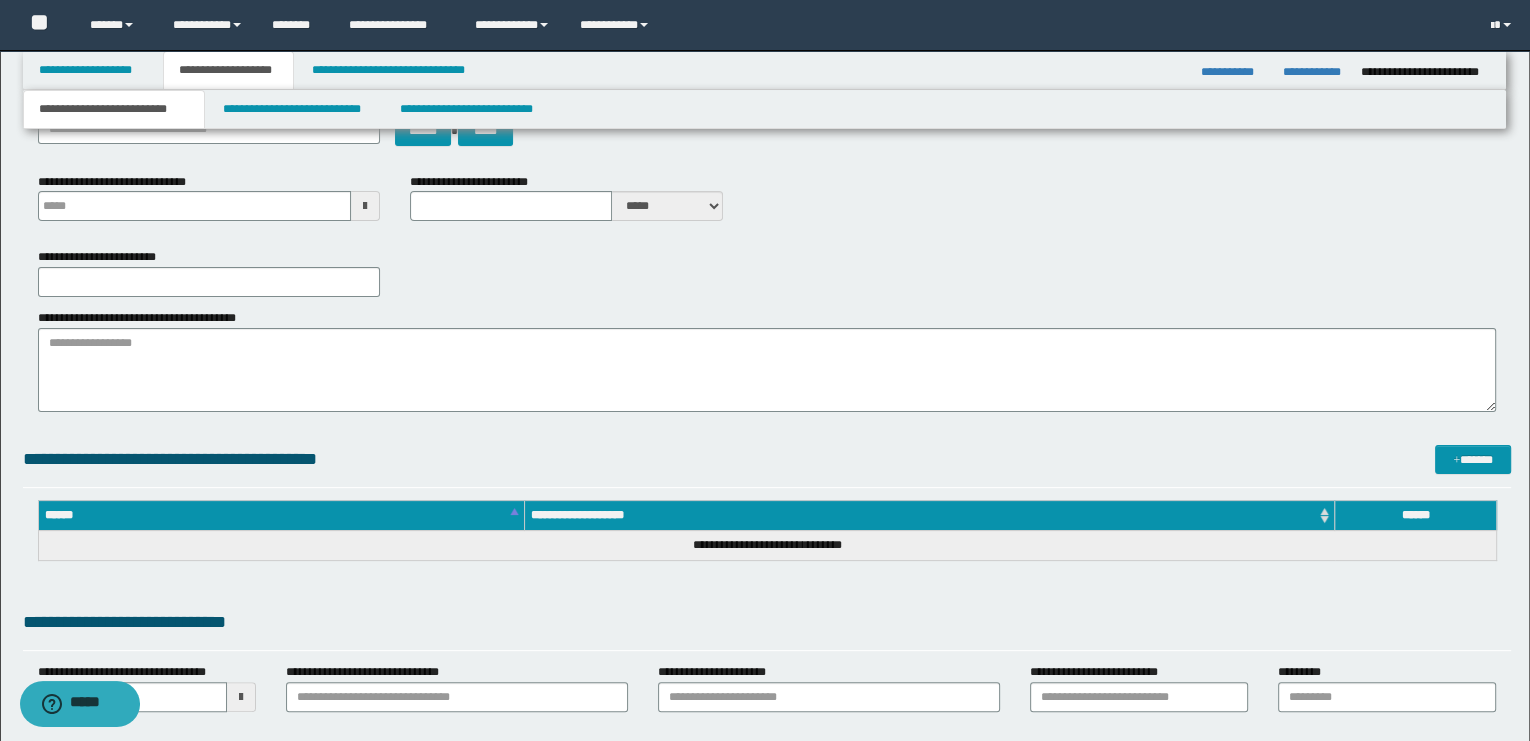 type 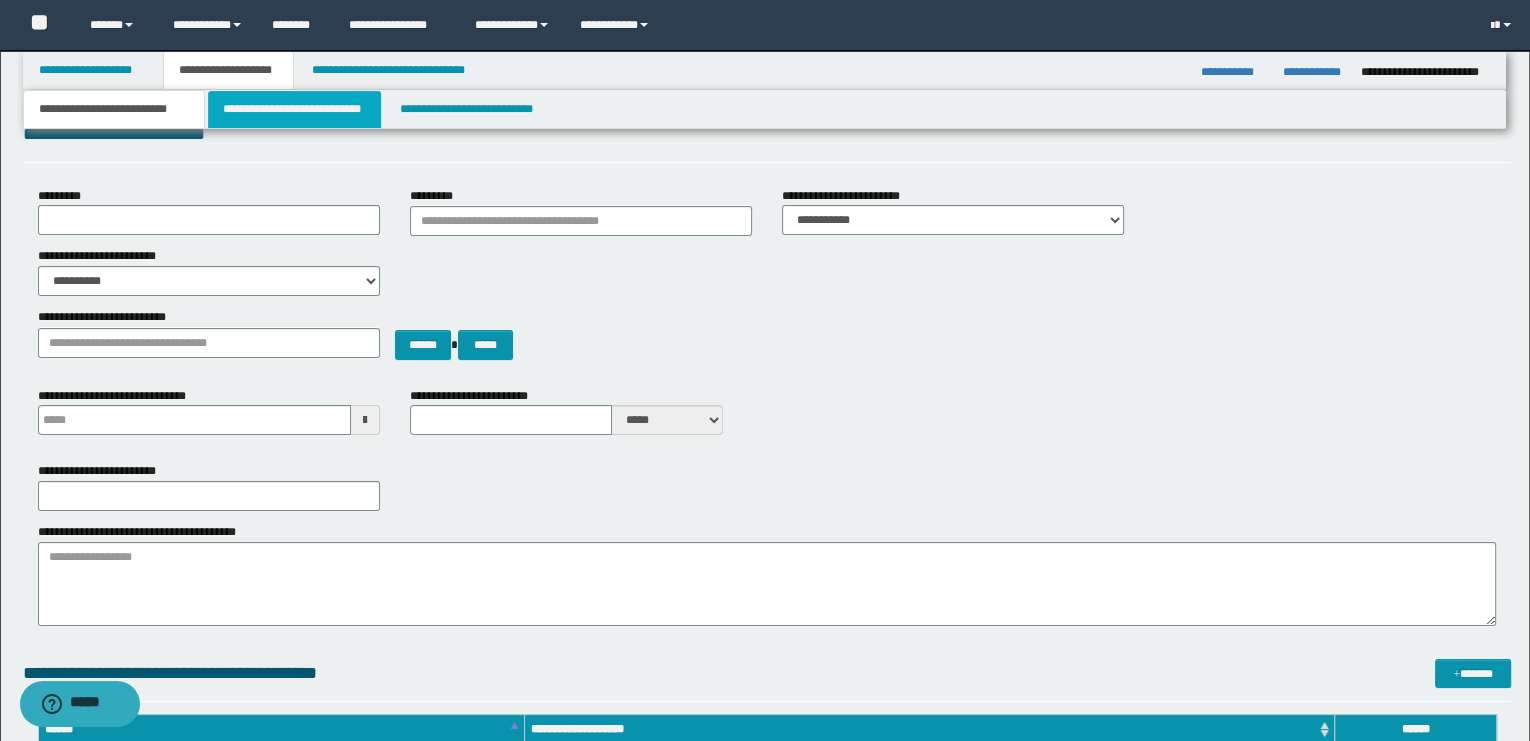 click on "**********" at bounding box center (294, 109) 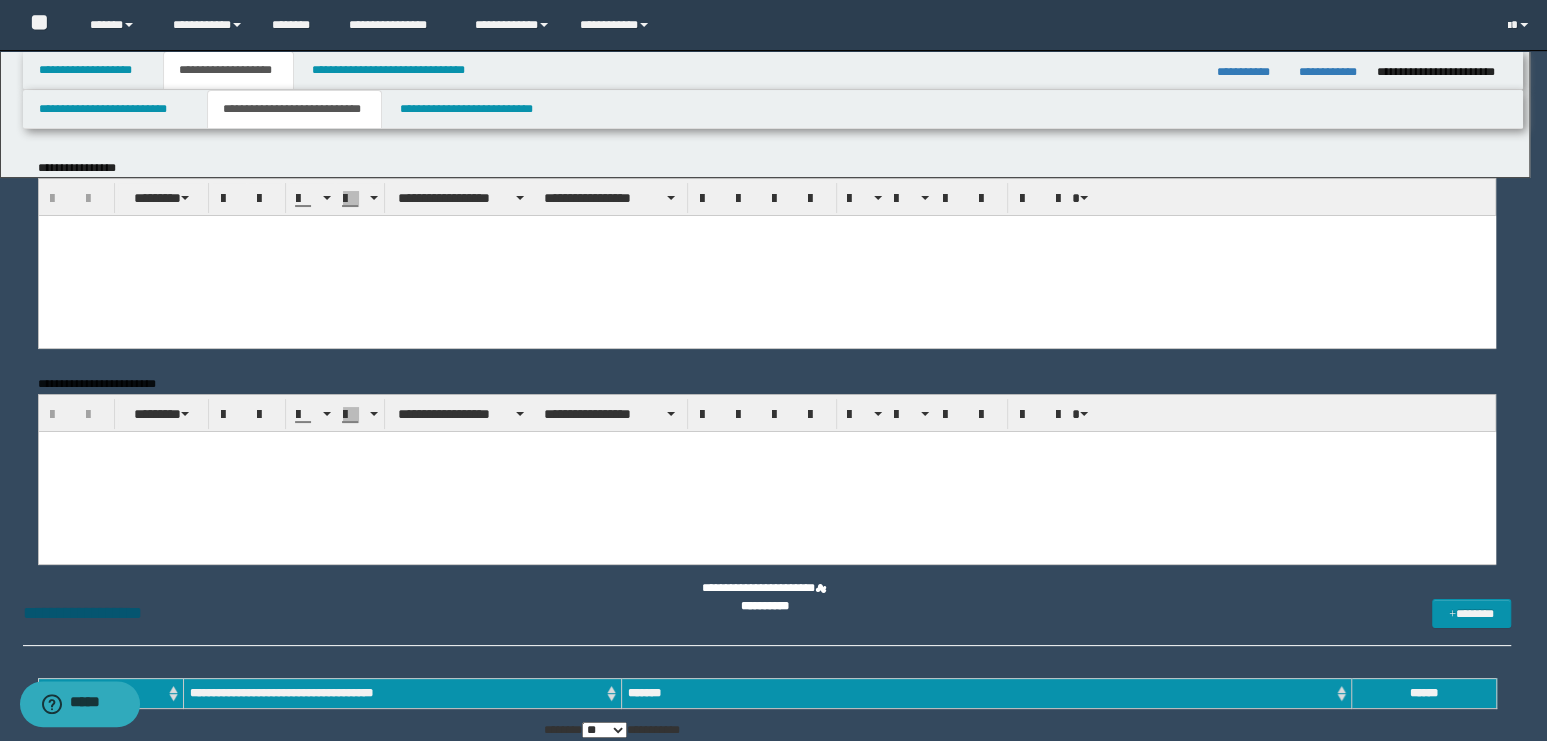 scroll, scrollTop: 0, scrollLeft: 0, axis: both 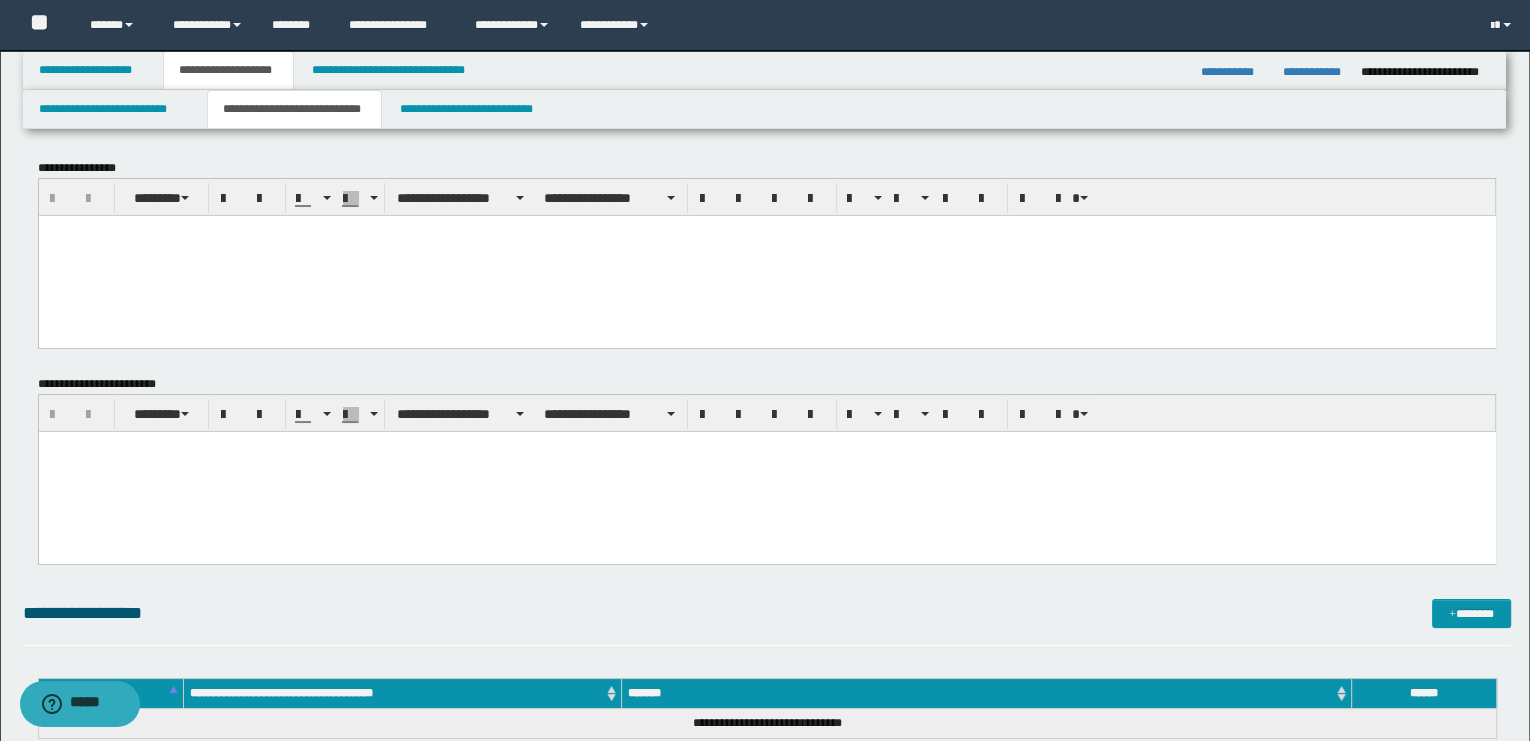 click at bounding box center [766, 471] 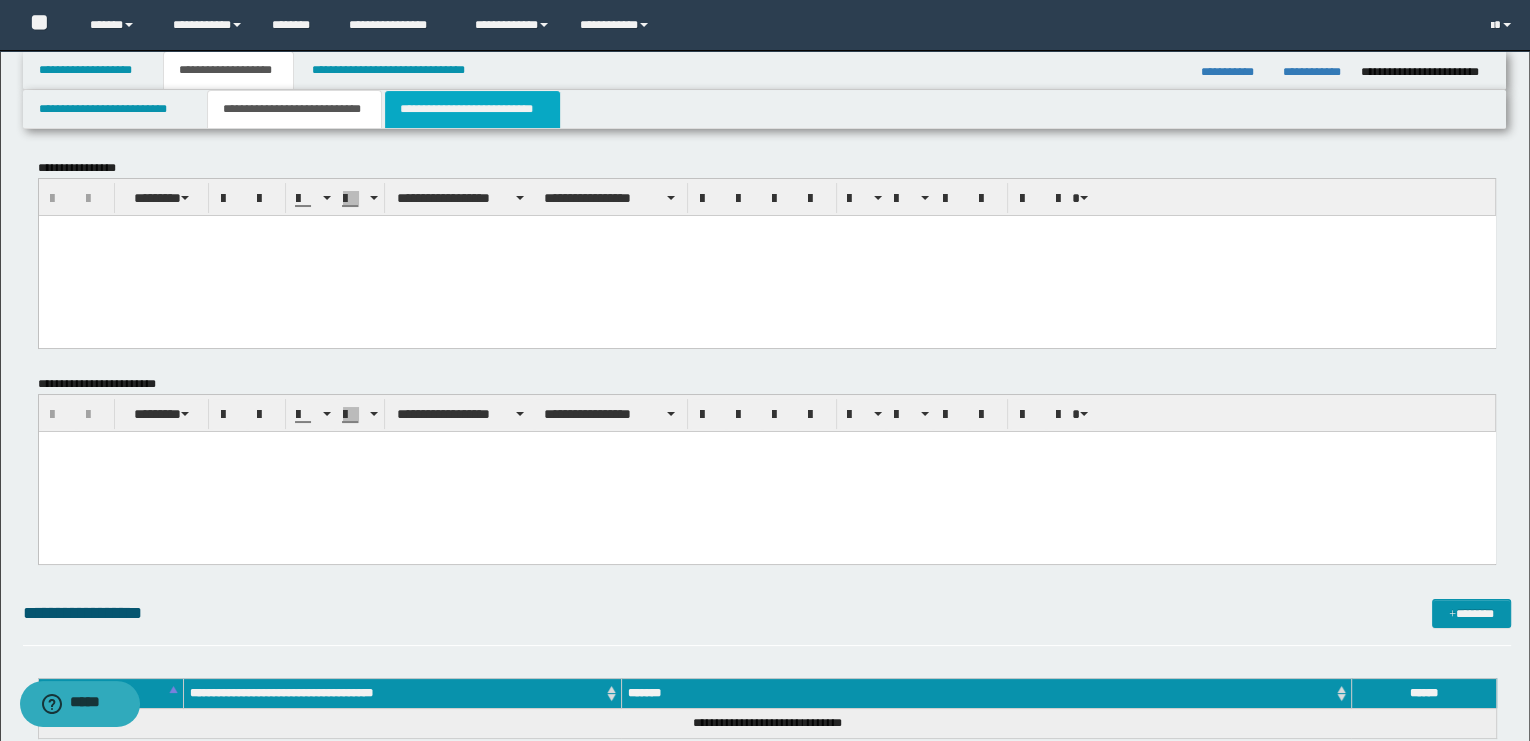 click on "**********" at bounding box center [472, 109] 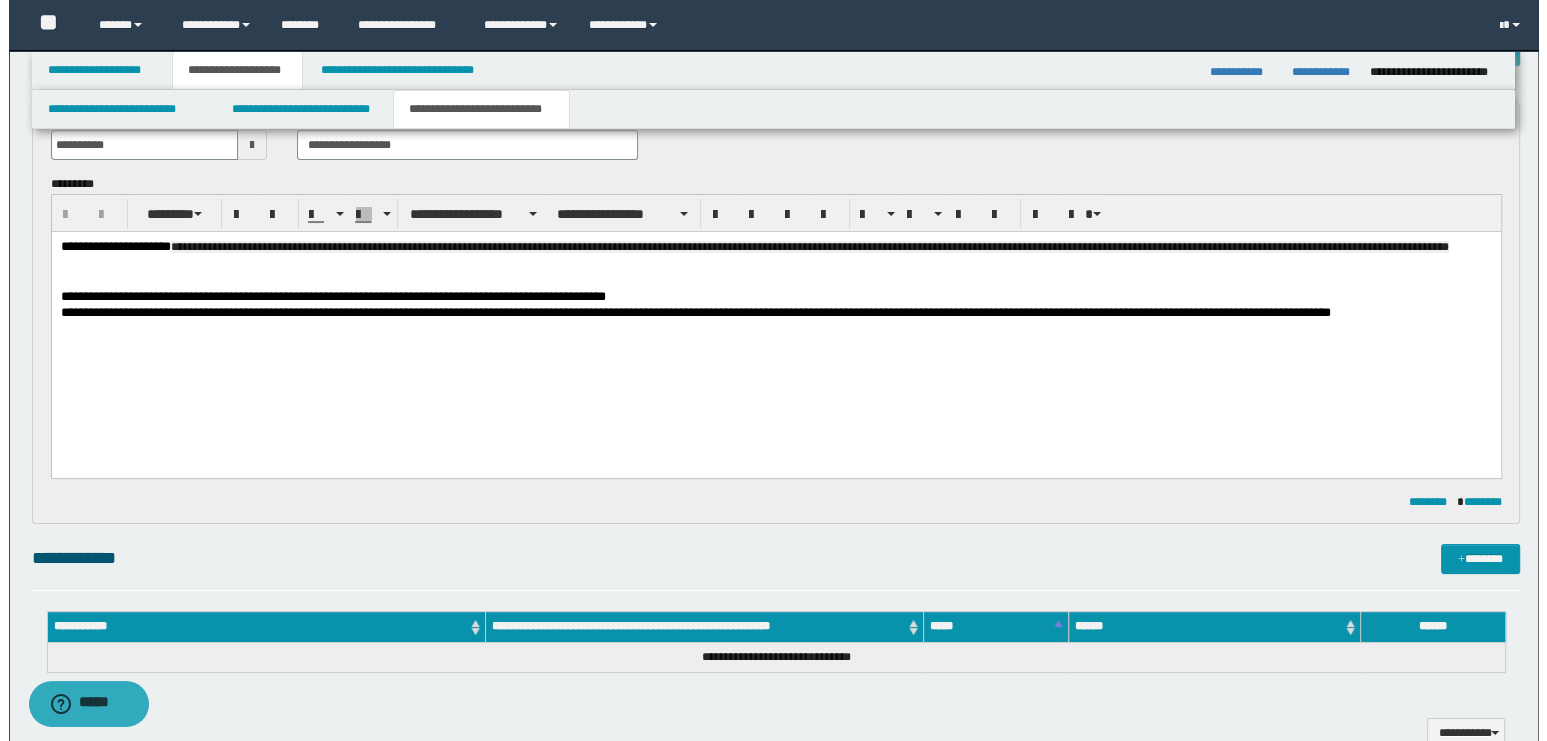 scroll, scrollTop: 0, scrollLeft: 0, axis: both 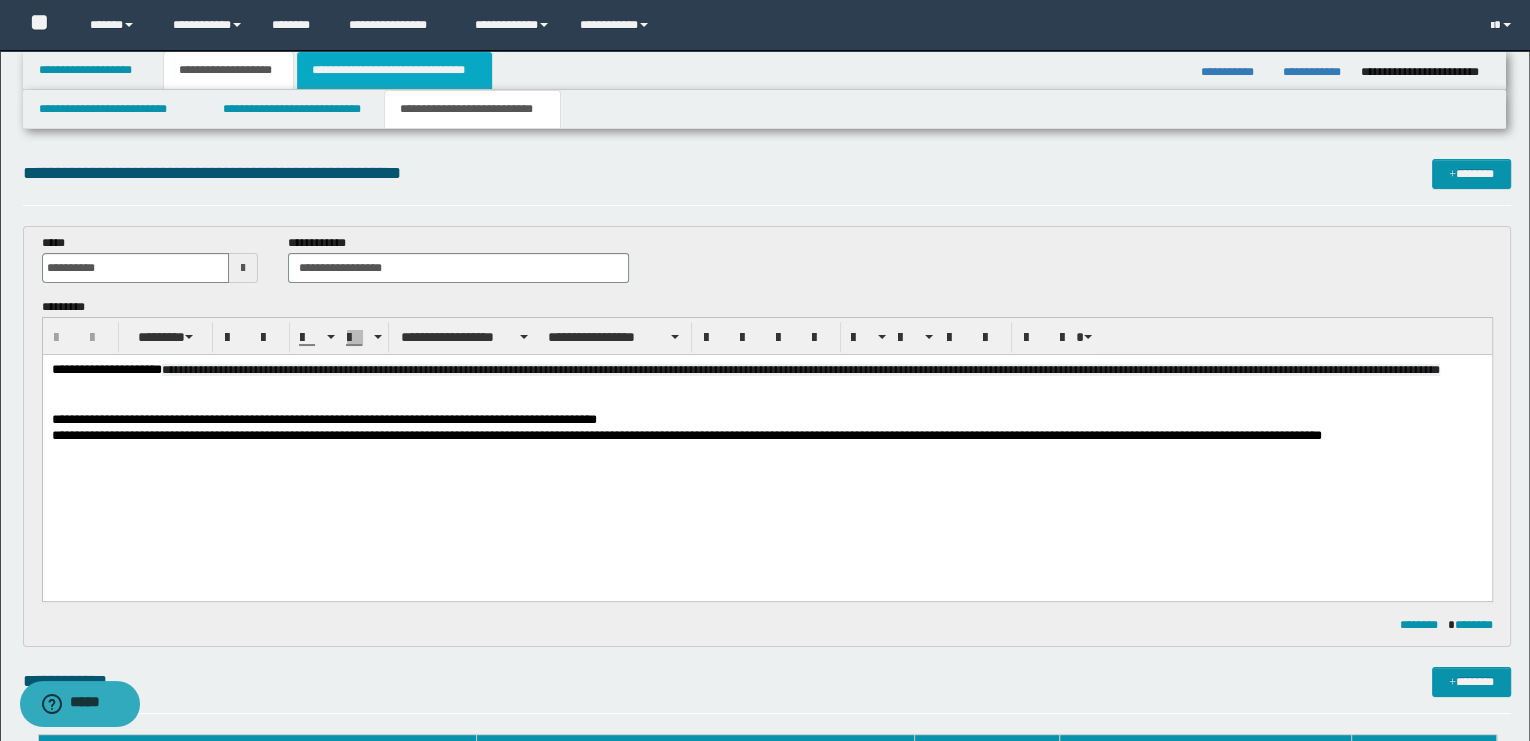 click on "**********" at bounding box center (394, 70) 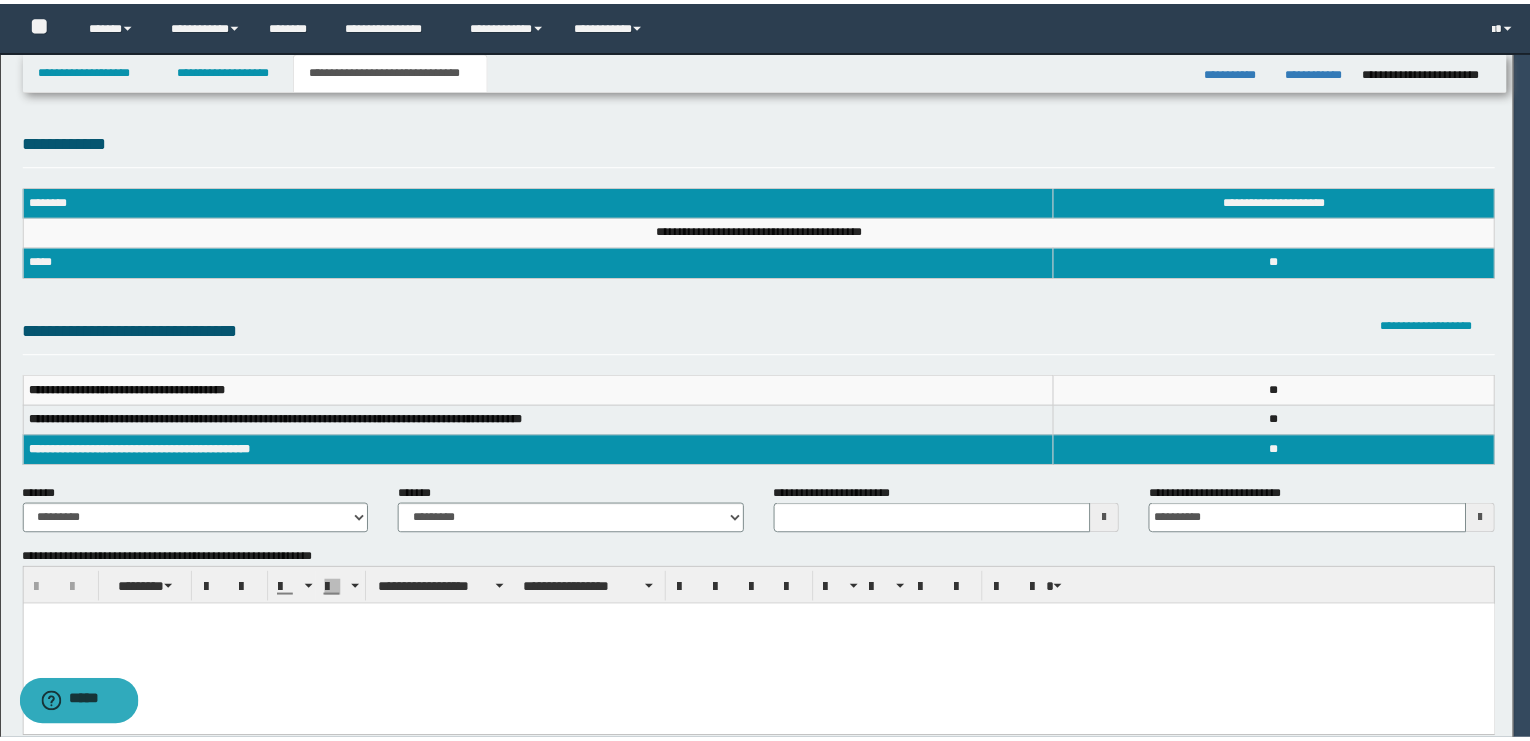 scroll, scrollTop: 0, scrollLeft: 0, axis: both 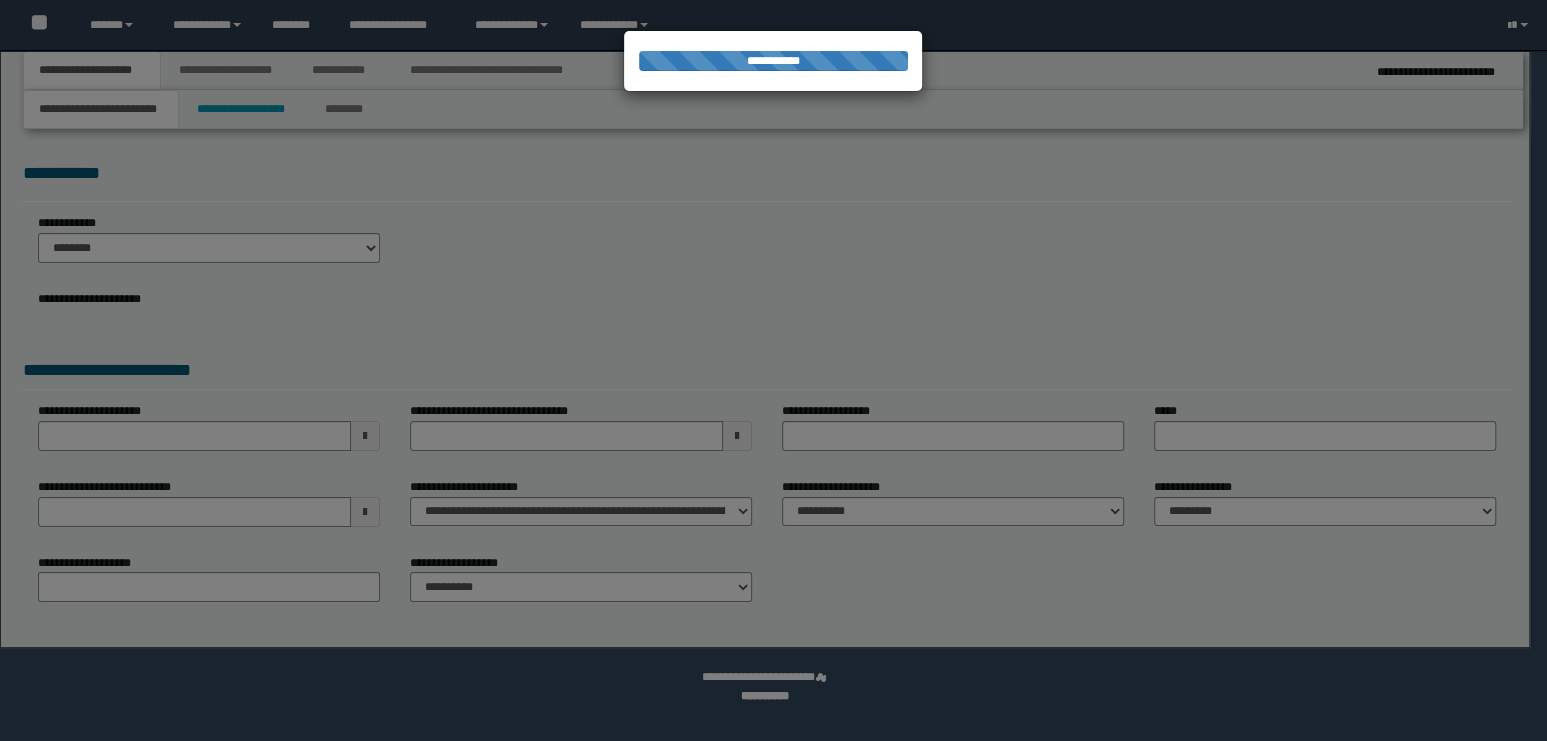 select on "**" 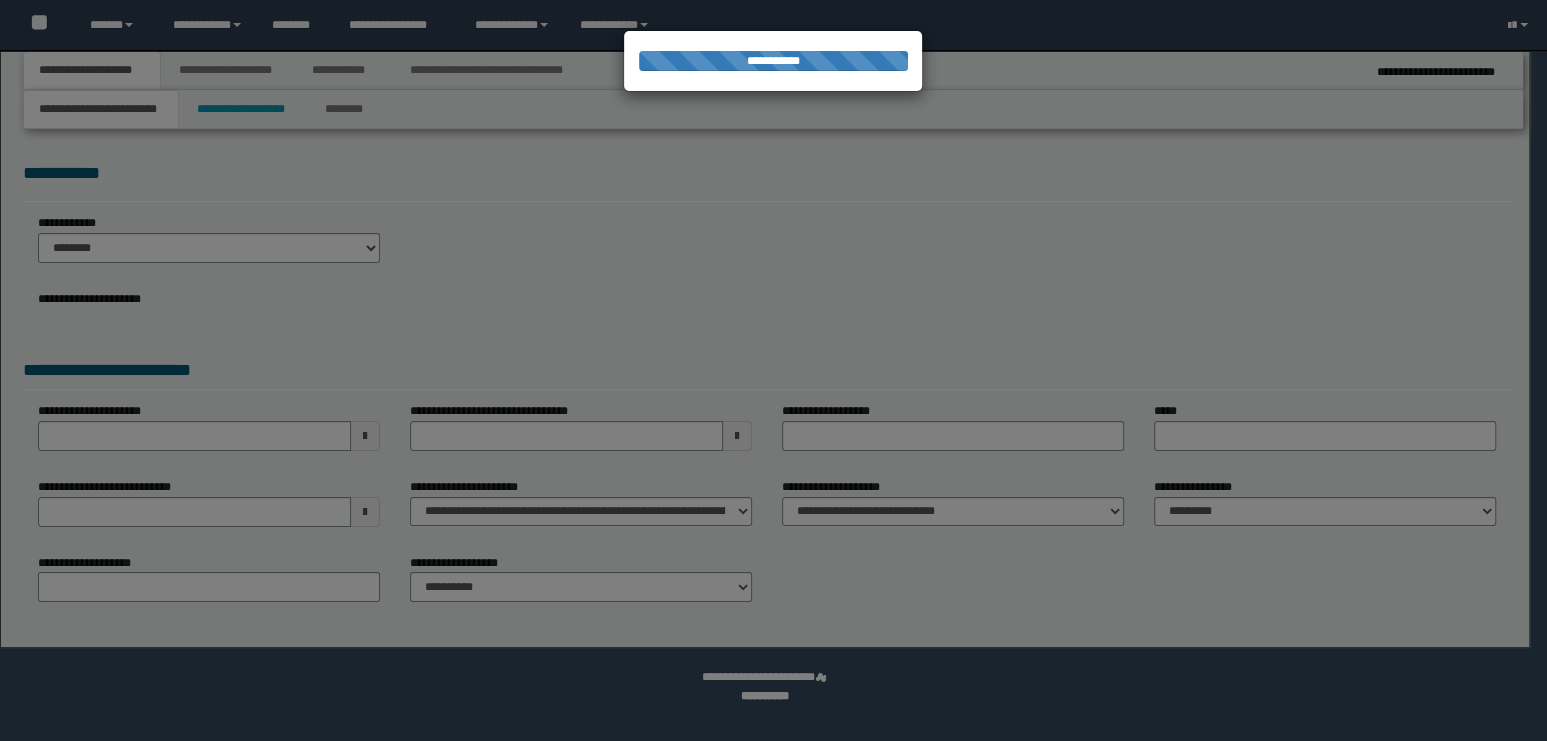 scroll, scrollTop: 0, scrollLeft: 0, axis: both 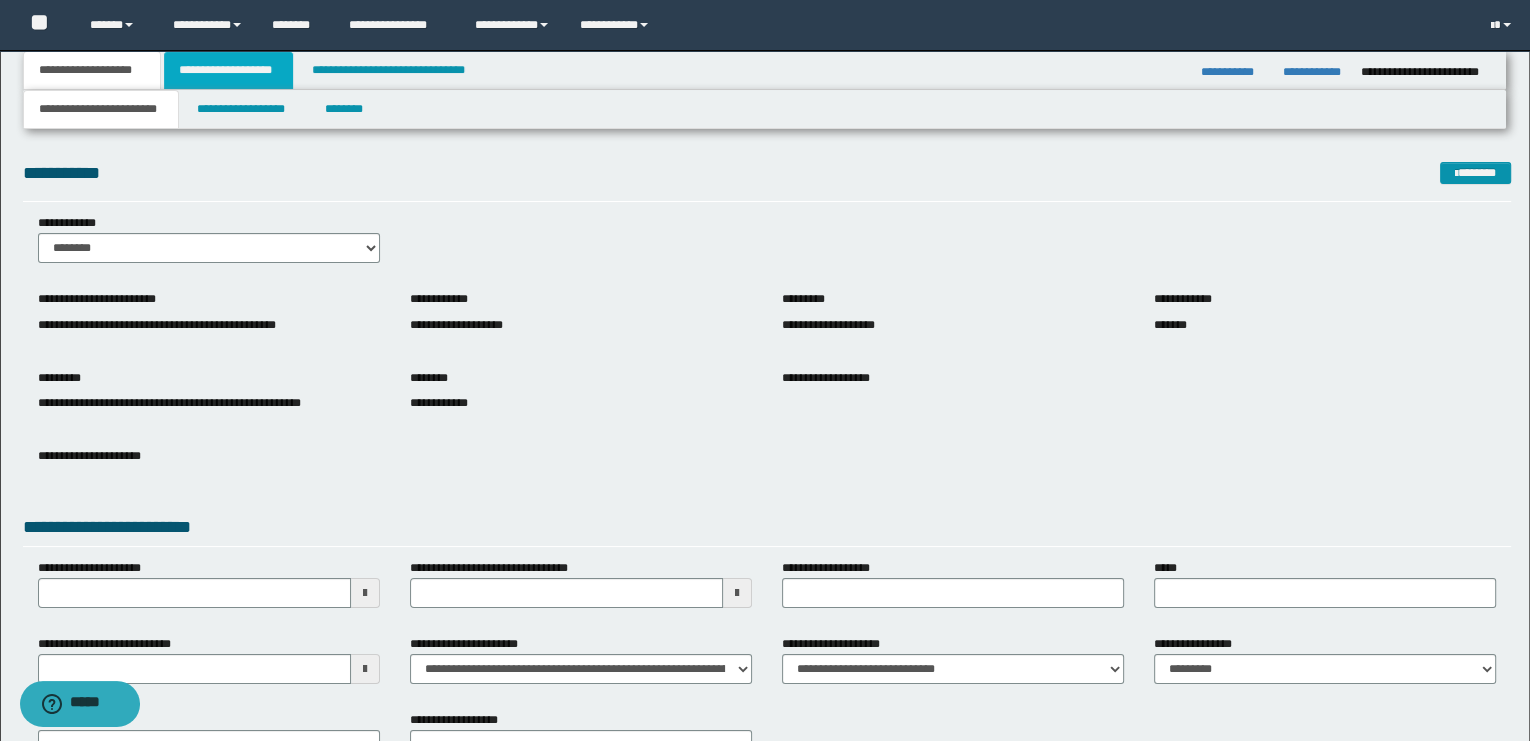click on "**********" at bounding box center [228, 70] 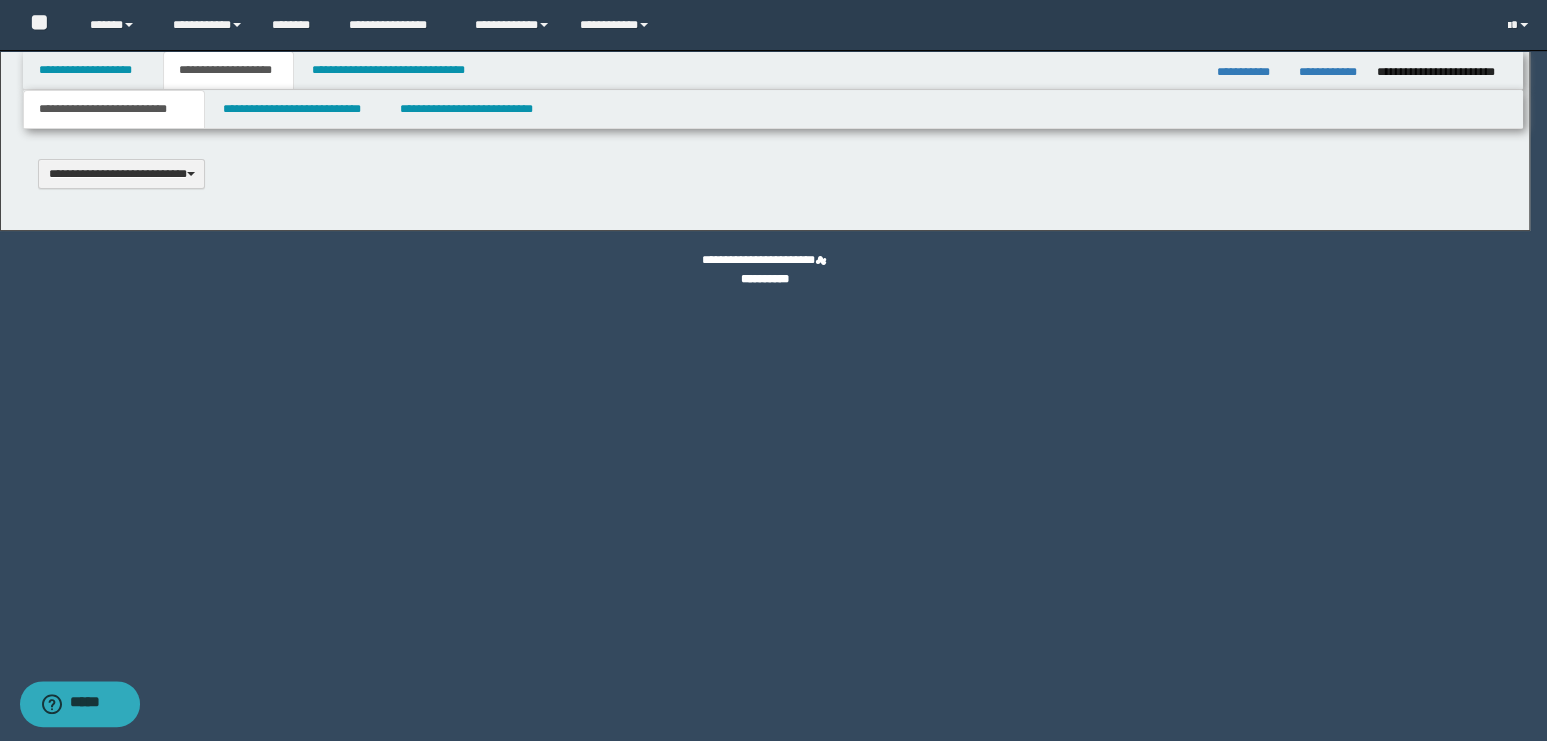 type 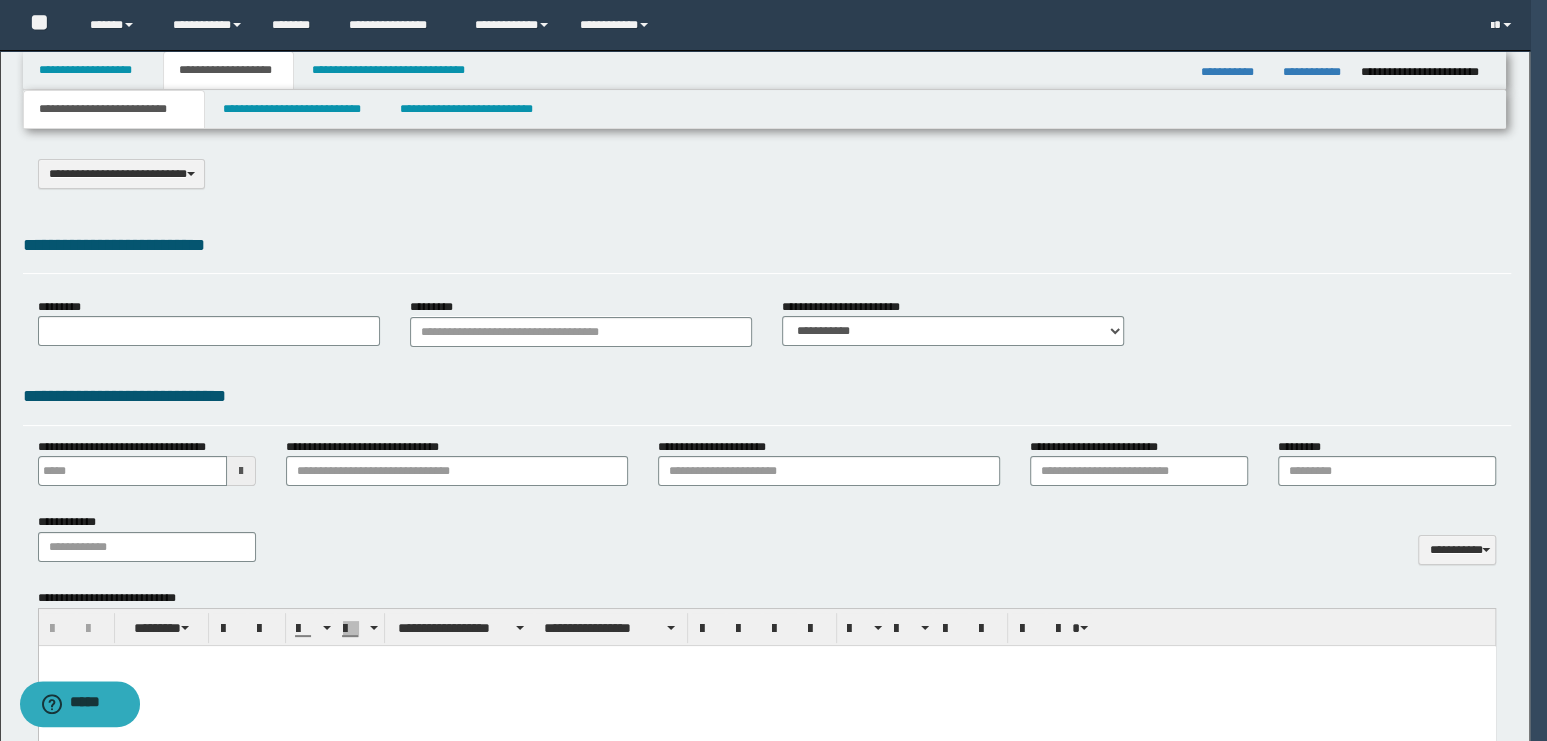 select on "*" 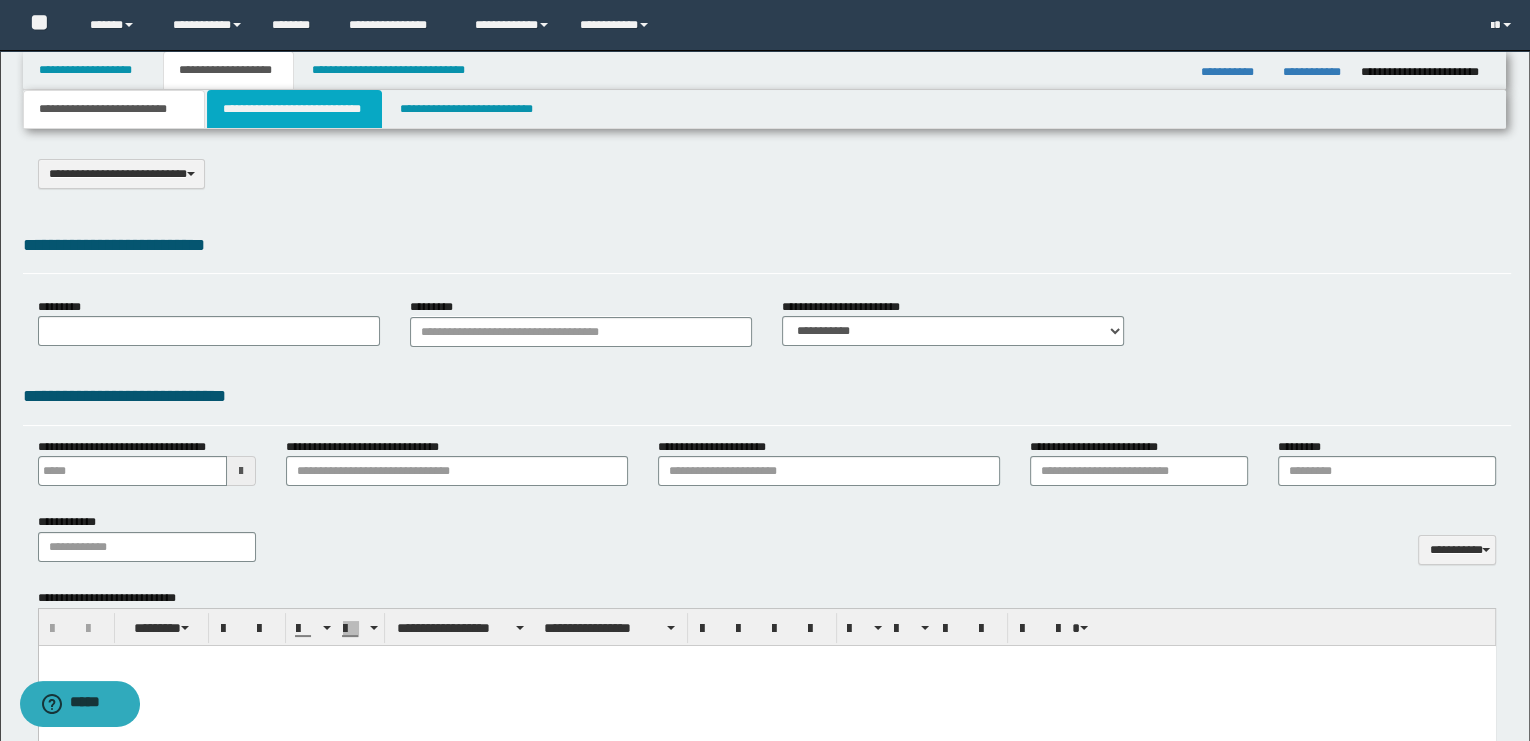 click on "**********" at bounding box center [294, 109] 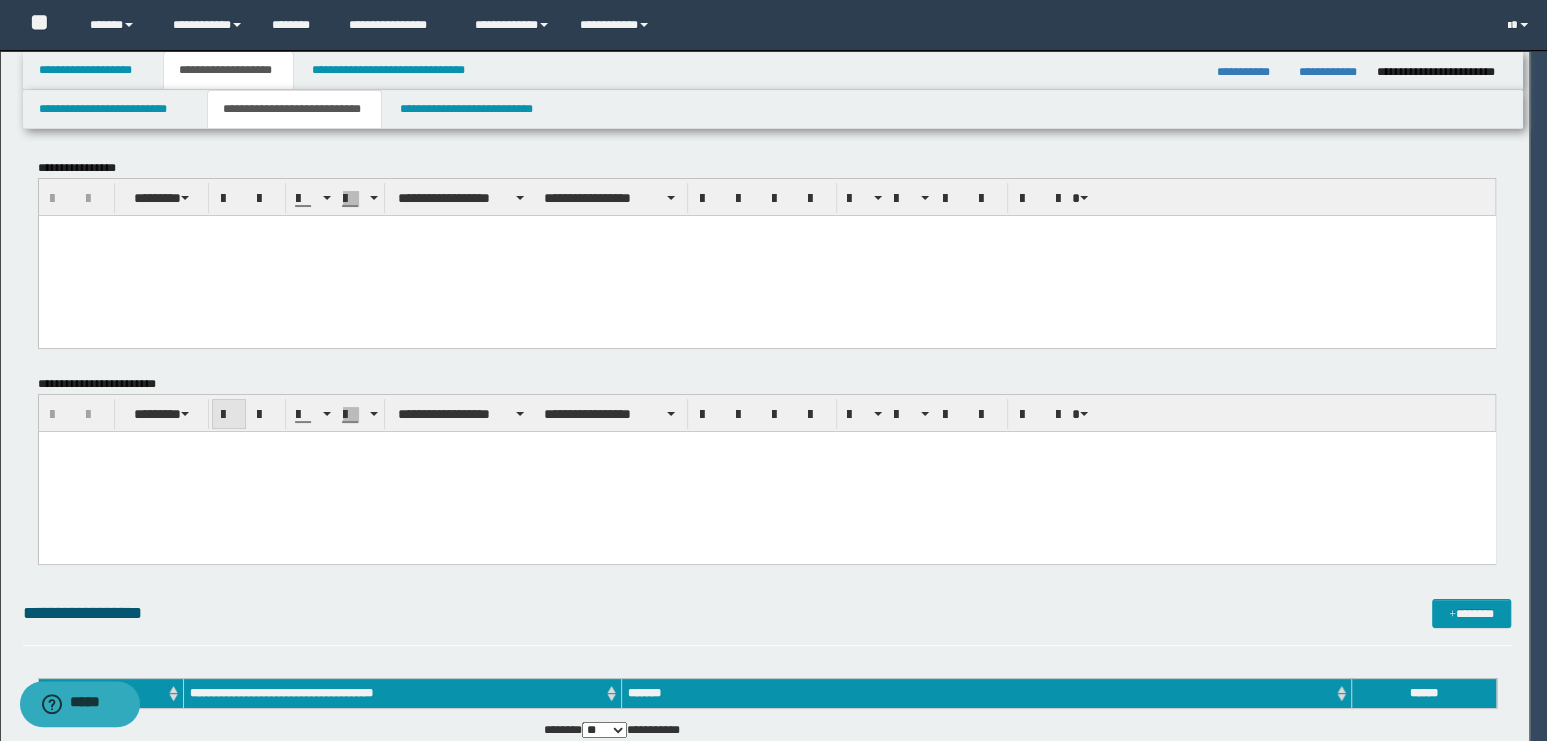 scroll, scrollTop: 0, scrollLeft: 0, axis: both 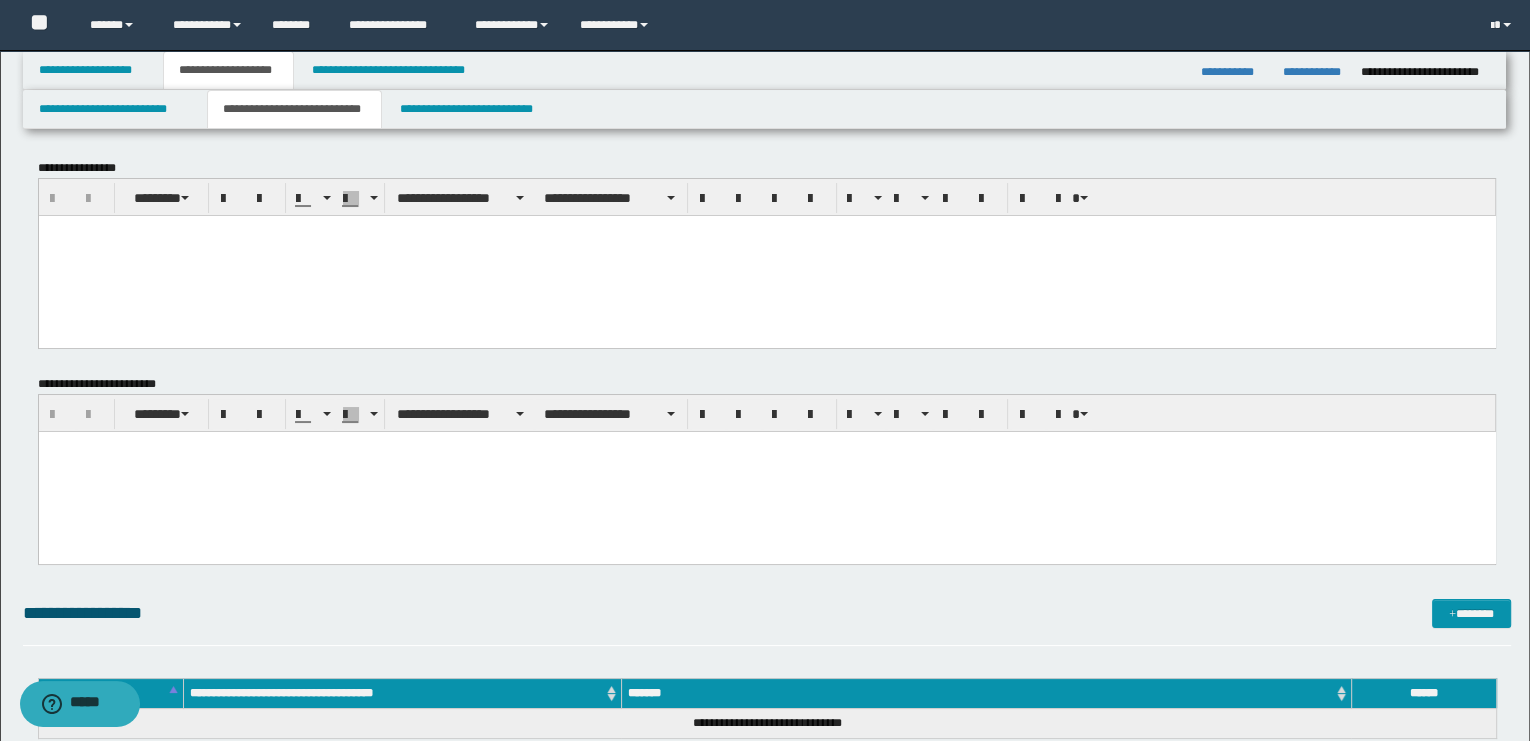 click at bounding box center (766, 471) 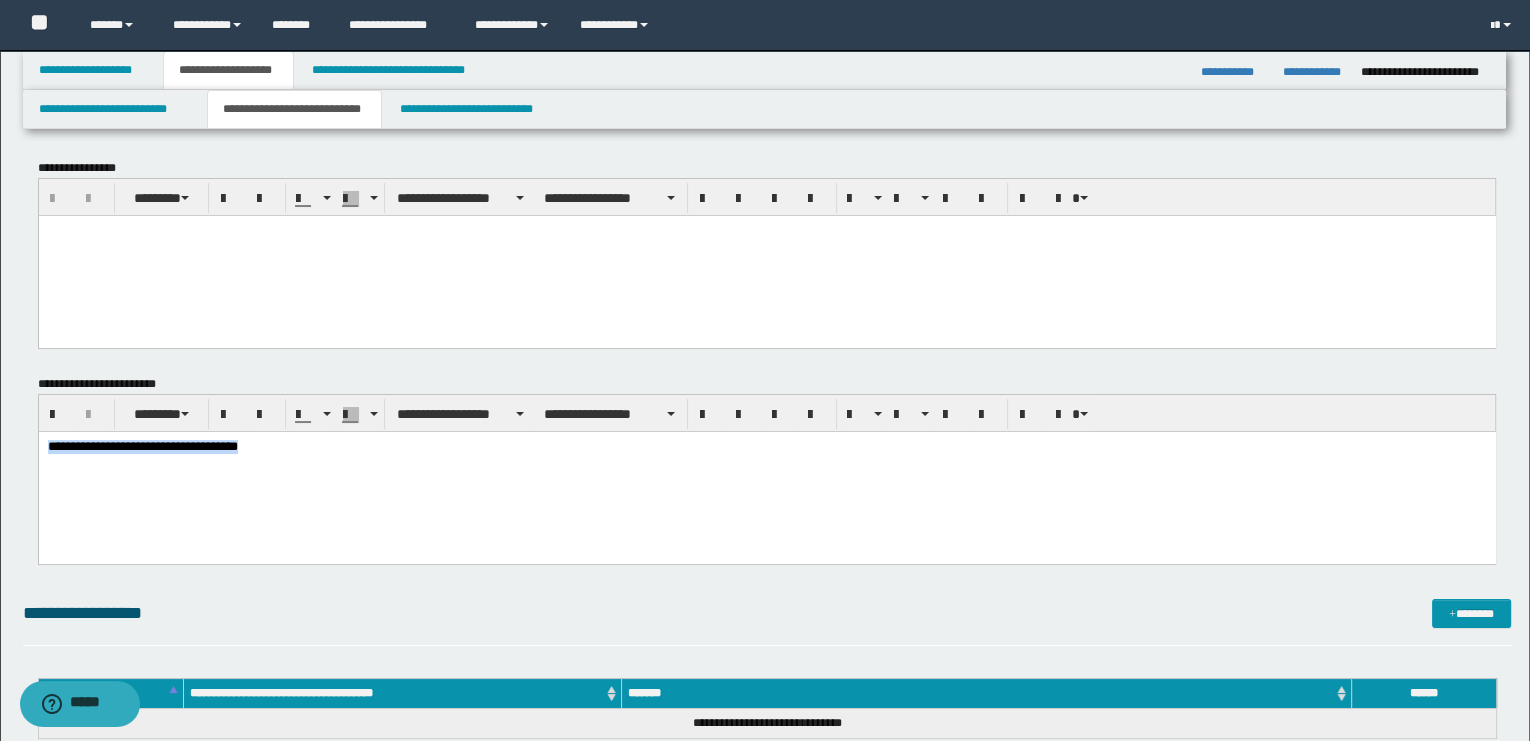 drag, startPoint x: 232, startPoint y: 450, endPoint x: 38, endPoint y: 837, distance: 432.90298 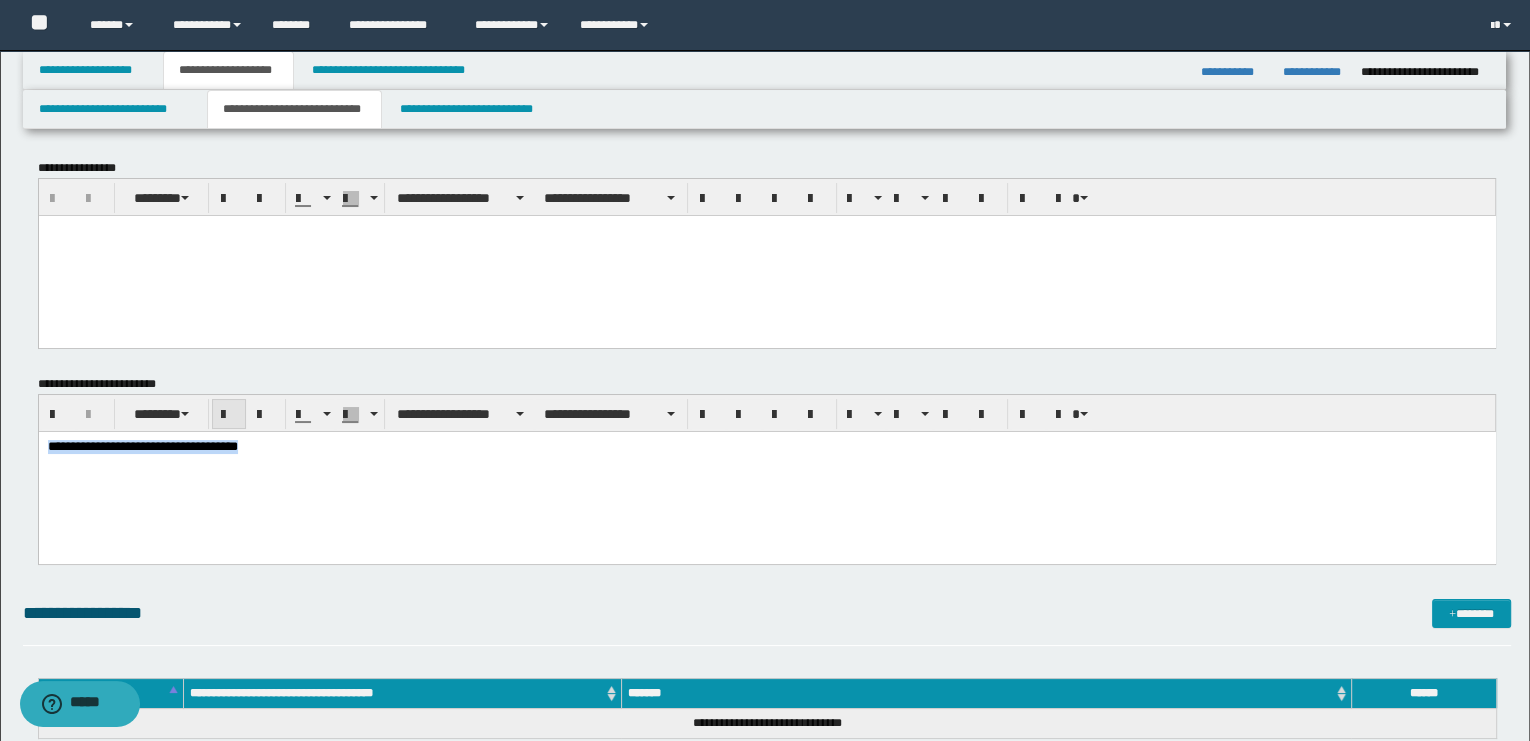 click at bounding box center (229, 415) 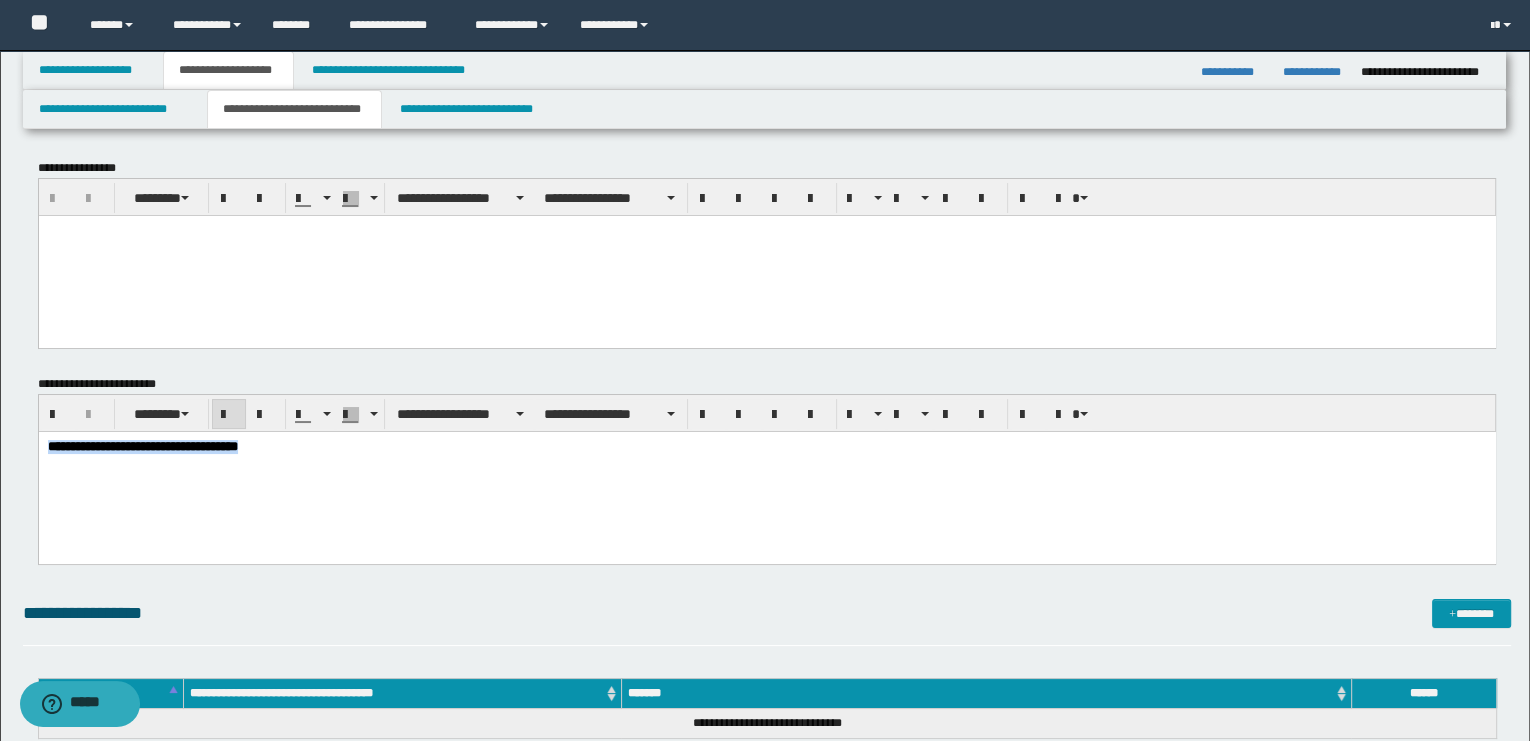 click on "**********" at bounding box center (766, 447) 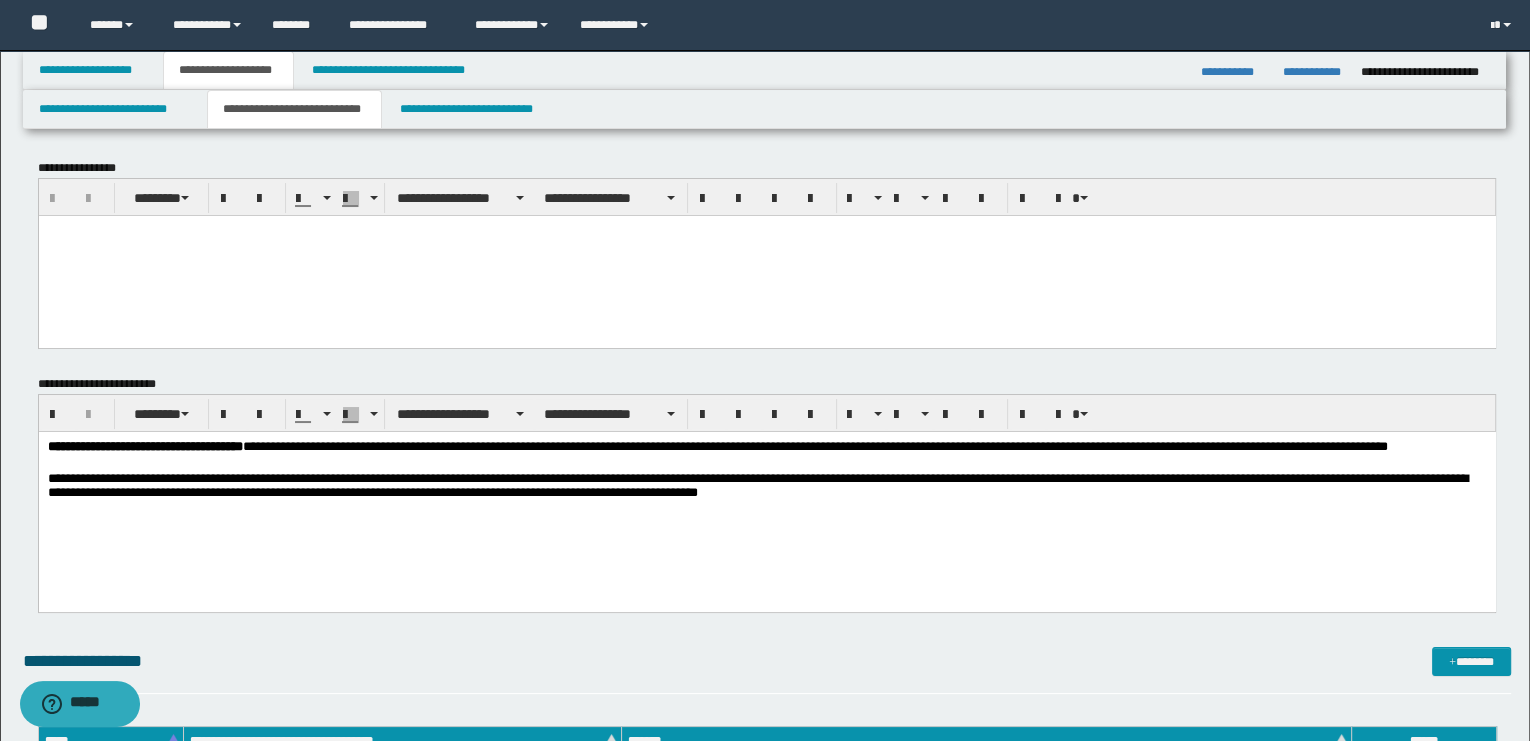 click on "**********" at bounding box center [766, 496] 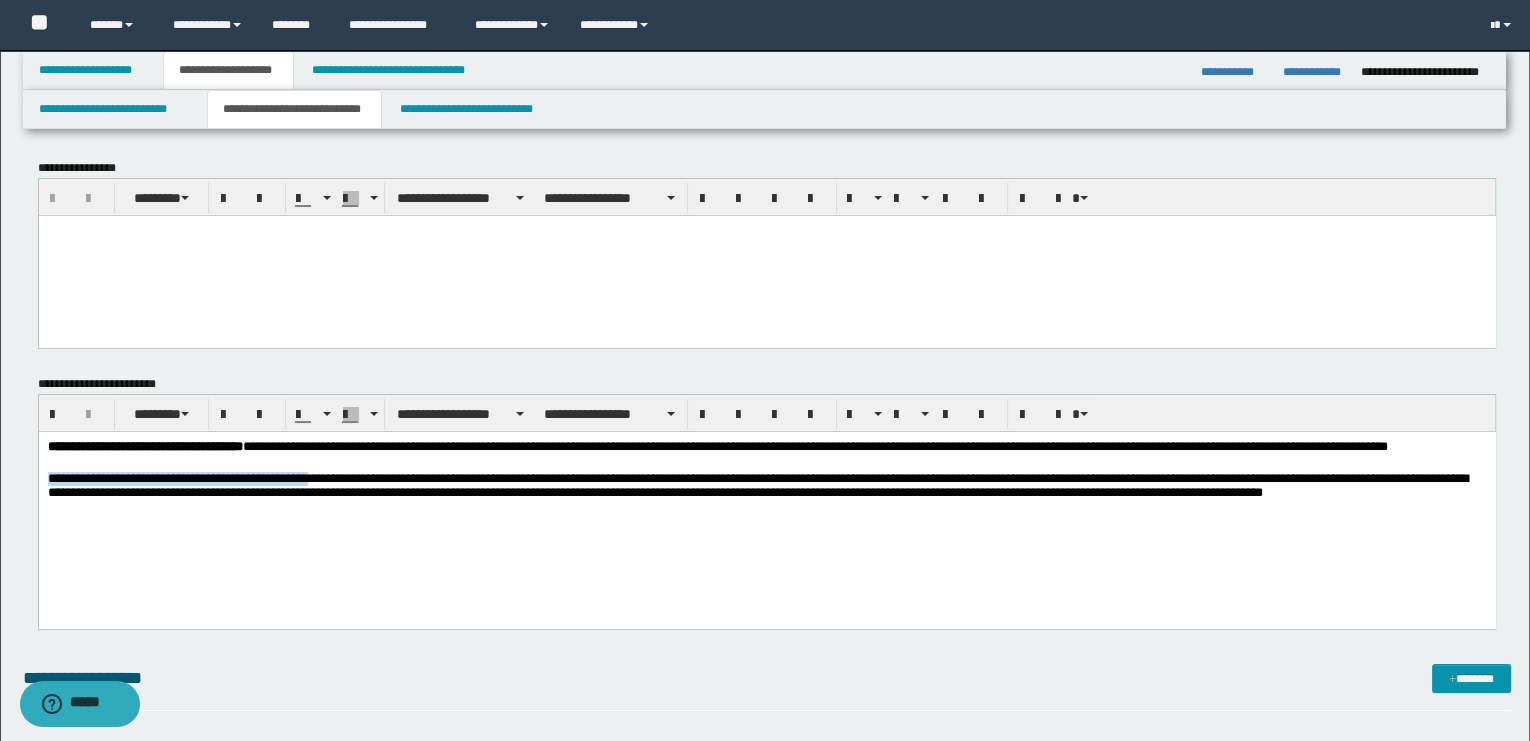 drag, startPoint x: 332, startPoint y: 479, endPoint x: 214, endPoint y: 527, distance: 127.38917 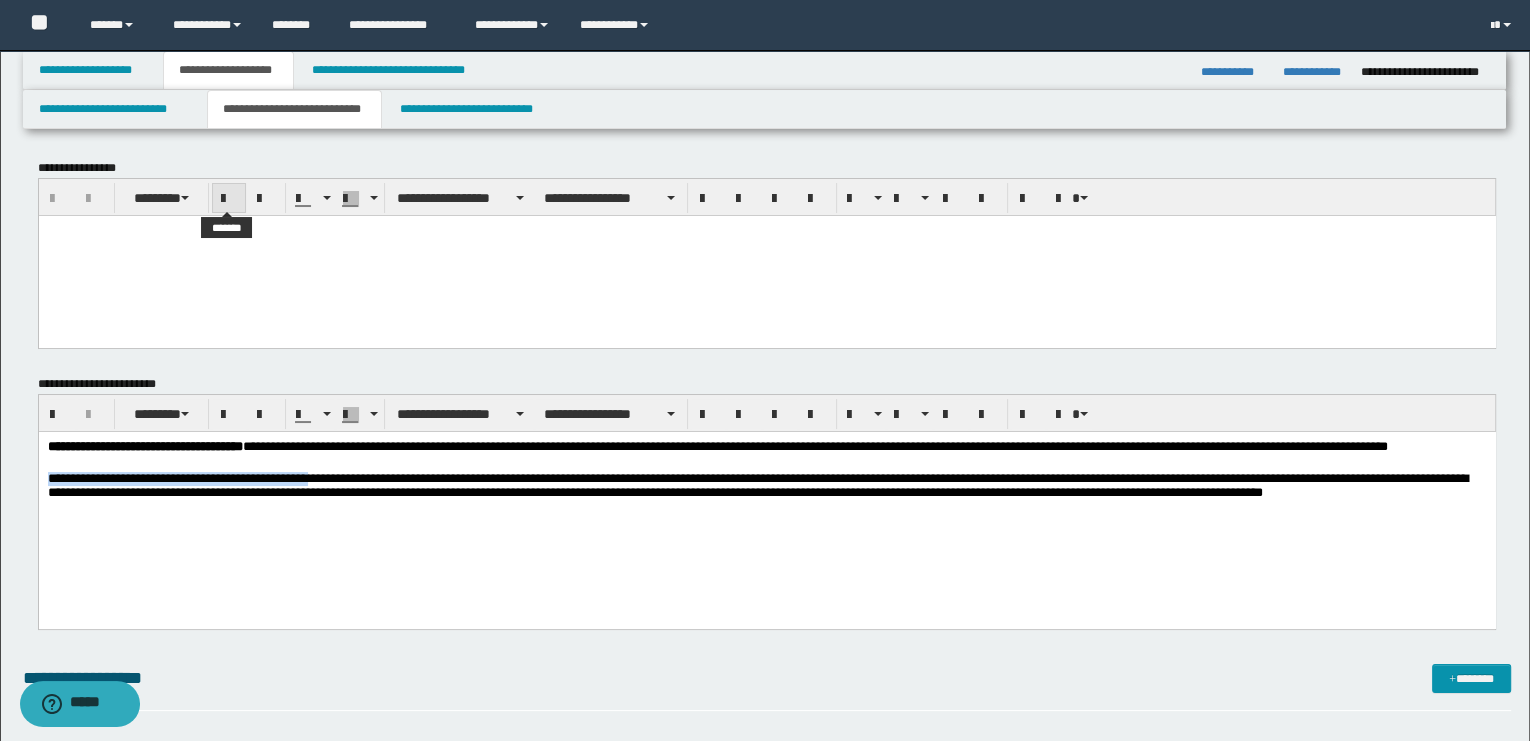 click at bounding box center [229, 199] 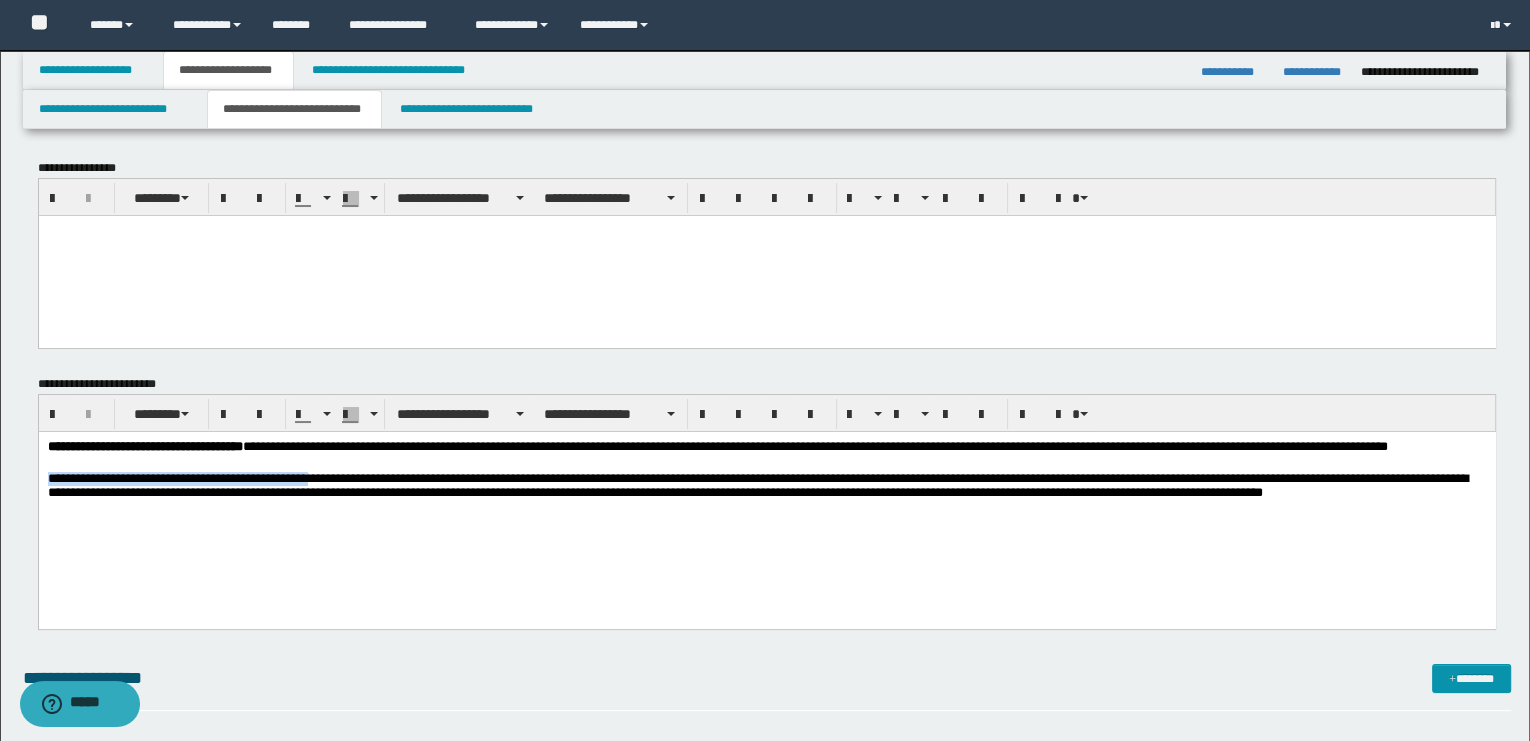 click on "**********" at bounding box center (766, 495) 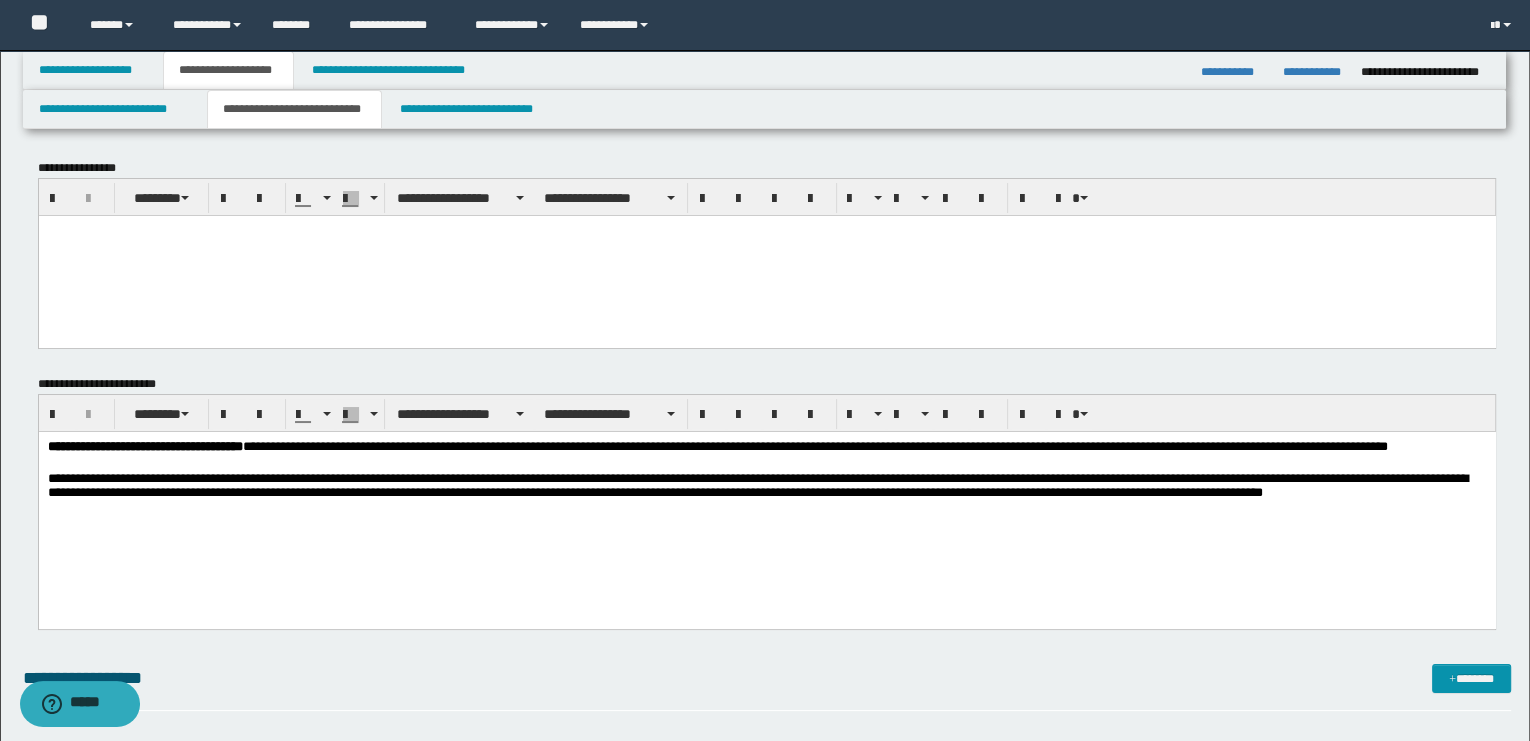 click on "**********" at bounding box center [766, 504] 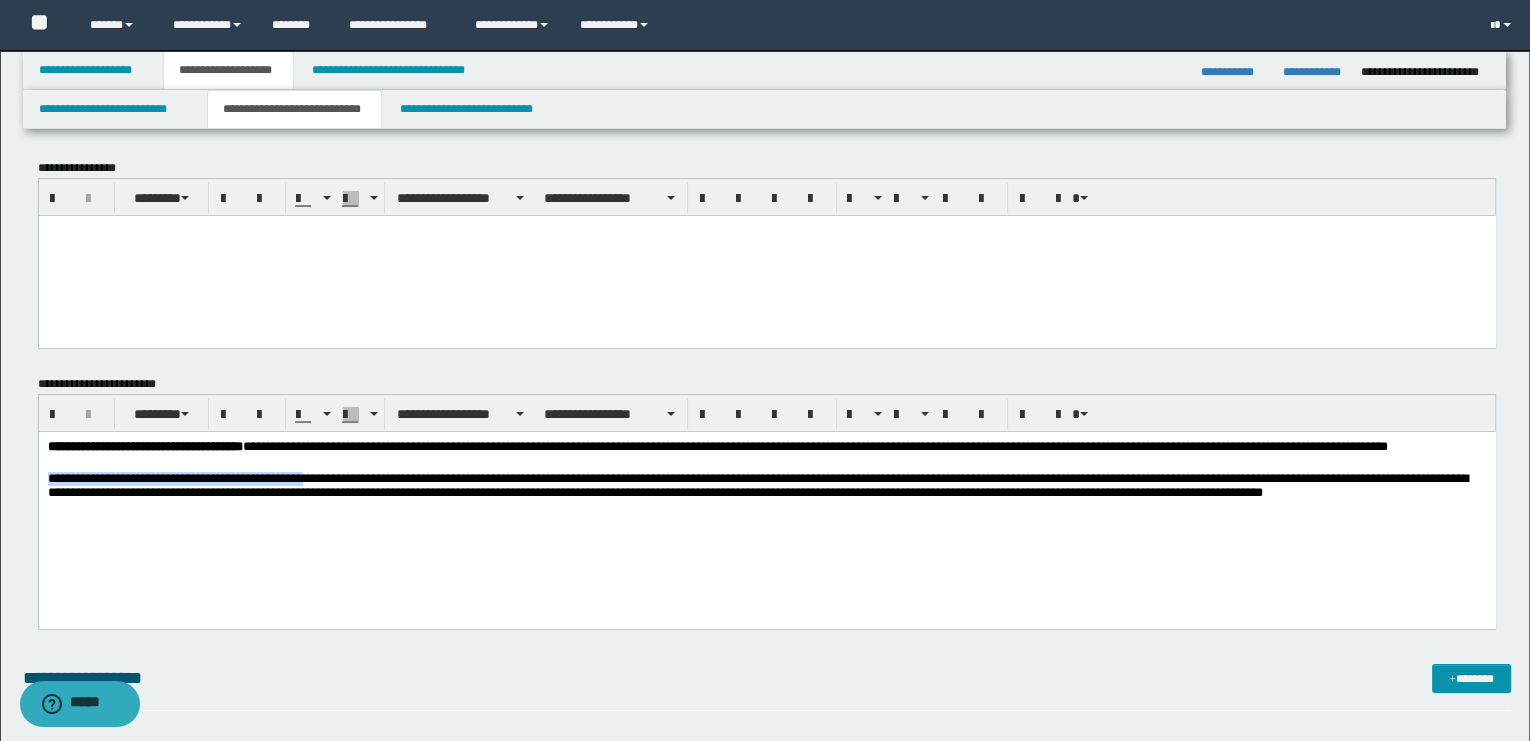 drag, startPoint x: 329, startPoint y: 480, endPoint x: 243, endPoint y: 432, distance: 98.48858 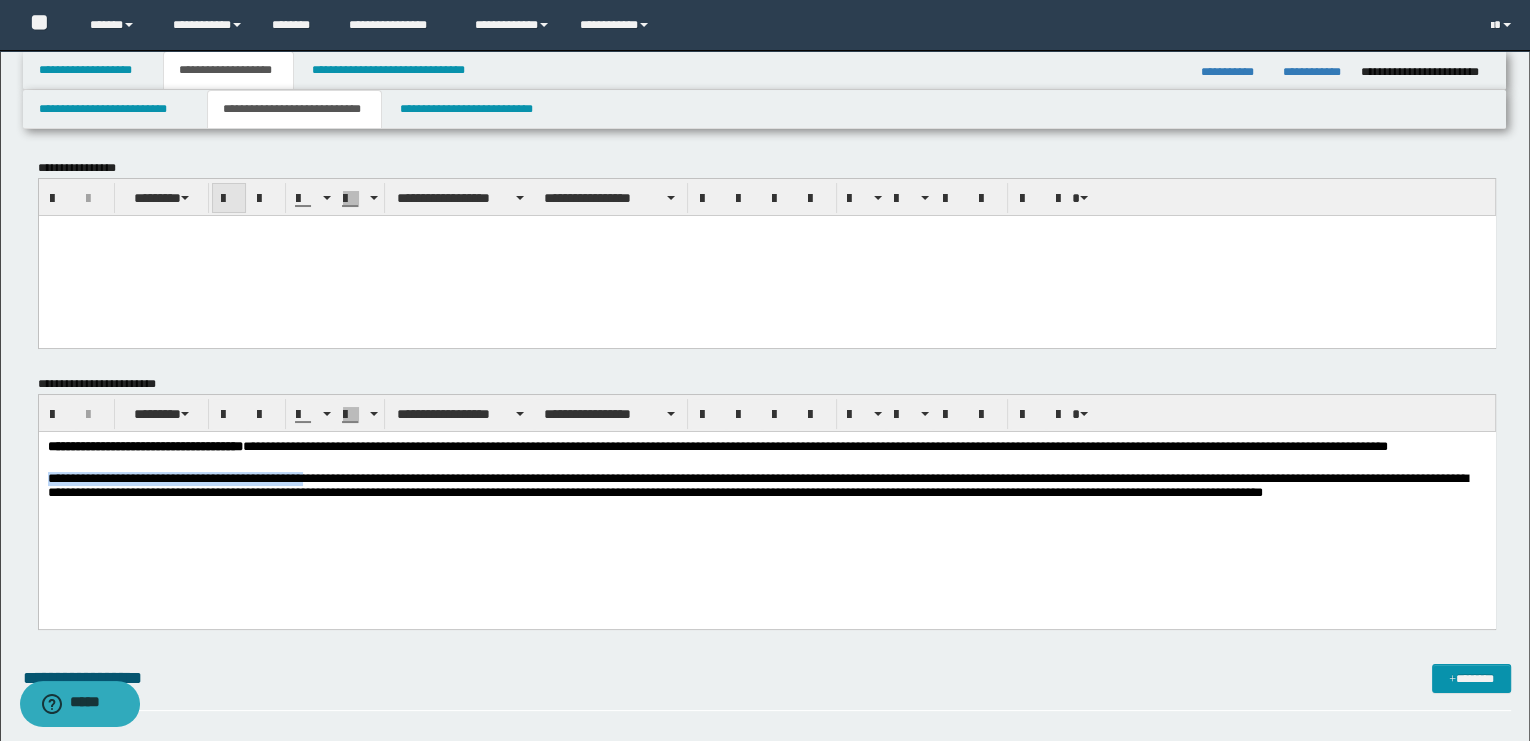 click at bounding box center (229, 199) 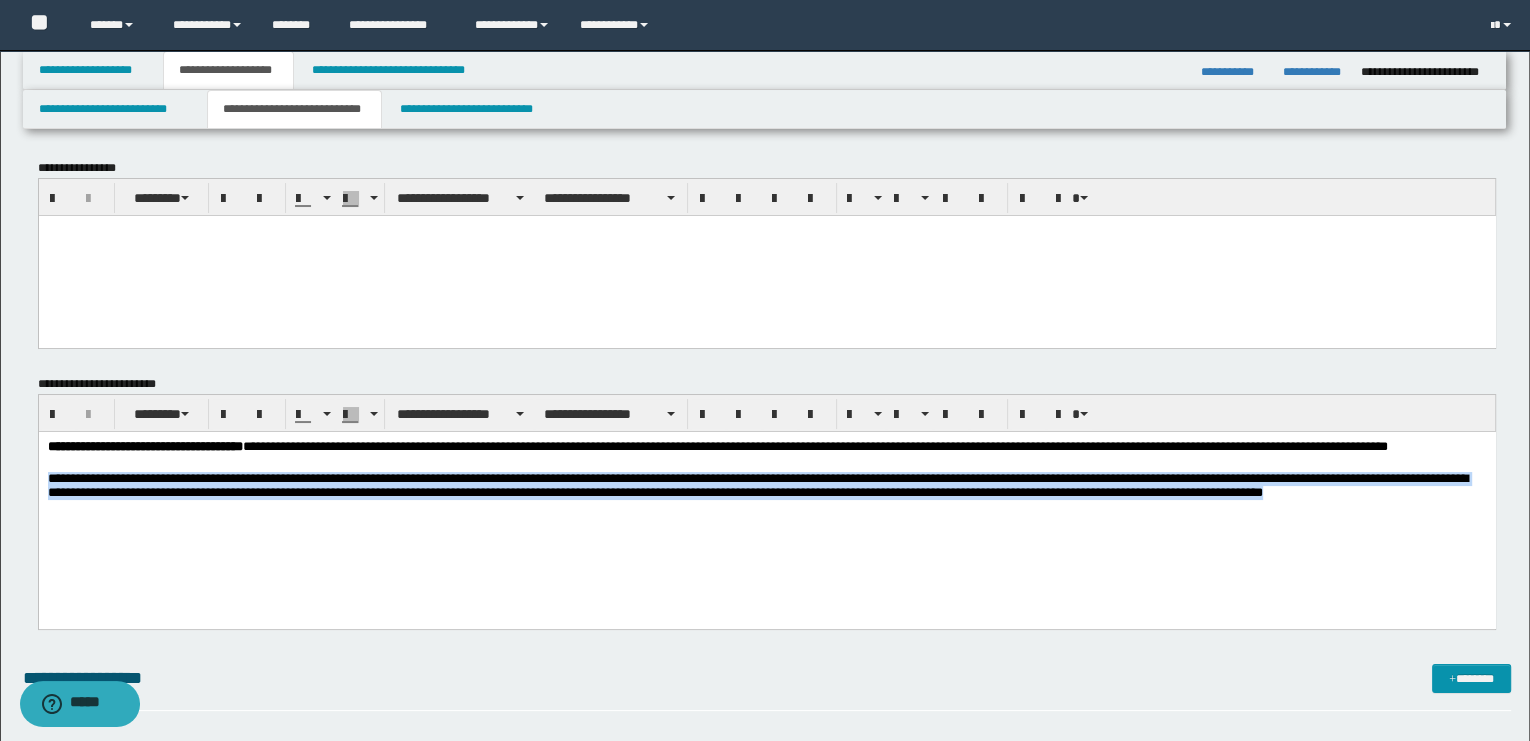 drag, startPoint x: 234, startPoint y: 514, endPoint x: 209, endPoint y: 514, distance: 25 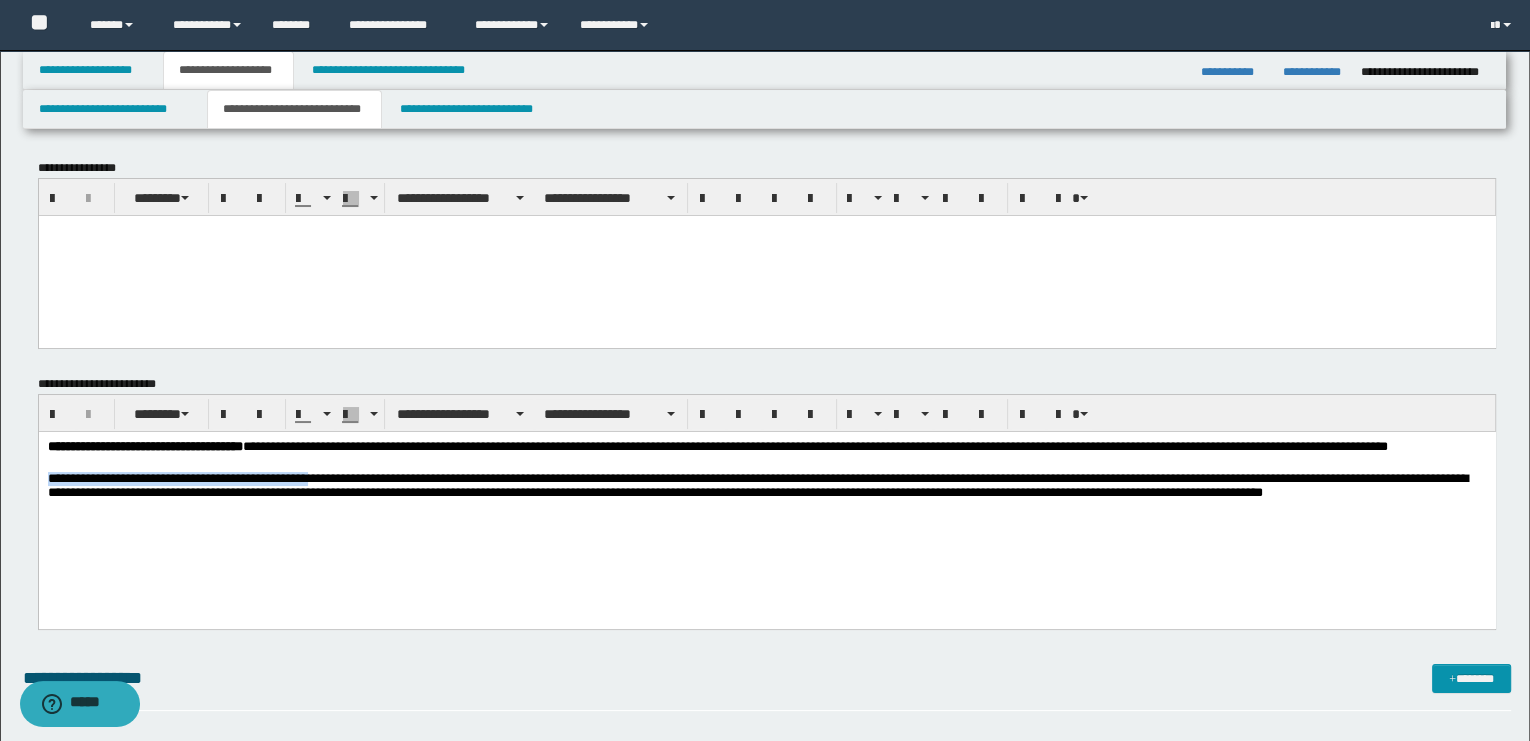 drag, startPoint x: 333, startPoint y: 476, endPoint x: 36, endPoint y: 471, distance: 297.04208 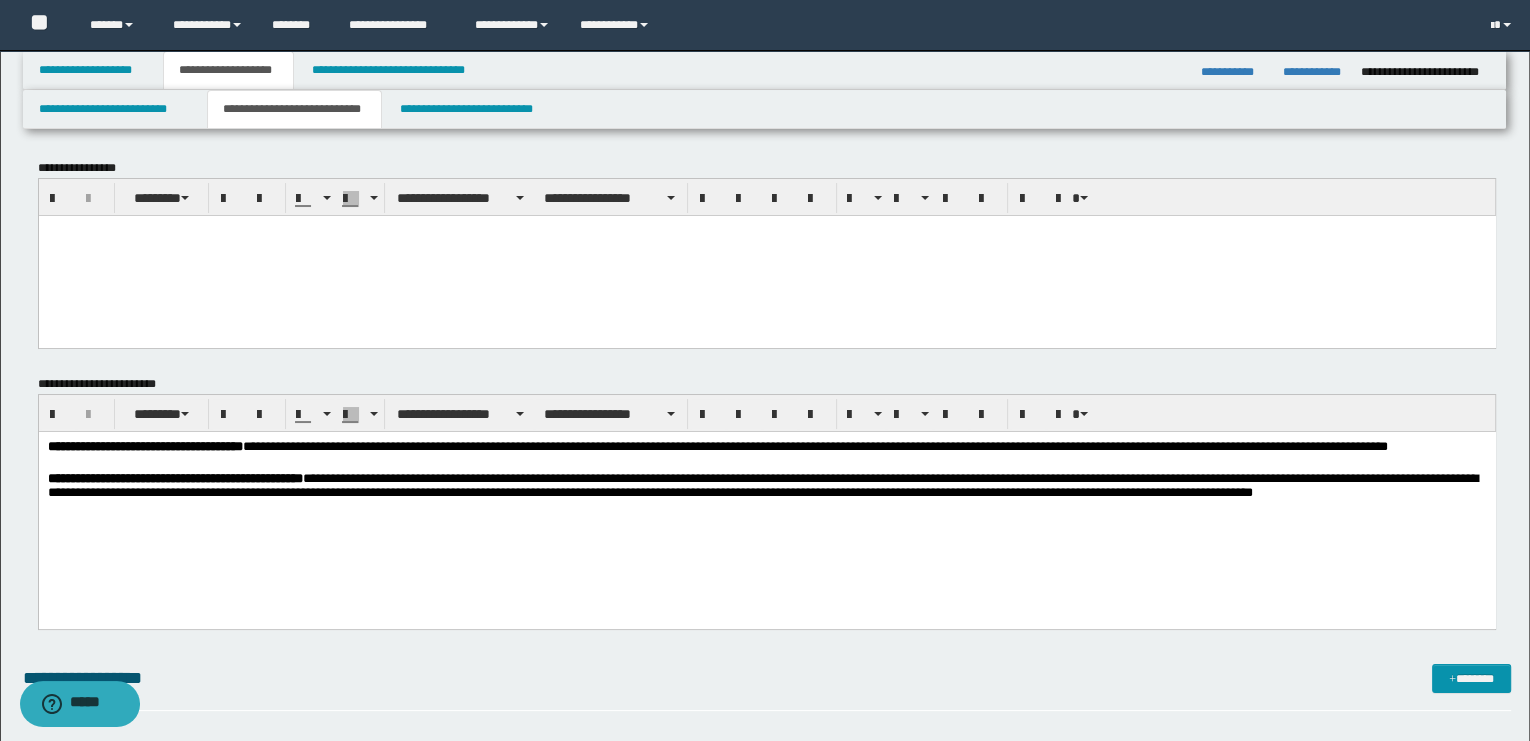 click on "**********" at bounding box center (766, 495) 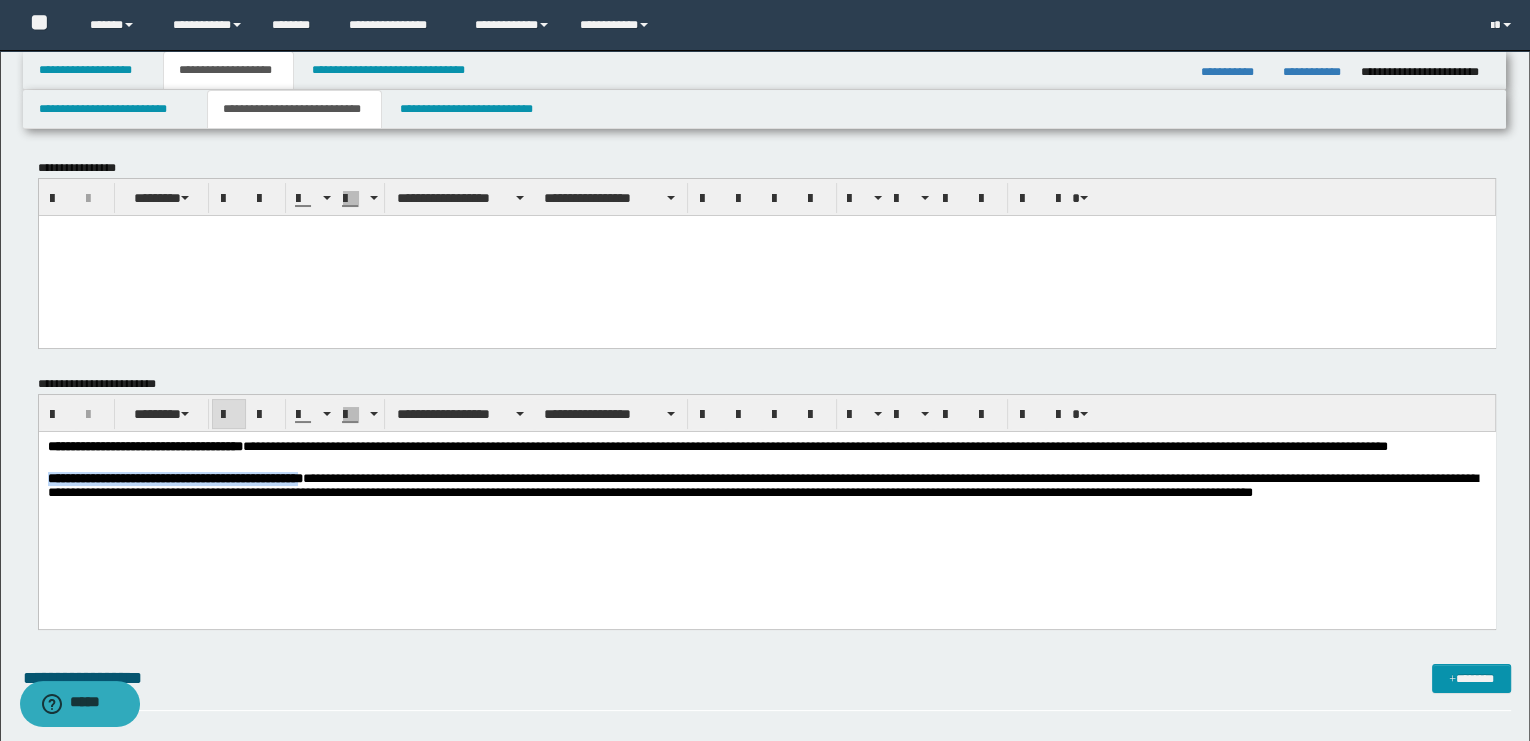 drag, startPoint x: 343, startPoint y: 479, endPoint x: 20, endPoint y: 477, distance: 323.0062 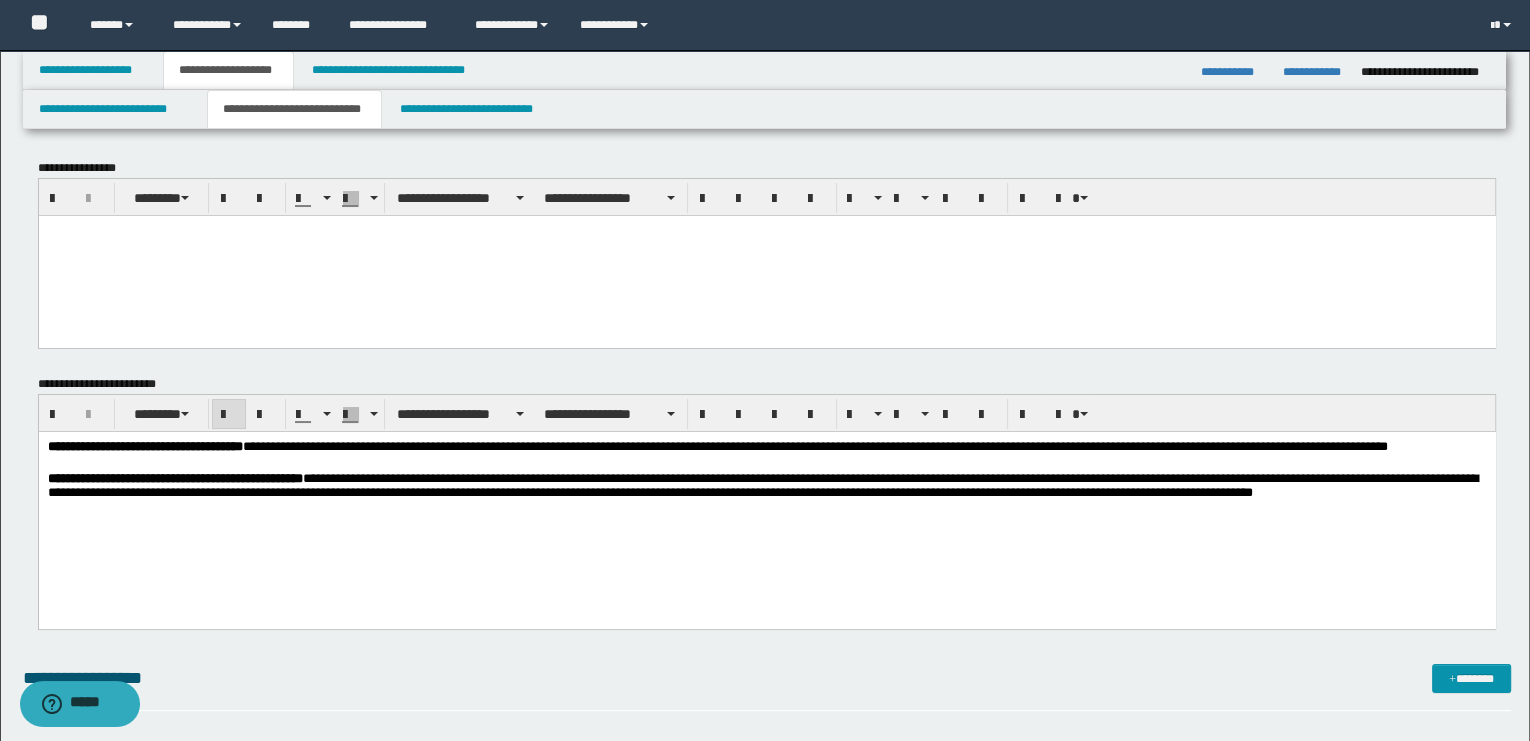 click on "**********" at bounding box center (766, 495) 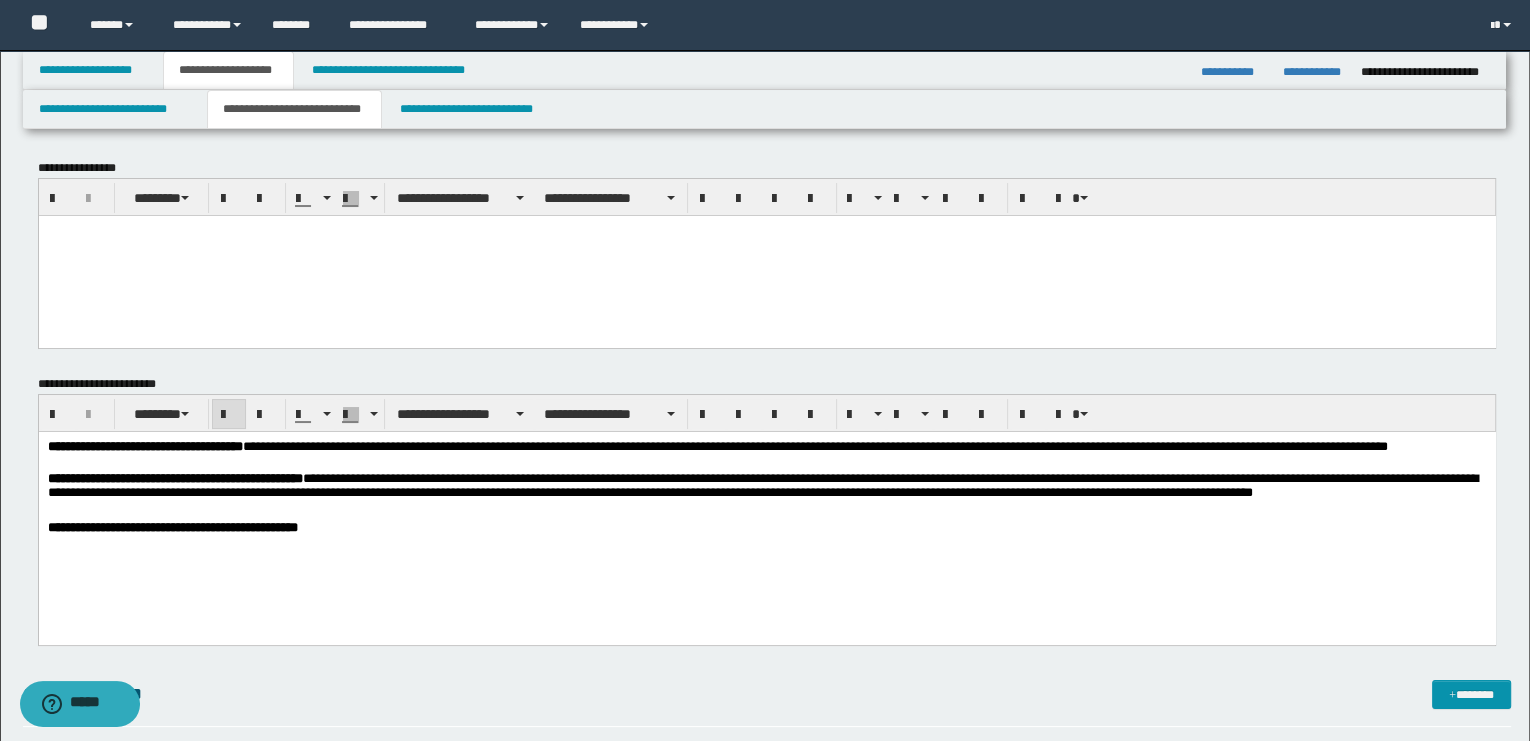 click on "**********" at bounding box center [172, 526] 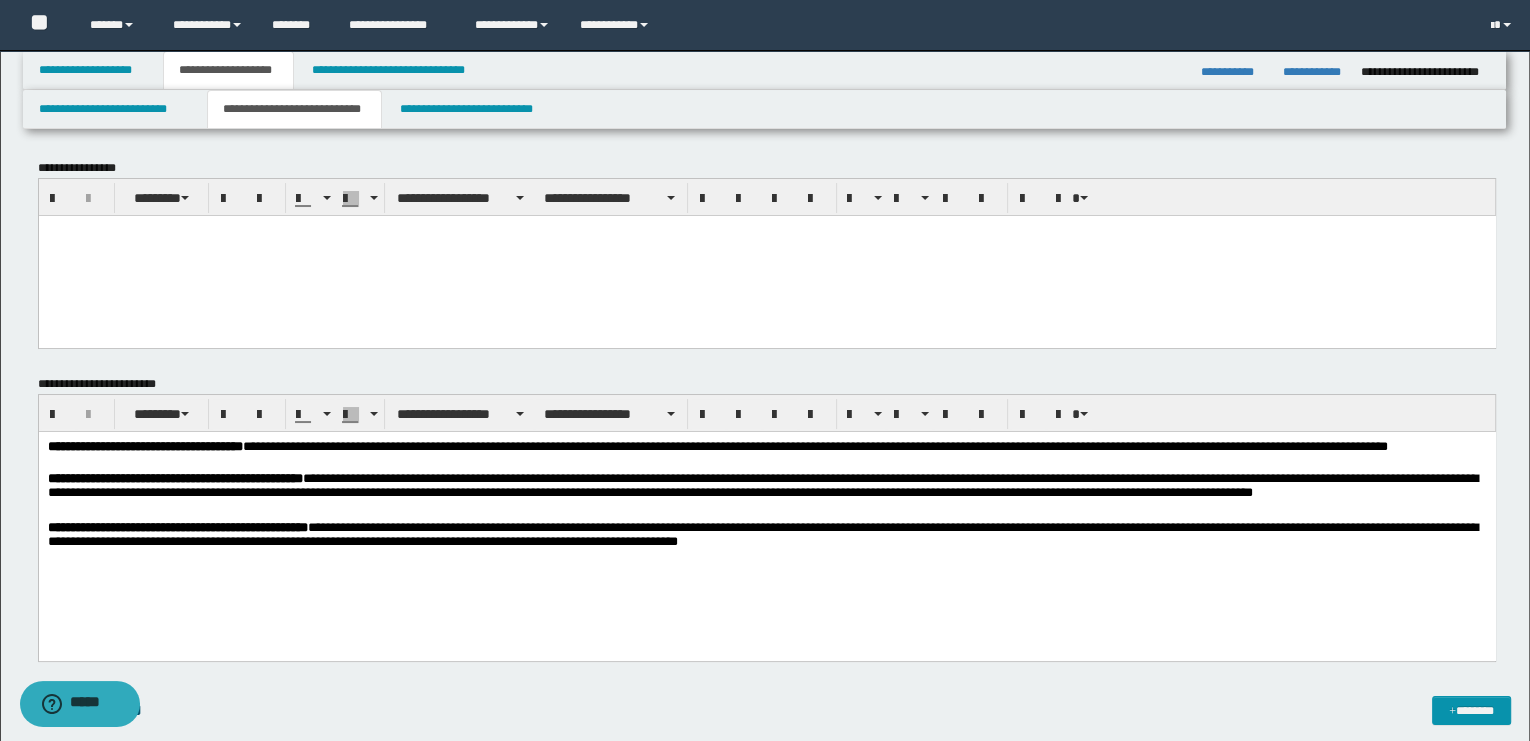 click on "**********" at bounding box center [766, 534] 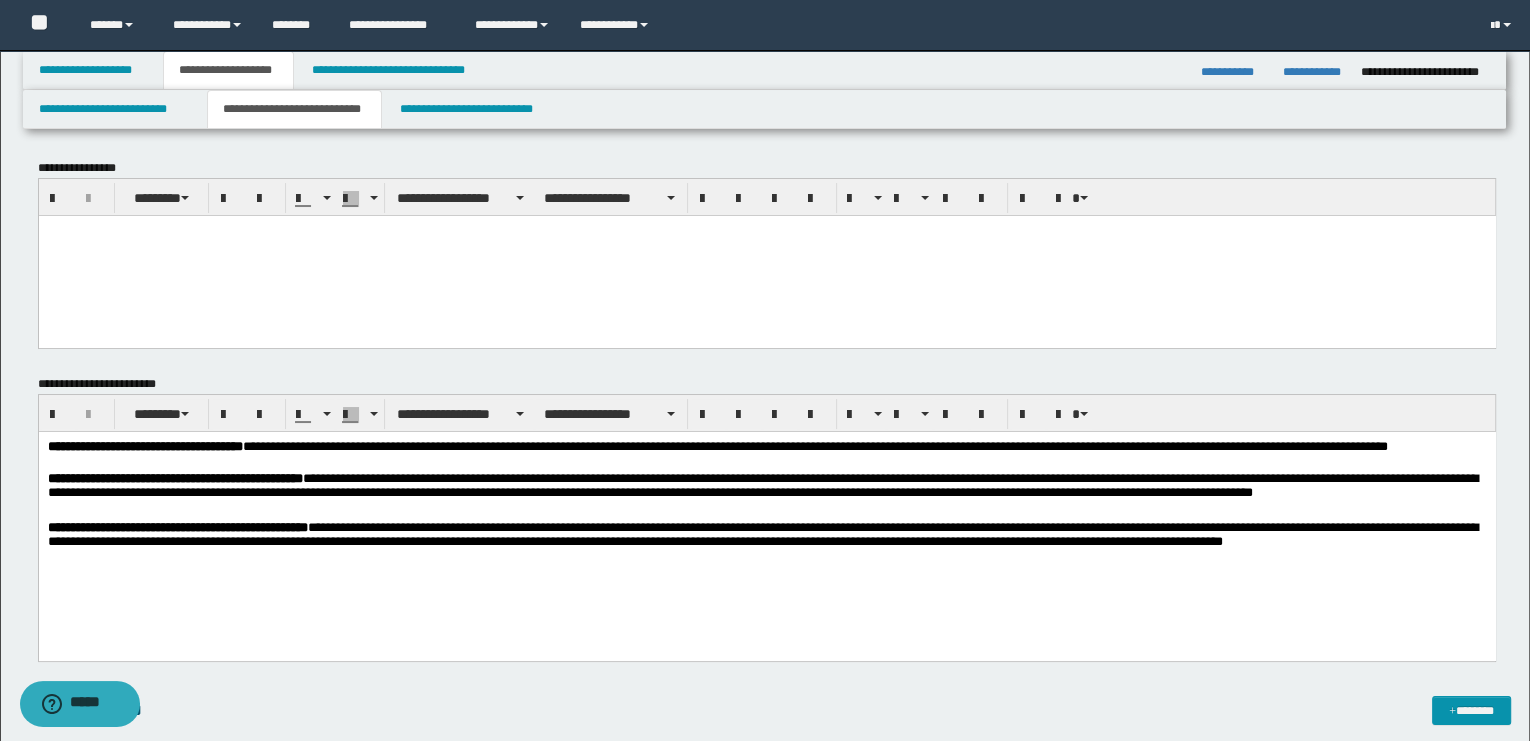 drag, startPoint x: 1450, startPoint y: 550, endPoint x: 991, endPoint y: 517, distance: 460.18475 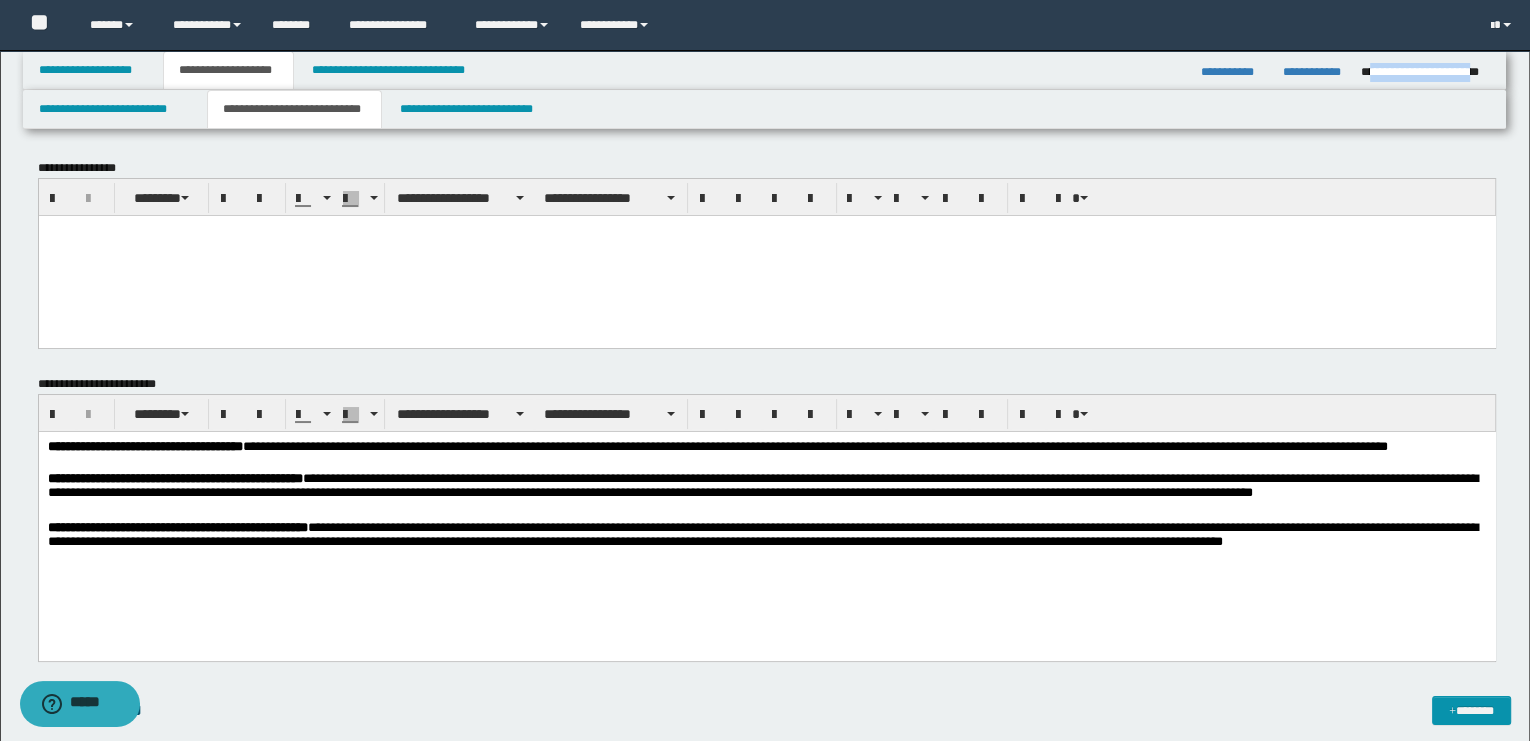 drag, startPoint x: 1487, startPoint y: 73, endPoint x: 1366, endPoint y: 74, distance: 121.004135 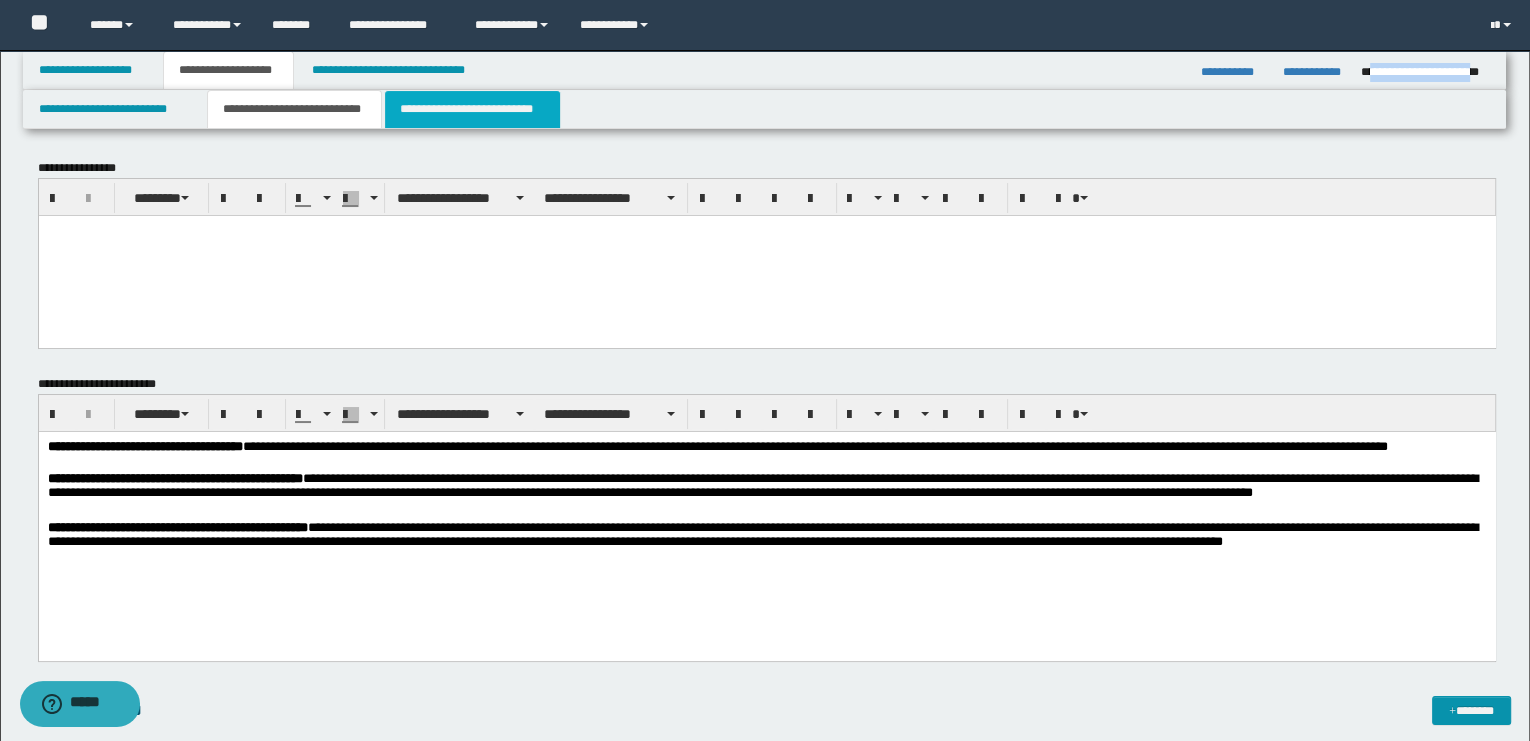 click on "**********" at bounding box center [472, 109] 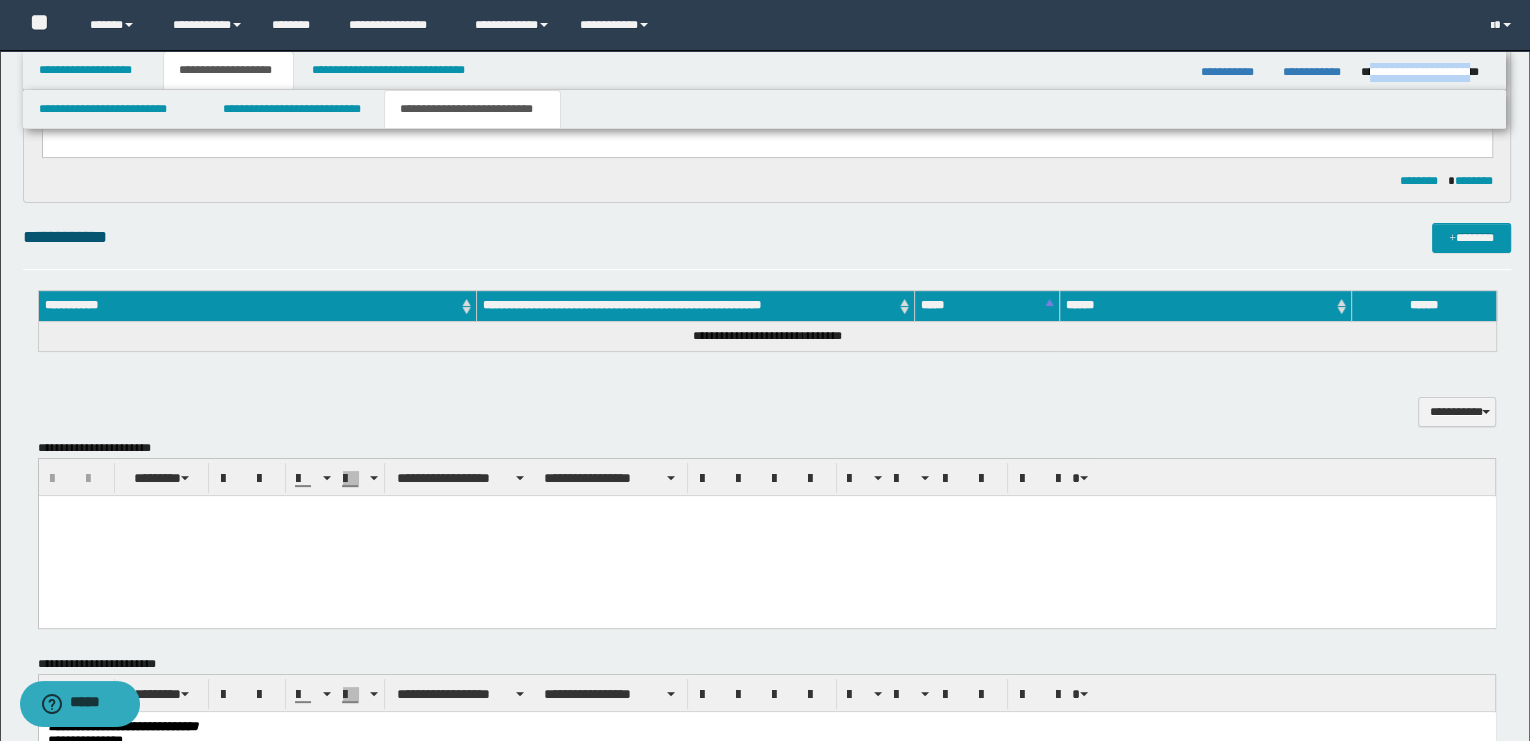 scroll, scrollTop: 1000, scrollLeft: 0, axis: vertical 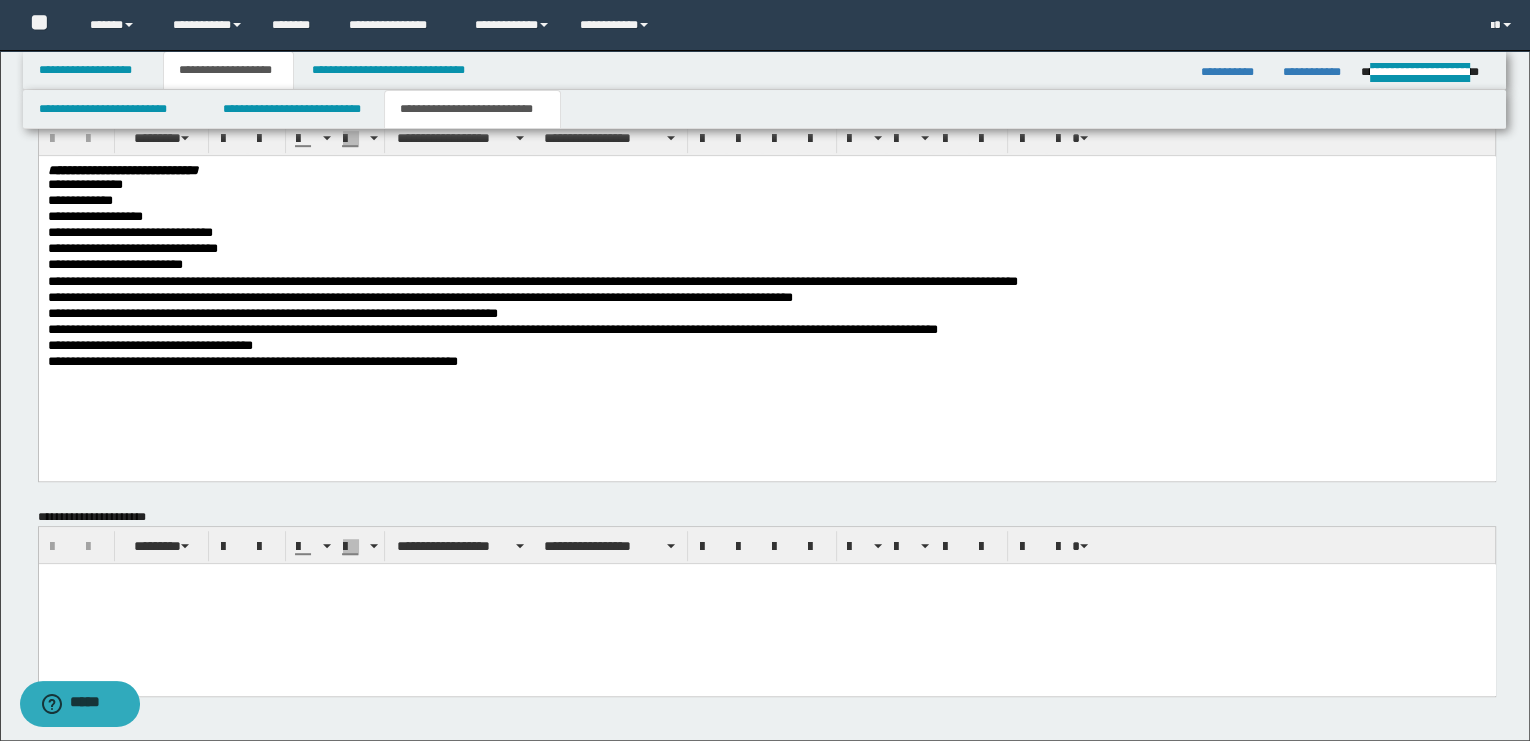 click on "**********" at bounding box center (766, 291) 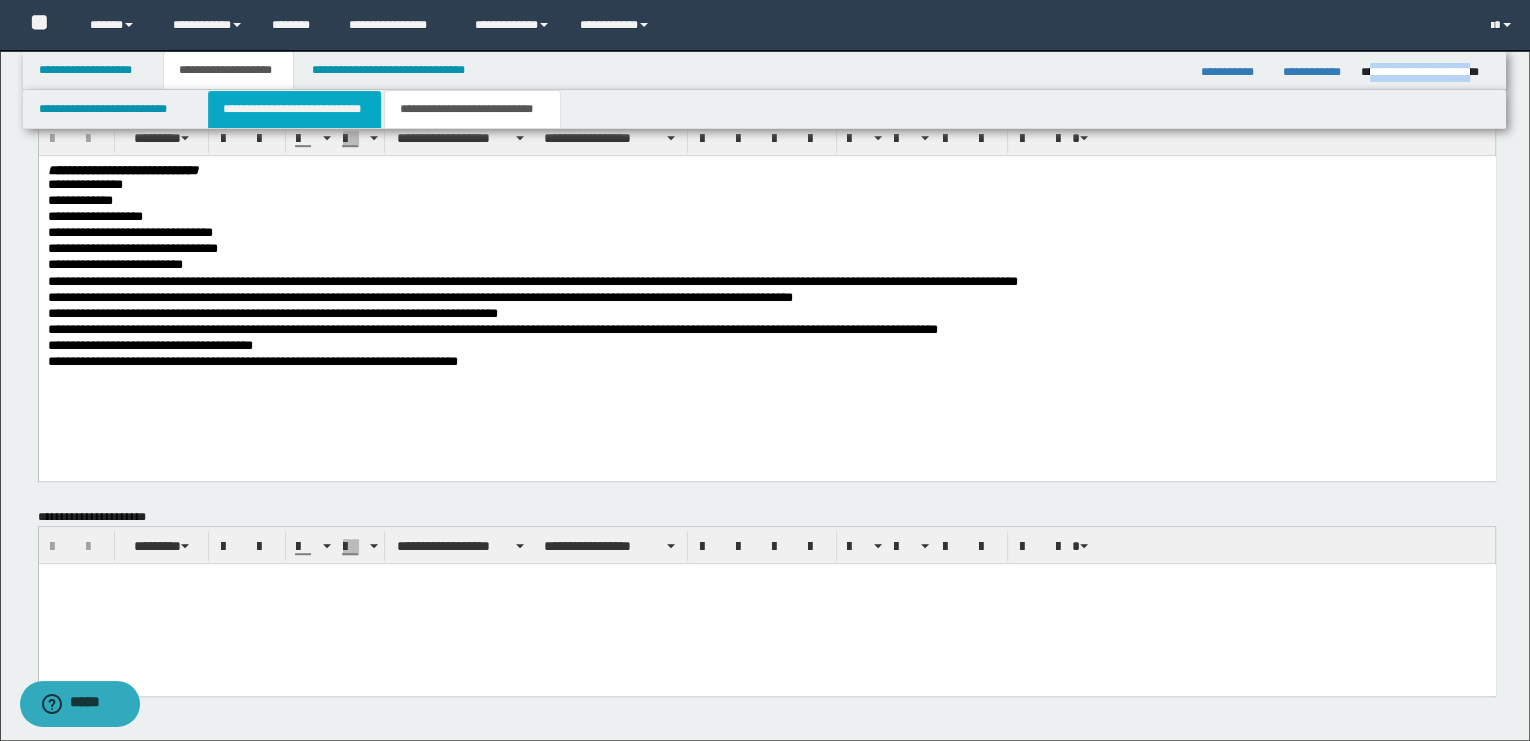 click on "**********" at bounding box center [294, 109] 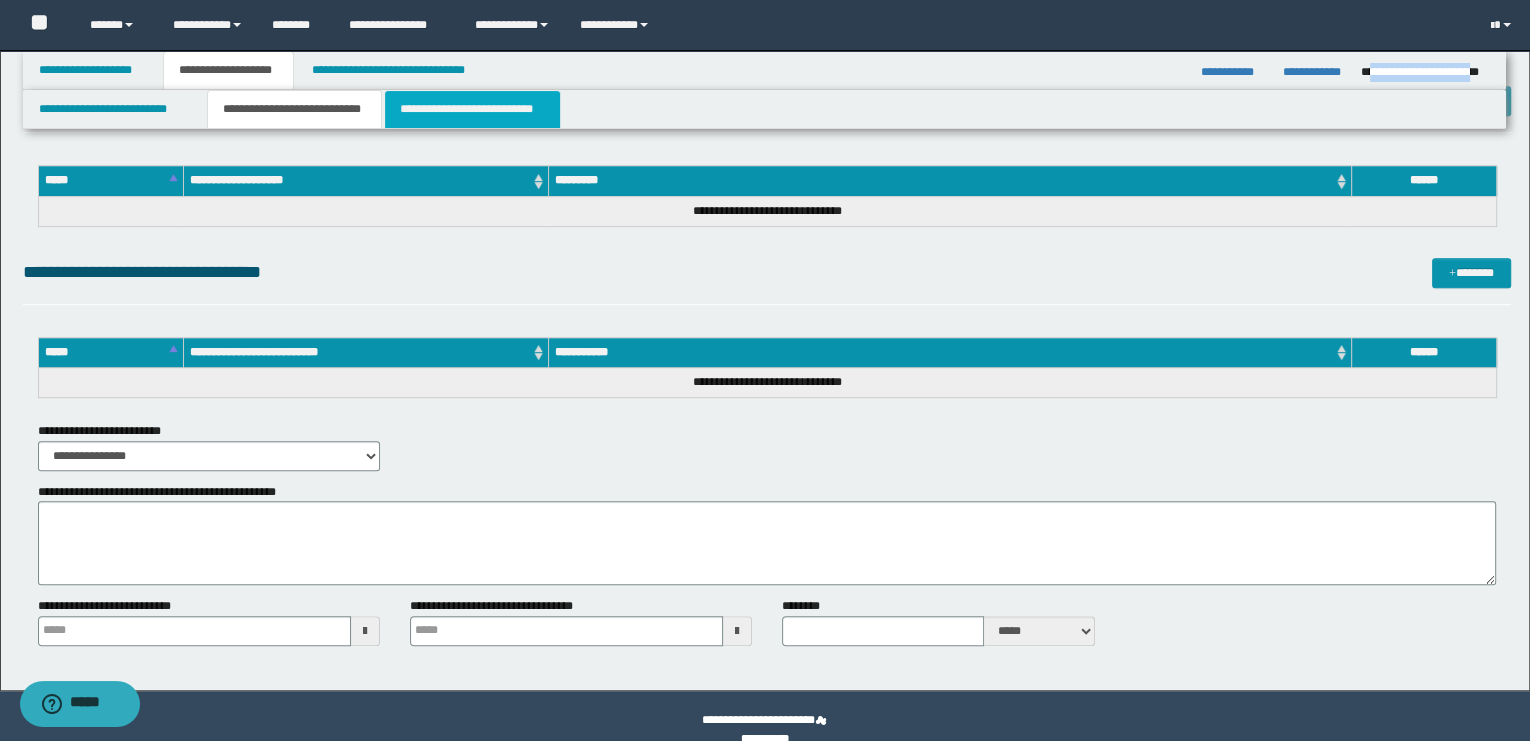 click on "**********" at bounding box center [472, 109] 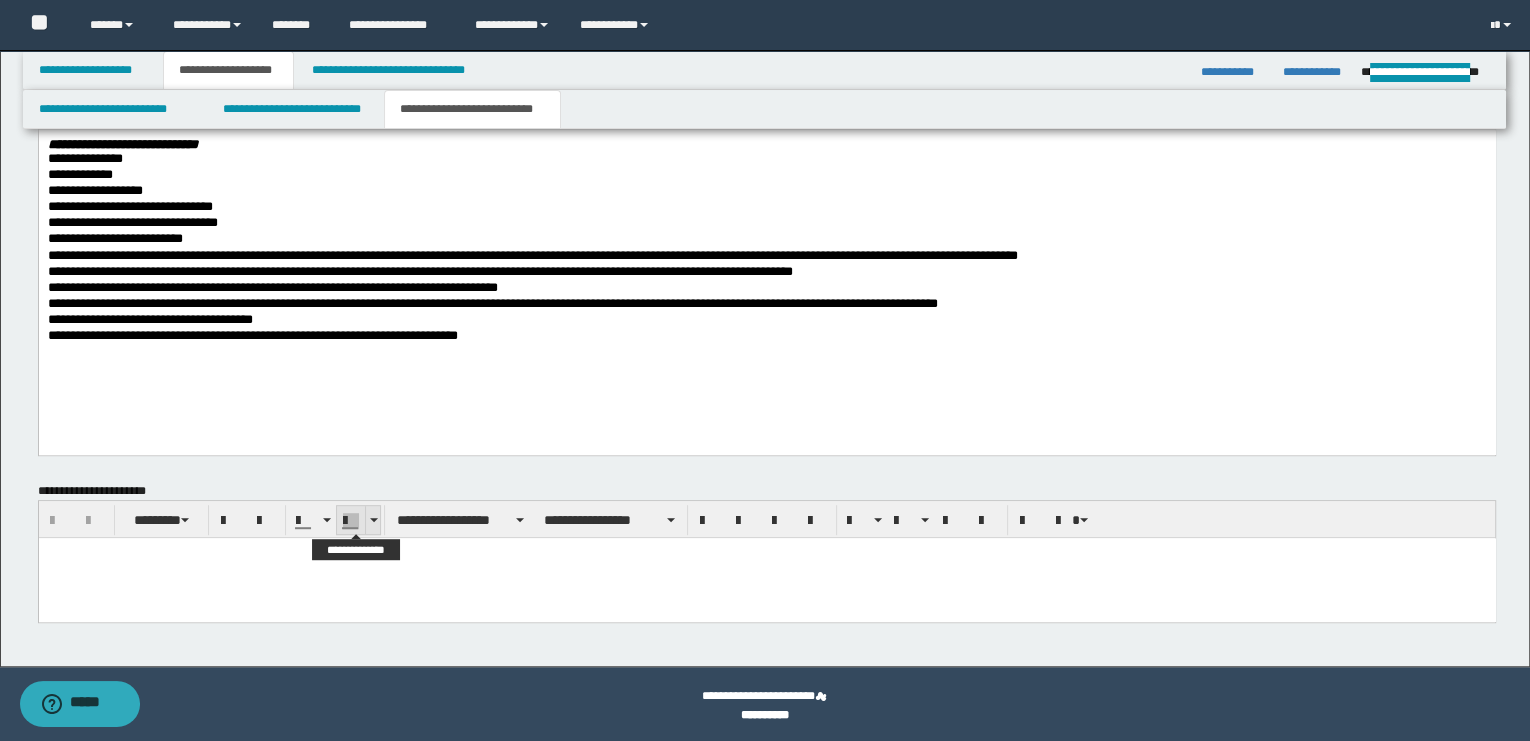 scroll, scrollTop: 1028, scrollLeft: 0, axis: vertical 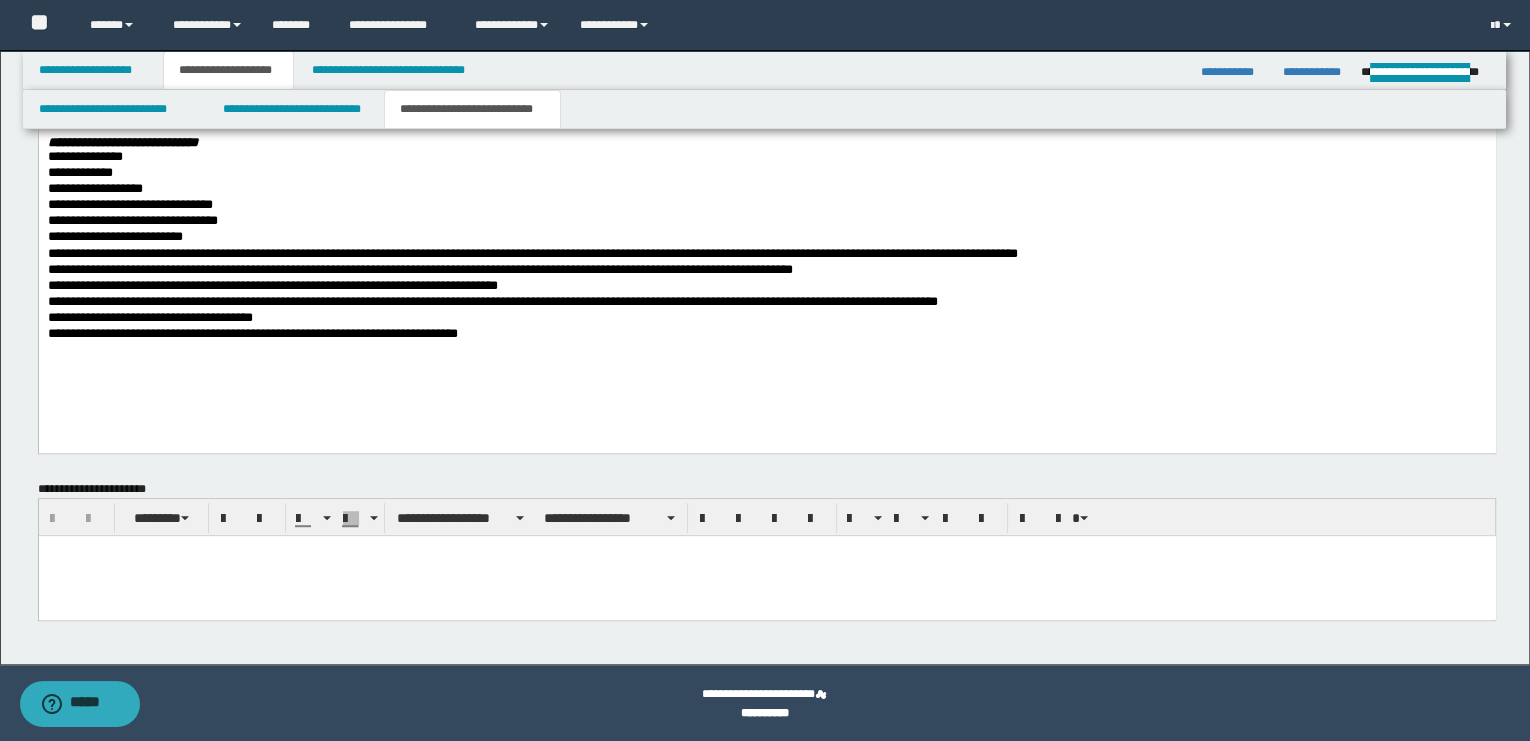 click at bounding box center [766, 576] 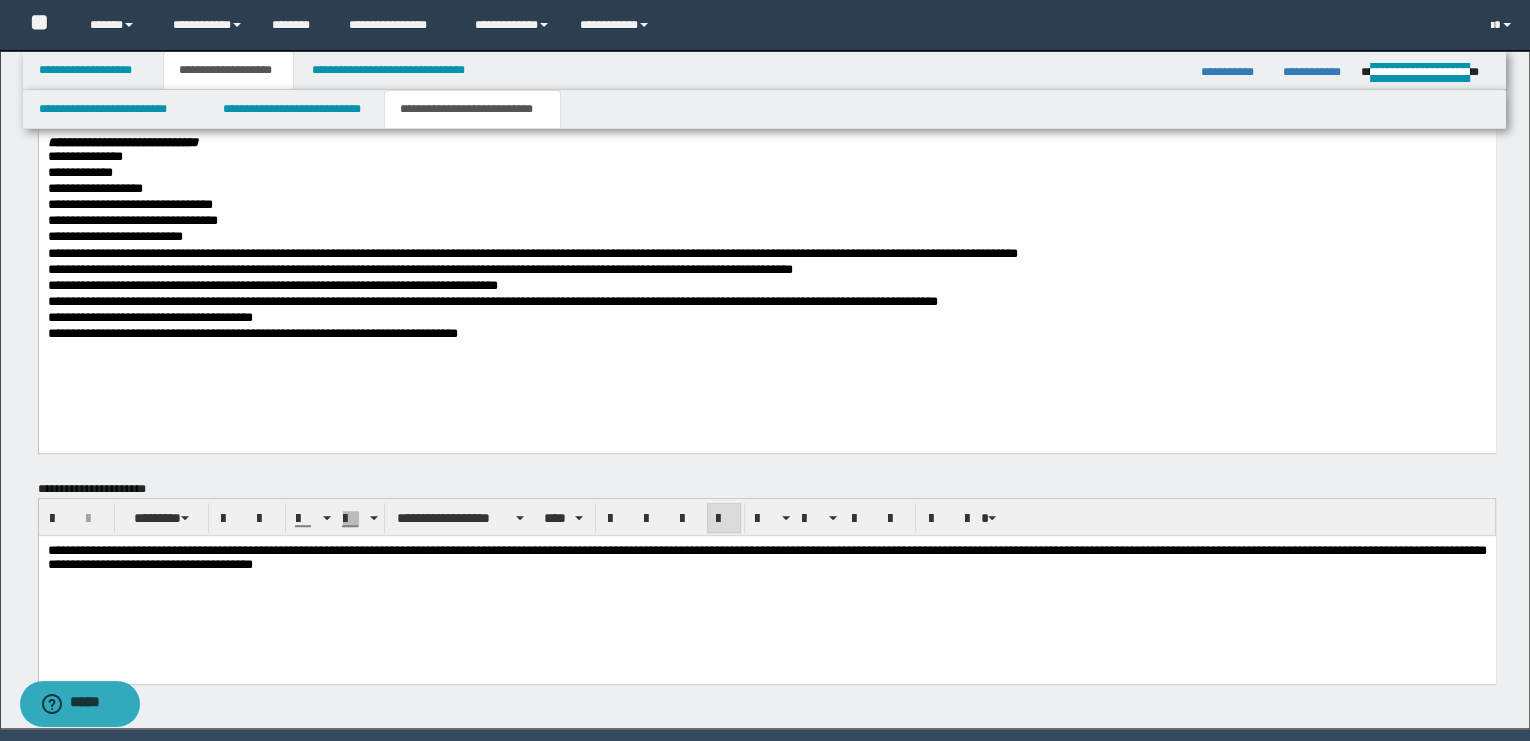 click on "**********" at bounding box center [766, 583] 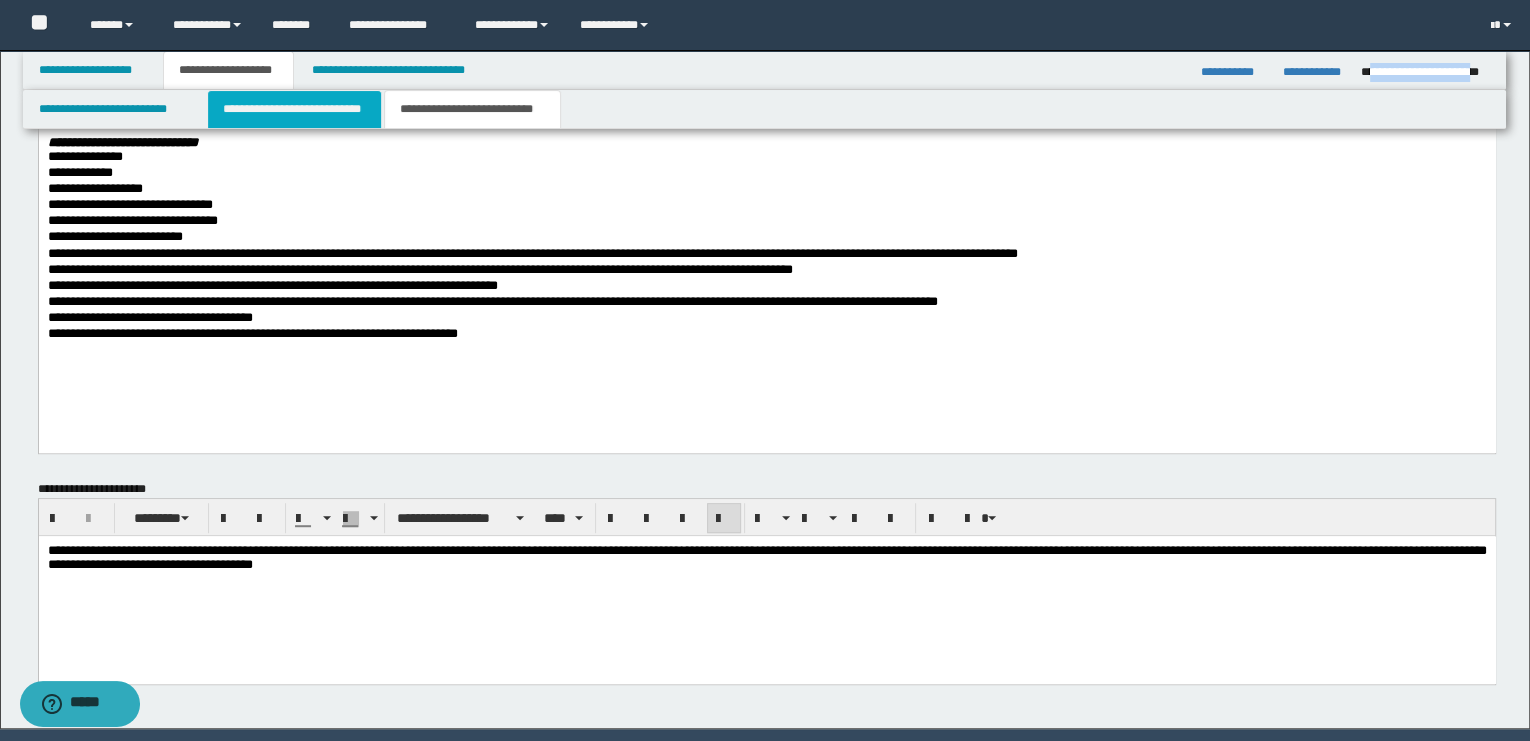 click on "**********" at bounding box center (294, 109) 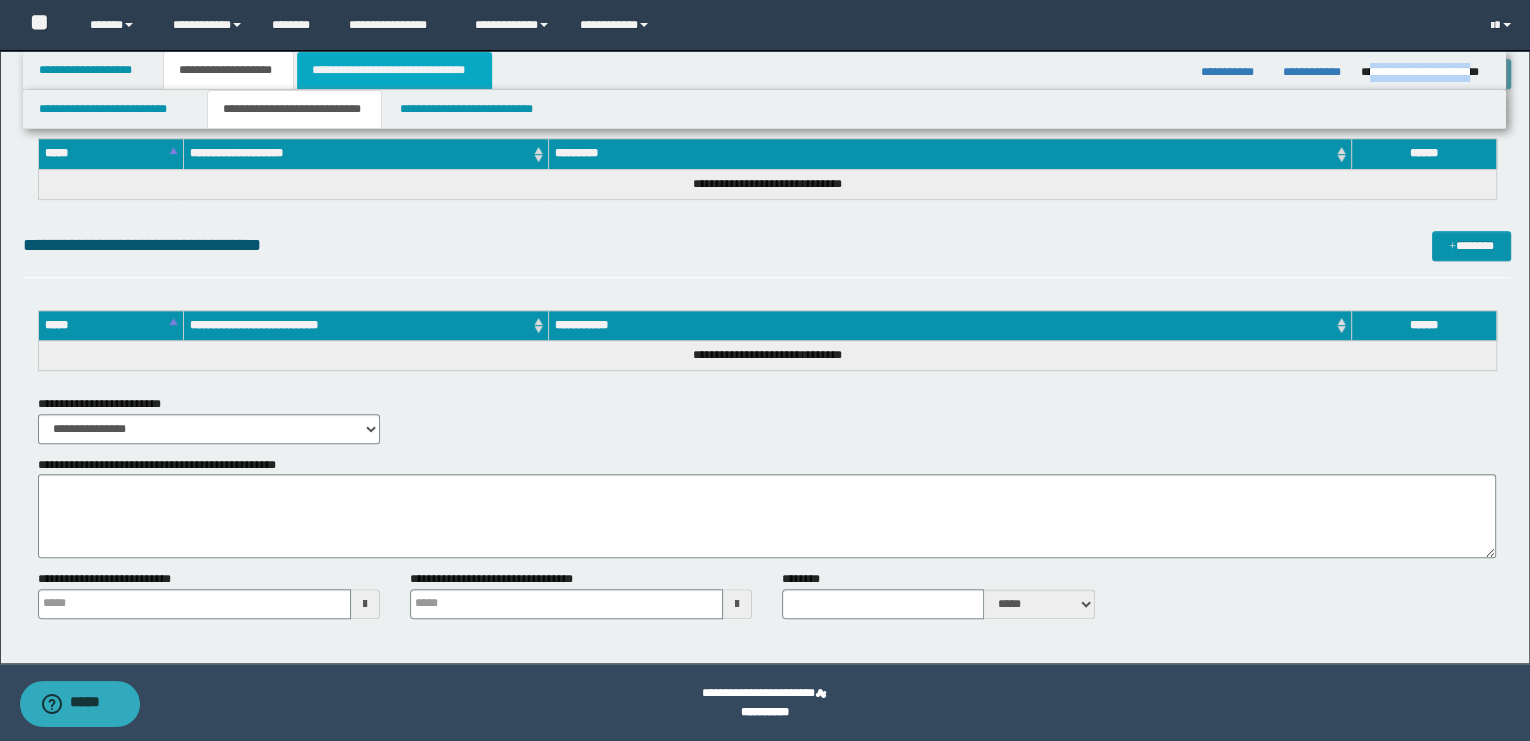 click on "**********" at bounding box center [394, 70] 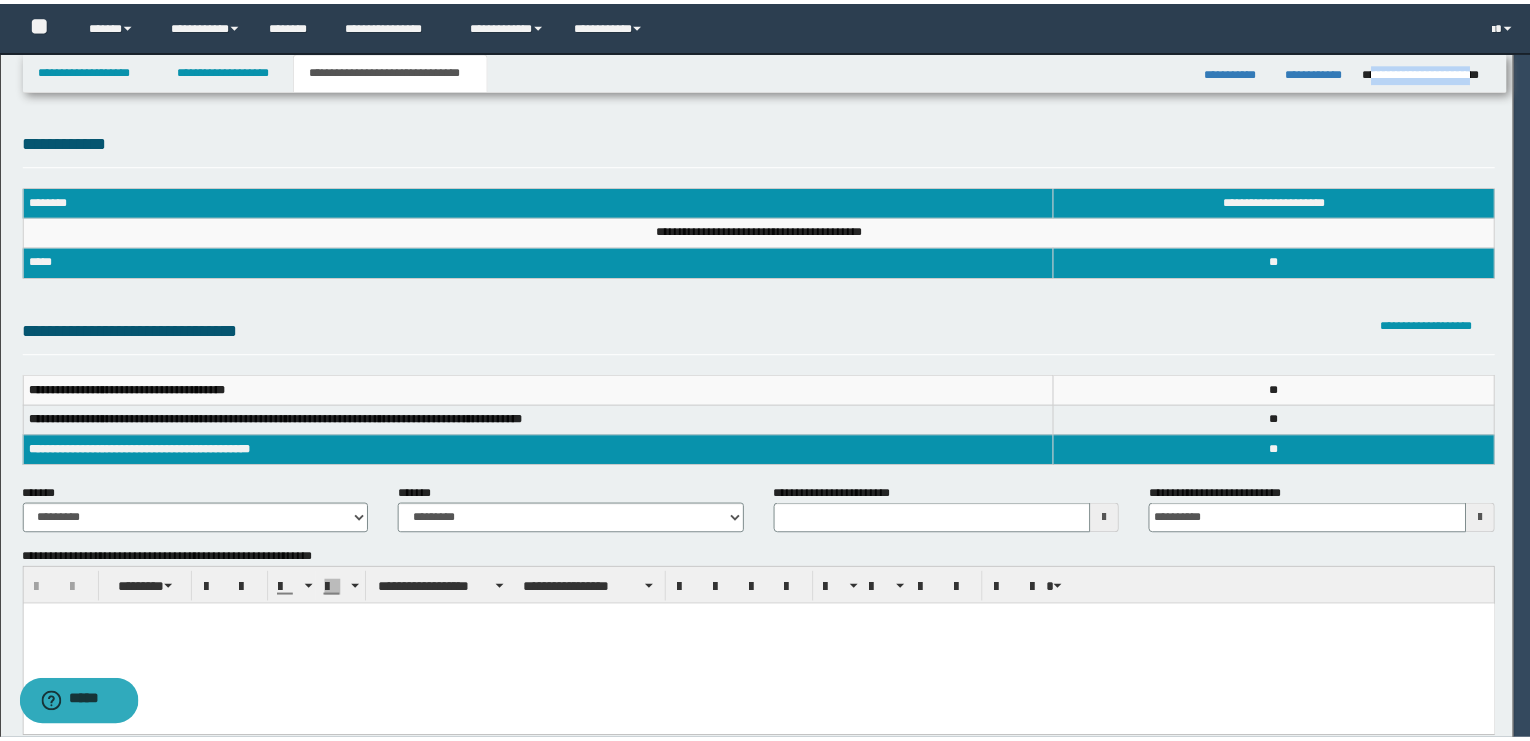 scroll, scrollTop: 0, scrollLeft: 0, axis: both 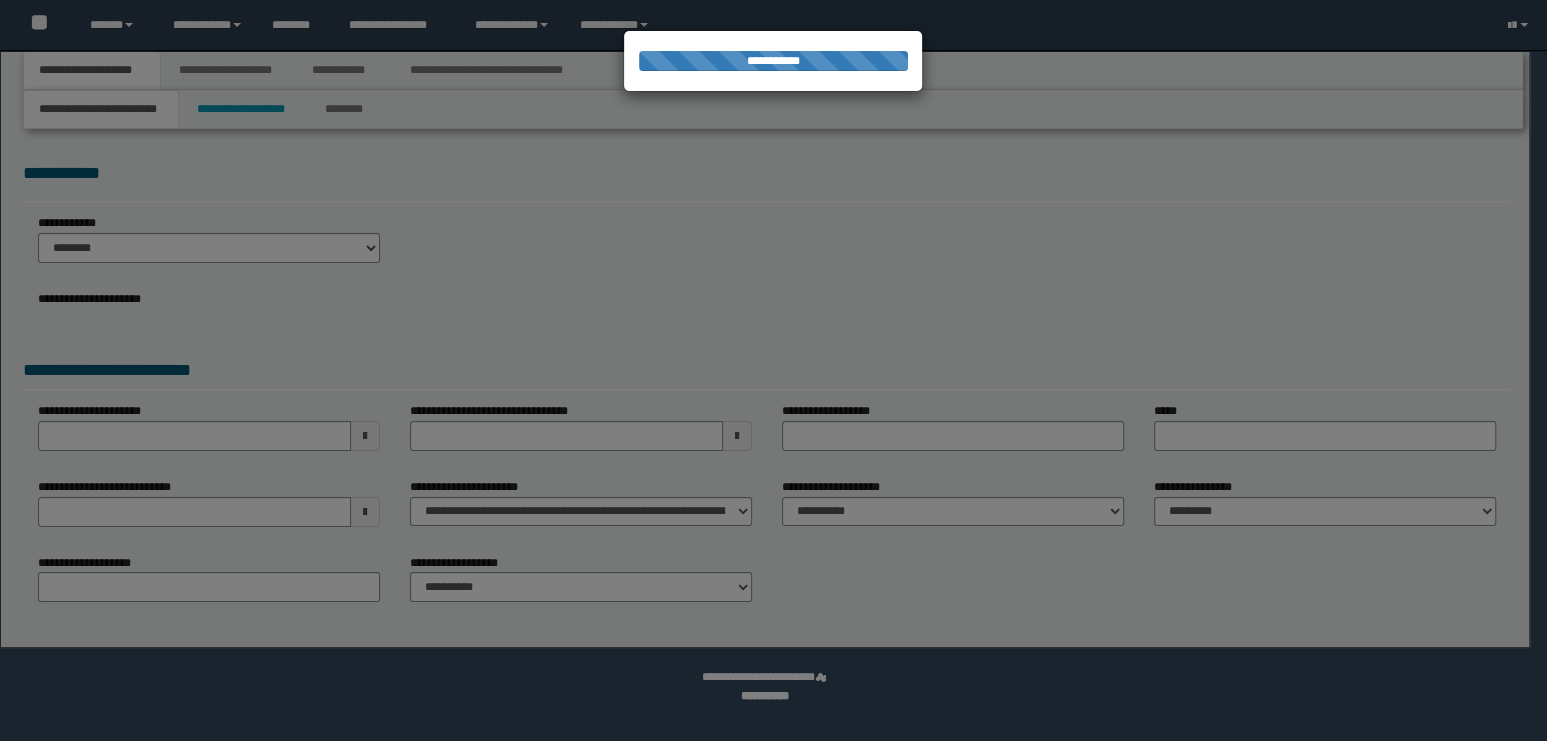 select on "*" 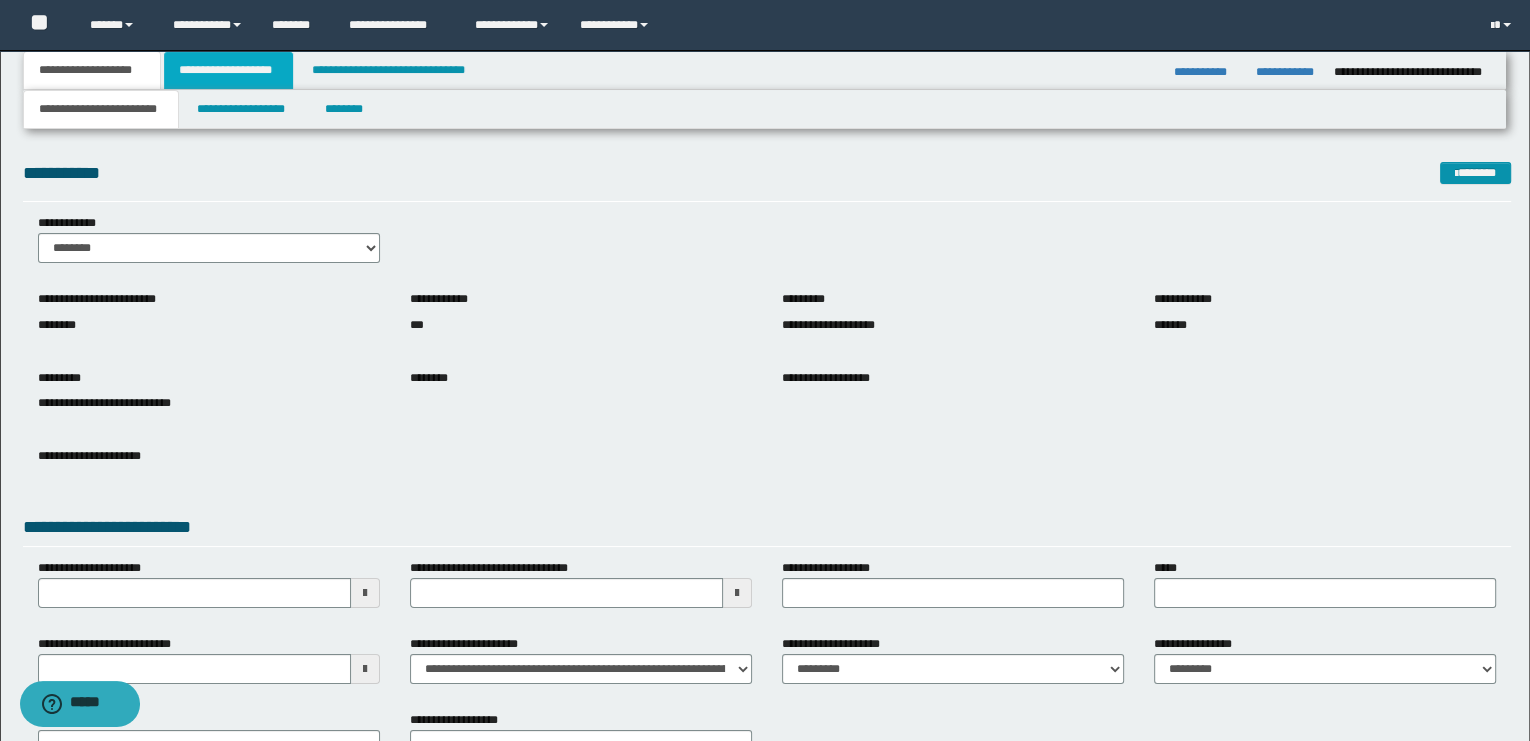 click on "**********" at bounding box center [228, 70] 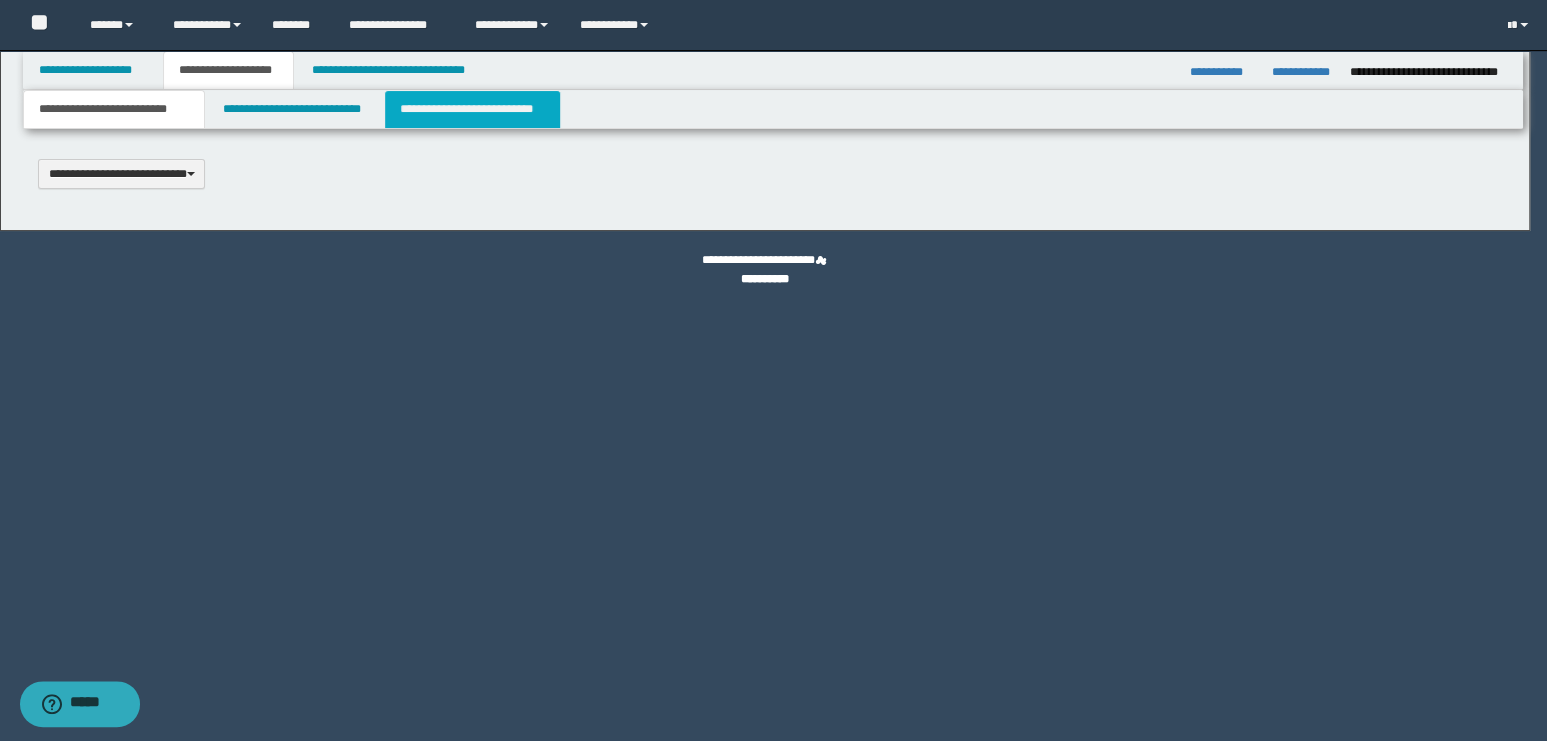 type 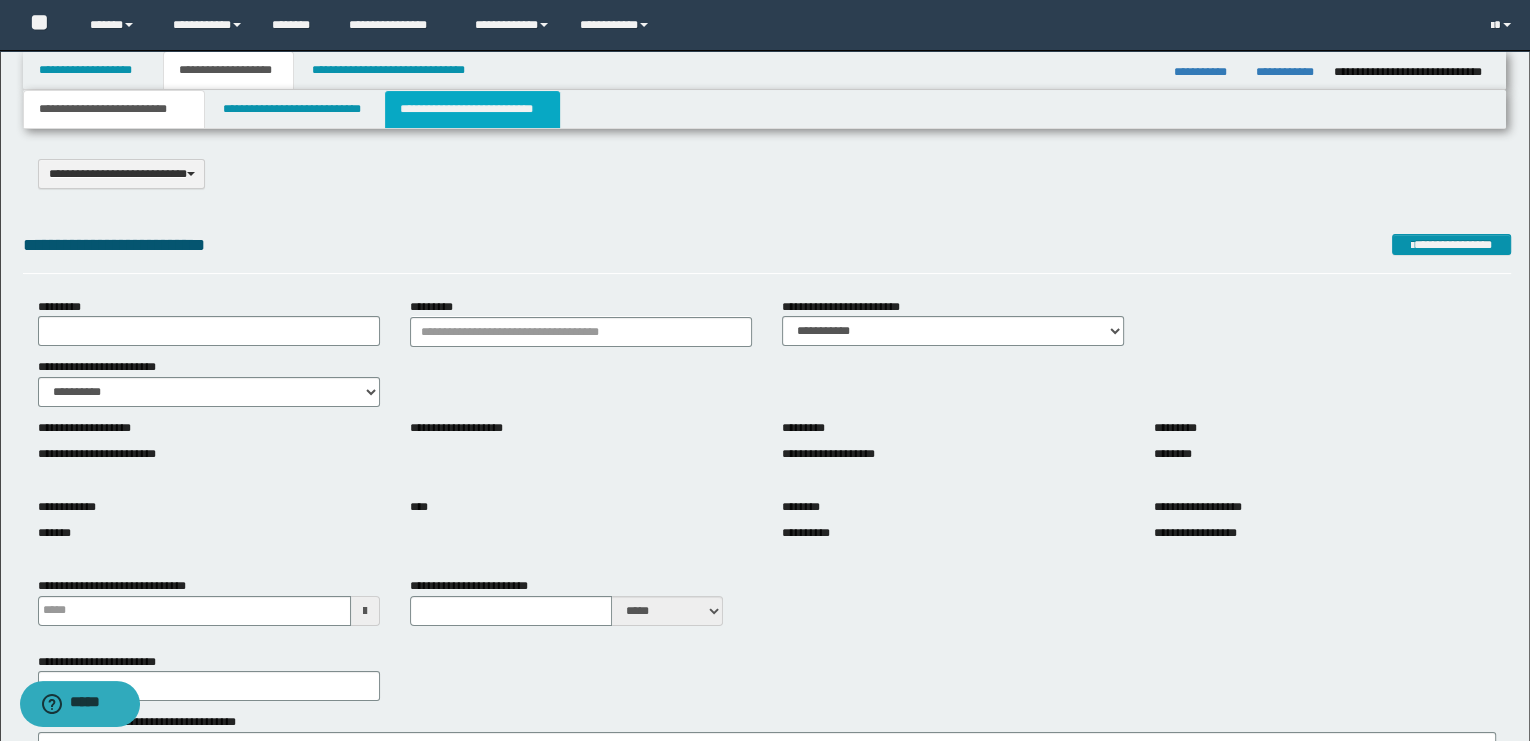 click on "**********" at bounding box center [472, 109] 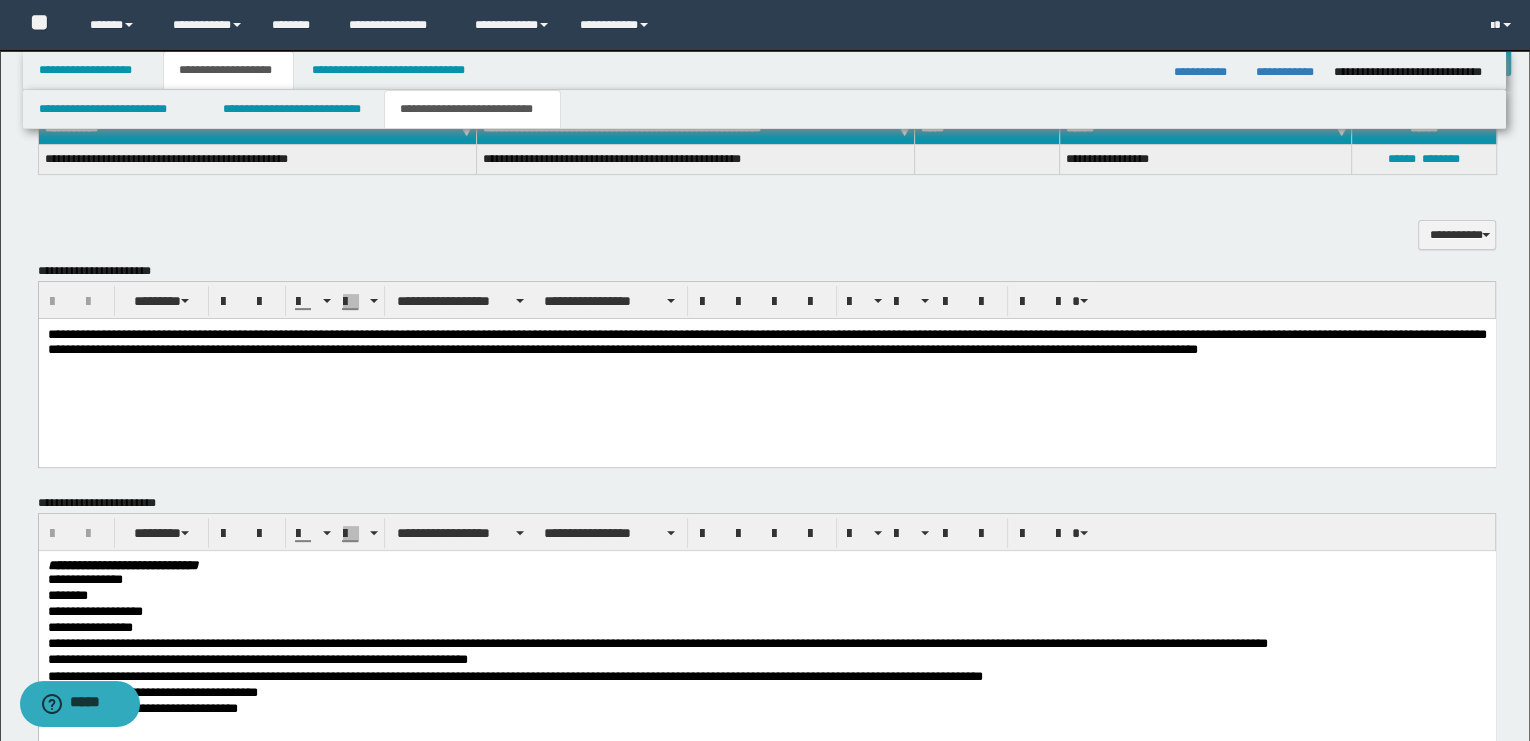 scroll, scrollTop: 333, scrollLeft: 0, axis: vertical 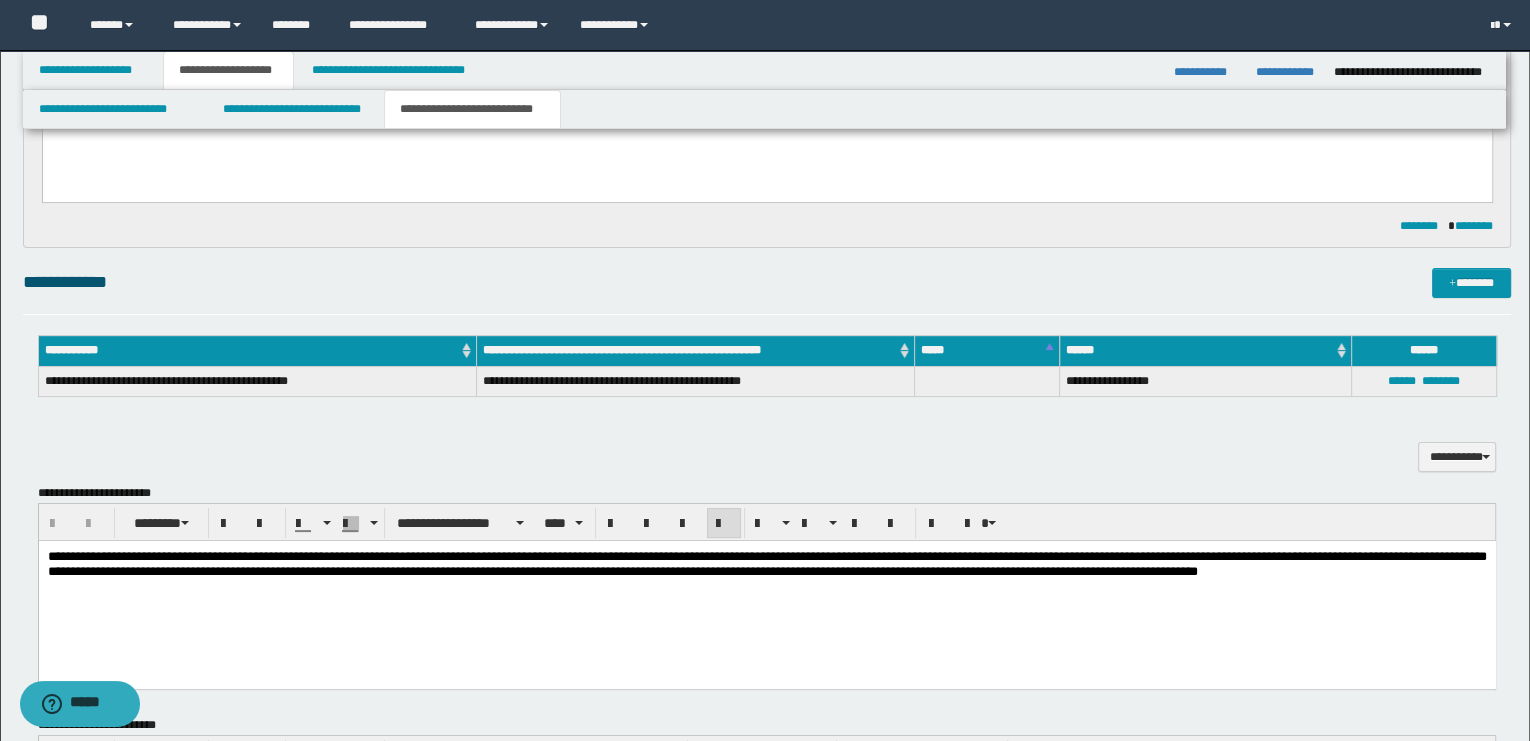 click on "**********" at bounding box center [766, 563] 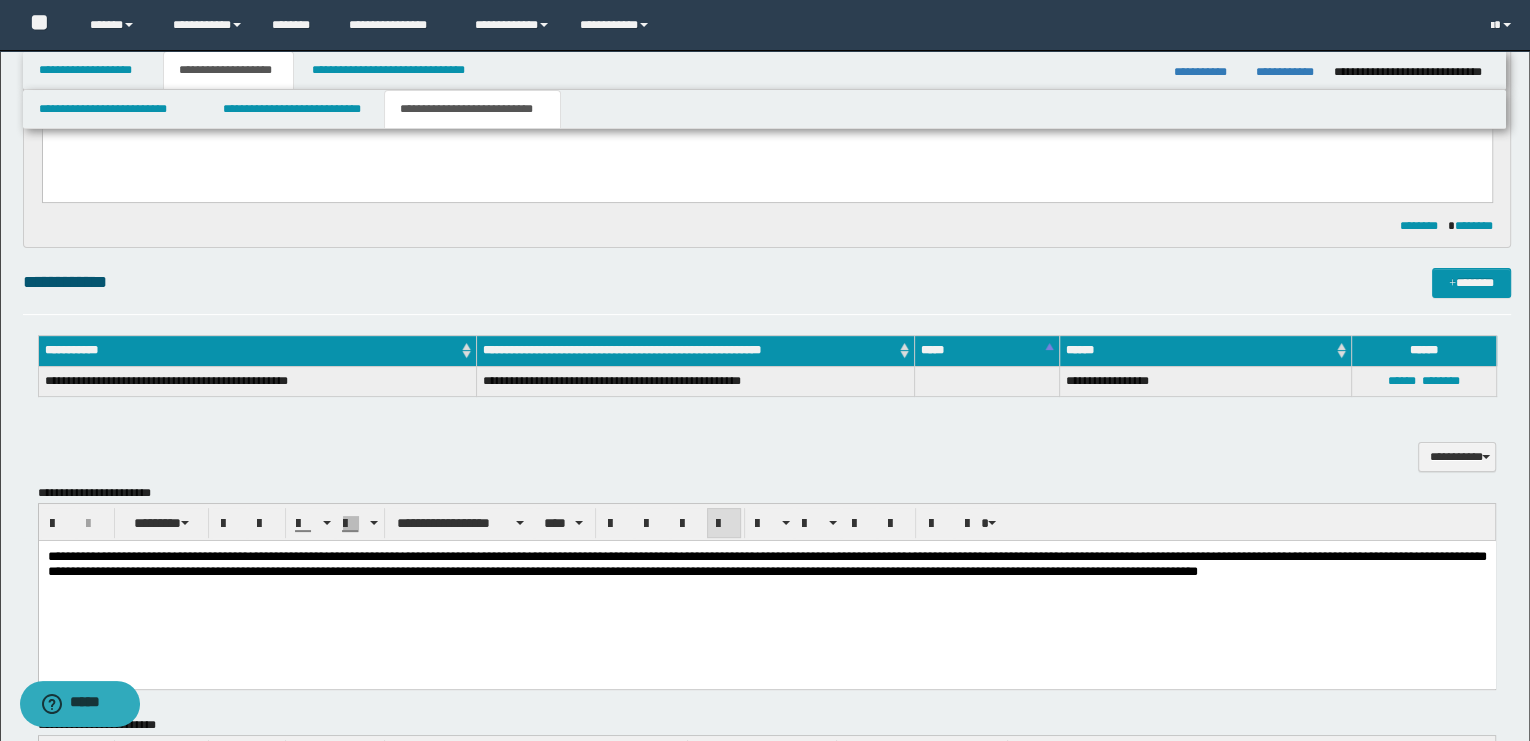 click on "**********" at bounding box center (766, 563) 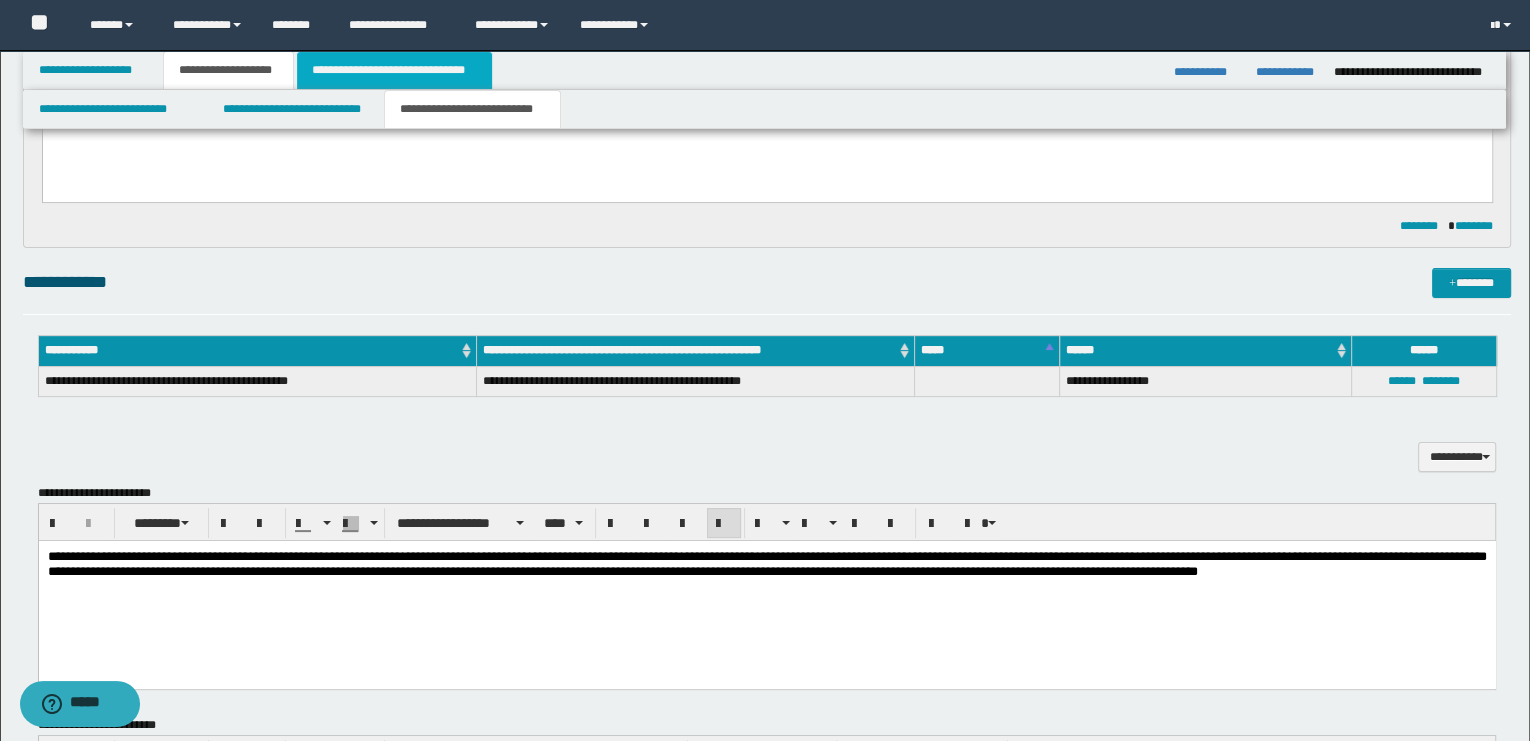 click on "**********" at bounding box center (394, 70) 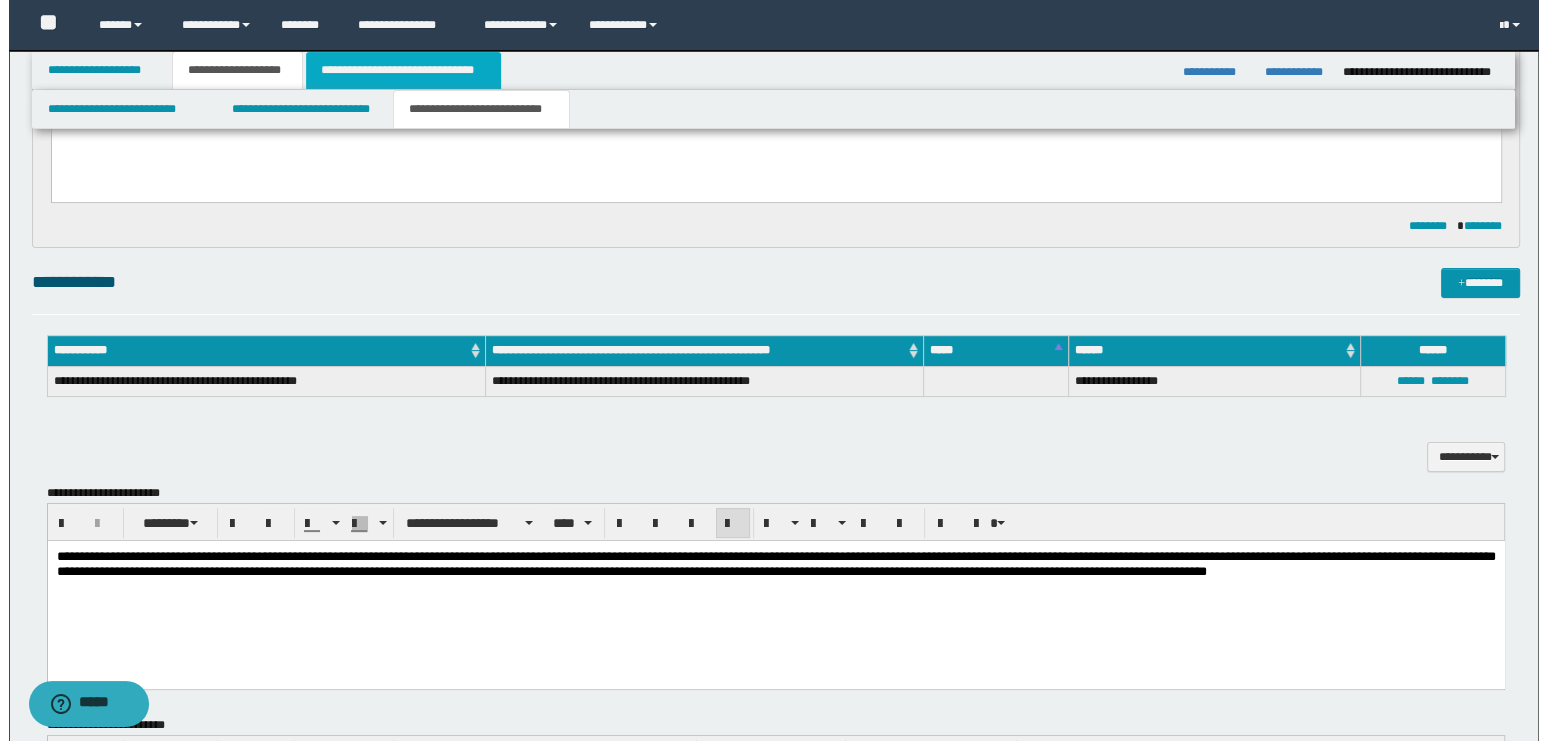 scroll, scrollTop: 0, scrollLeft: 0, axis: both 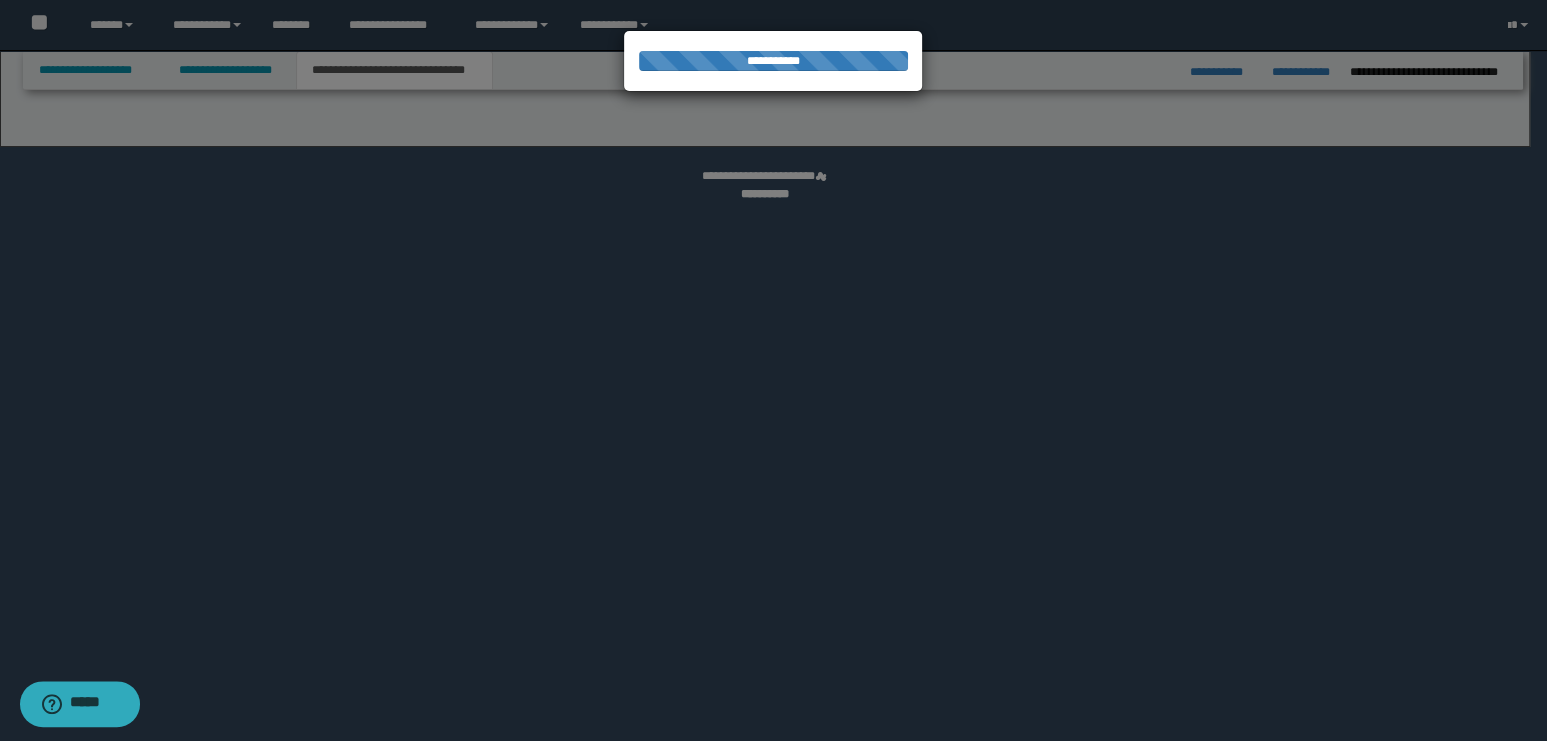 select on "*" 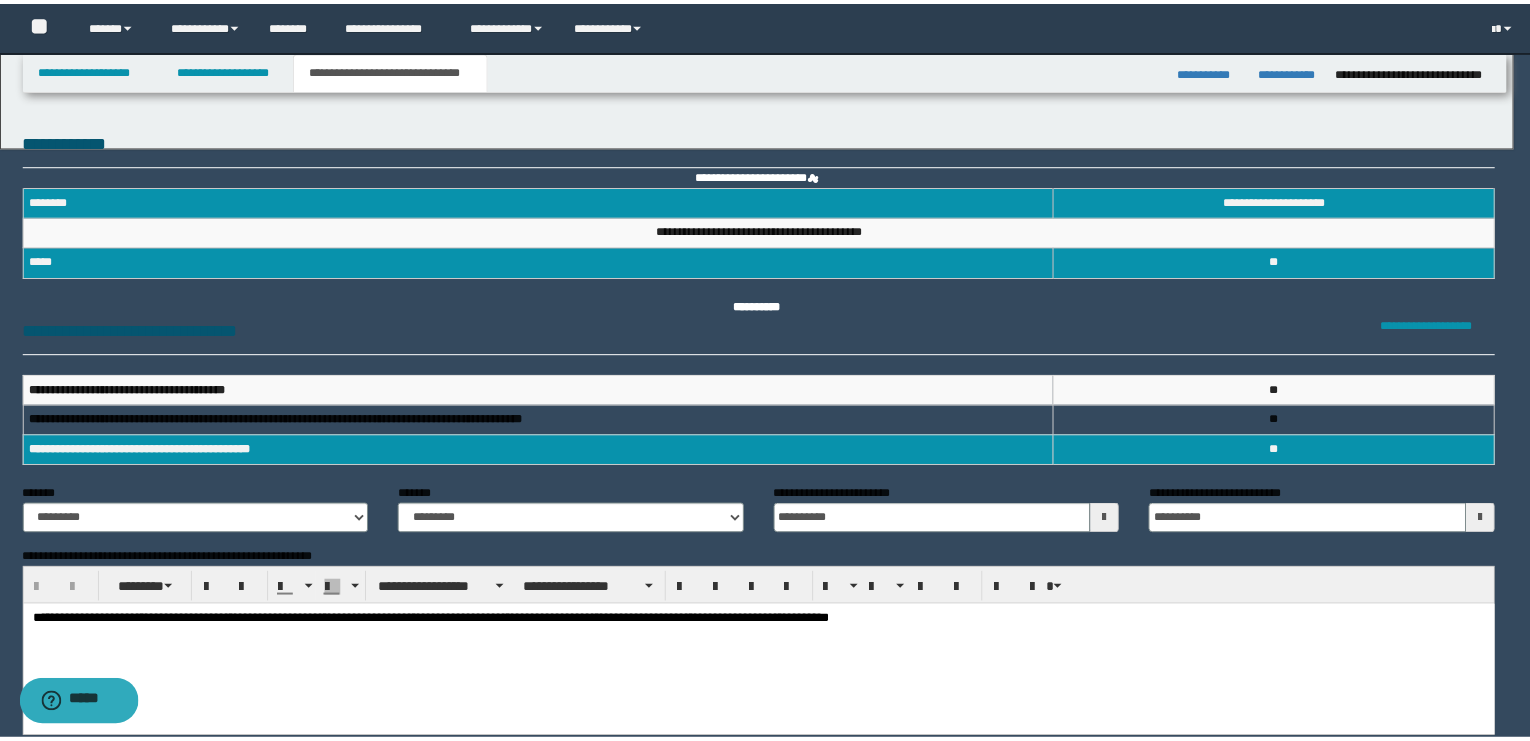 scroll, scrollTop: 0, scrollLeft: 0, axis: both 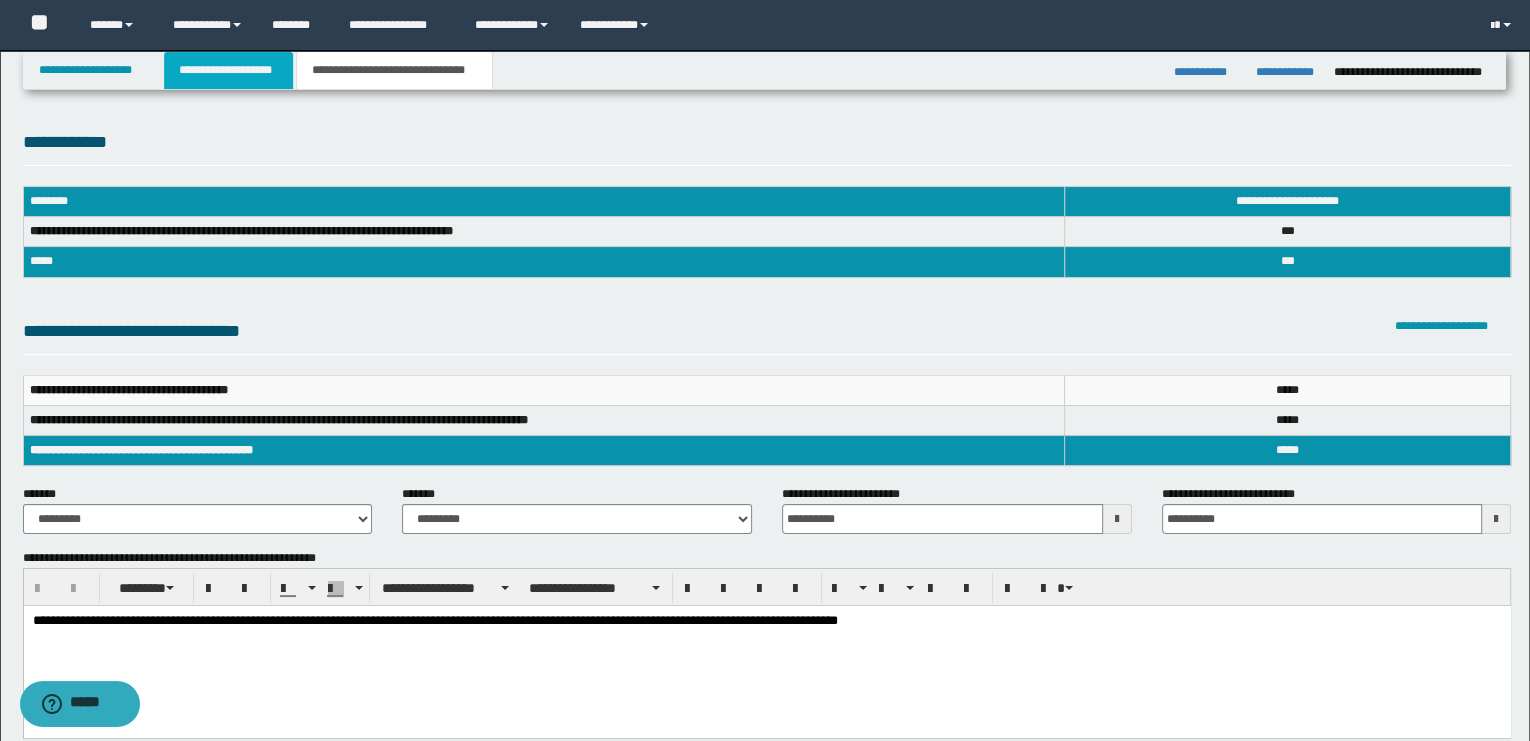 click on "**********" at bounding box center [228, 70] 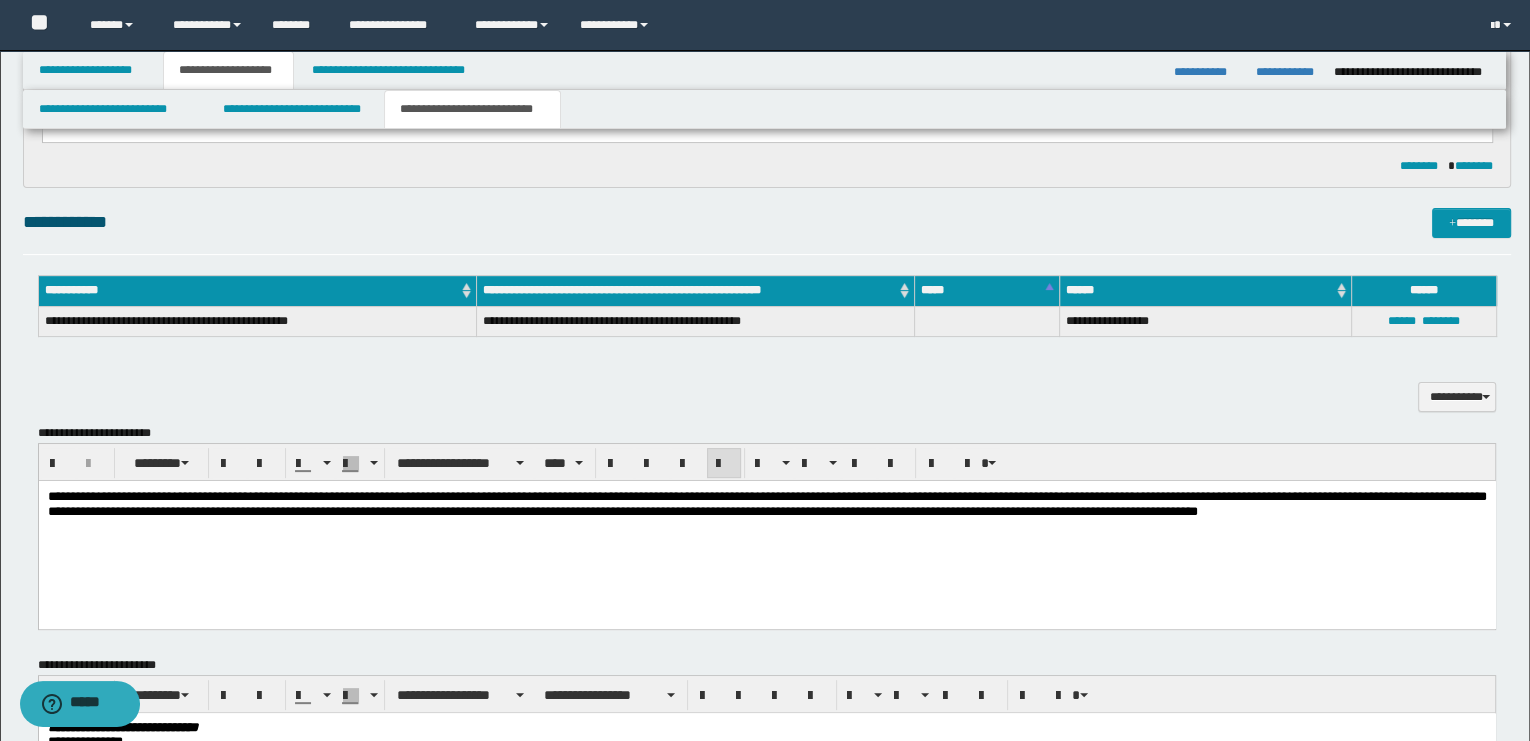 scroll, scrollTop: 444, scrollLeft: 0, axis: vertical 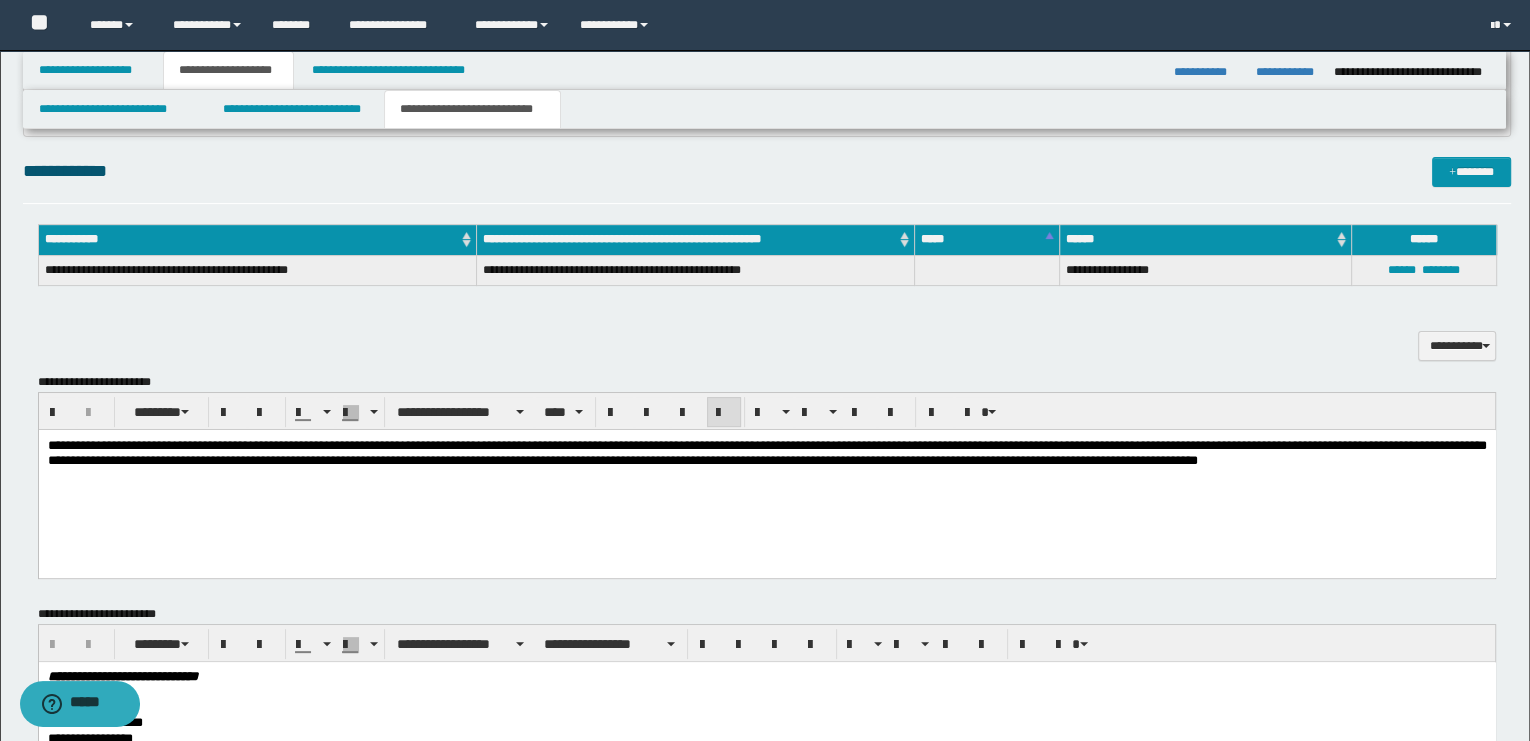 click on "**********" at bounding box center (766, 452) 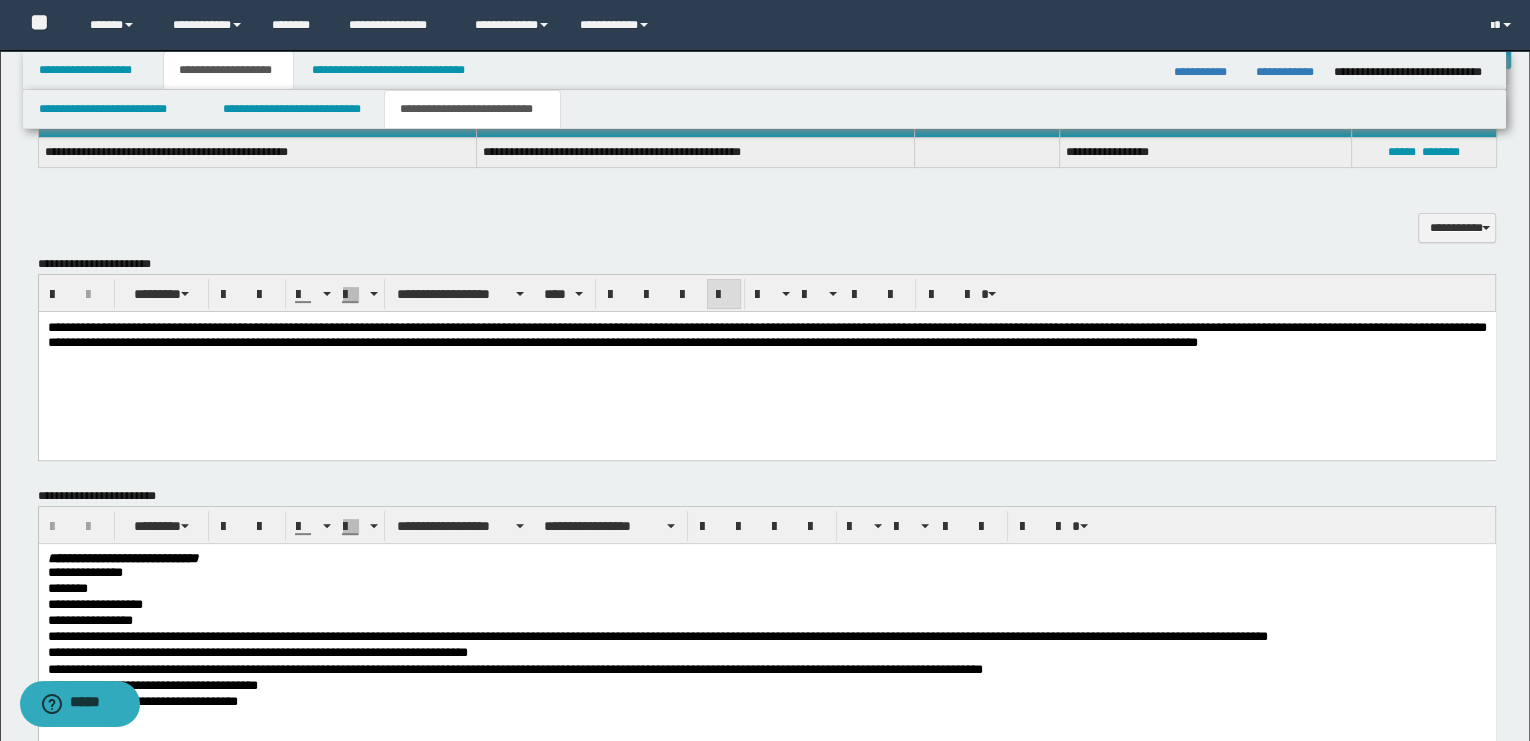 scroll, scrollTop: 888, scrollLeft: 0, axis: vertical 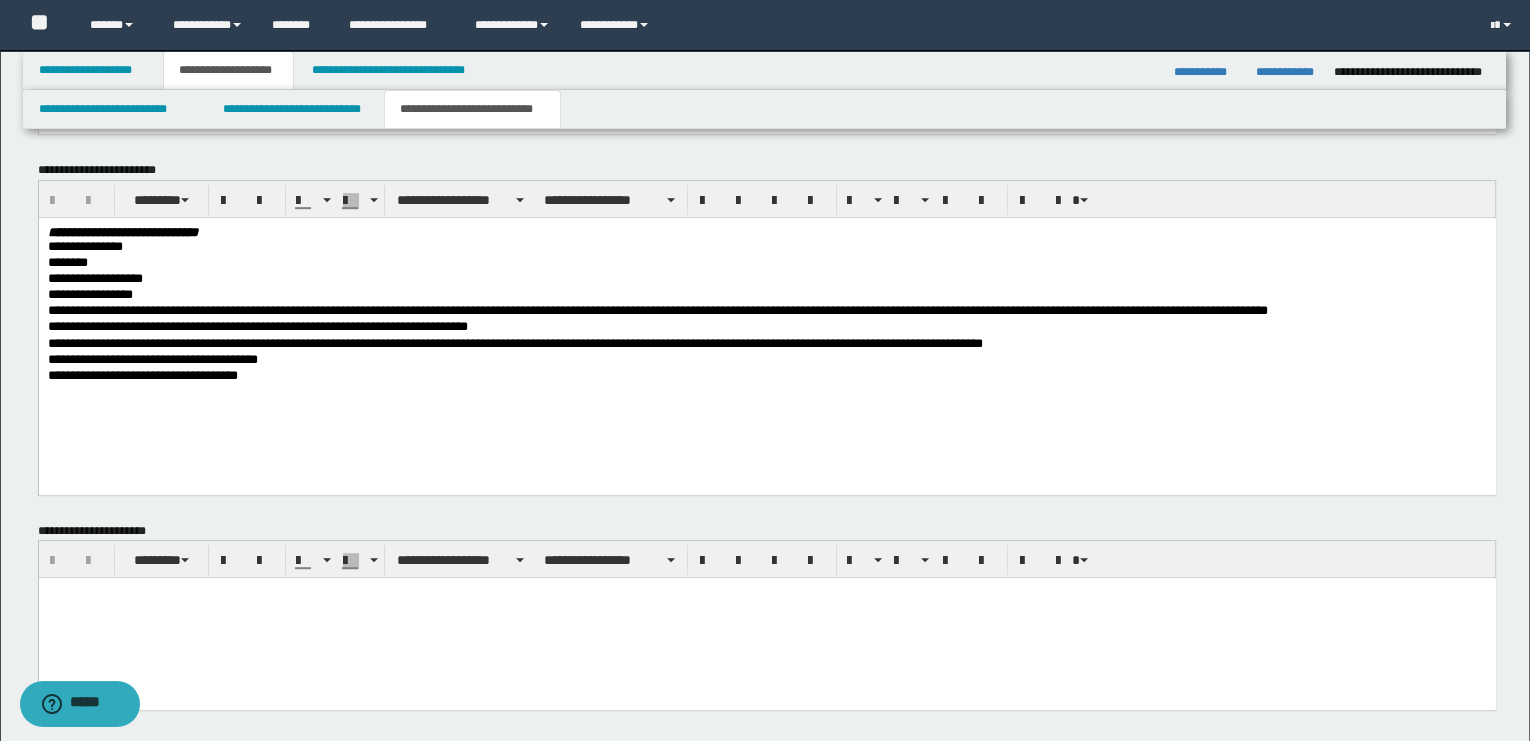 click at bounding box center (766, 618) 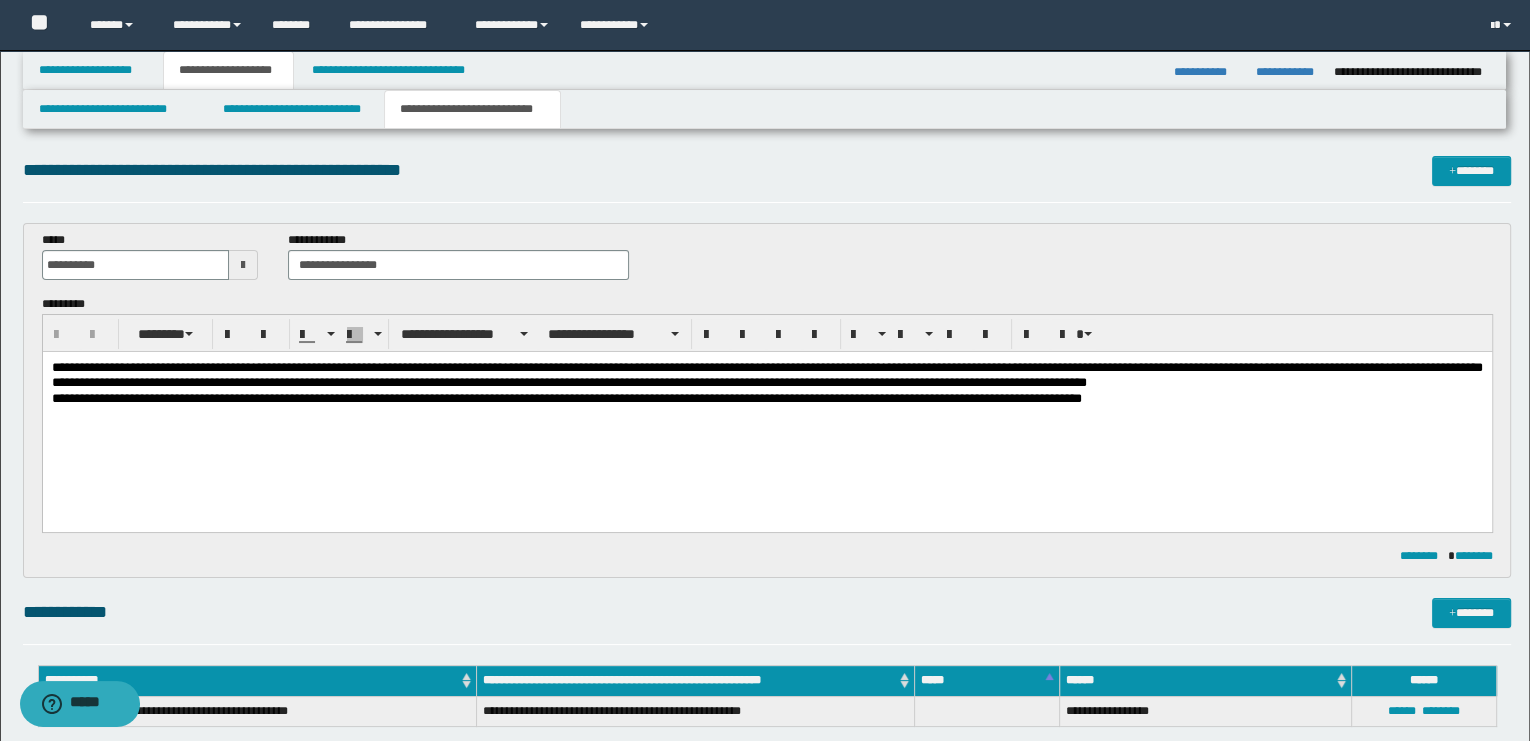 scroll, scrollTop: 0, scrollLeft: 0, axis: both 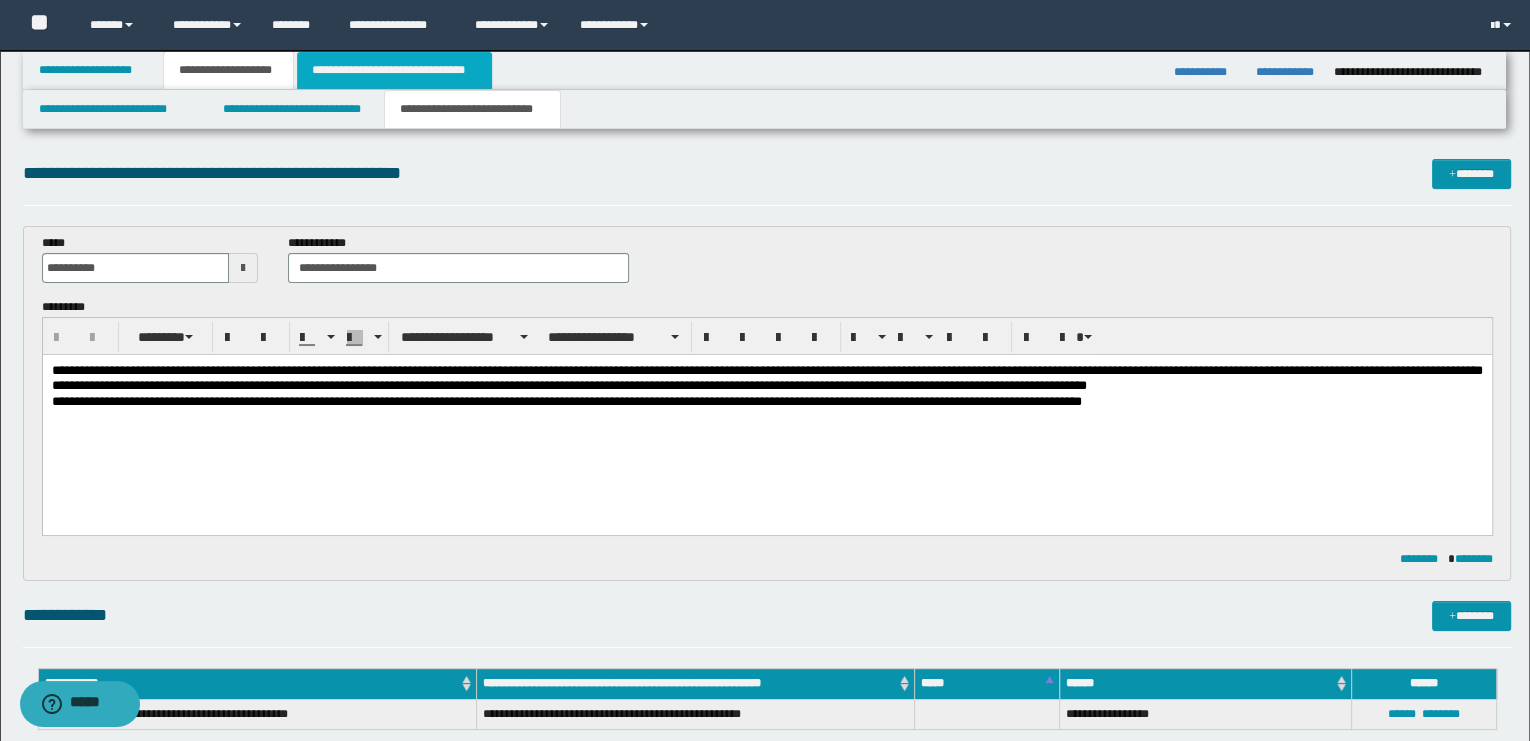 click on "**********" at bounding box center [394, 70] 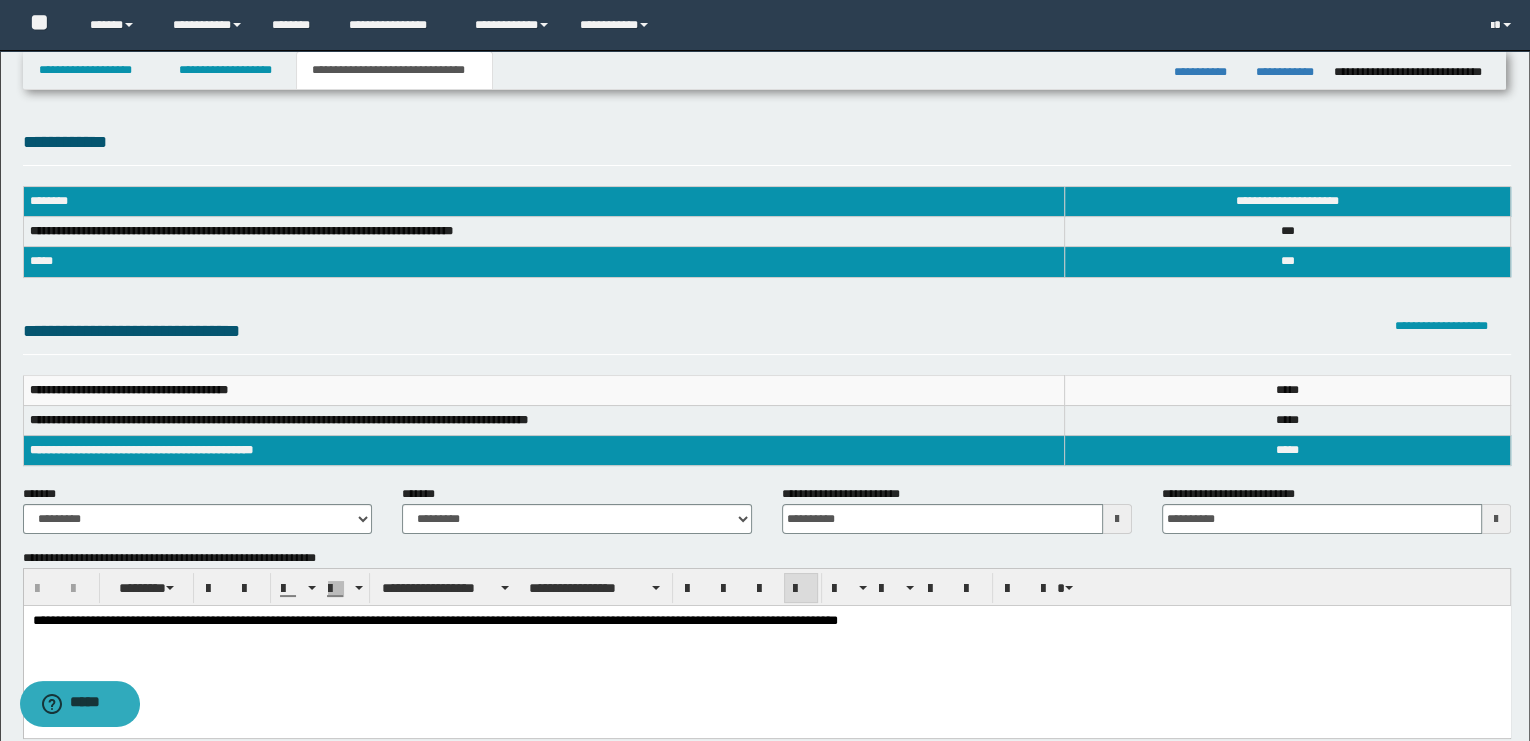 click on "**********" at bounding box center (766, 646) 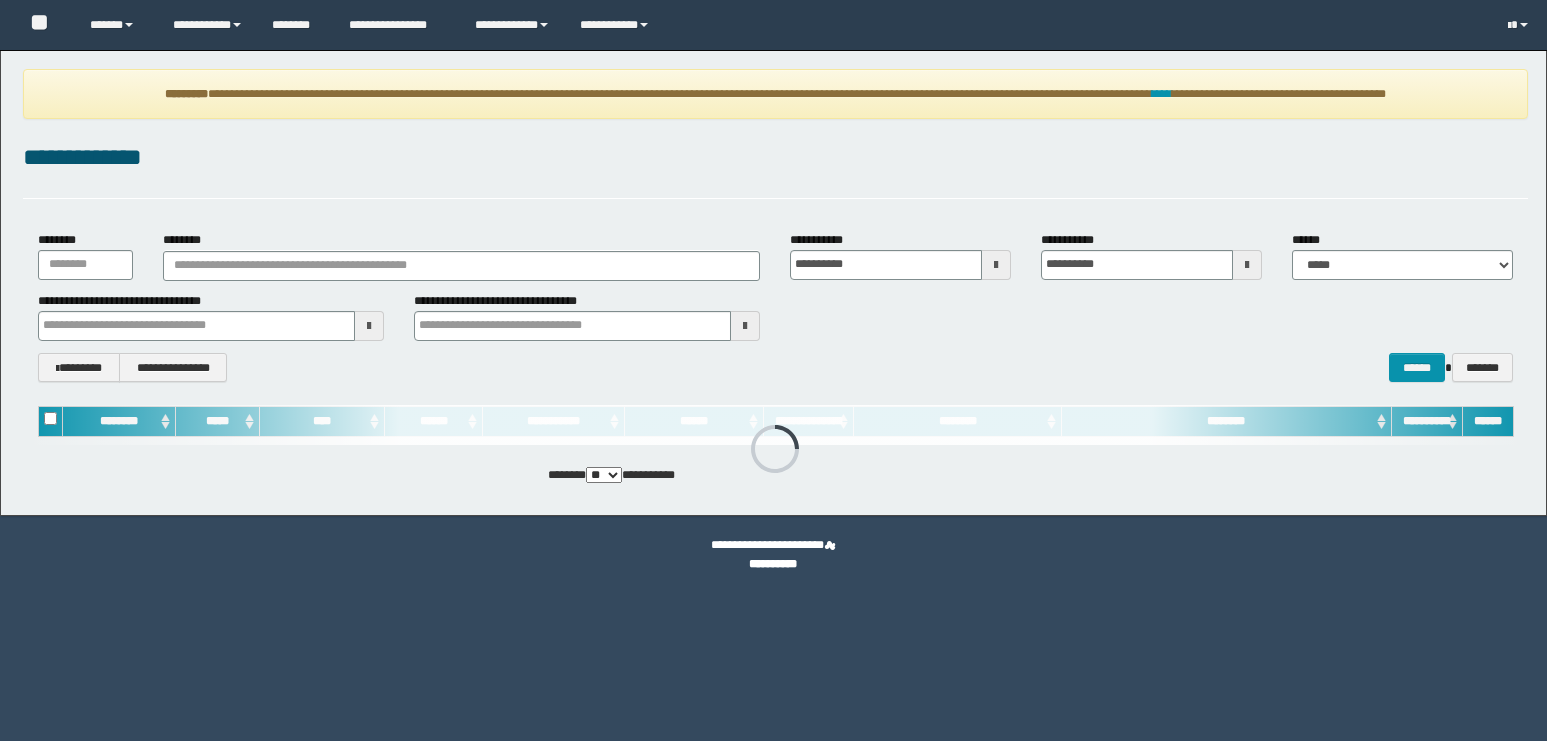 scroll, scrollTop: 0, scrollLeft: 0, axis: both 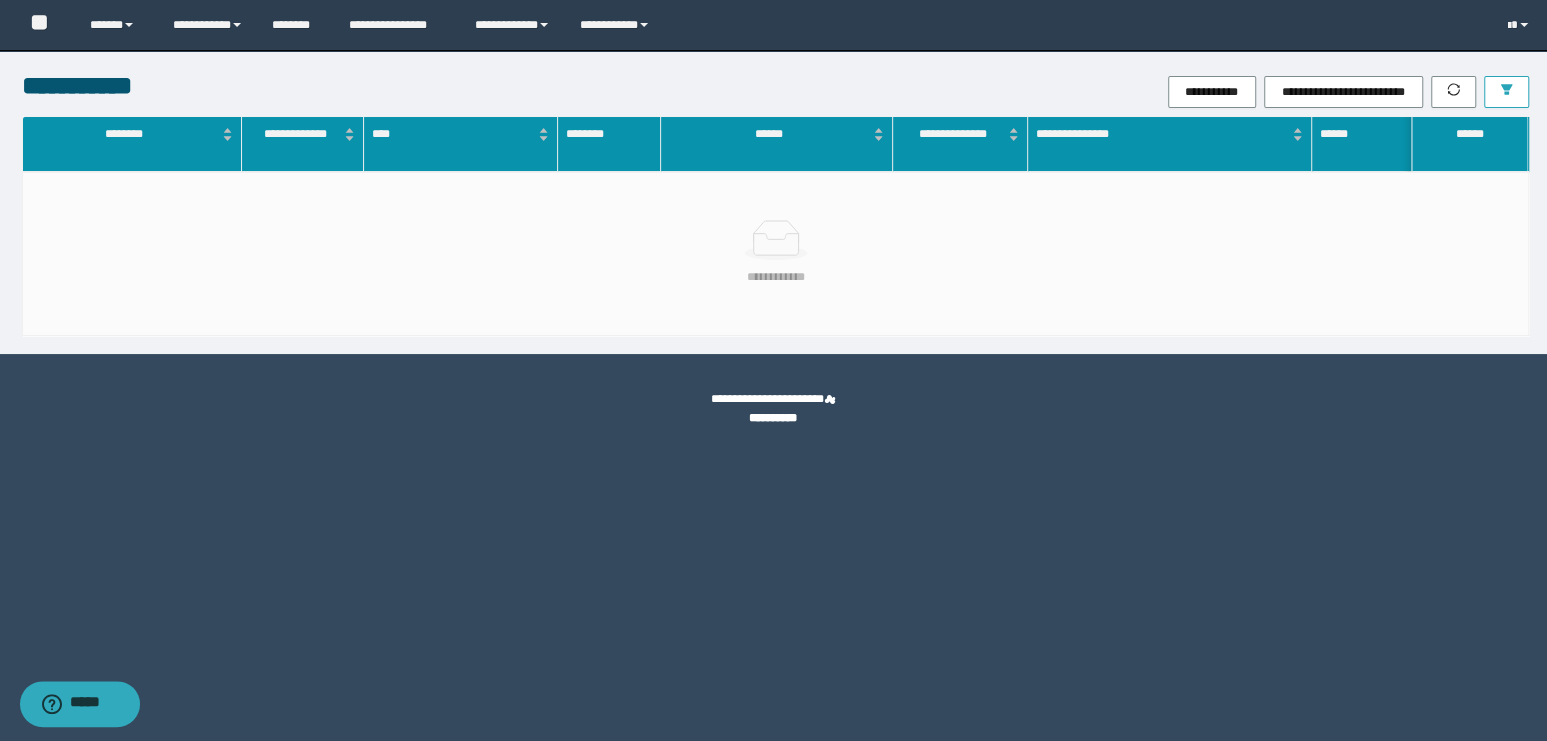 click 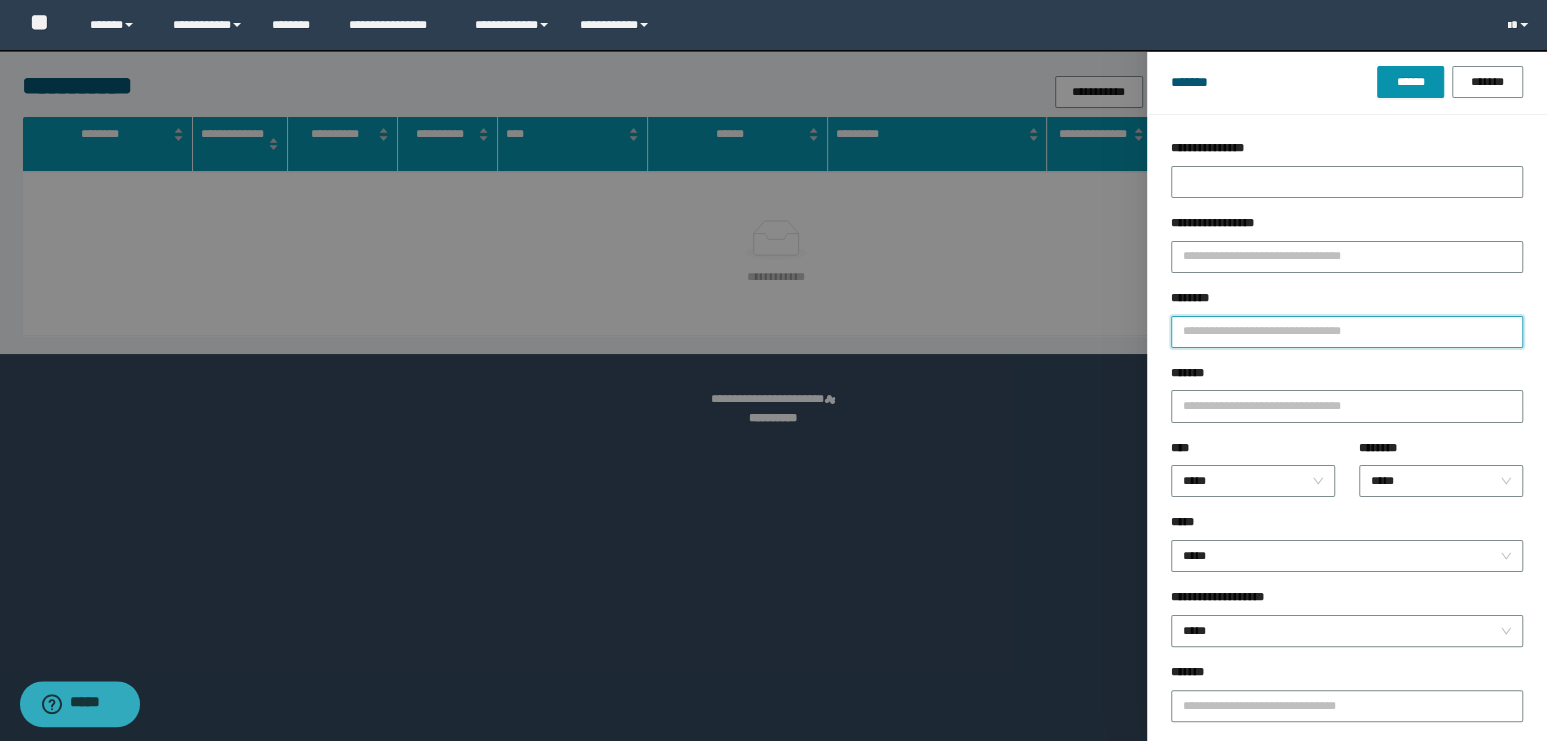 click on "********" at bounding box center (1347, 332) 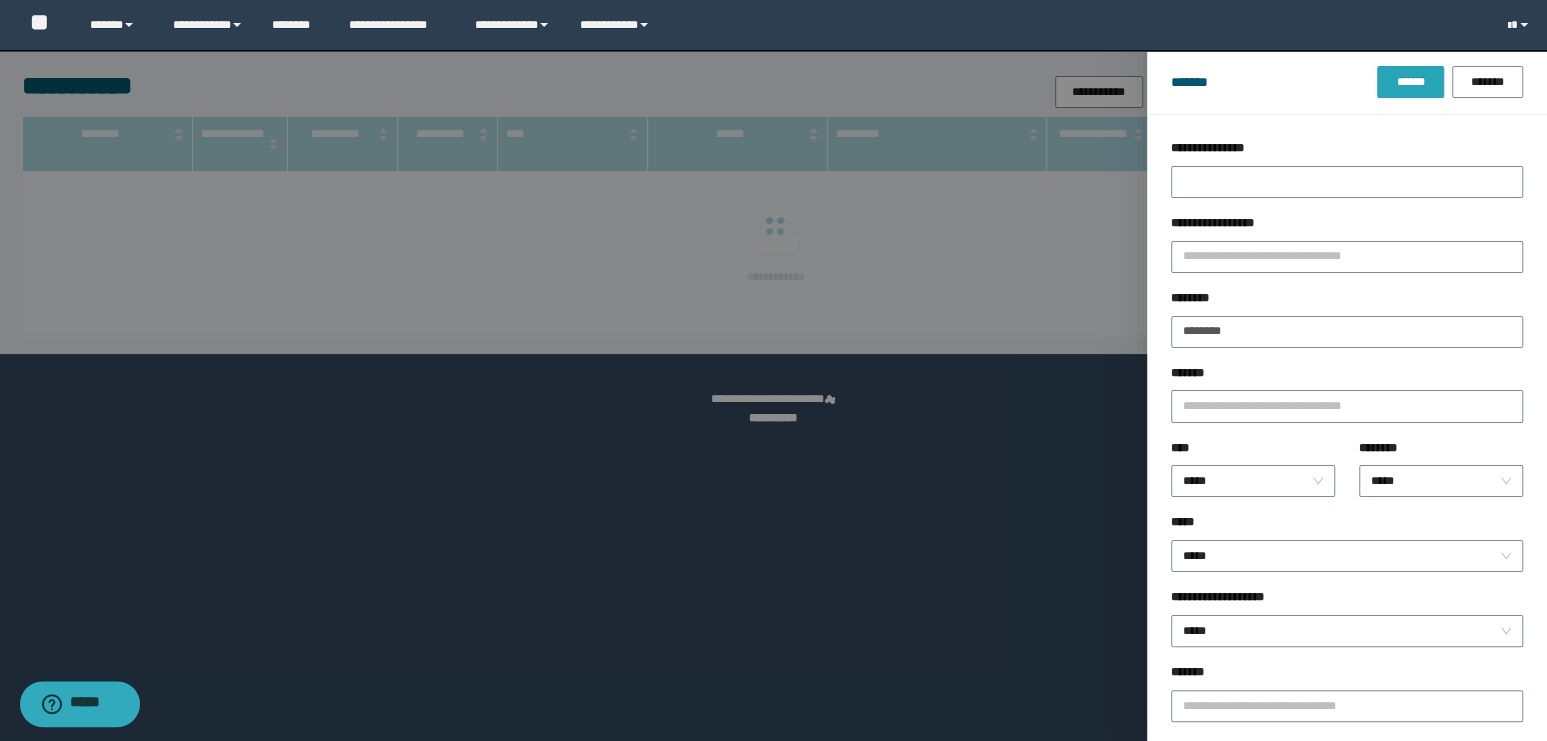 click on "******" at bounding box center [1410, 82] 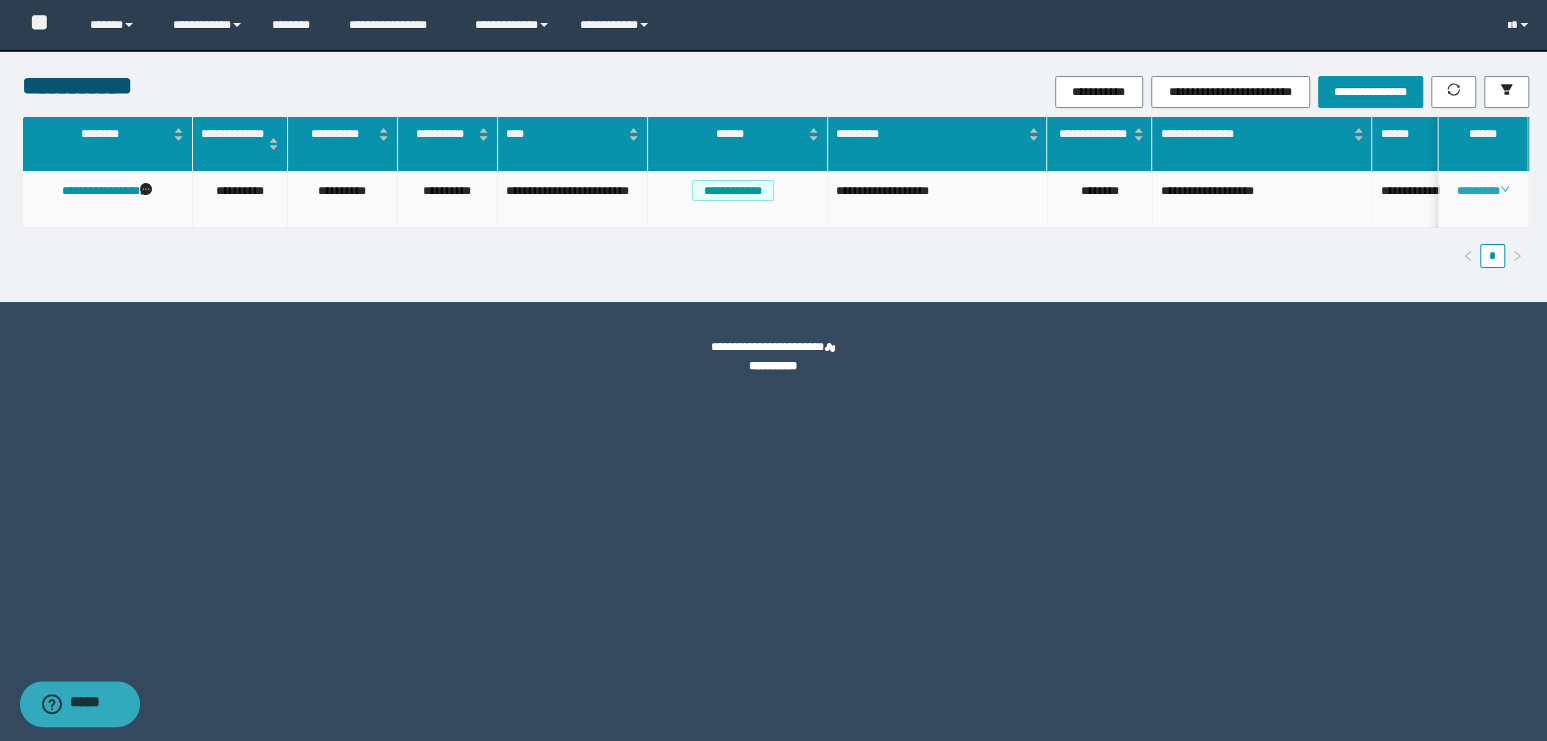 click on "********" at bounding box center (1483, 191) 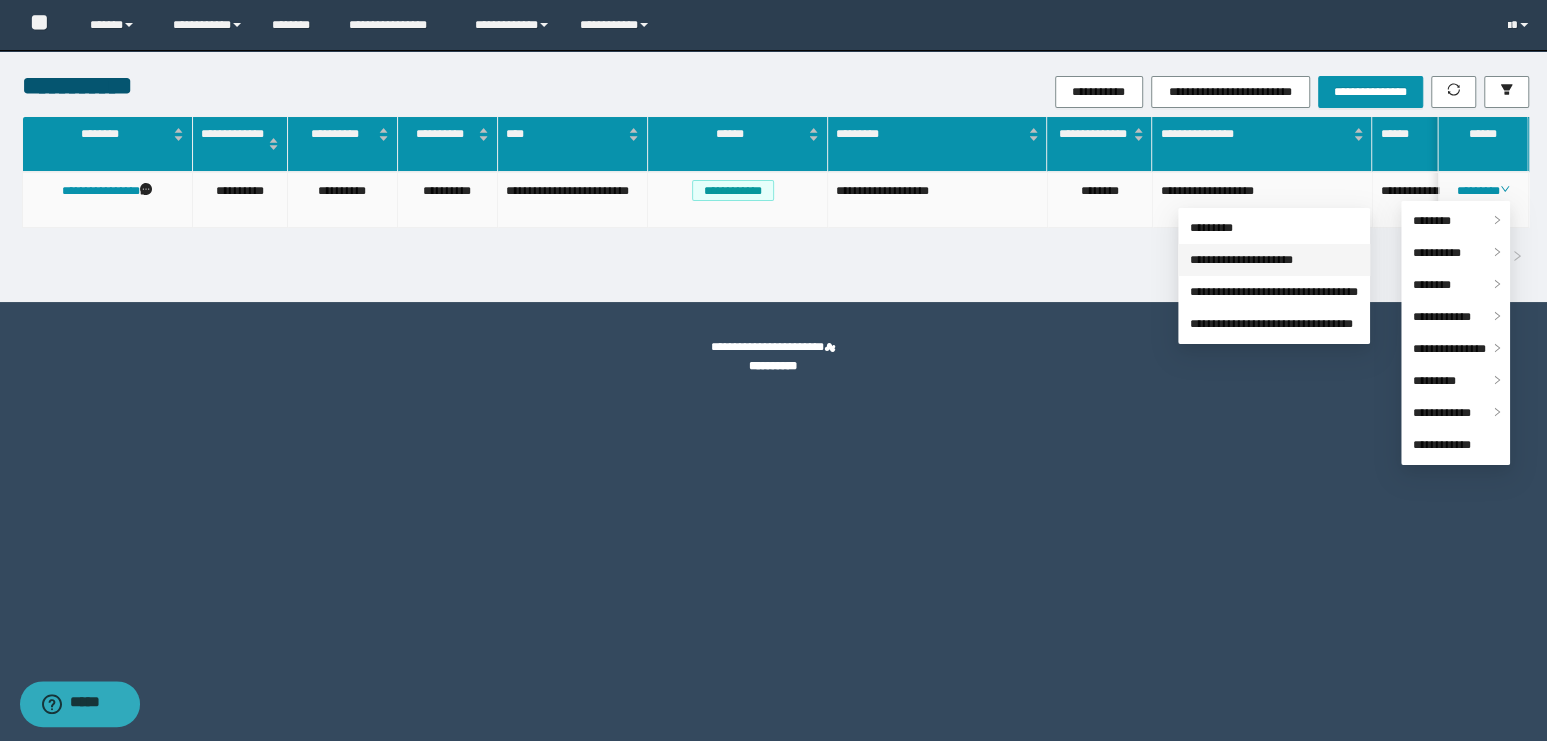 click on "**********" at bounding box center [1241, 260] 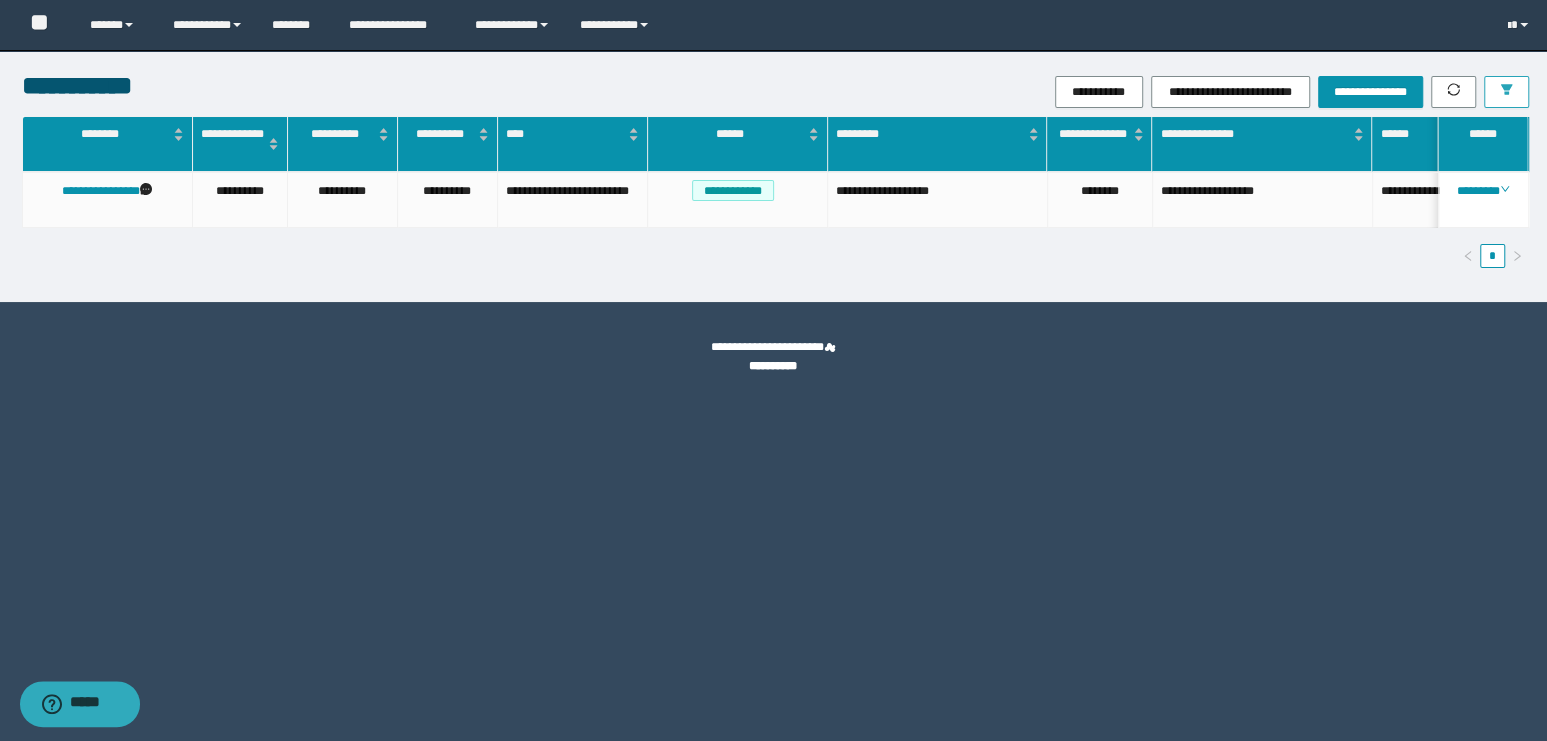 click at bounding box center (1506, 92) 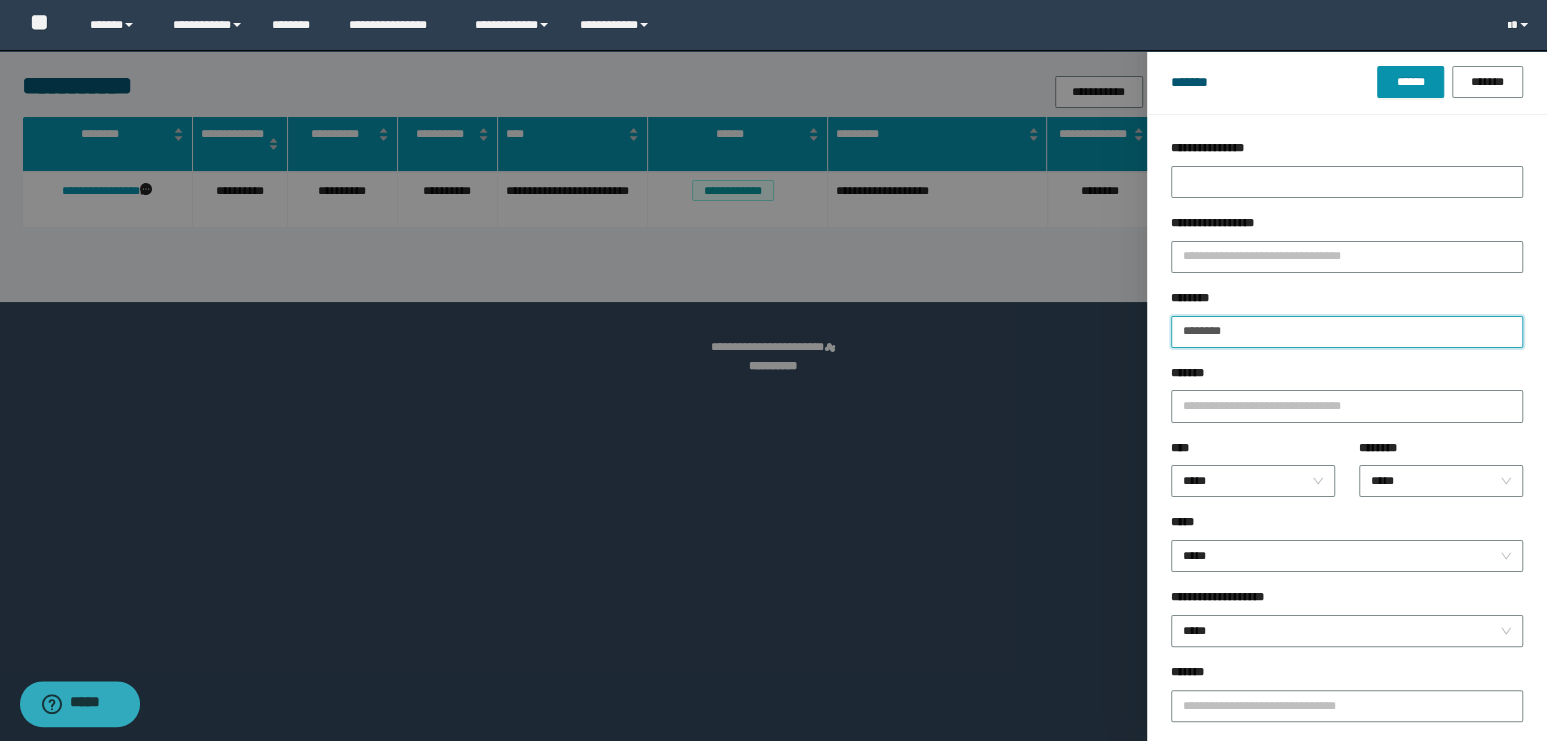 drag, startPoint x: 1285, startPoint y: 323, endPoint x: 1043, endPoint y: 290, distance: 244.23964 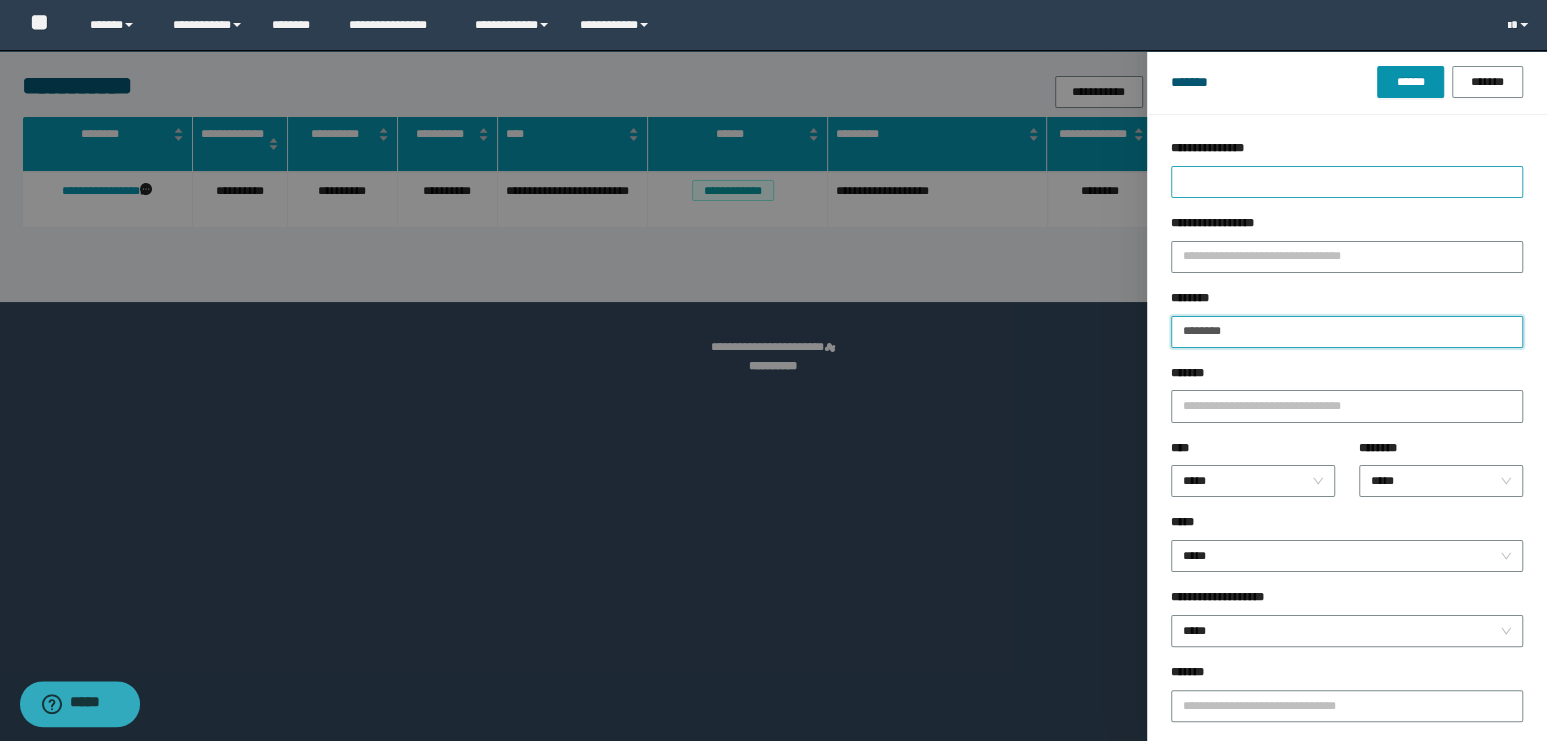 paste 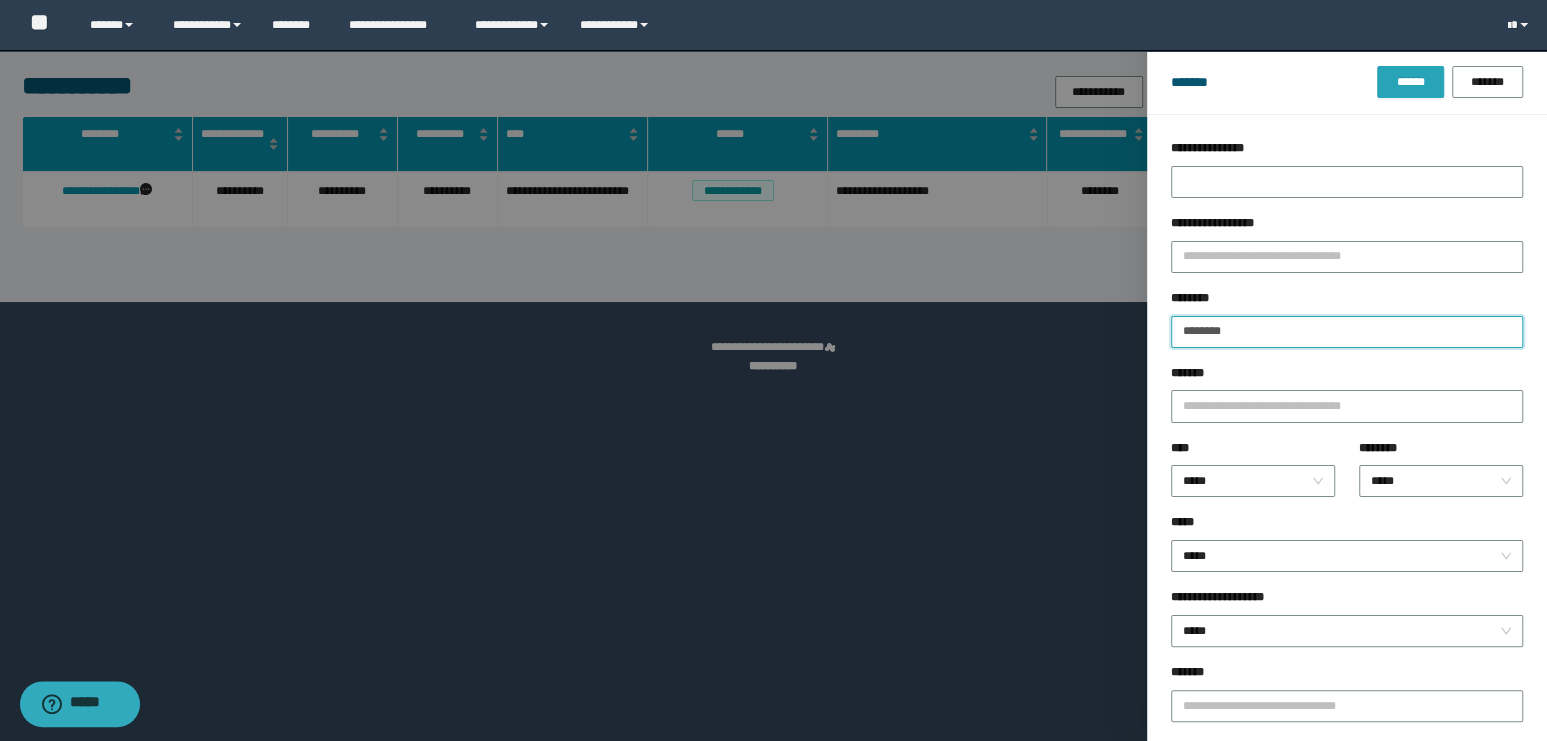 type on "********" 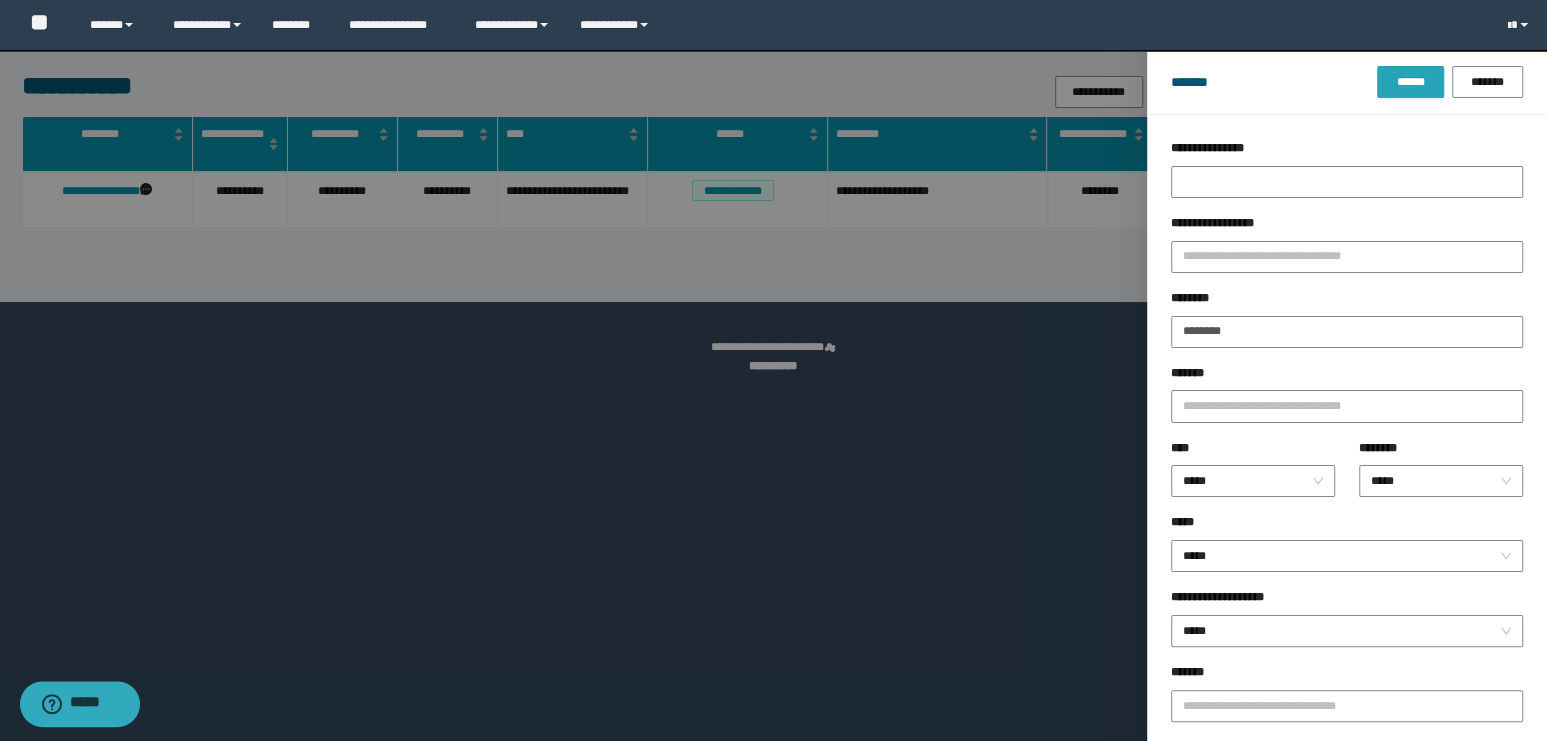click on "******" at bounding box center [1410, 82] 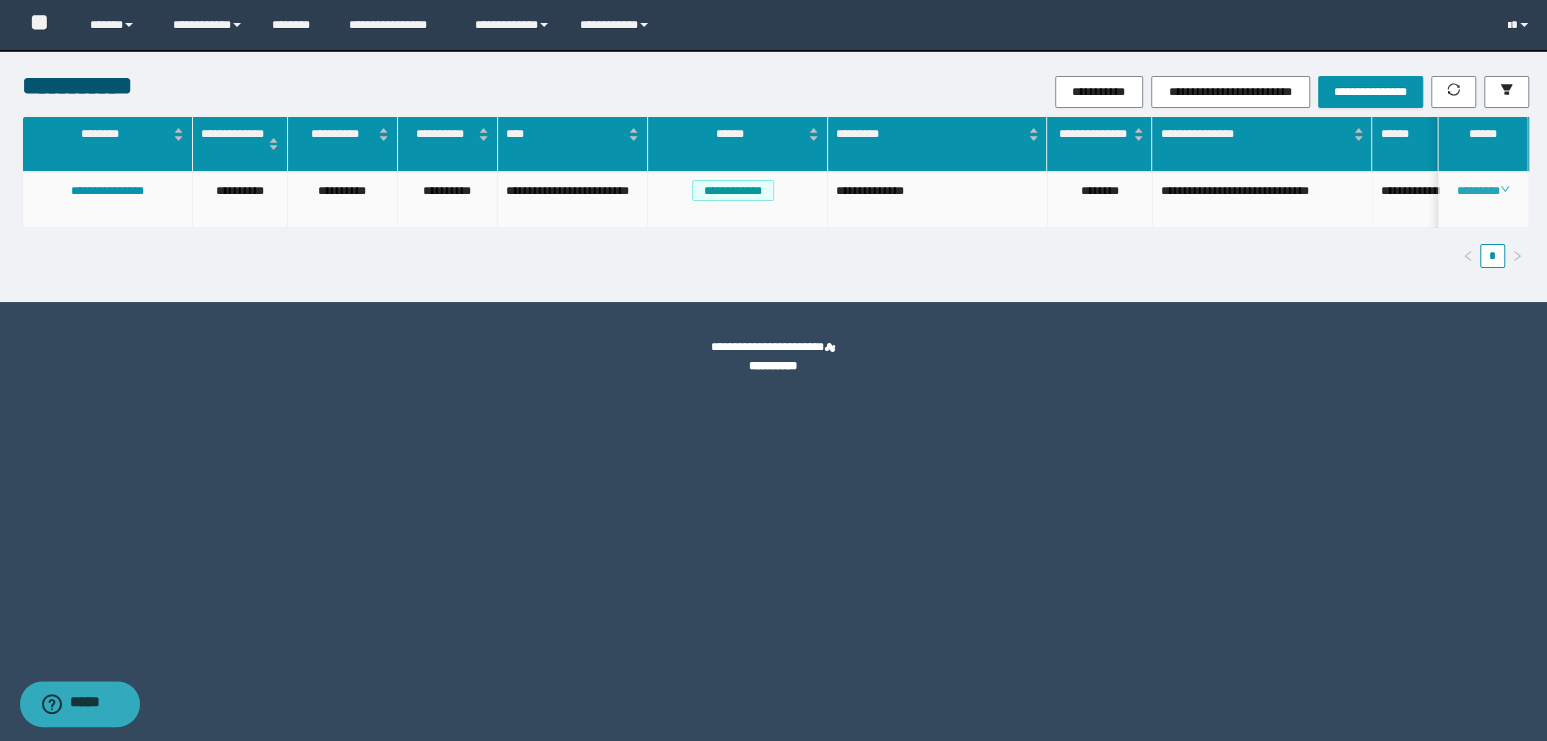 click 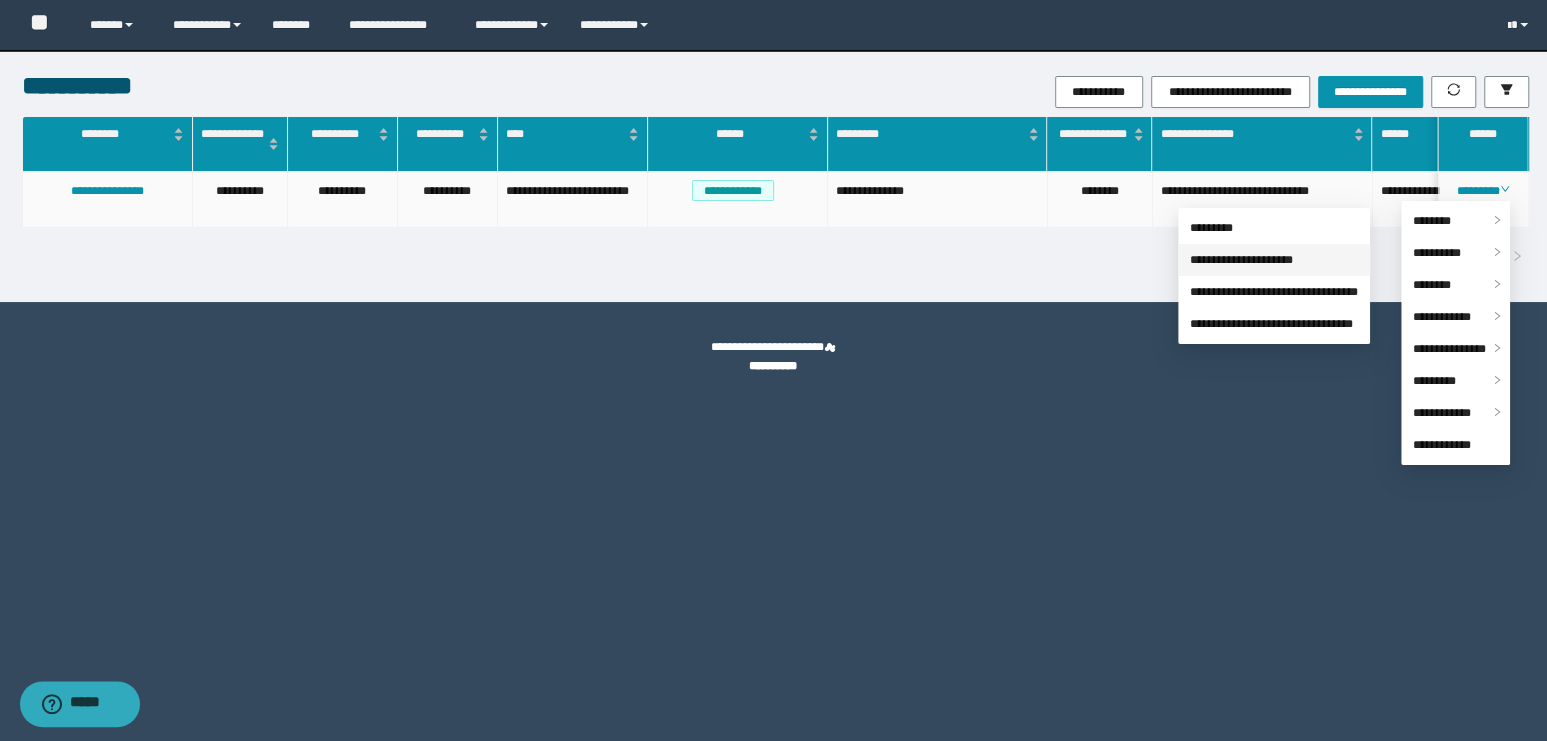 click on "**********" at bounding box center (1241, 260) 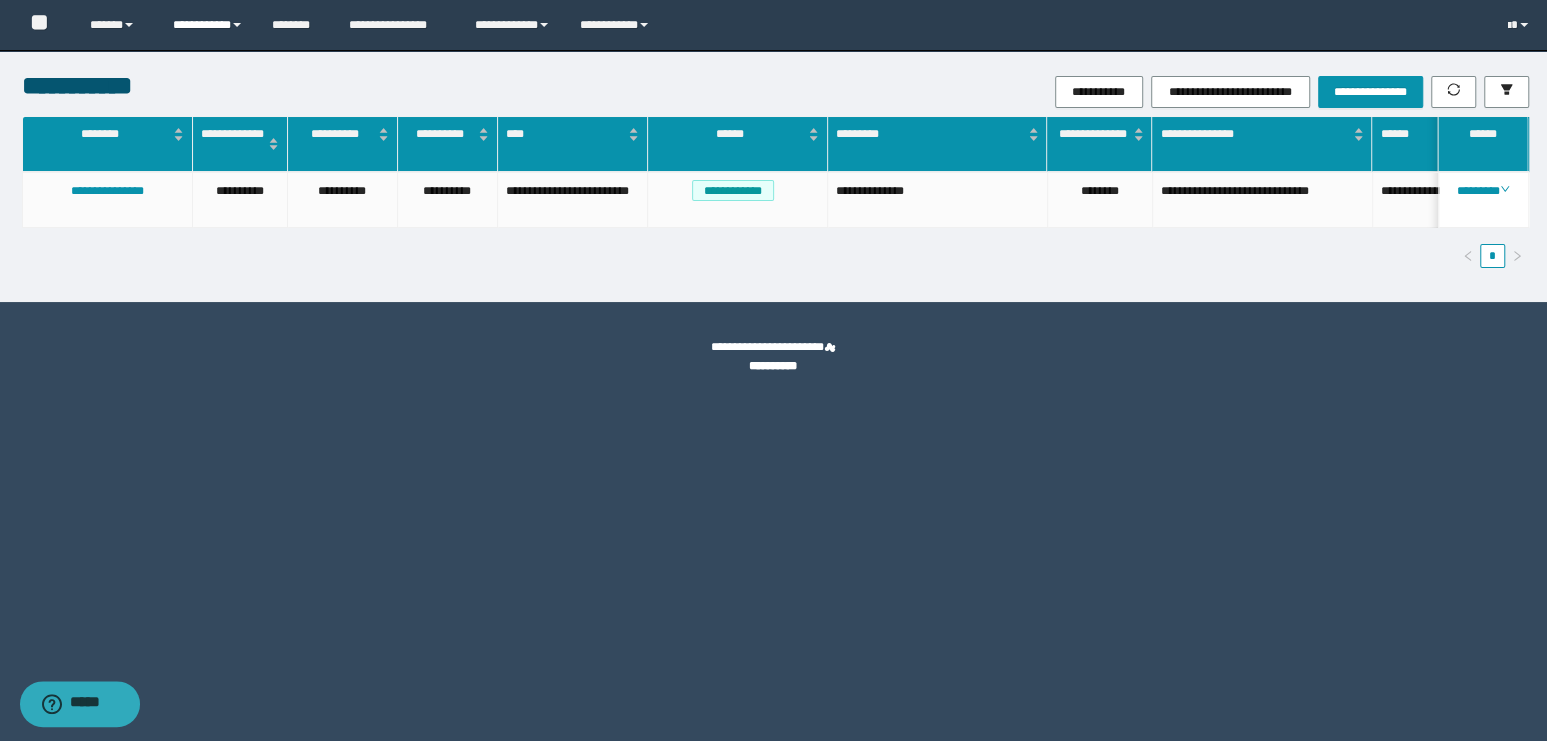 click on "**********" at bounding box center [207, 25] 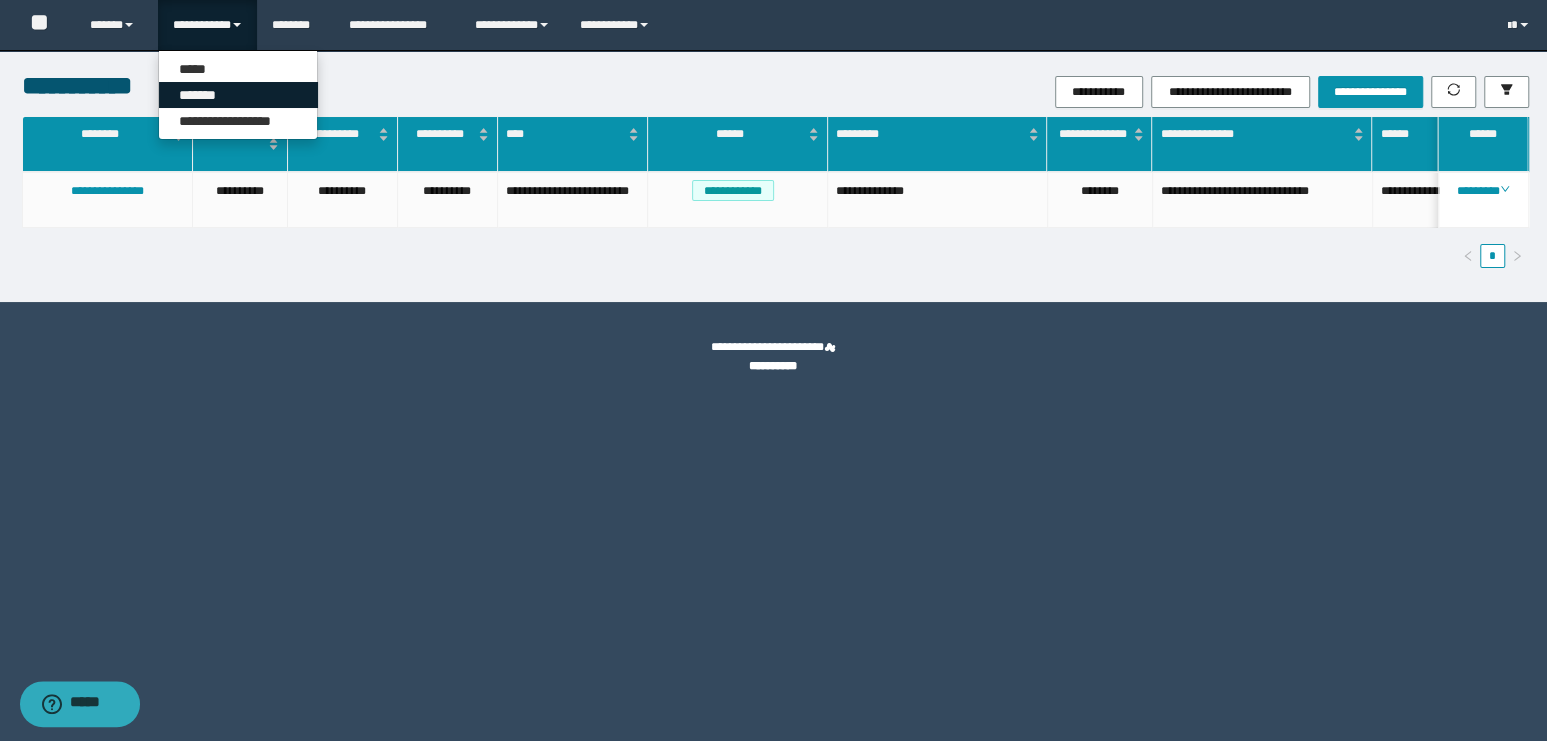 click on "*******" at bounding box center (238, 95) 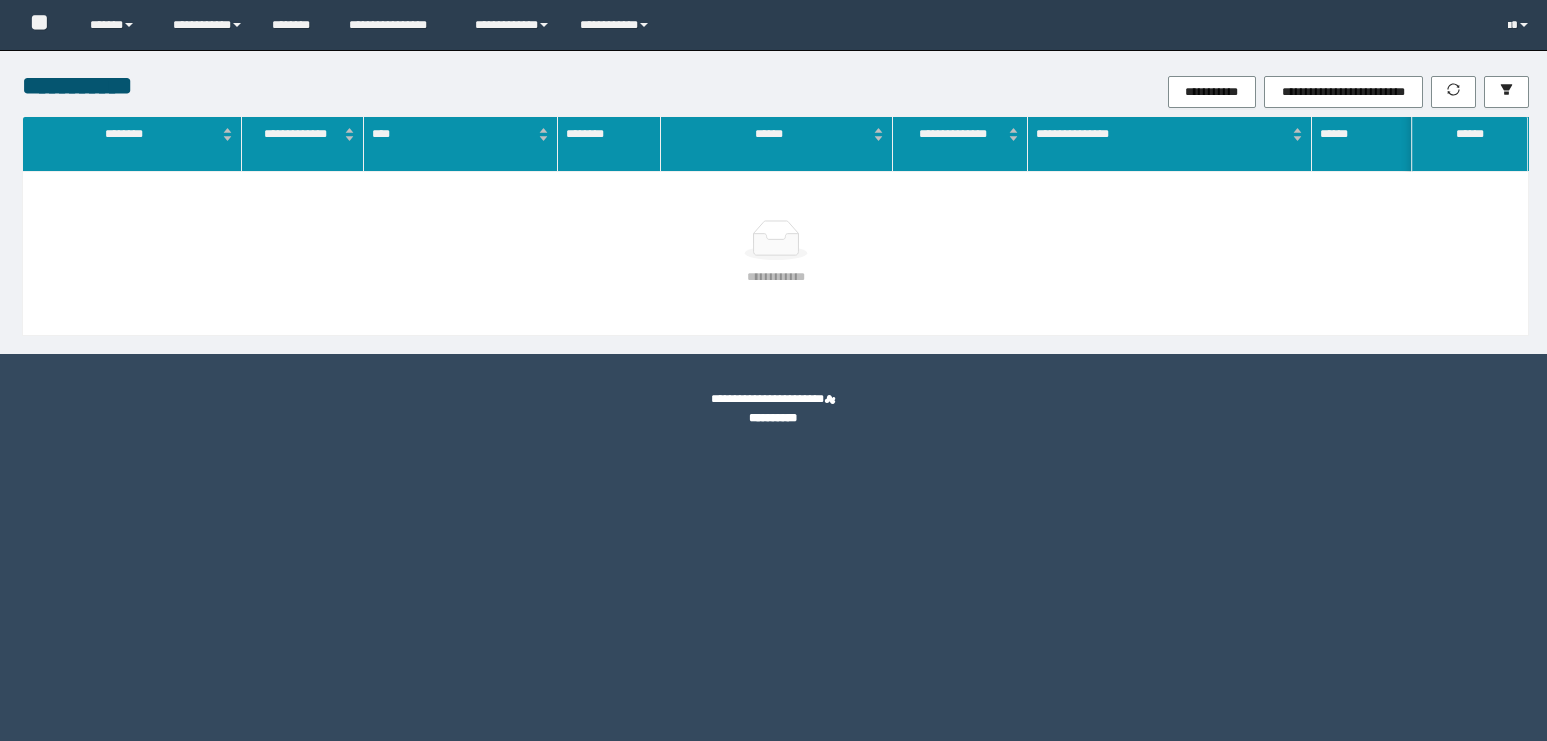 scroll, scrollTop: 0, scrollLeft: 0, axis: both 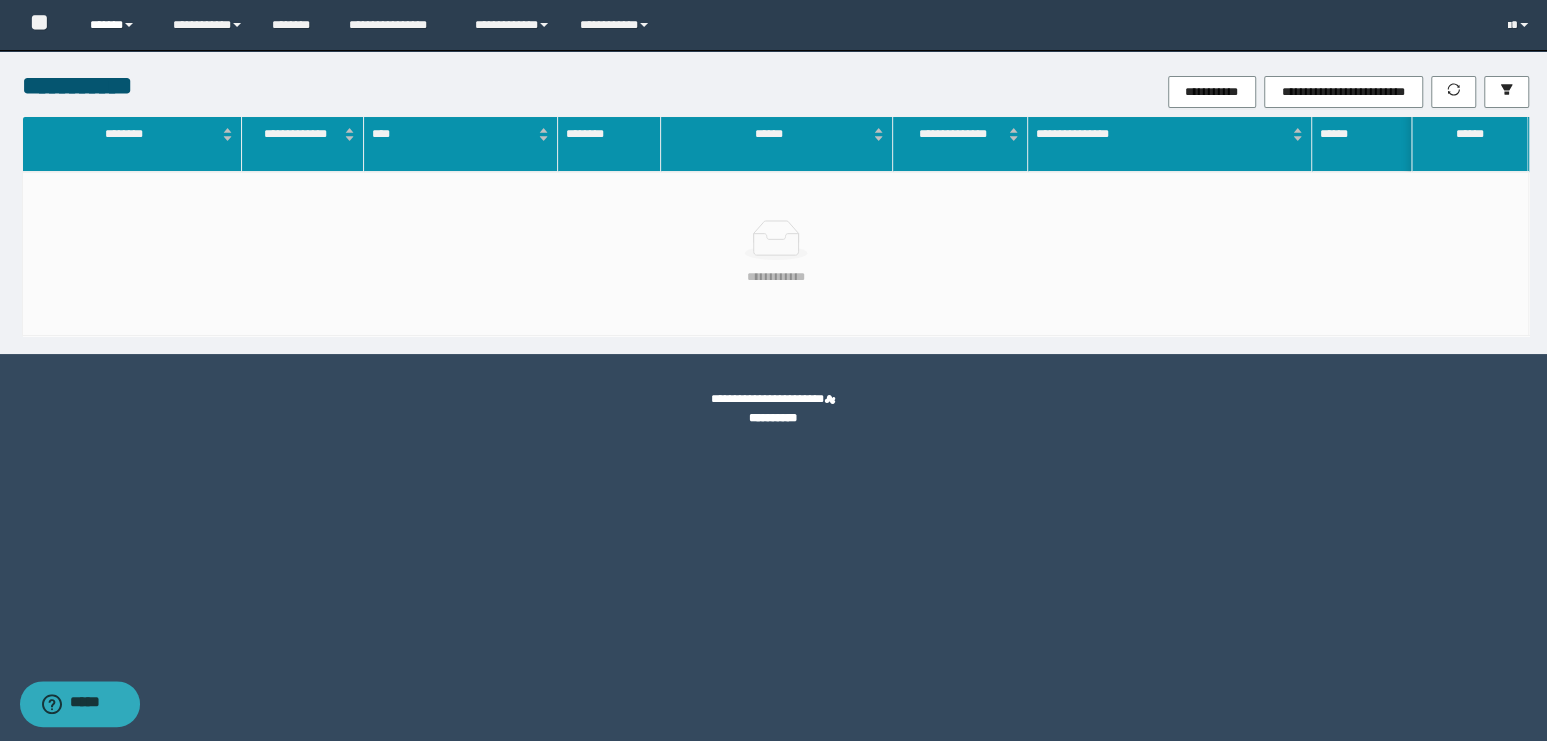 click on "******" at bounding box center [116, 25] 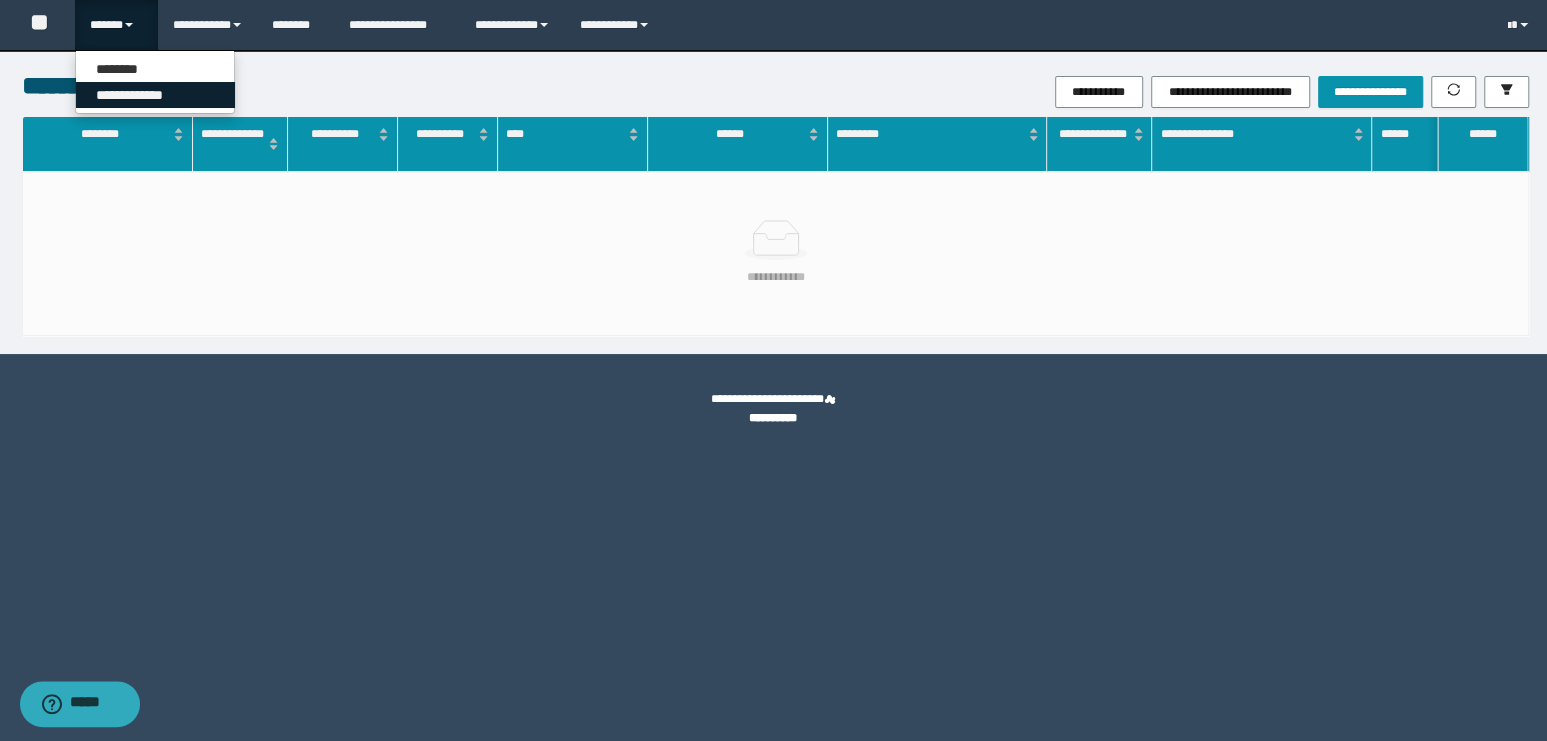 click on "**********" at bounding box center (155, 95) 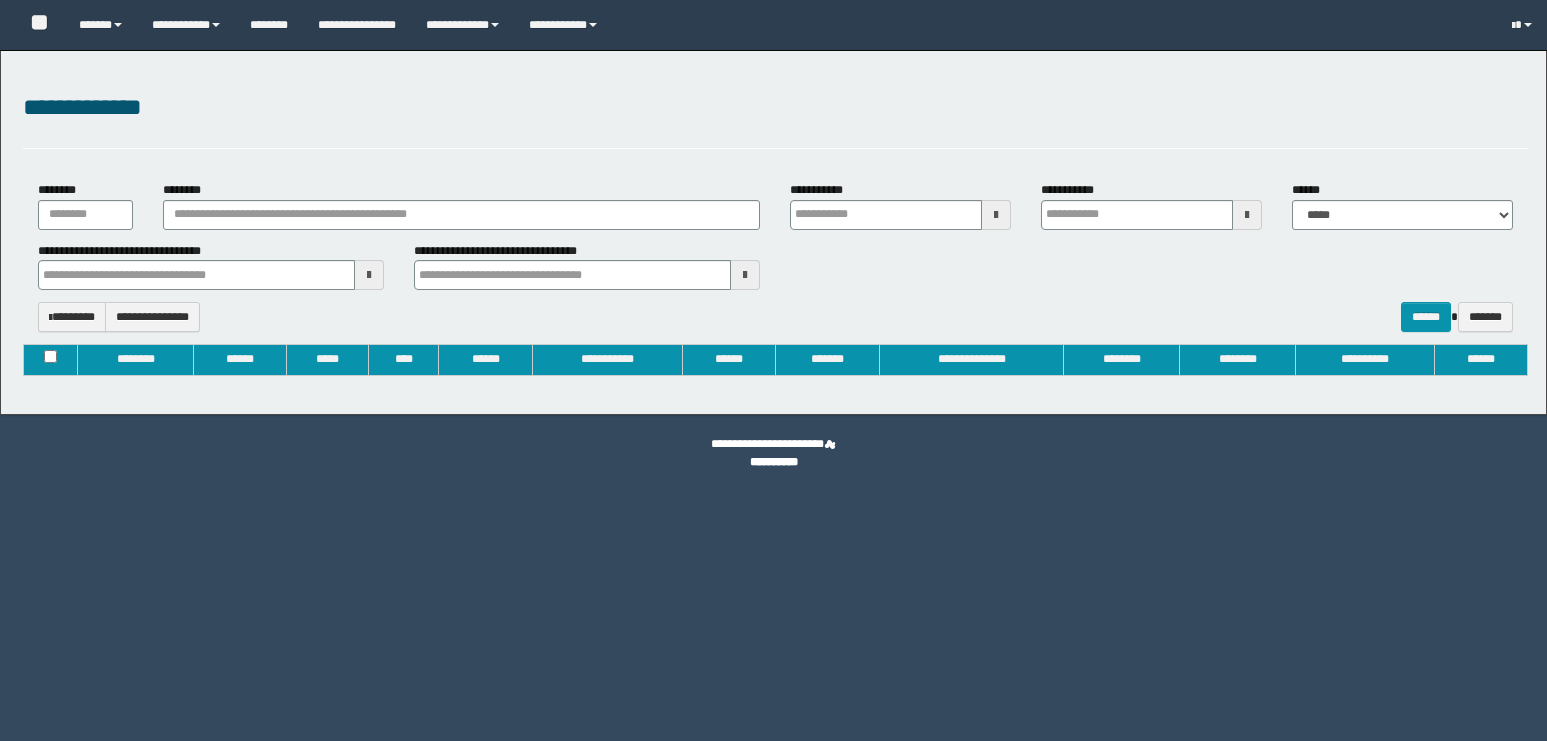 type on "**********" 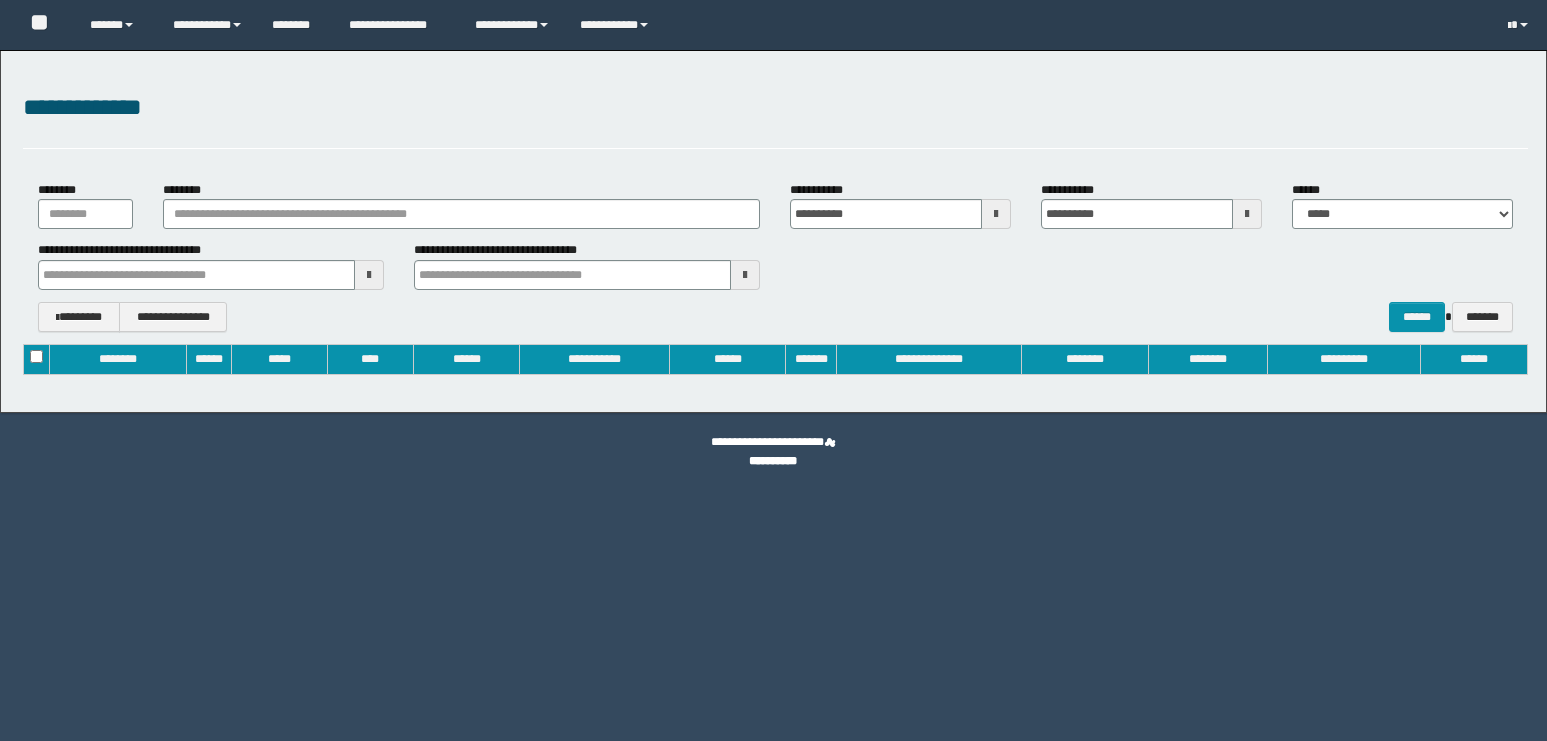 scroll, scrollTop: 0, scrollLeft: 0, axis: both 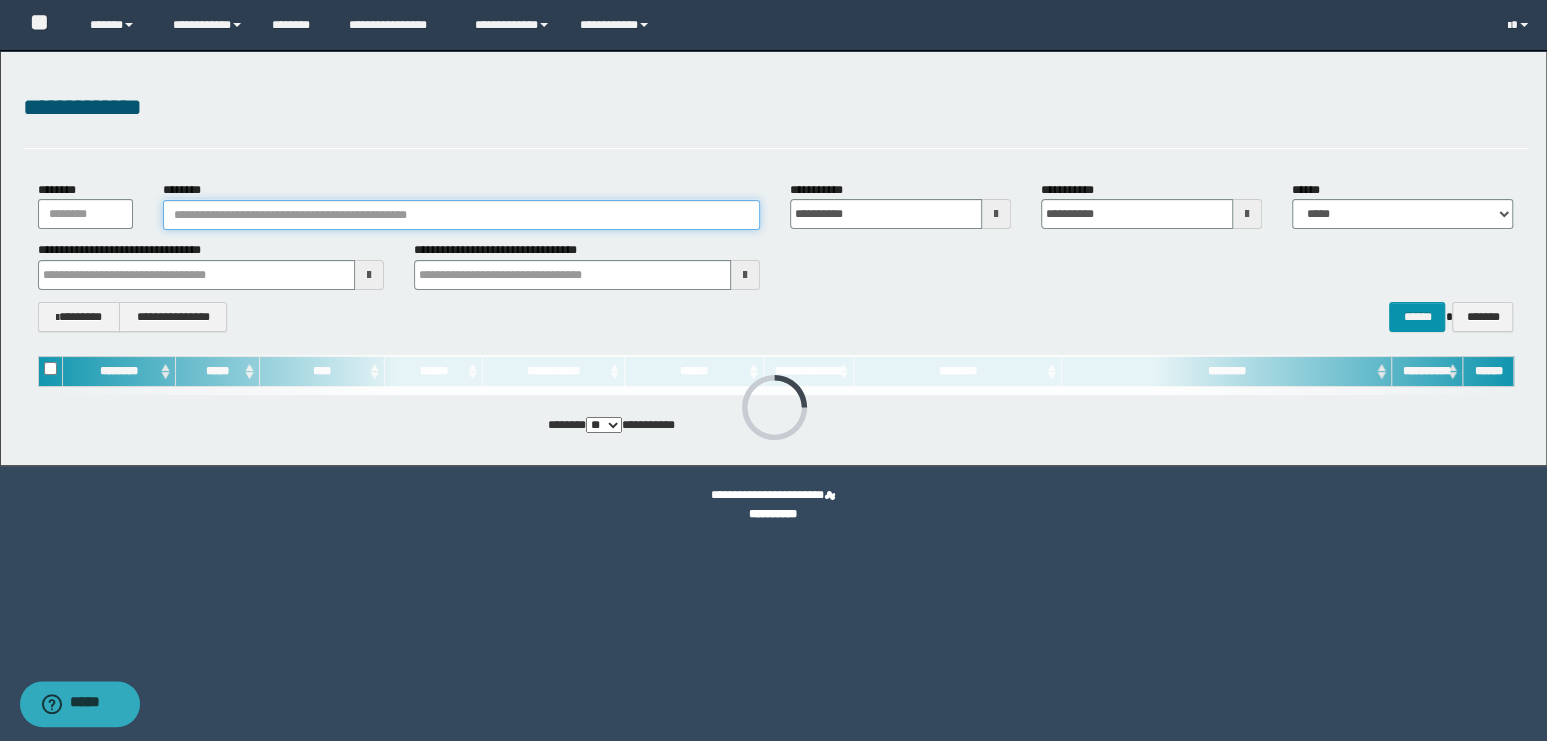 click on "********" at bounding box center (461, 215) 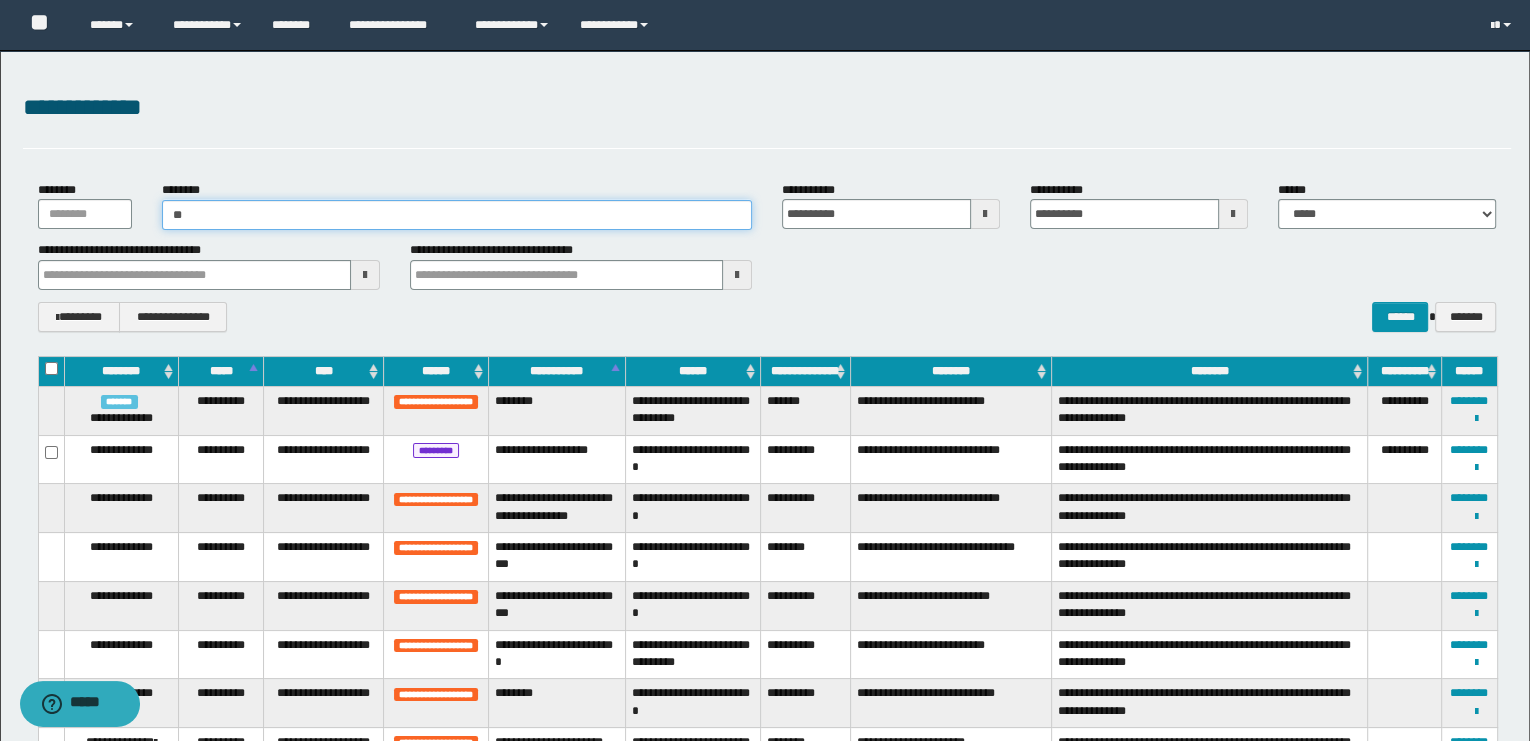 type on "*" 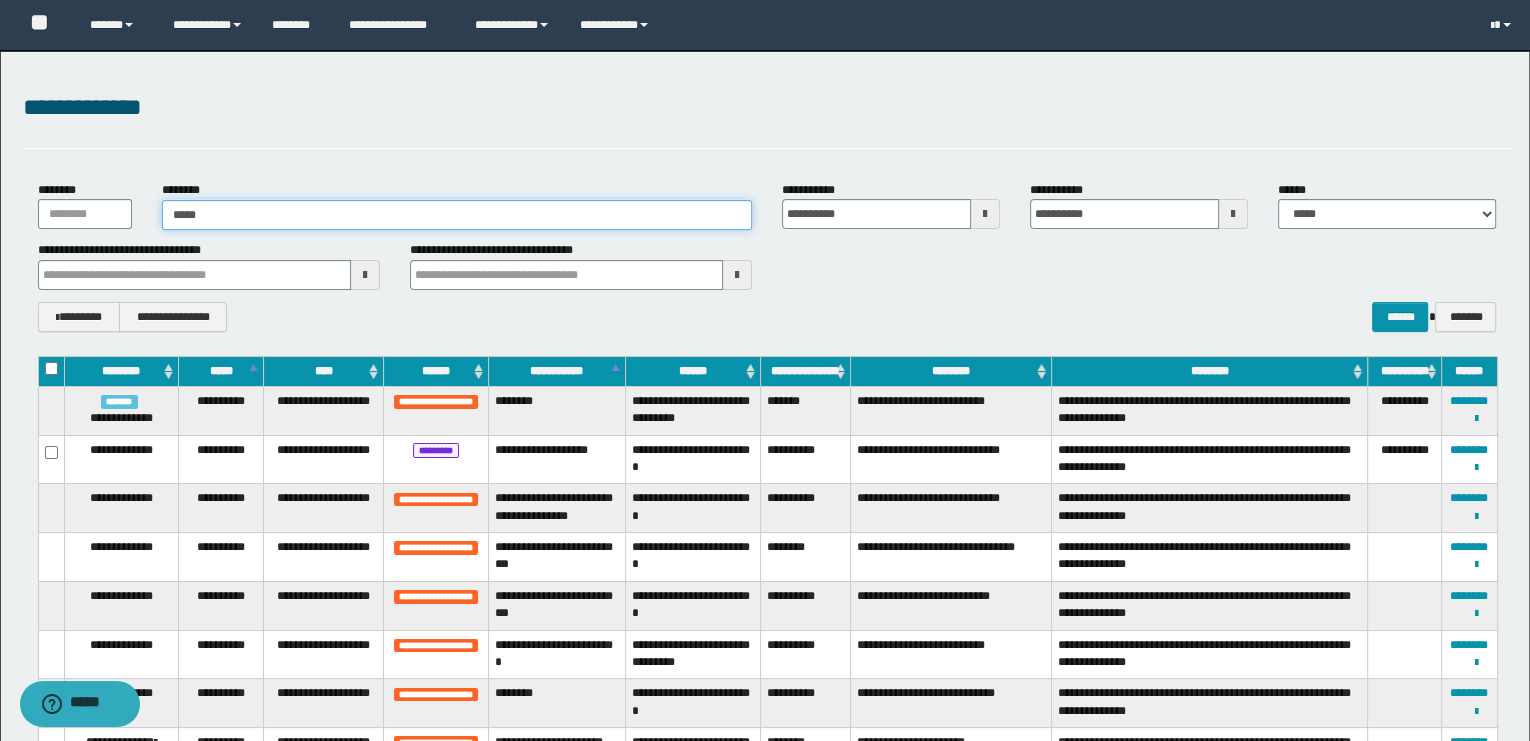 type on "******" 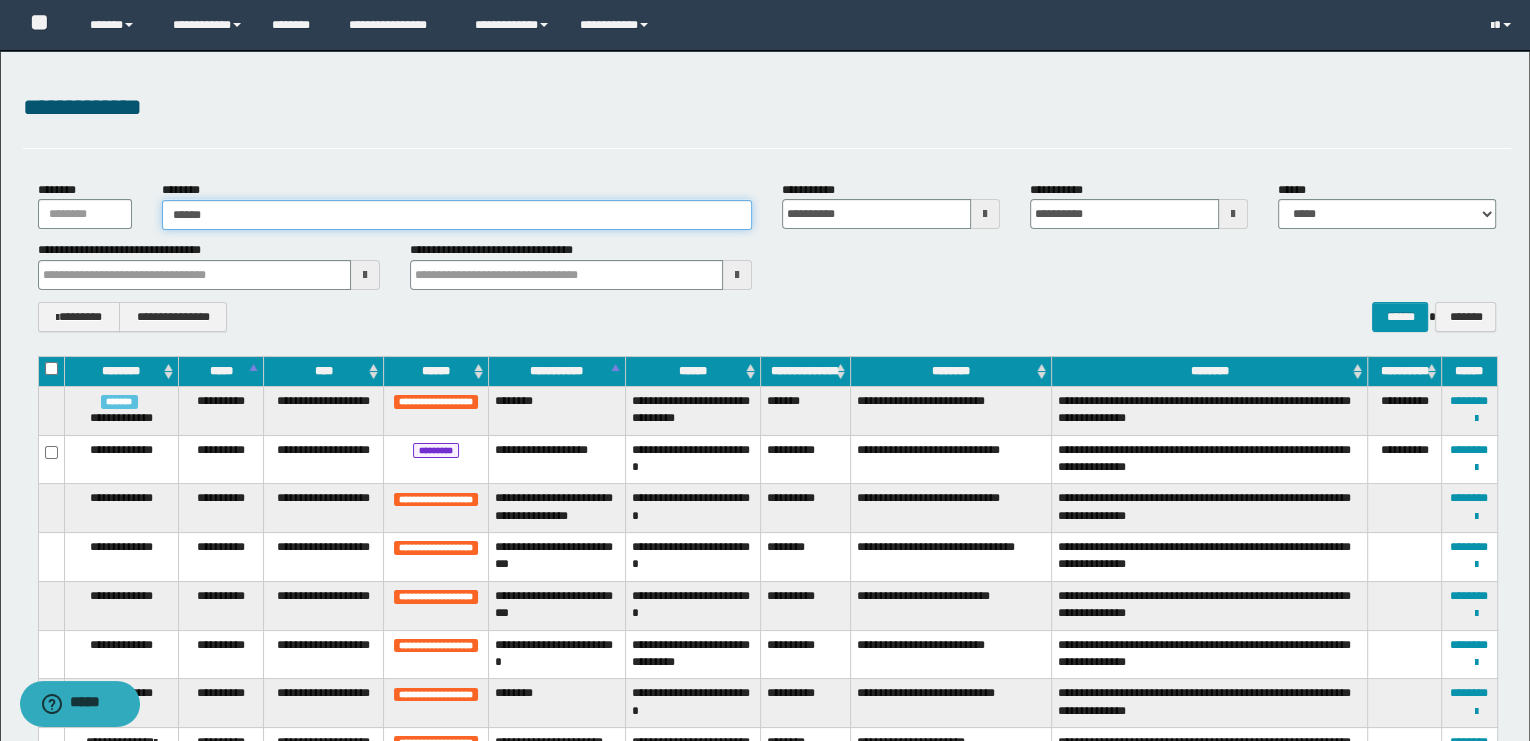 type on "******" 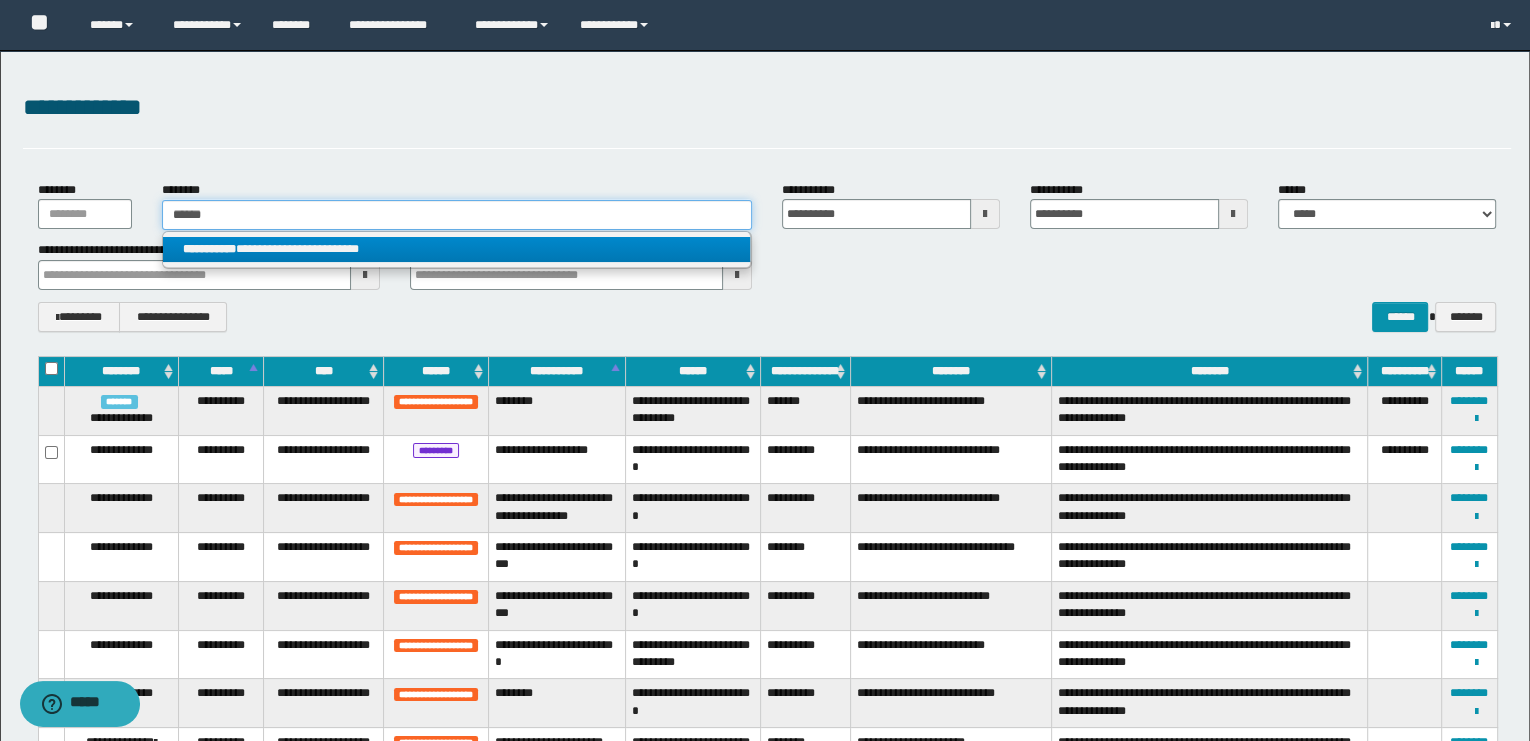 type on "******" 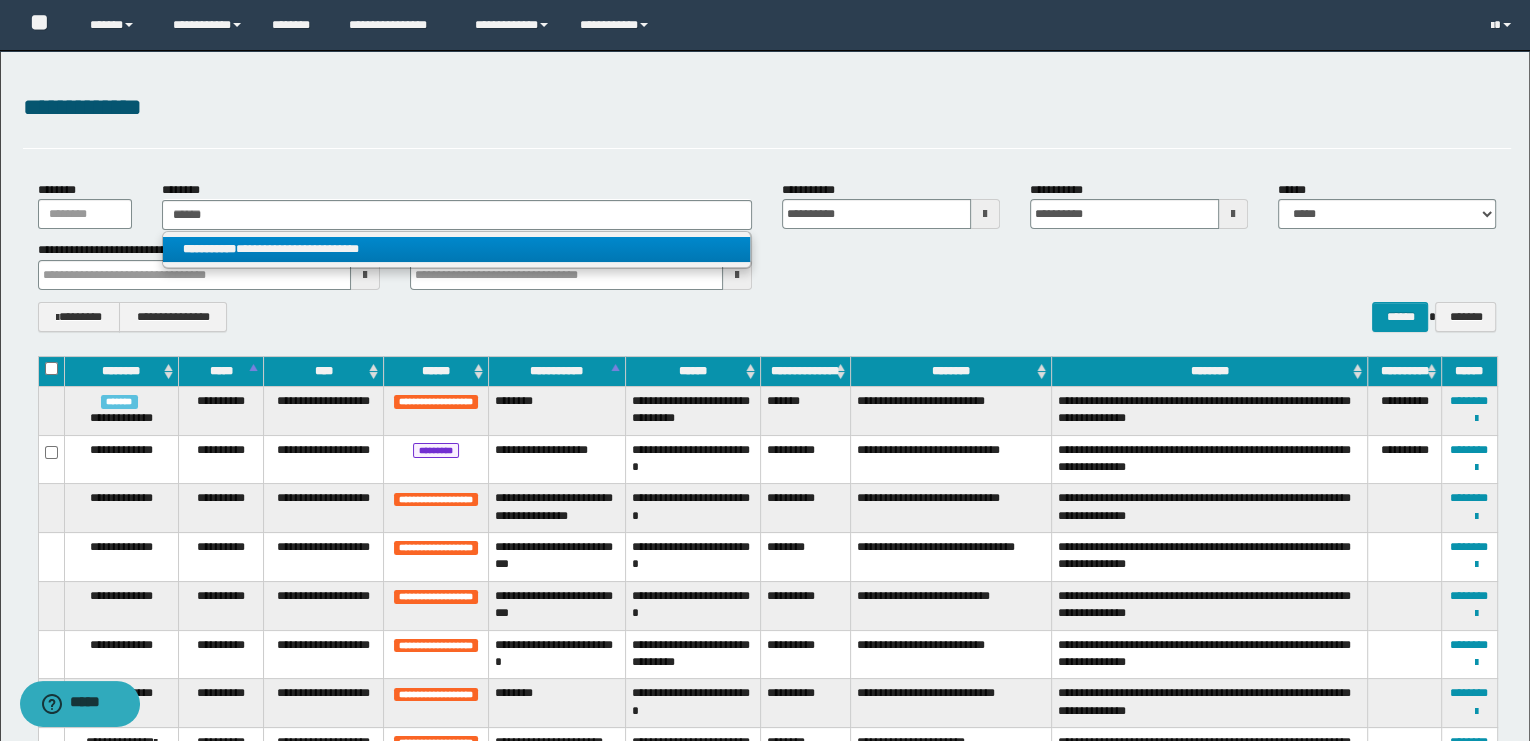 click on "**********" at bounding box center [457, 249] 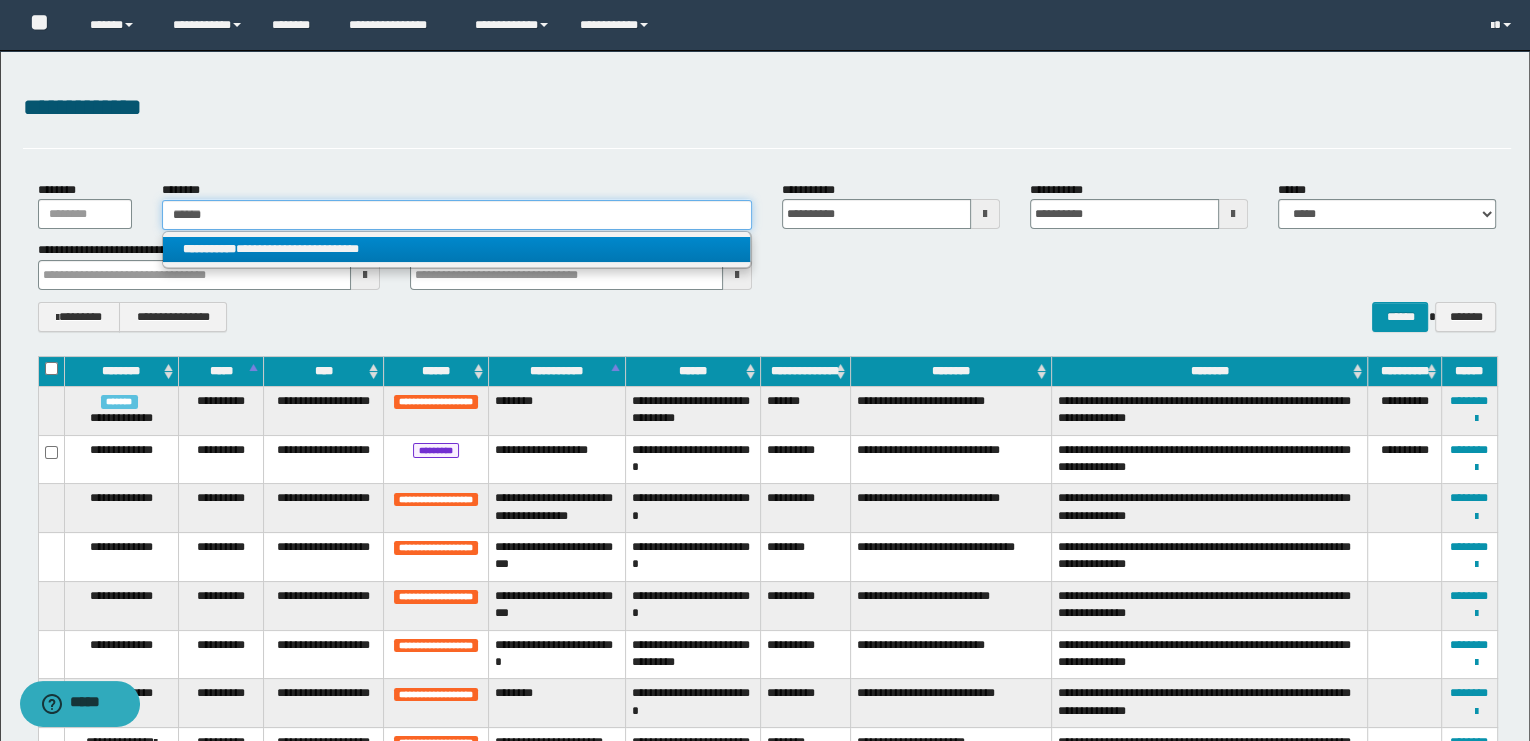 type 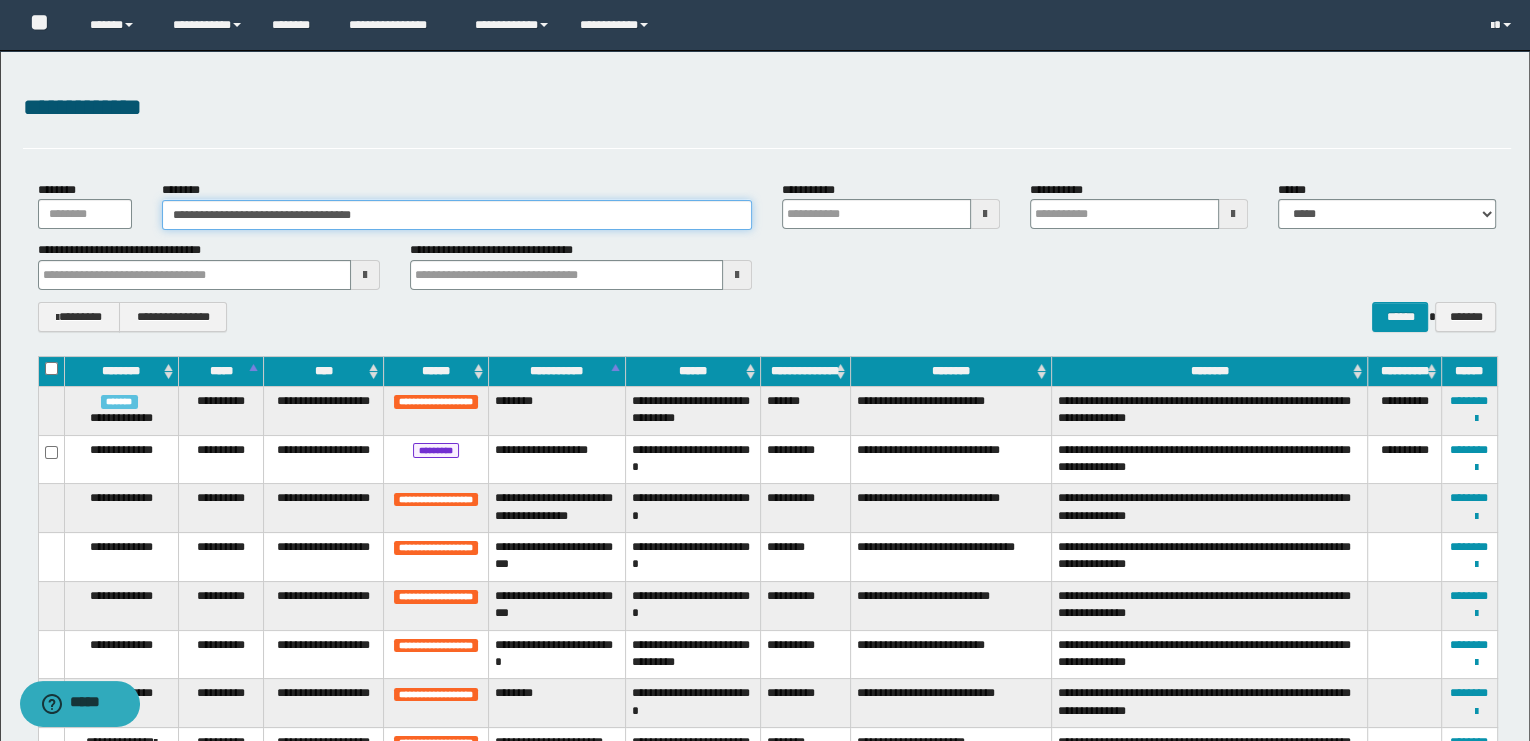 type 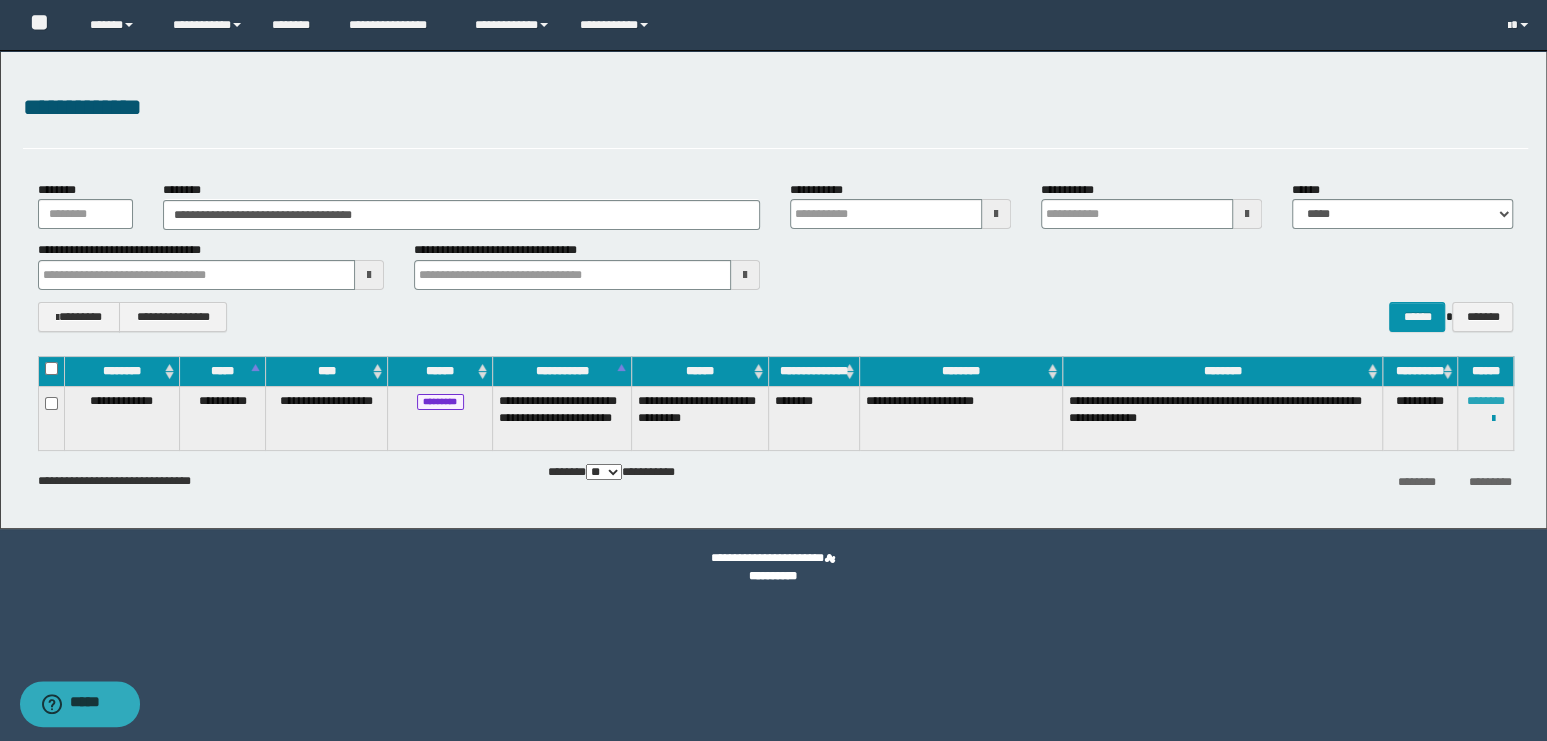 click on "********" at bounding box center [1485, 401] 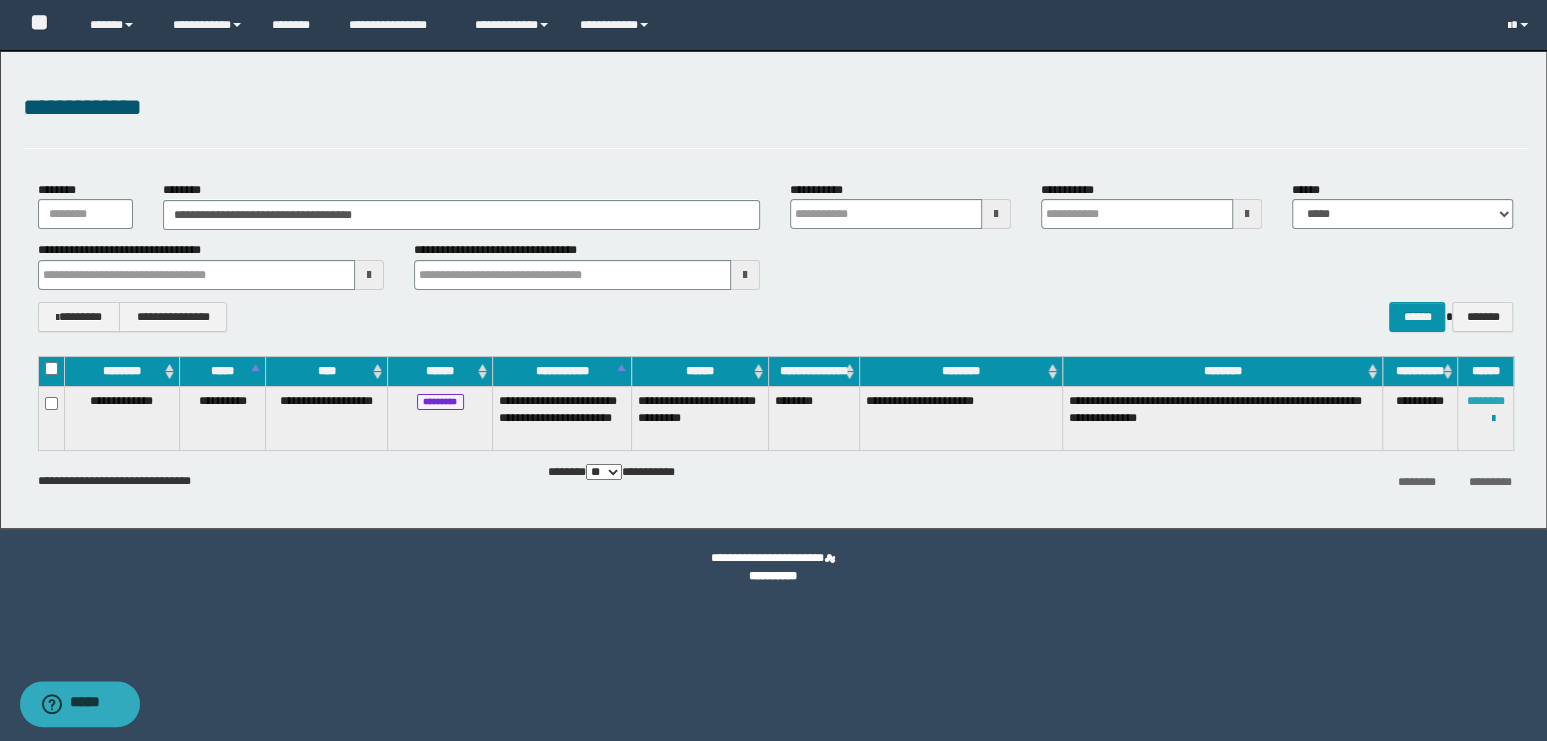 type 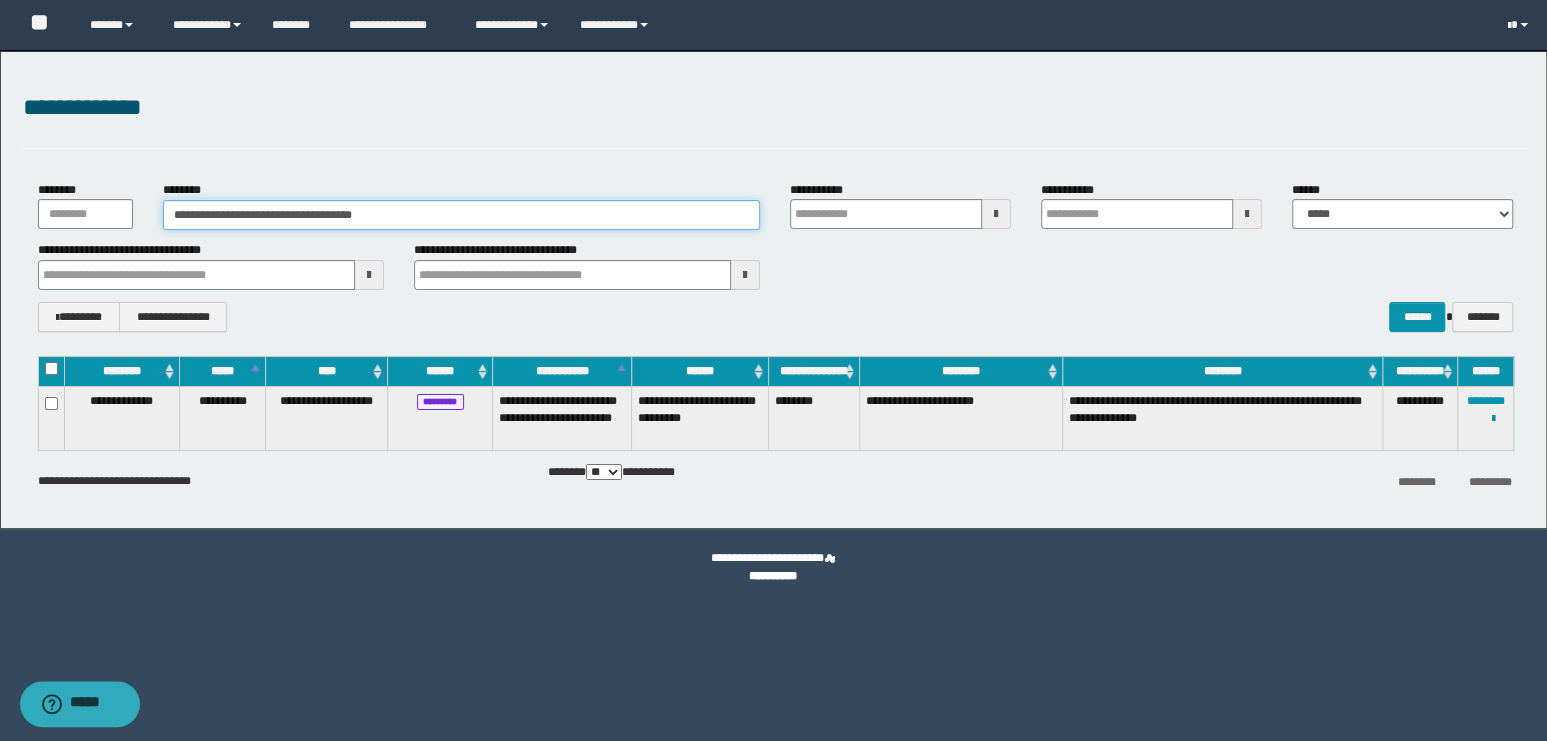 drag, startPoint x: 438, startPoint y: 219, endPoint x: 57, endPoint y: 182, distance: 382.79236 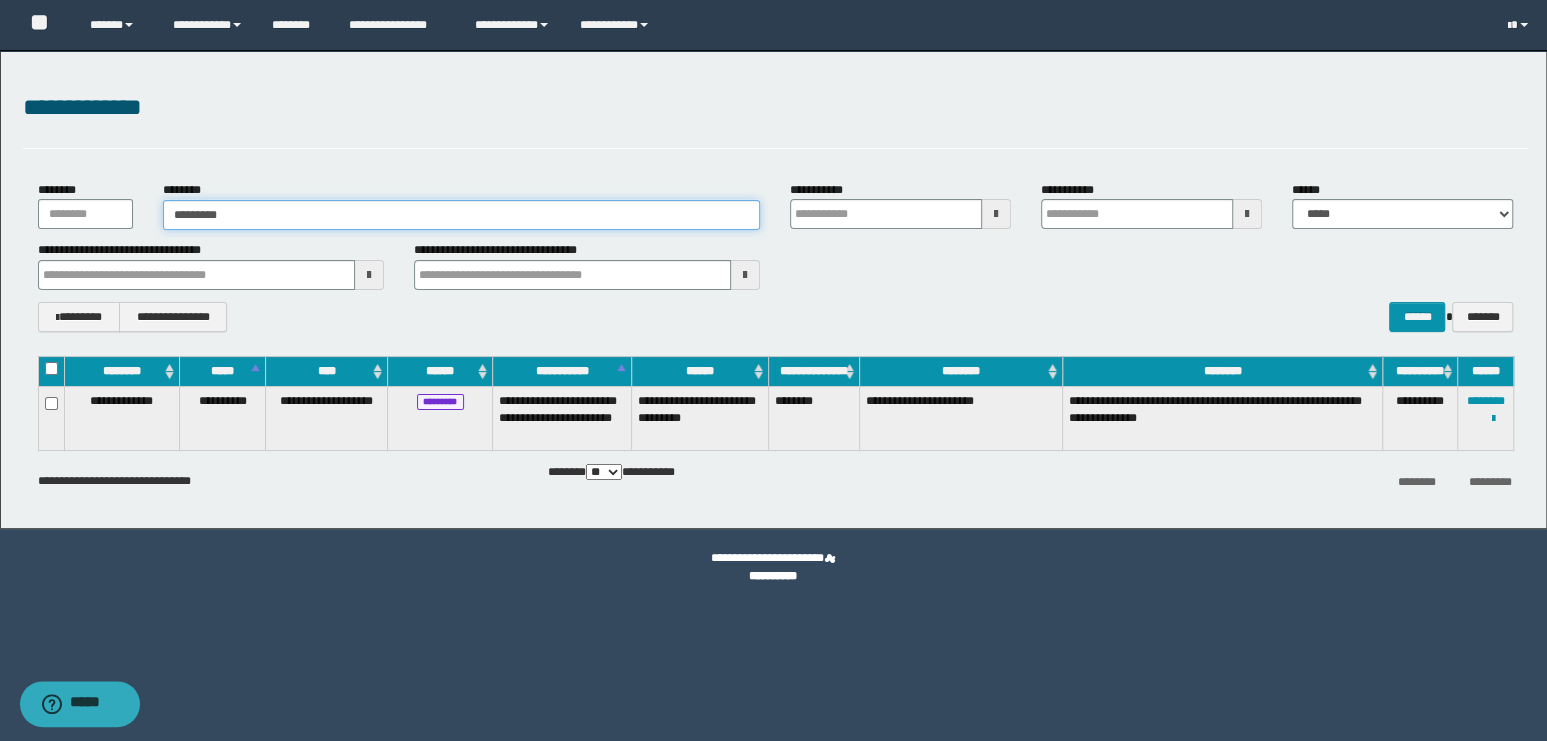 type on "**********" 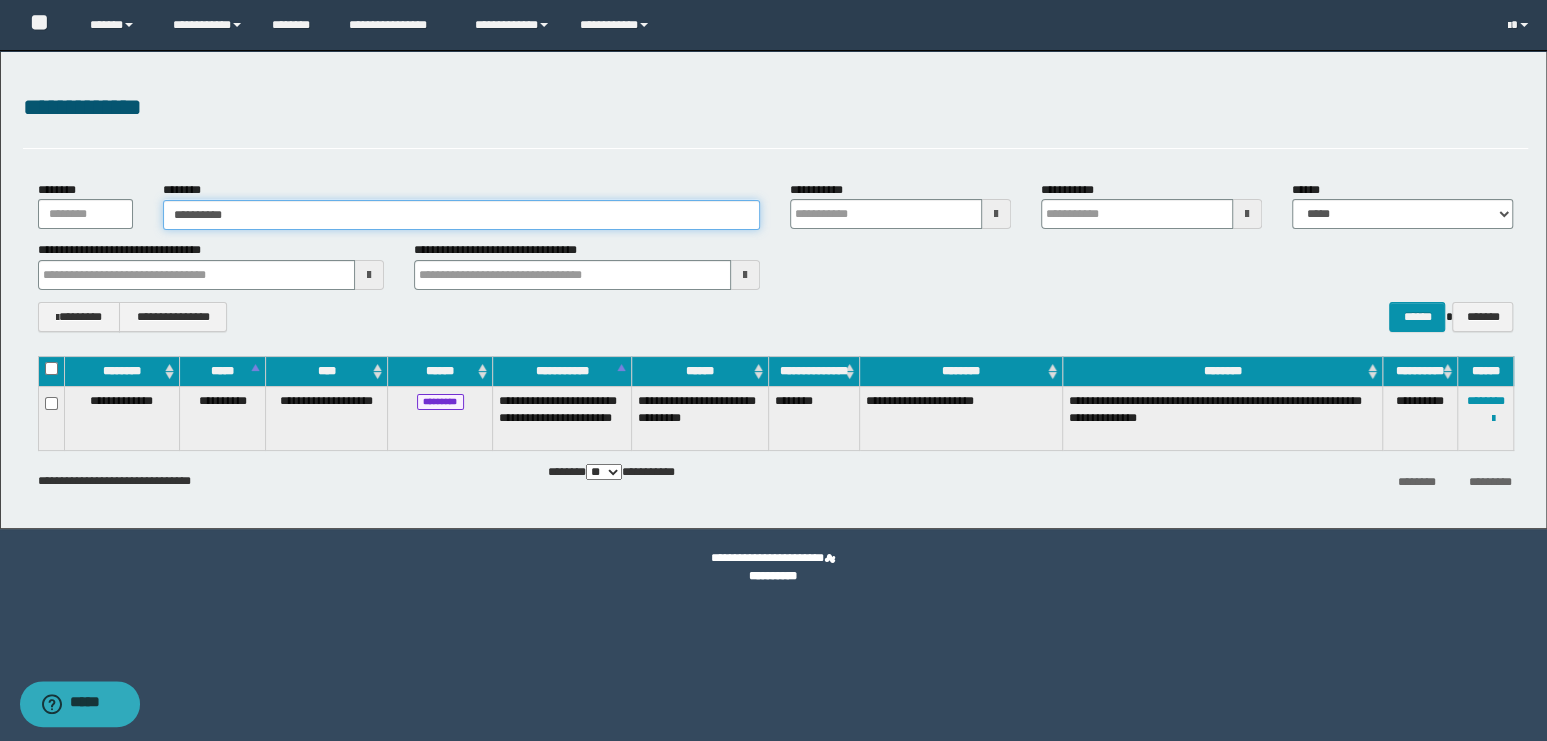type on "**********" 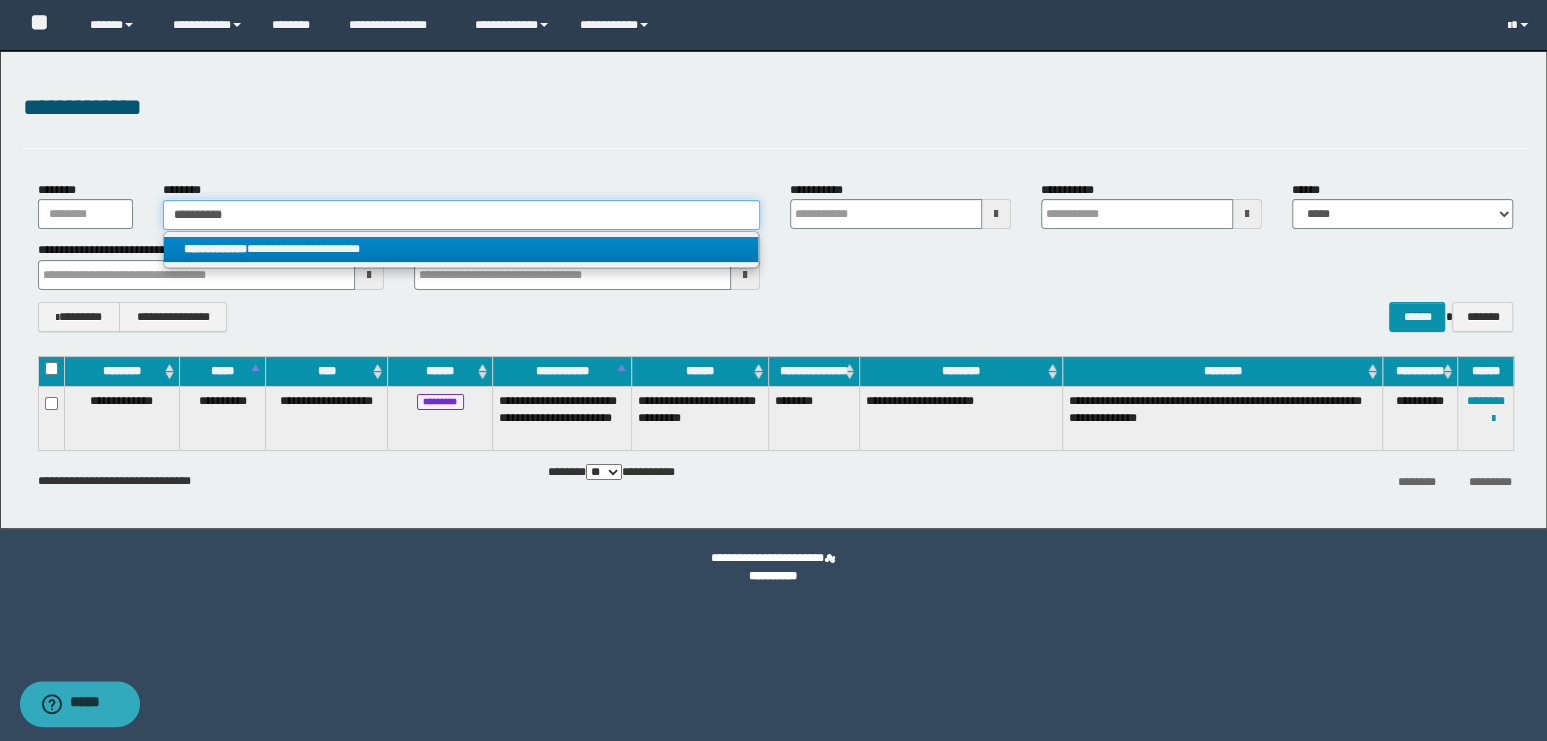 type on "**********" 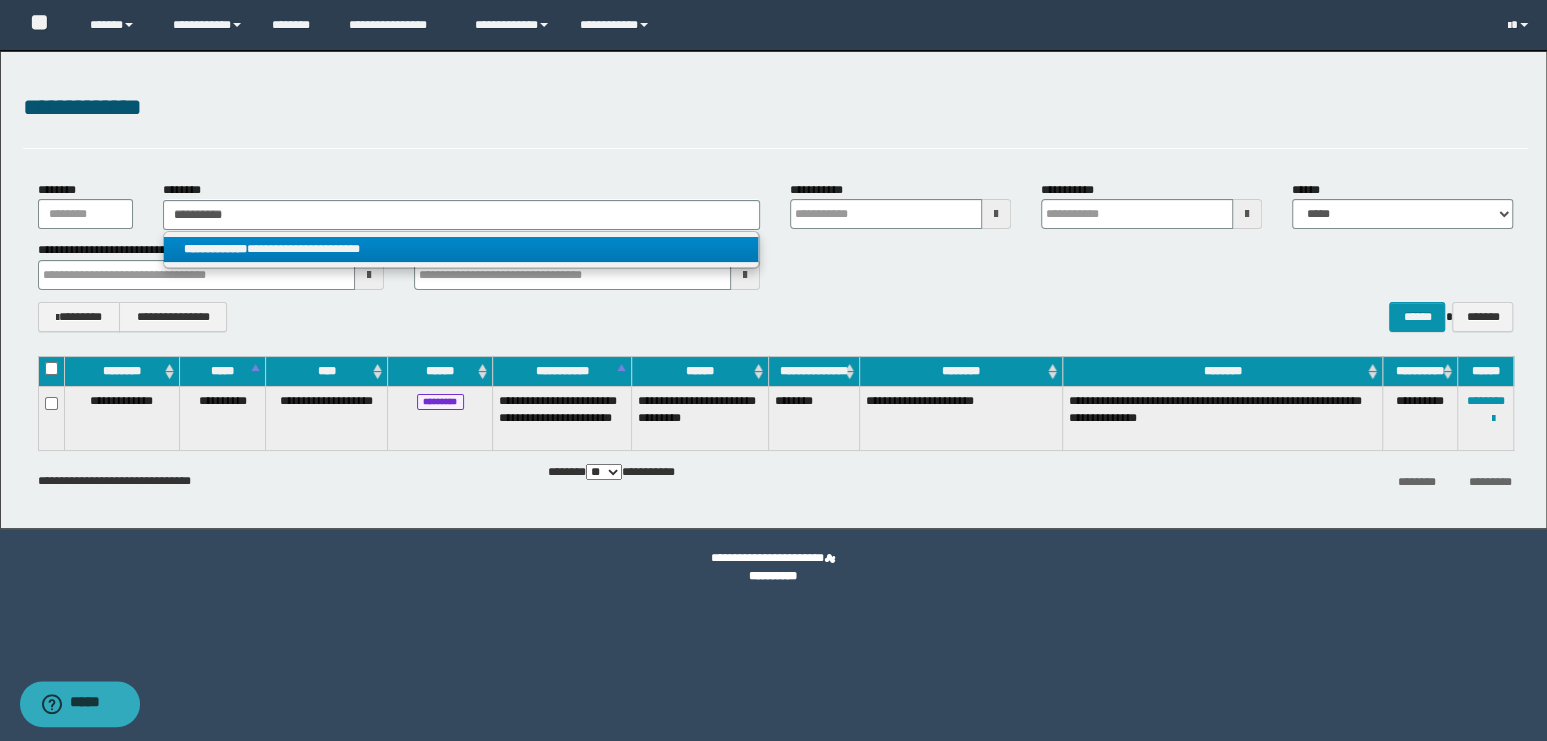 click on "**********" at bounding box center [461, 249] 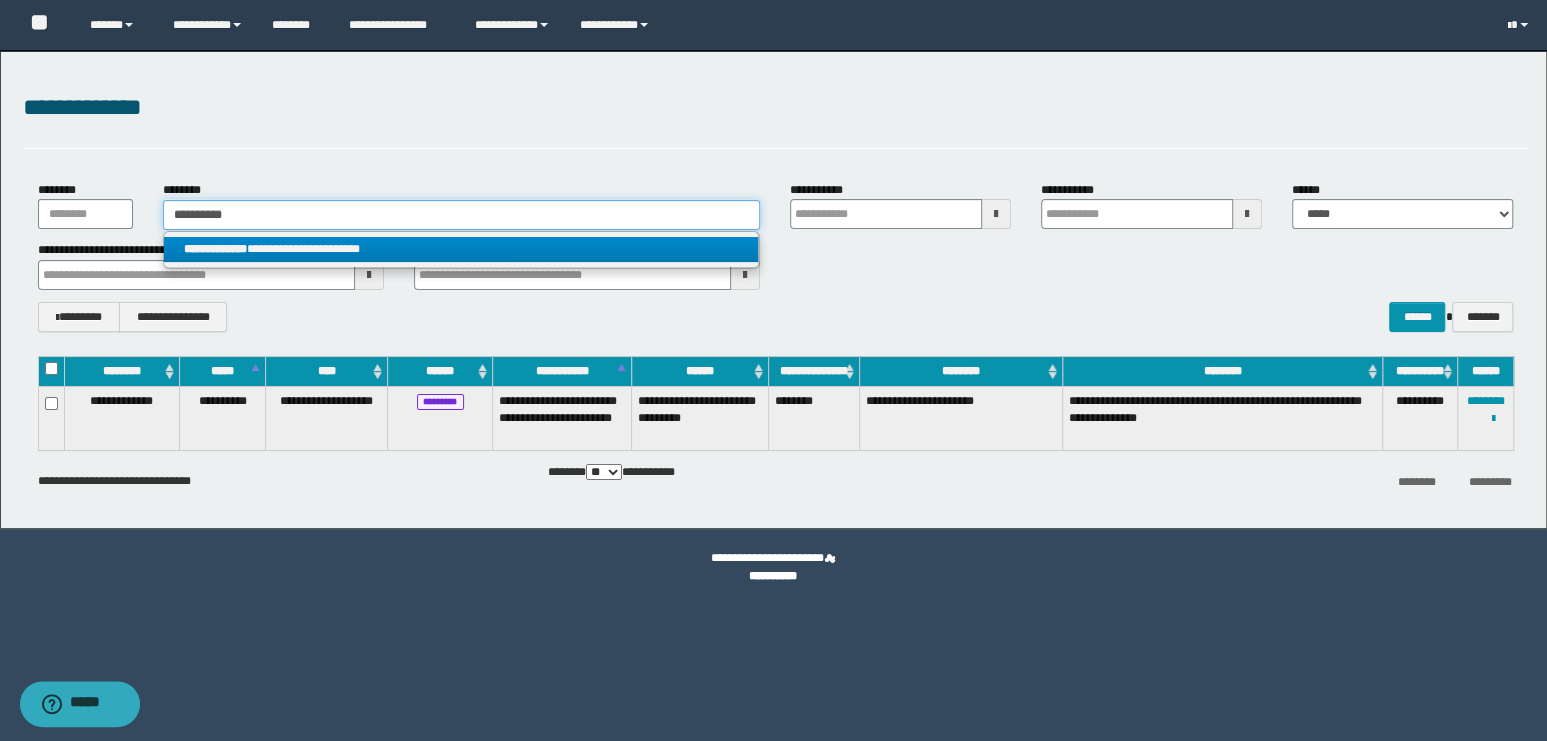 type 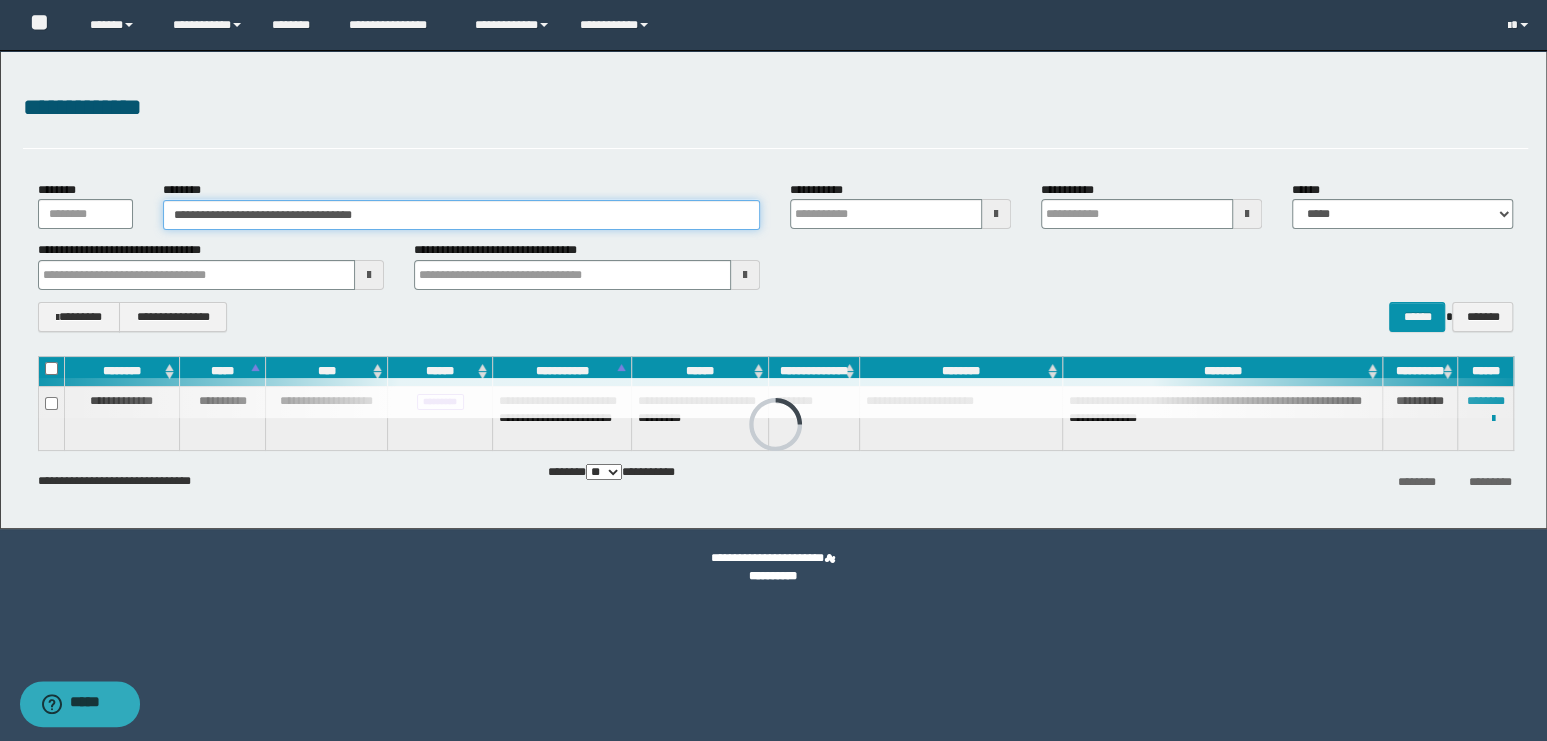 type 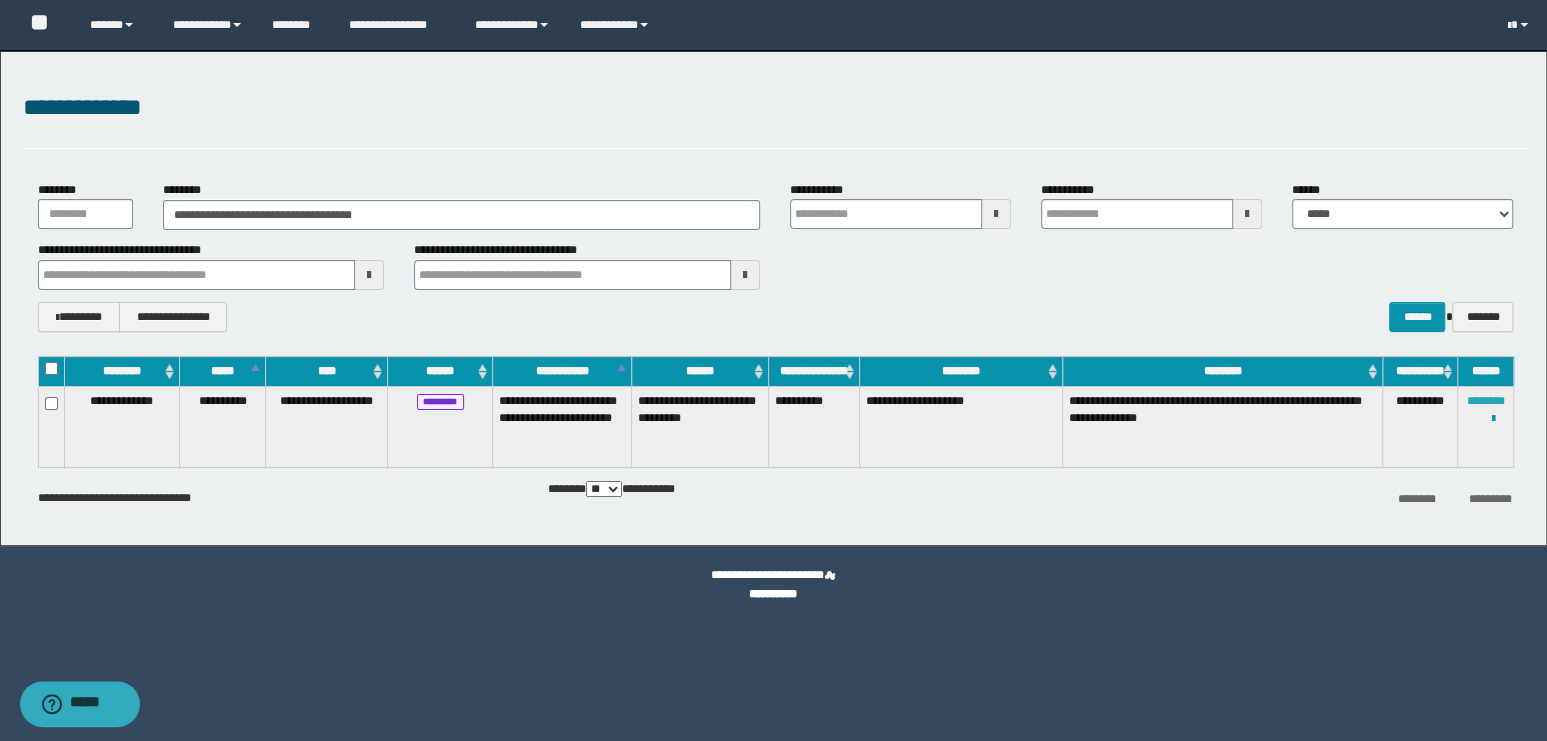 click on "********" at bounding box center [1485, 401] 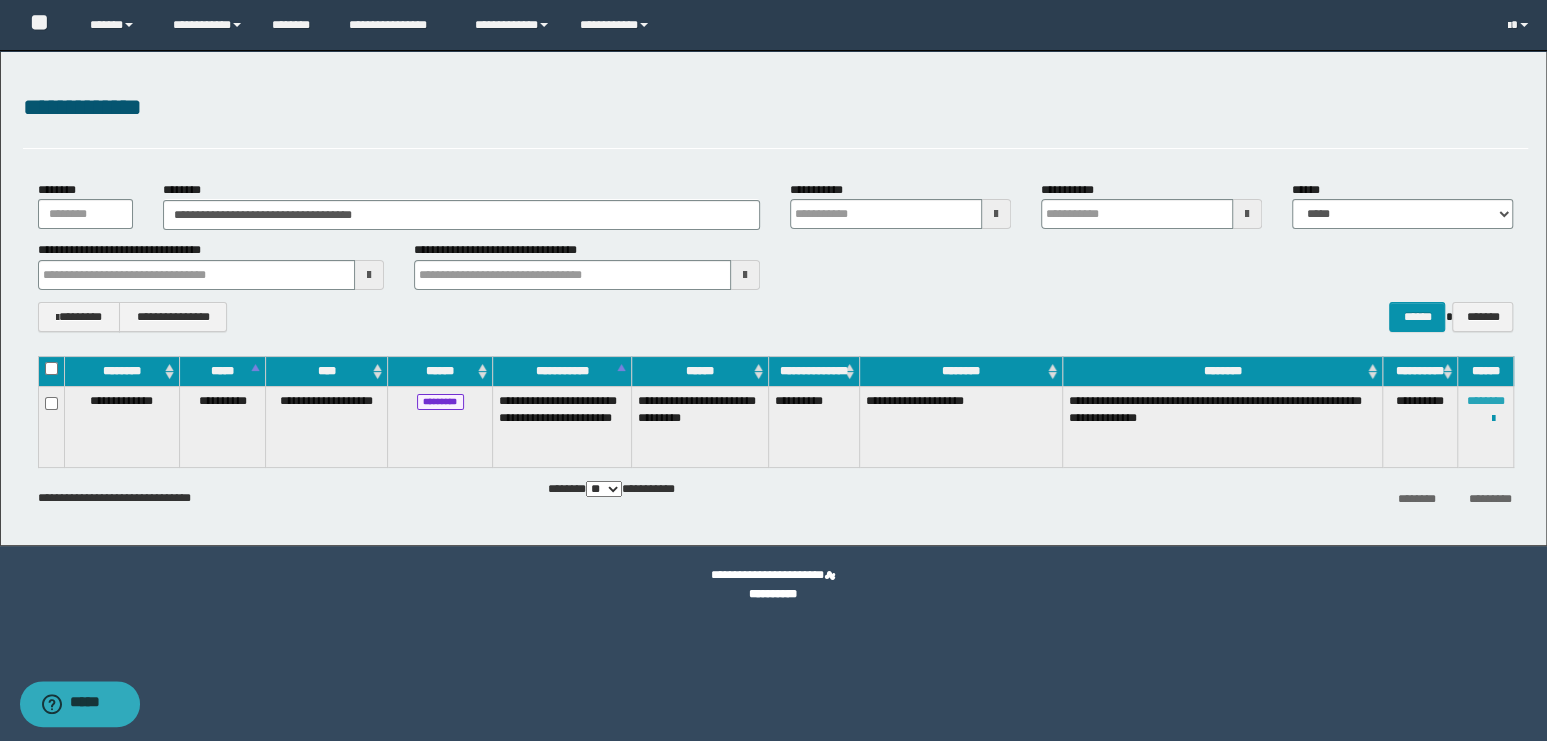 type 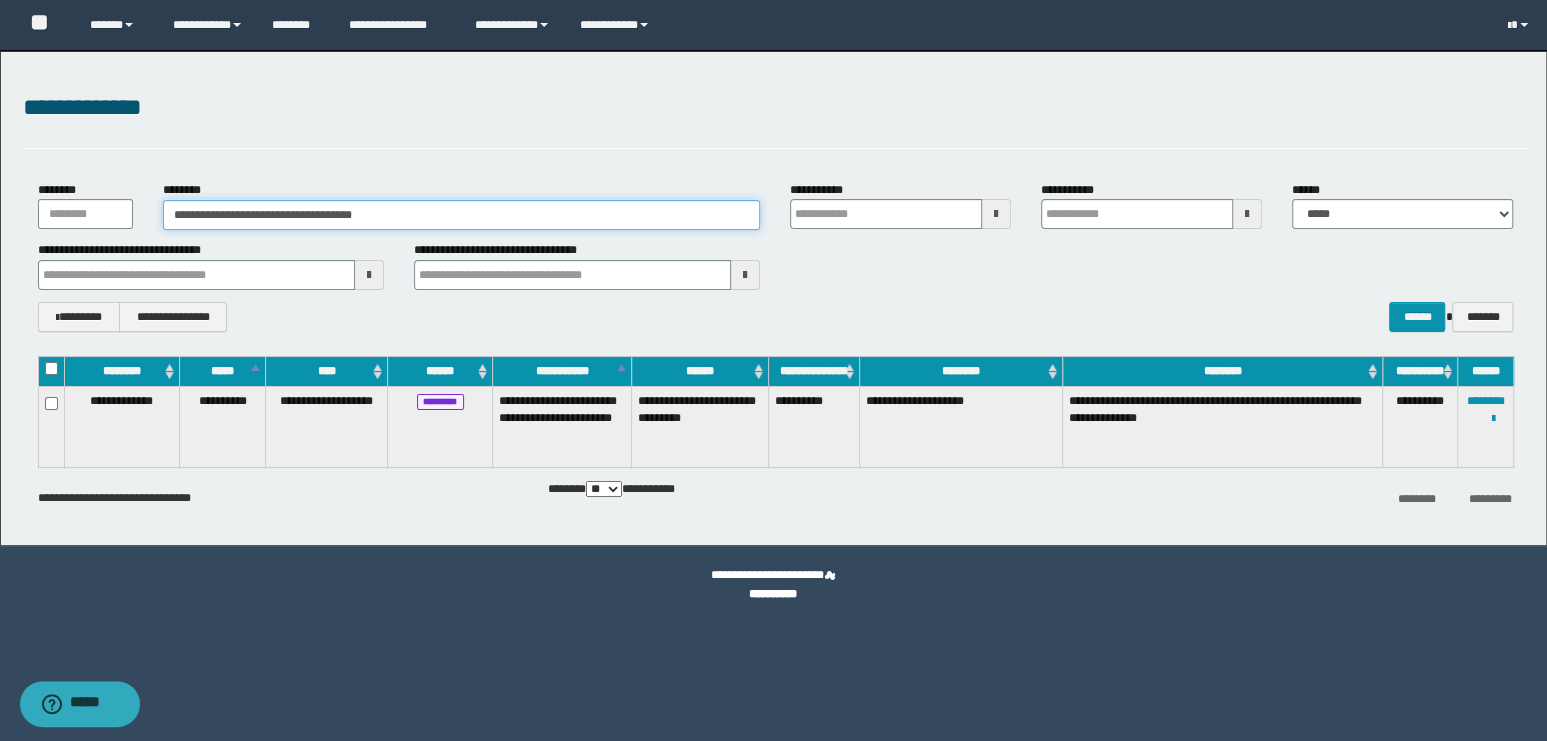drag, startPoint x: 290, startPoint y: 212, endPoint x: 78, endPoint y: 211, distance: 212.00237 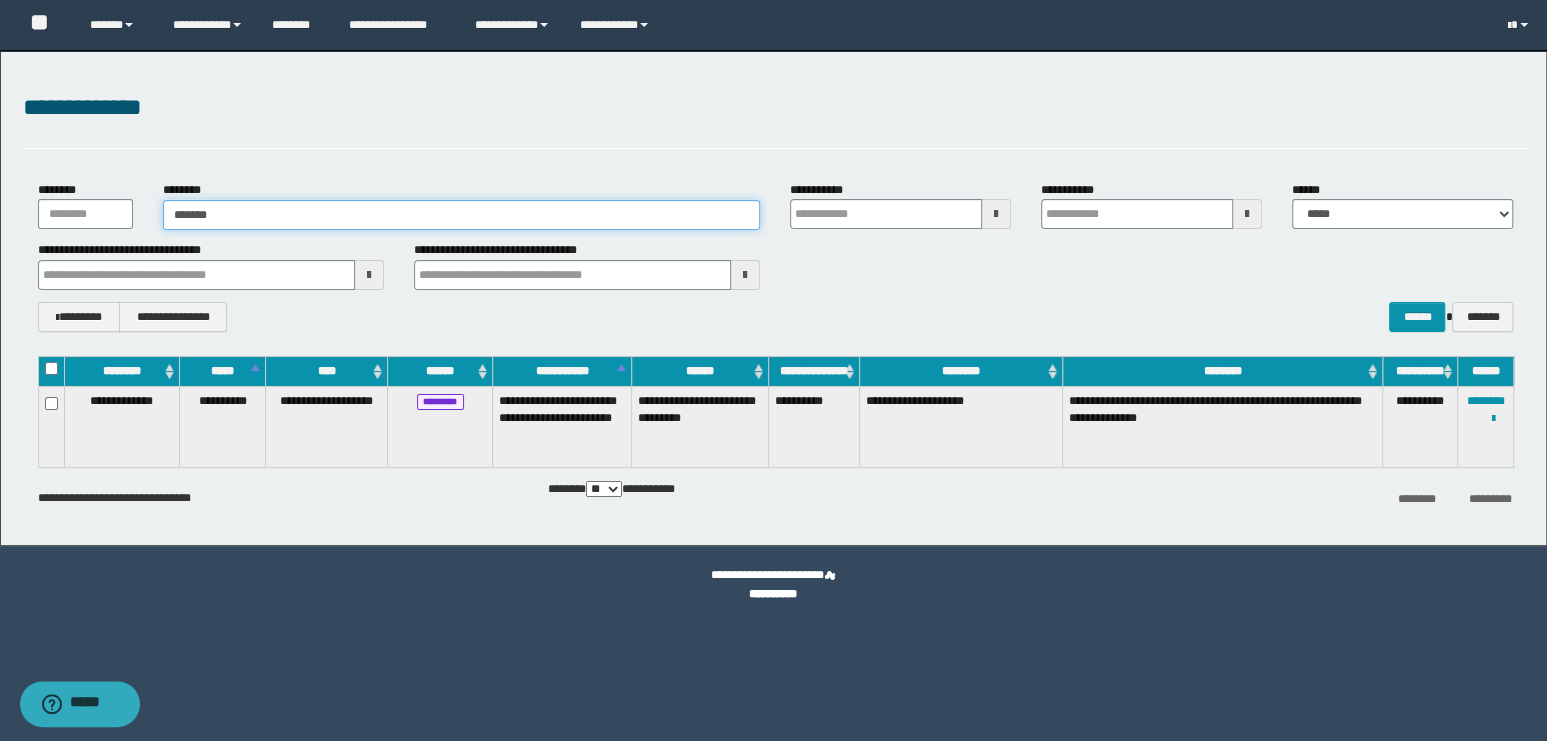 type on "*******" 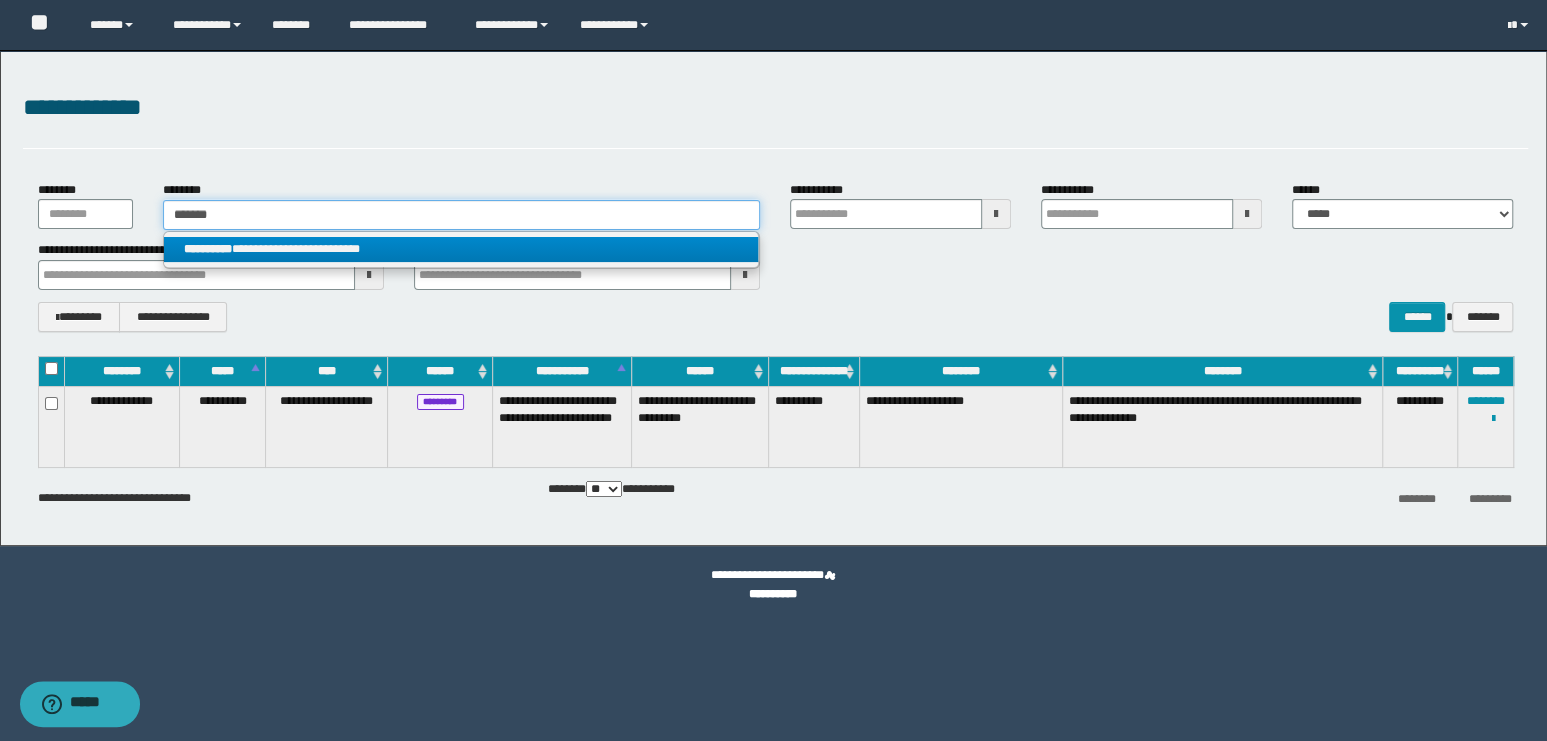 type on "*******" 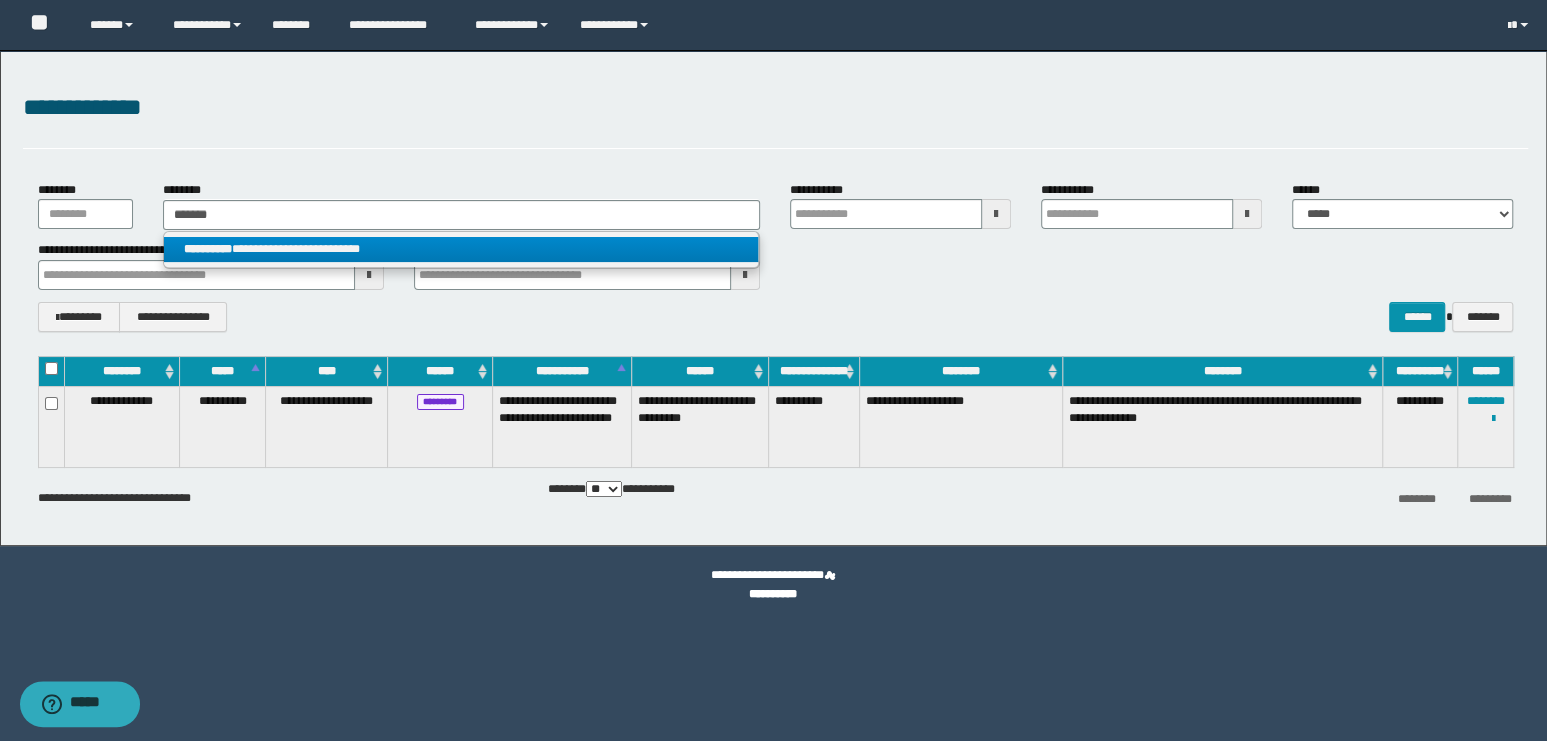 click on "**********" at bounding box center (461, 249) 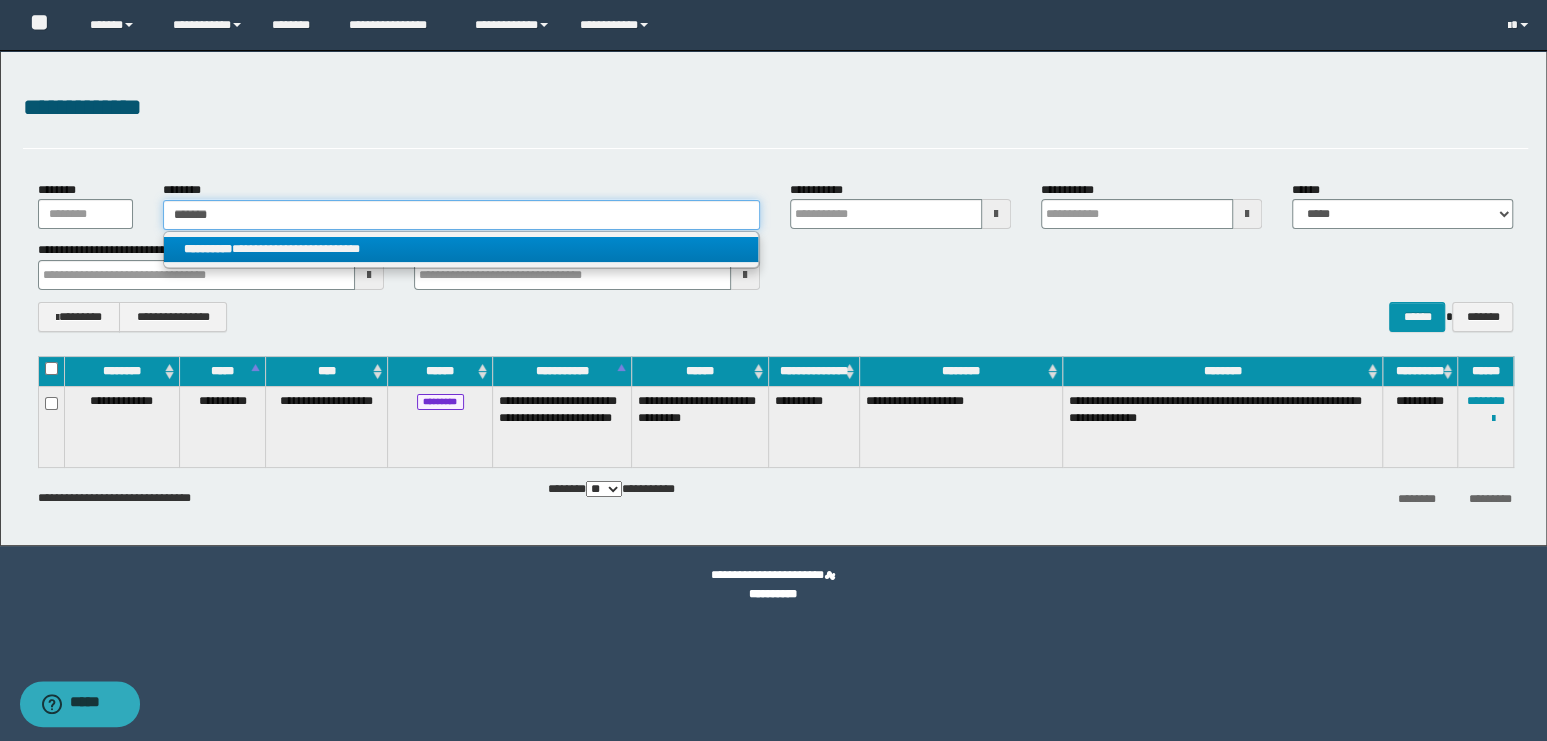 type 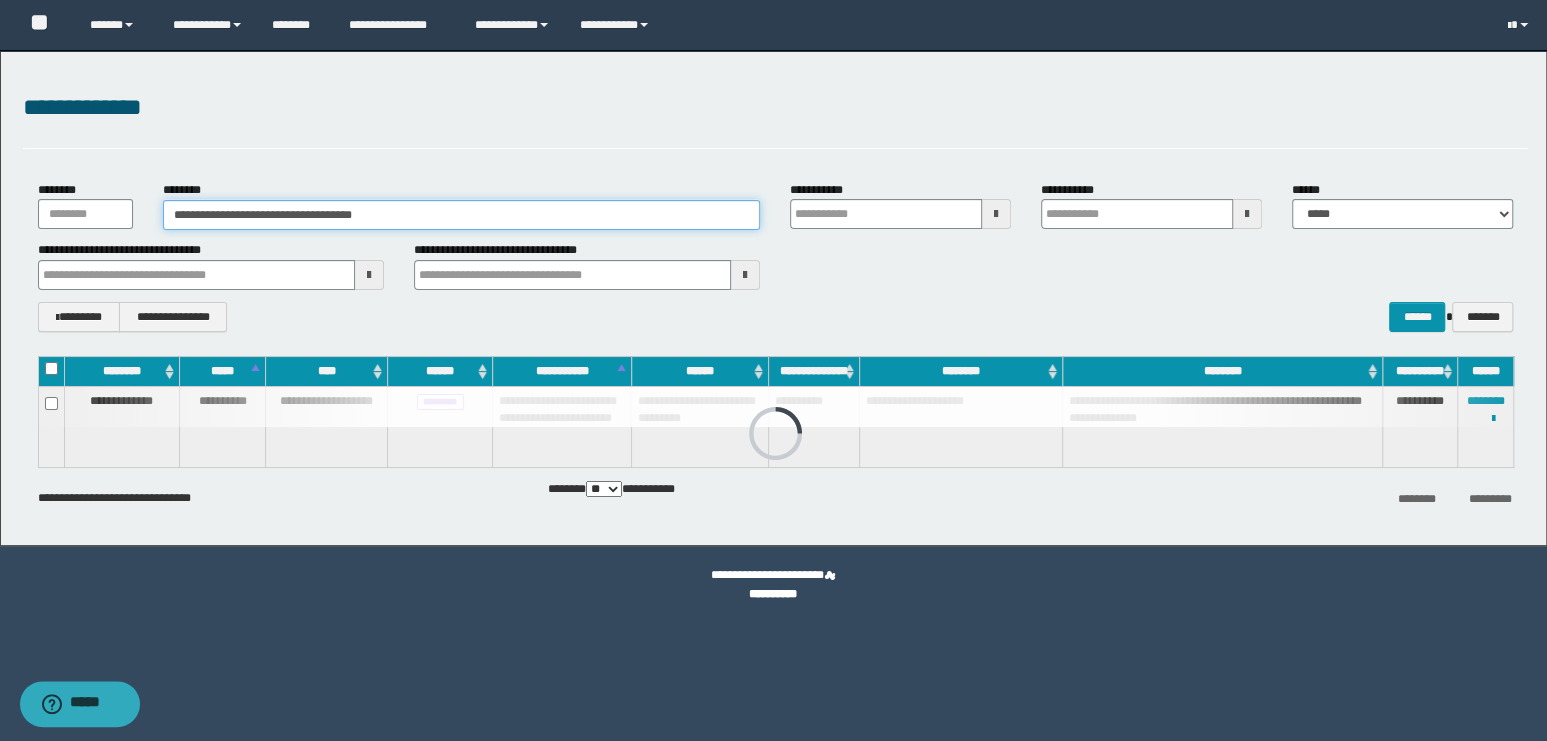 type 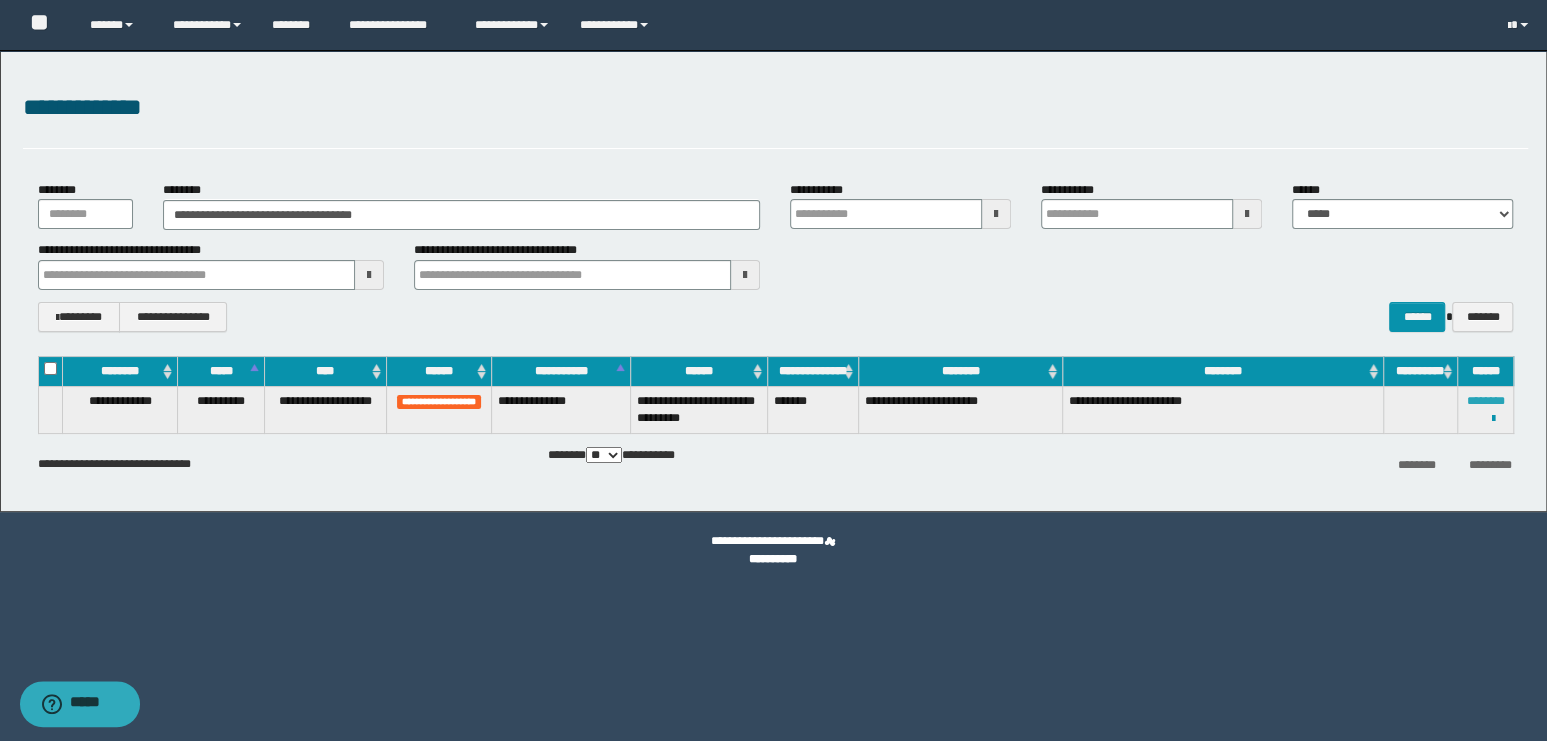 click on "********" at bounding box center [1485, 401] 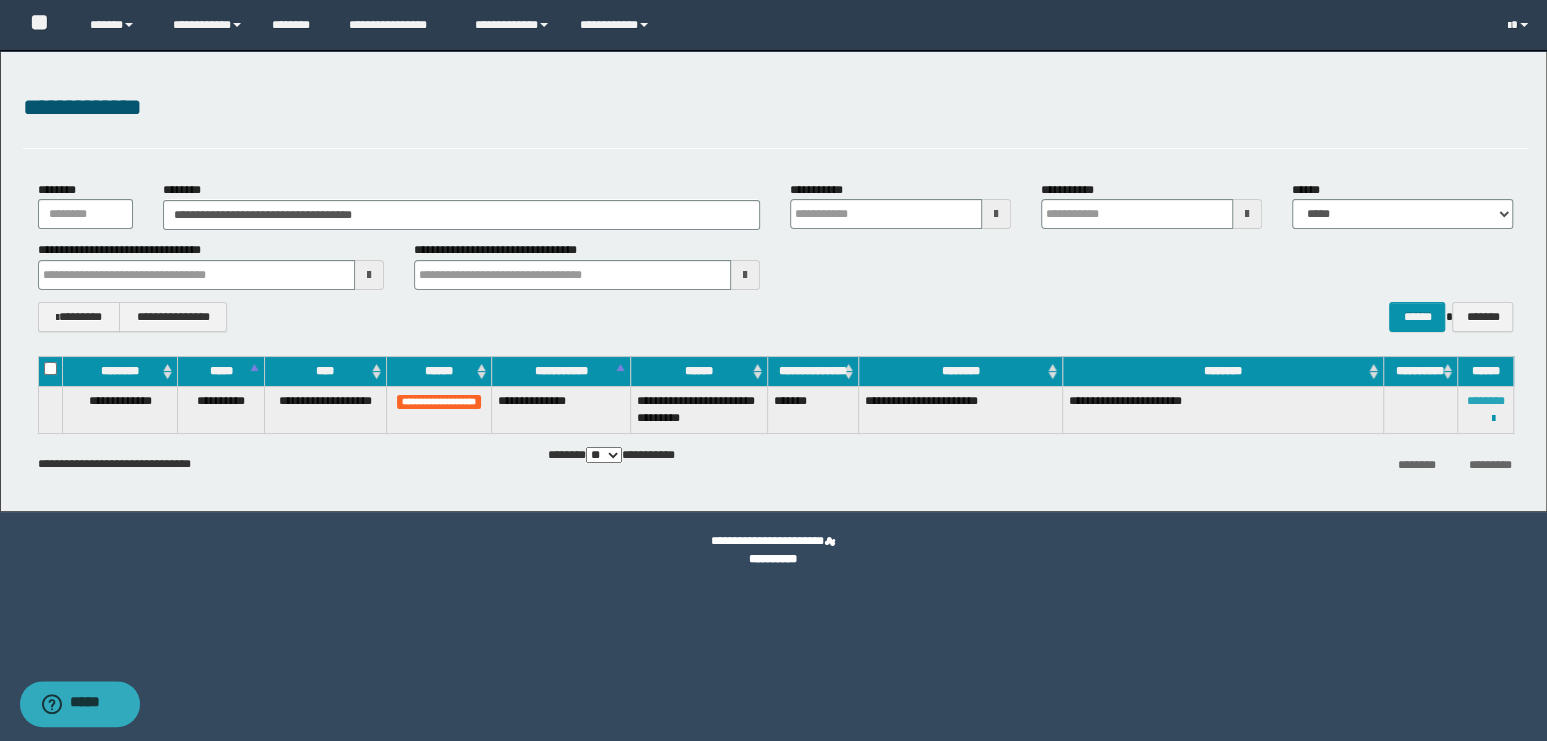 type 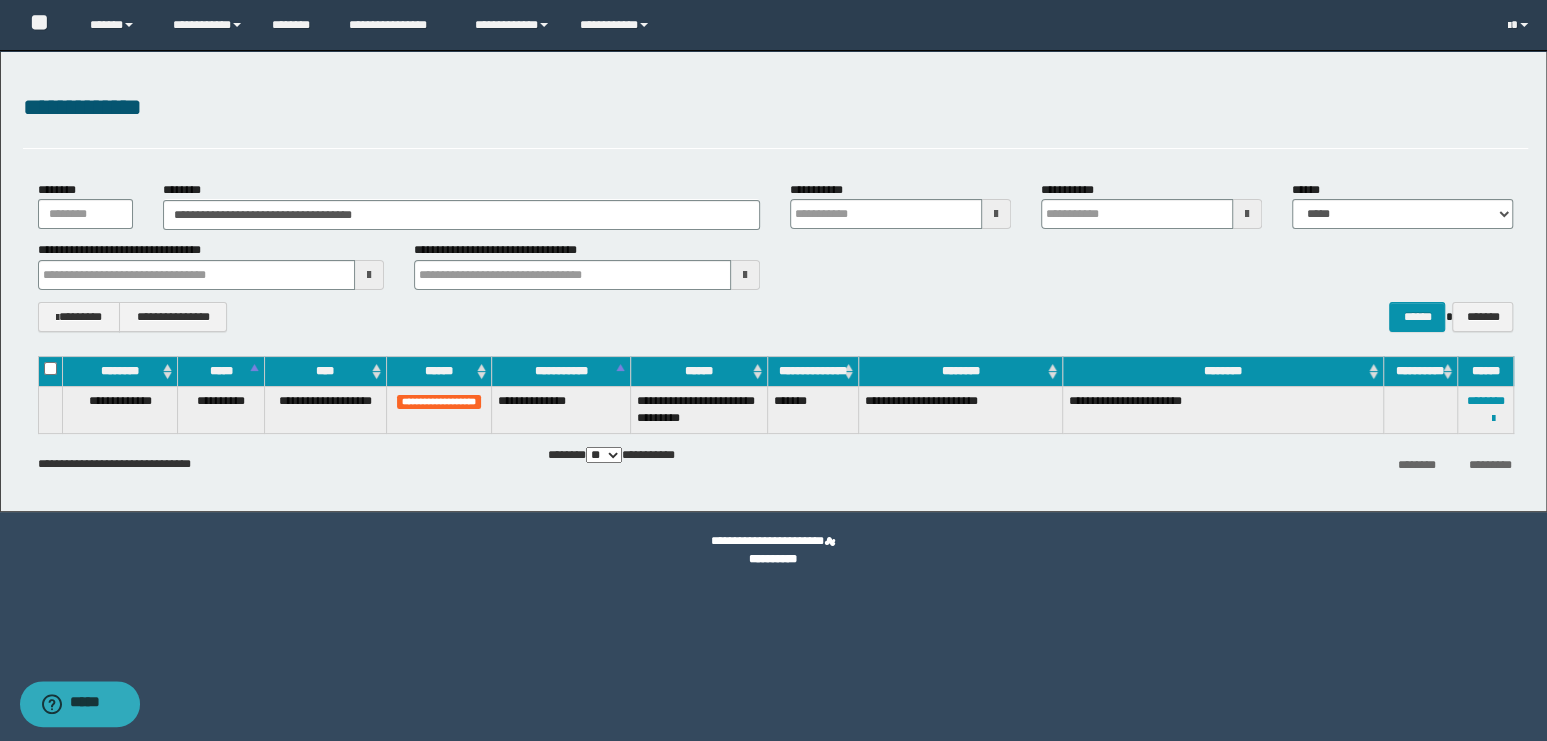 type 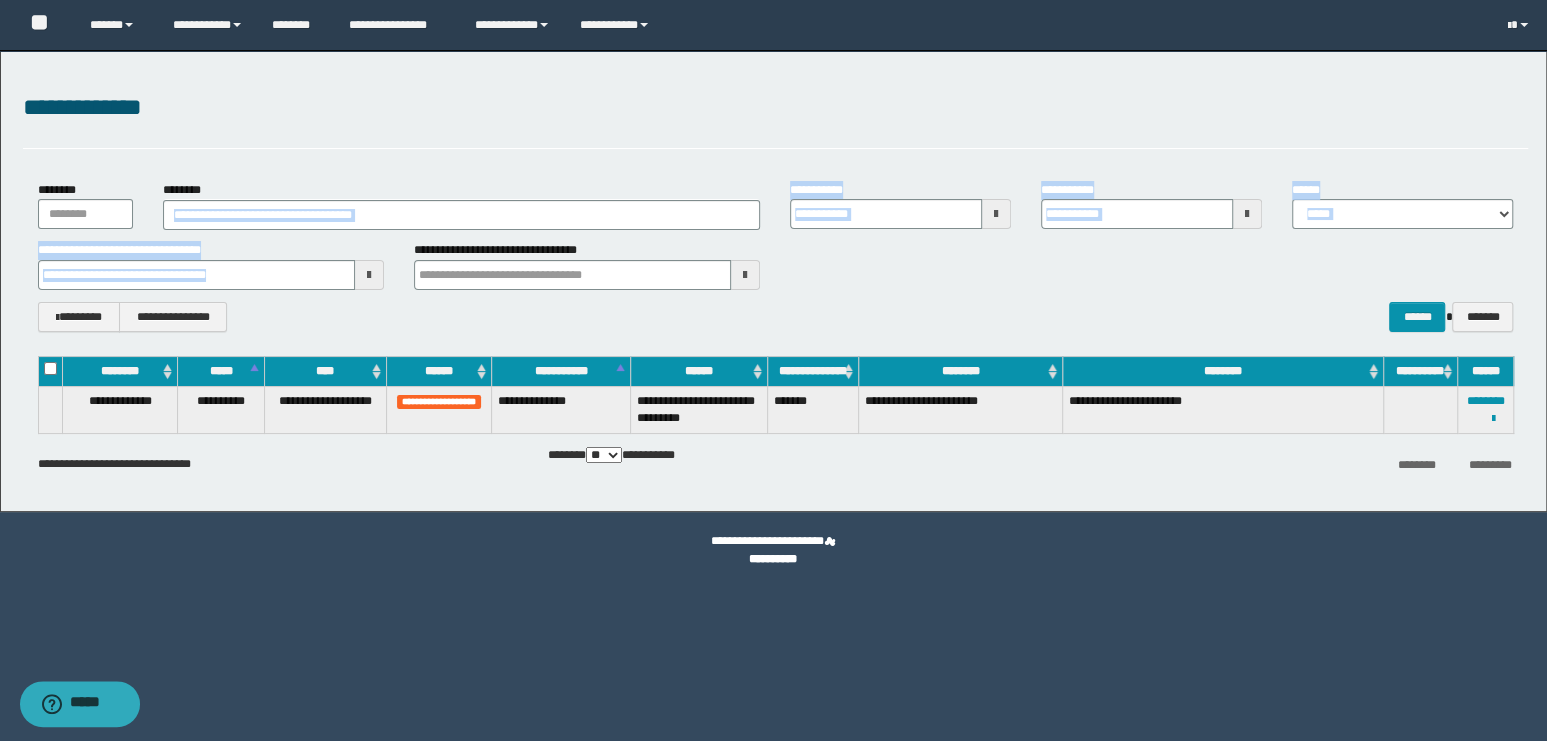drag, startPoint x: 455, startPoint y: 234, endPoint x: 195, endPoint y: 202, distance: 261.96182 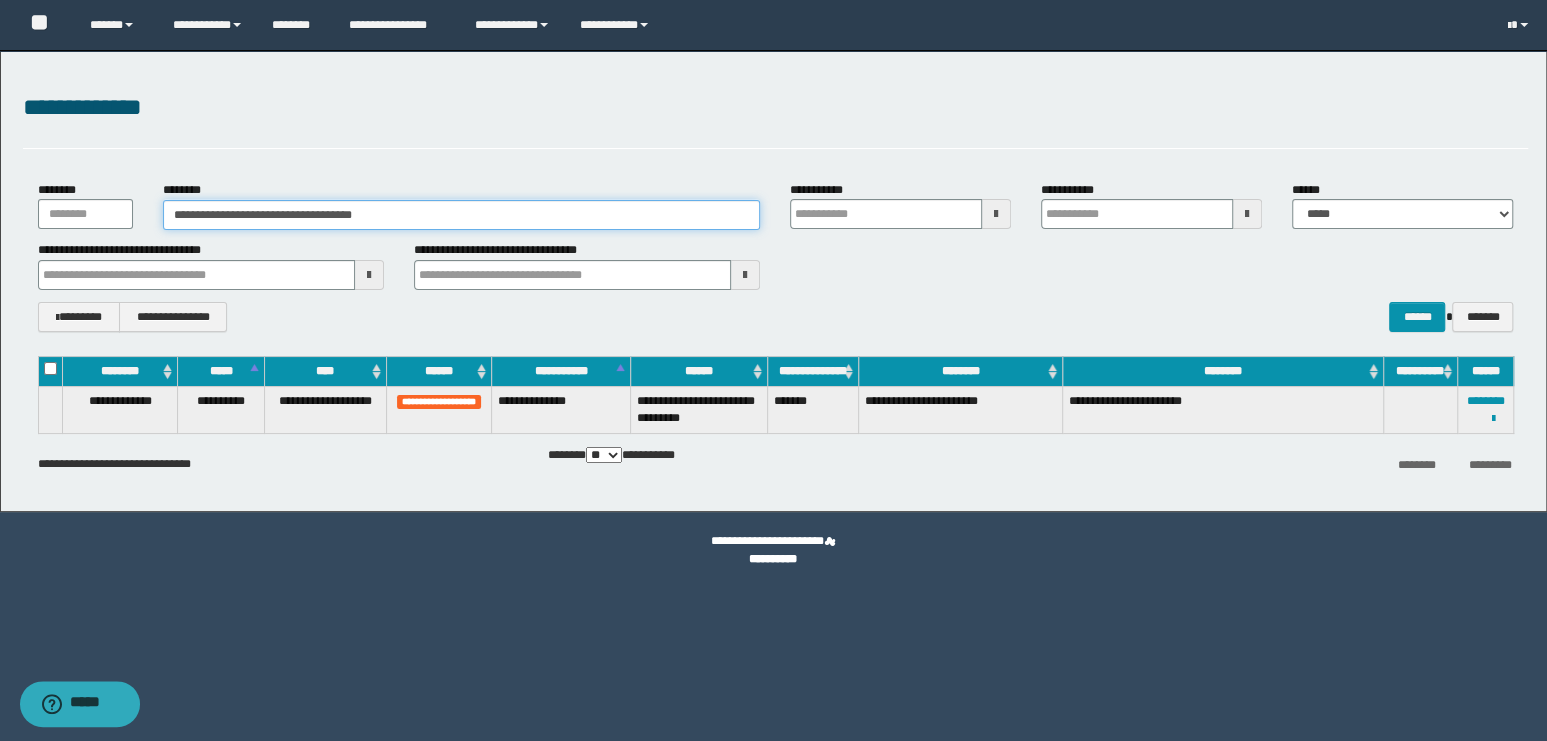 click on "**********" at bounding box center [461, 215] 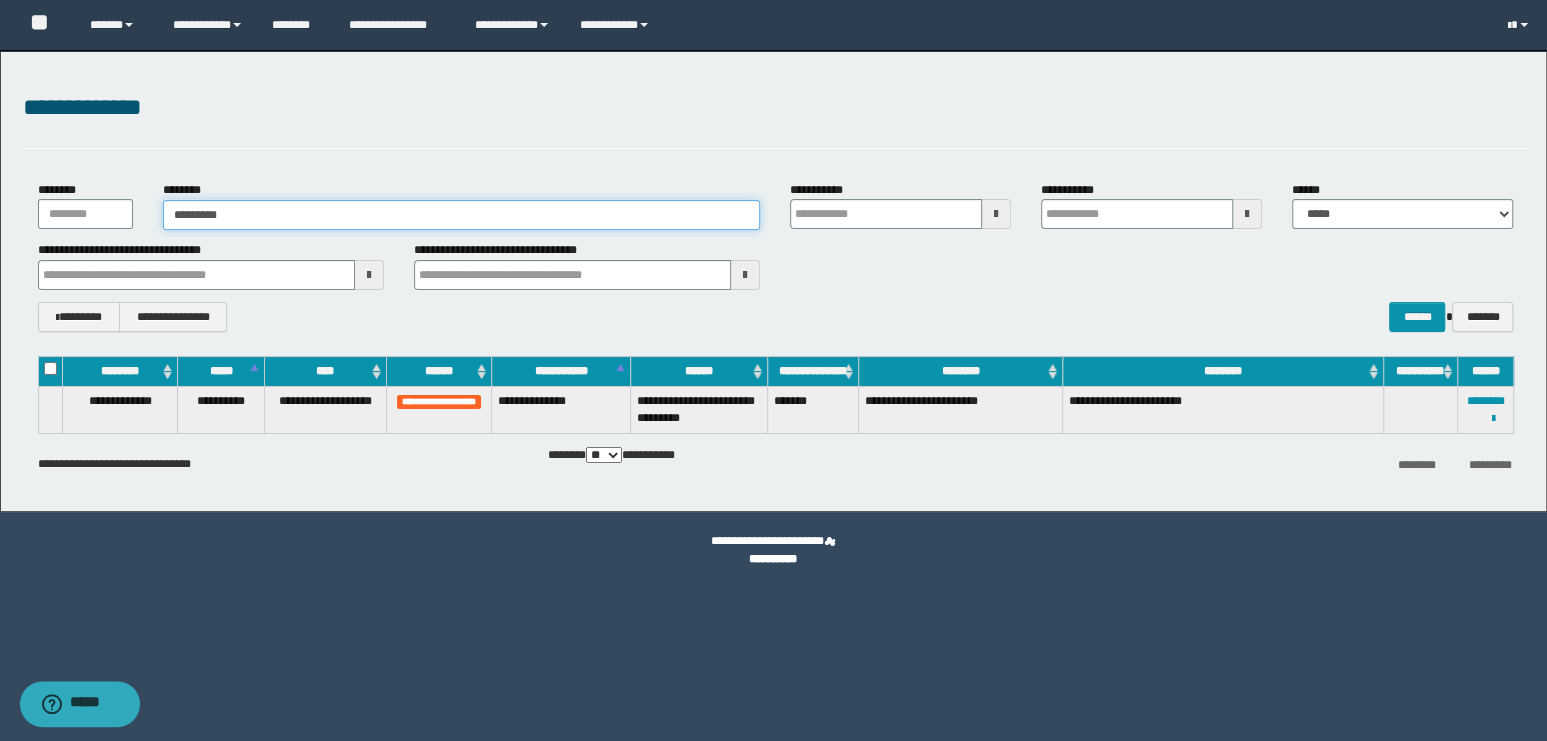 type on "**********" 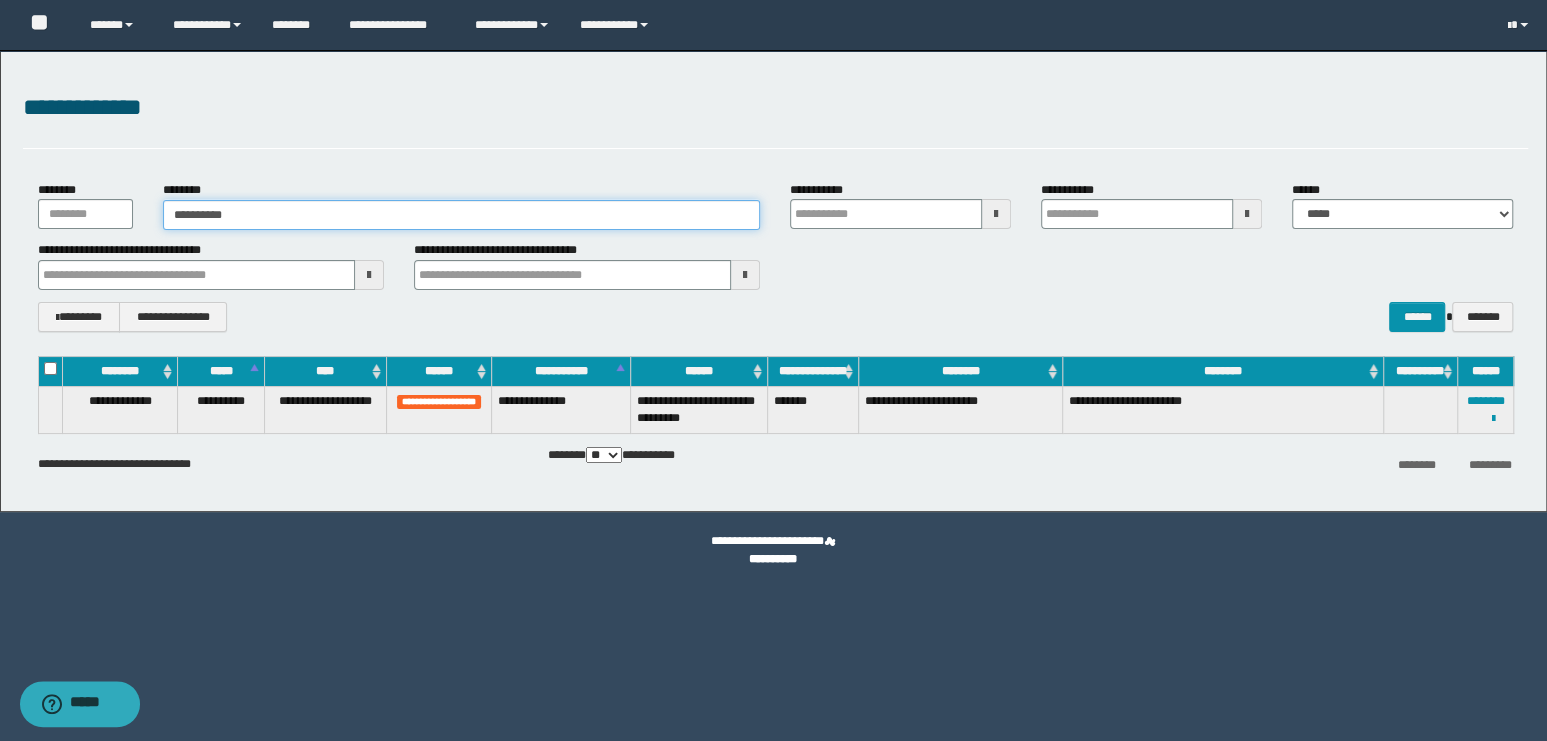 type 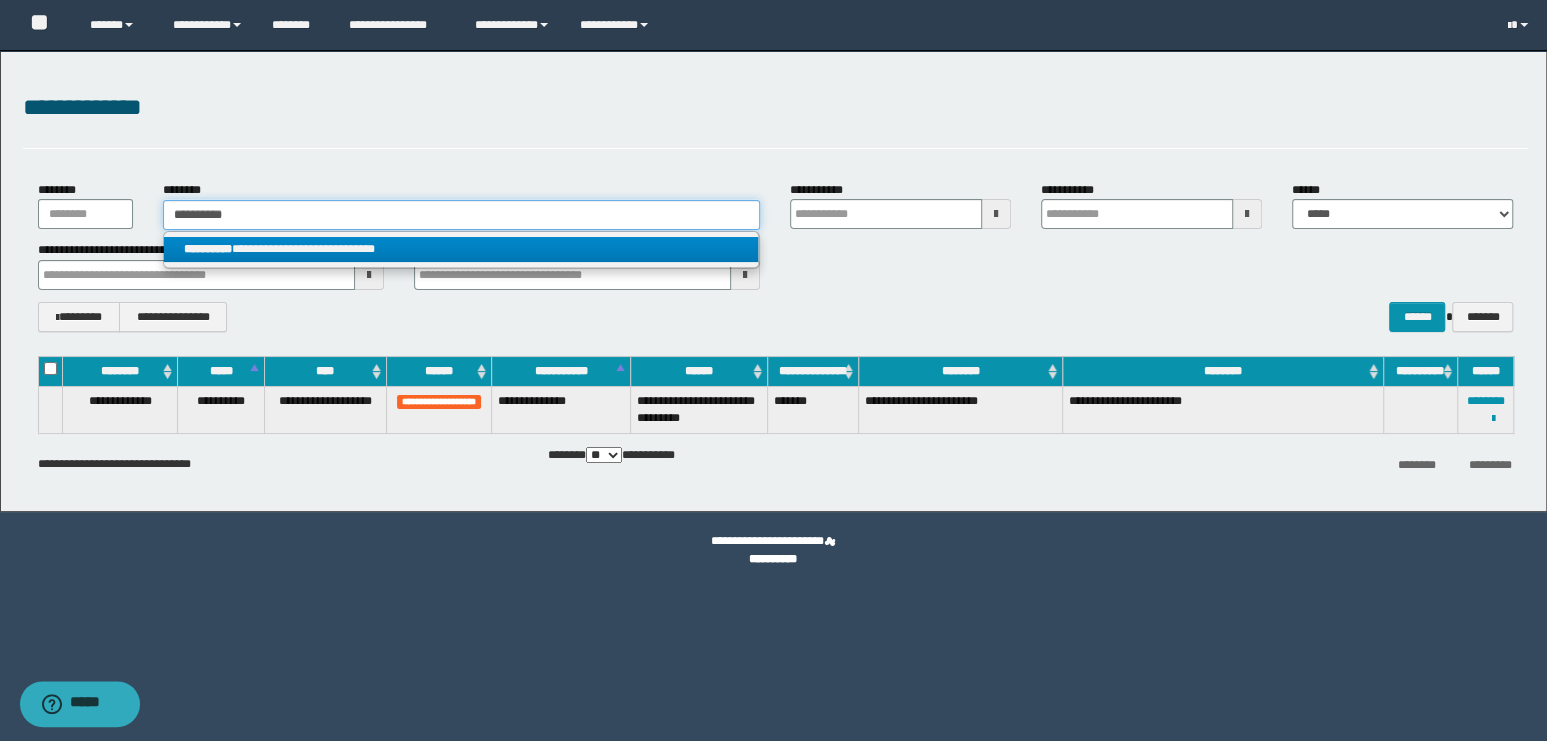 type on "**********" 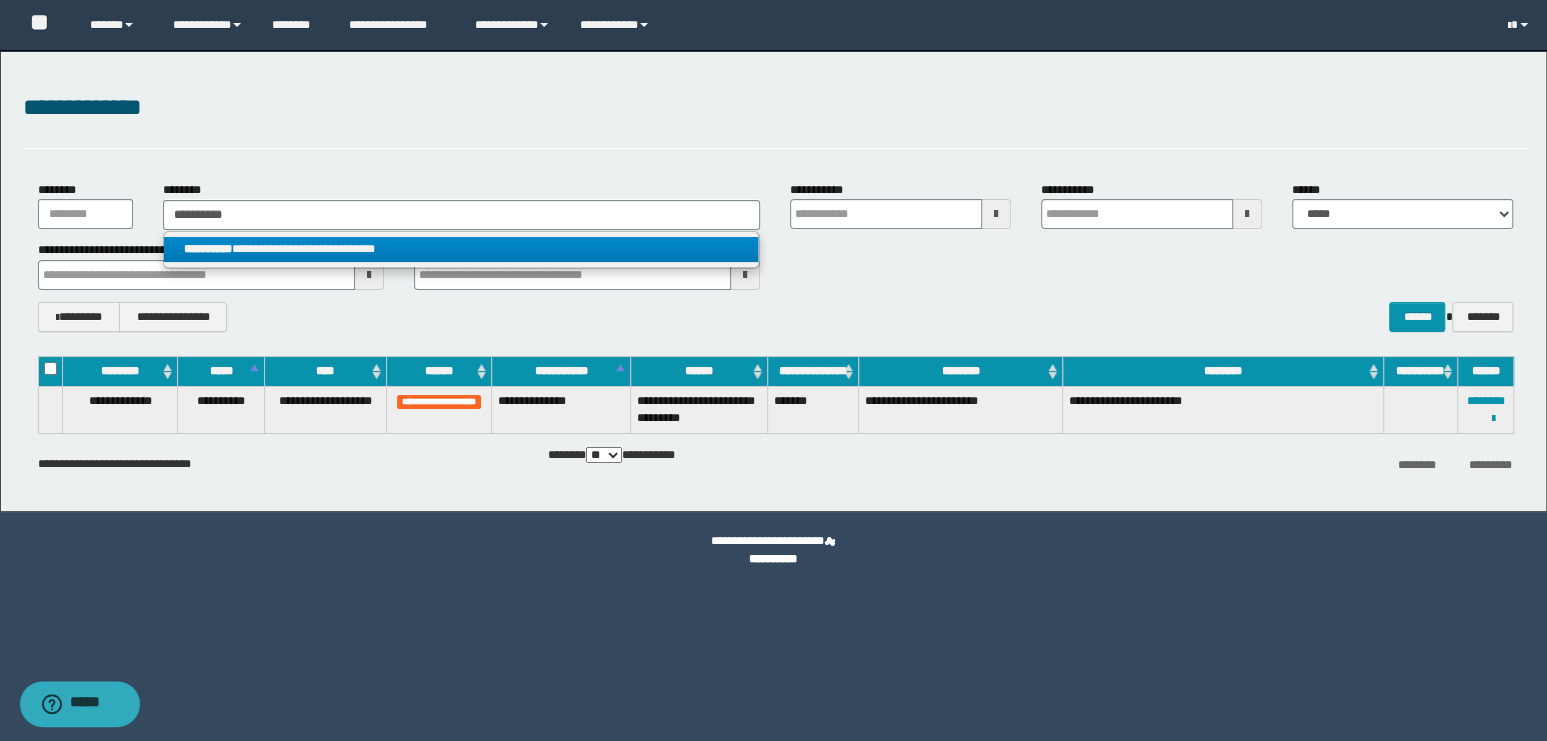 click on "**********" at bounding box center [461, 249] 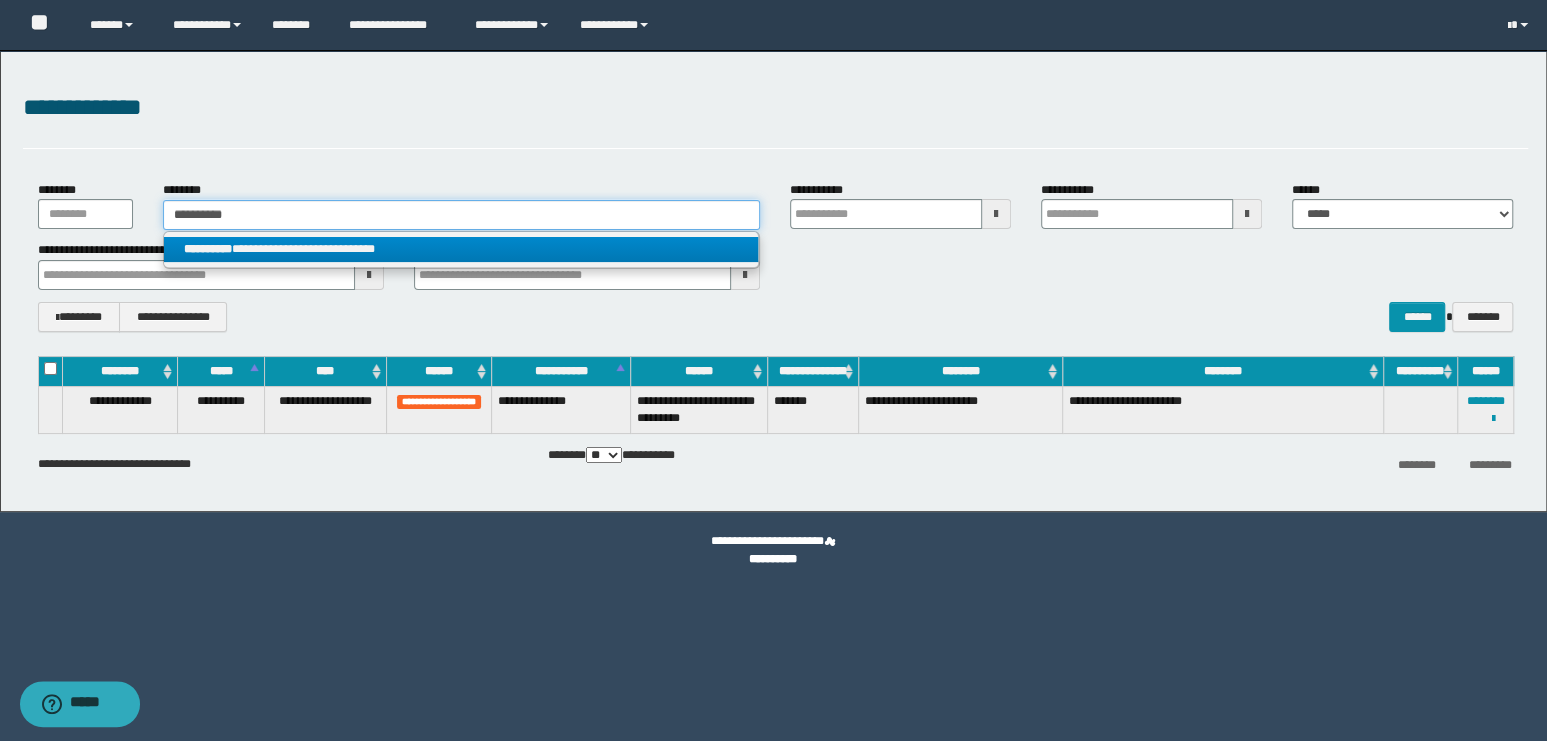 type 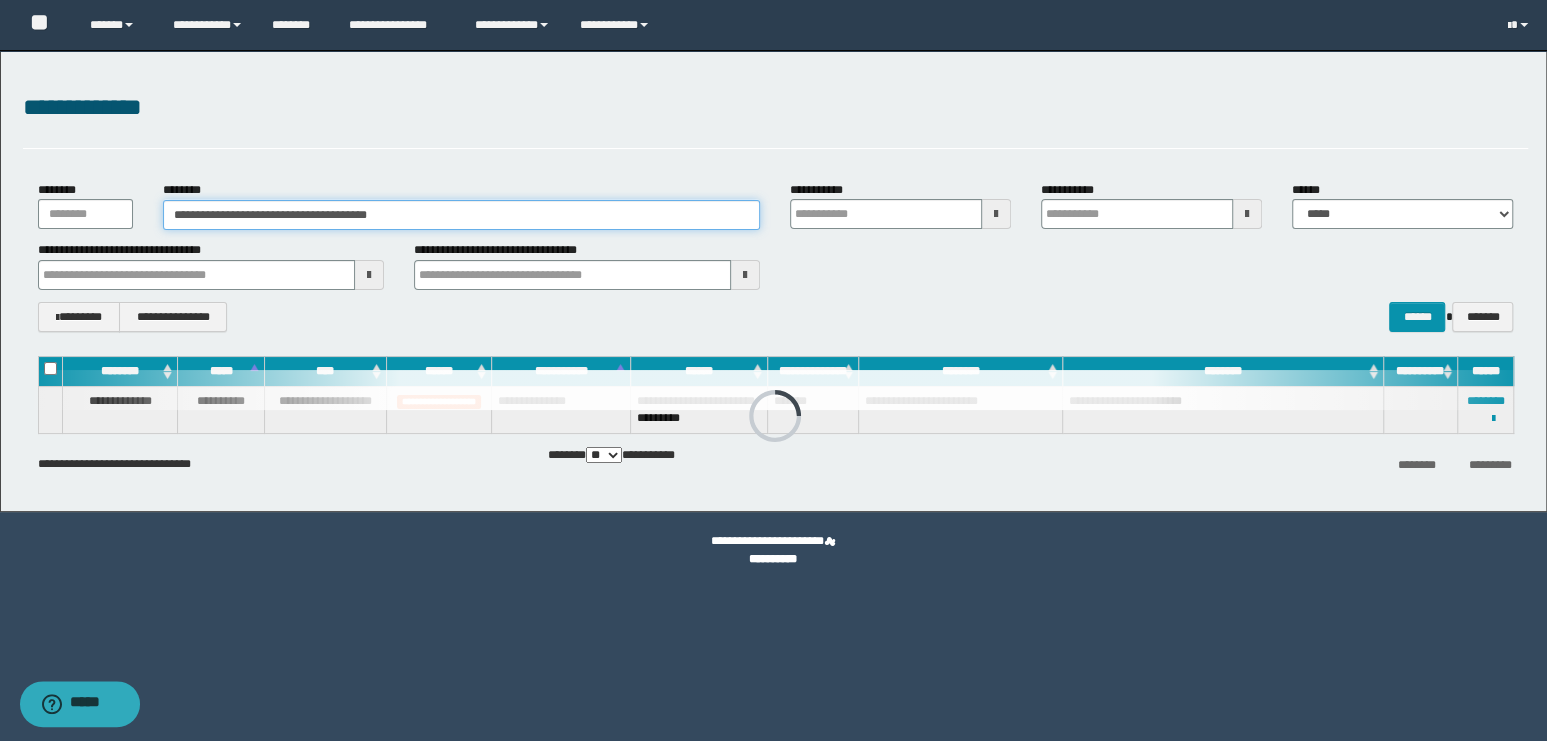 type 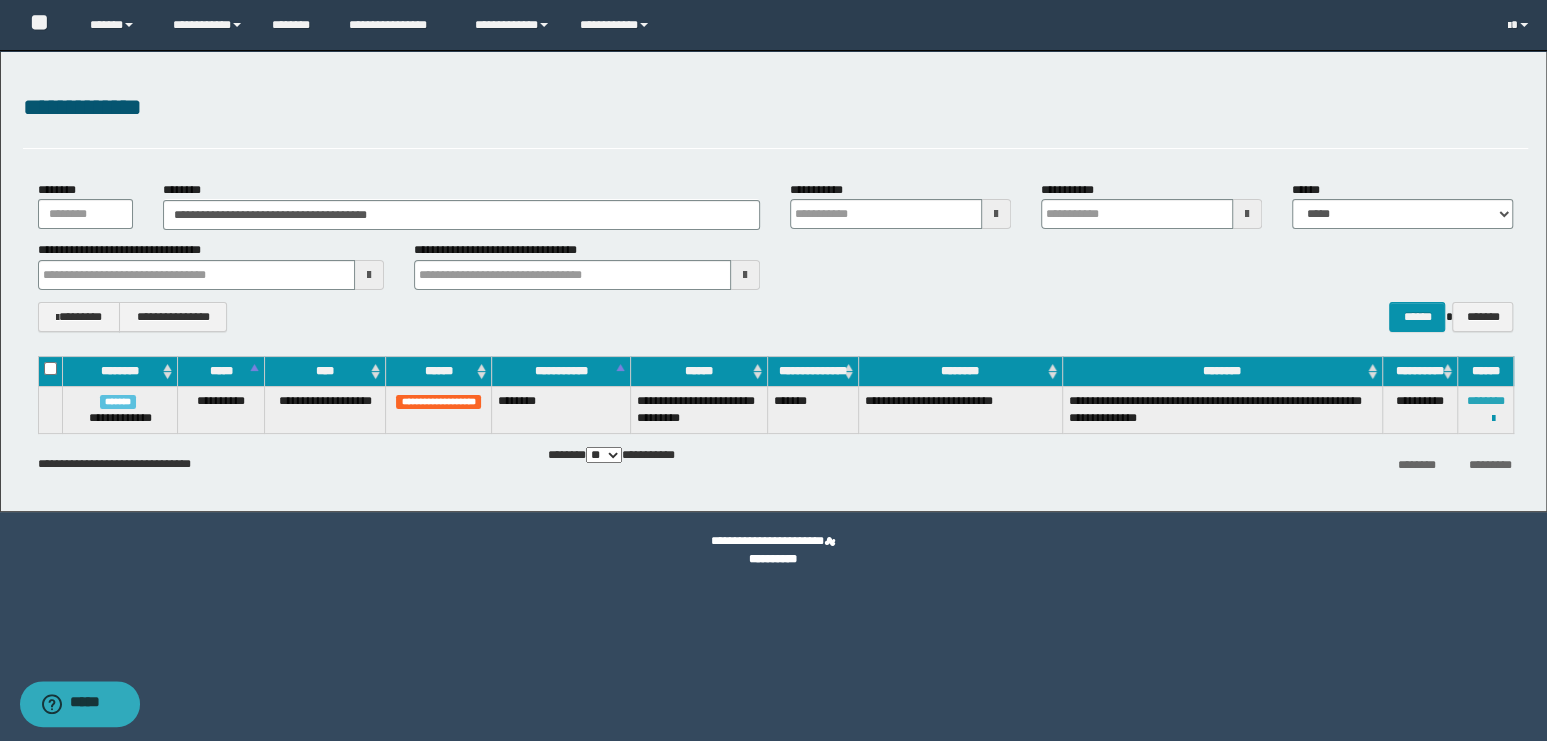 click on "********" at bounding box center (1485, 401) 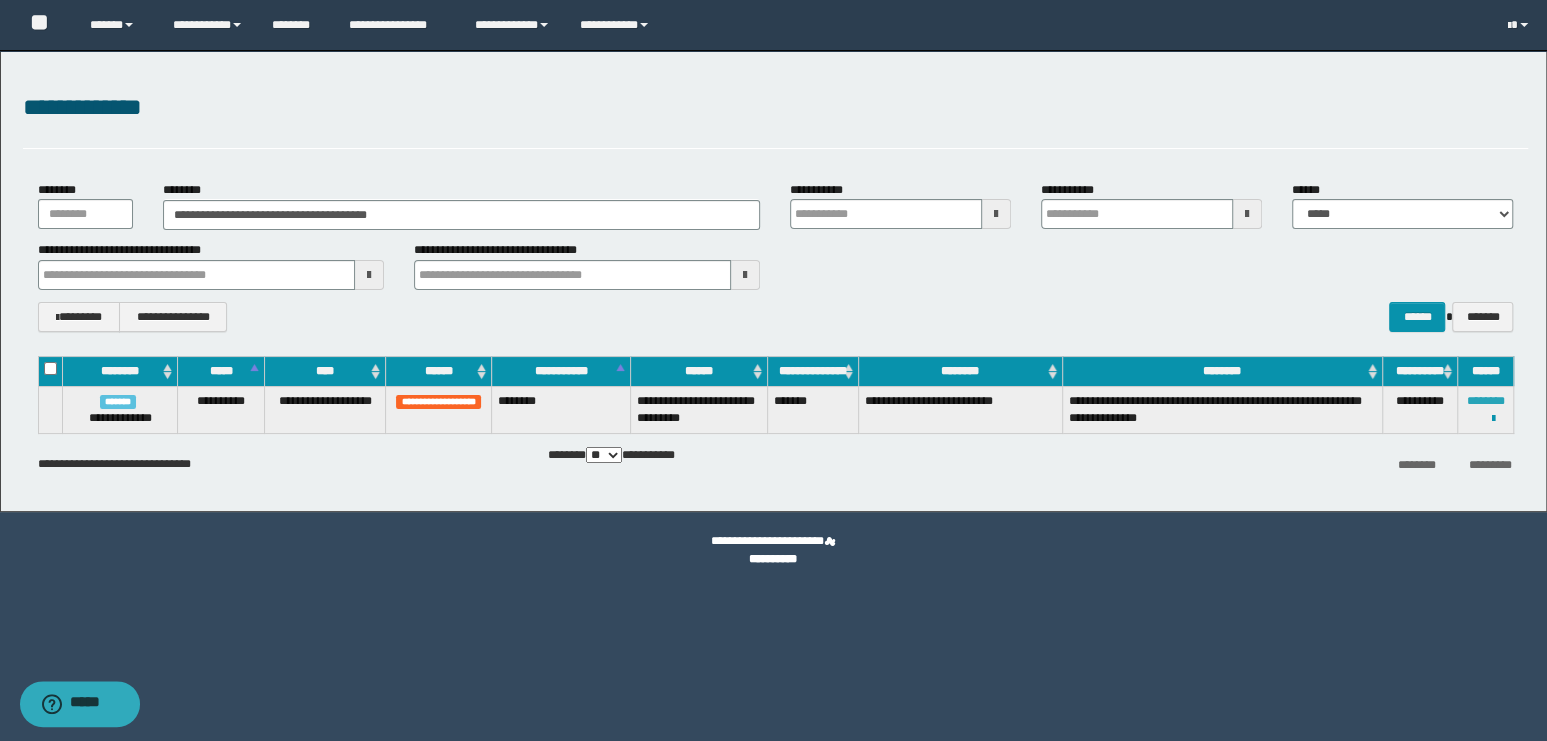 type 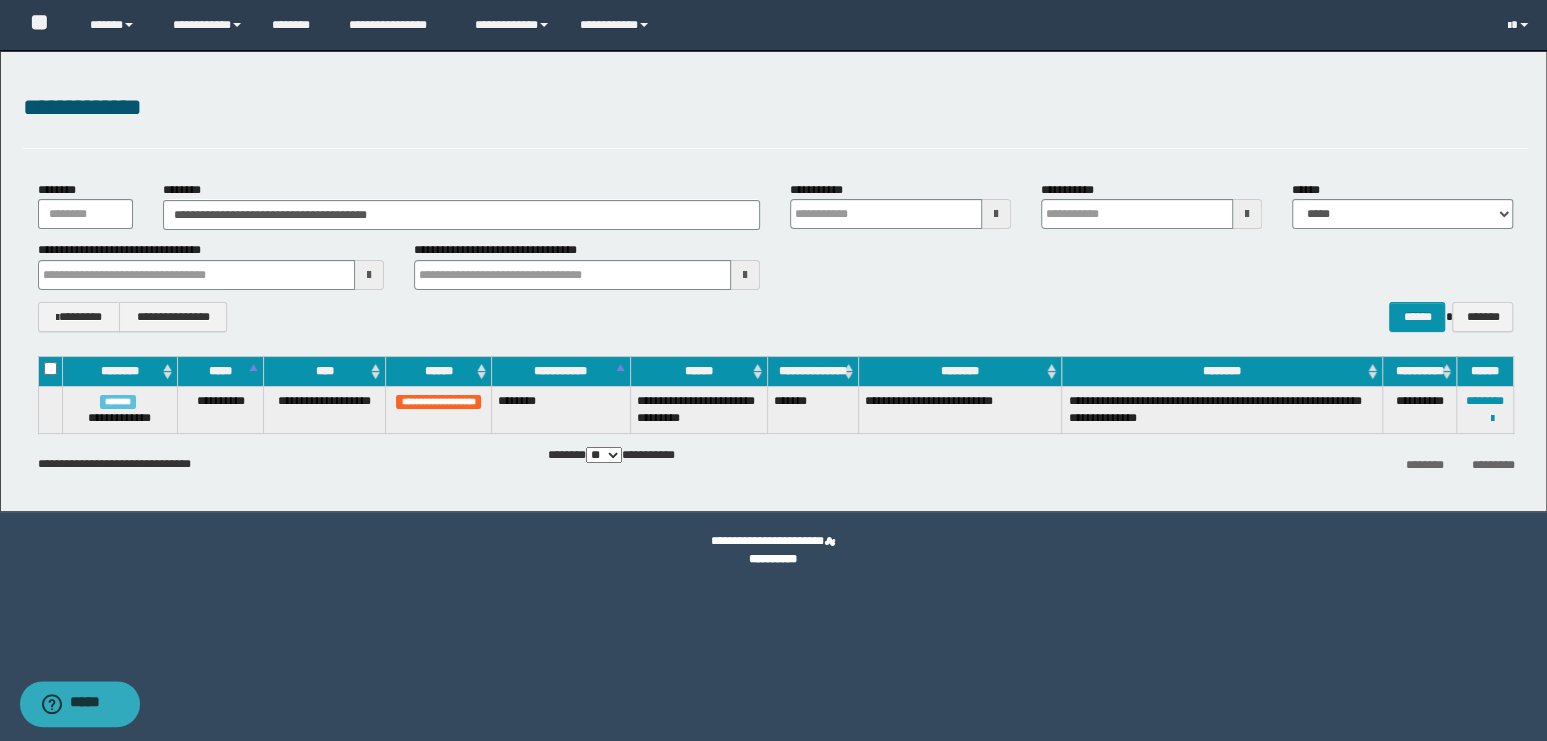 type 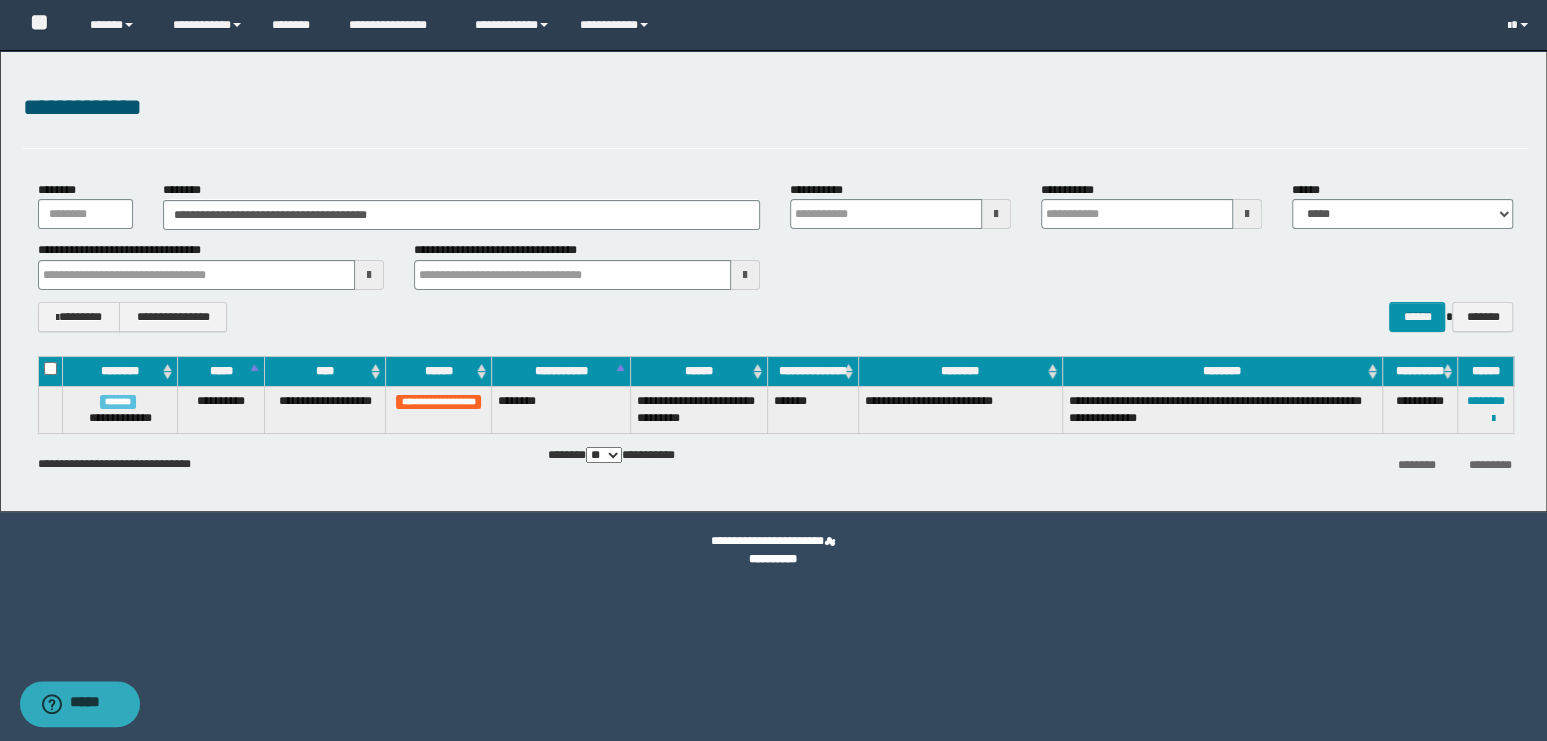 type 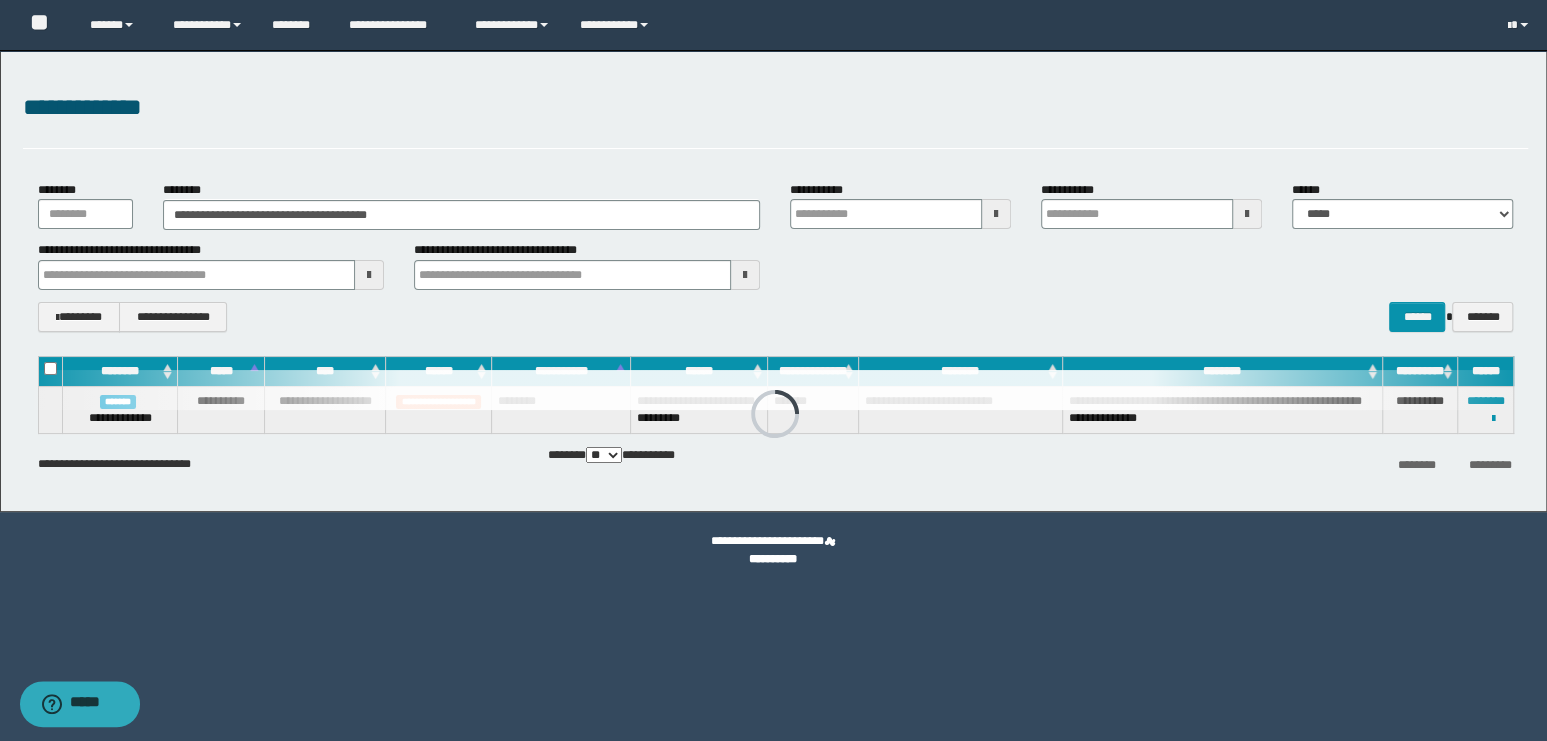 type 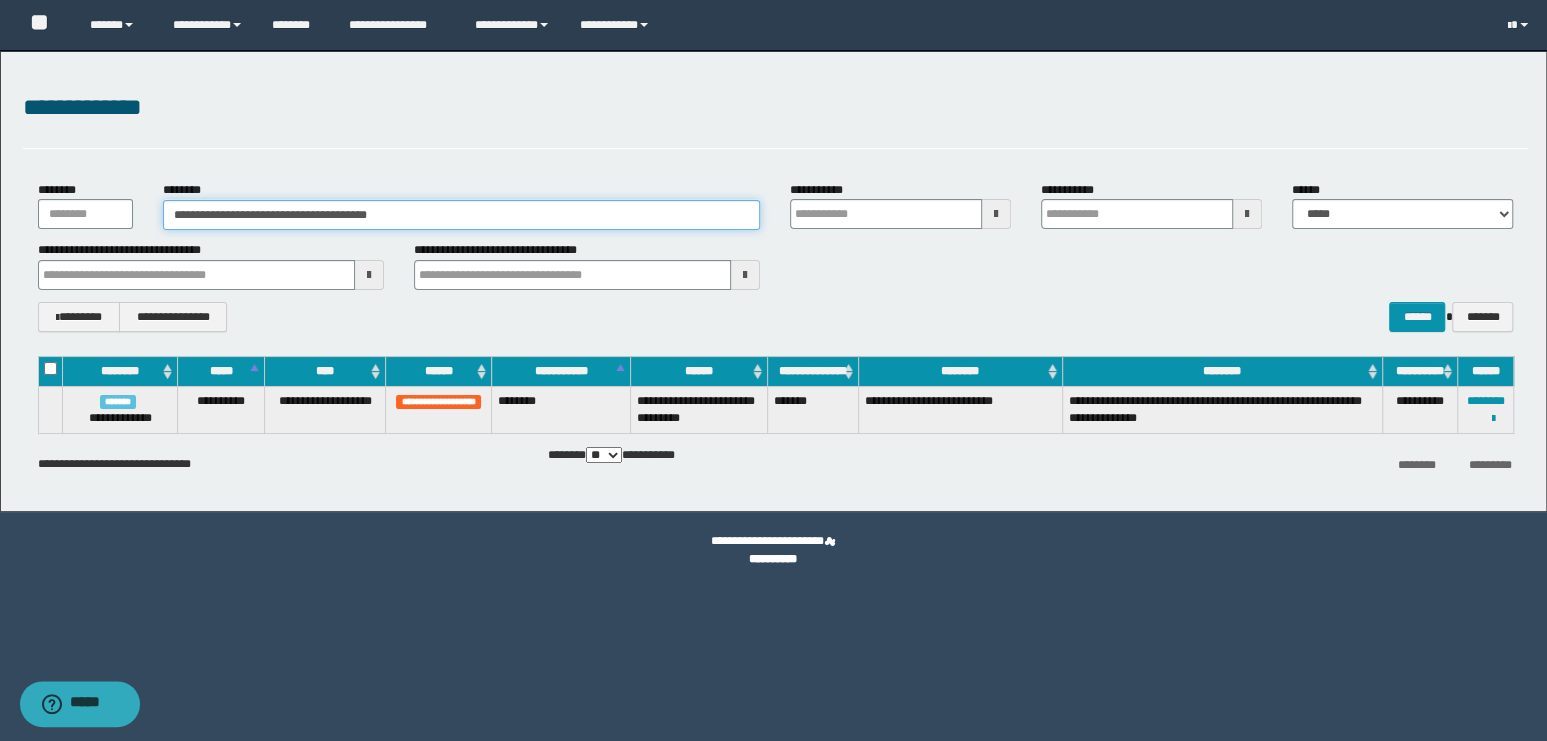 drag, startPoint x: 487, startPoint y: 214, endPoint x: 75, endPoint y: 182, distance: 413.24084 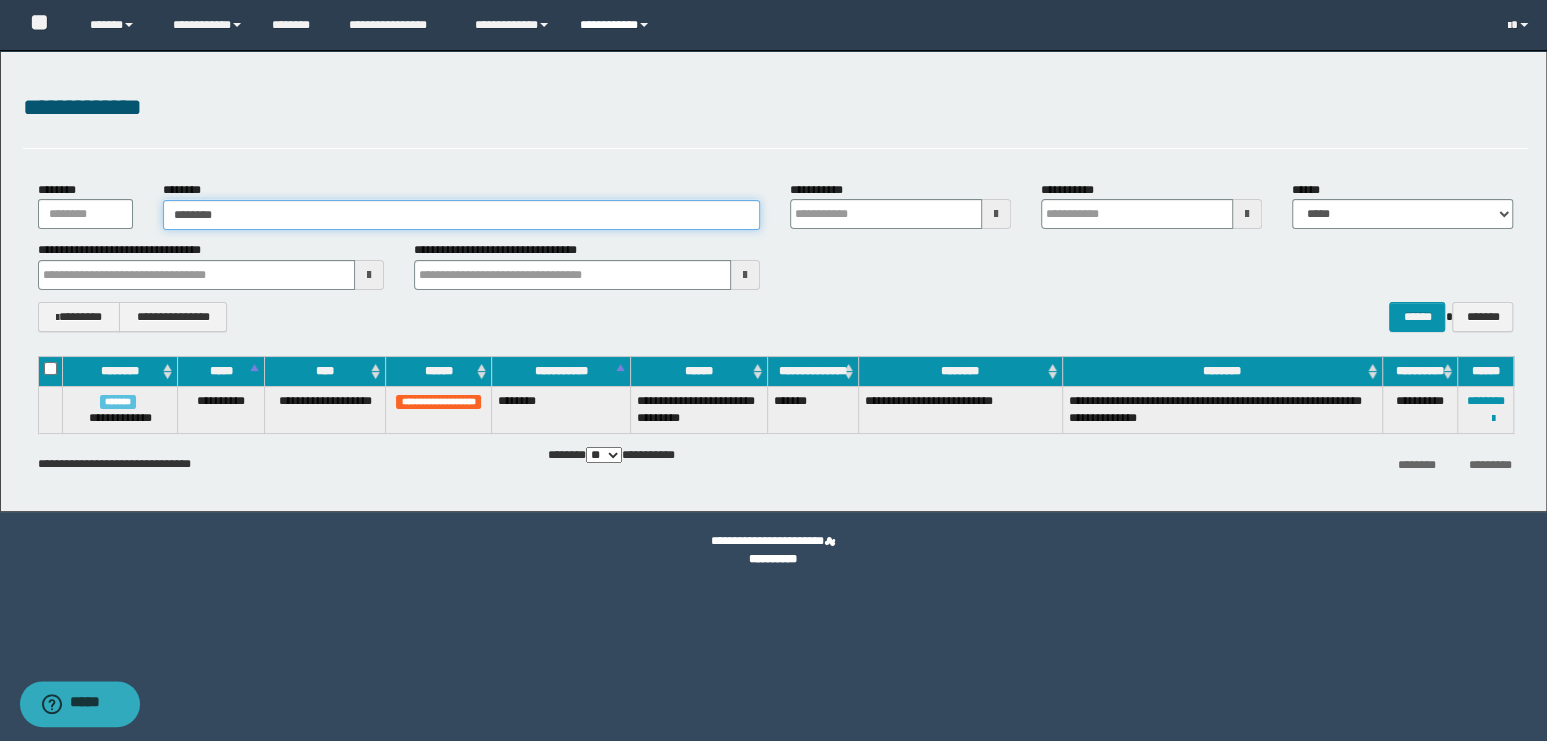 type on "********" 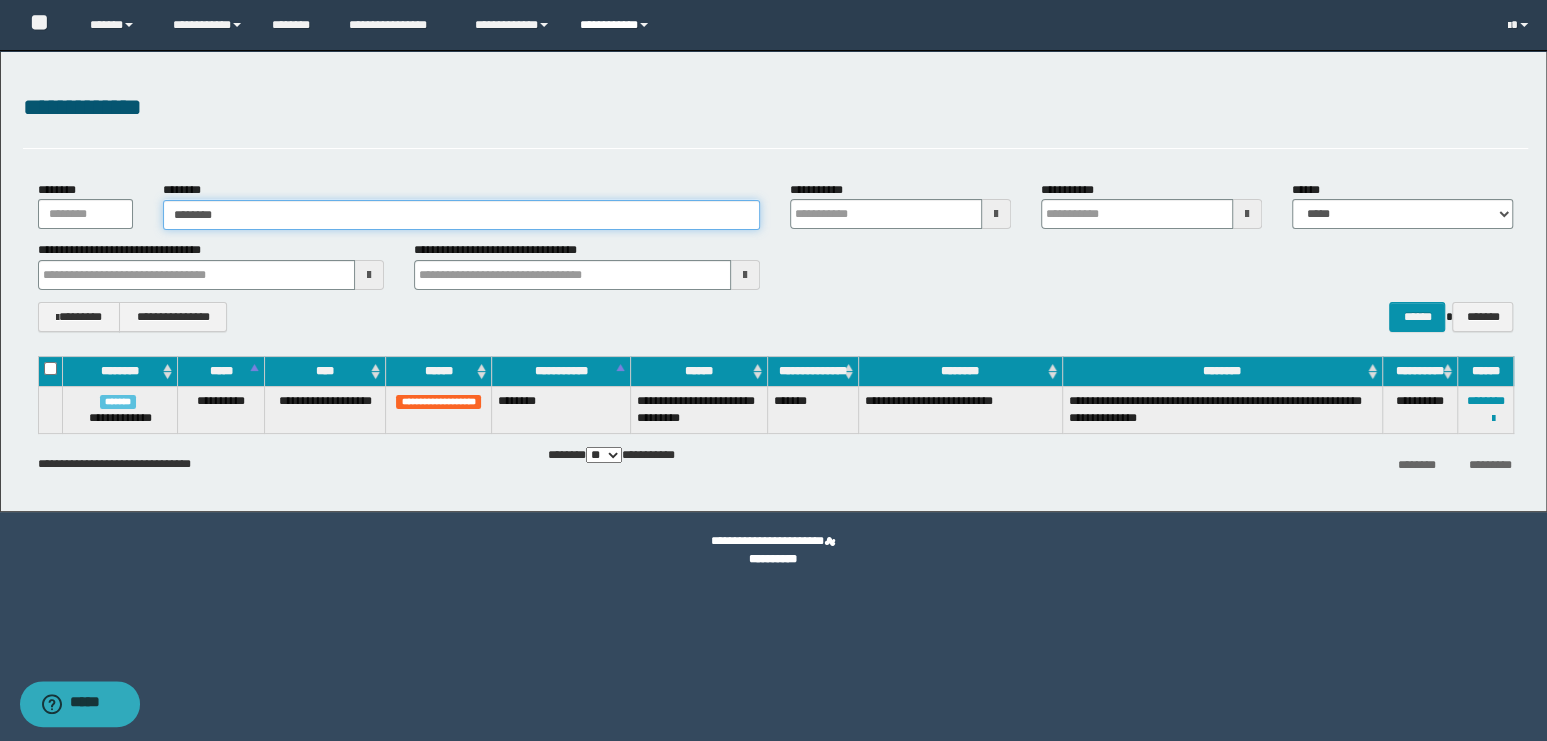 type 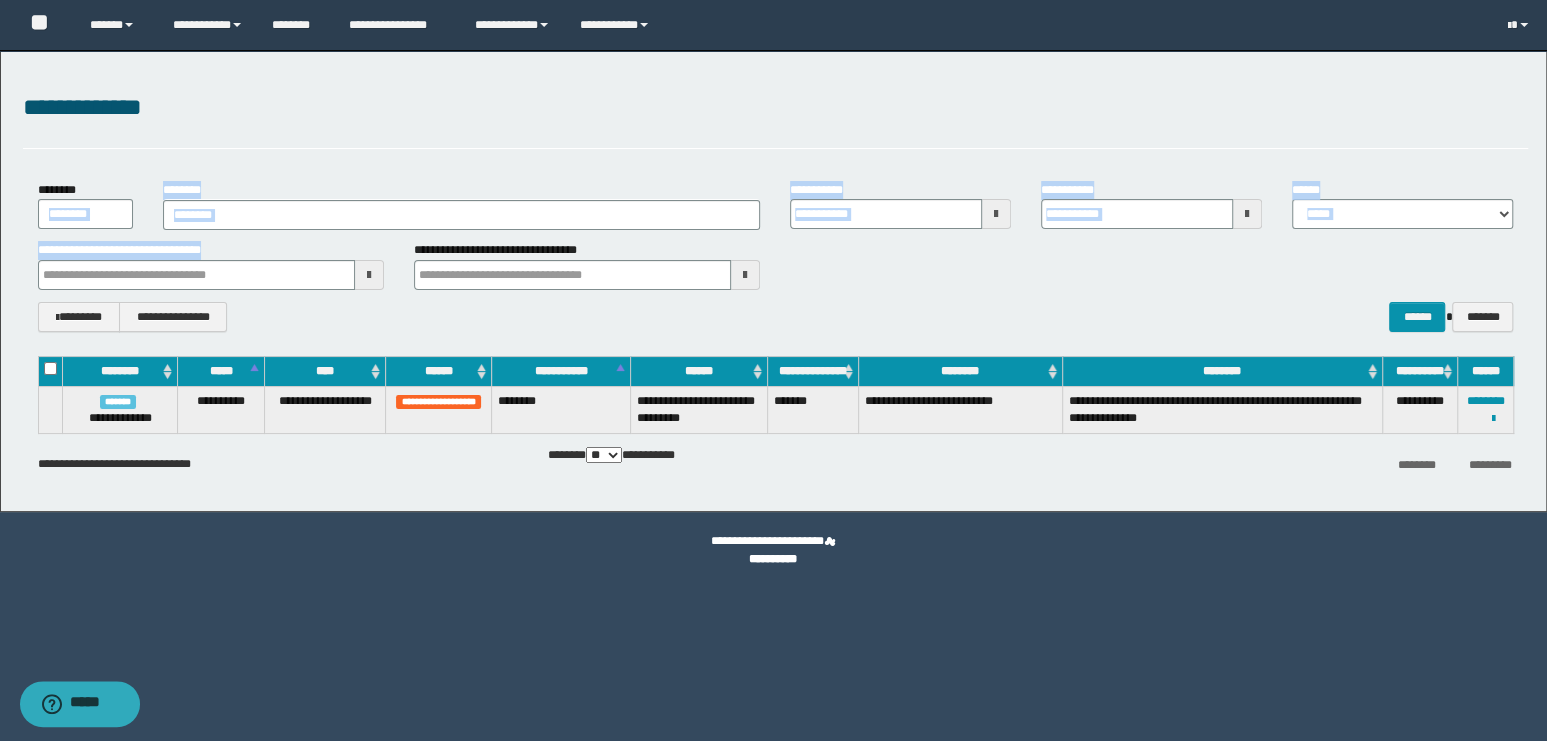 drag, startPoint x: 327, startPoint y: 231, endPoint x: 143, endPoint y: 211, distance: 185.08377 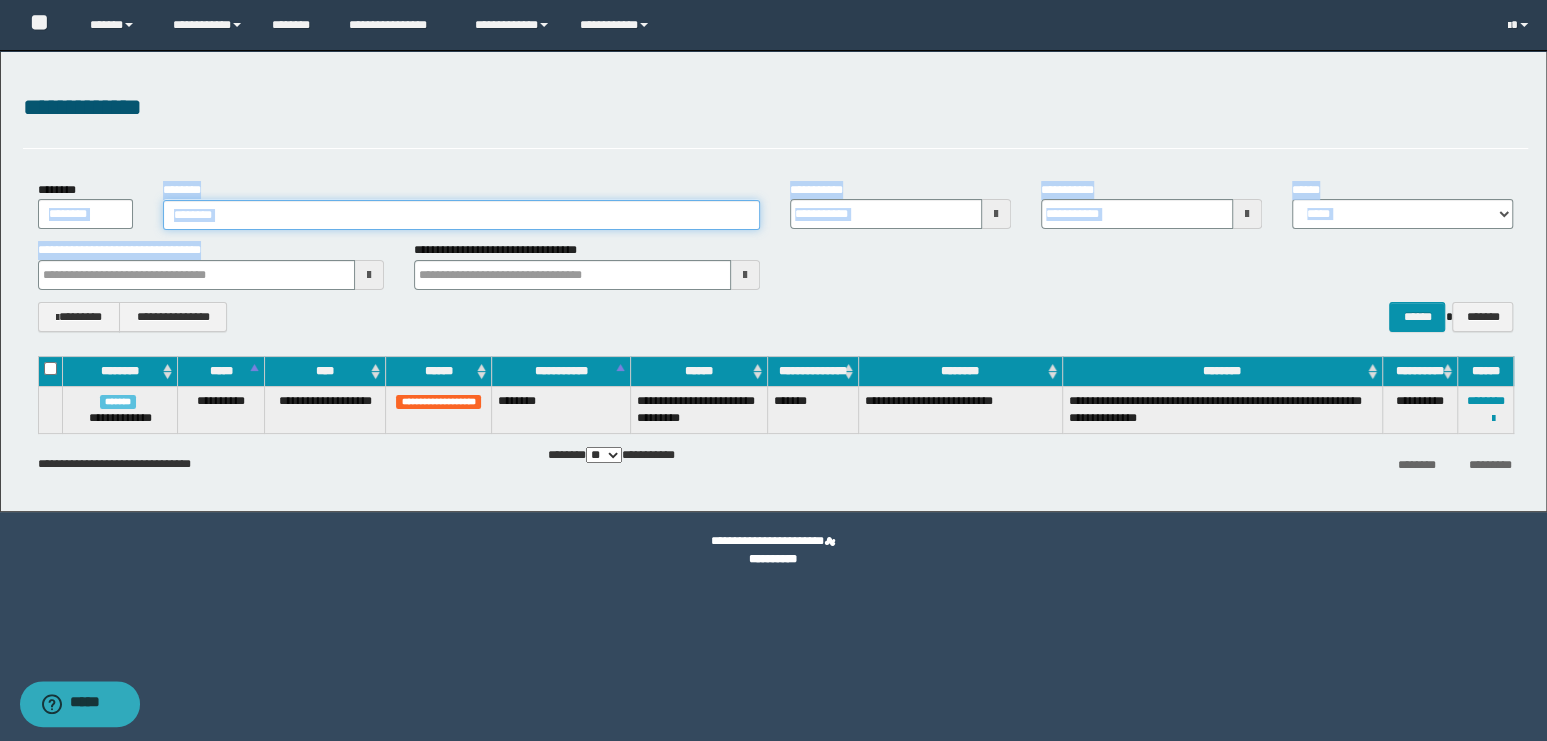 click on "********" at bounding box center (461, 215) 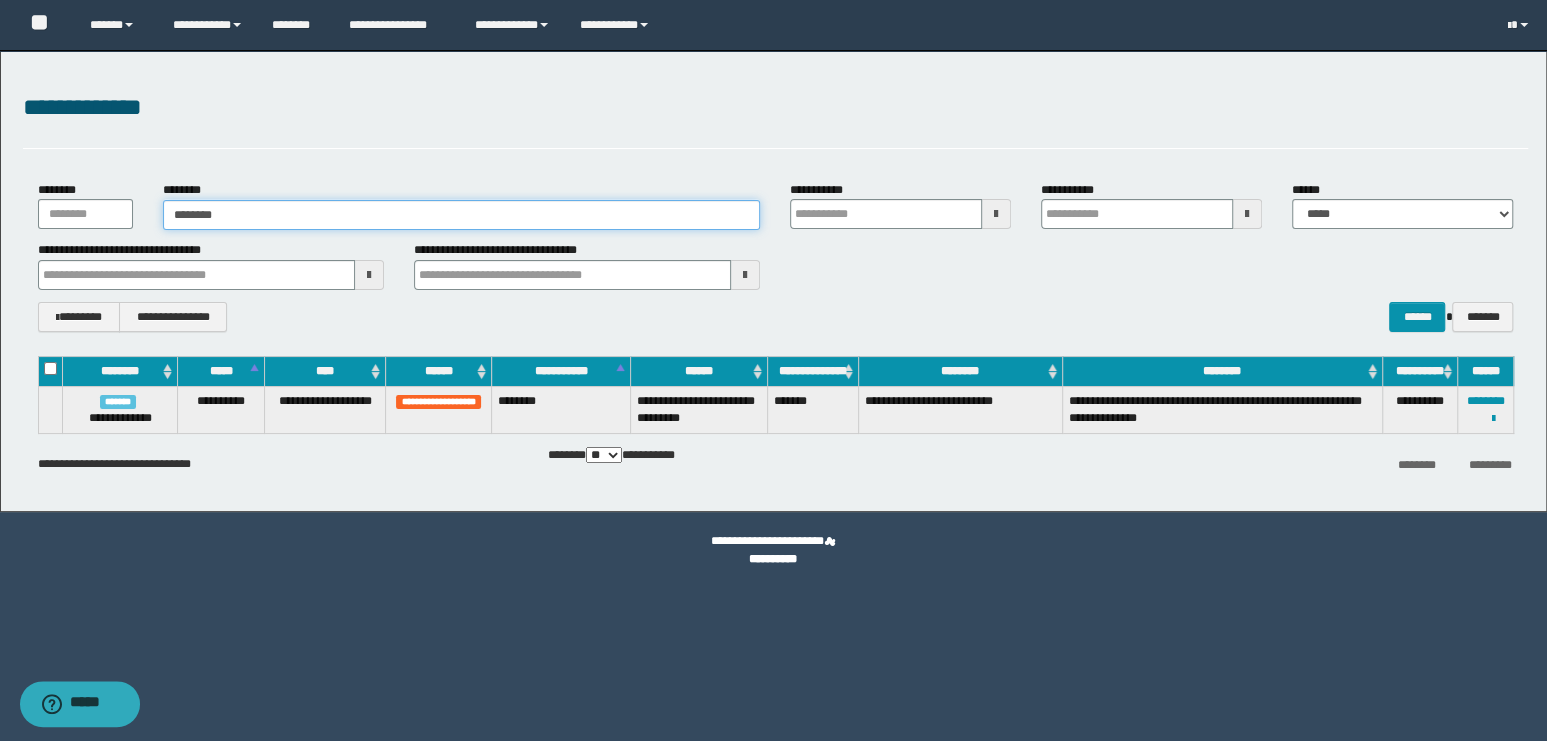 drag, startPoint x: 259, startPoint y: 214, endPoint x: 148, endPoint y: 214, distance: 111 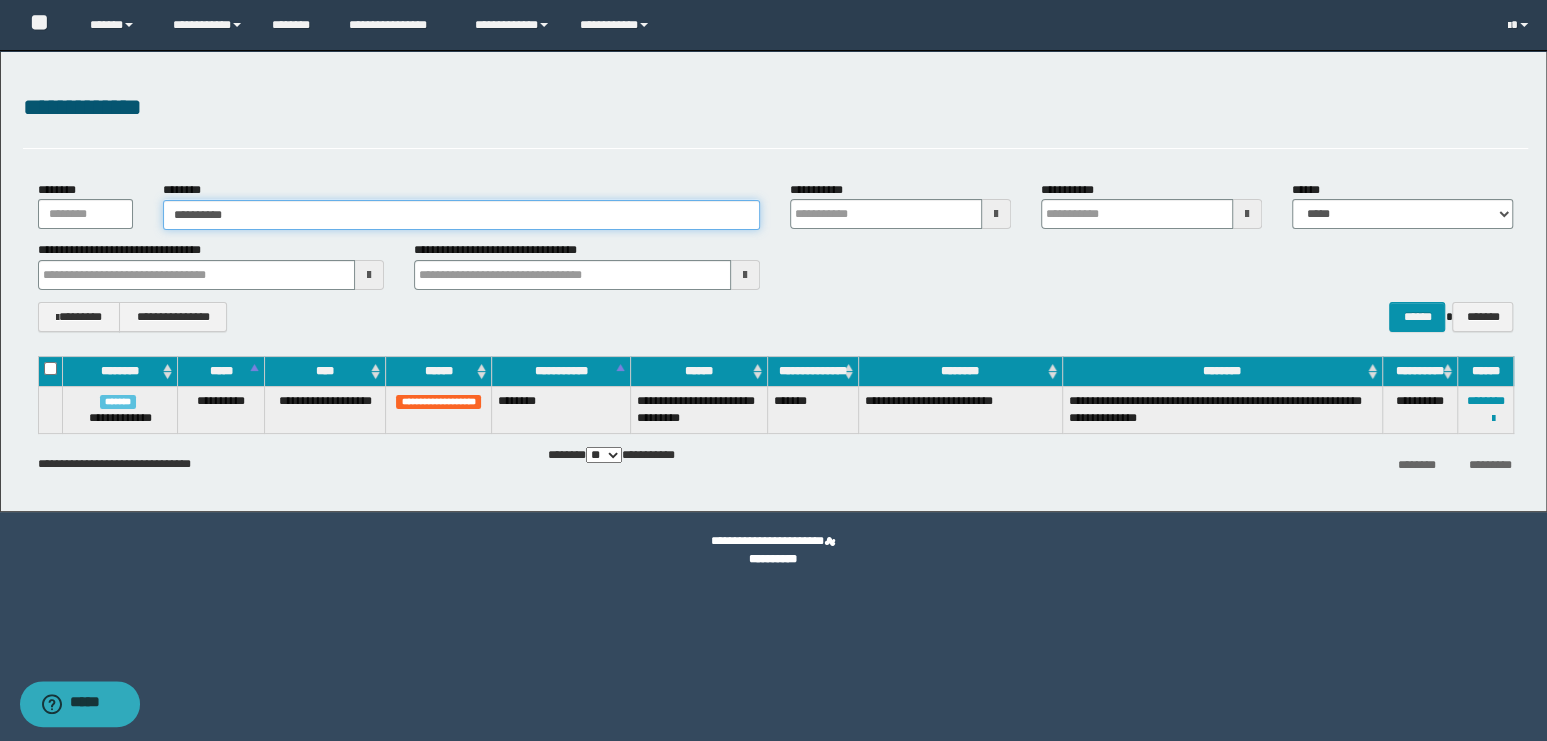 type on "**********" 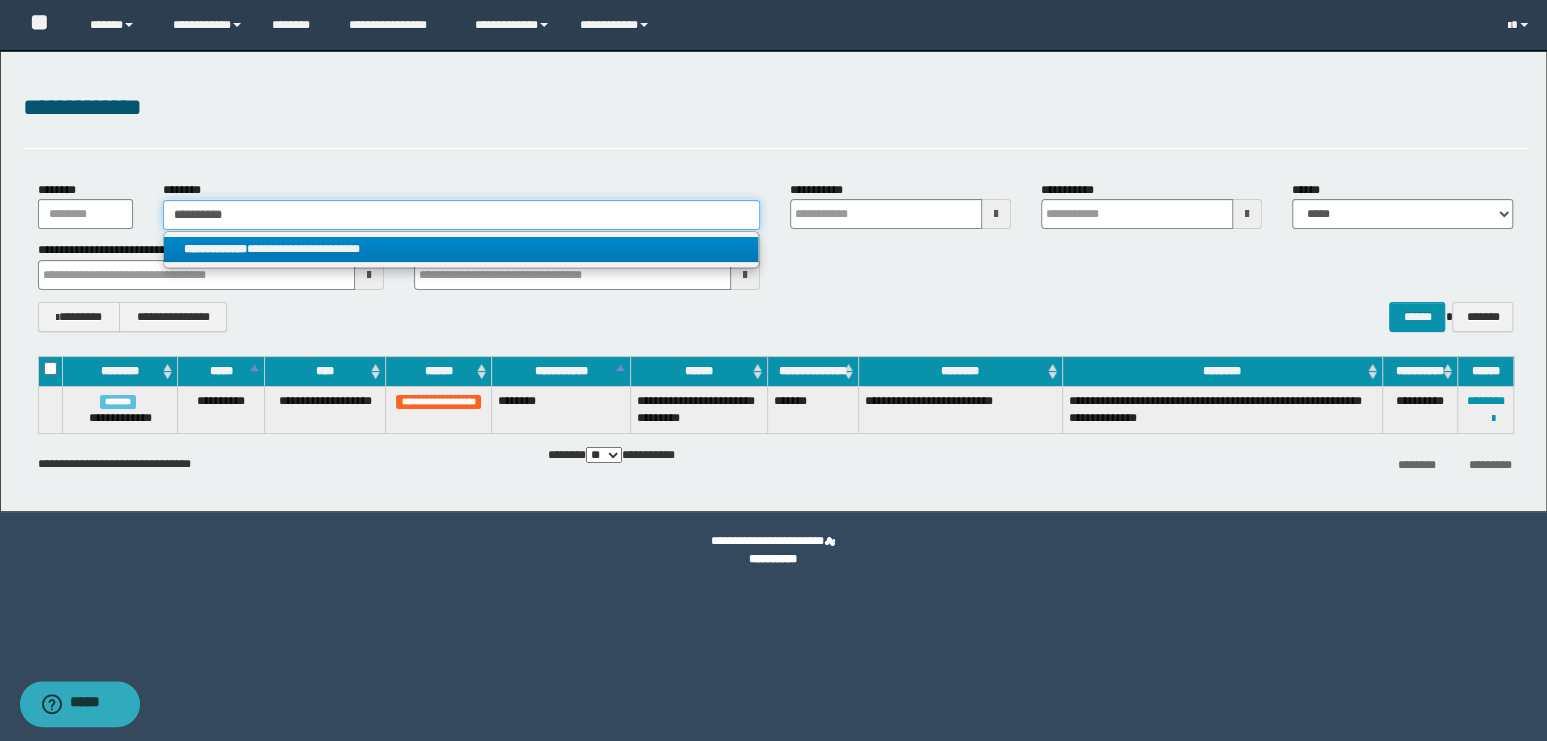 type on "**********" 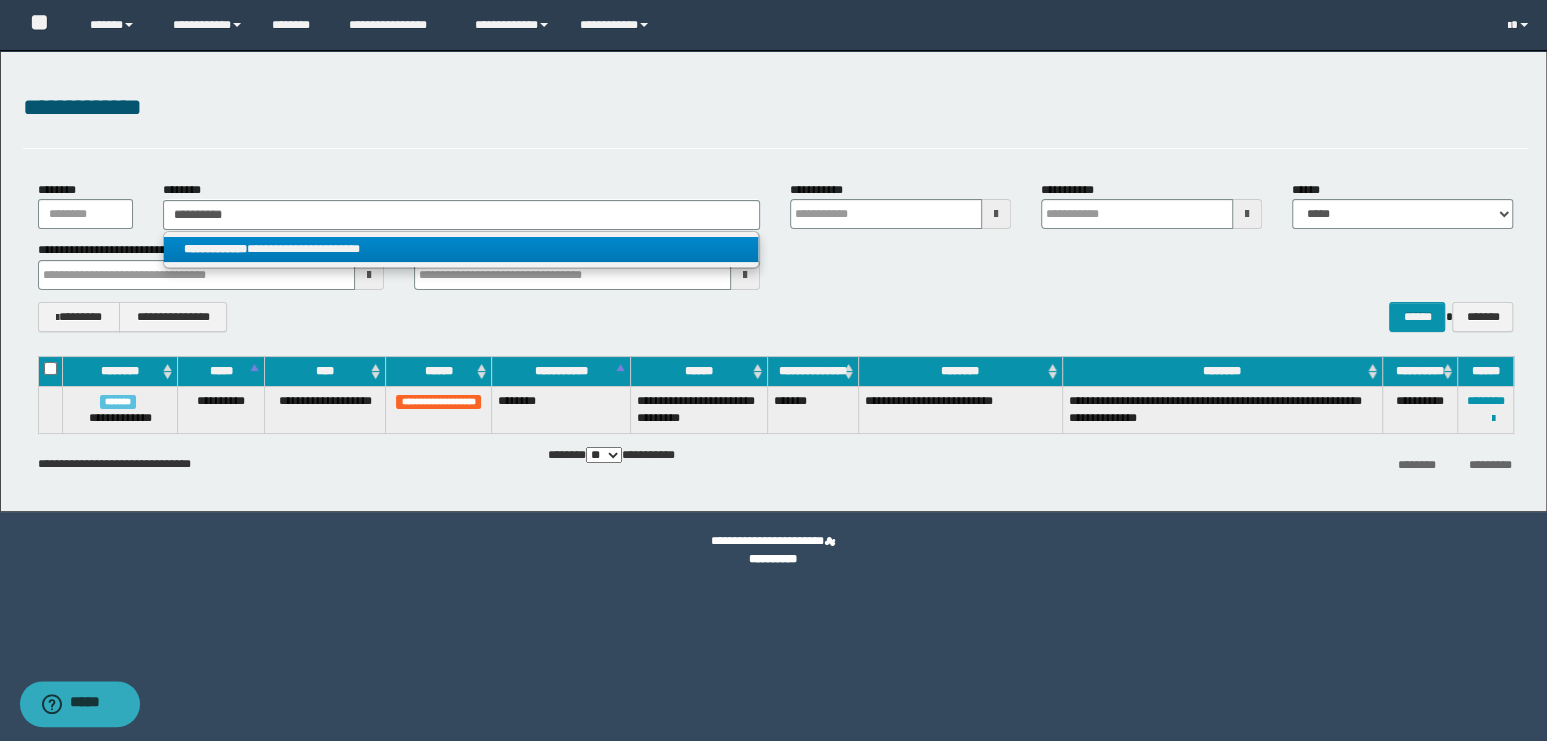 click on "**********" at bounding box center [461, 249] 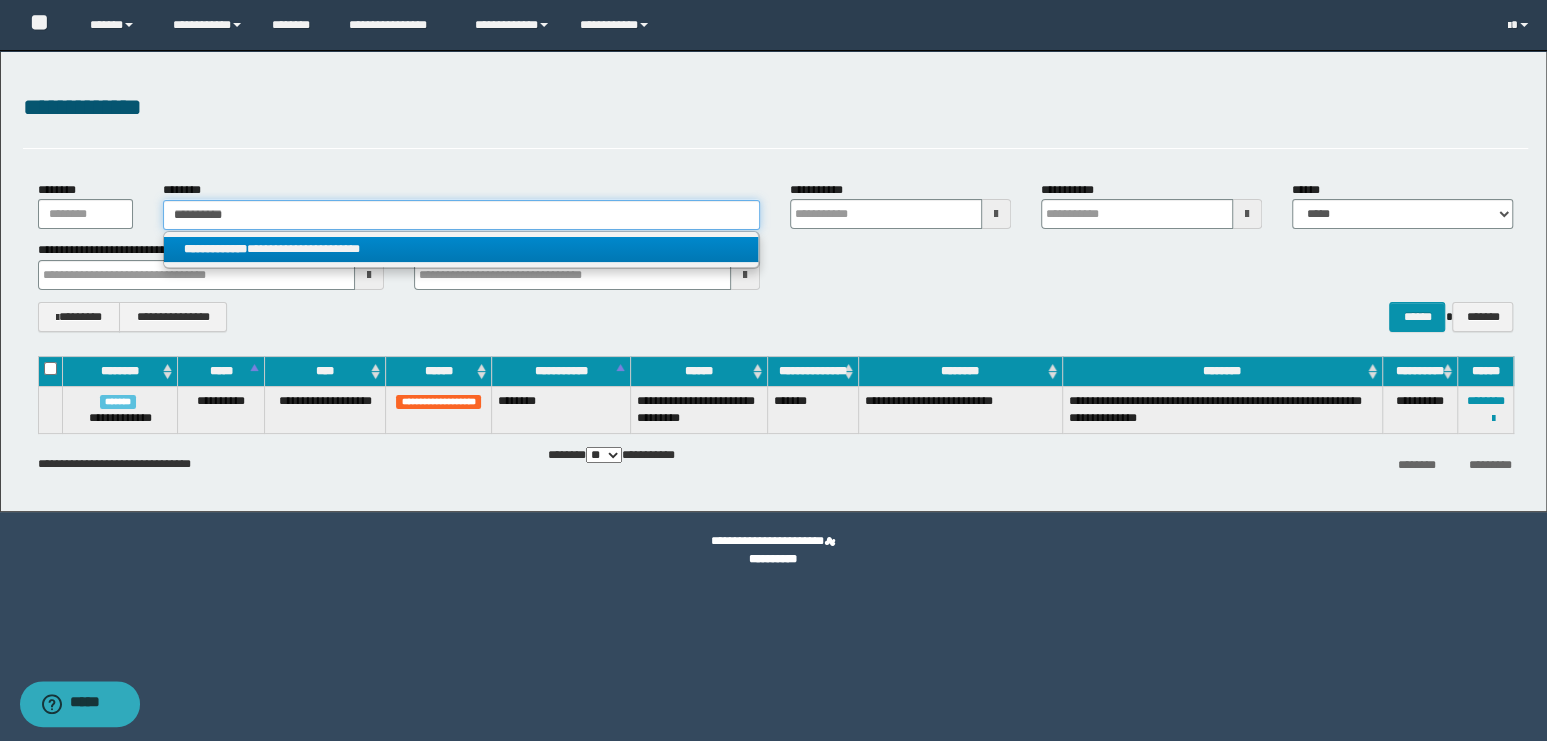 type 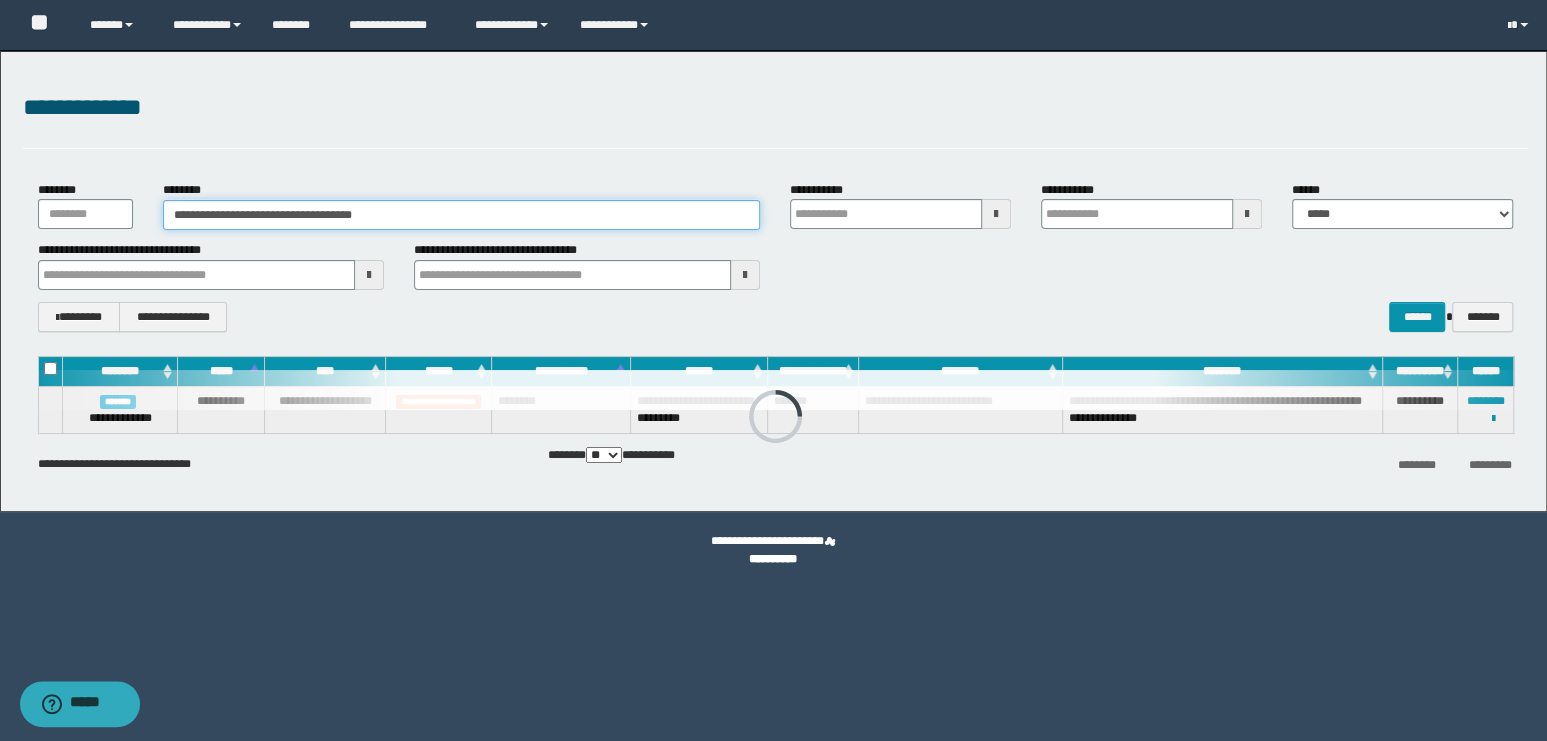 type 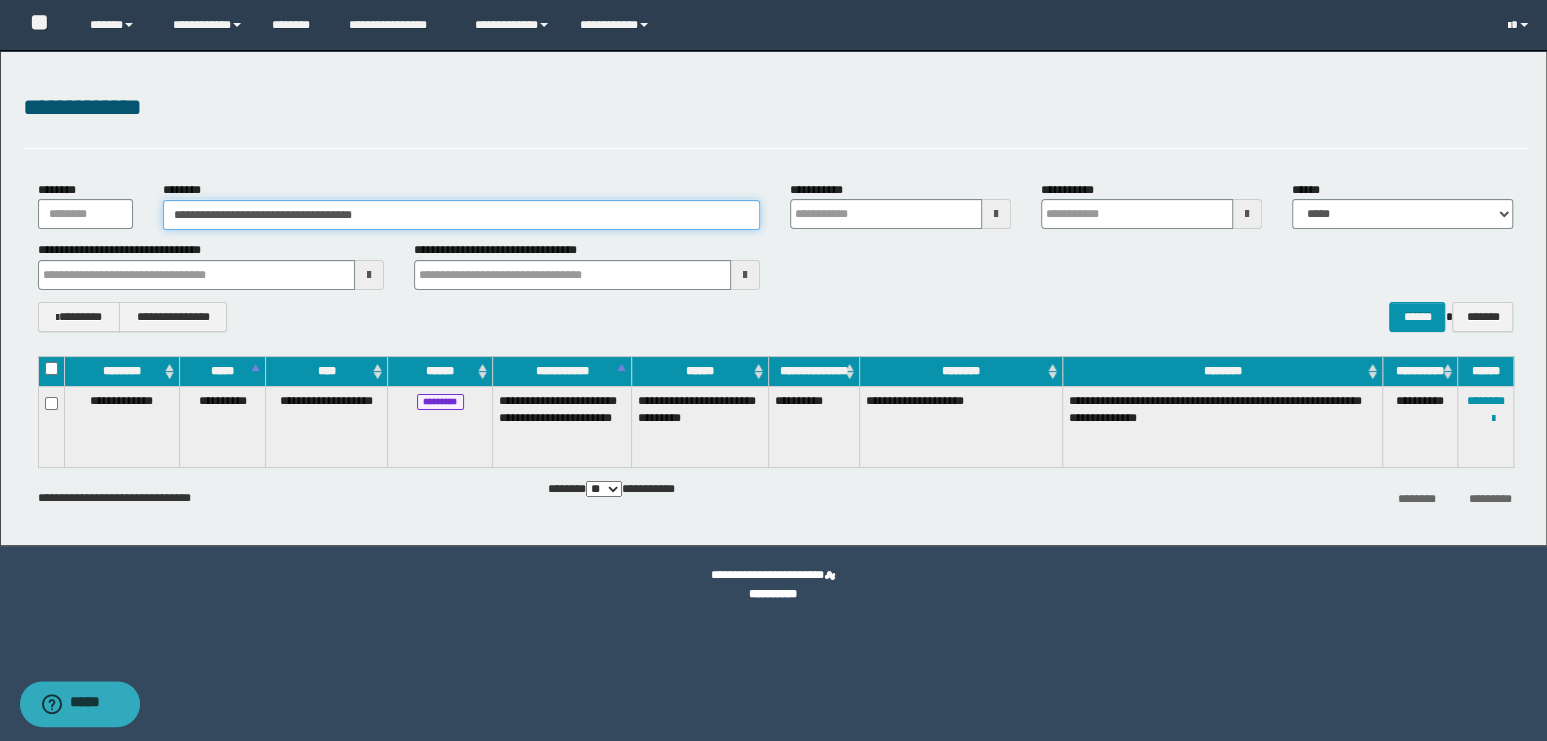 type 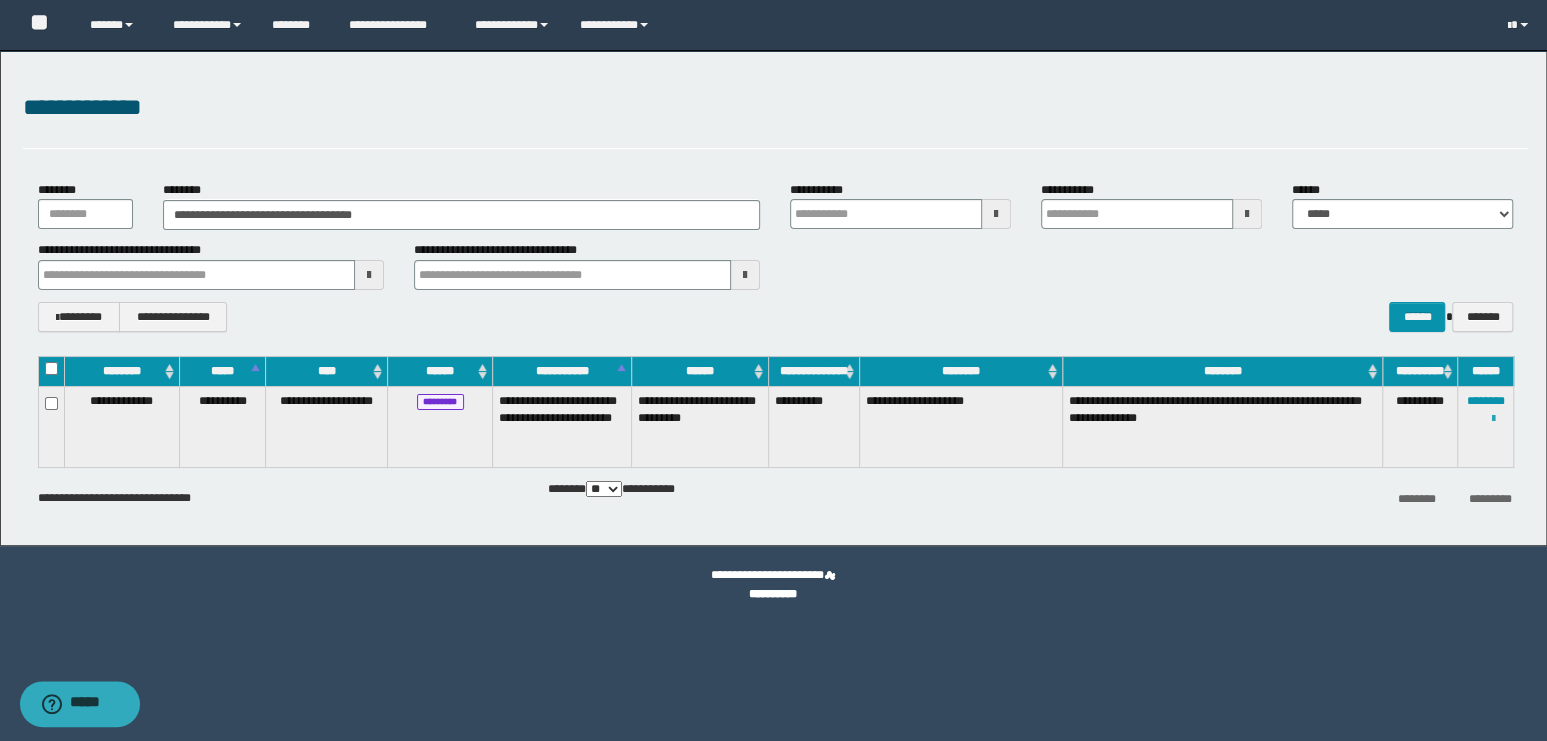 click at bounding box center [1492, 419] 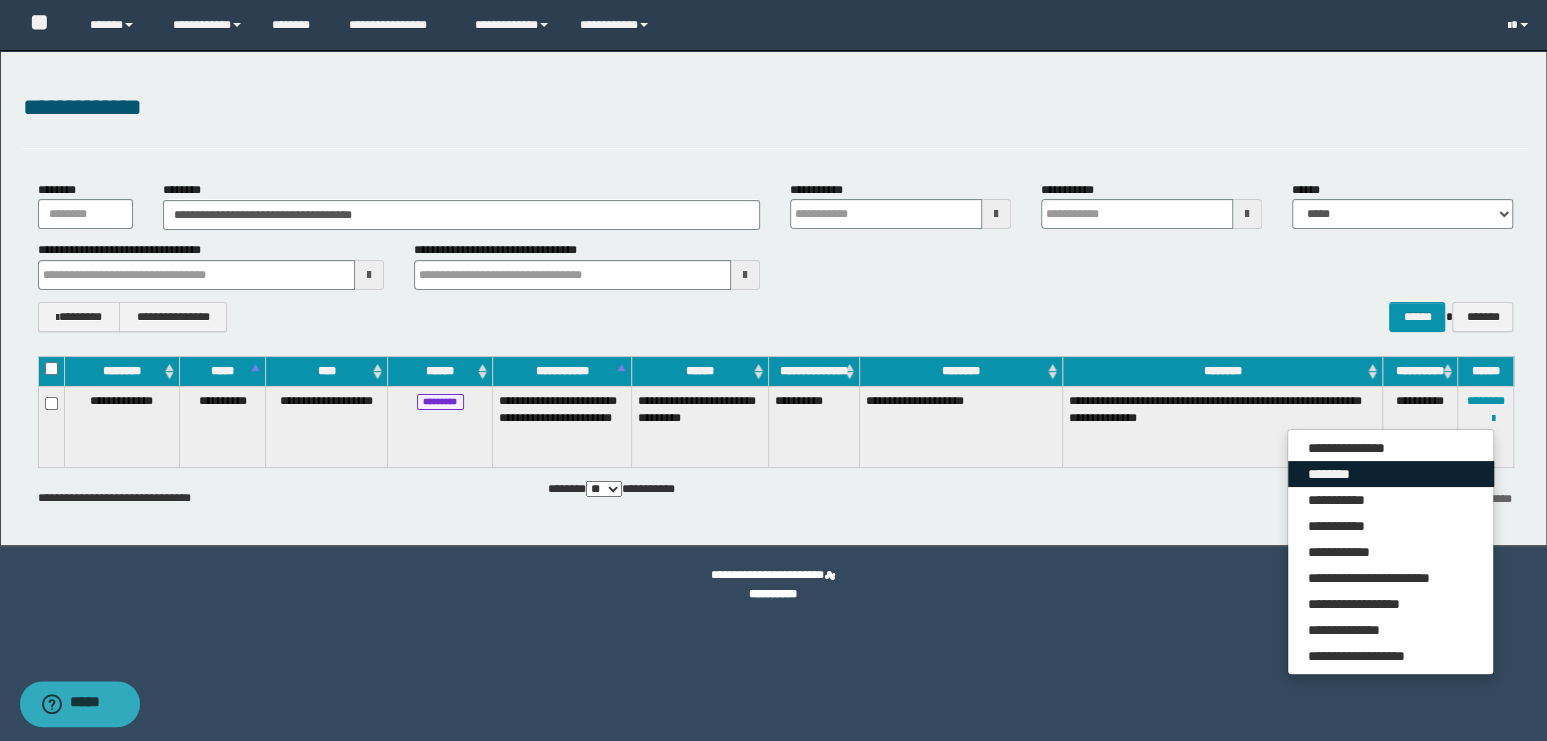 click on "********" at bounding box center (1391, 474) 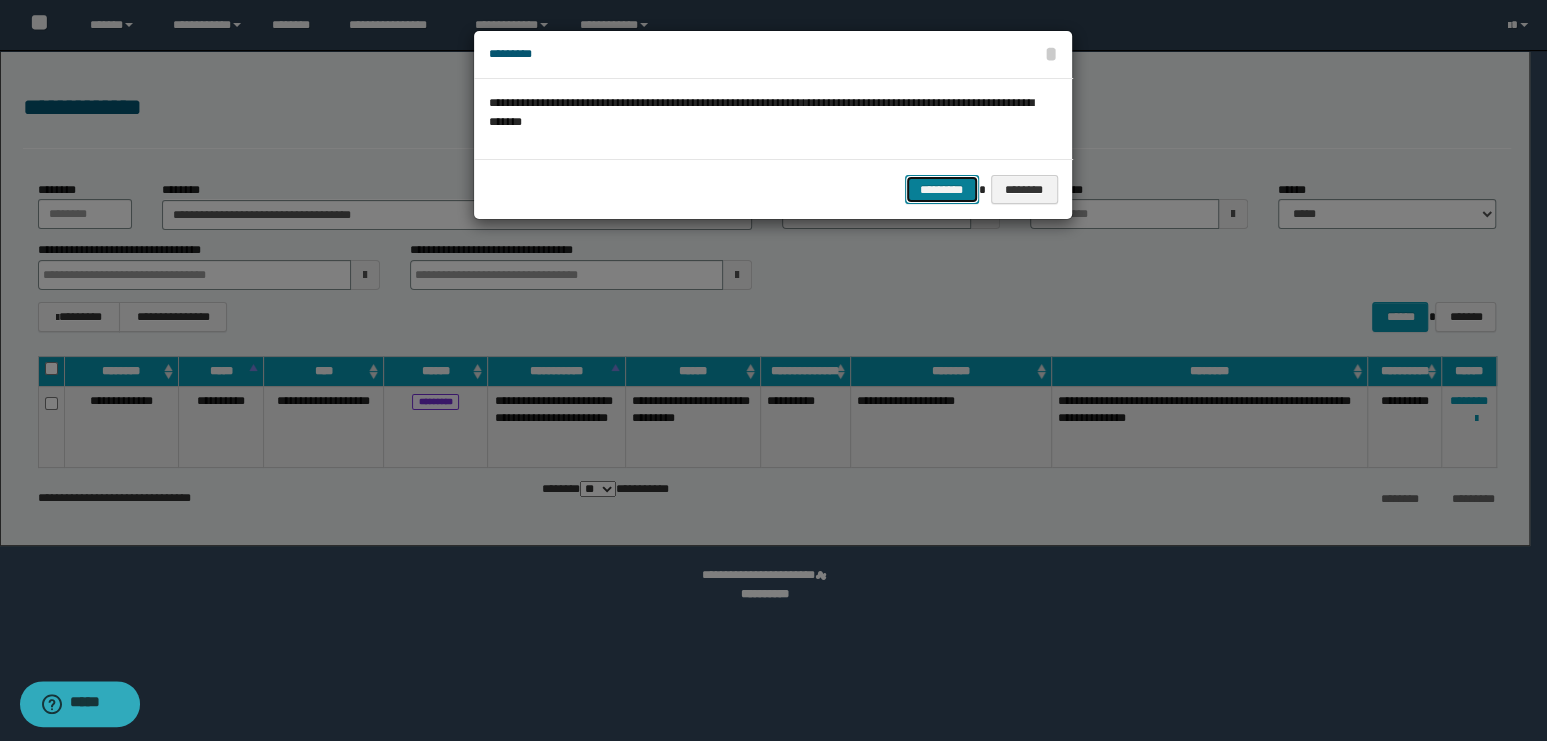 click on "*********" at bounding box center (942, 190) 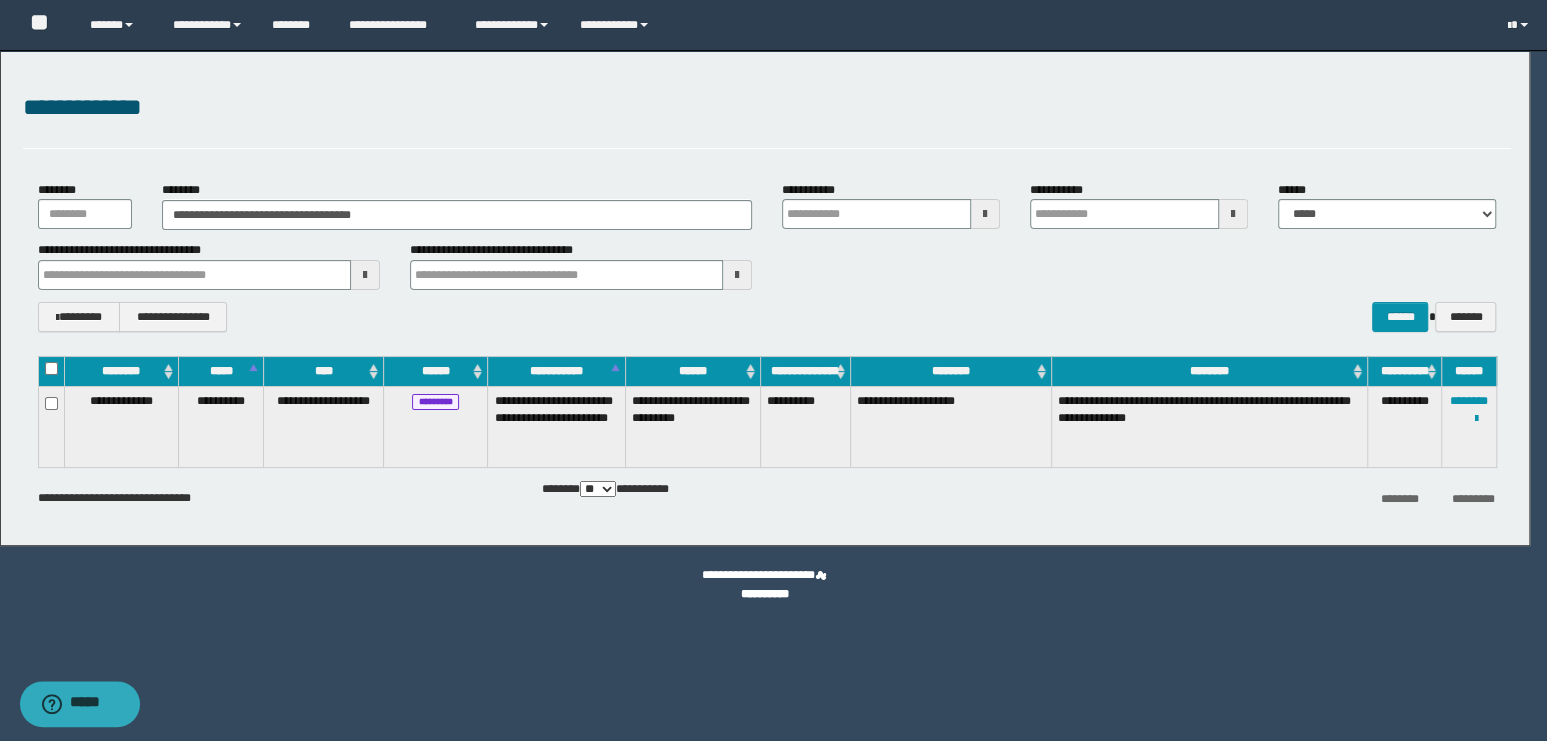 type 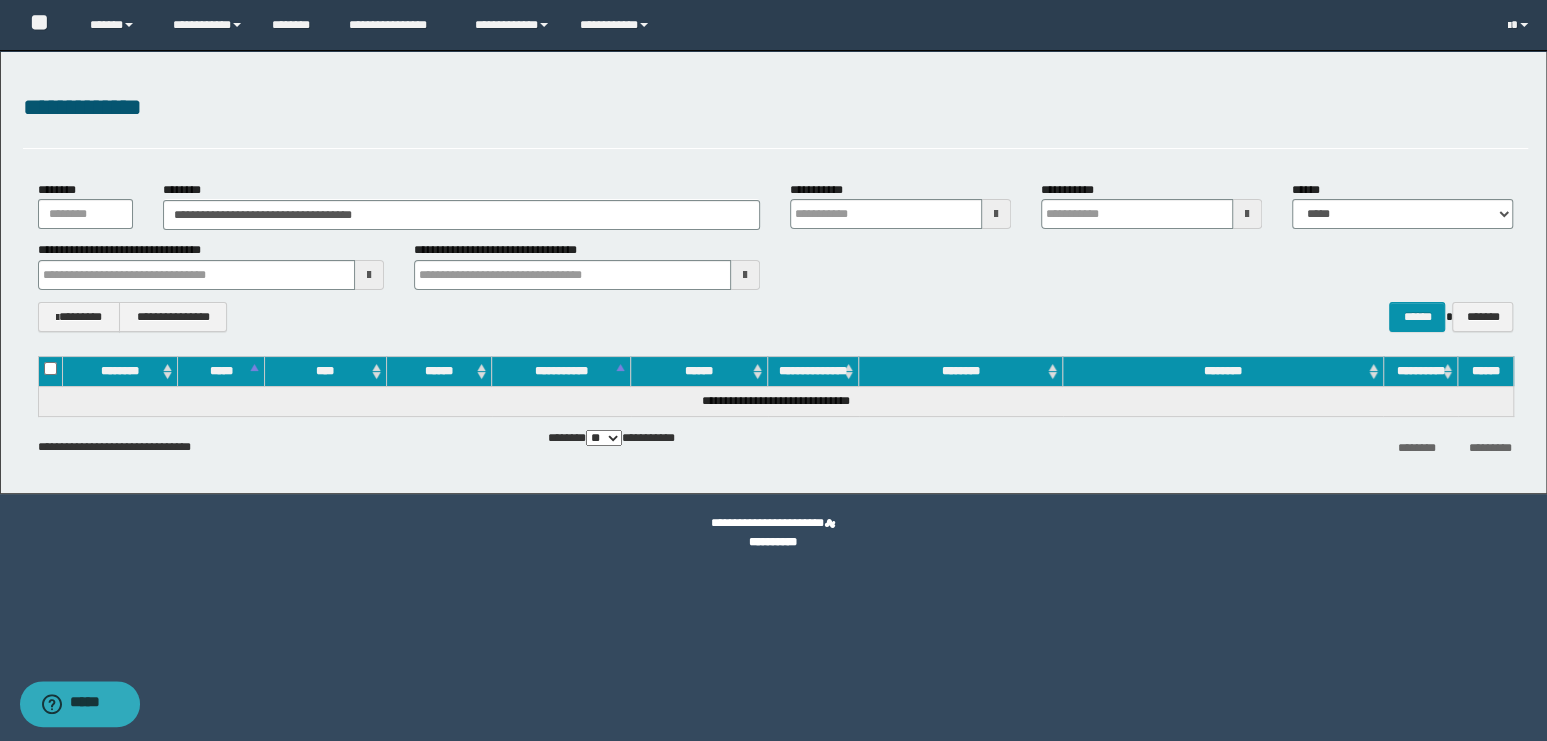 type 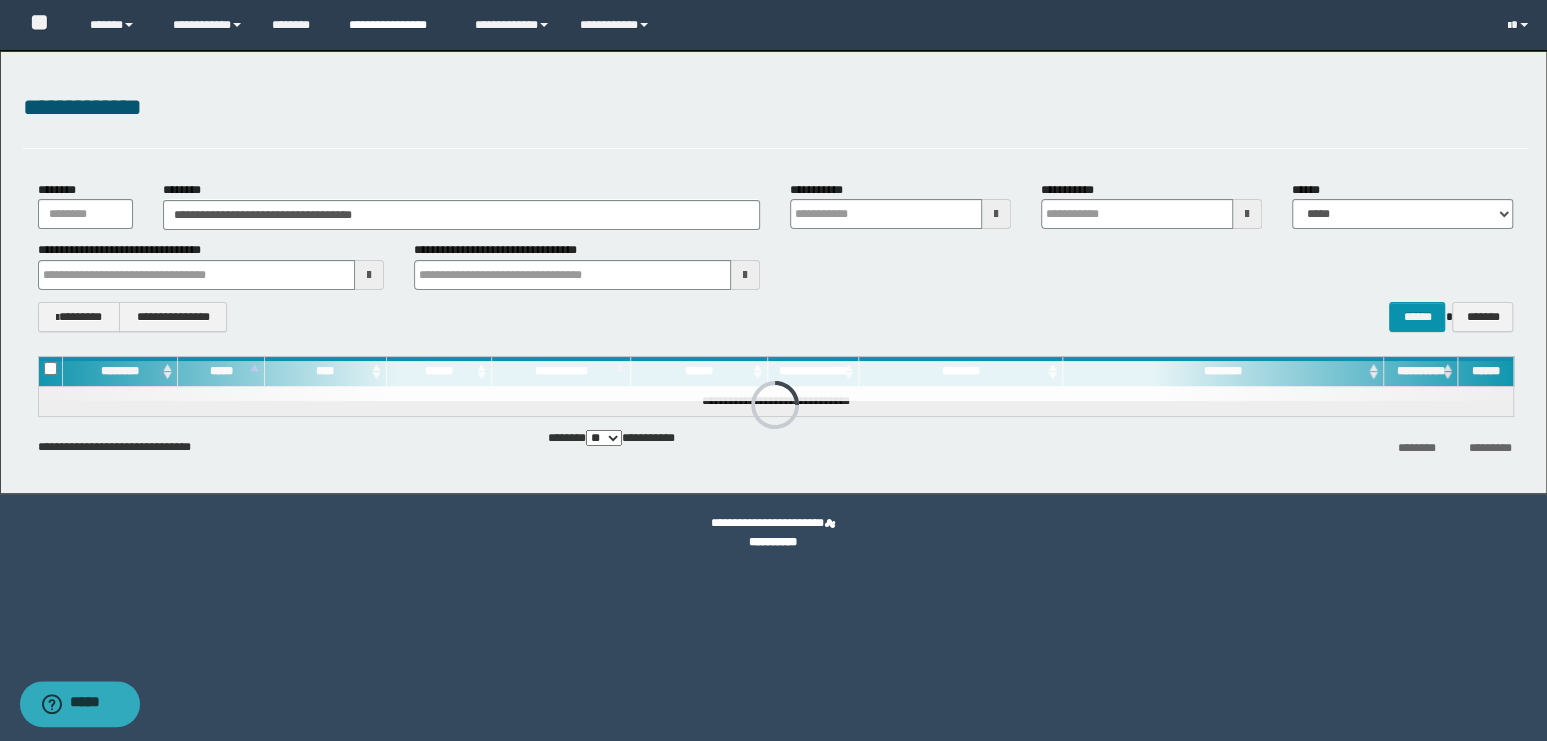 type 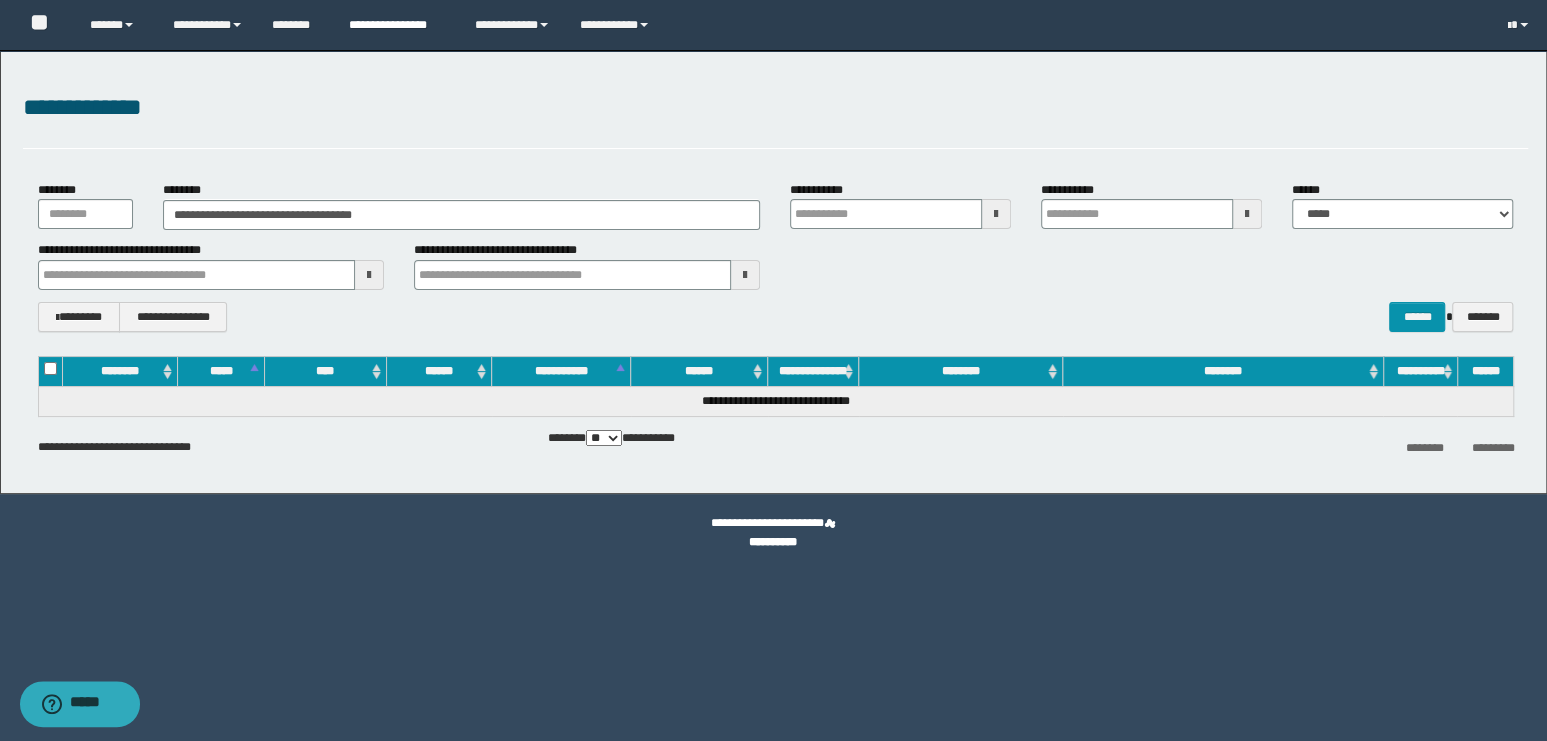 type 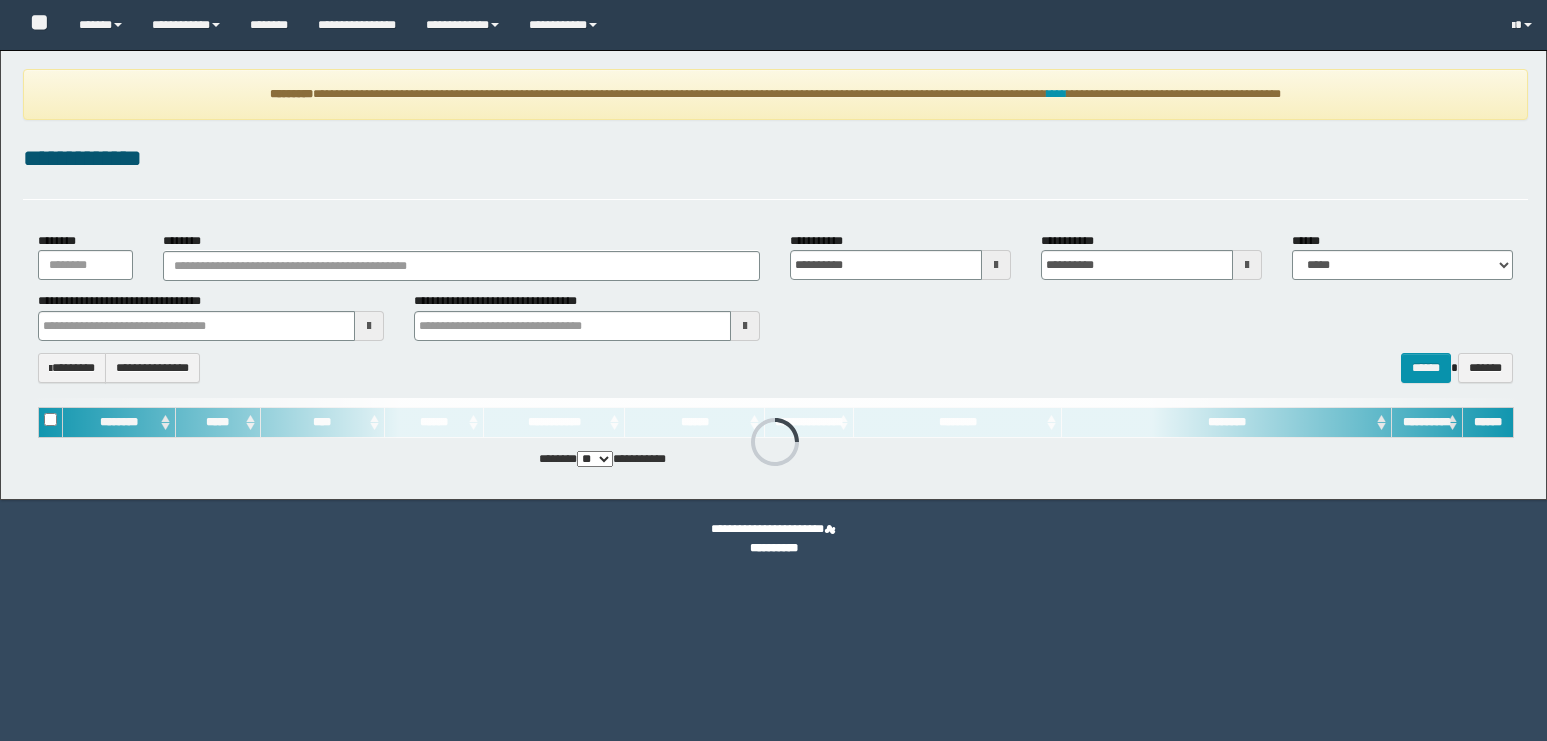 scroll, scrollTop: 0, scrollLeft: 0, axis: both 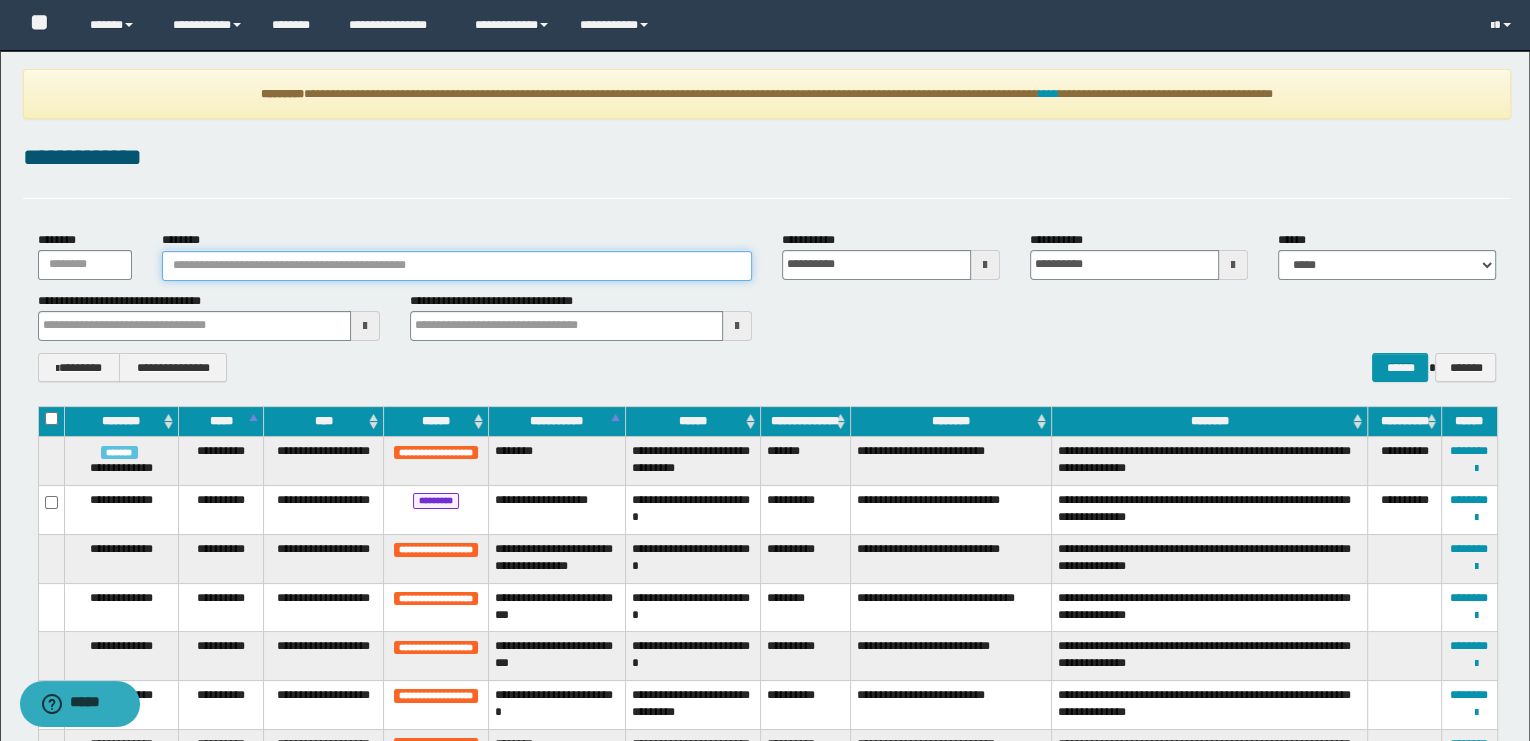click on "********" at bounding box center (457, 266) 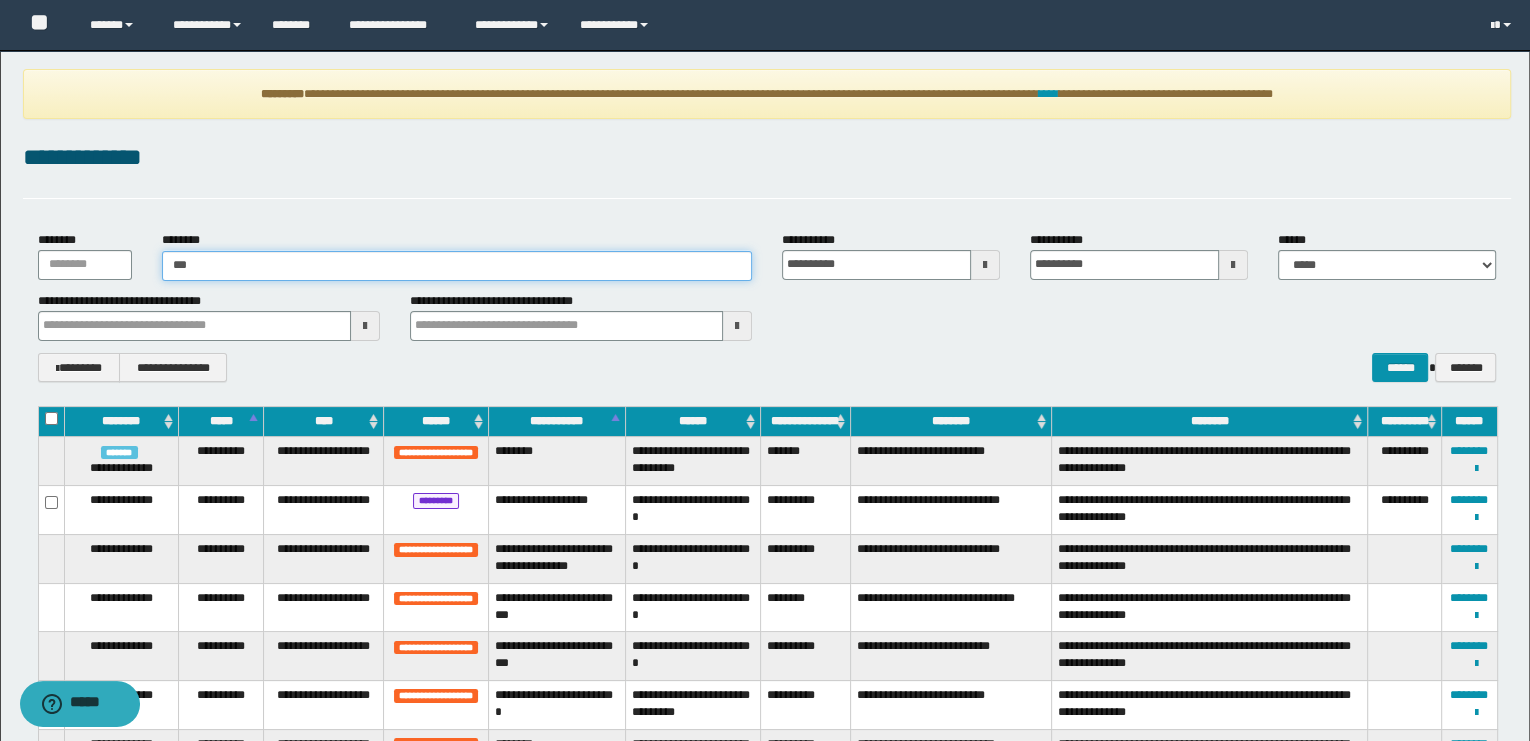 type on "****" 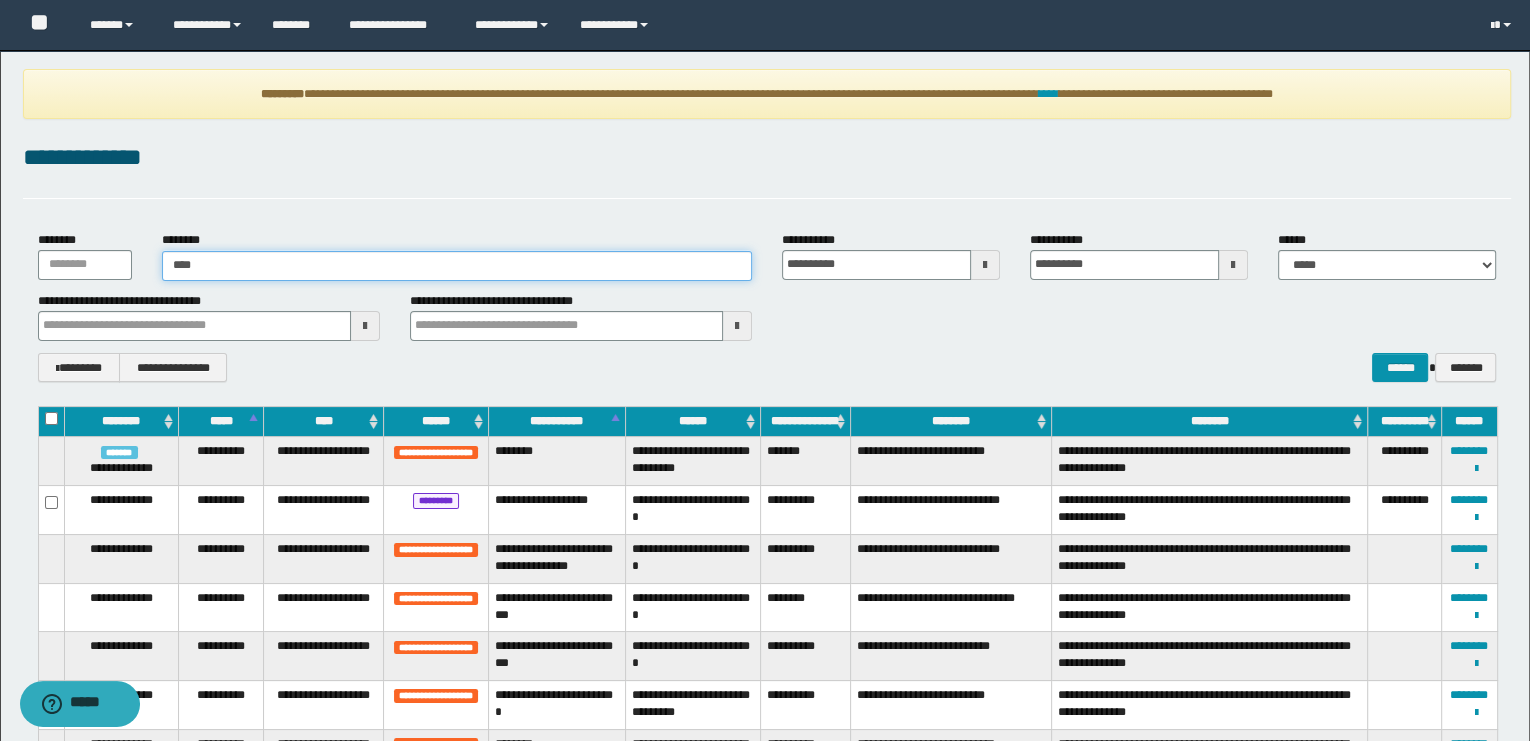 type on "****" 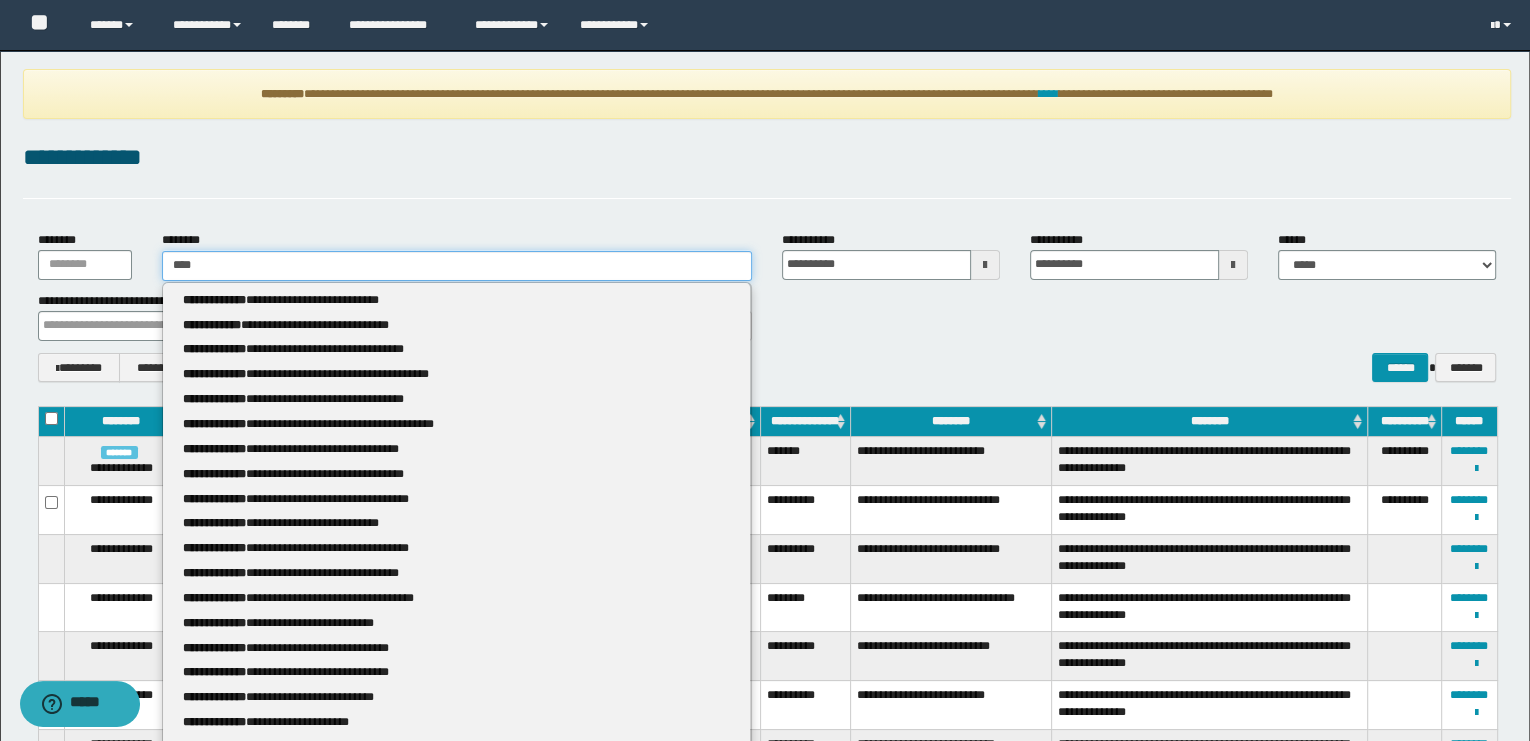 type 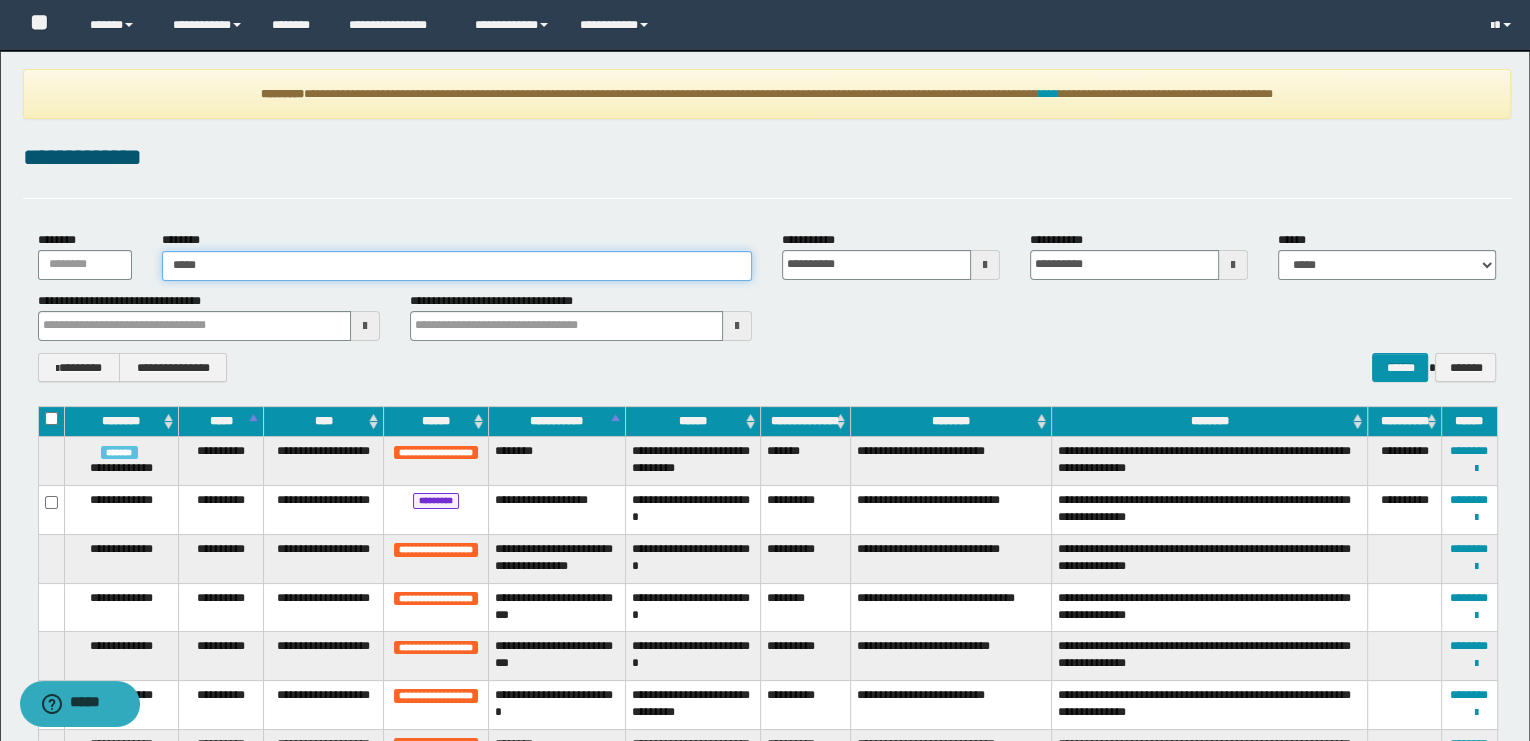 type on "*****" 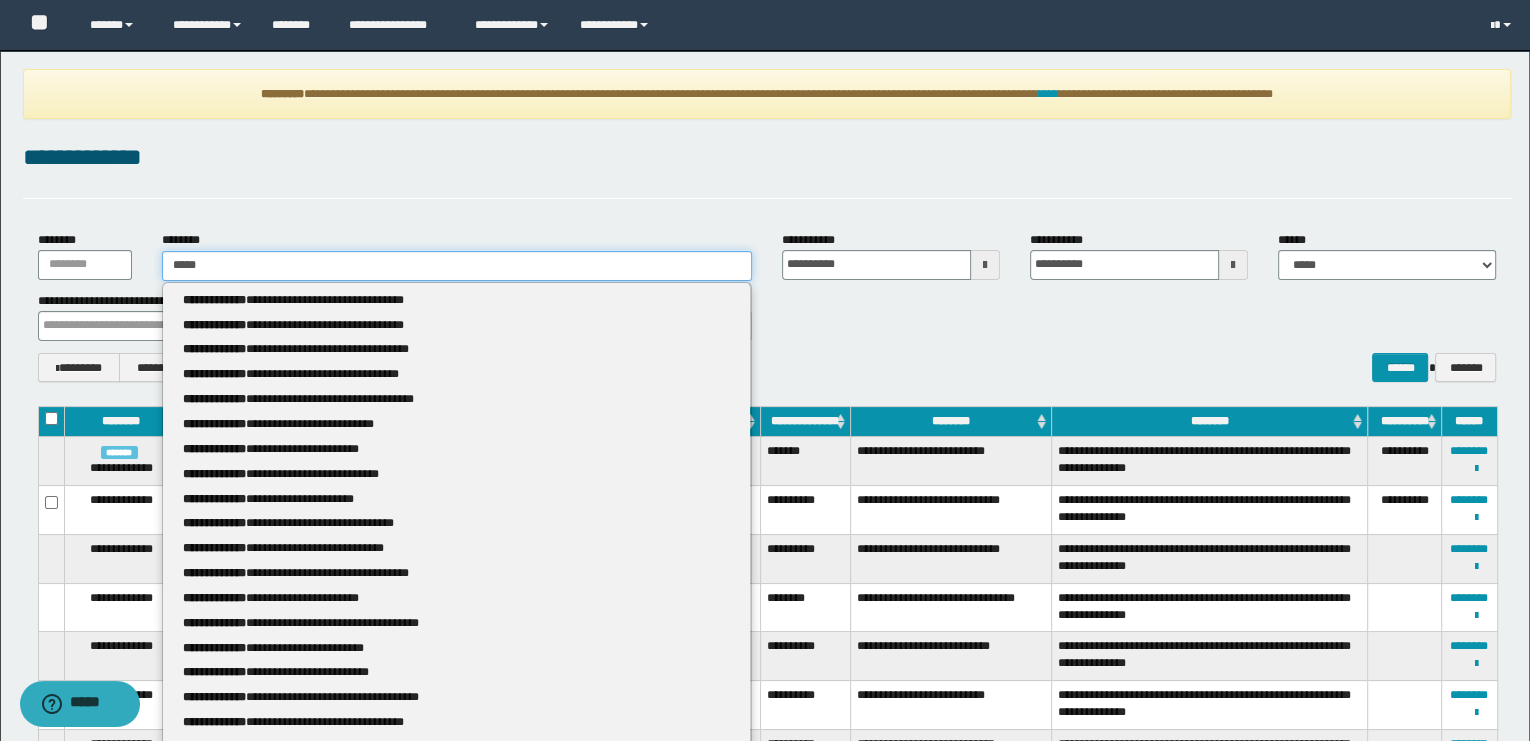 type 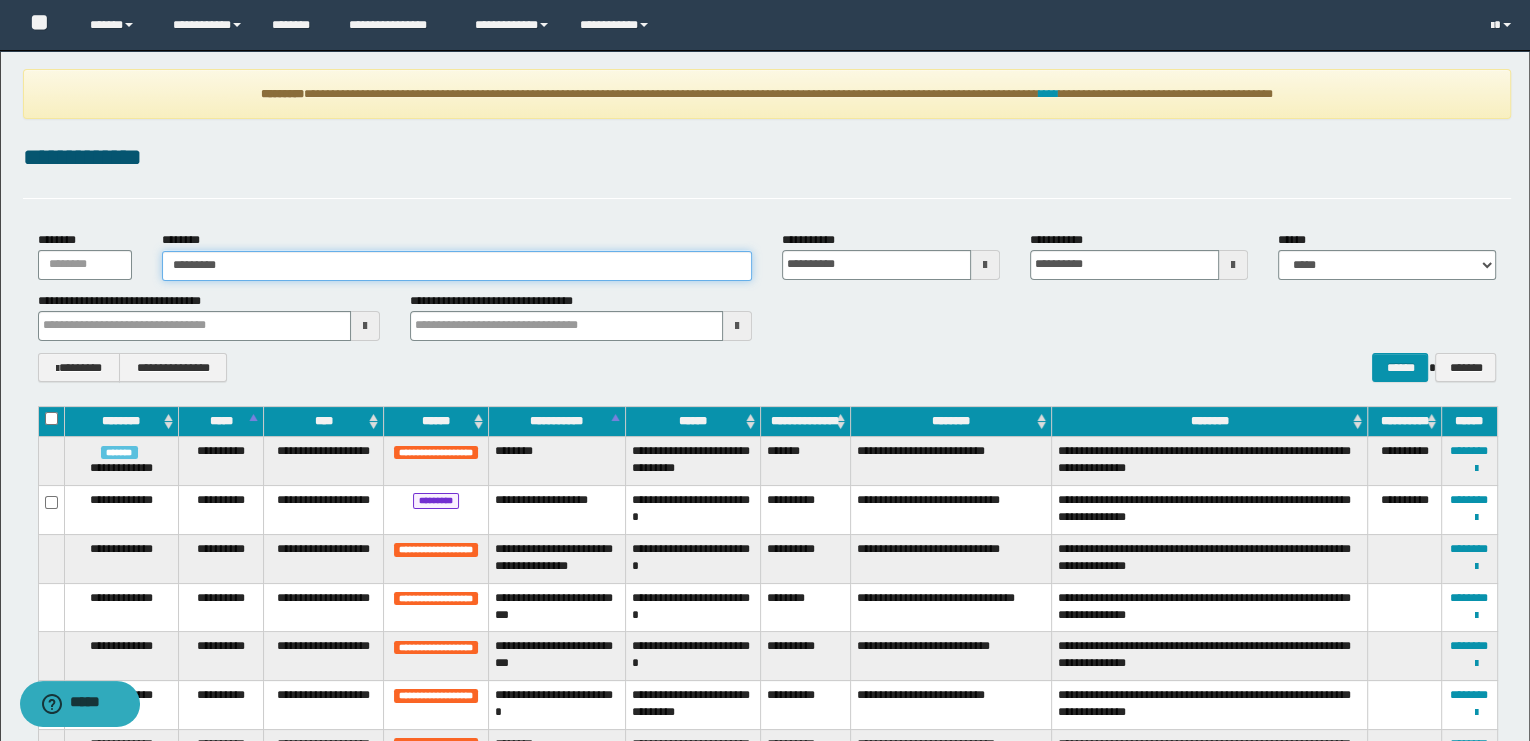 drag, startPoint x: 280, startPoint y: 272, endPoint x: 51, endPoint y: 223, distance: 234.18369 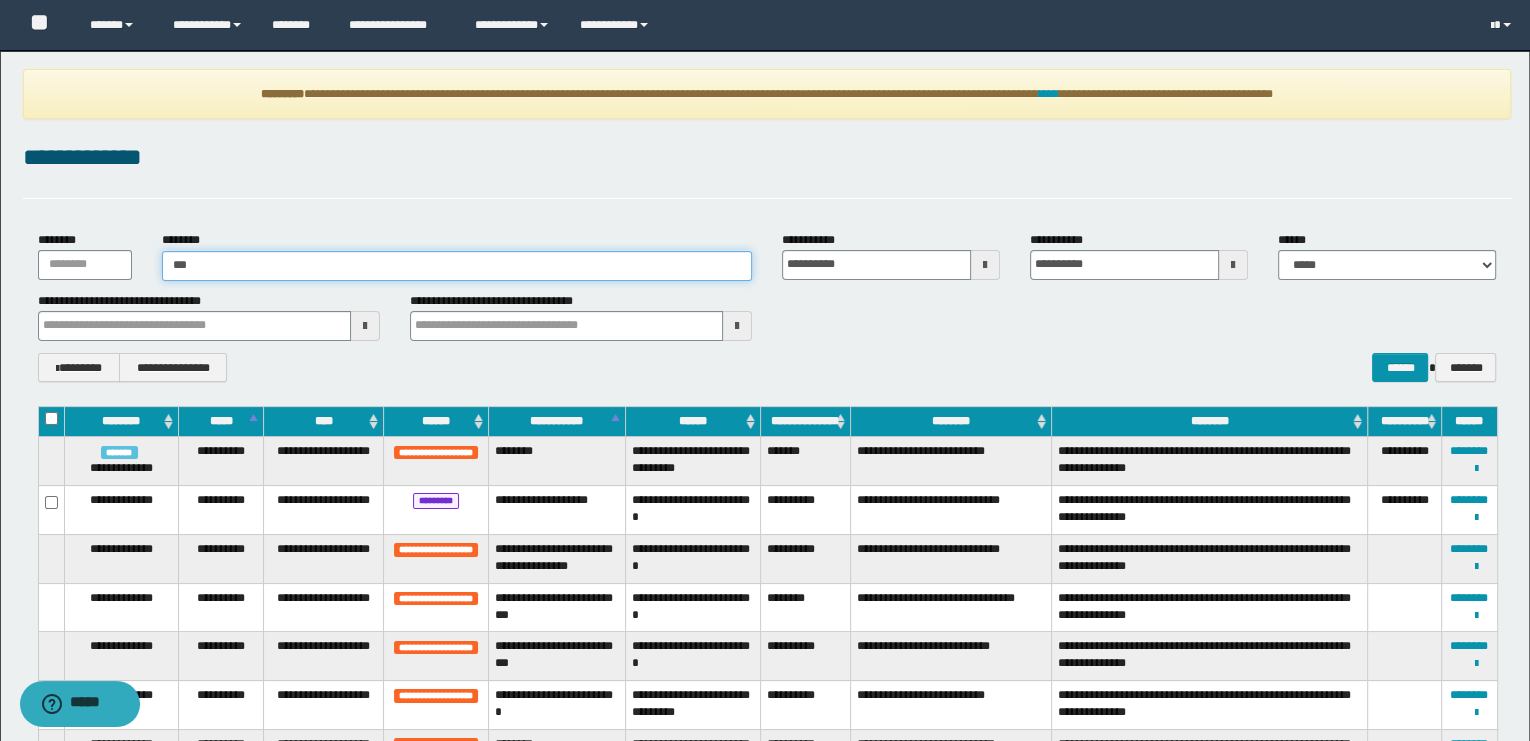 type on "****" 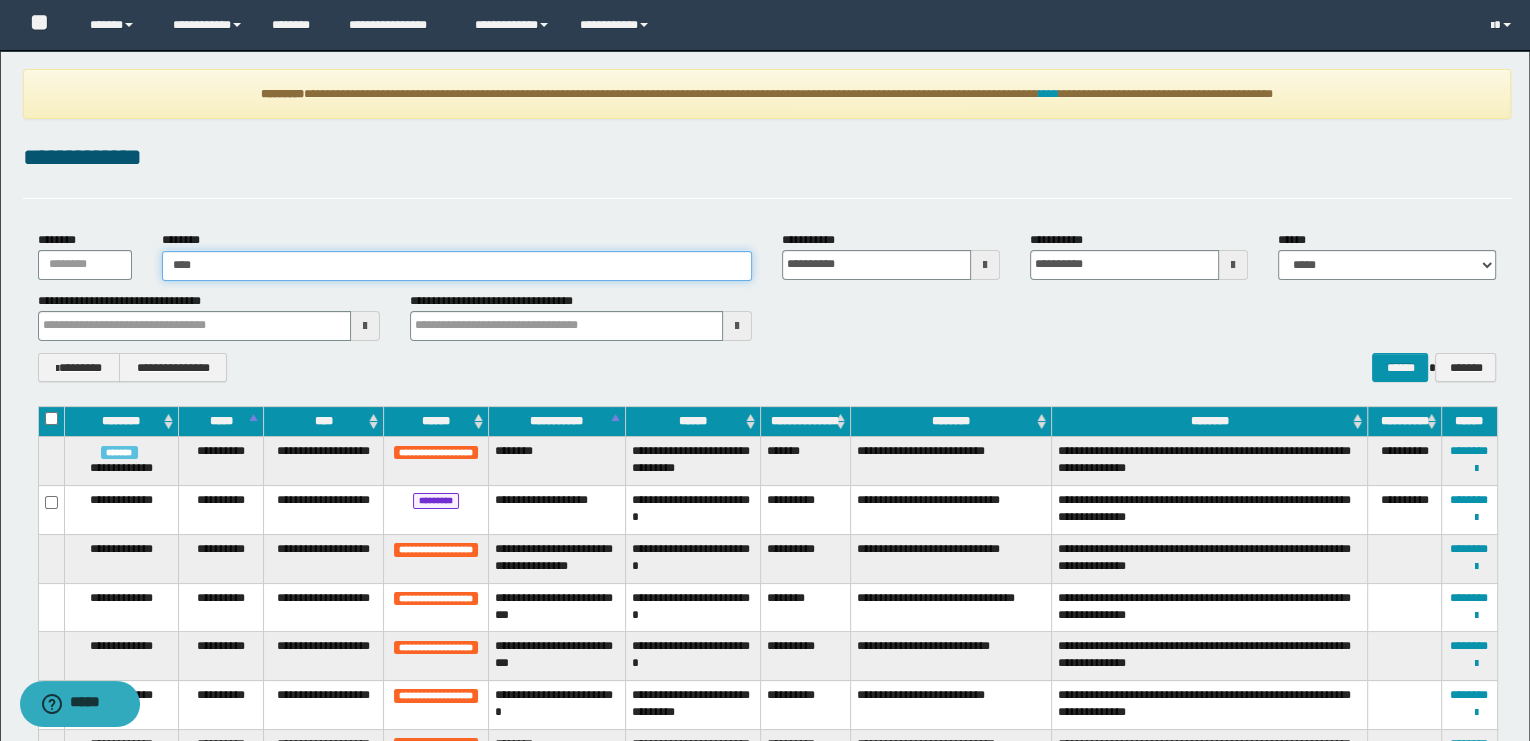 type on "****" 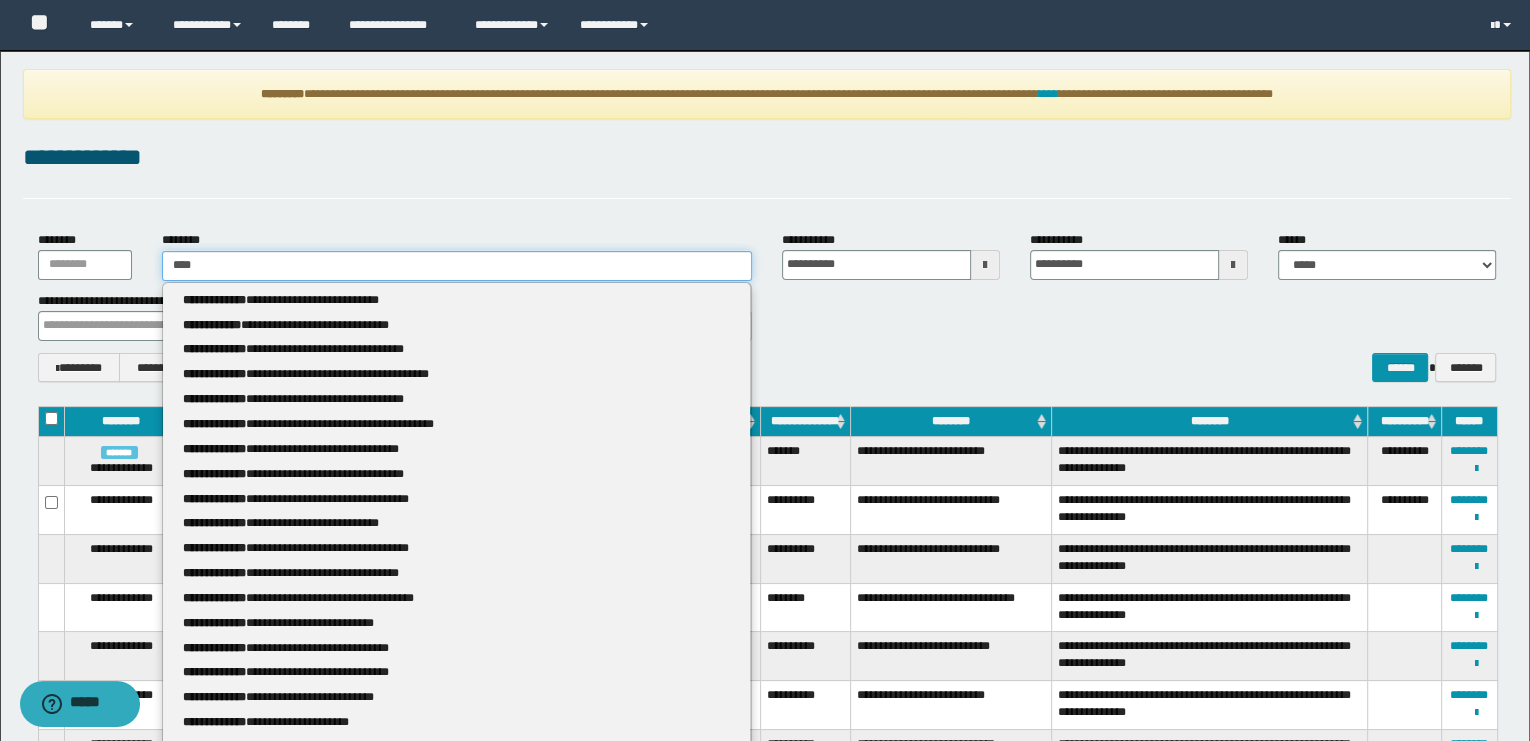 type 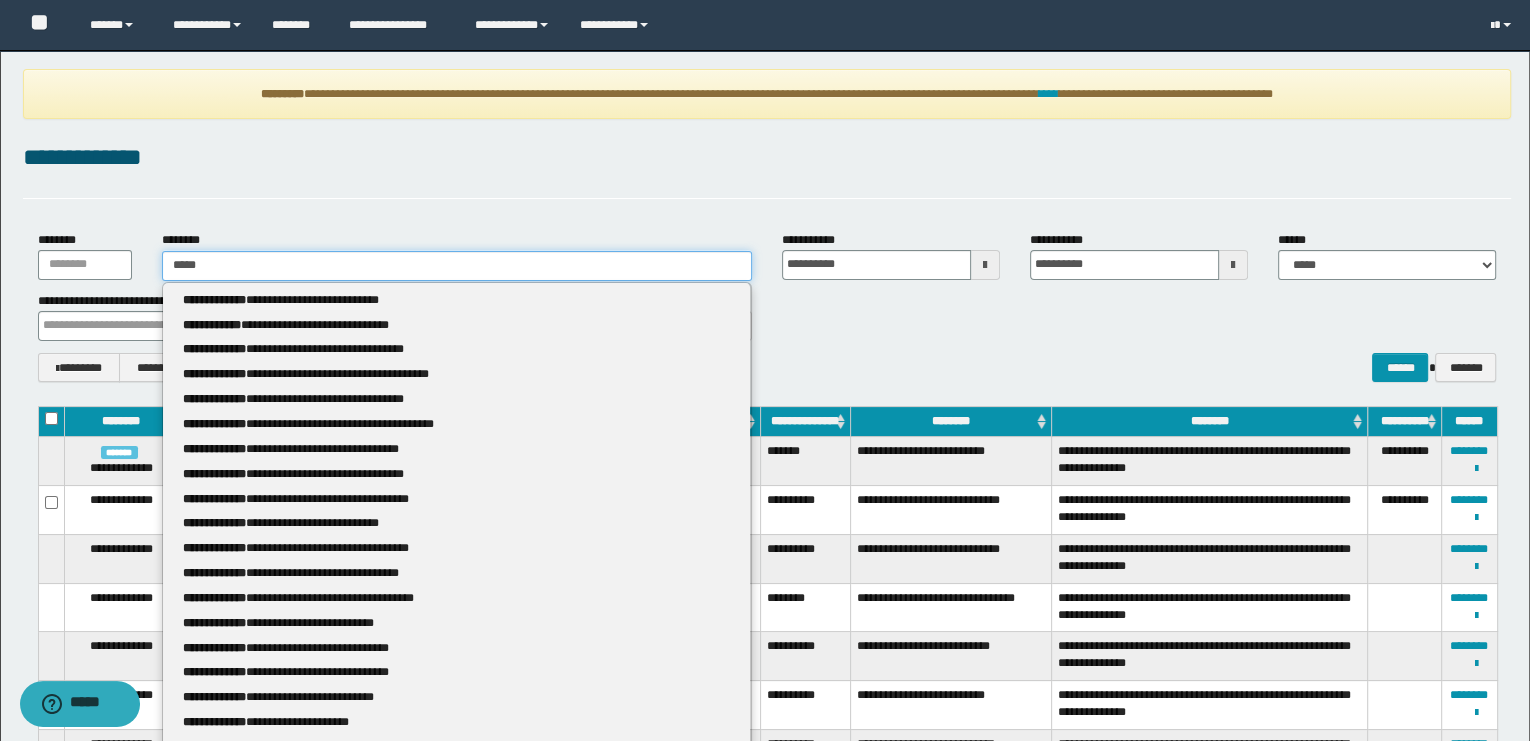 type on "*****" 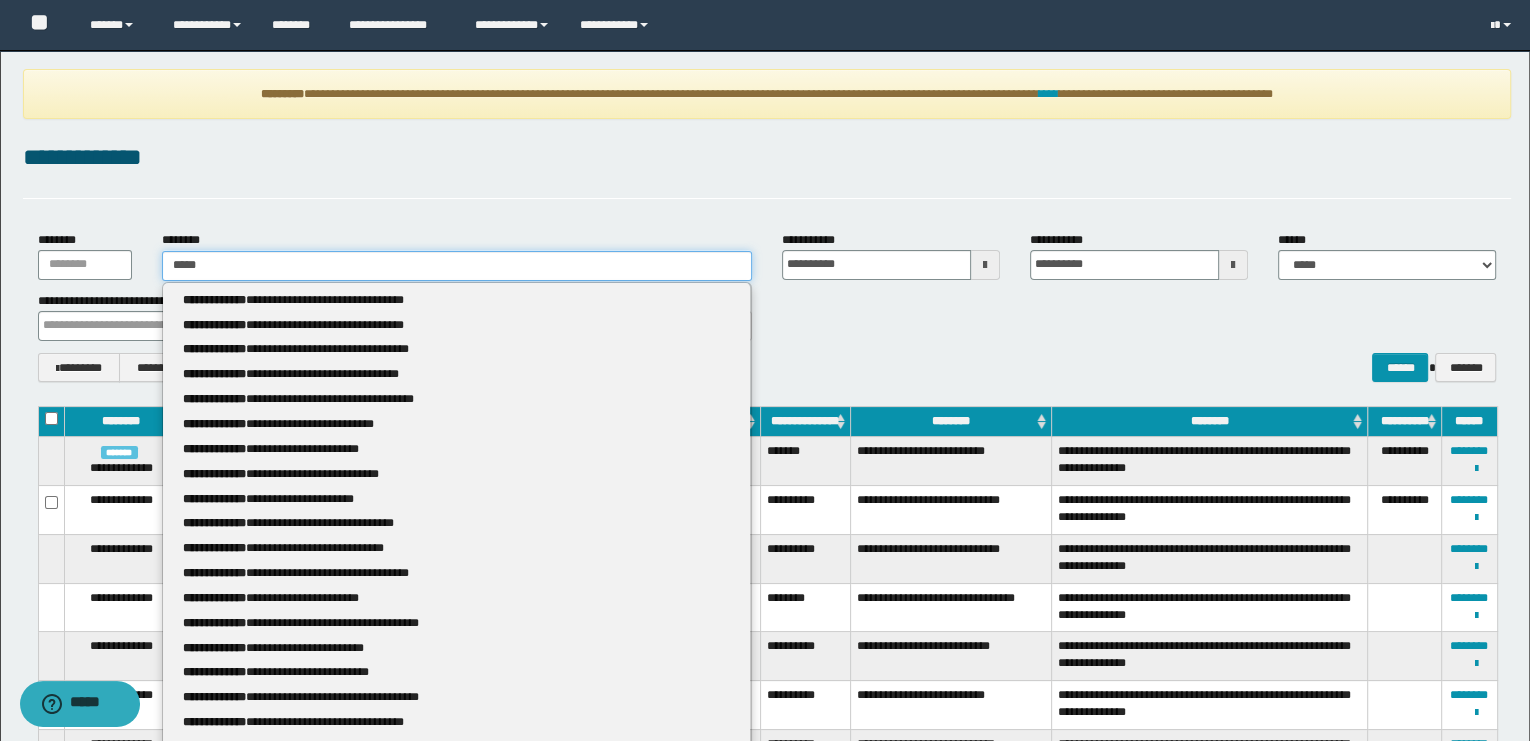 type 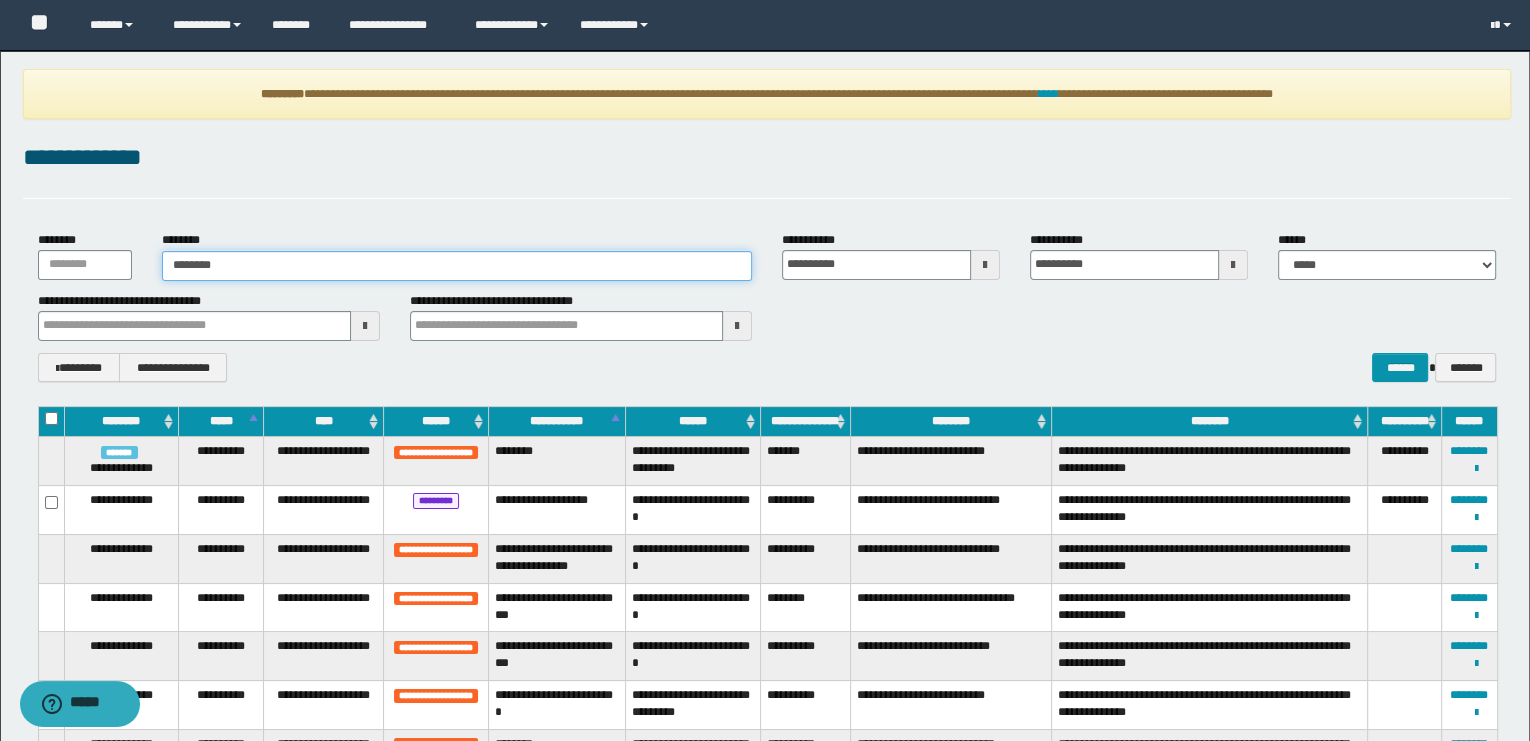 type on "*********" 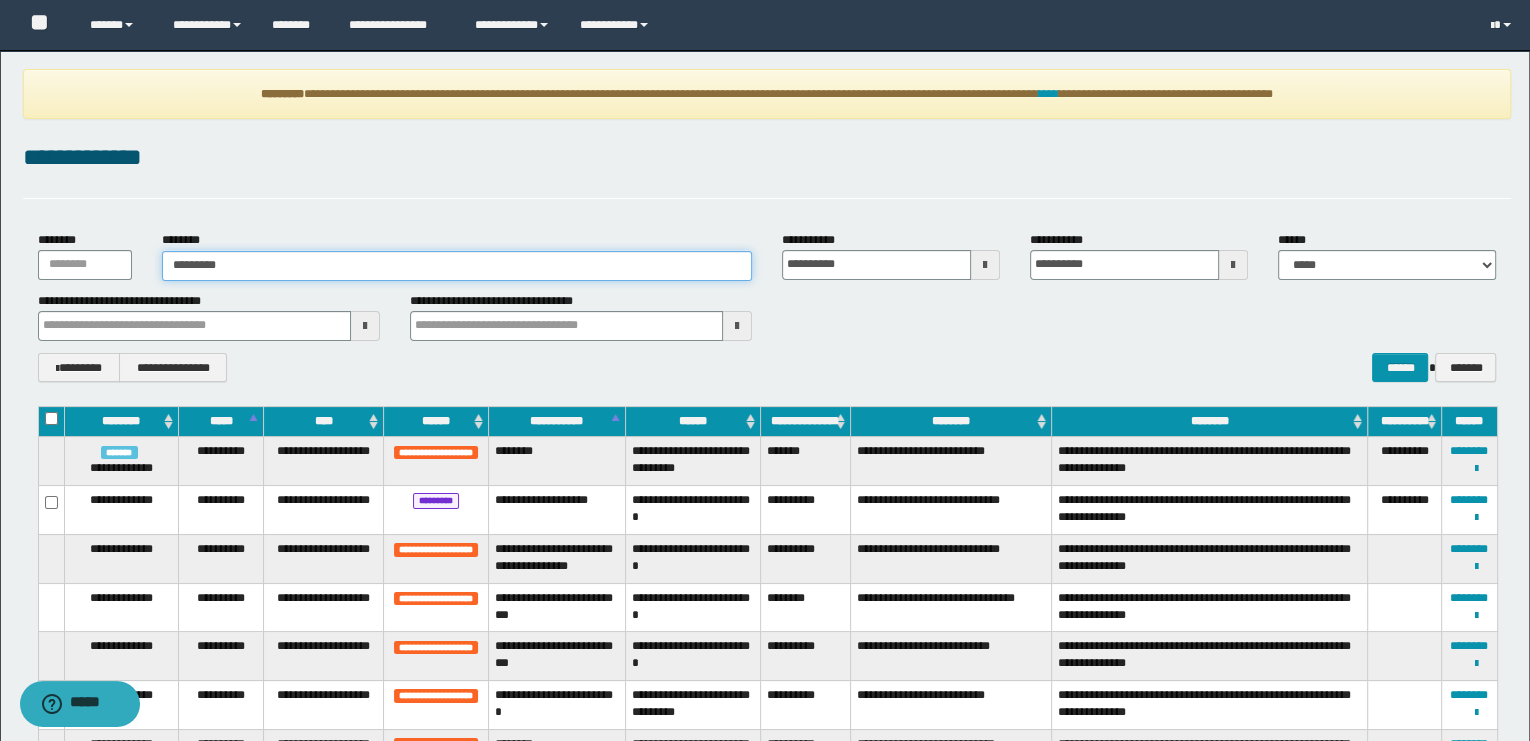 type on "*********" 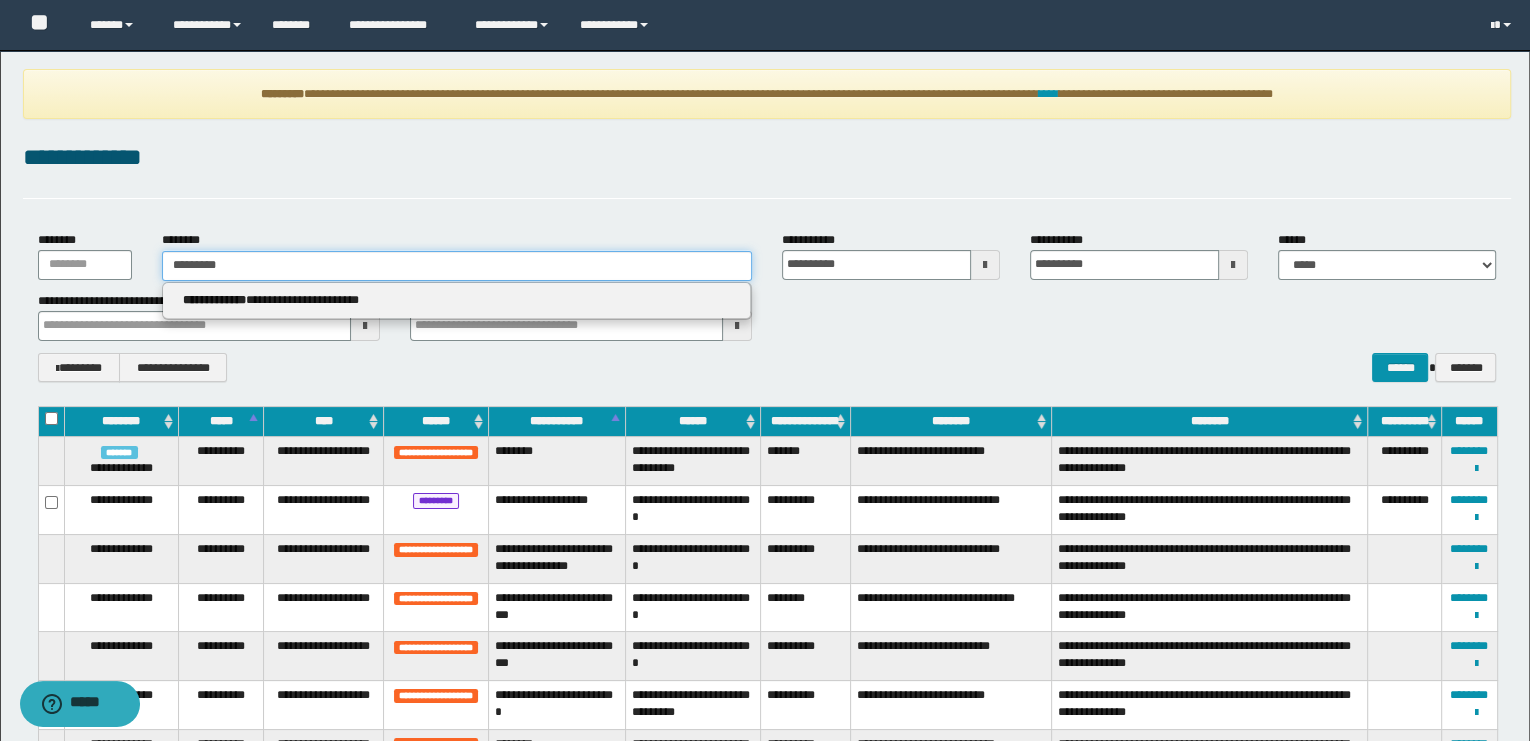 type 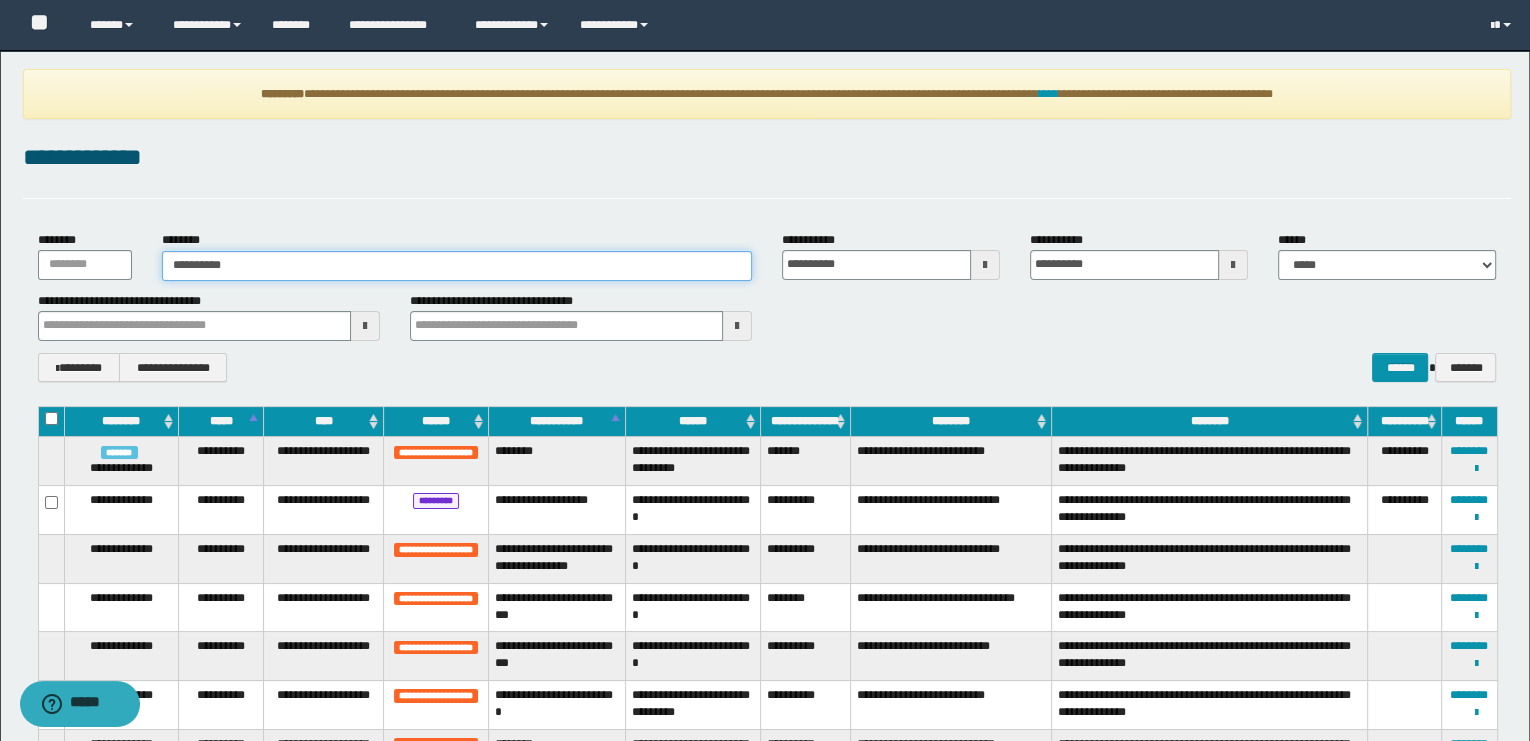 type on "**********" 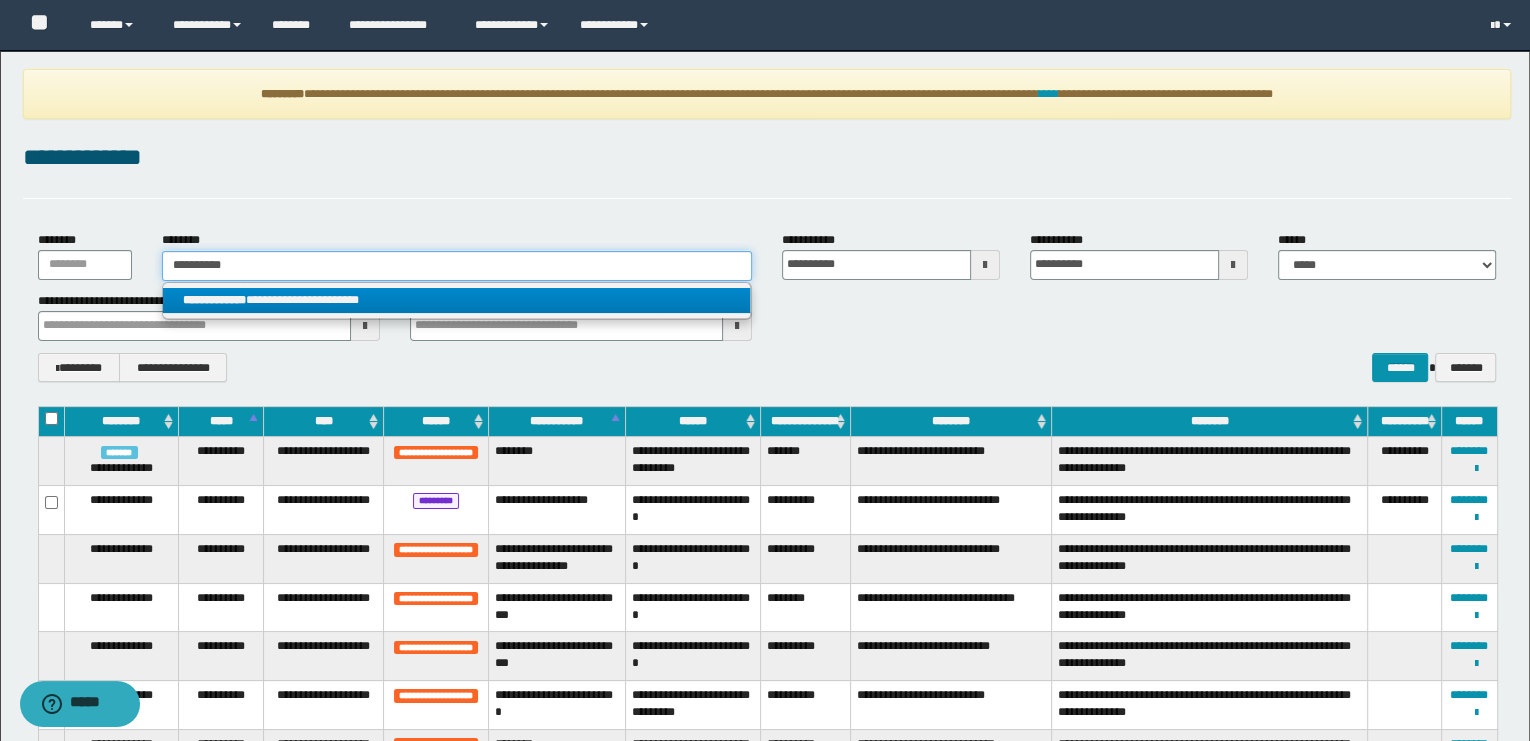 type on "**********" 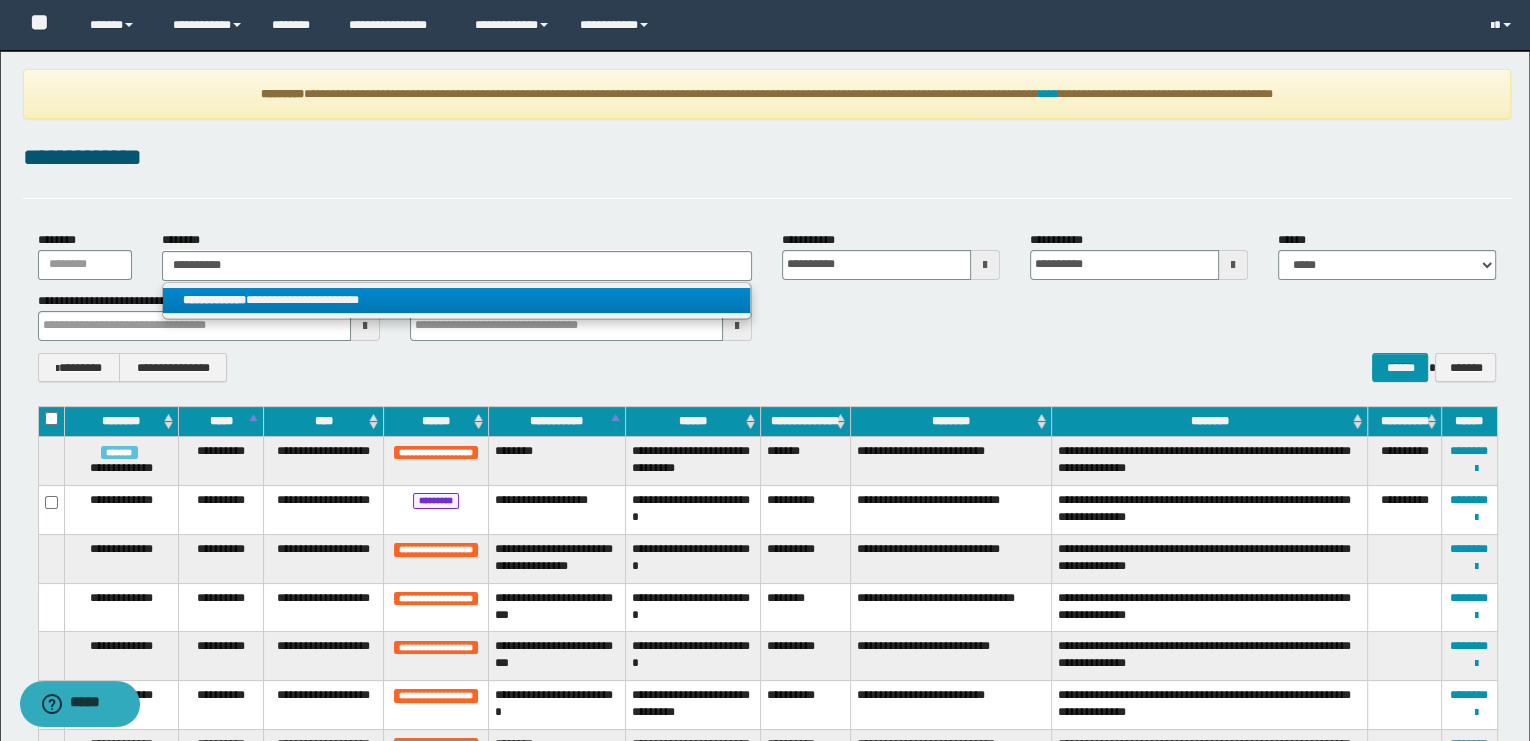 click on "**********" at bounding box center [457, 300] 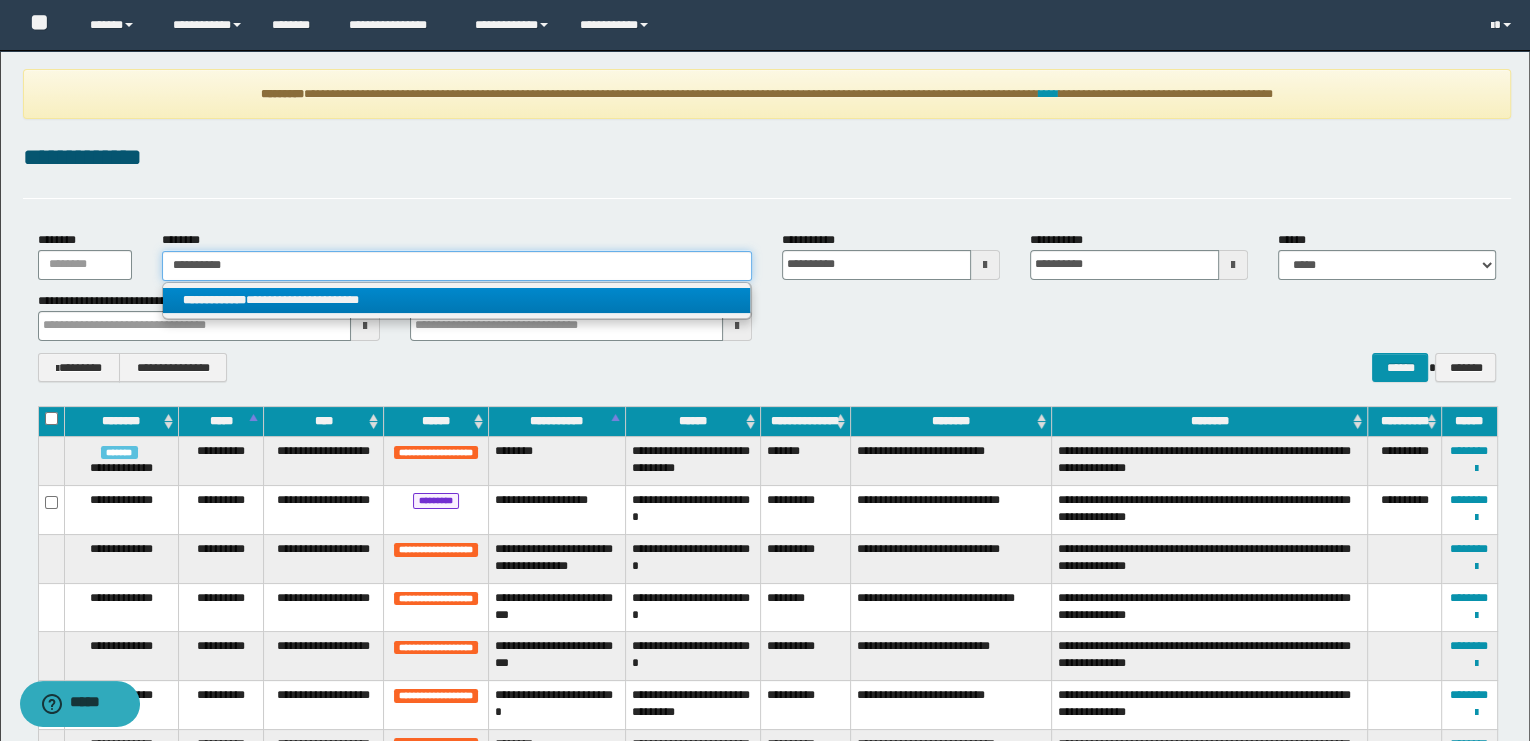 type 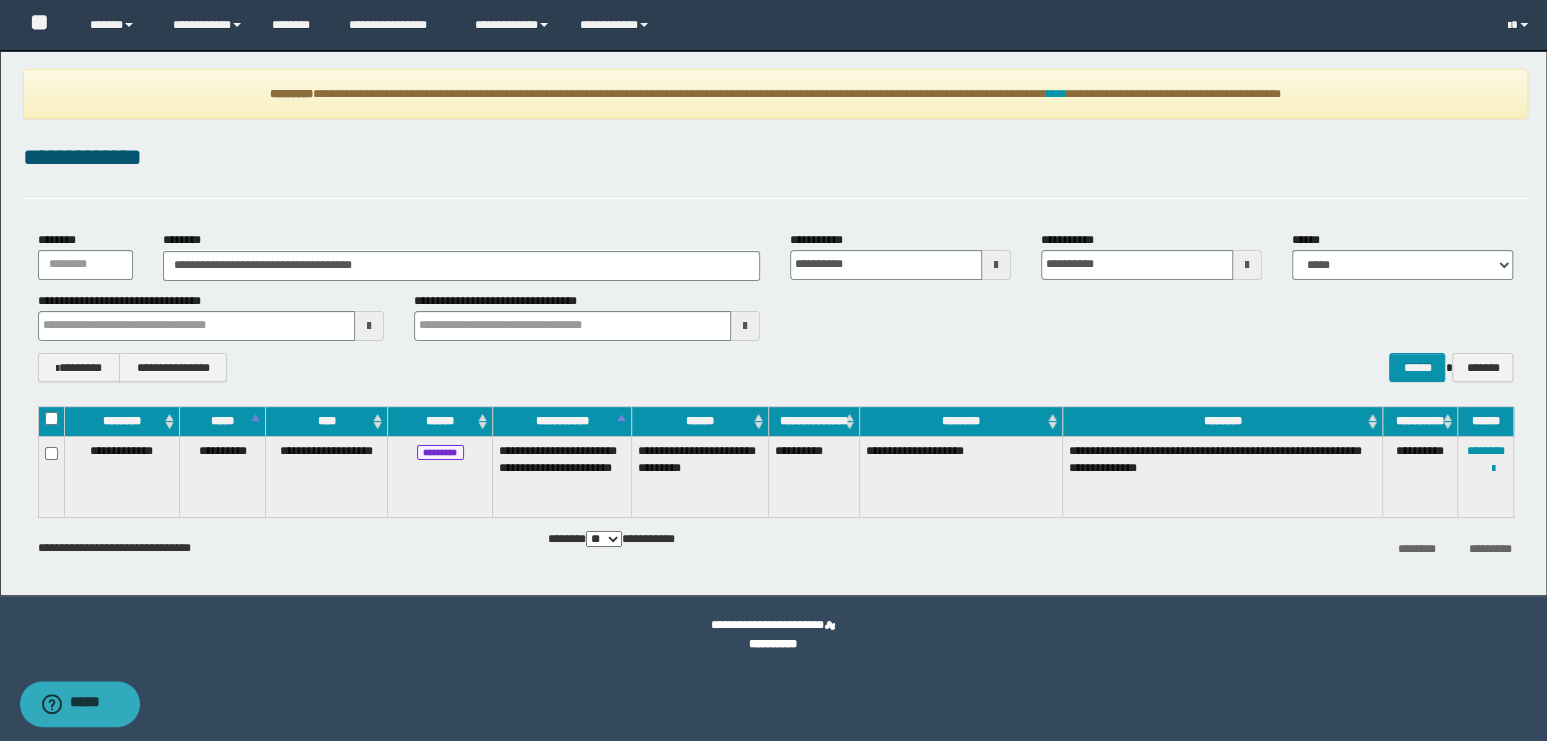 click on "**********" at bounding box center [1485, 477] 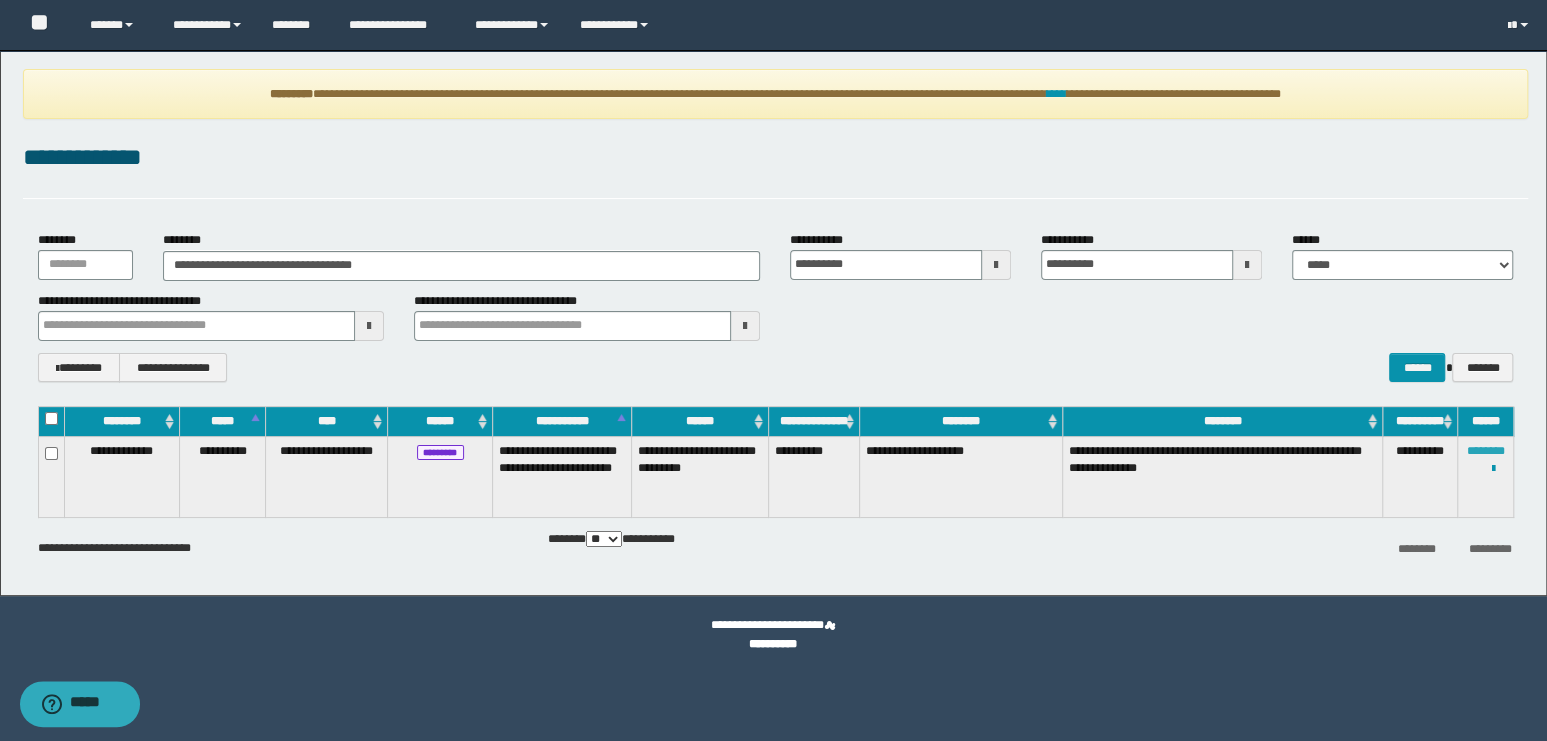 click on "********" at bounding box center (1485, 451) 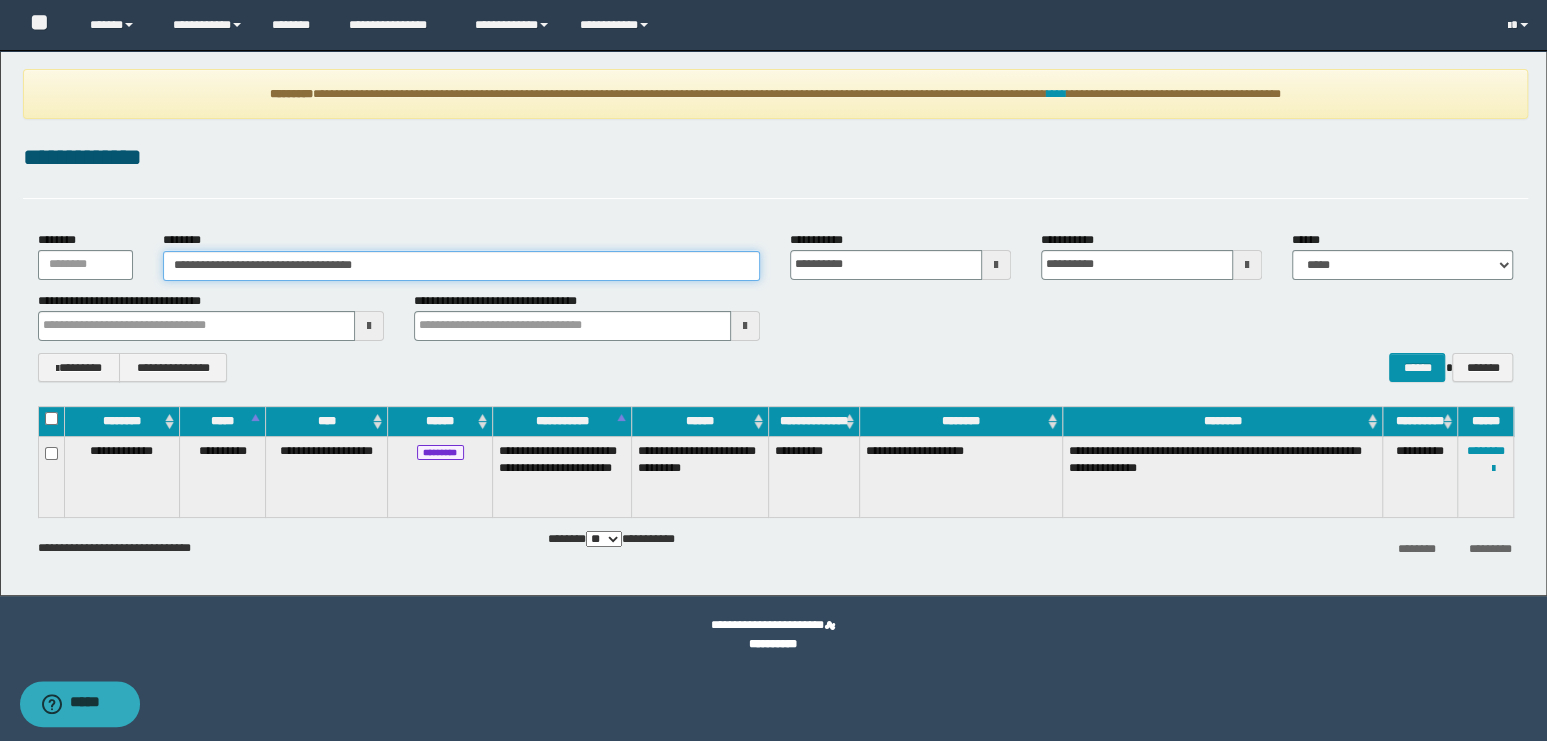 drag, startPoint x: 252, startPoint y: 265, endPoint x: 214, endPoint y: 267, distance: 38.052597 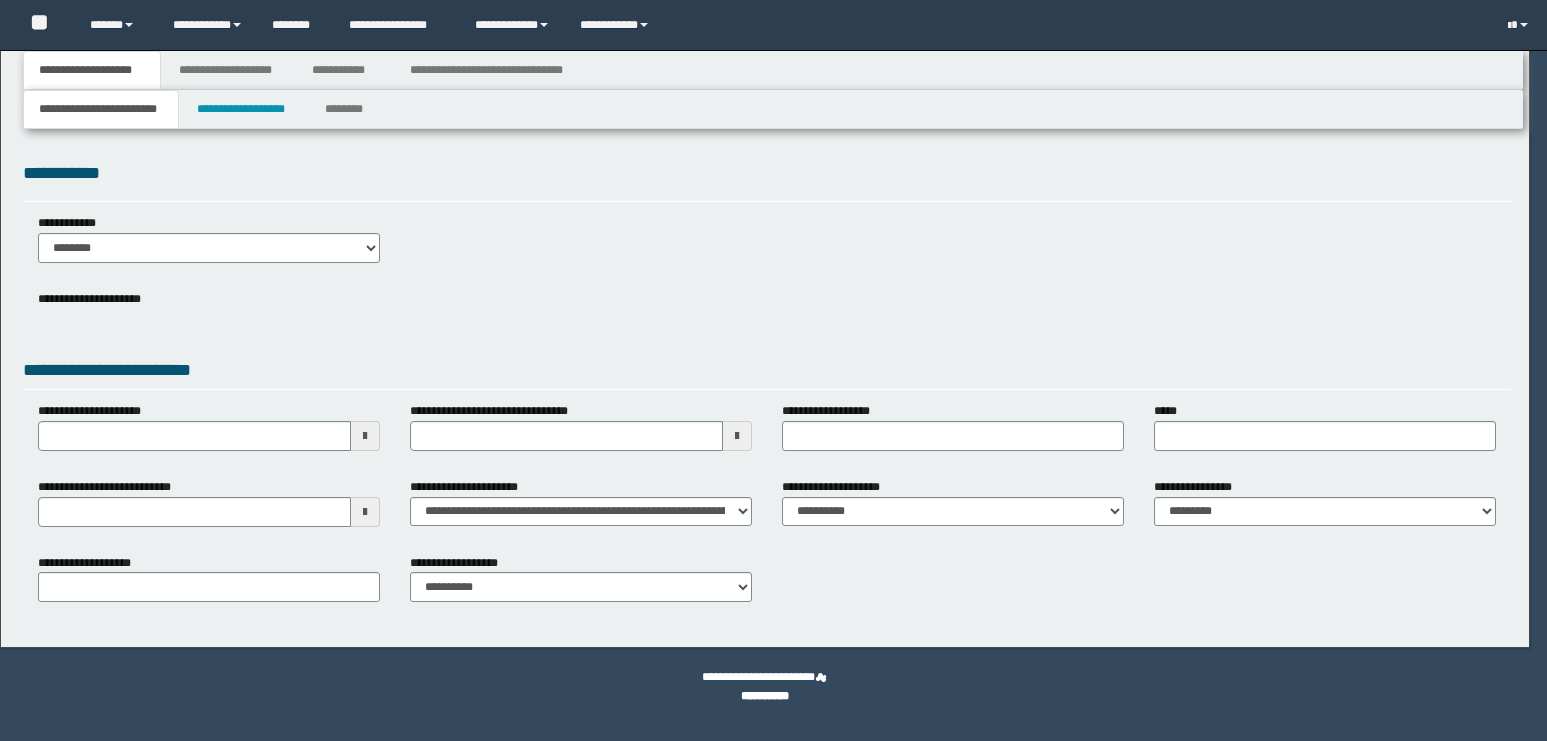 scroll, scrollTop: 0, scrollLeft: 0, axis: both 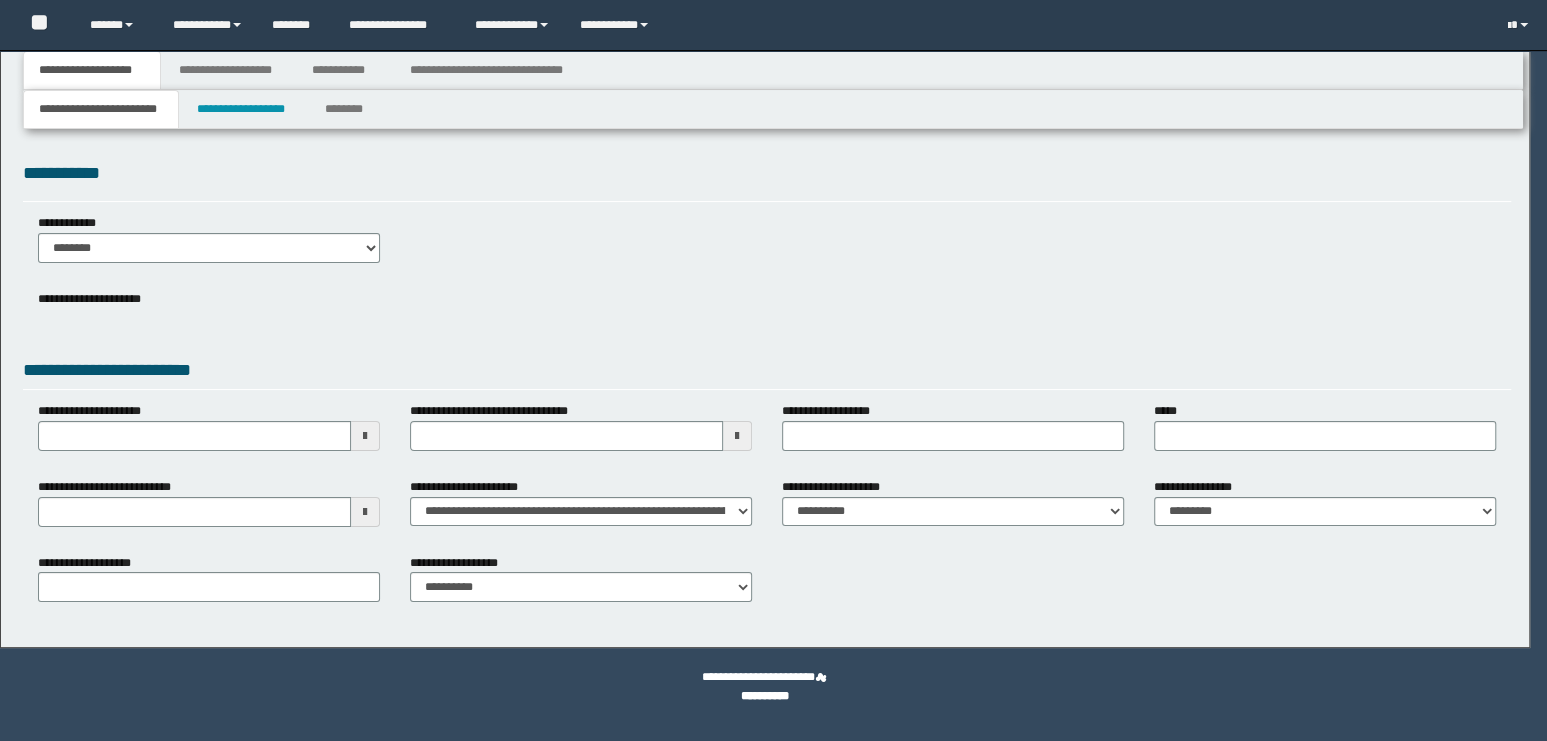select on "**" 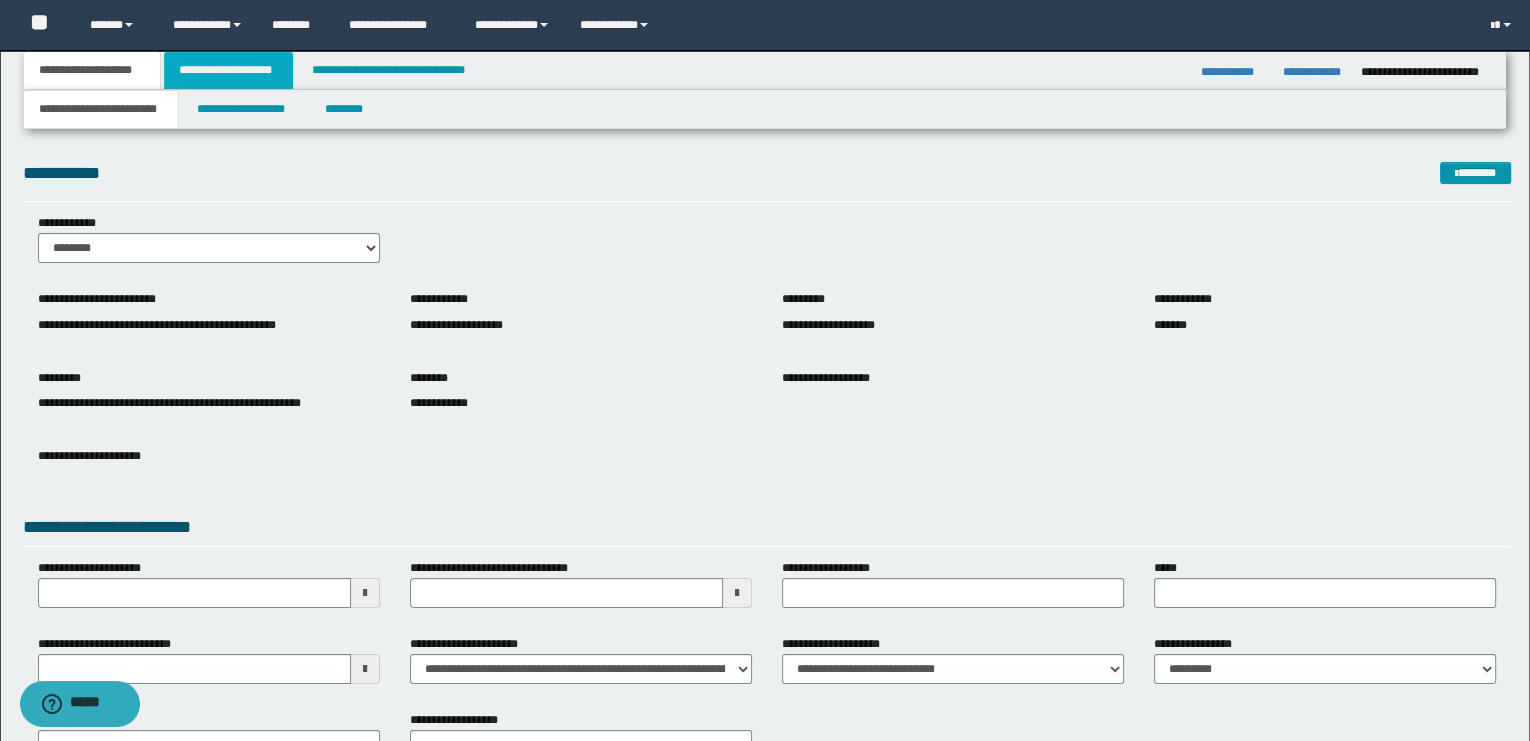 click on "**********" at bounding box center [228, 70] 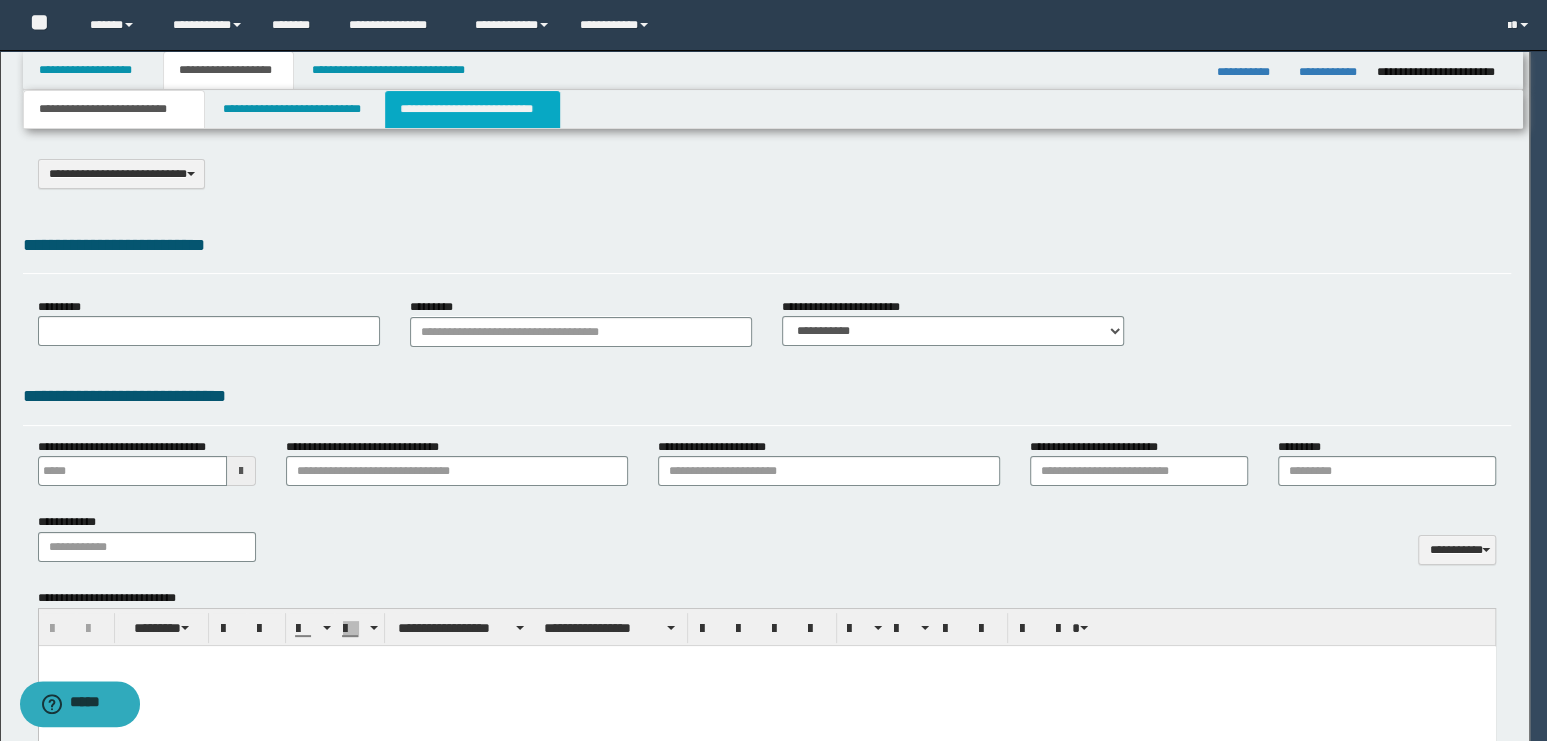 select on "*" 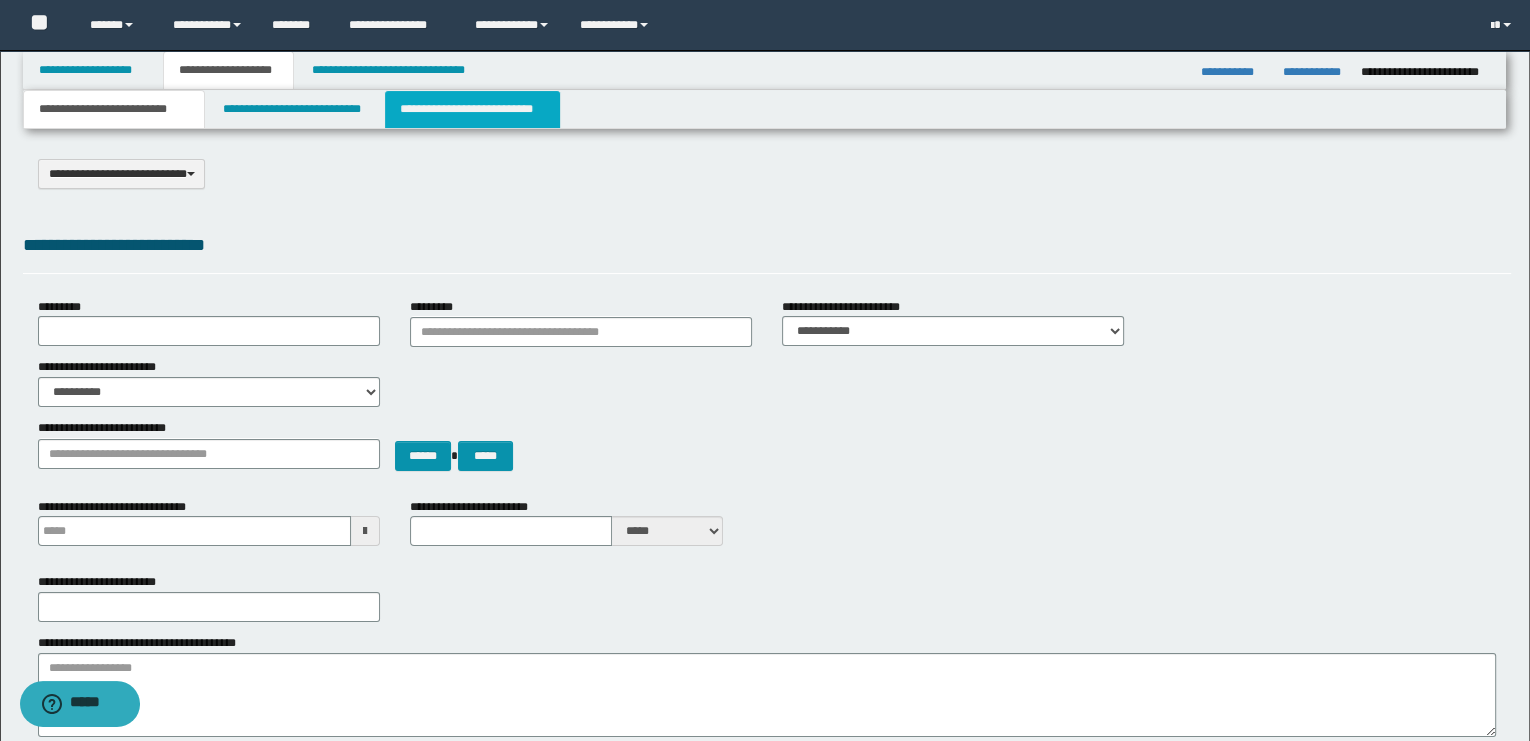 click on "**********" at bounding box center [472, 109] 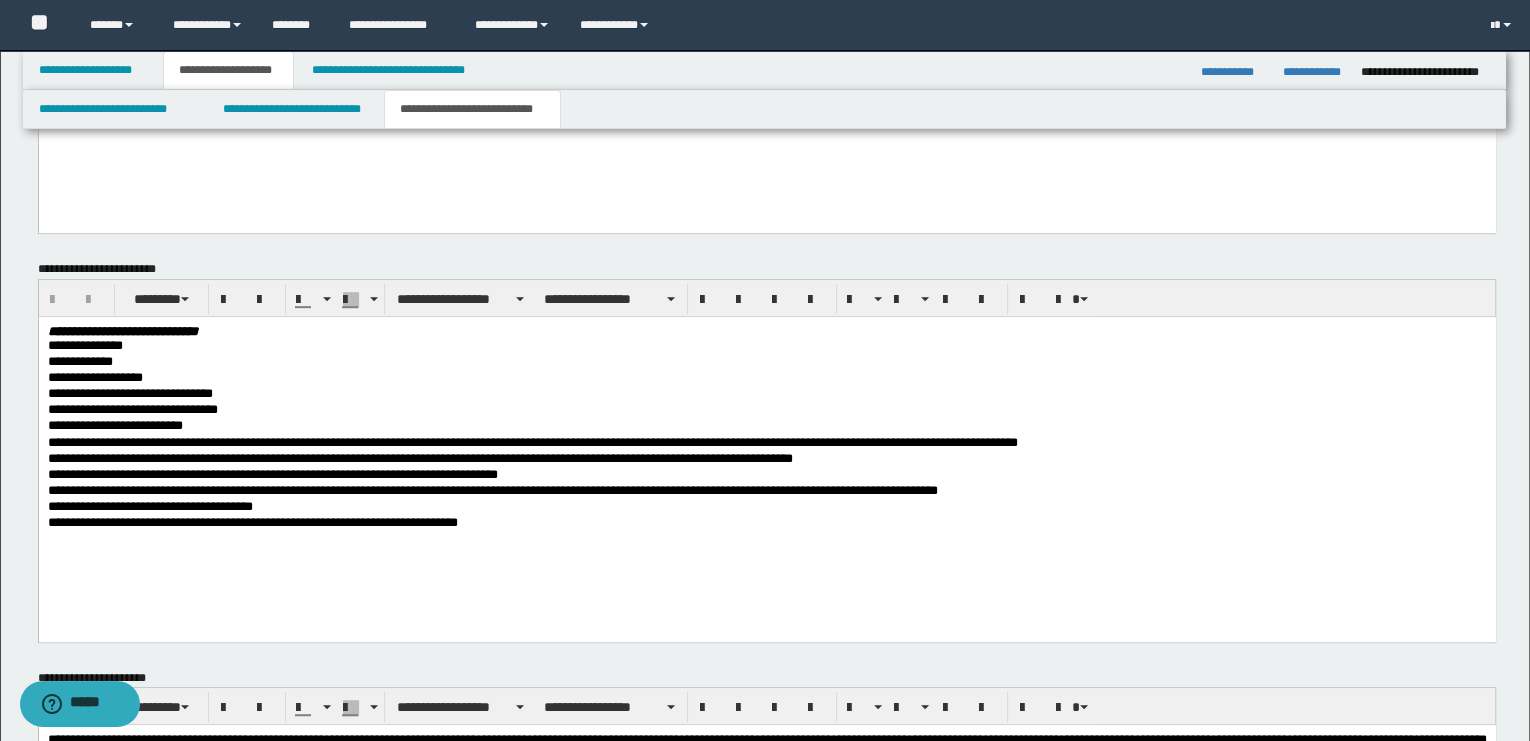 scroll, scrollTop: 1111, scrollLeft: 0, axis: vertical 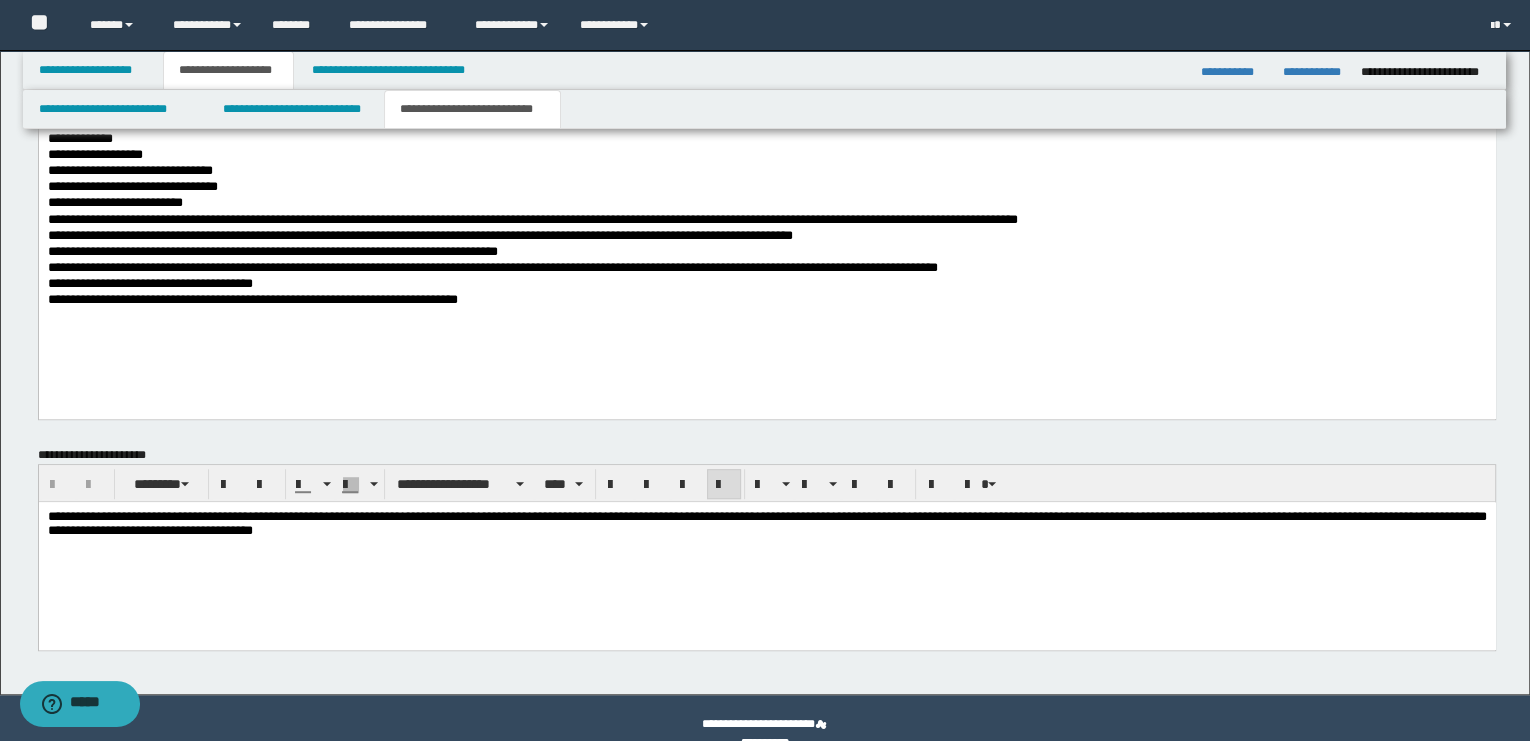 click on "**********" at bounding box center (766, 549) 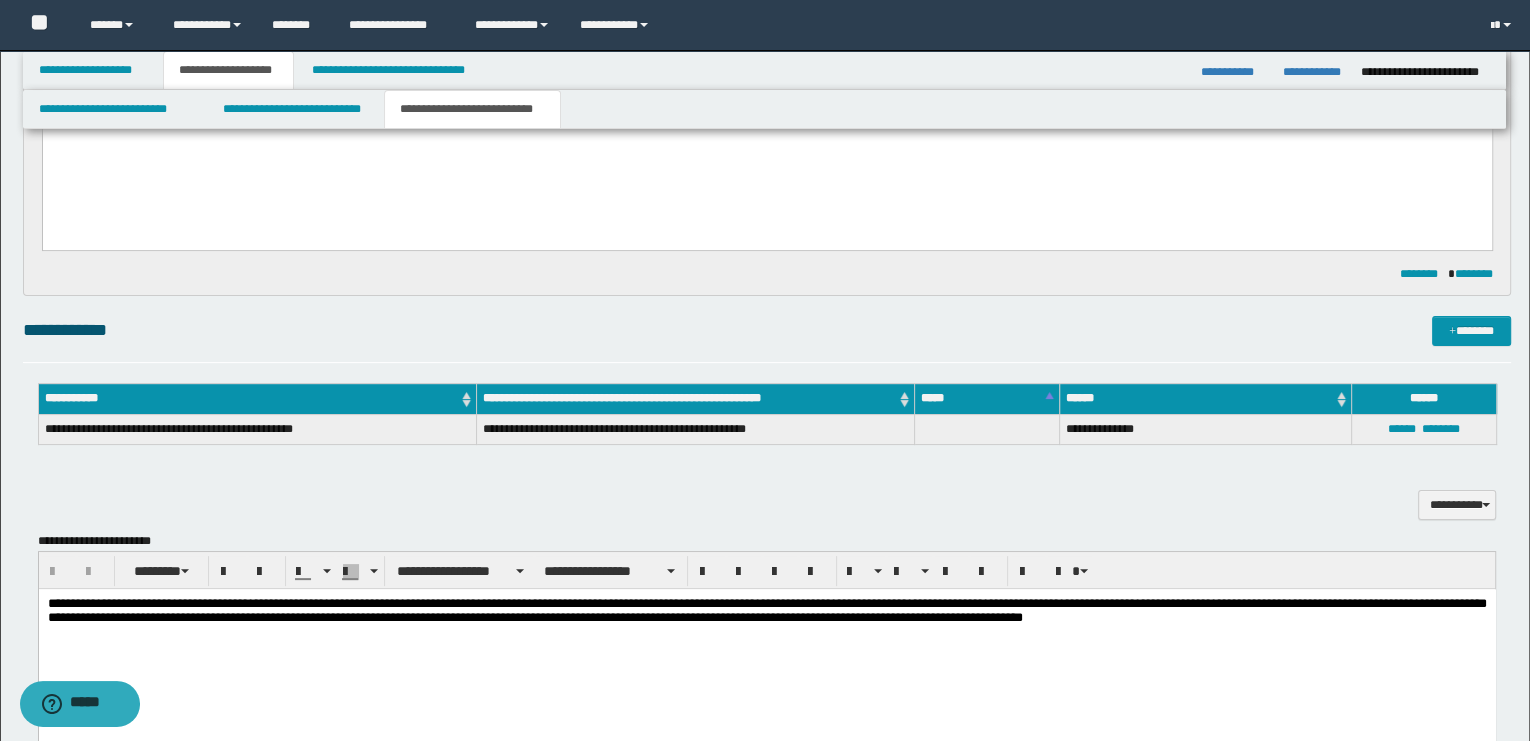 scroll, scrollTop: 333, scrollLeft: 0, axis: vertical 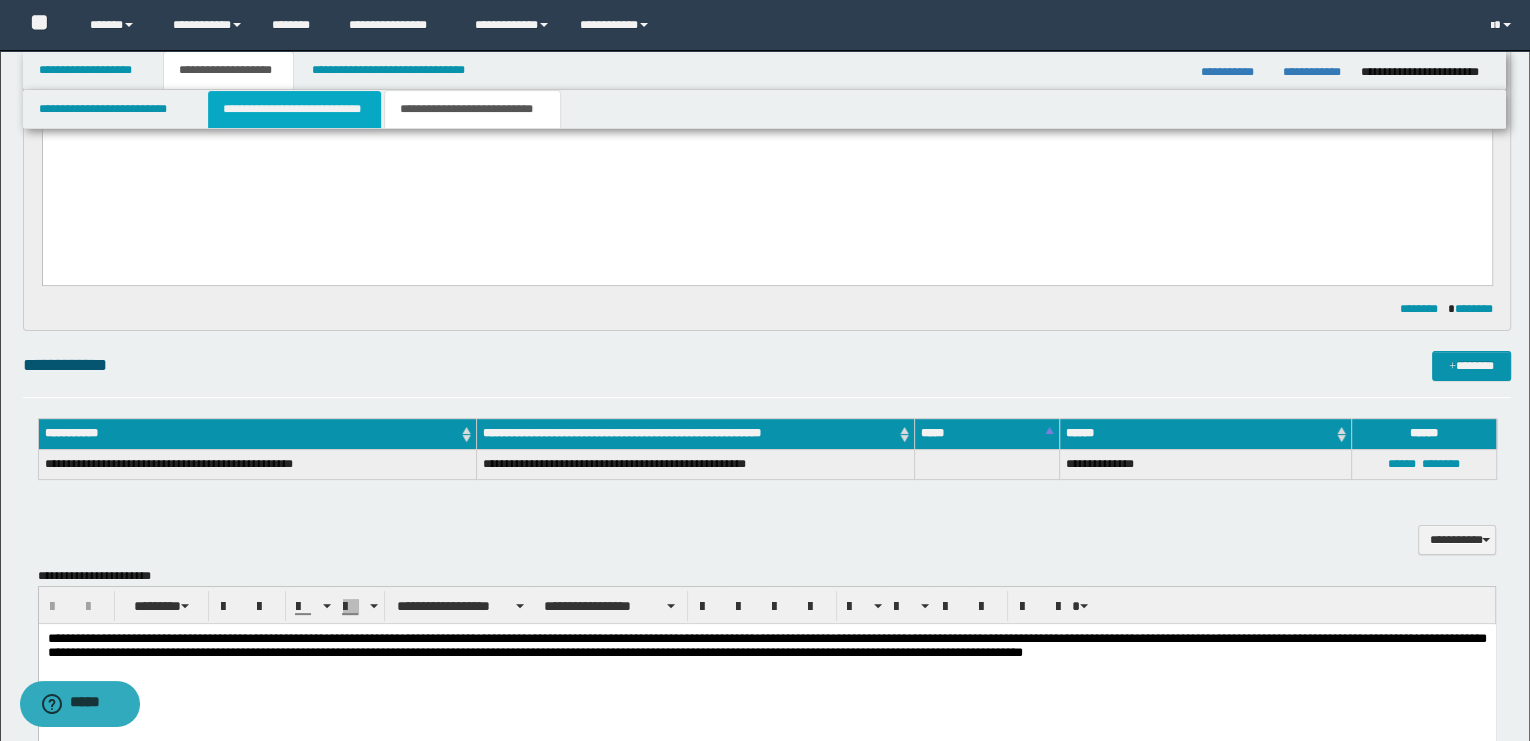 click on "**********" at bounding box center [294, 109] 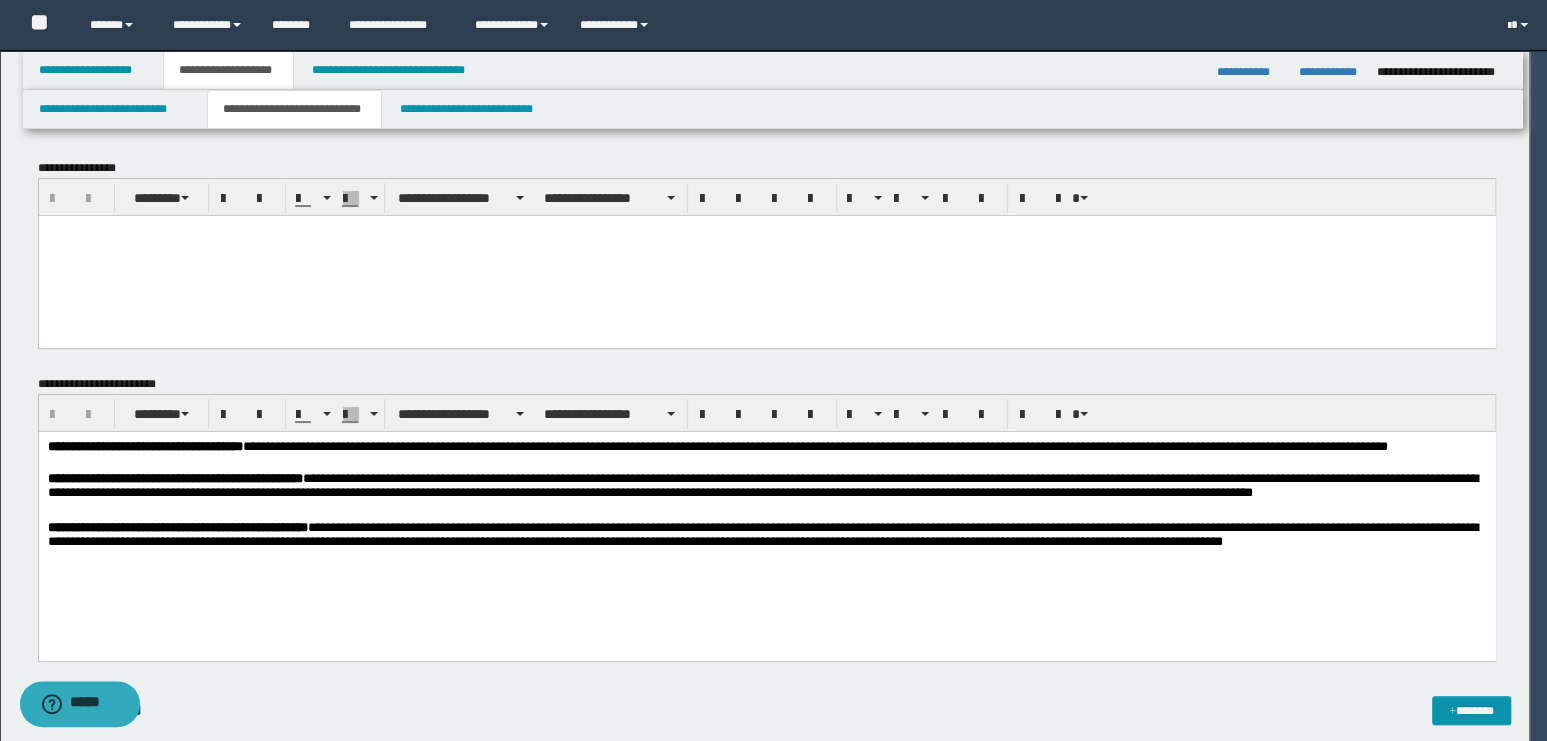 scroll, scrollTop: 0, scrollLeft: 0, axis: both 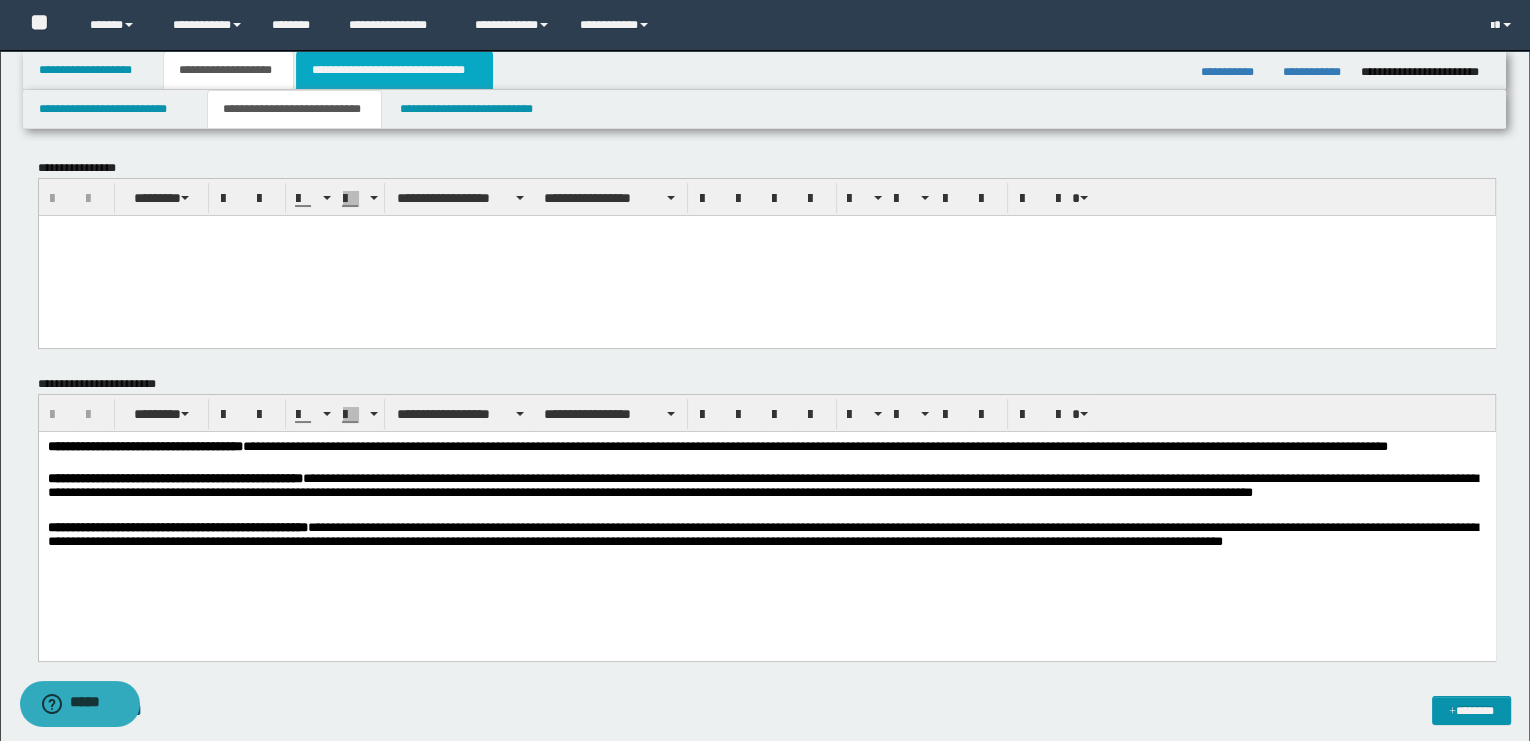 click on "**********" at bounding box center [394, 70] 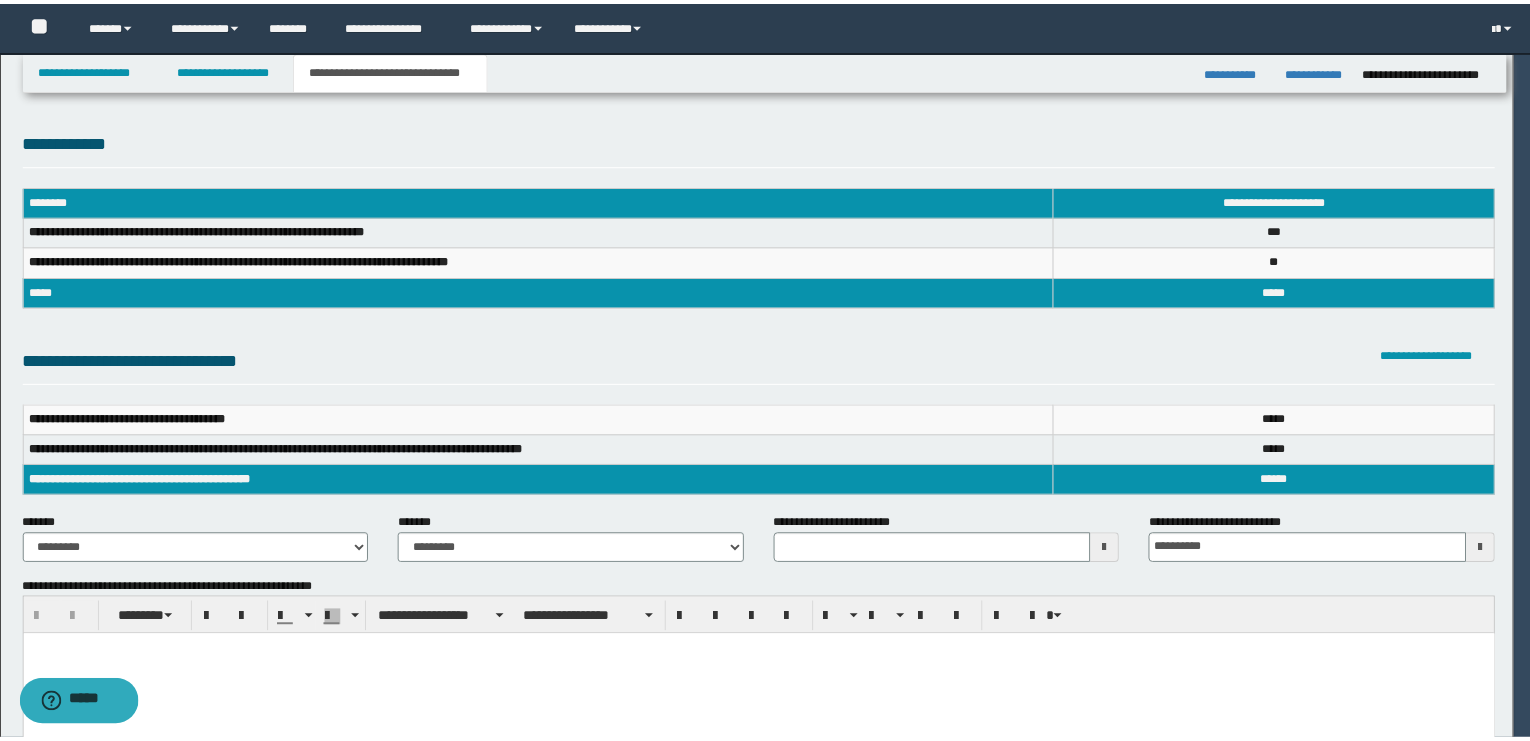 scroll, scrollTop: 0, scrollLeft: 0, axis: both 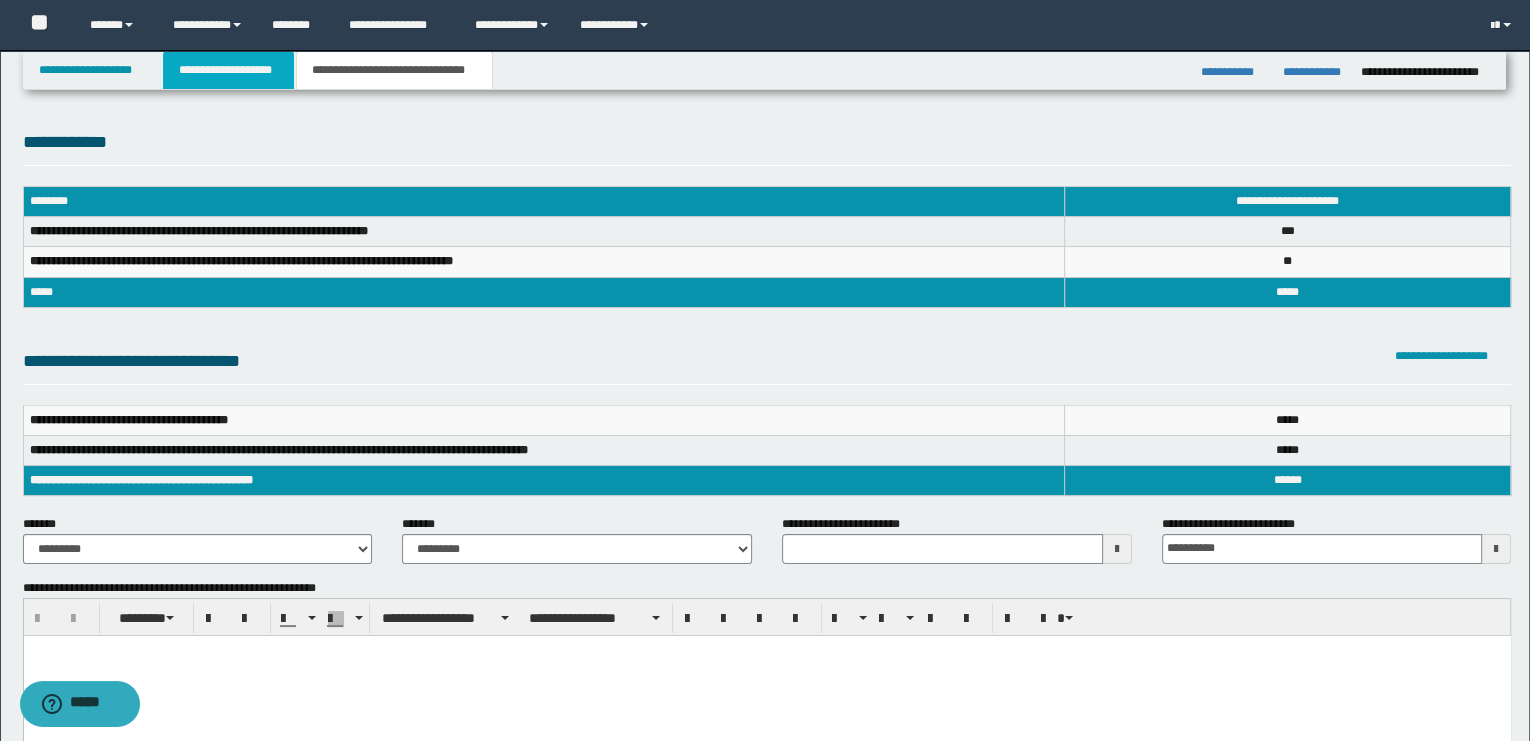 click on "**********" at bounding box center [228, 70] 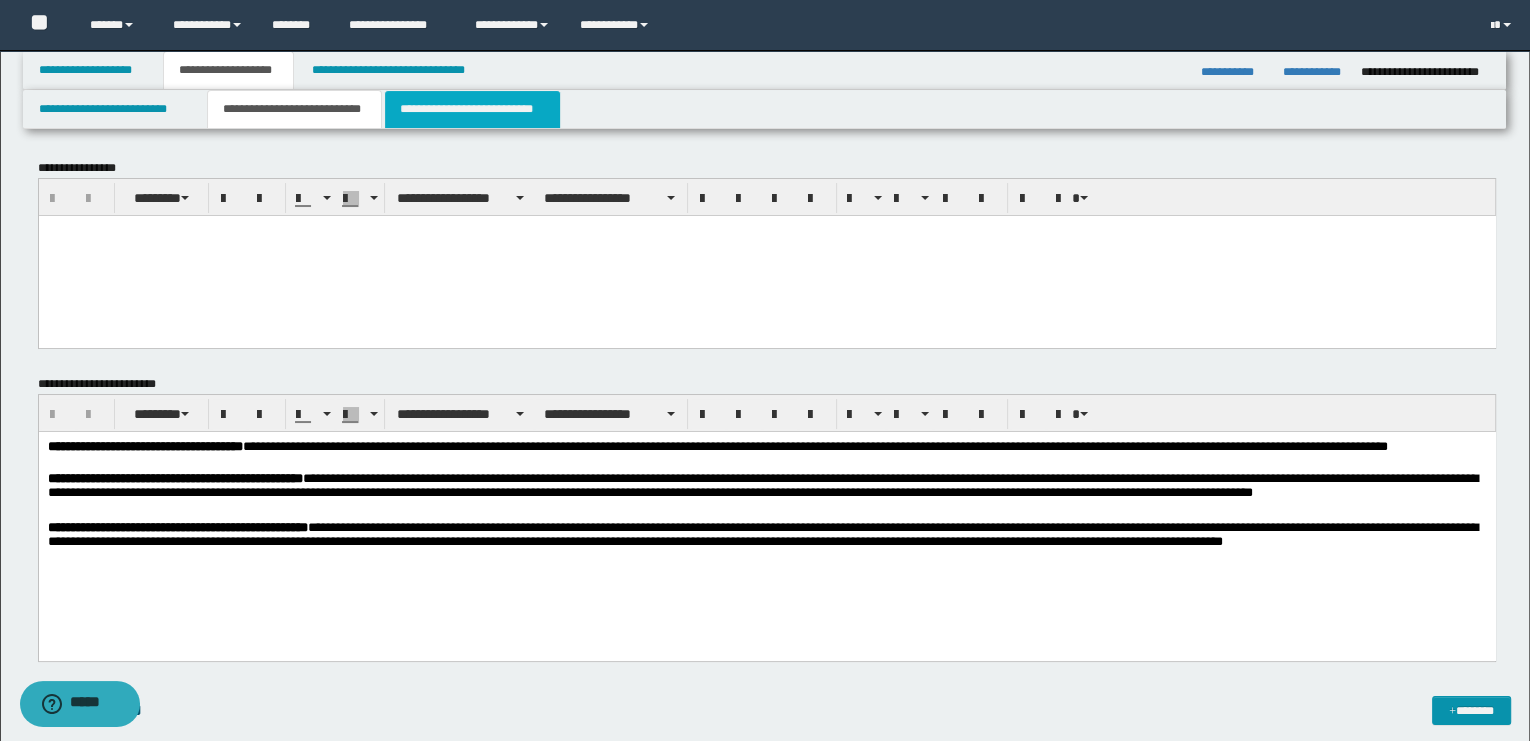 click on "**********" at bounding box center [472, 109] 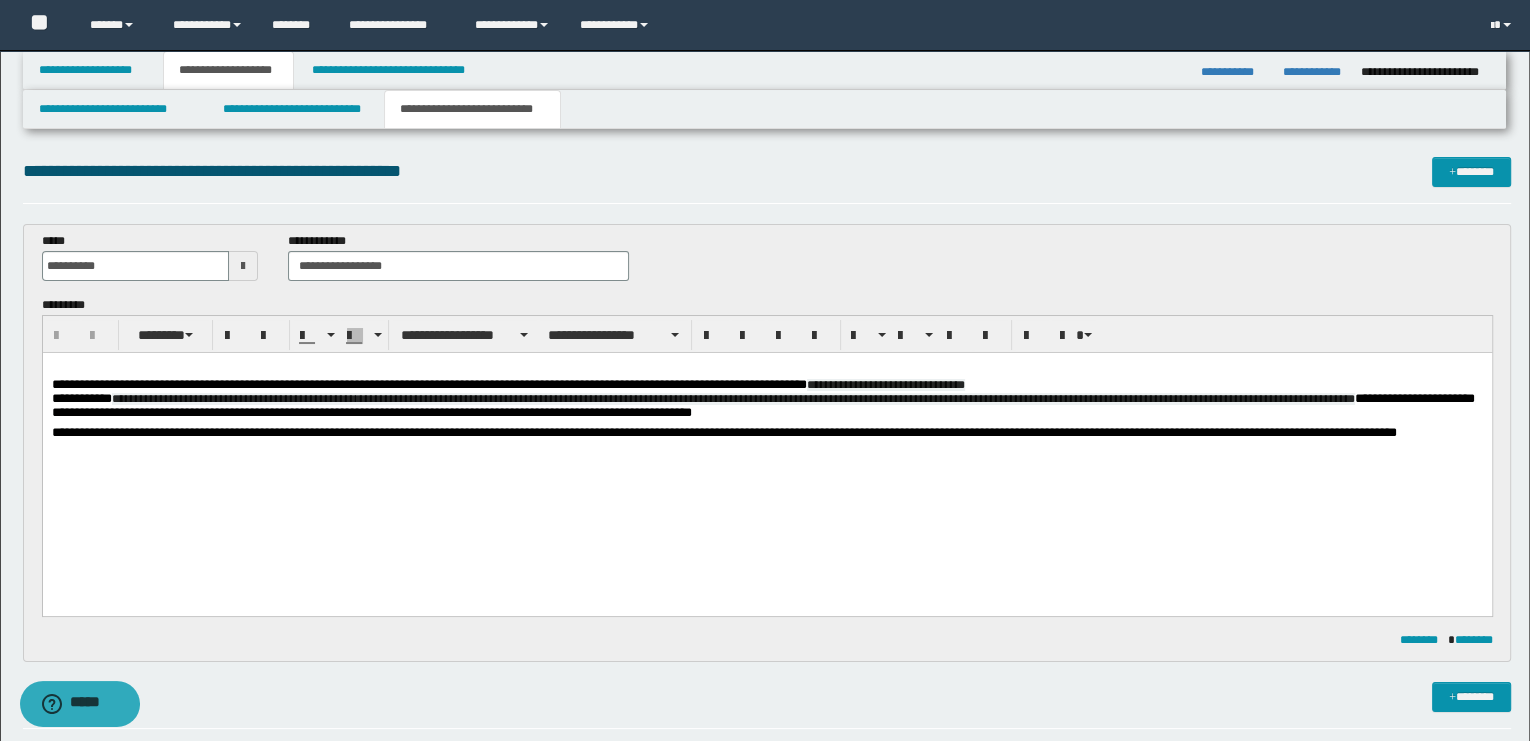 scroll, scrollTop: 0, scrollLeft: 0, axis: both 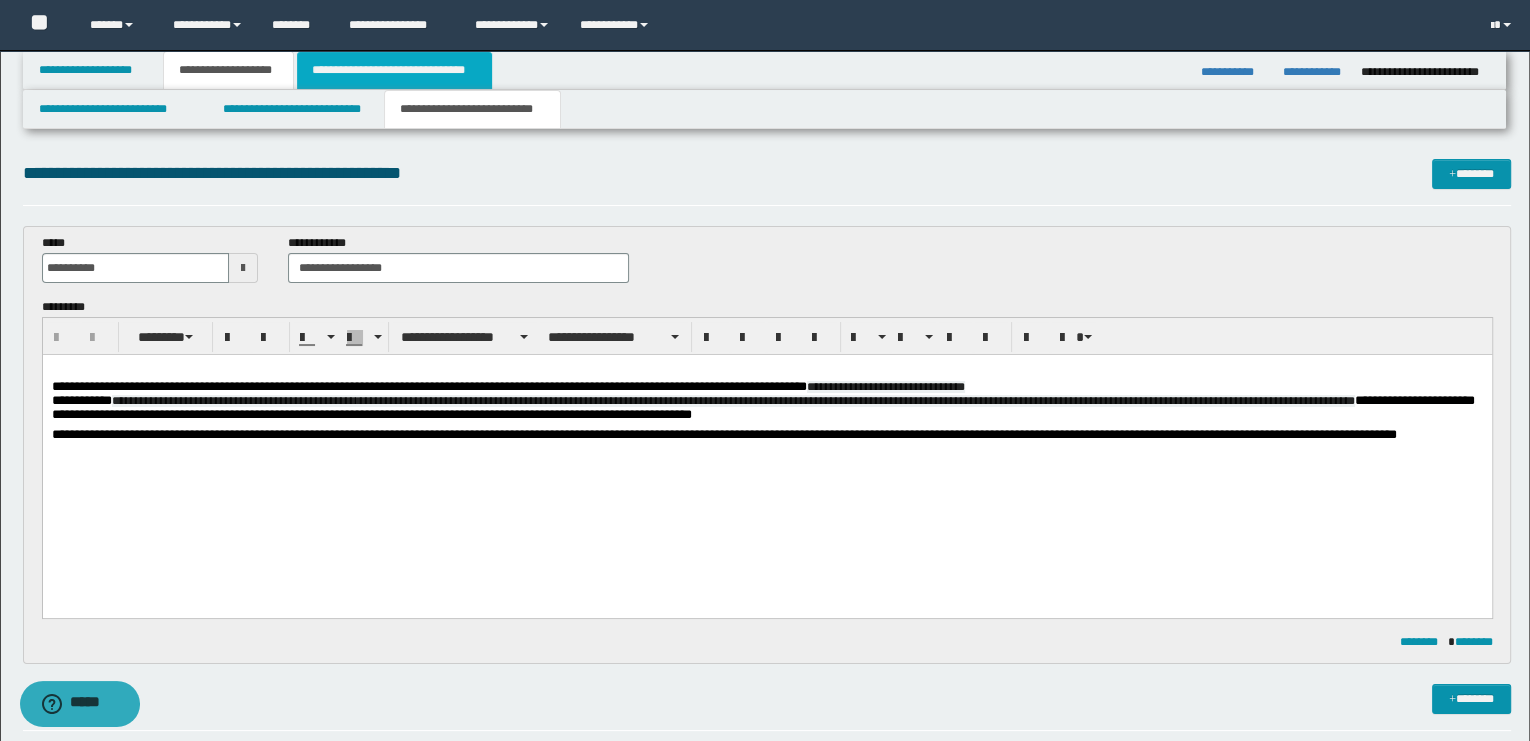 click on "**********" at bounding box center (394, 70) 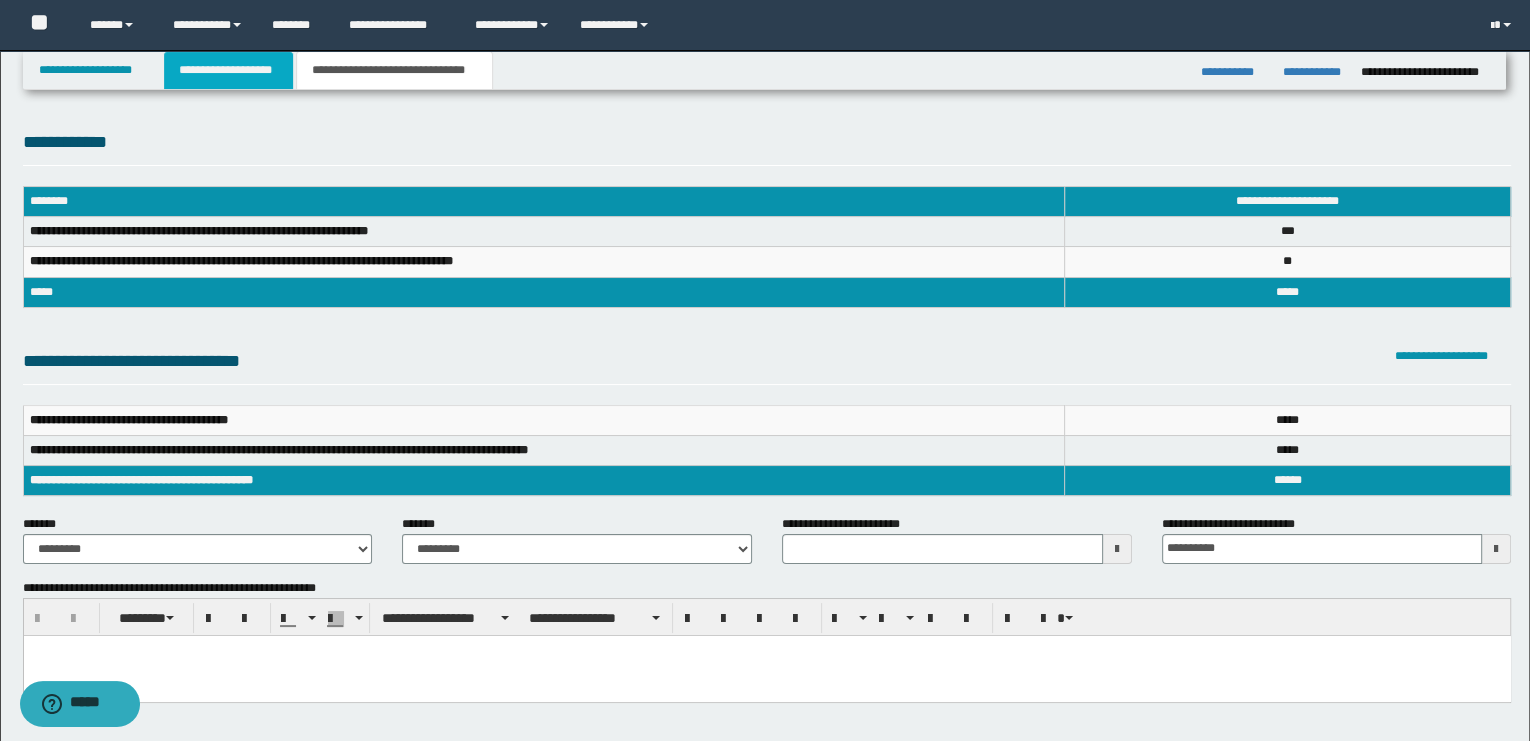 click on "**********" at bounding box center [228, 70] 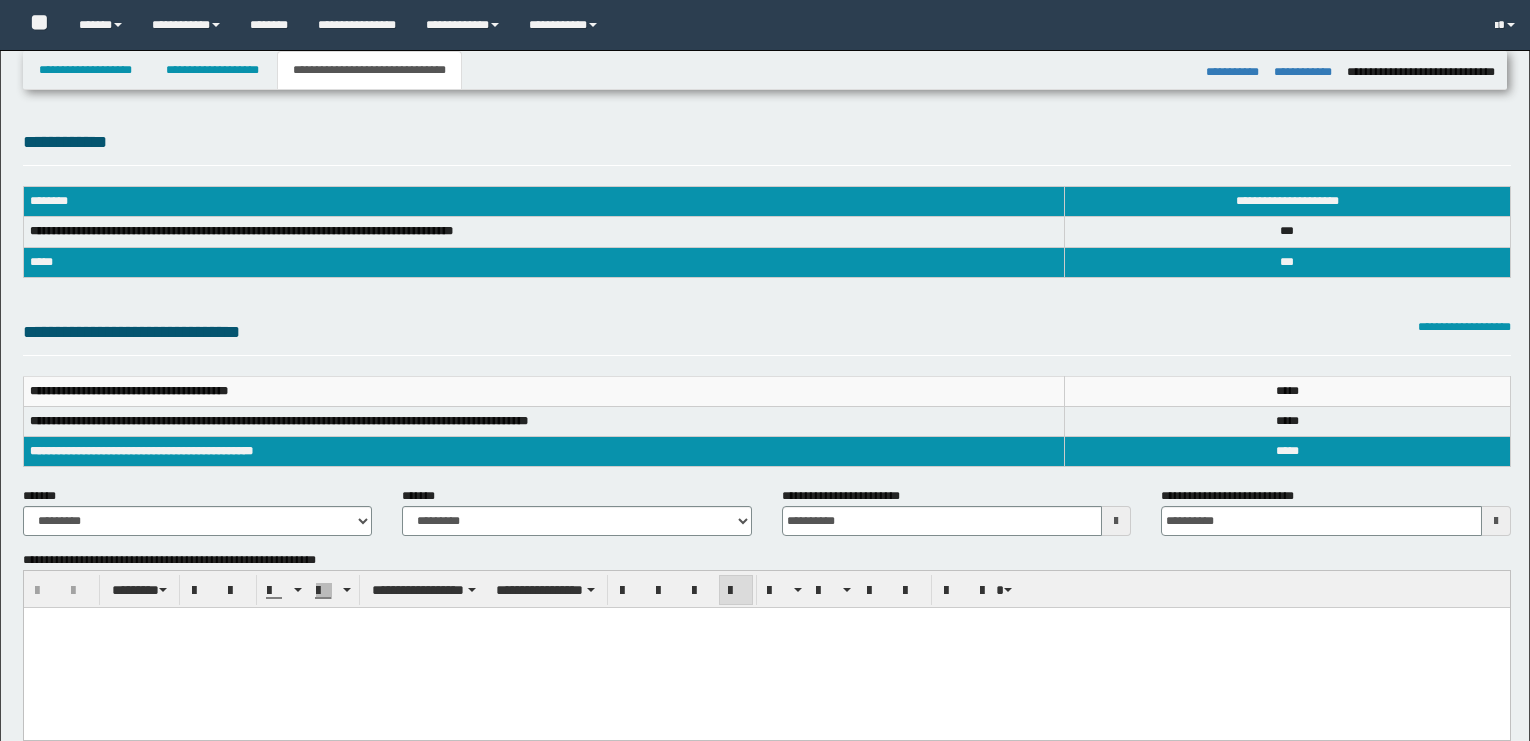 select on "*" 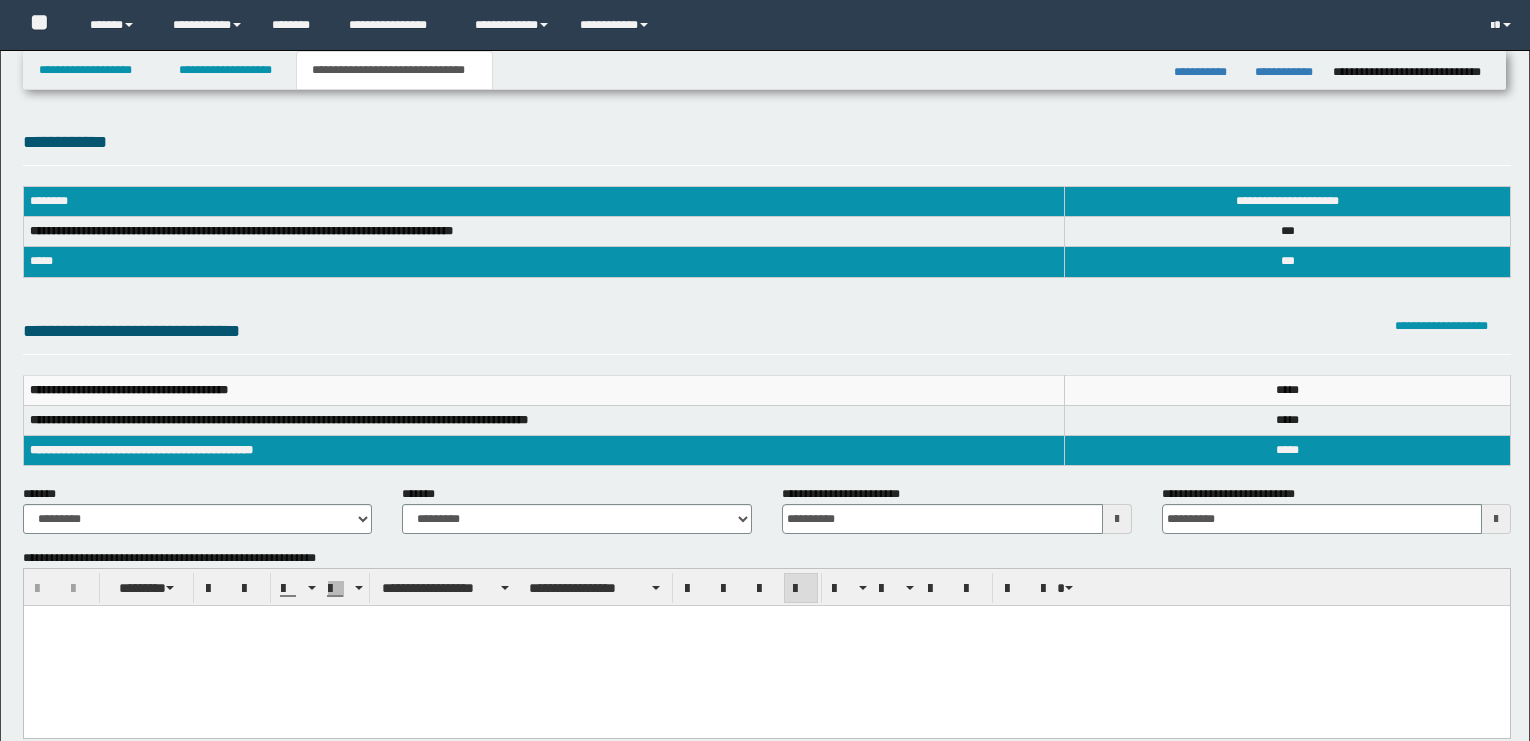 scroll, scrollTop: 0, scrollLeft: 0, axis: both 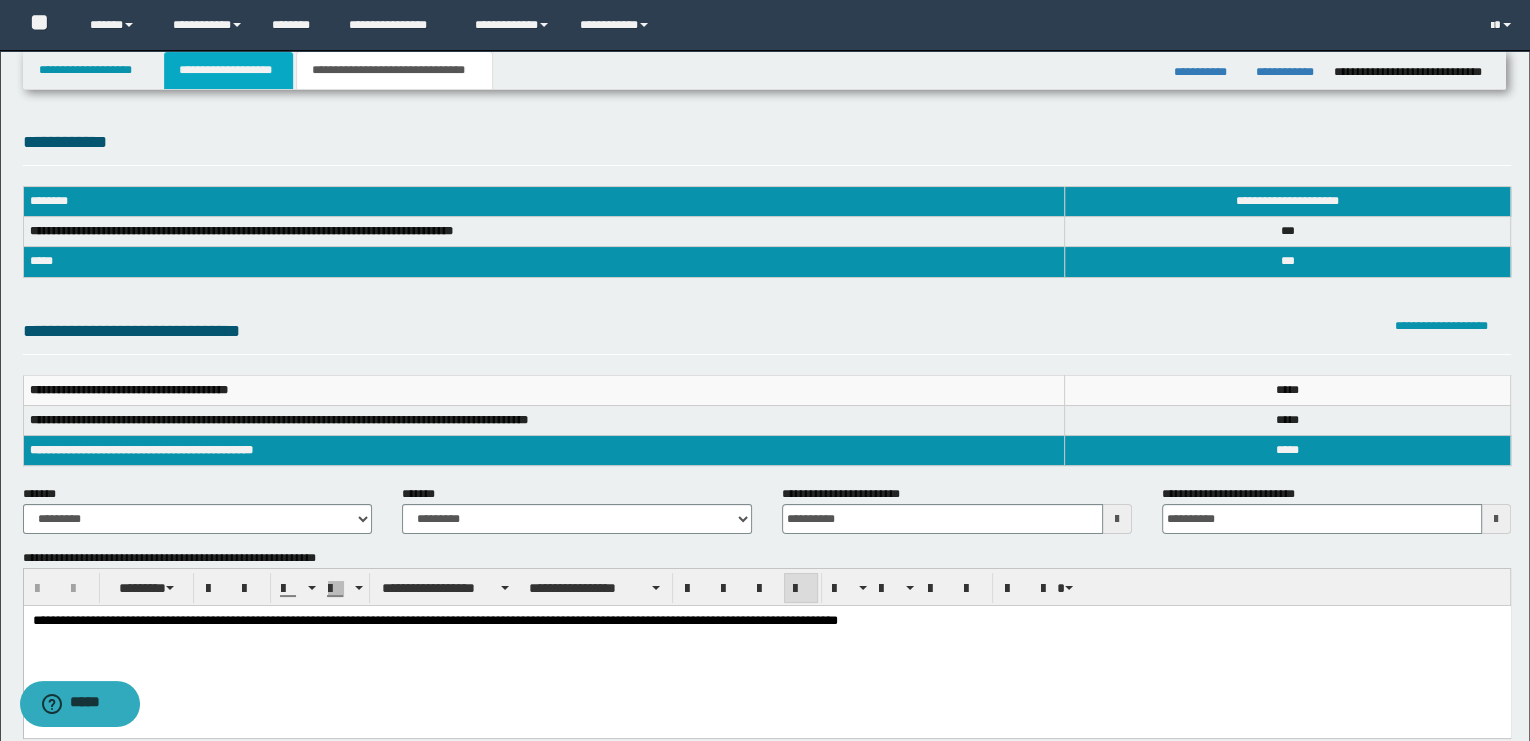 click on "**********" at bounding box center (228, 70) 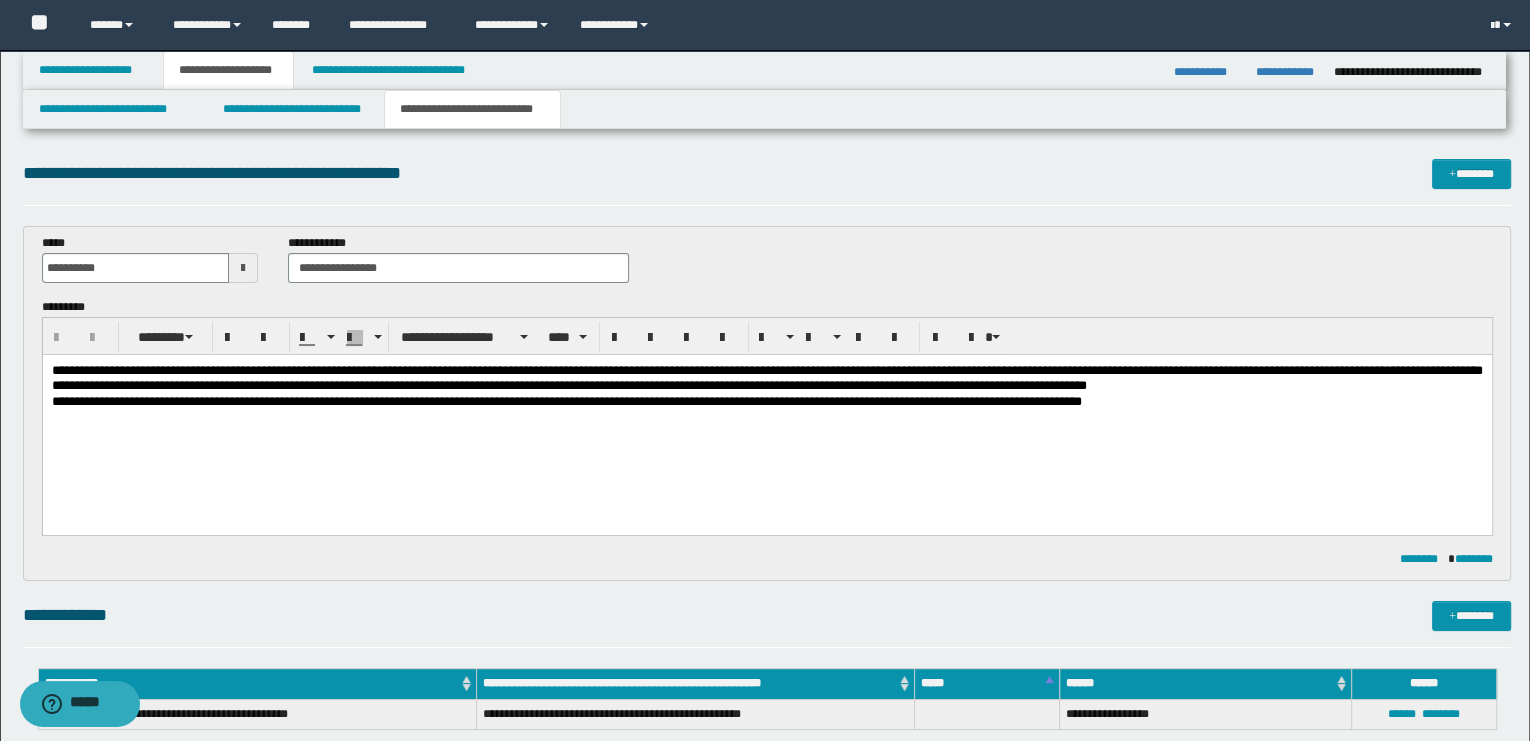 click on "**********" at bounding box center [766, 417] 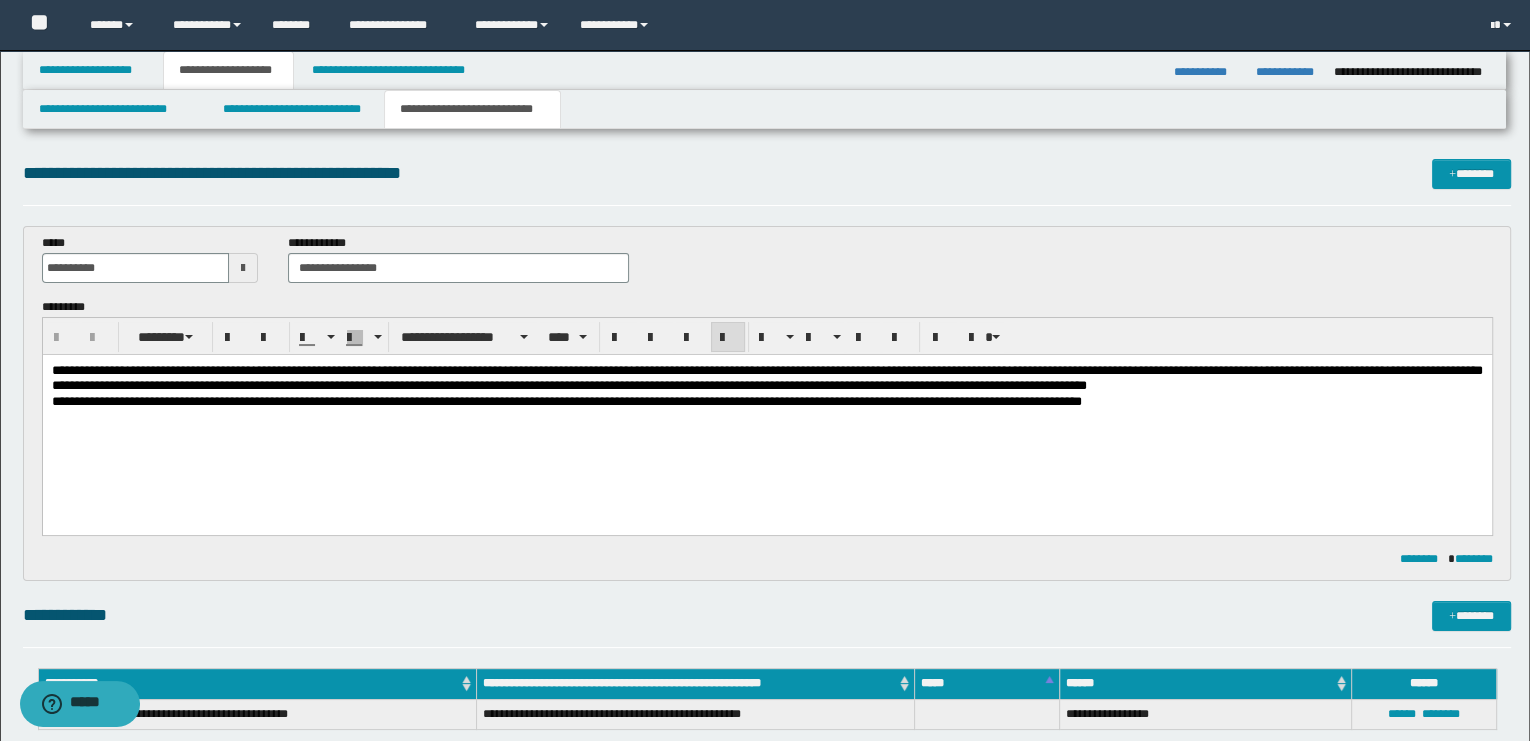 click on "**********" at bounding box center (766, 400) 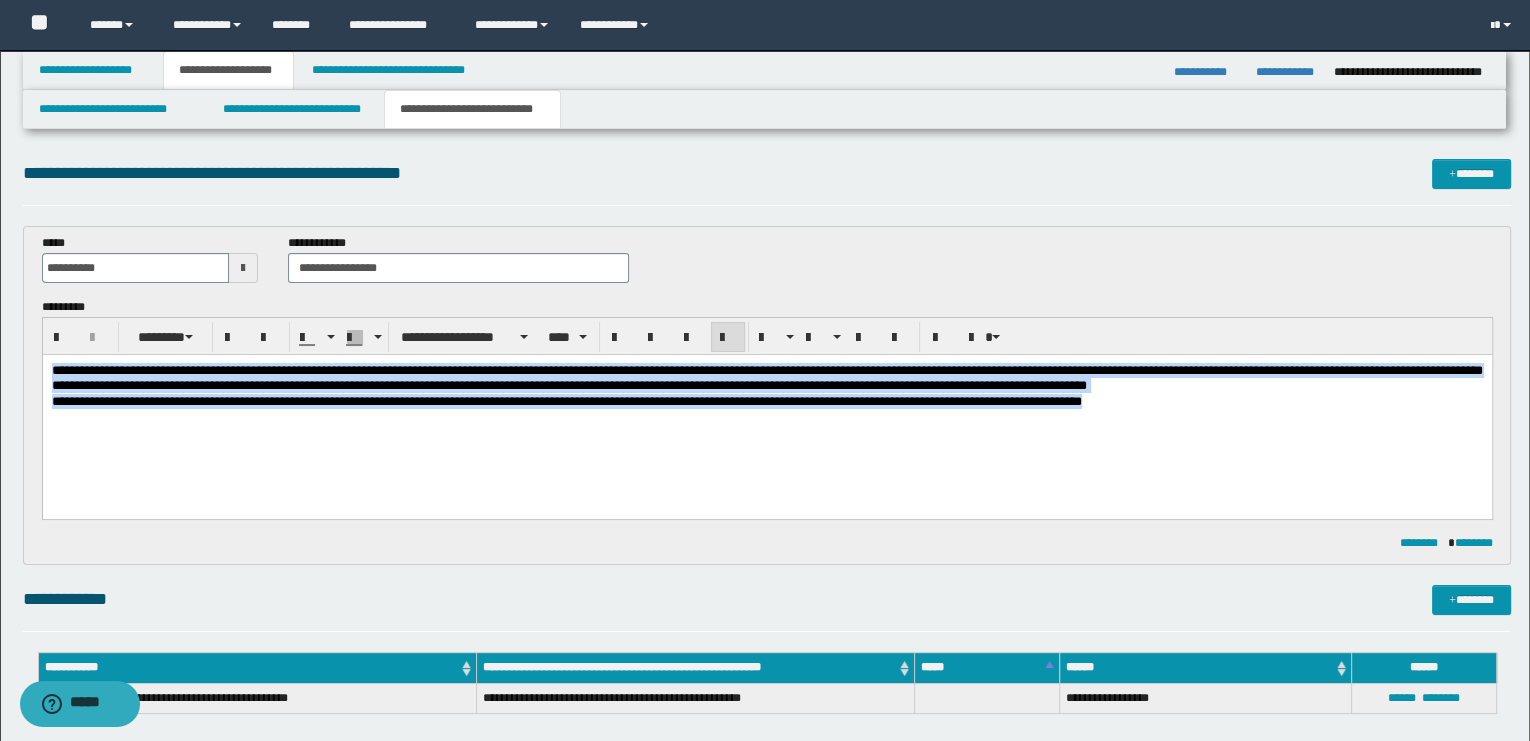 drag, startPoint x: 1174, startPoint y: 407, endPoint x: 80, endPoint y: 630, distance: 1116.4967 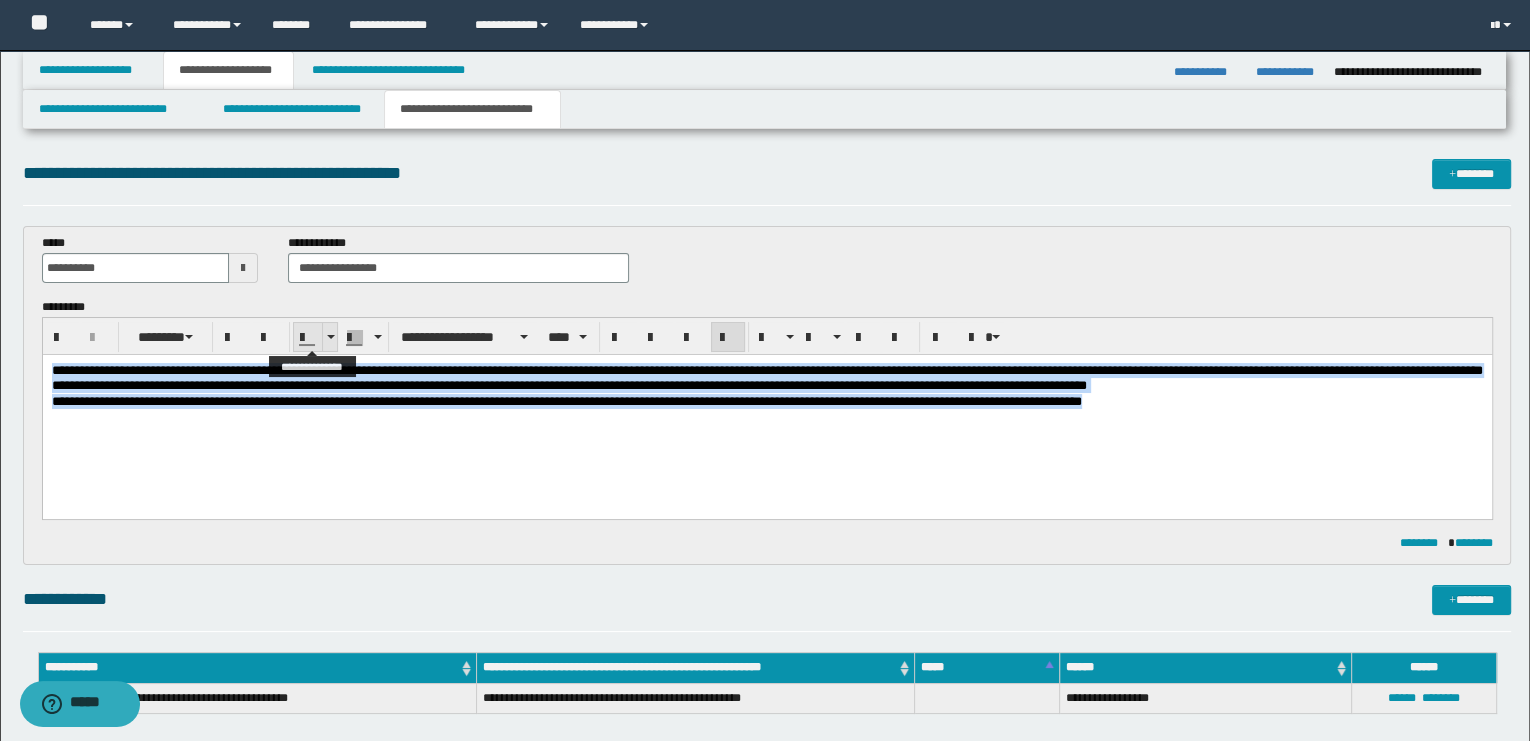click at bounding box center [329, 337] 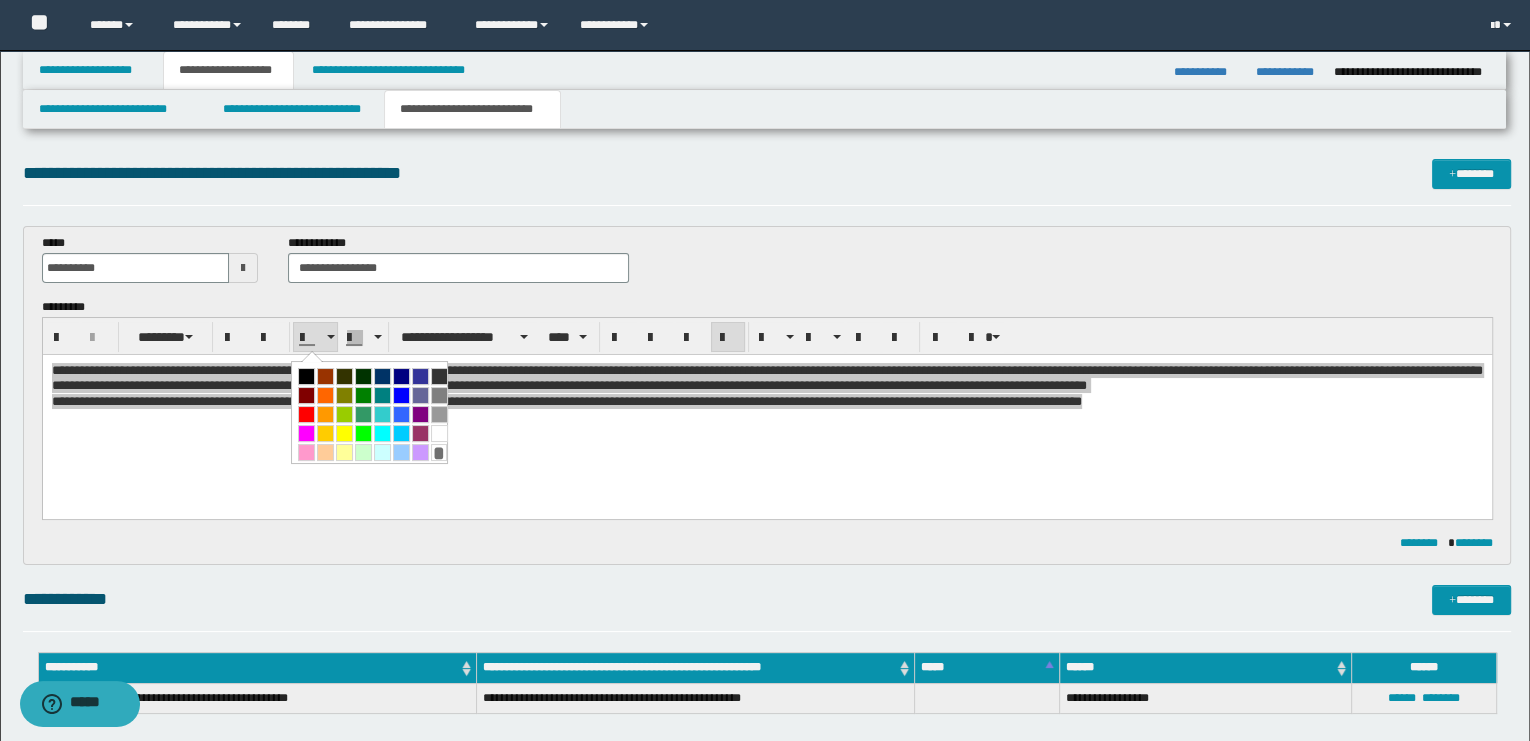 click at bounding box center (306, 376) 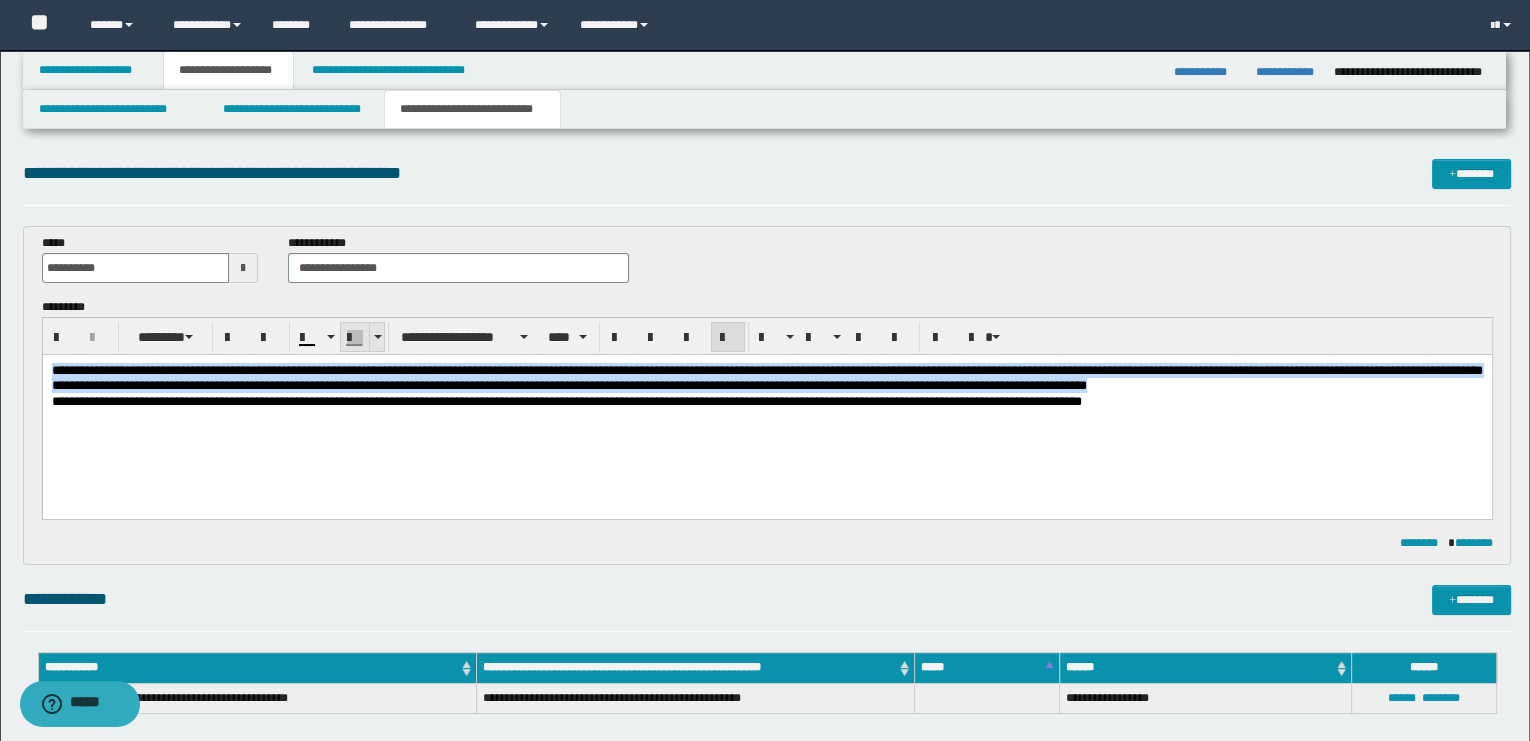 click at bounding box center [376, 337] 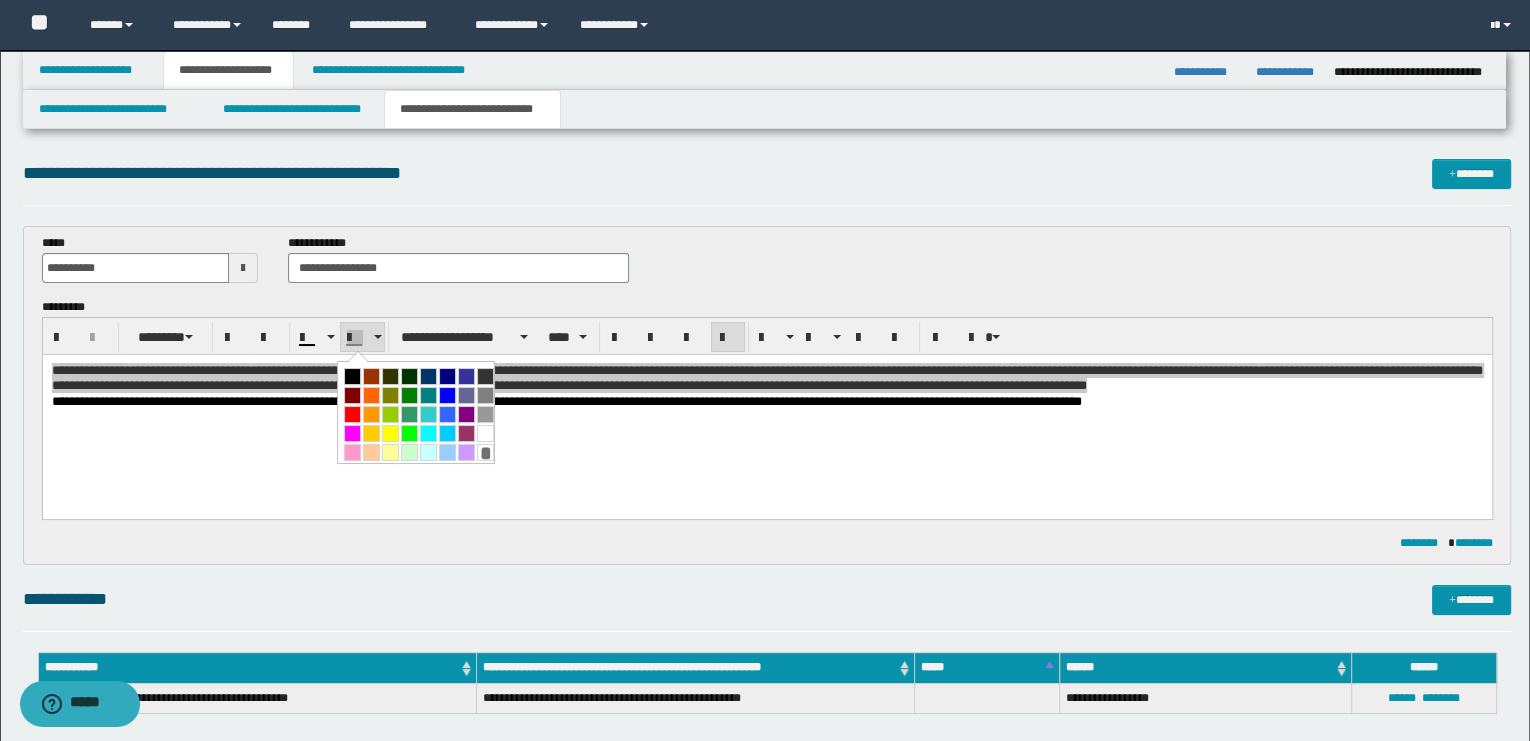 click at bounding box center [485, 433] 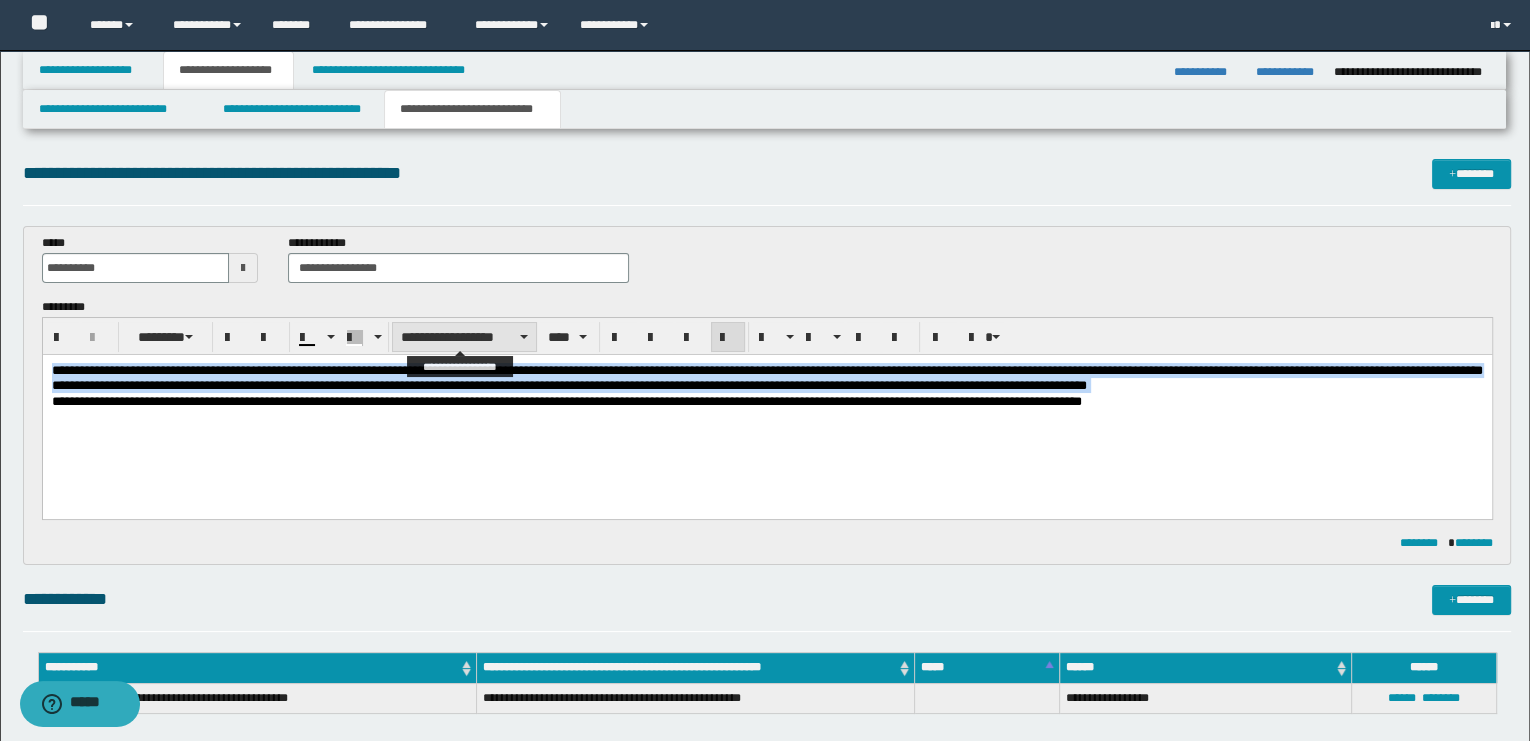 click on "**********" at bounding box center (464, 337) 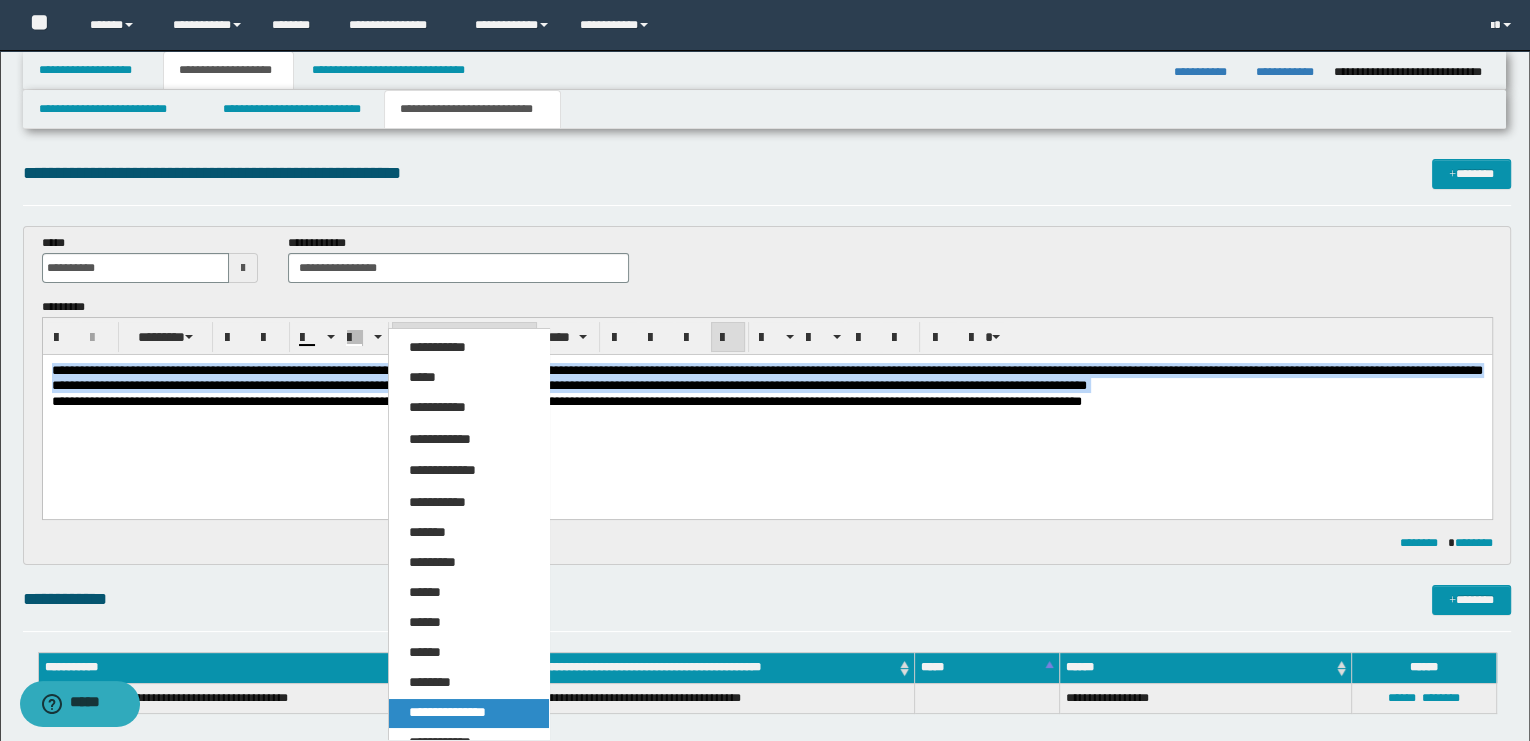 click on "**********" at bounding box center (447, 712) 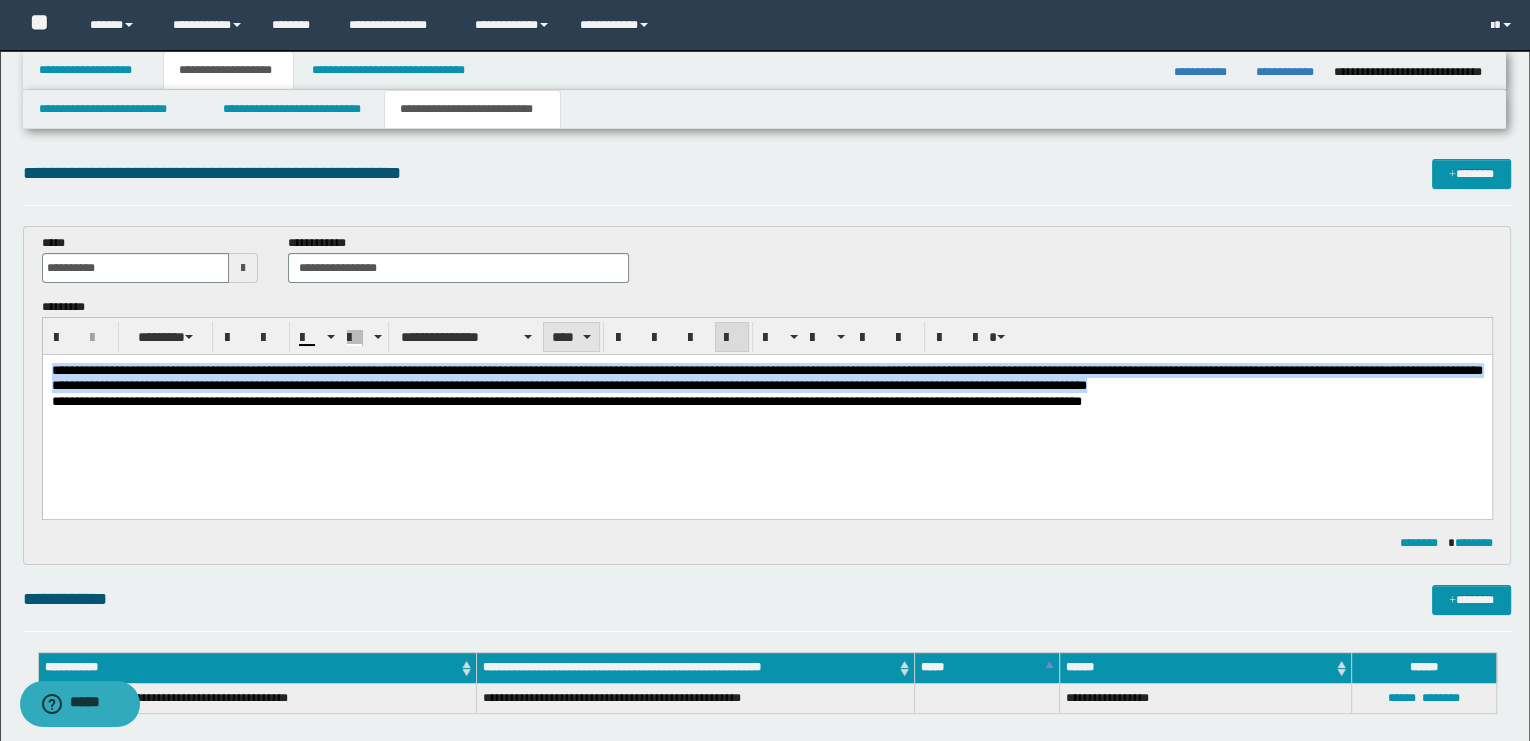 click on "****" at bounding box center (571, 337) 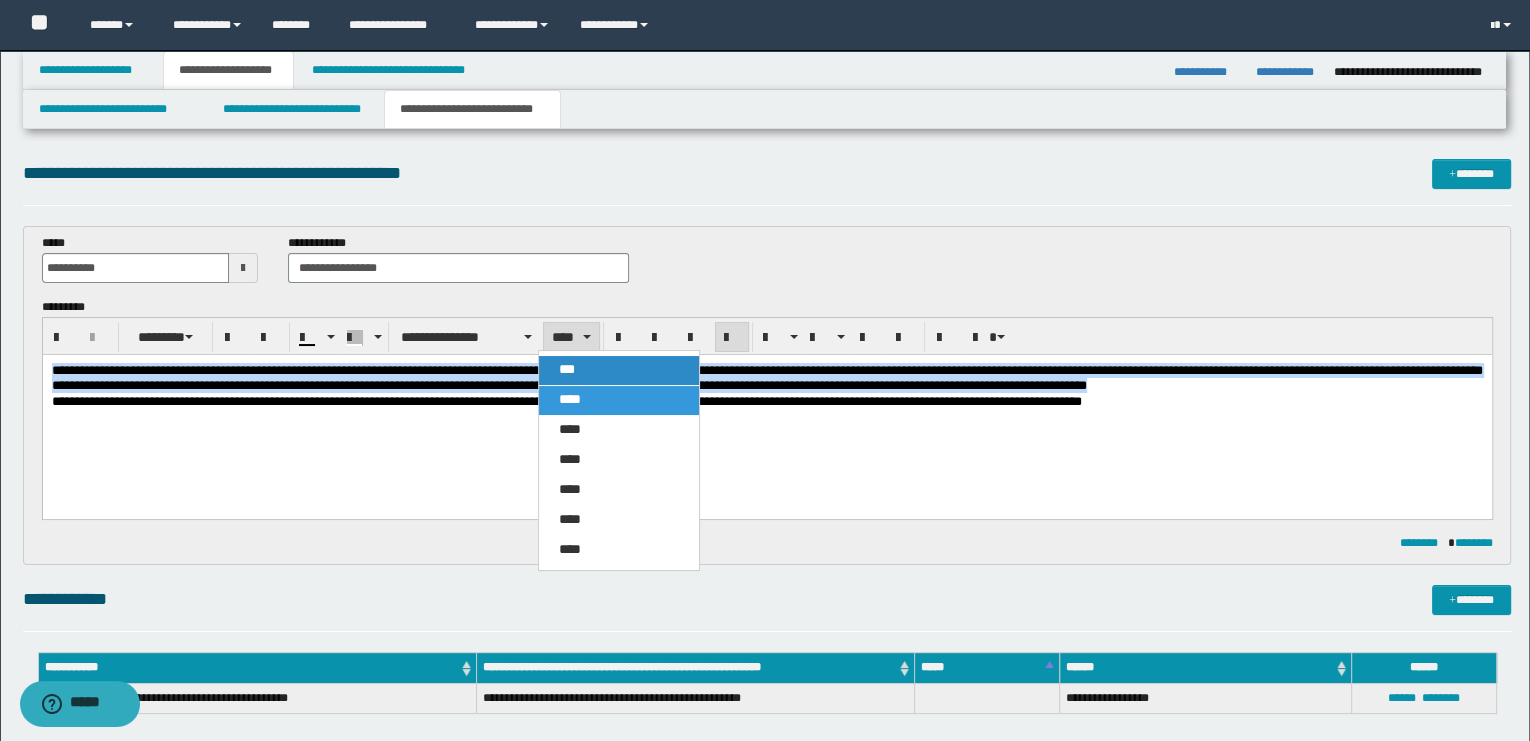 click on "***" at bounding box center (567, 369) 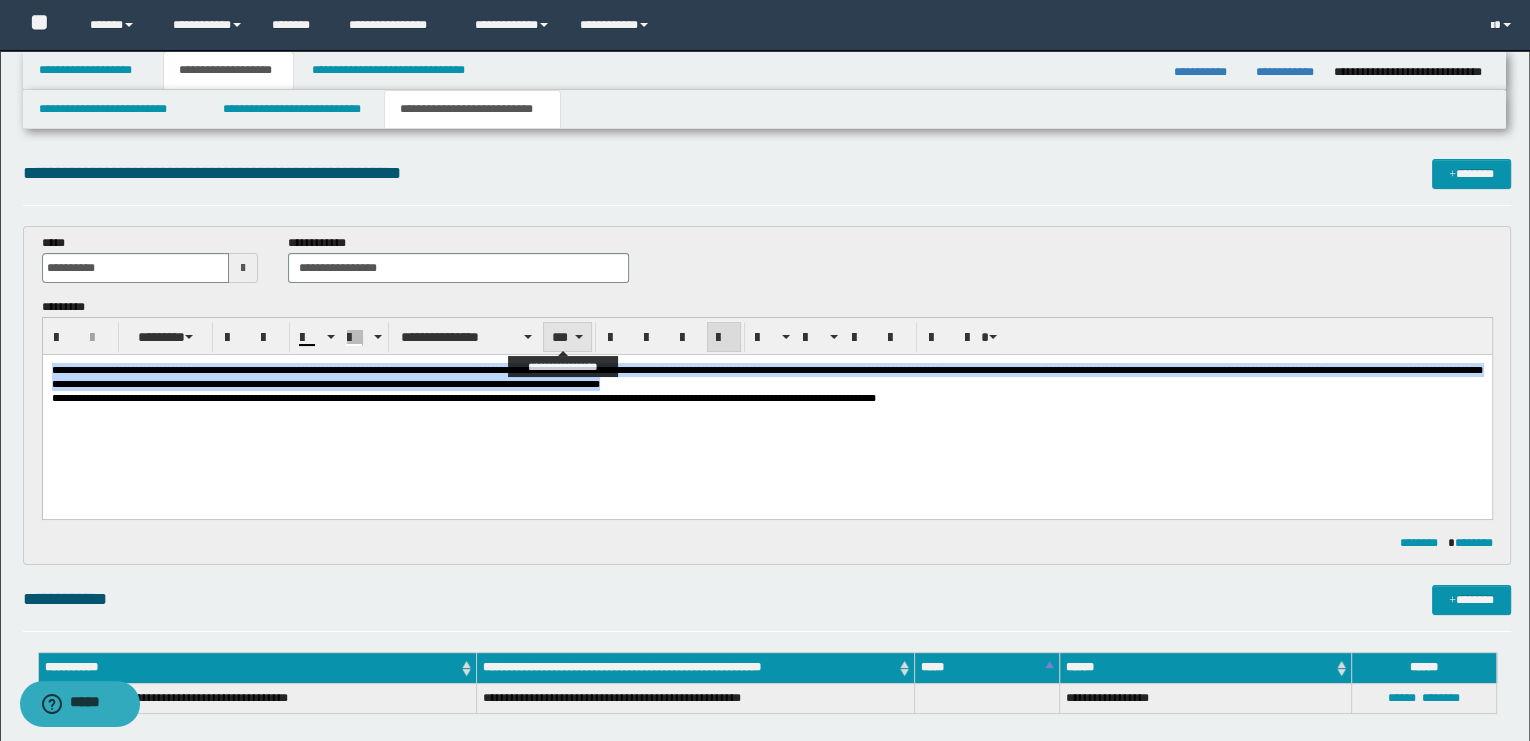 click on "***" at bounding box center (567, 337) 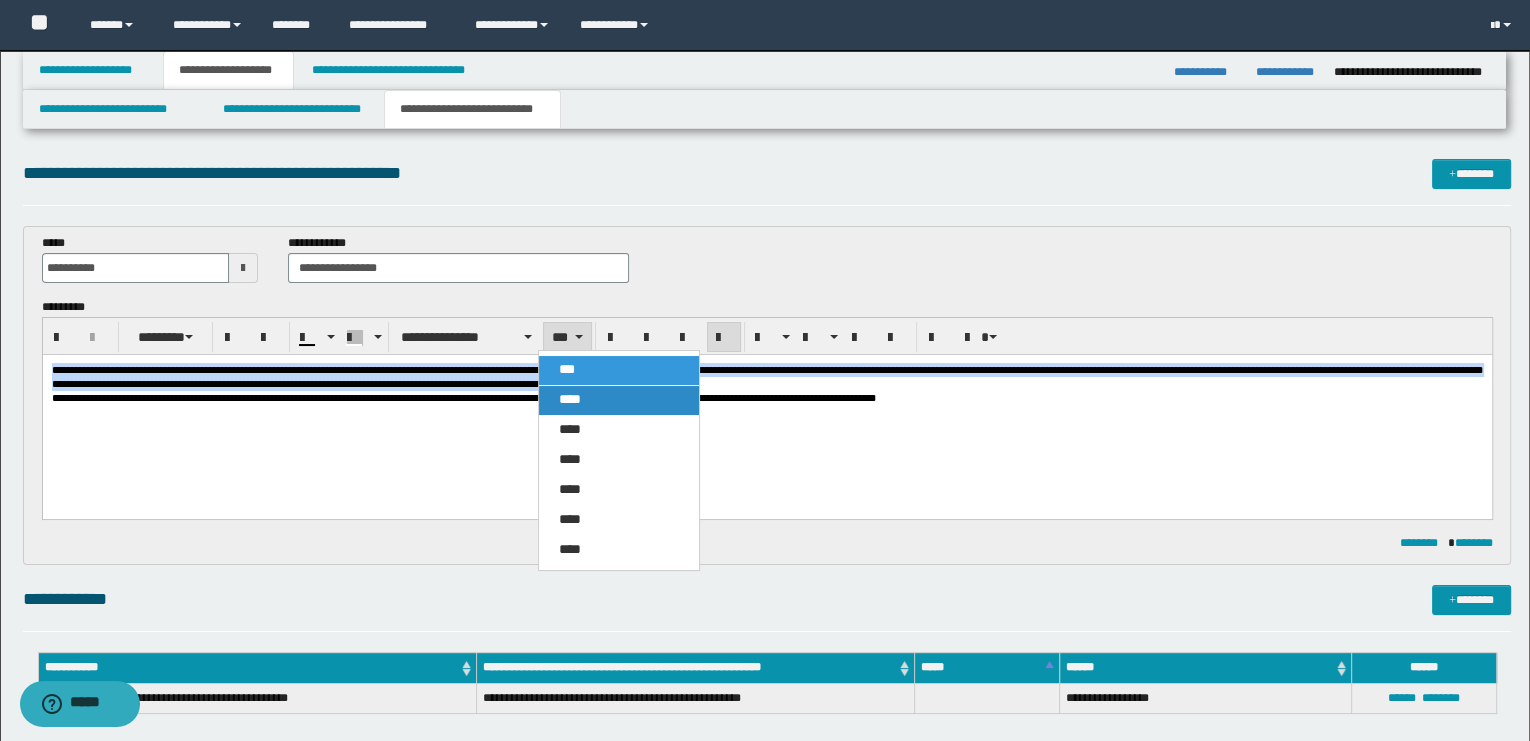 click on "****" at bounding box center [619, 400] 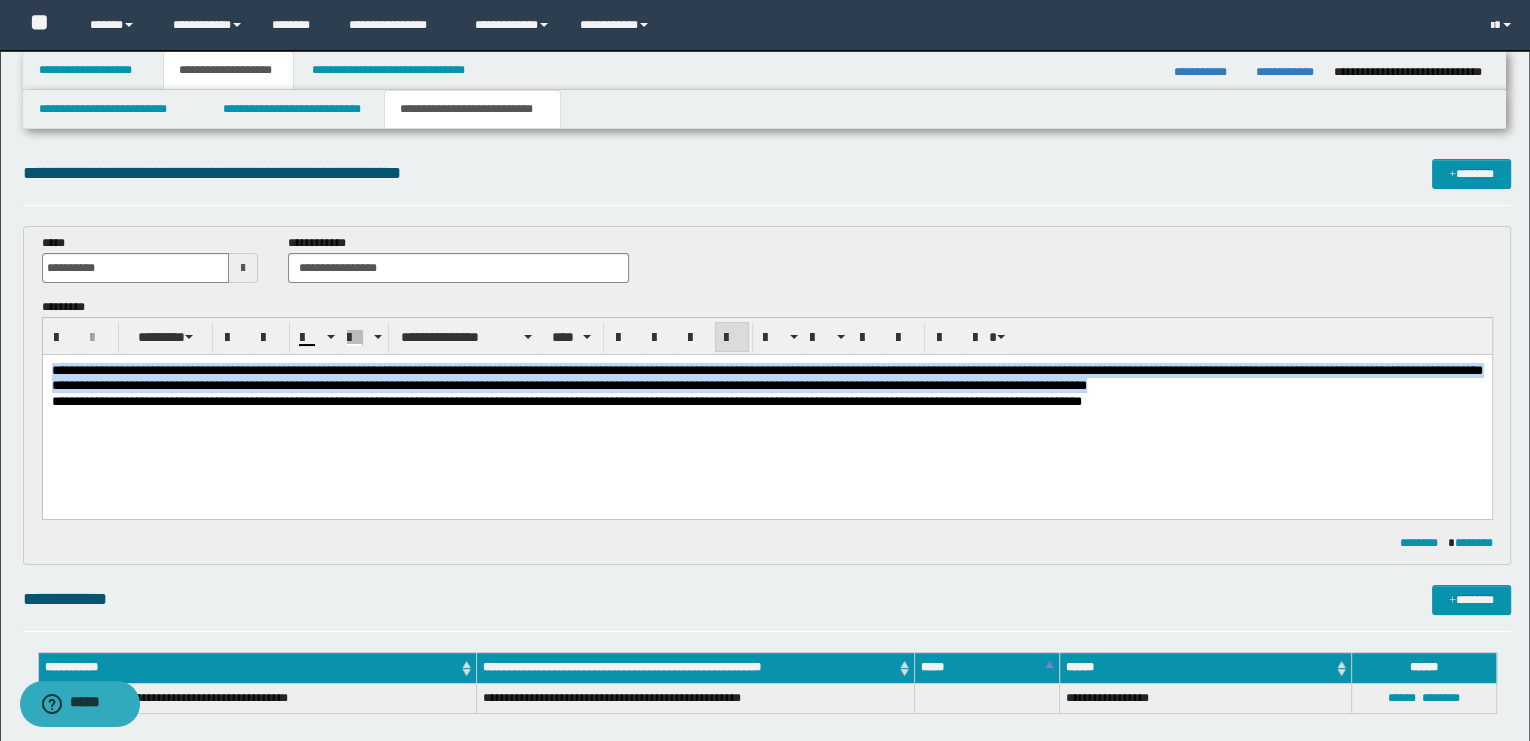 click at bounding box center [732, 338] 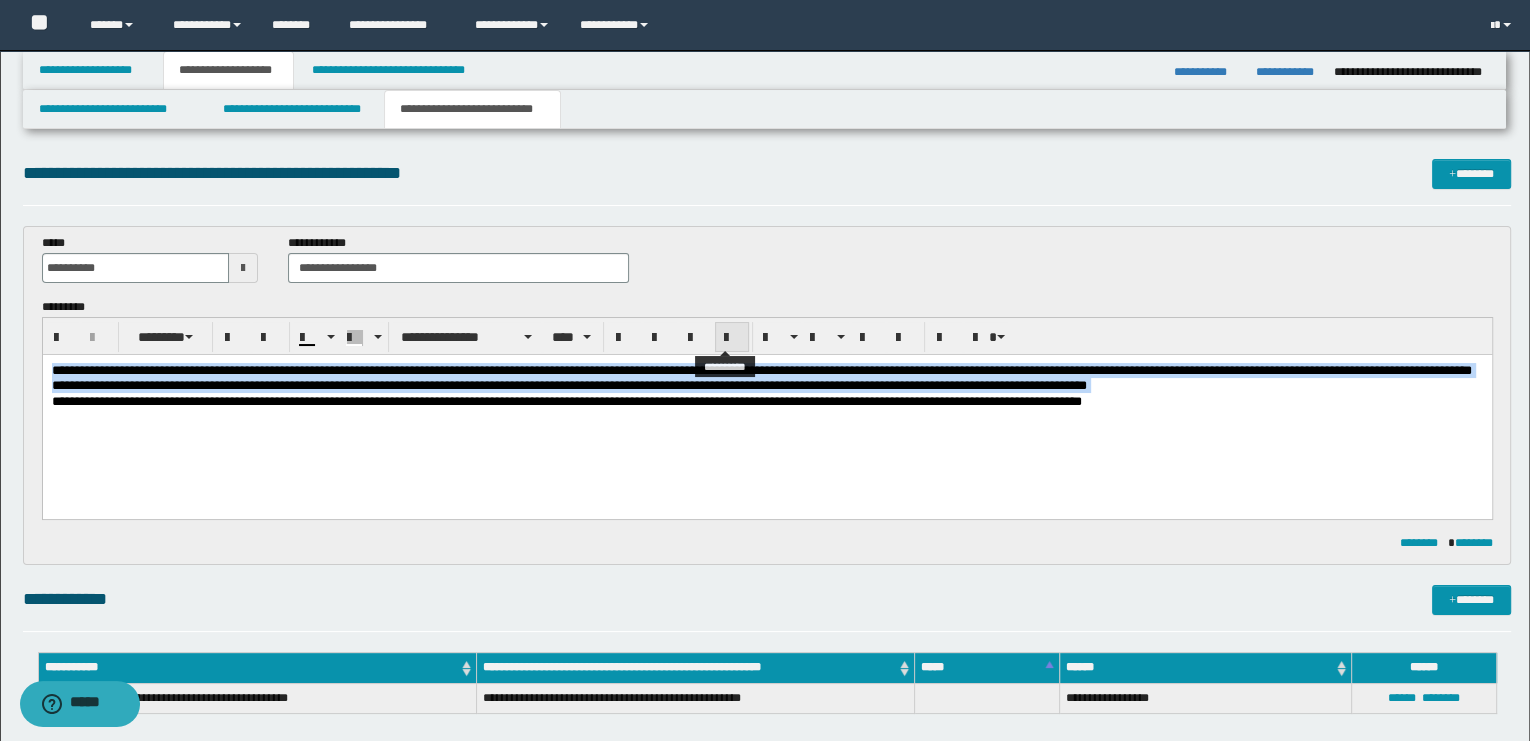 click at bounding box center [732, 338] 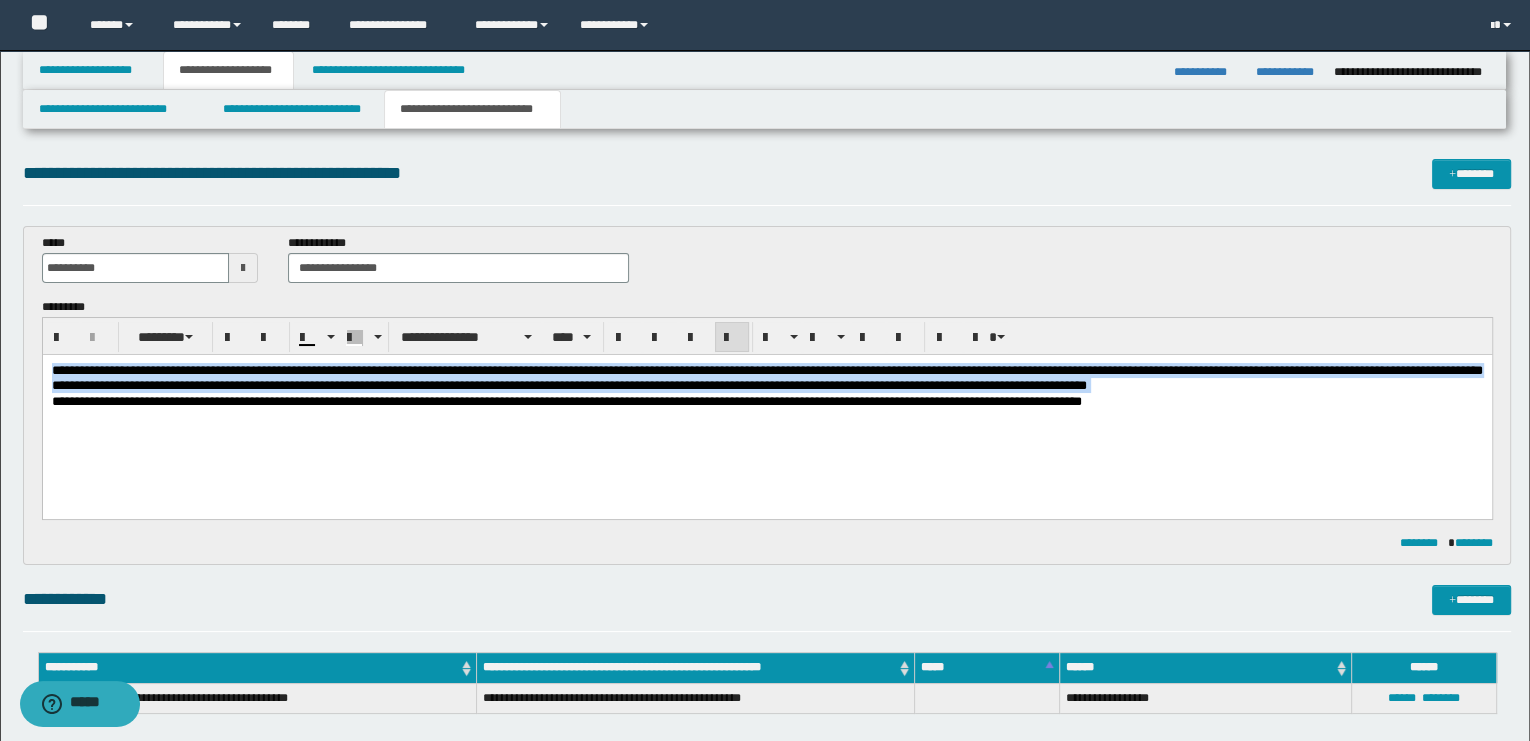 click on "**********" at bounding box center (766, 410) 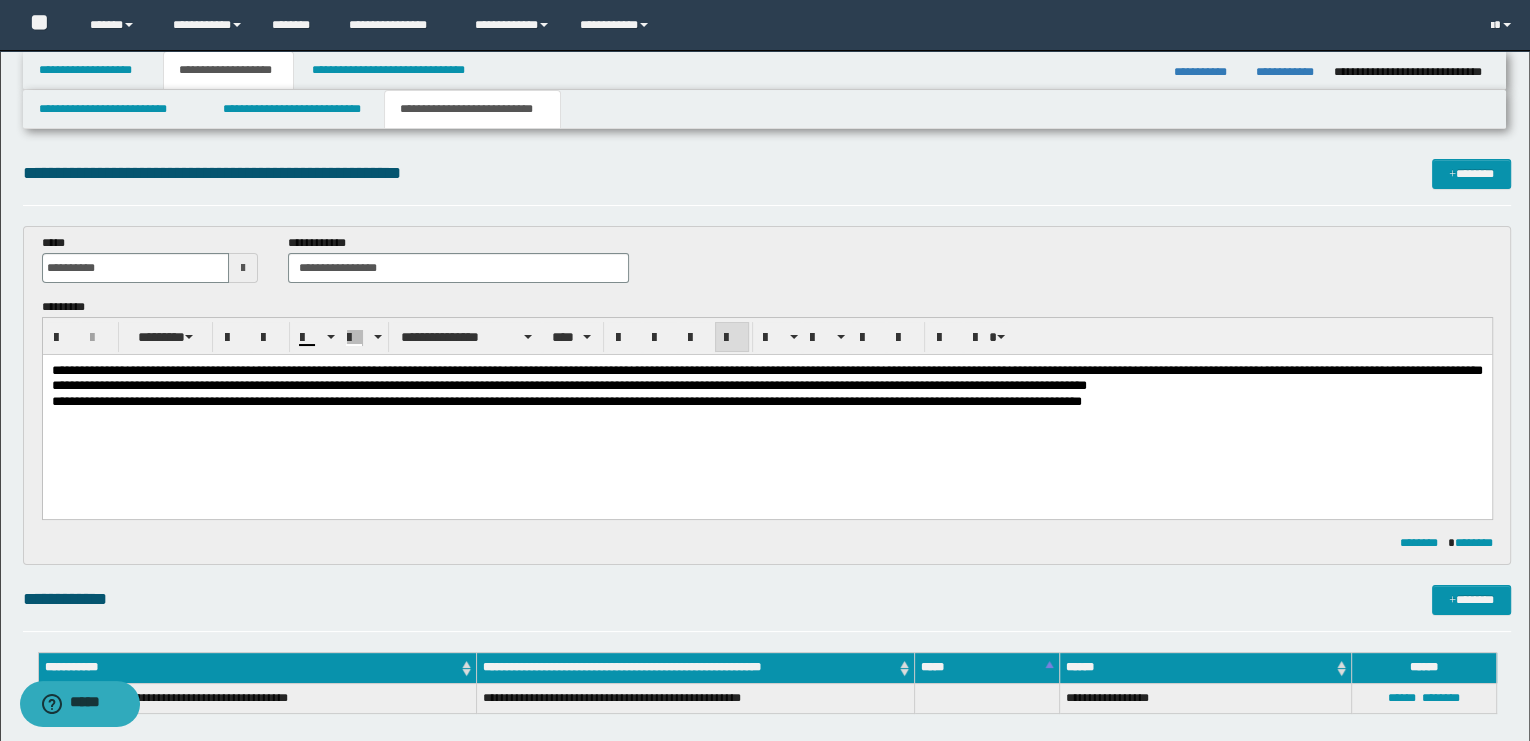 click on "**********" at bounding box center [566, 400] 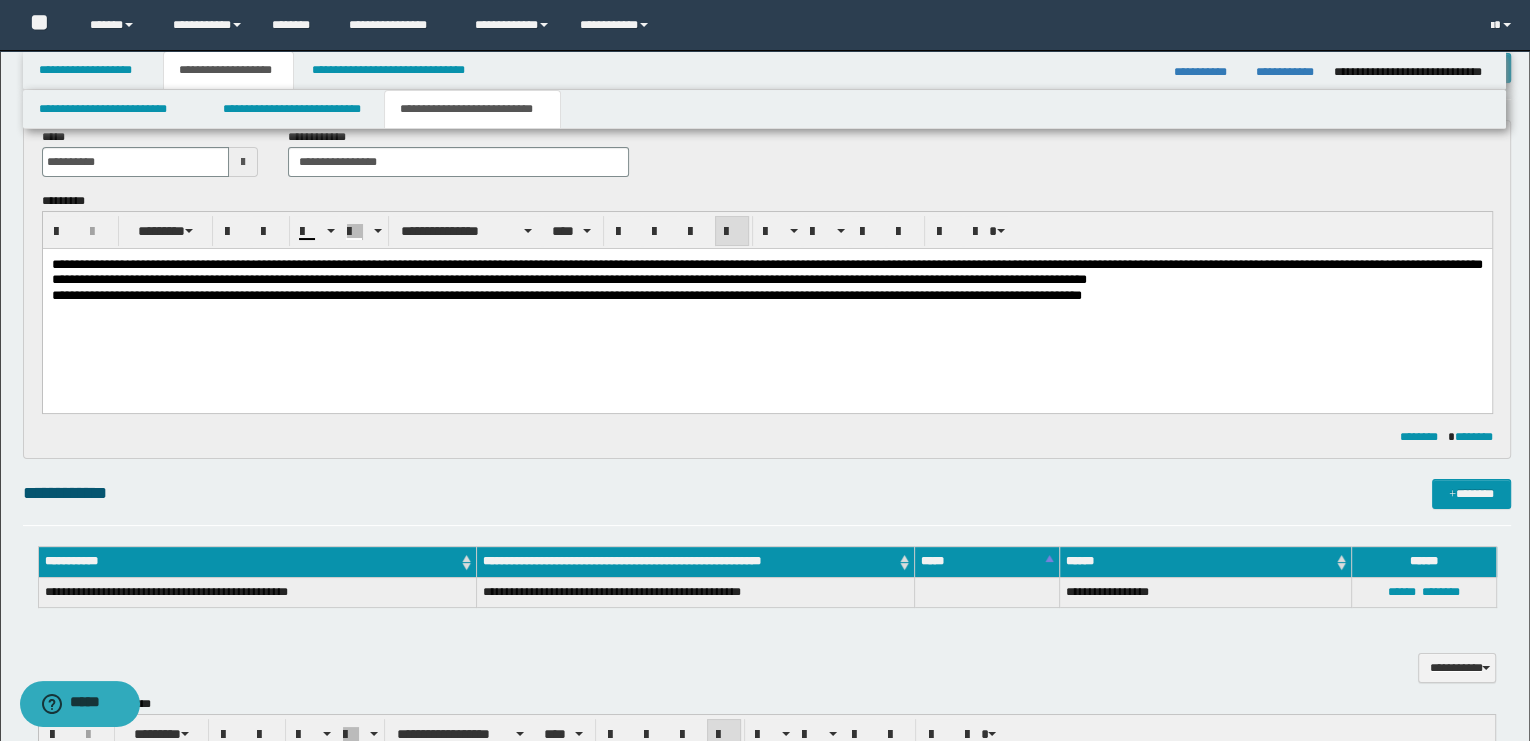 scroll, scrollTop: 0, scrollLeft: 0, axis: both 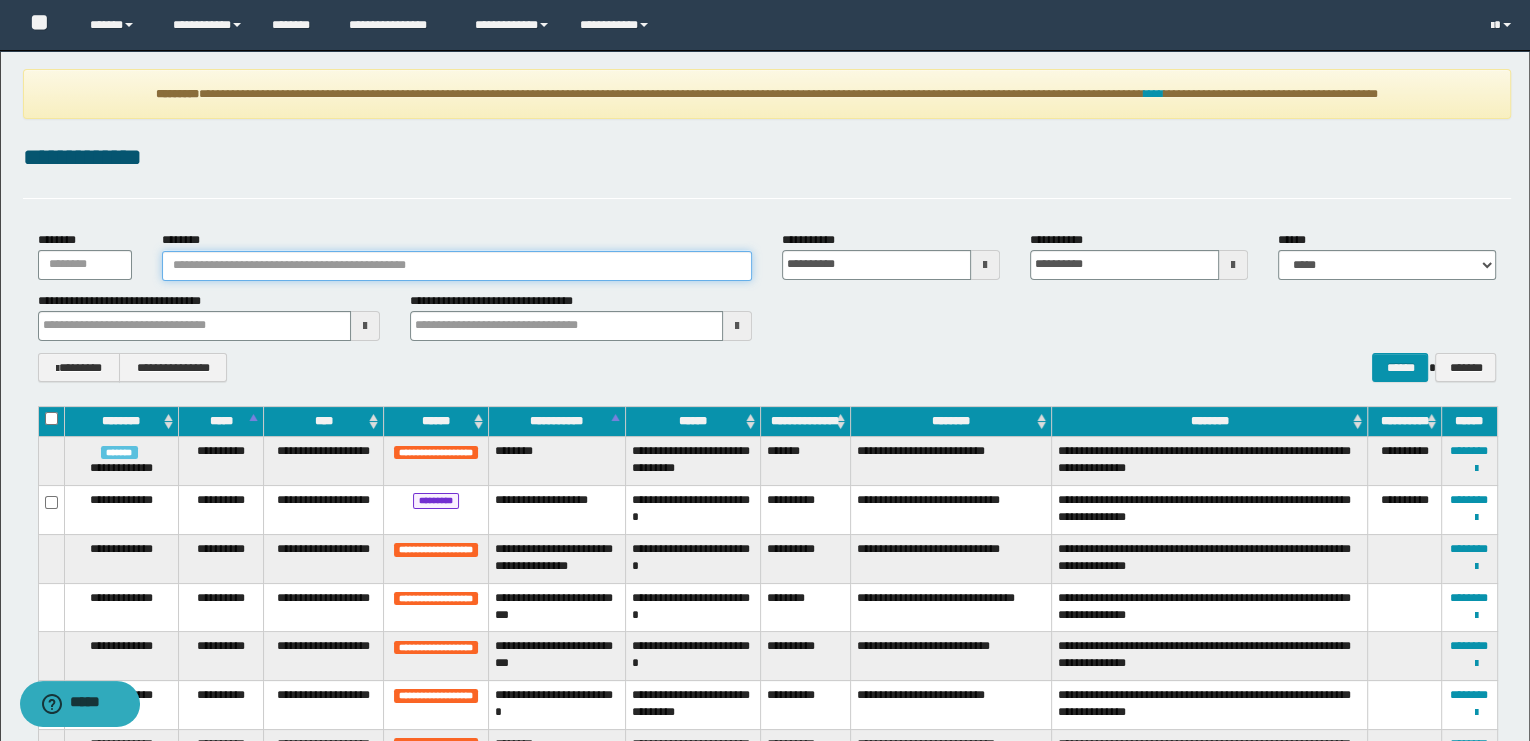 click on "********" at bounding box center (457, 266) 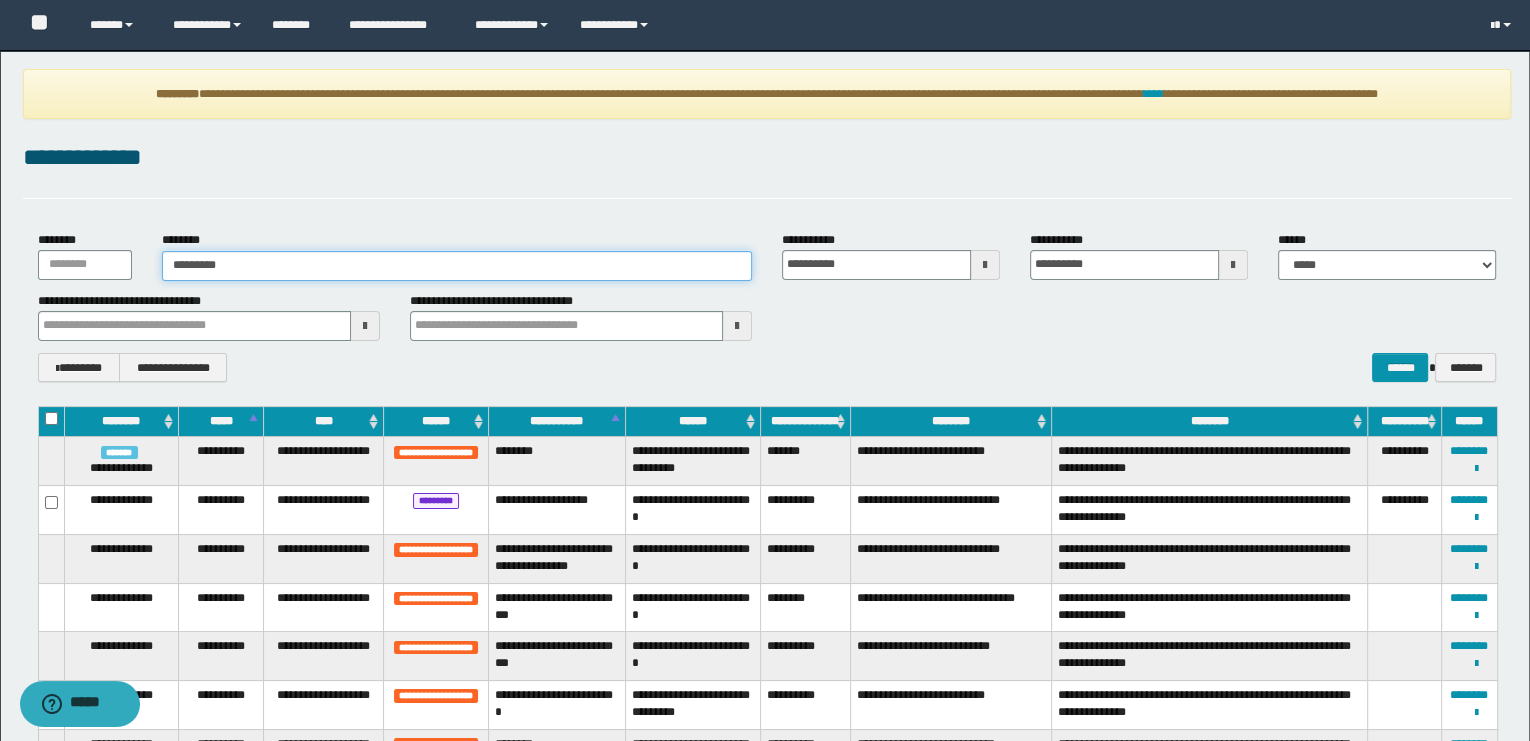 type on "**********" 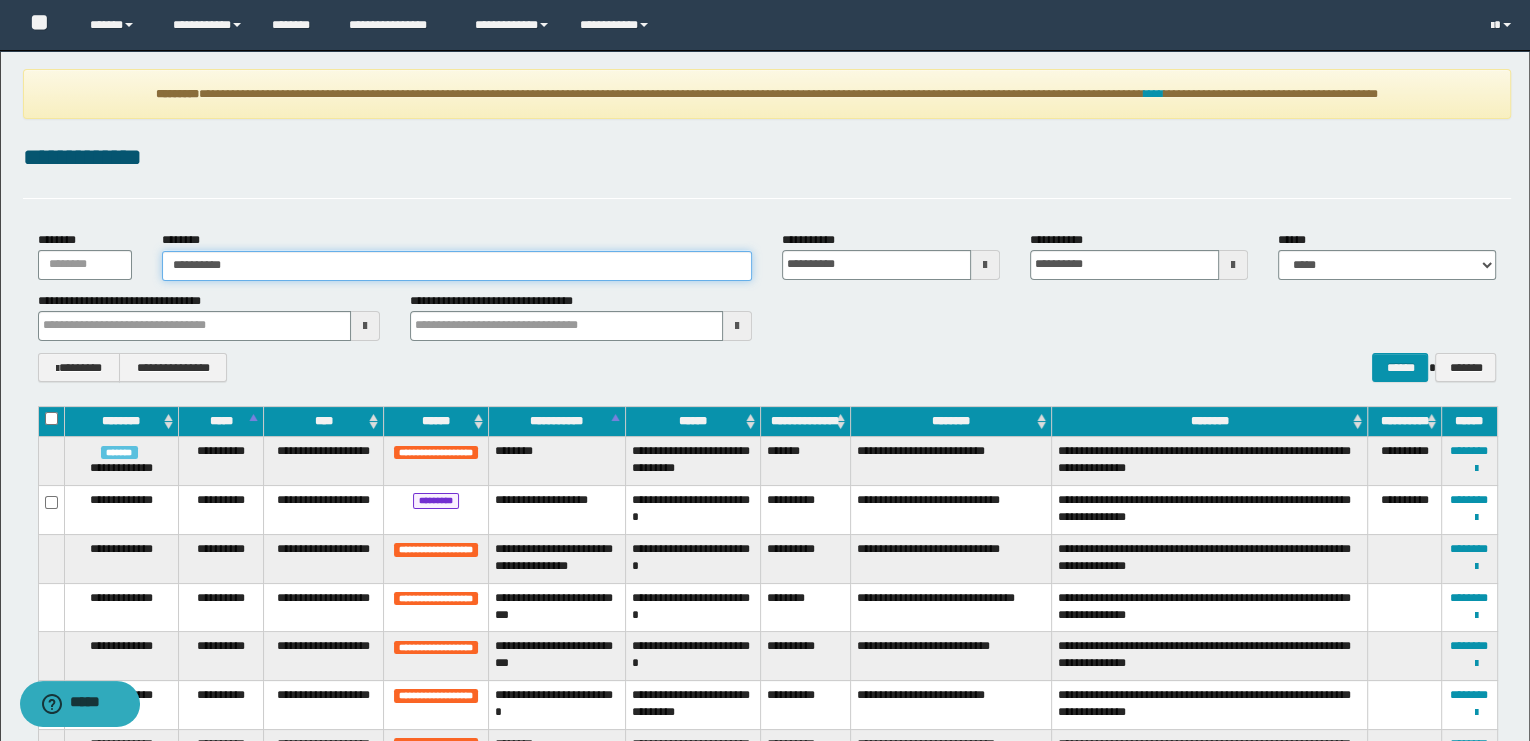 type on "**********" 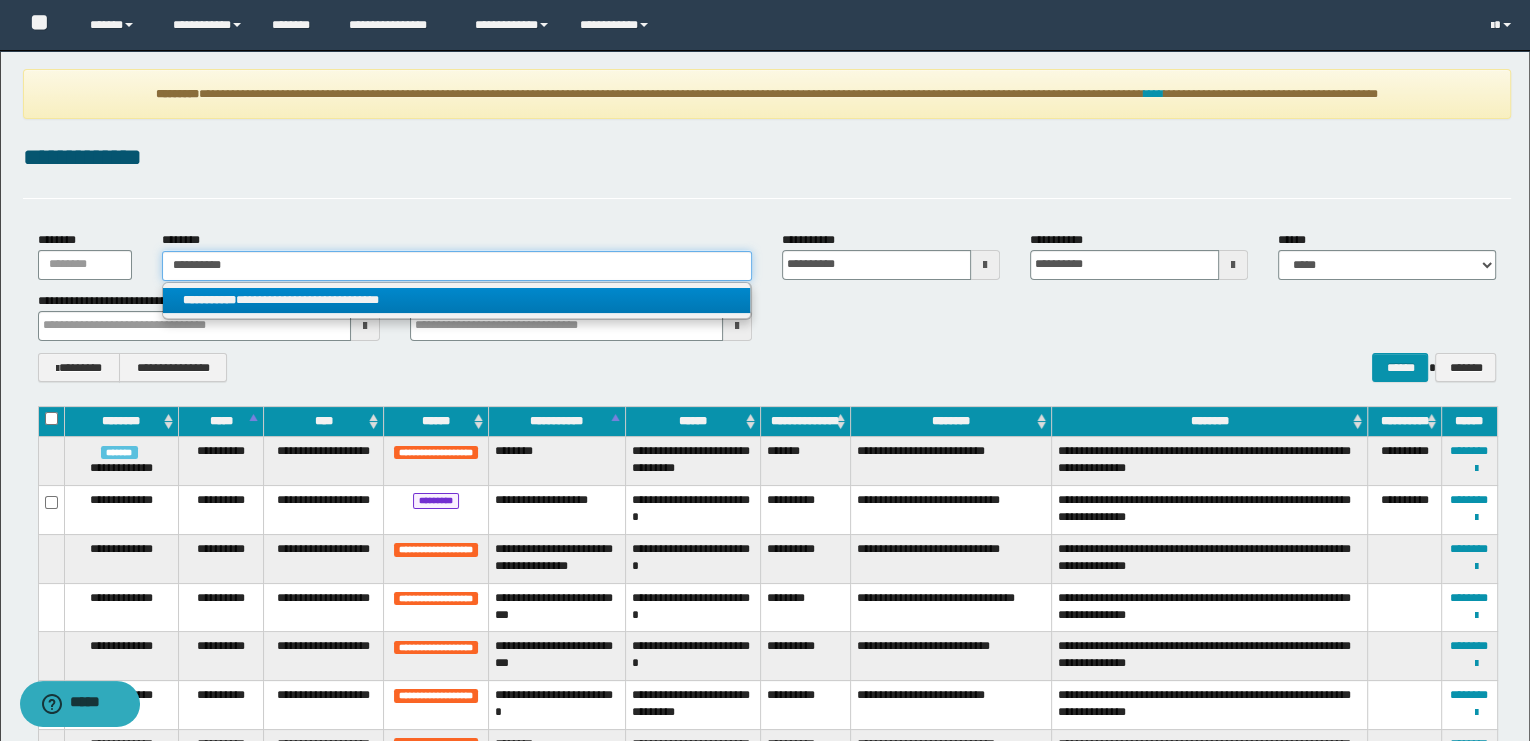 type on "**********" 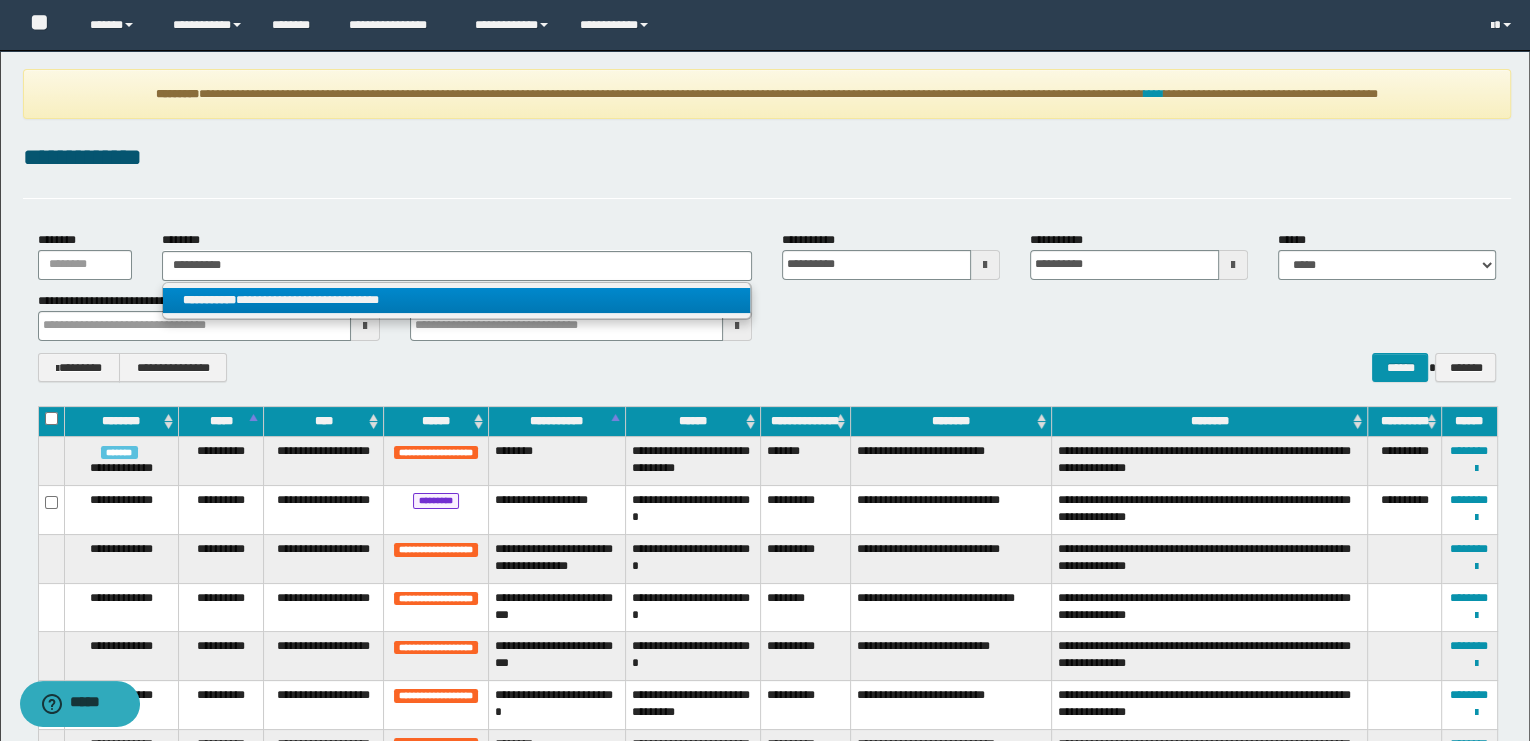 click on "**********" at bounding box center [457, 300] 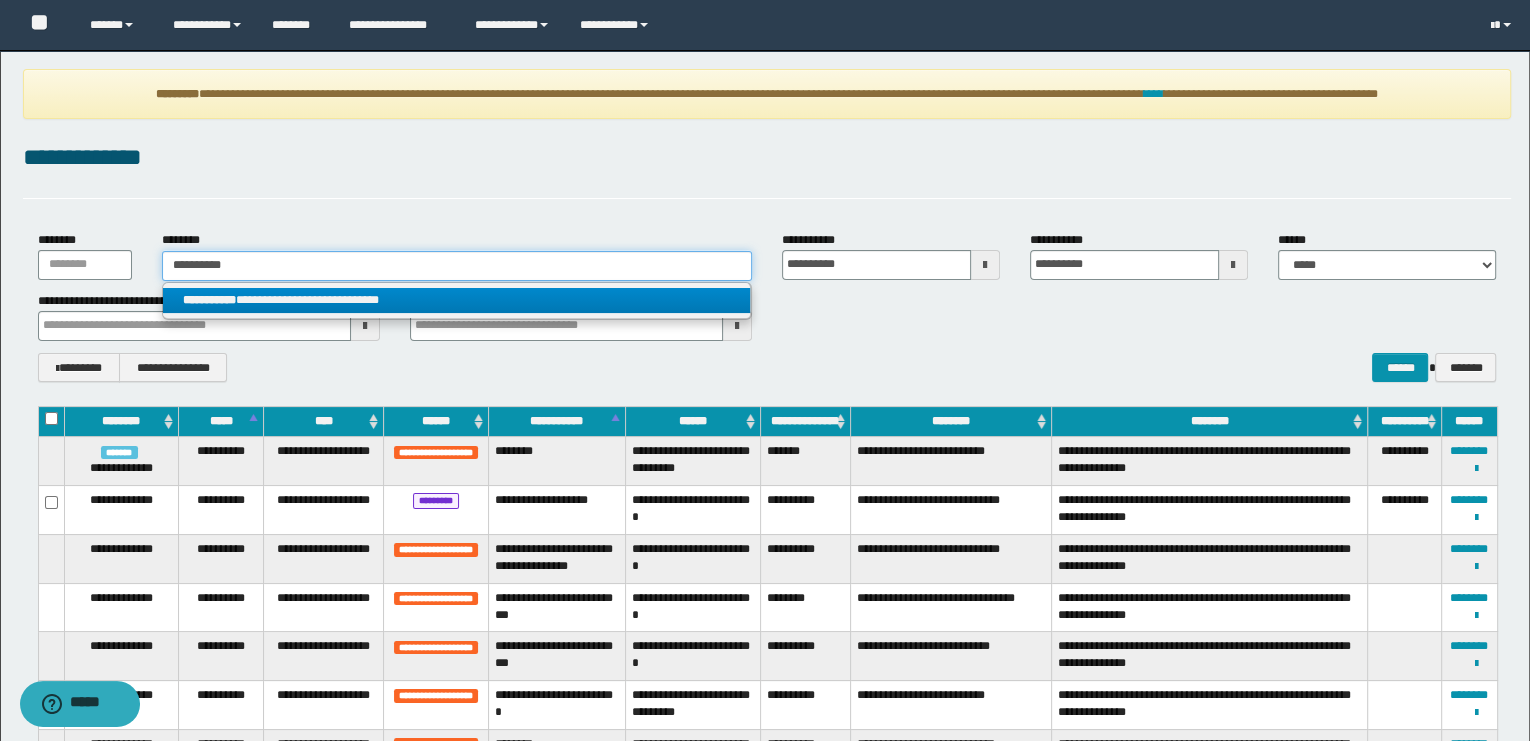 type 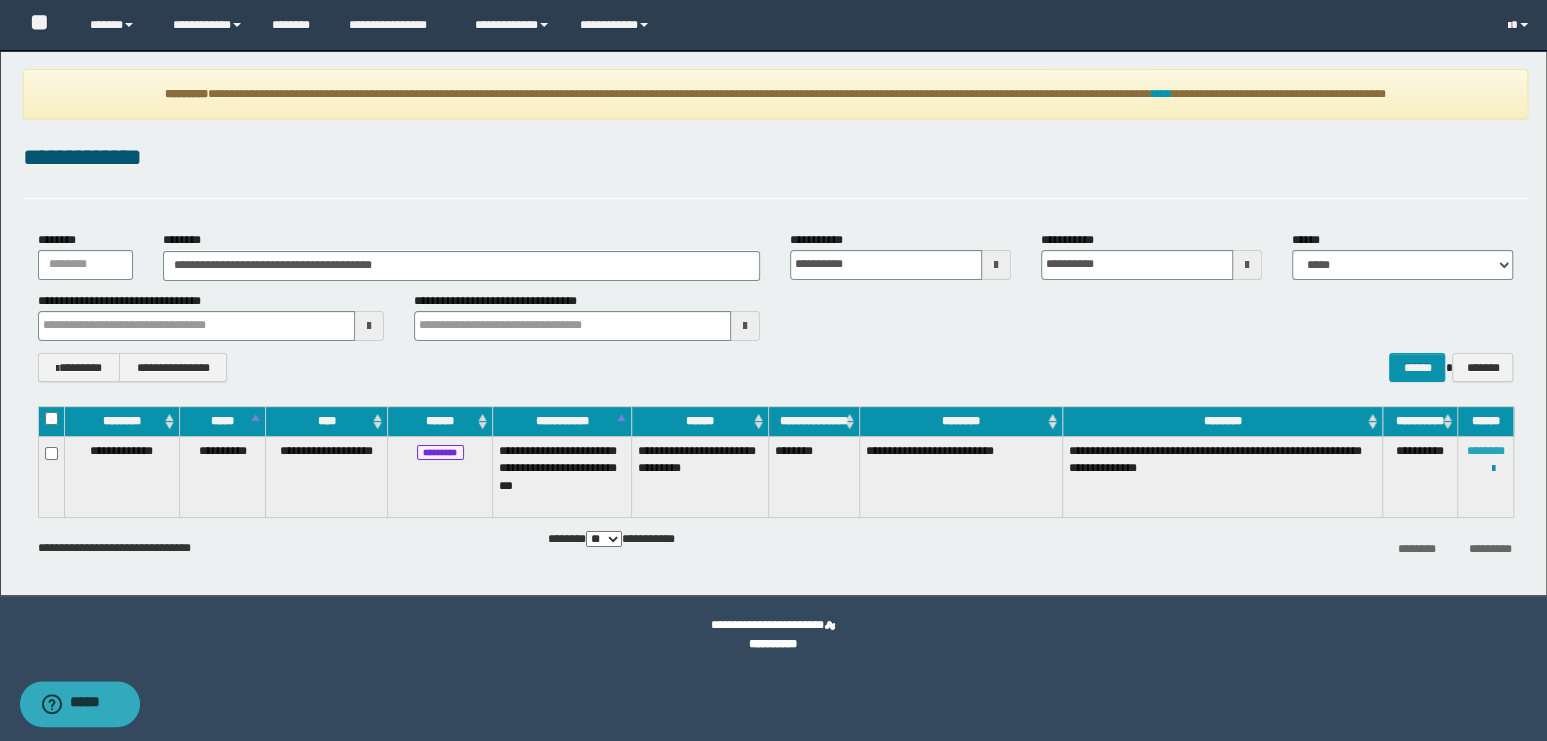 click on "********" at bounding box center (1485, 451) 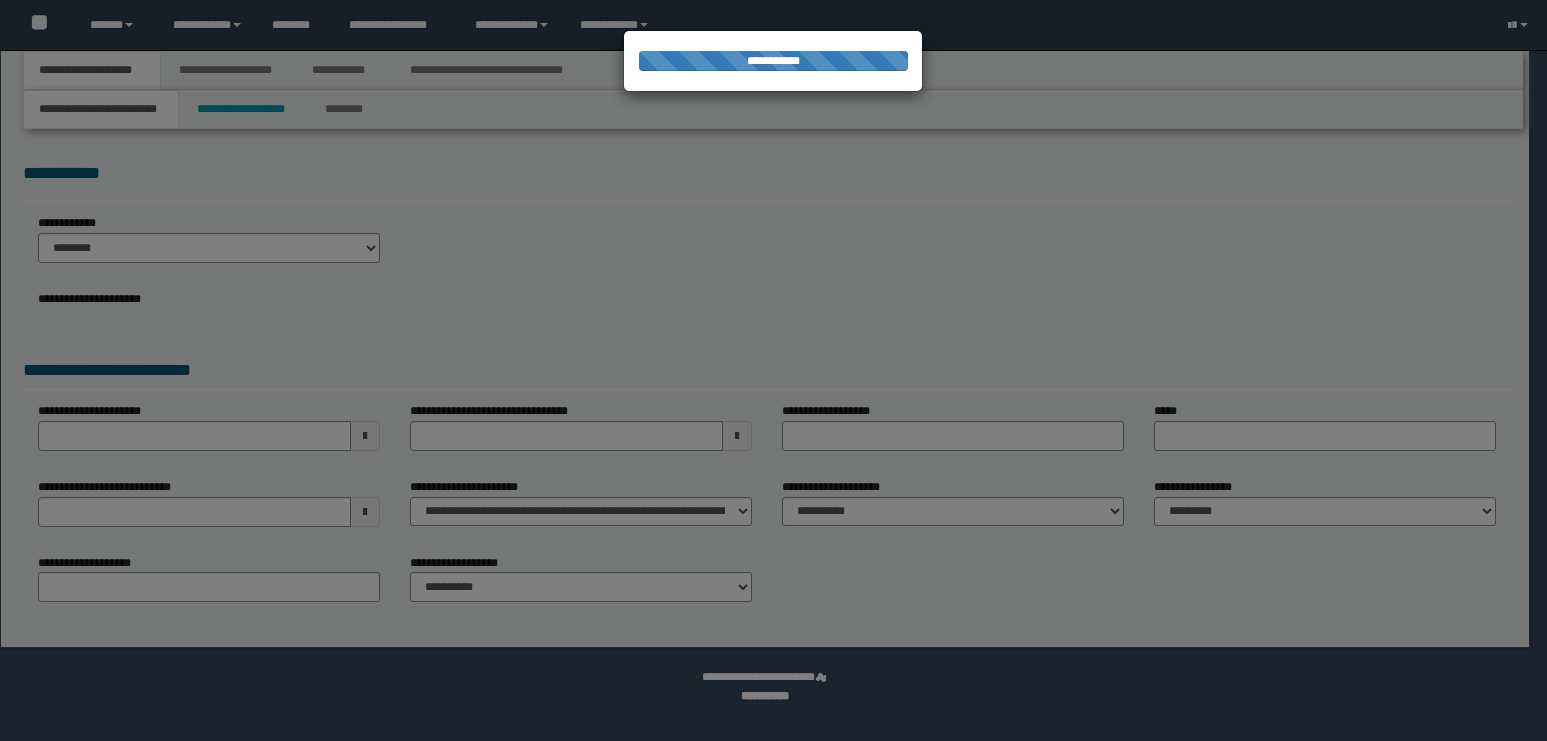 scroll, scrollTop: 0, scrollLeft: 0, axis: both 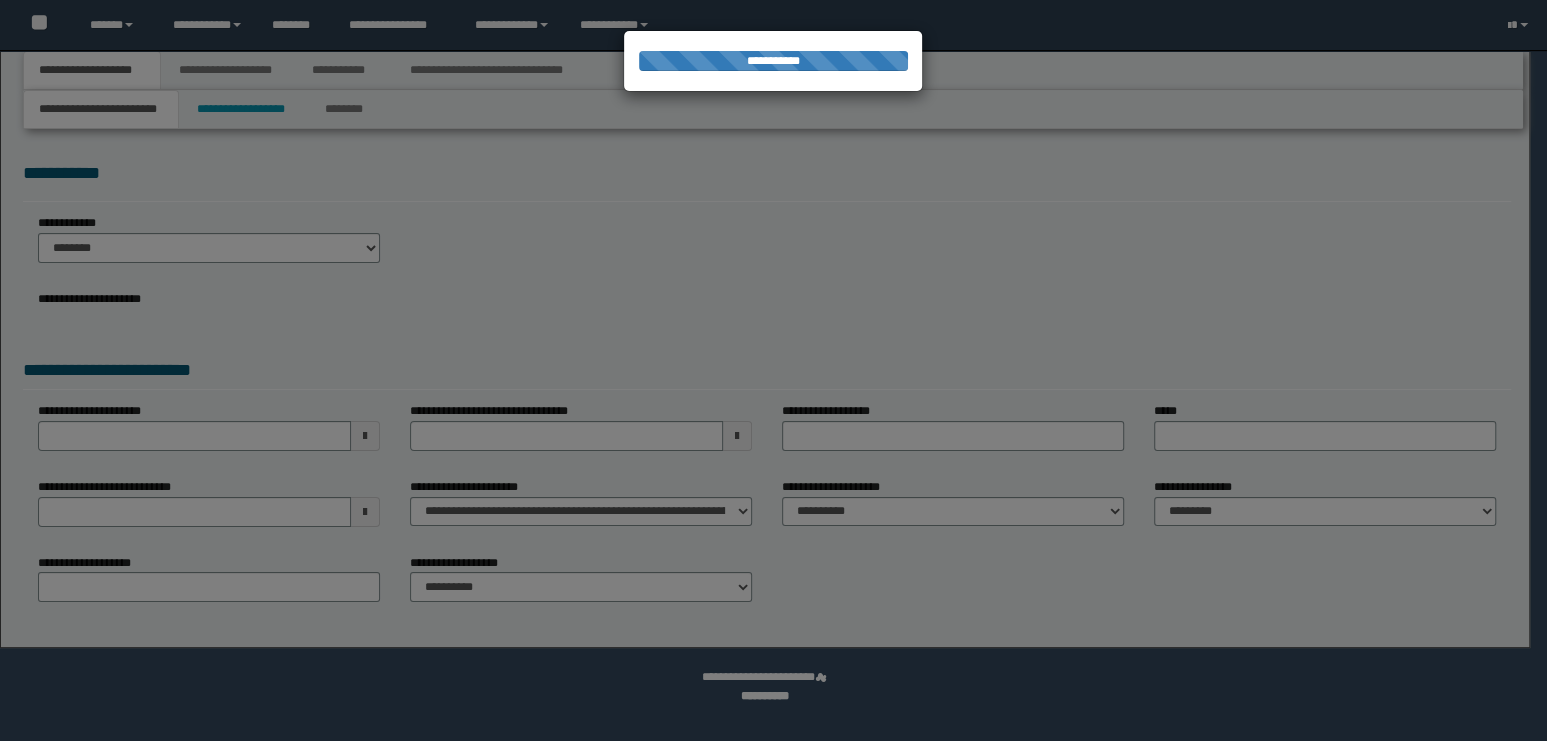 select on "*" 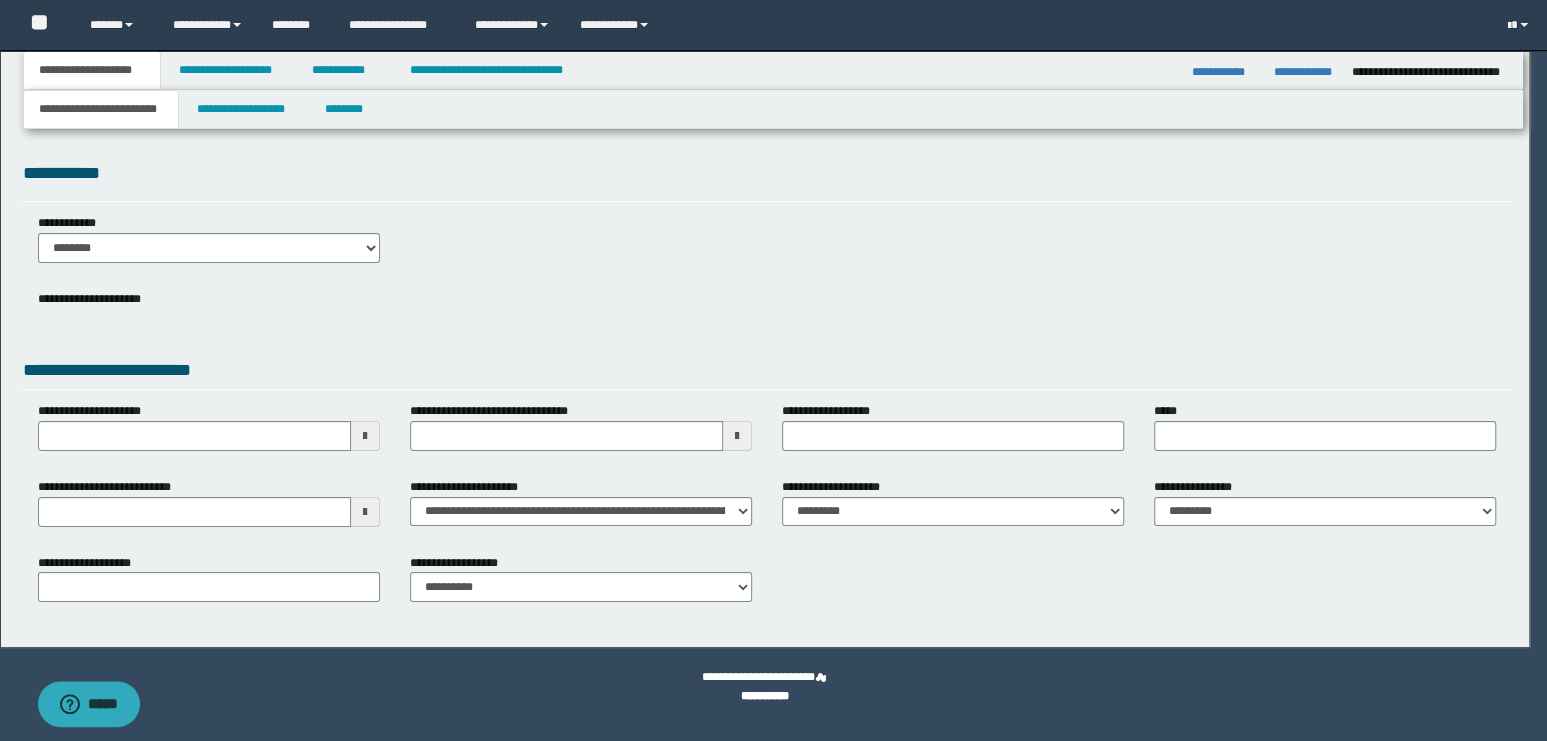 scroll, scrollTop: 0, scrollLeft: 0, axis: both 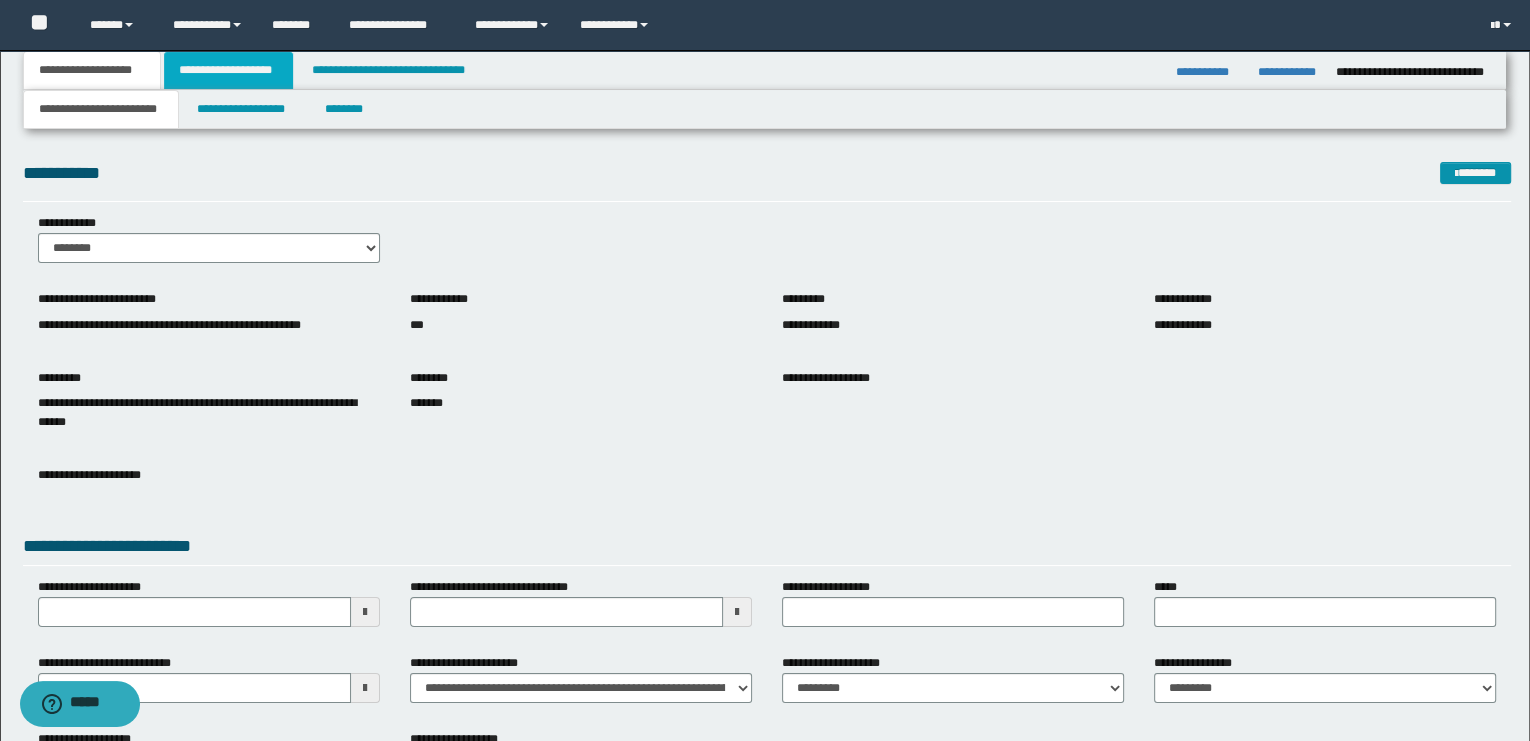 click on "**********" at bounding box center (228, 70) 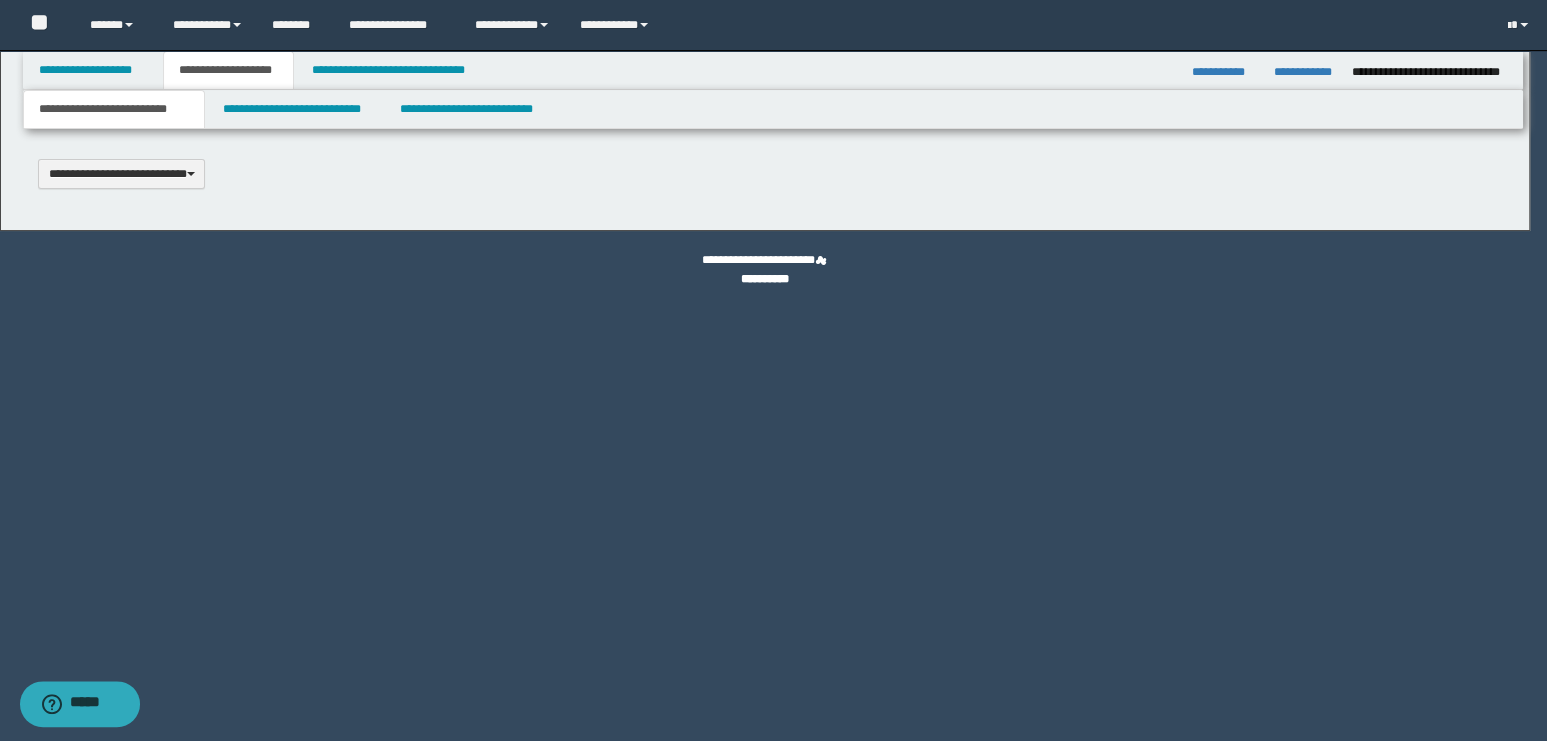 type 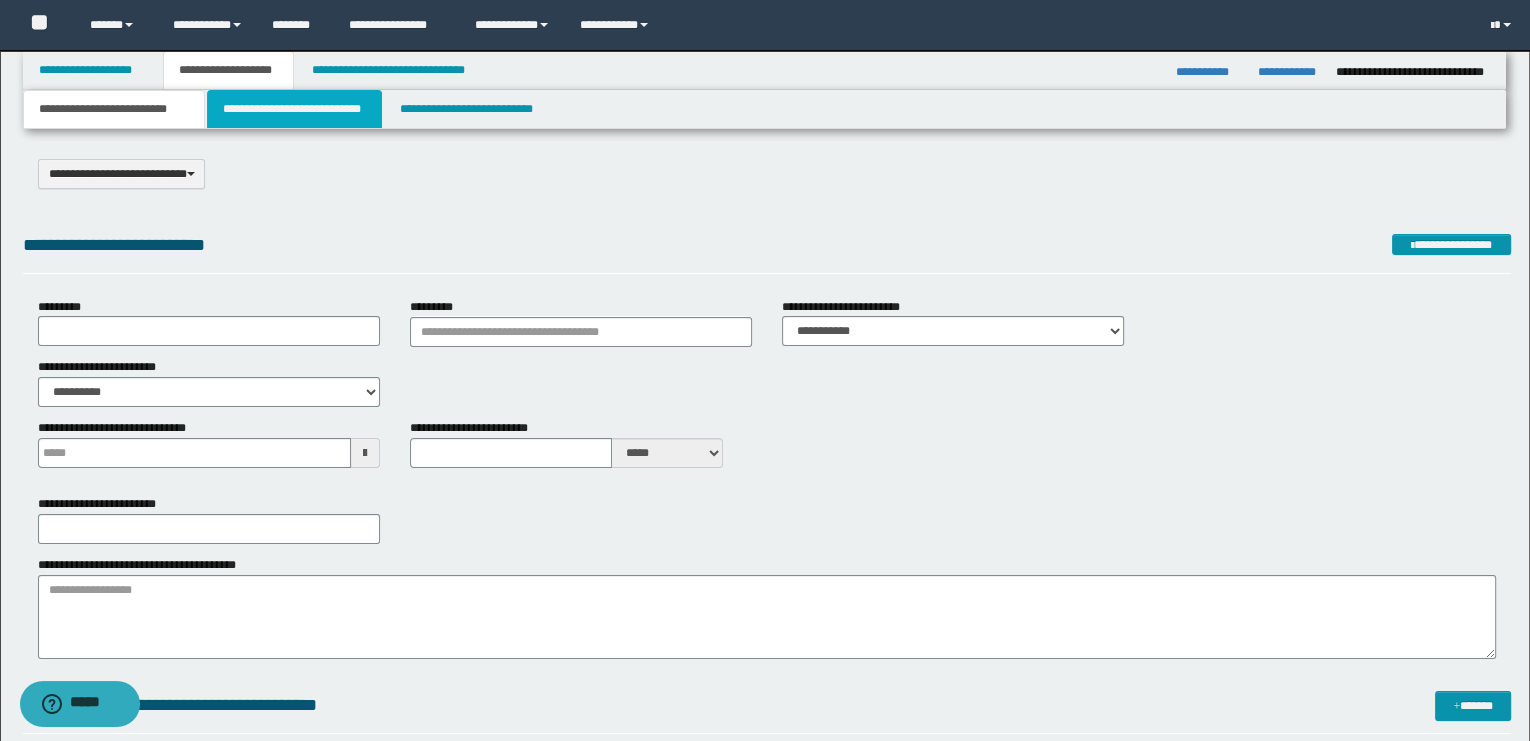 click on "**********" at bounding box center (294, 109) 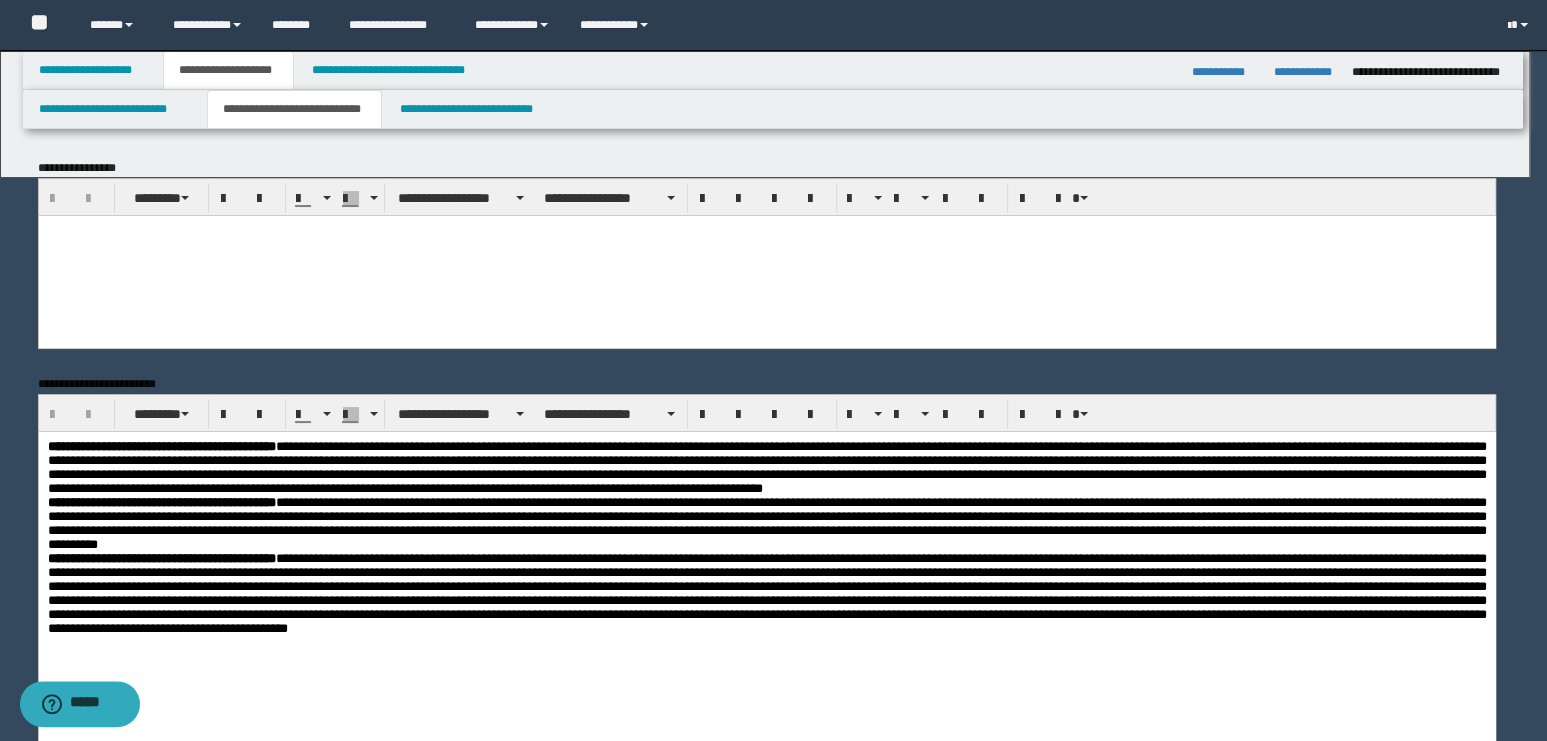 scroll, scrollTop: 0, scrollLeft: 0, axis: both 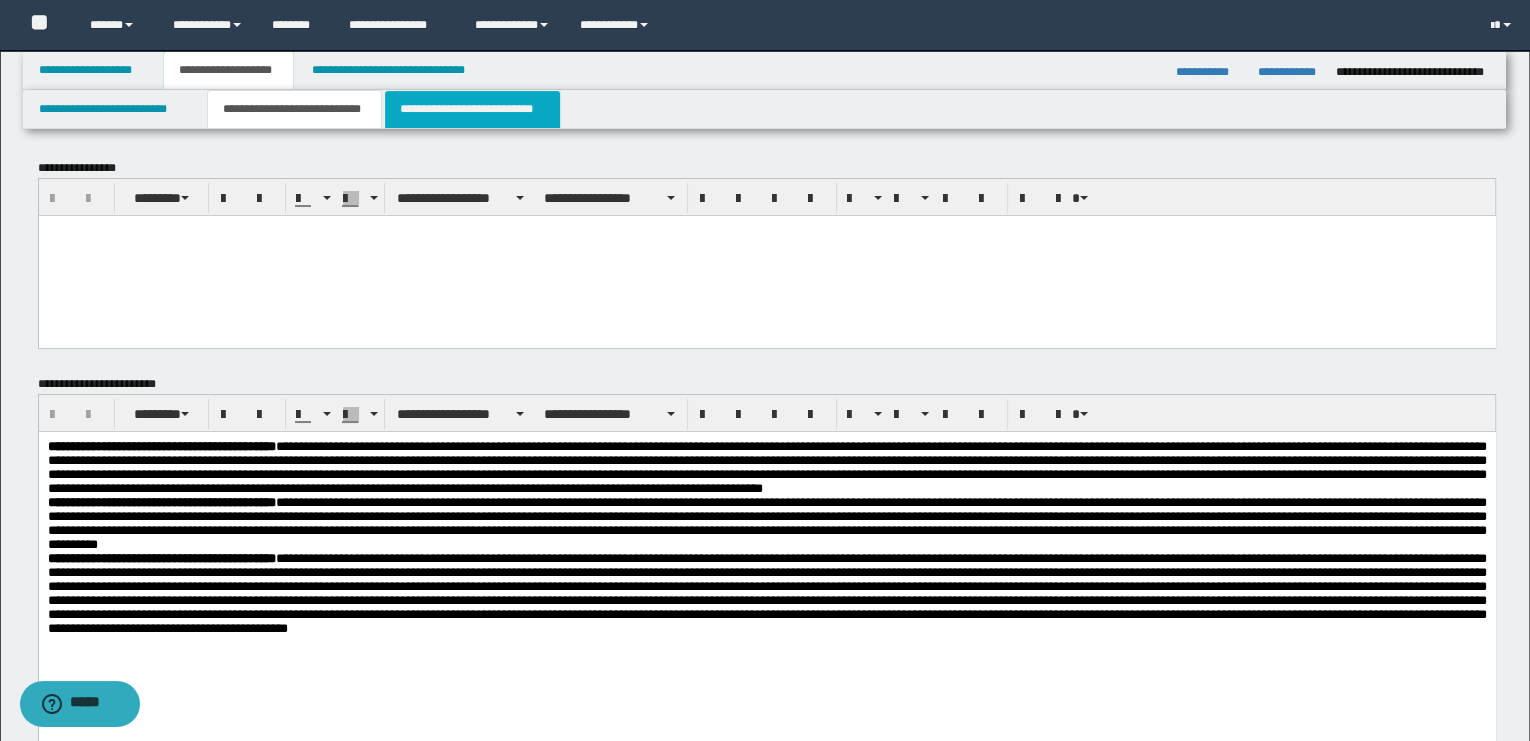 click on "**********" at bounding box center (472, 109) 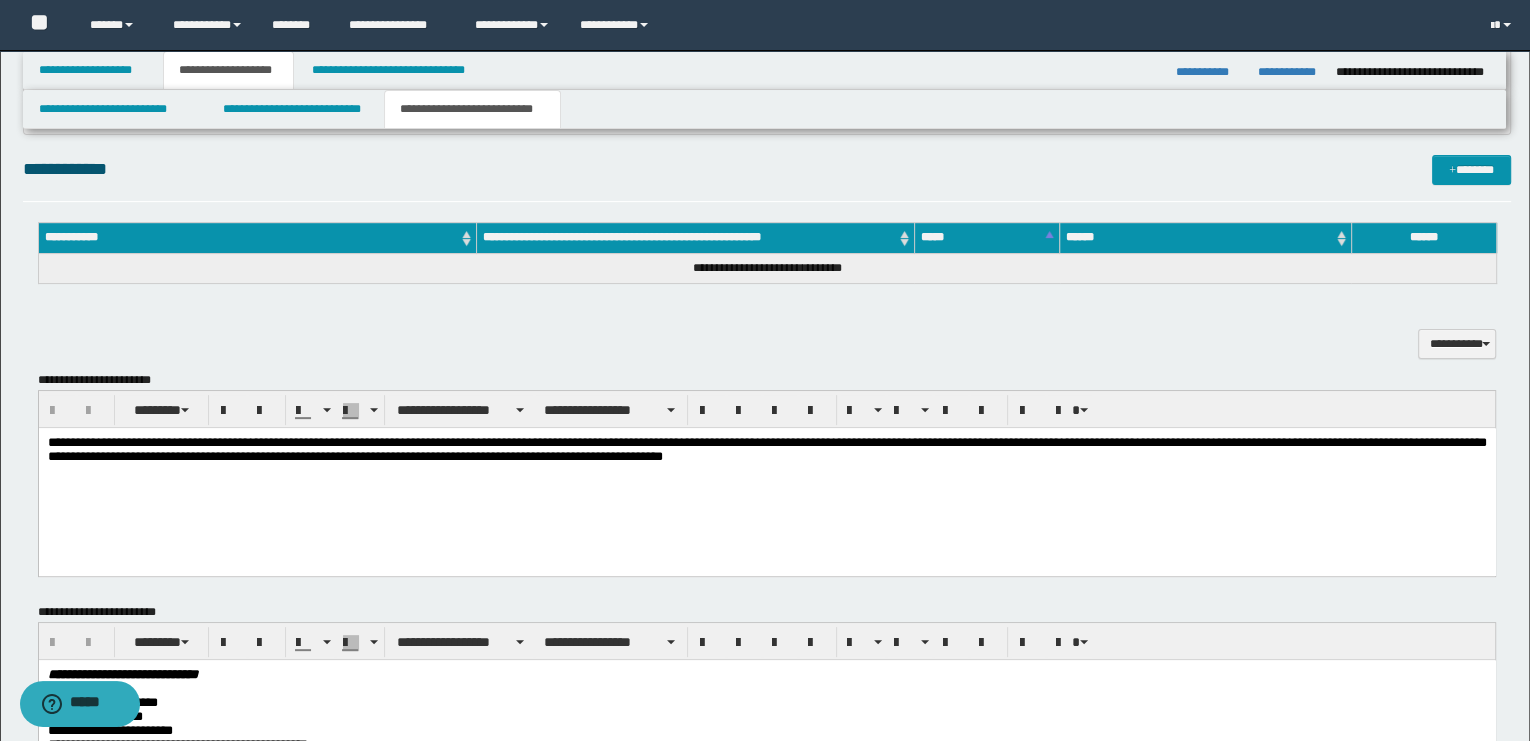 scroll, scrollTop: 333, scrollLeft: 0, axis: vertical 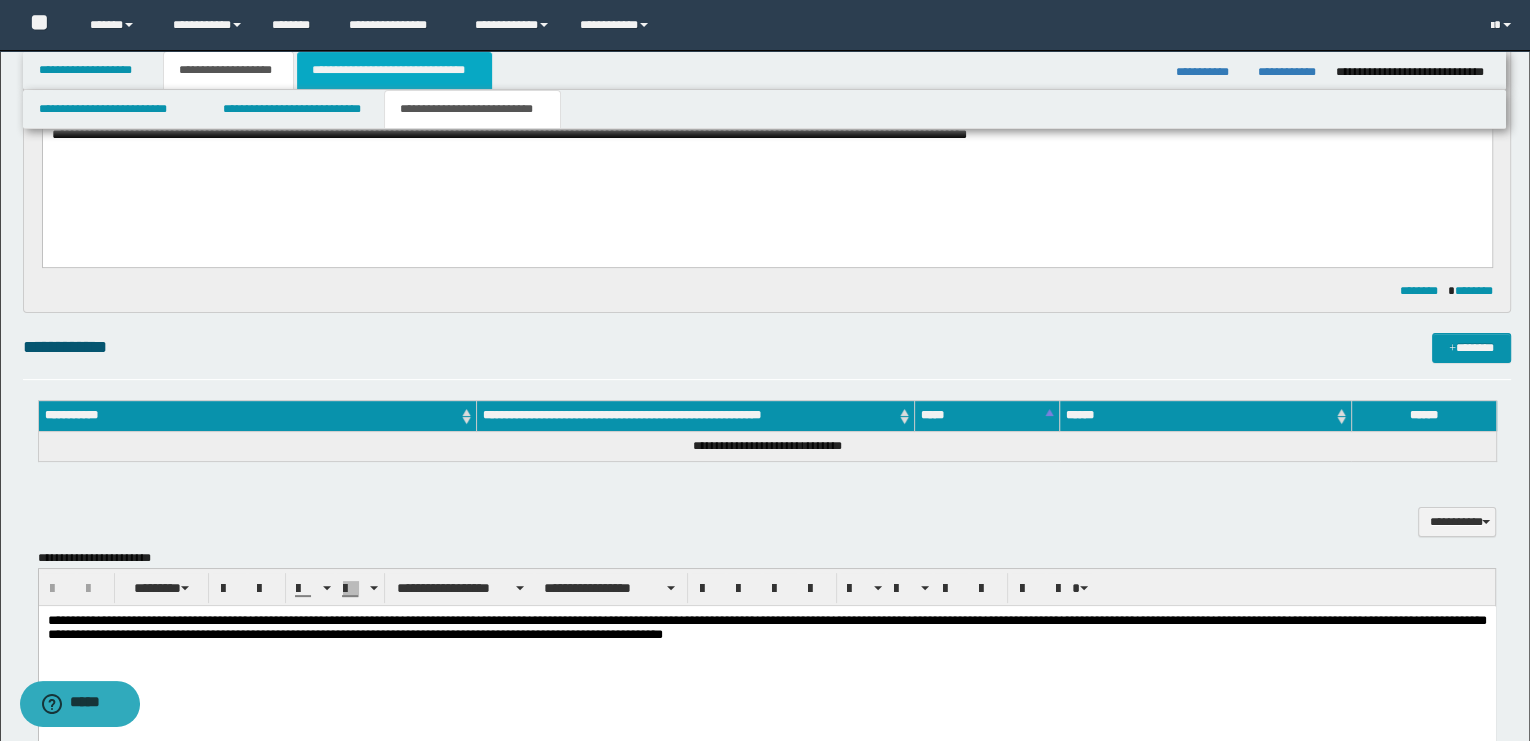 click on "**********" at bounding box center (394, 70) 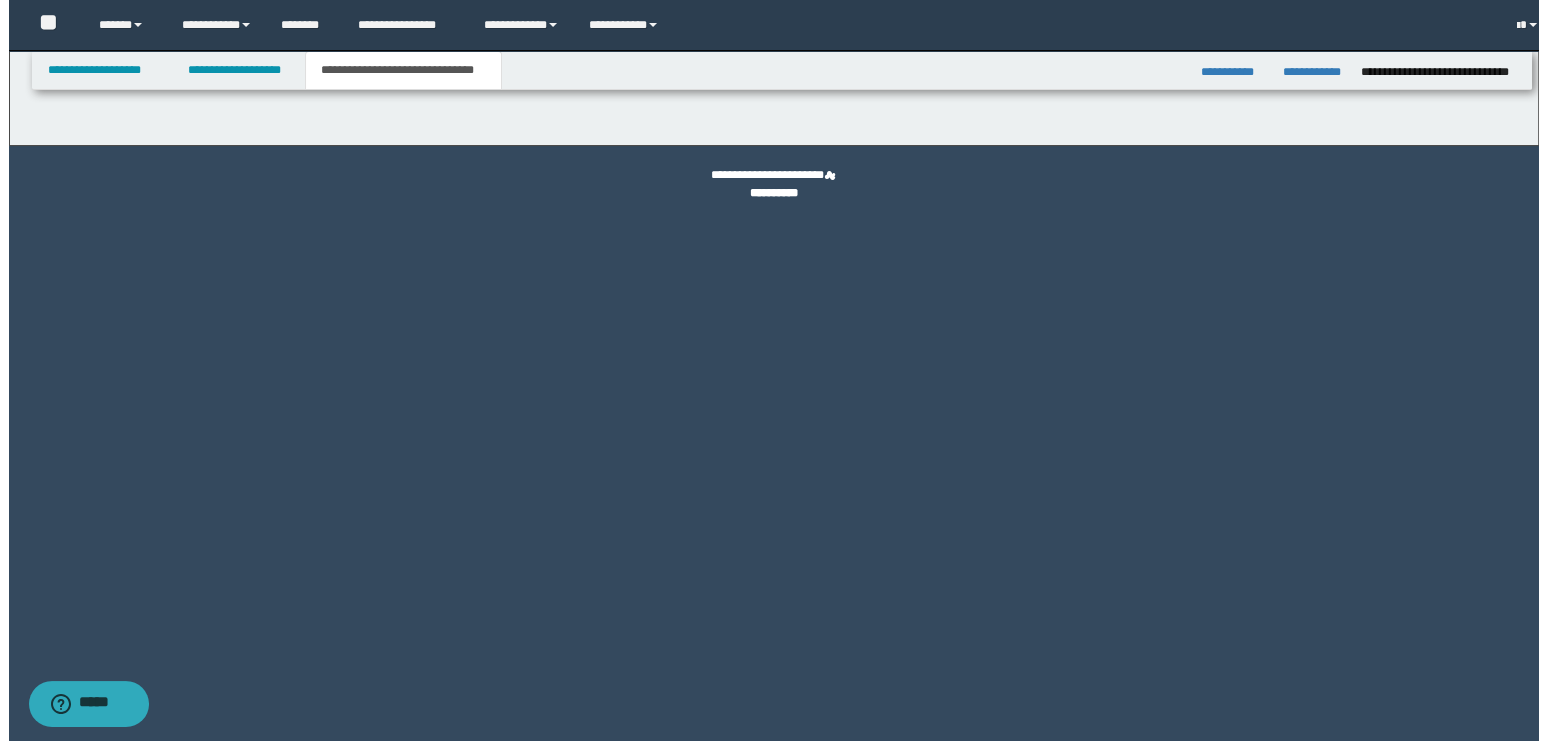 scroll, scrollTop: 0, scrollLeft: 0, axis: both 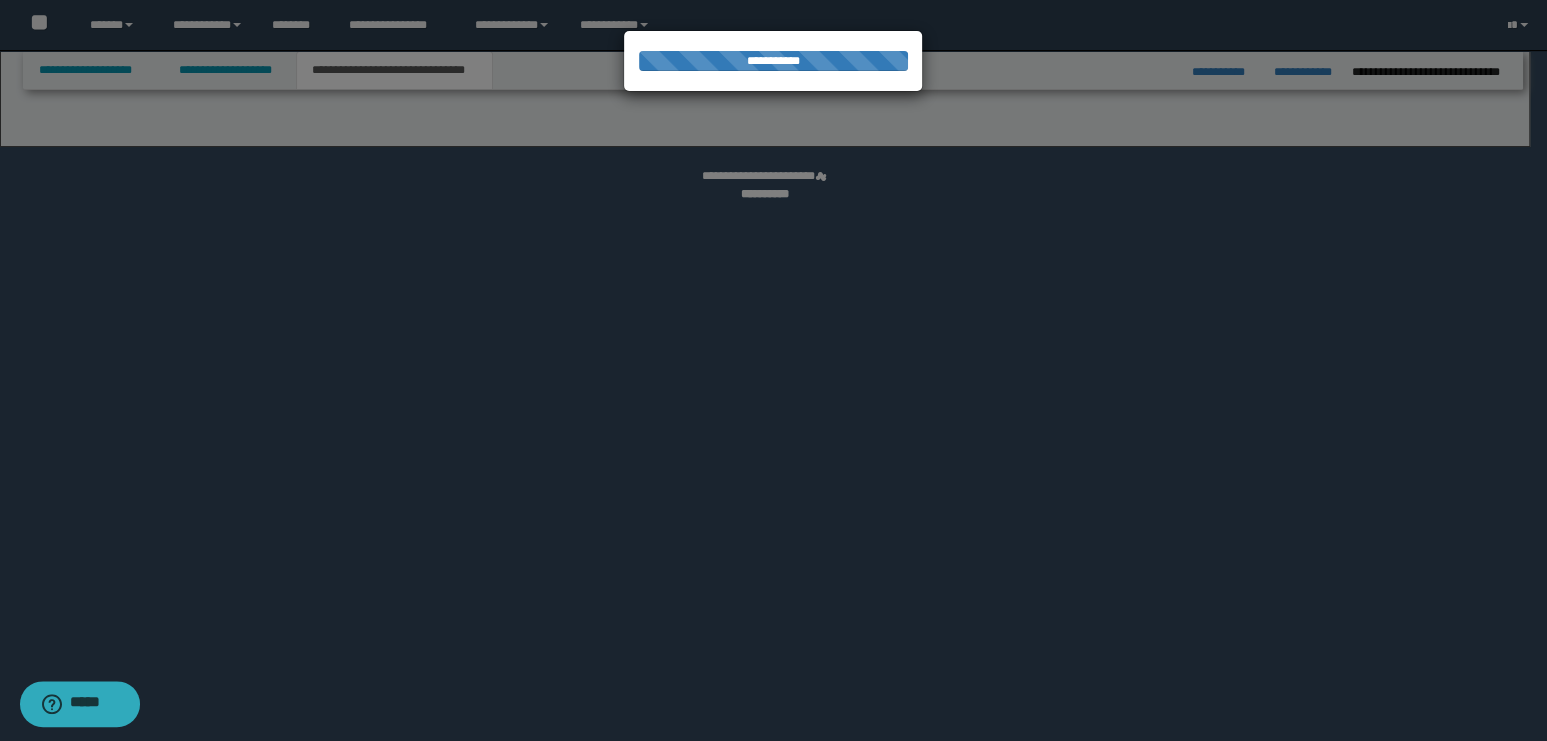 select on "*" 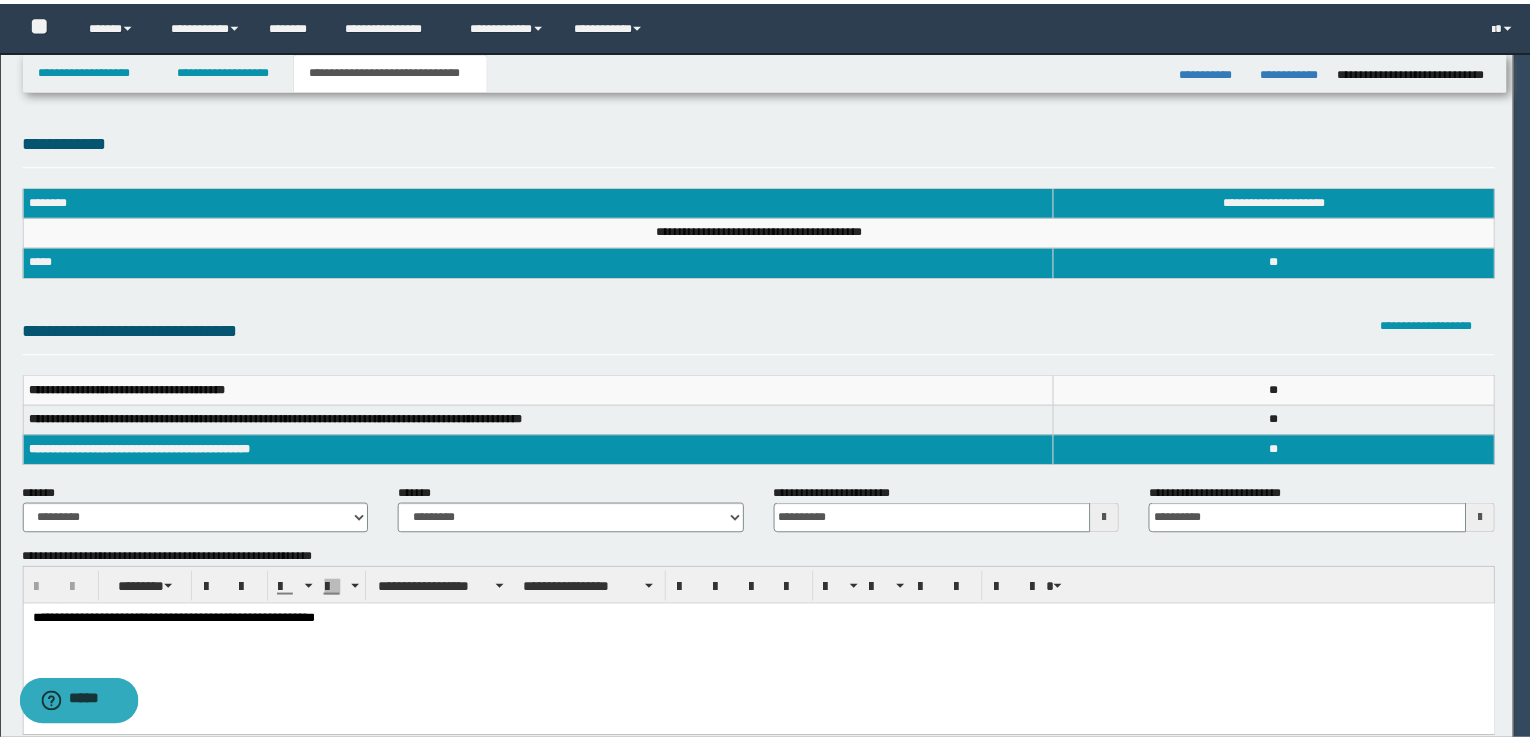 scroll, scrollTop: 0, scrollLeft: 0, axis: both 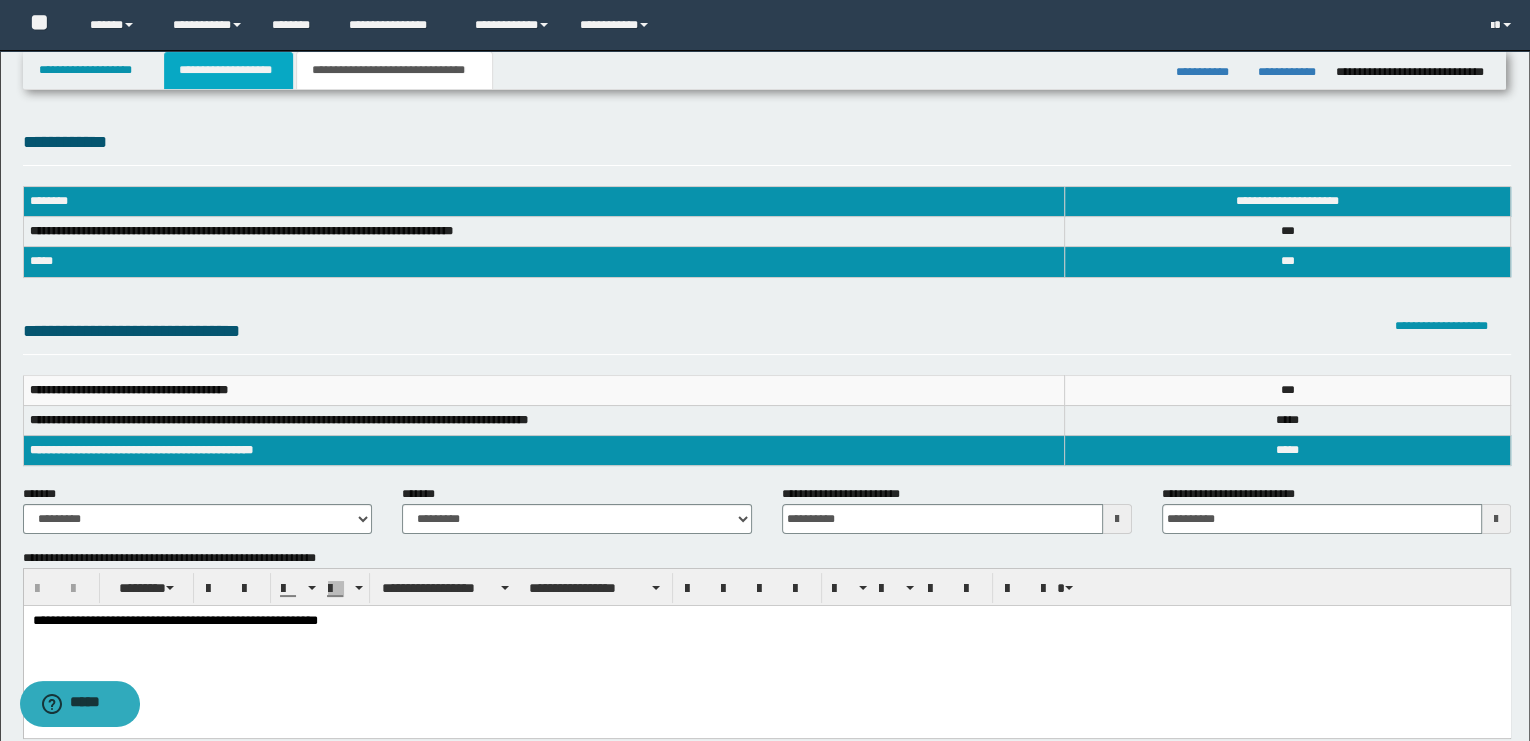 click on "**********" at bounding box center (228, 70) 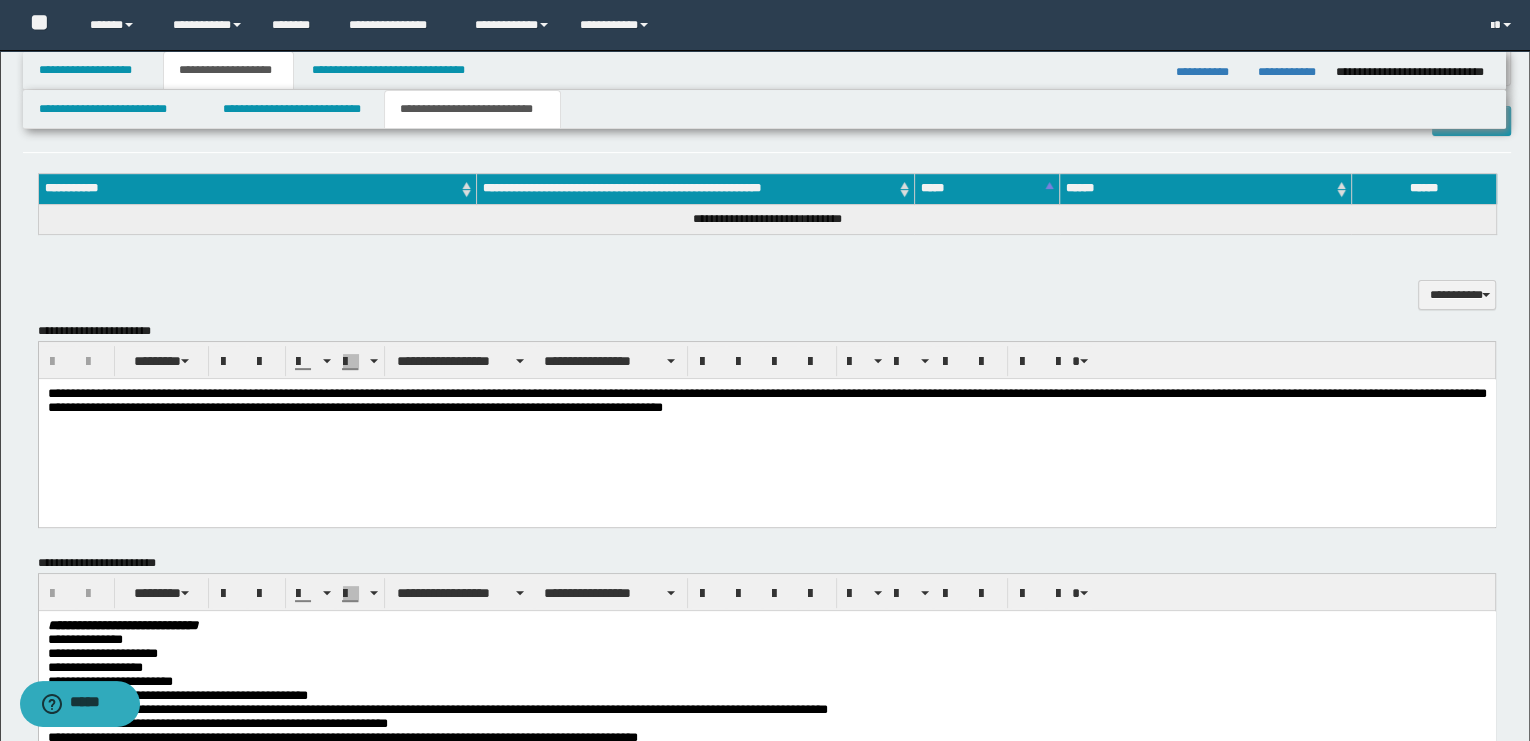 scroll, scrollTop: 666, scrollLeft: 0, axis: vertical 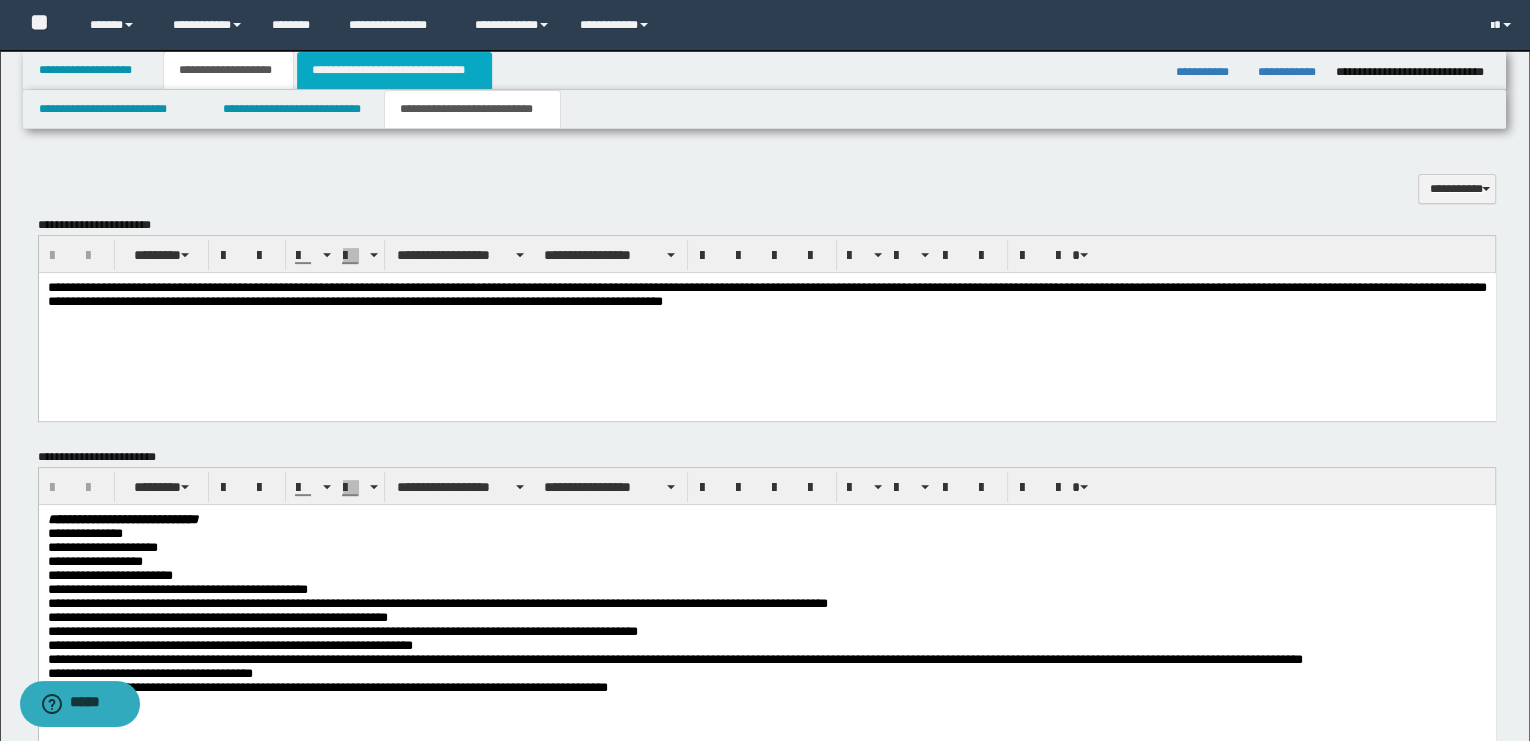 click on "**********" at bounding box center (394, 70) 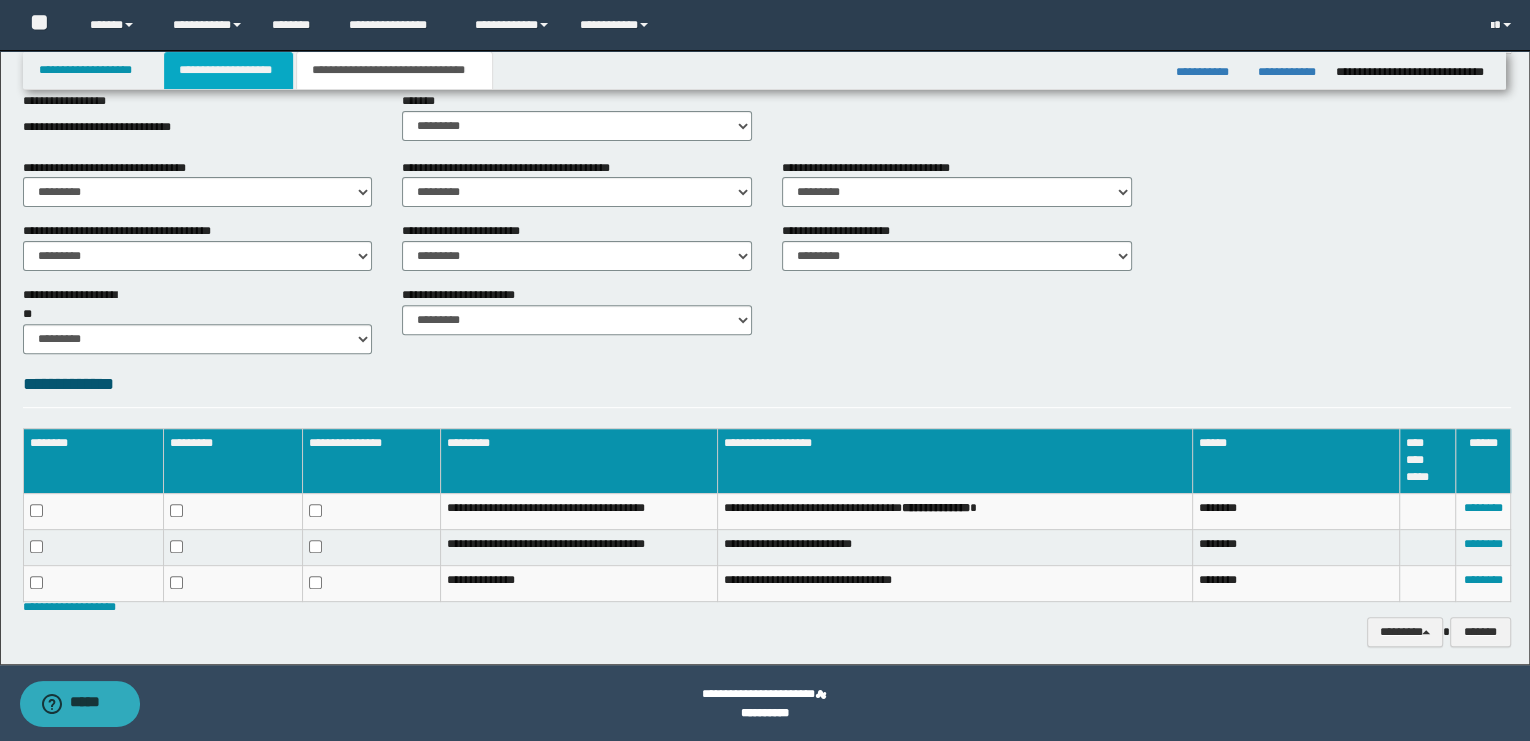 click on "**********" at bounding box center (228, 70) 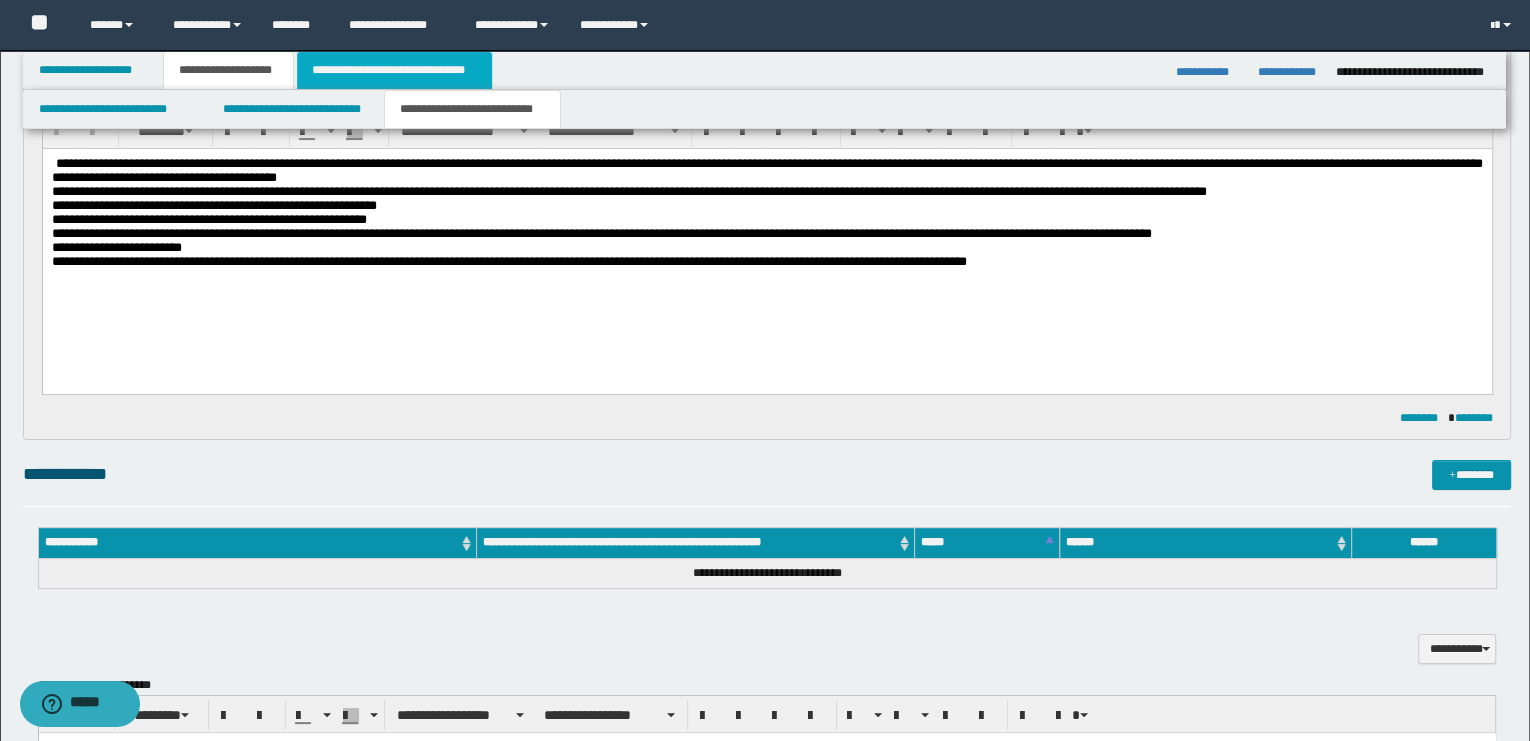 click on "**********" at bounding box center [394, 70] 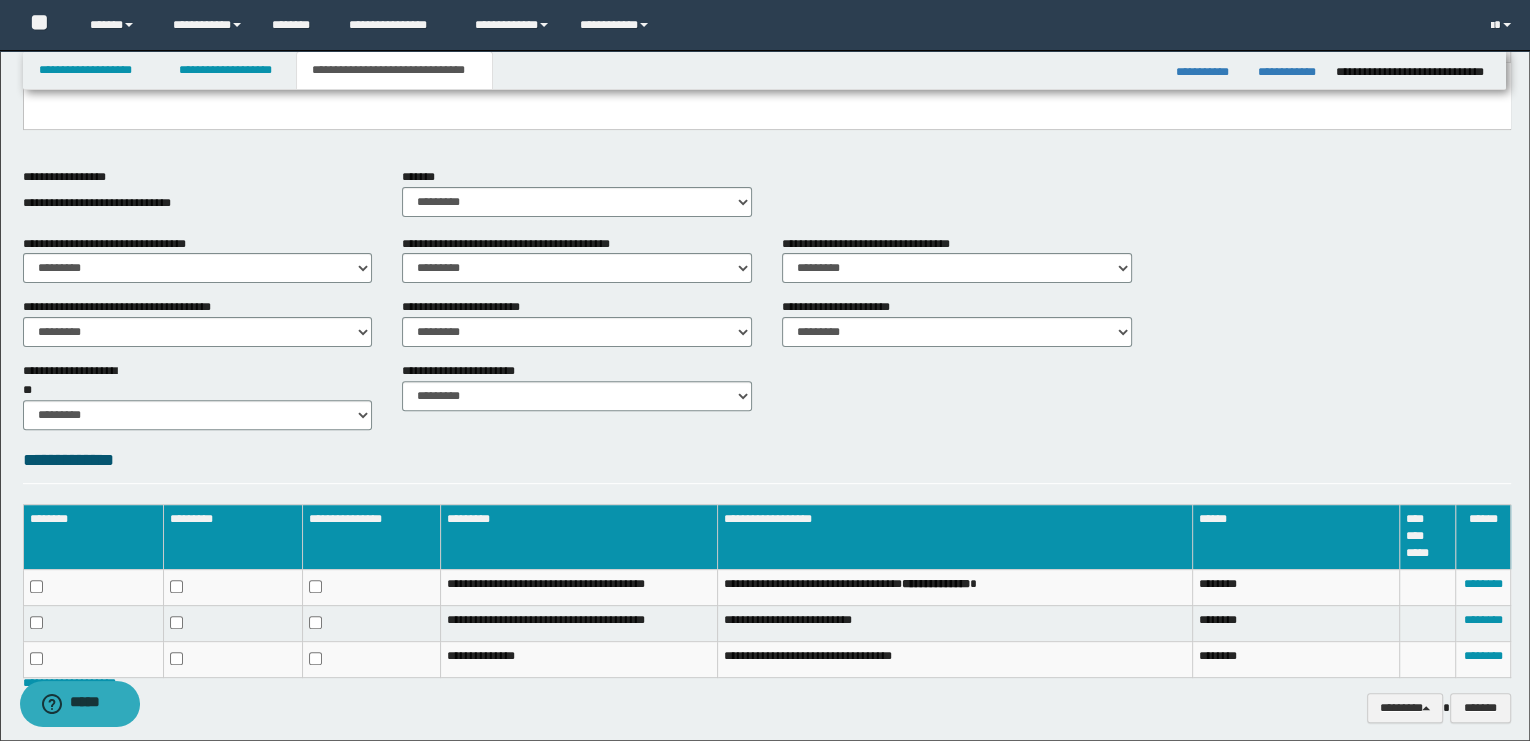 scroll, scrollTop: 508, scrollLeft: 0, axis: vertical 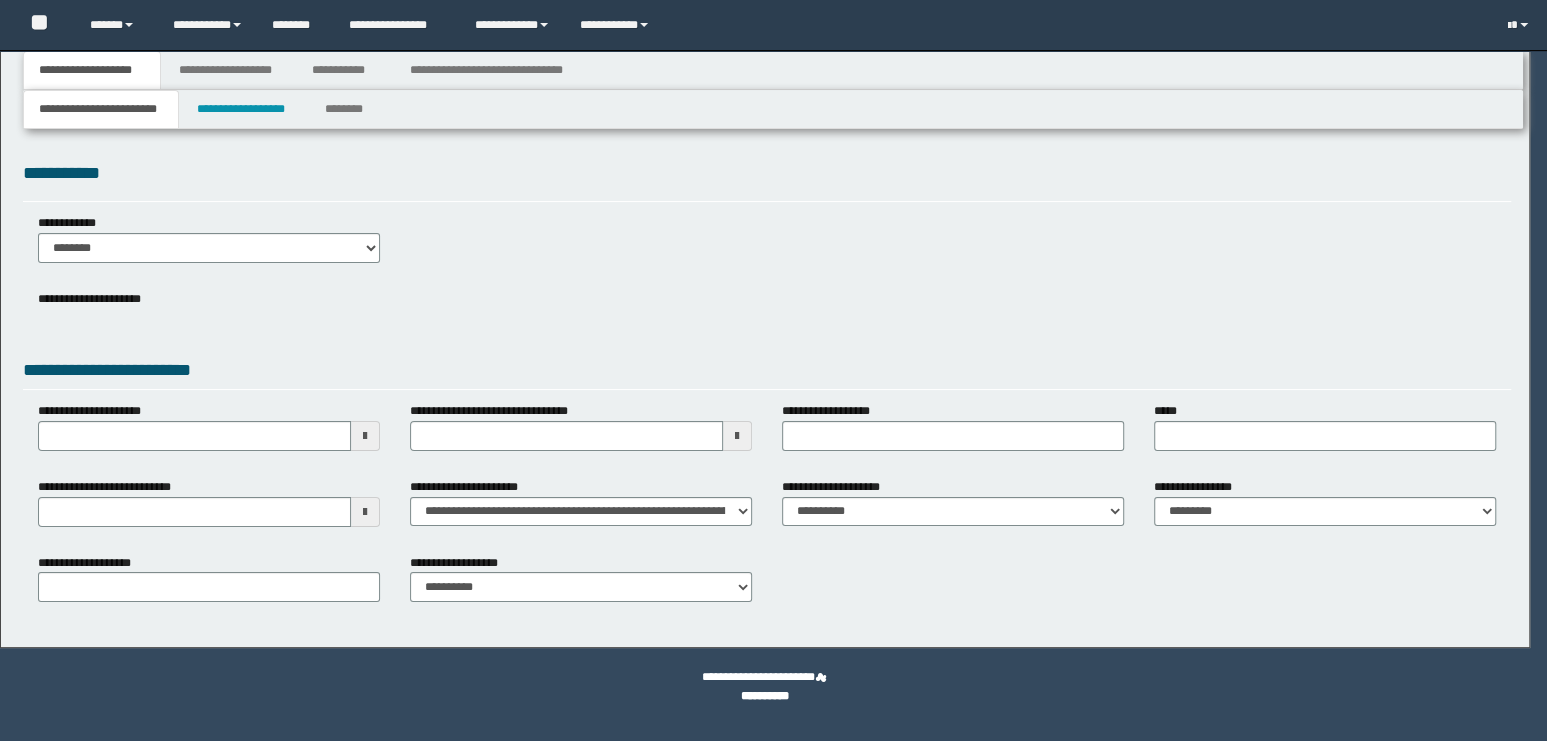 select on "**" 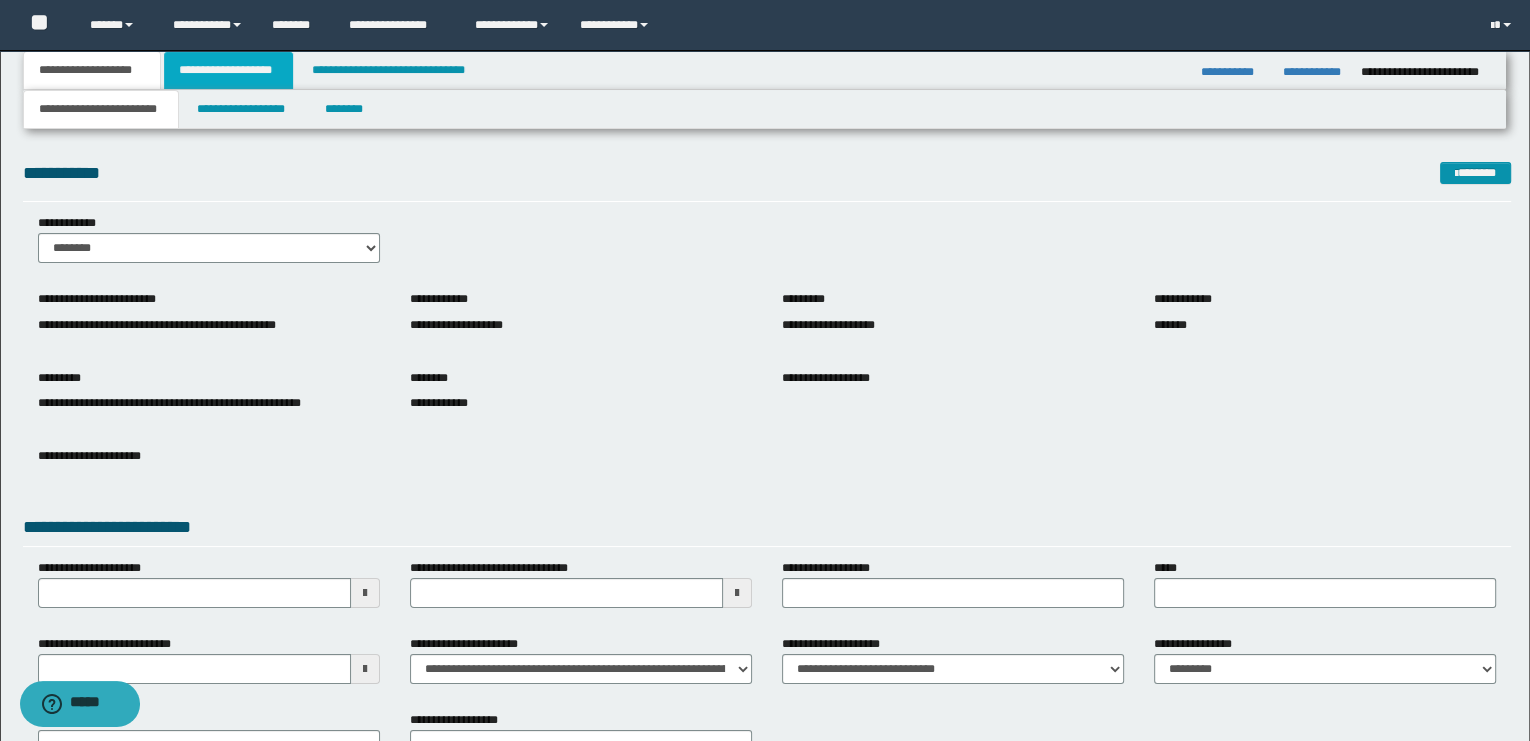 click on "**********" at bounding box center [228, 70] 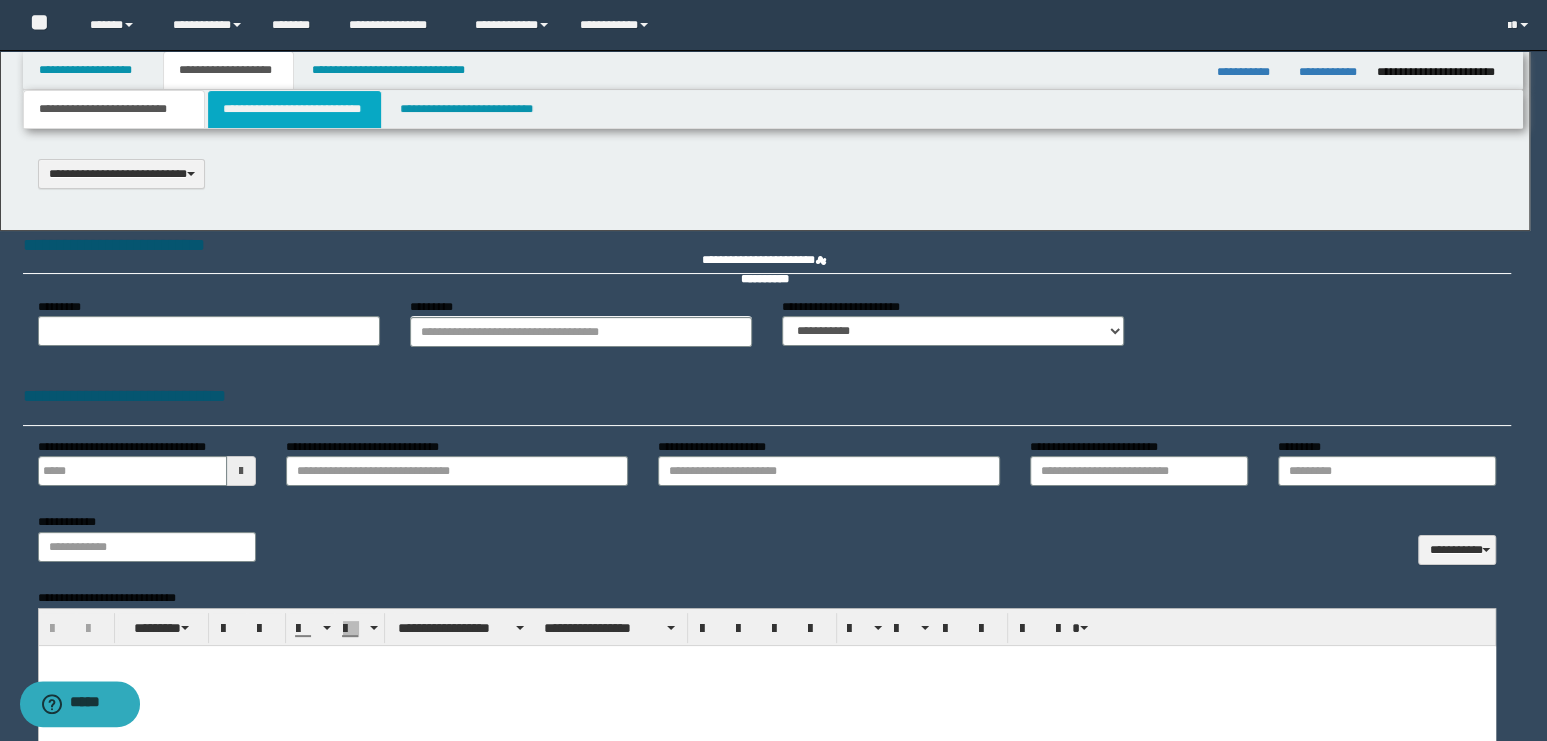 scroll, scrollTop: 0, scrollLeft: 0, axis: both 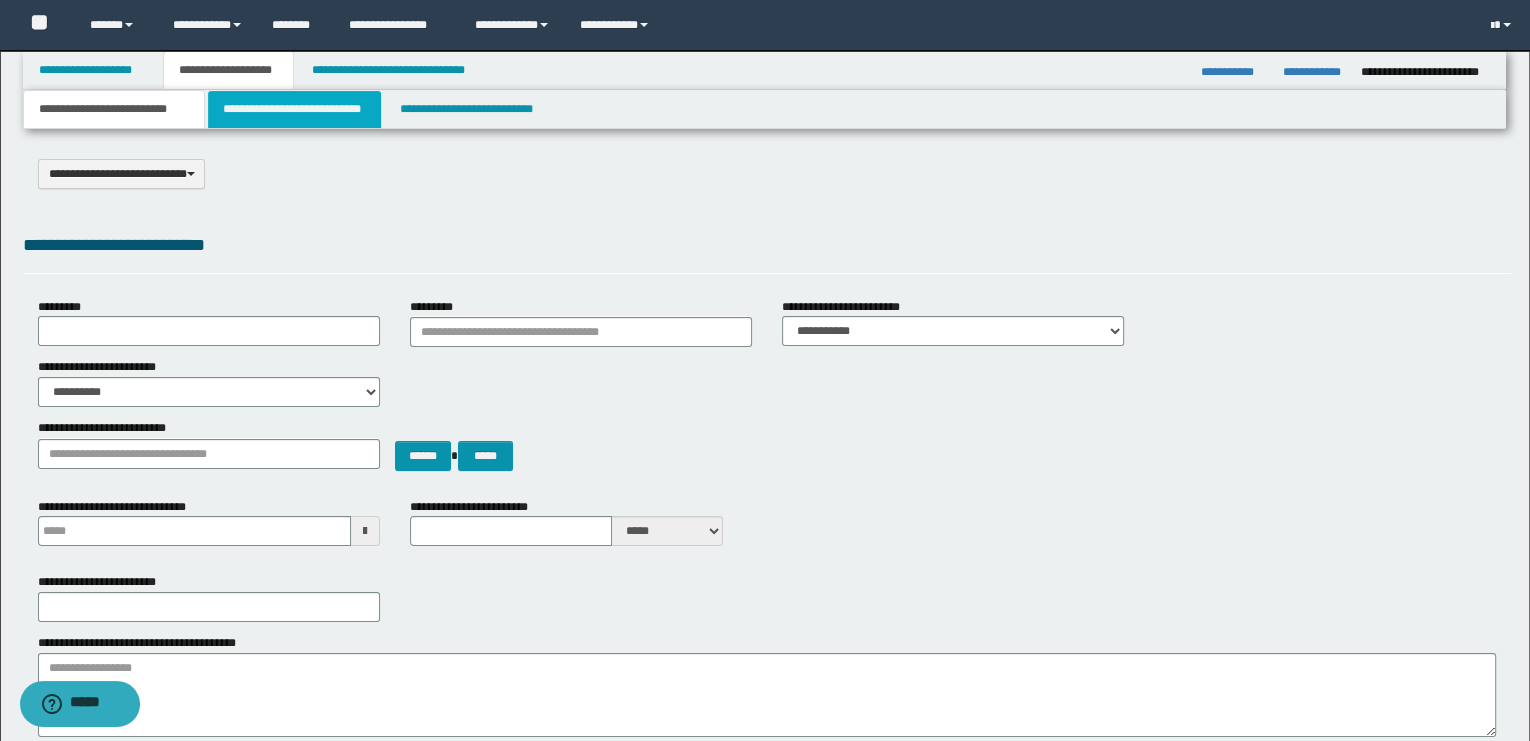 click on "**********" at bounding box center [294, 109] 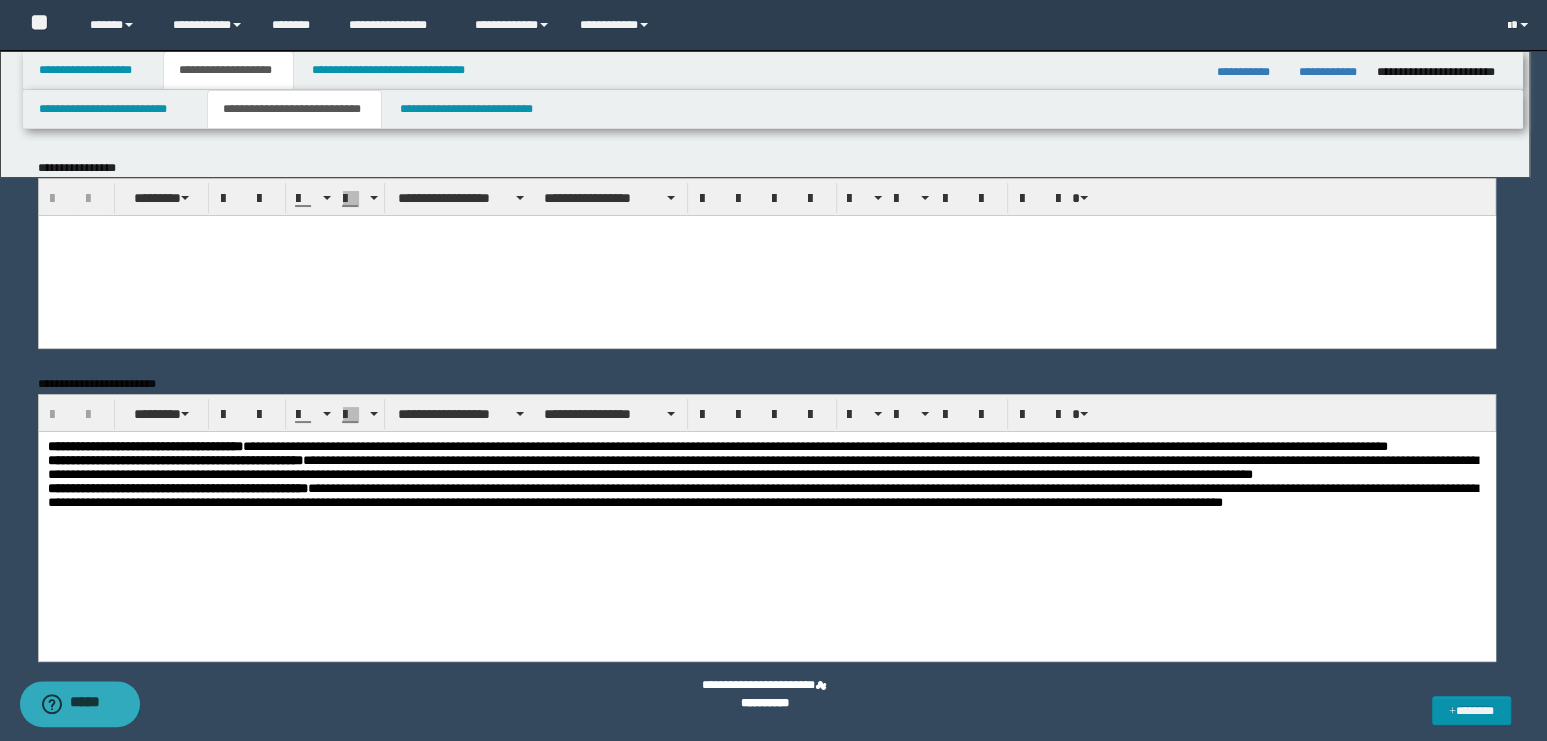 scroll, scrollTop: 0, scrollLeft: 0, axis: both 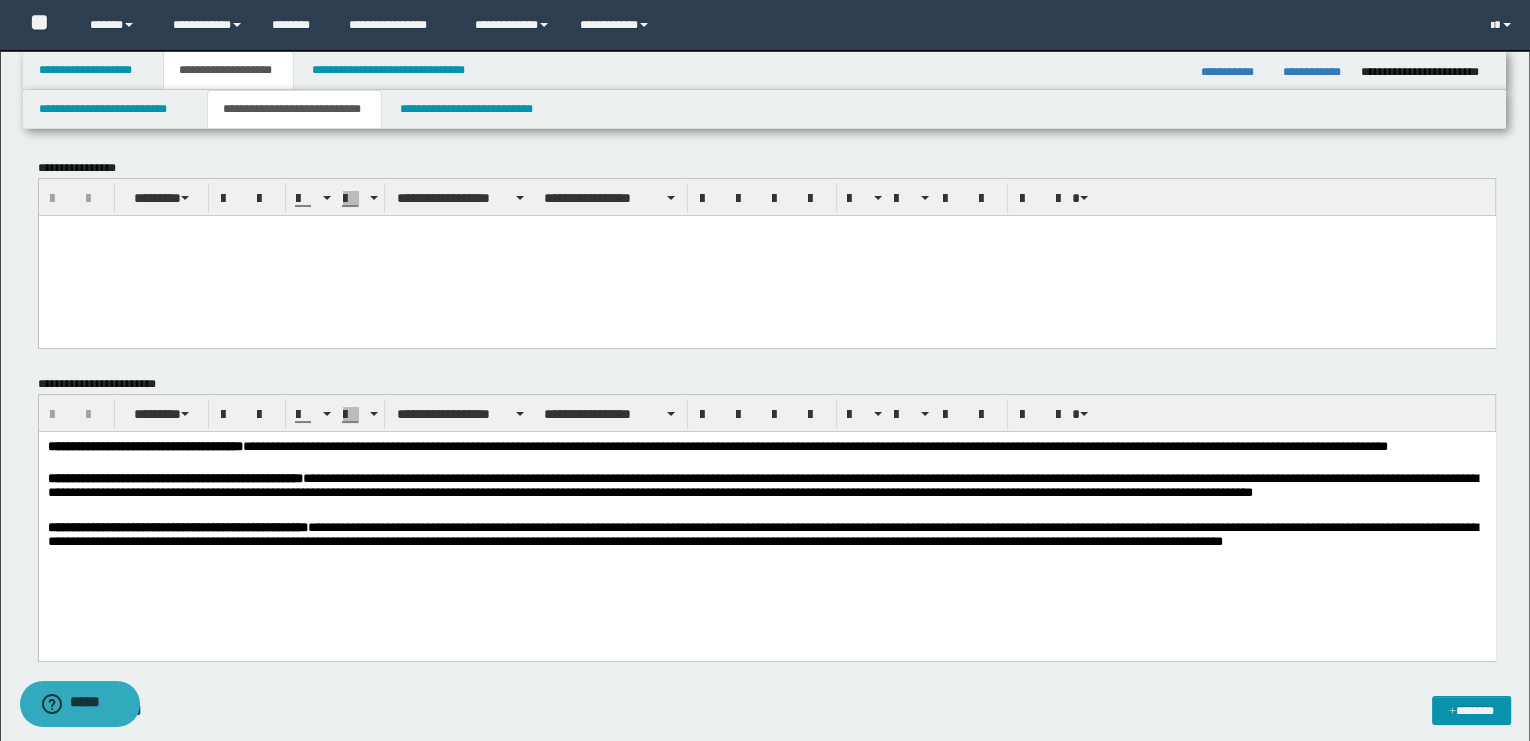 click on "**********" at bounding box center (766, 495) 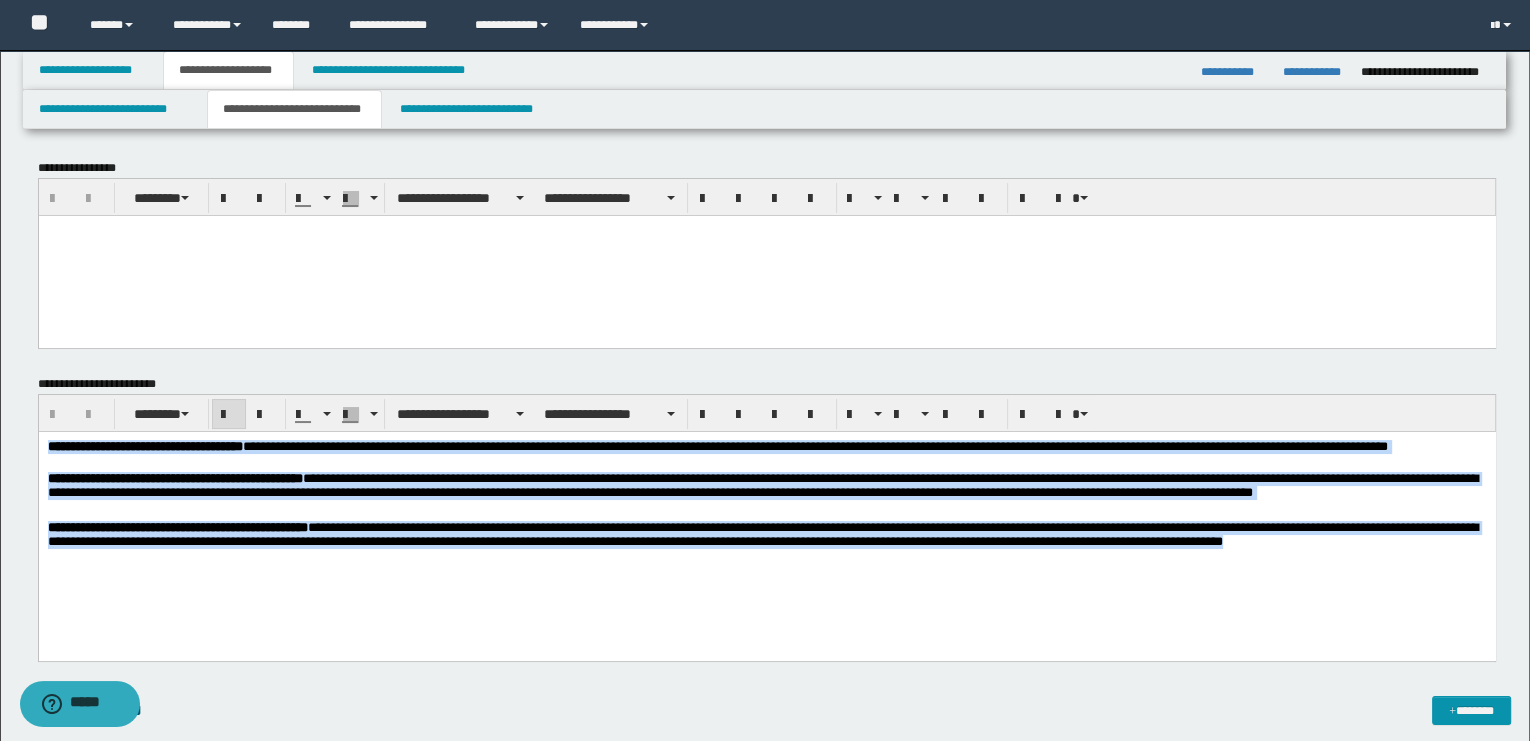 drag, startPoint x: 1473, startPoint y: 541, endPoint x: 289, endPoint y: 823, distance: 1217.1195 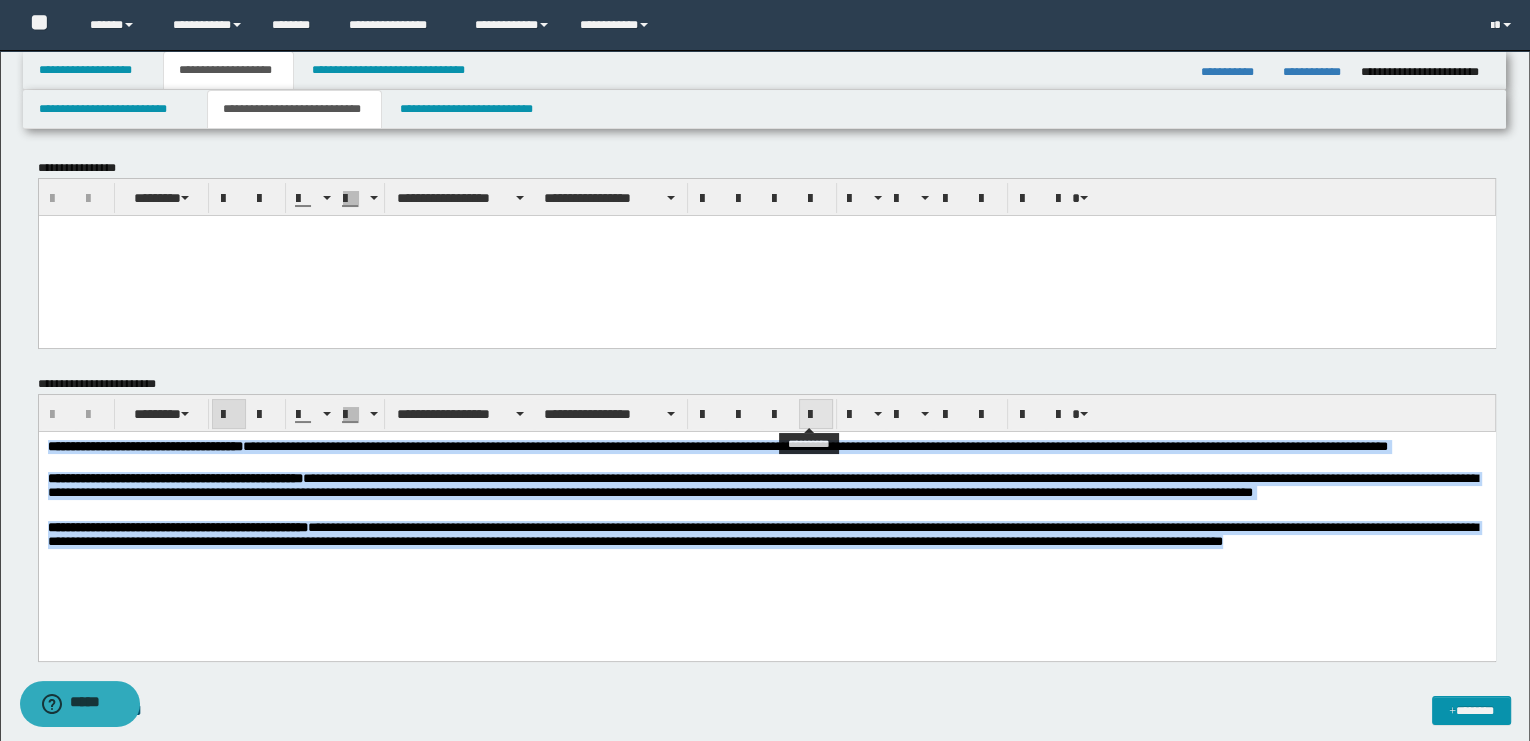 click at bounding box center [816, 415] 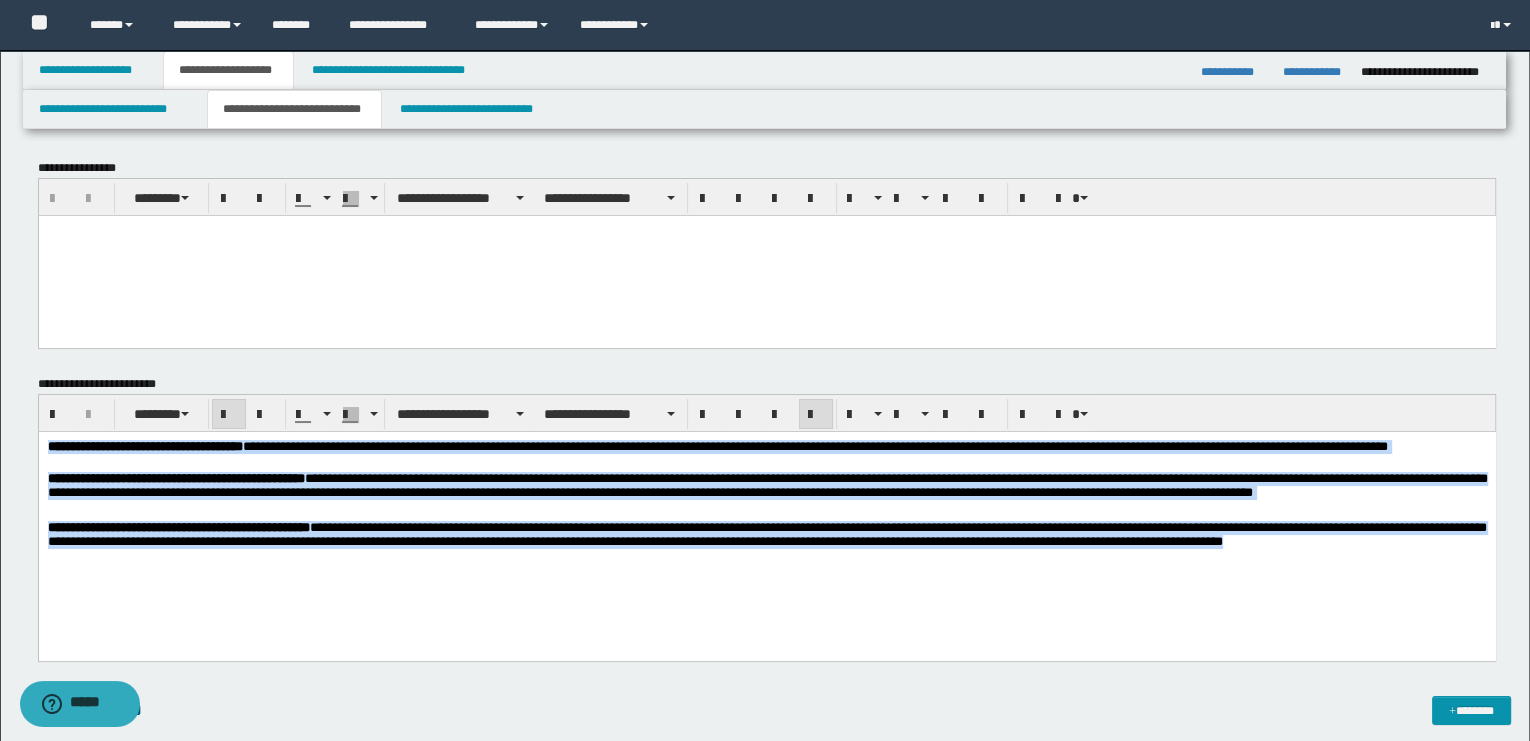 click on "**********" at bounding box center [766, 495] 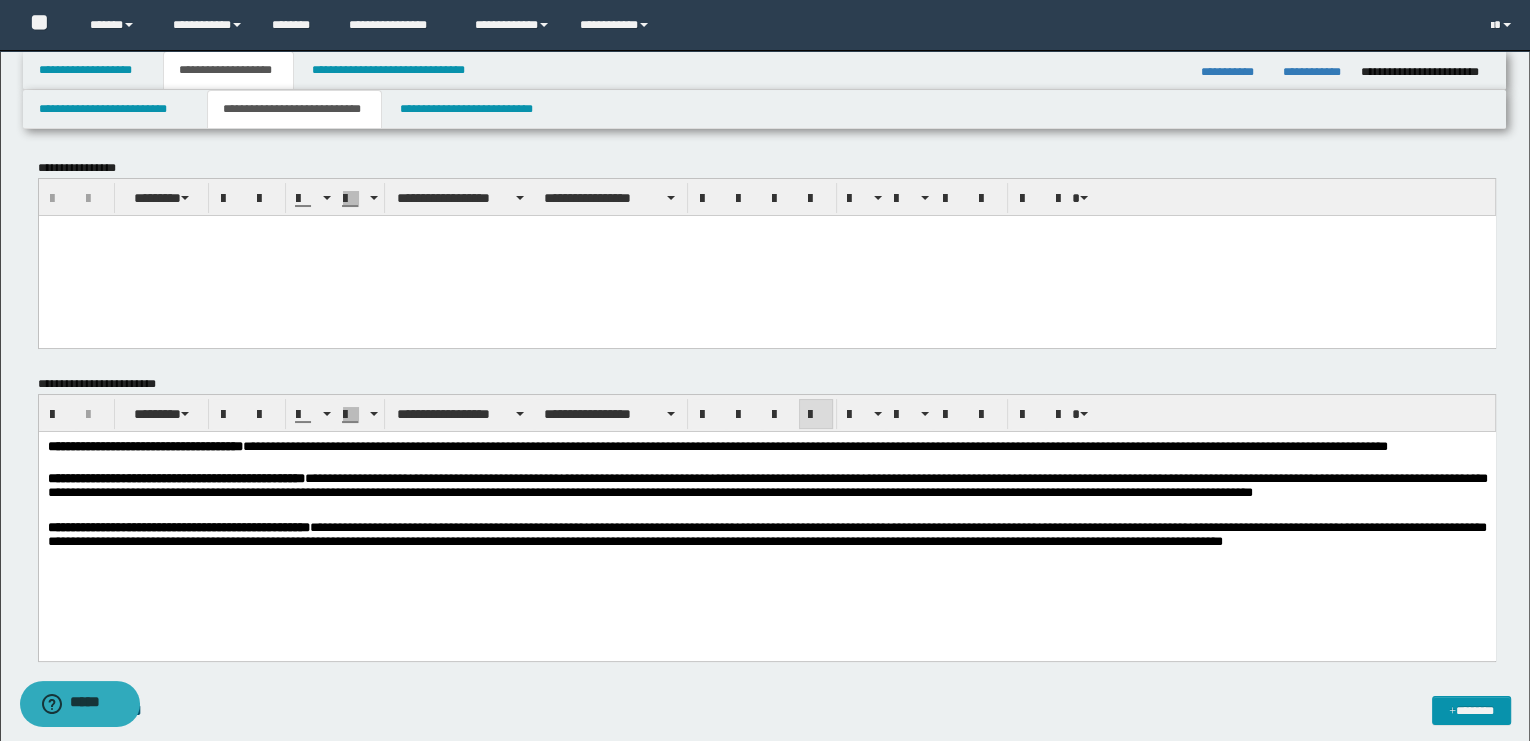 click on "**********" at bounding box center (766, 536) 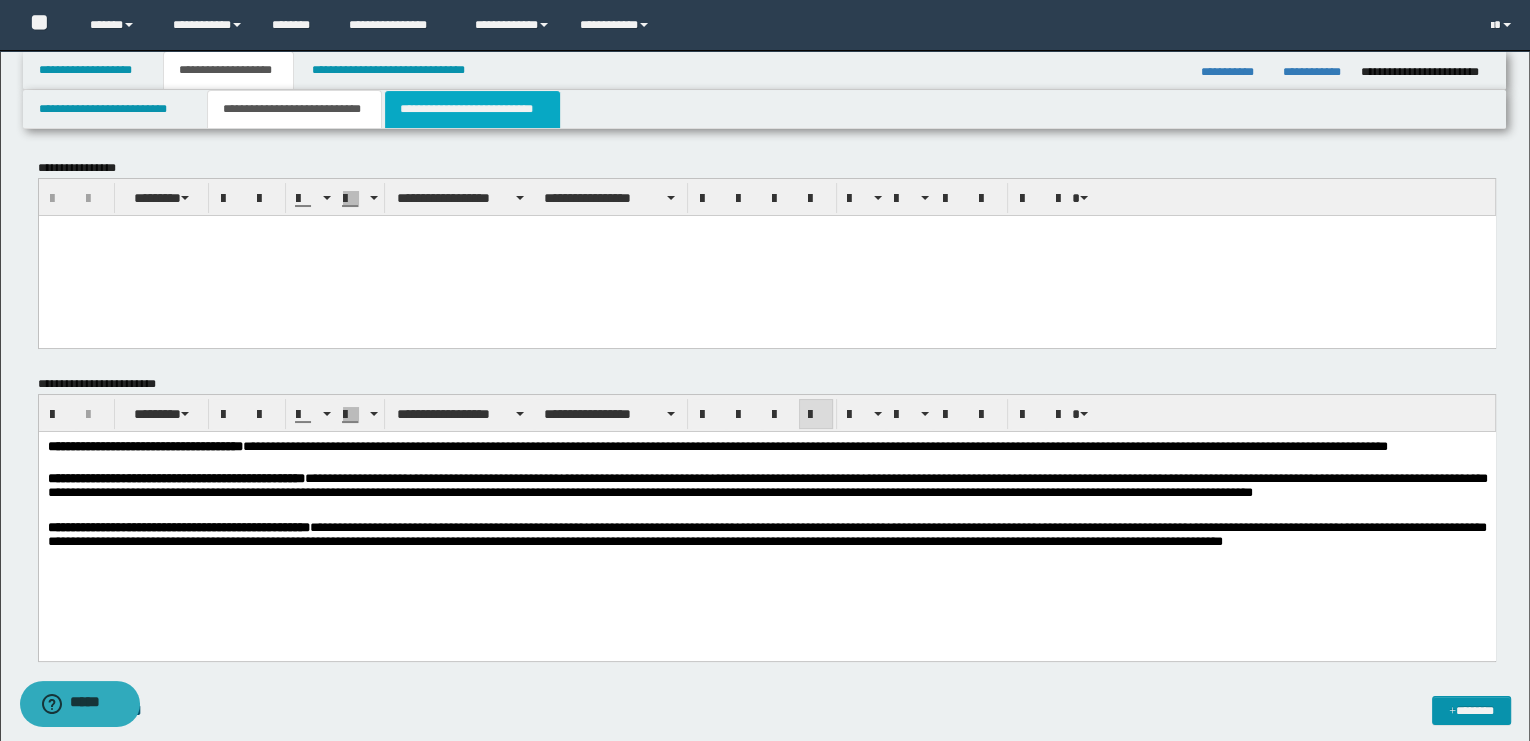 click on "**********" at bounding box center [472, 109] 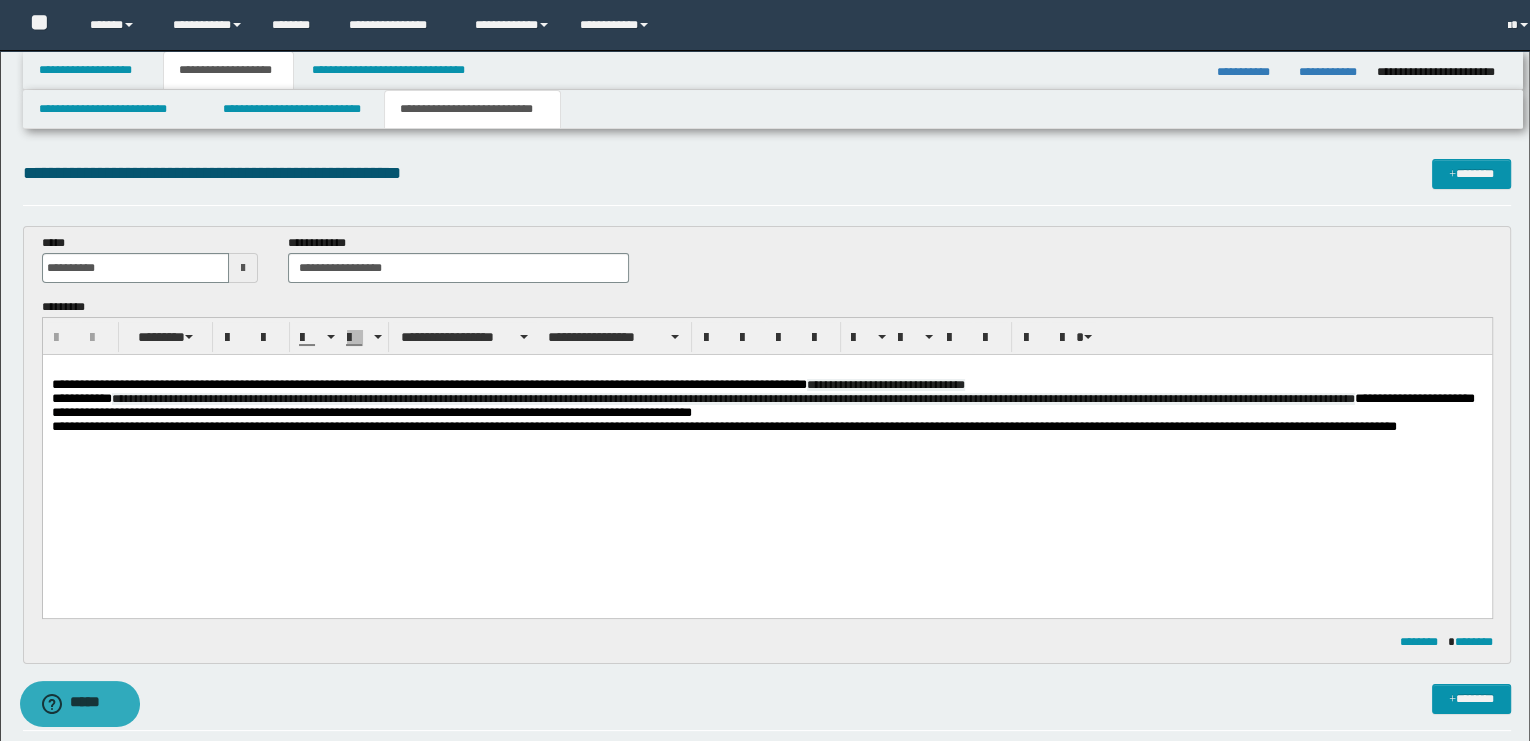 scroll, scrollTop: 0, scrollLeft: 0, axis: both 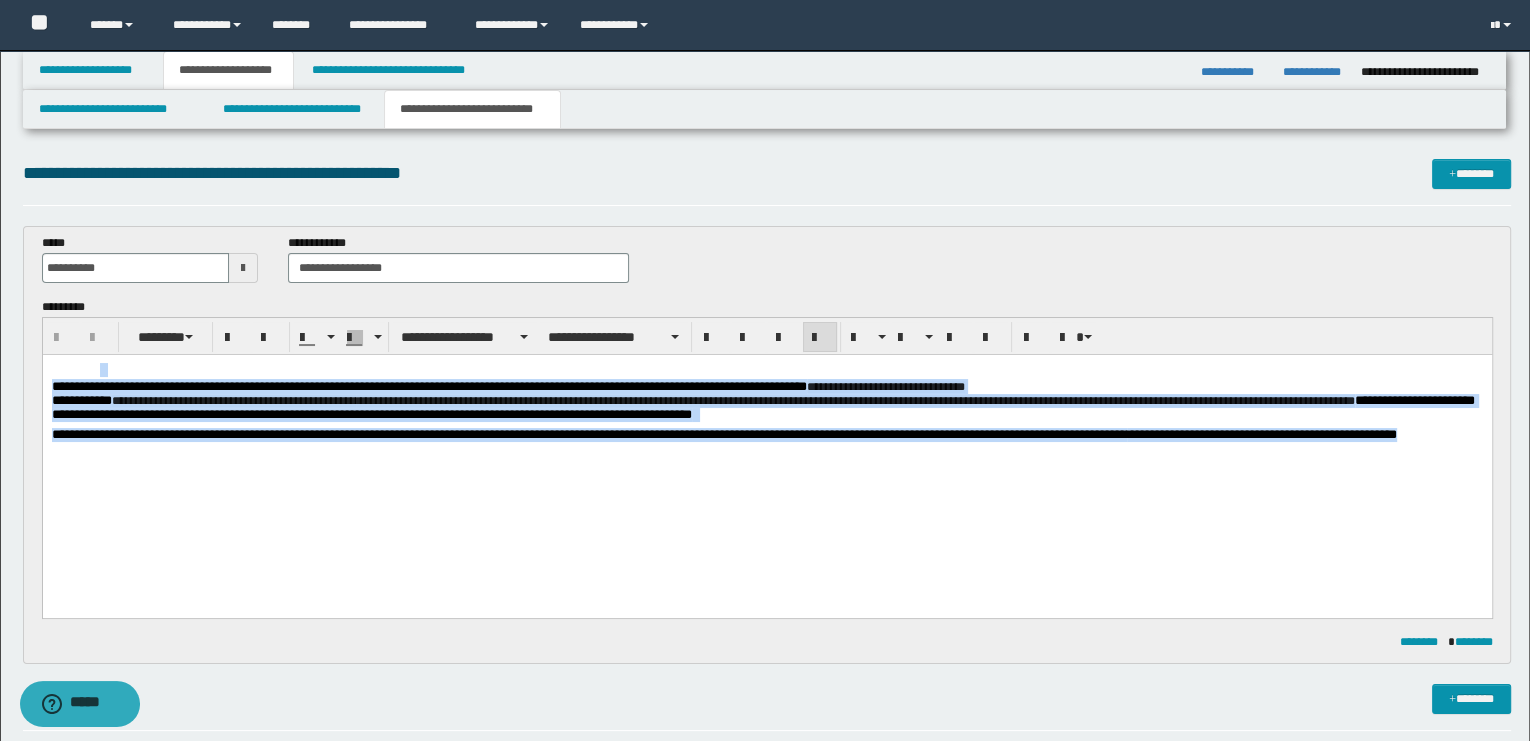 drag, startPoint x: 113, startPoint y: 451, endPoint x: 39, endPoint y: 340, distance: 133.4054 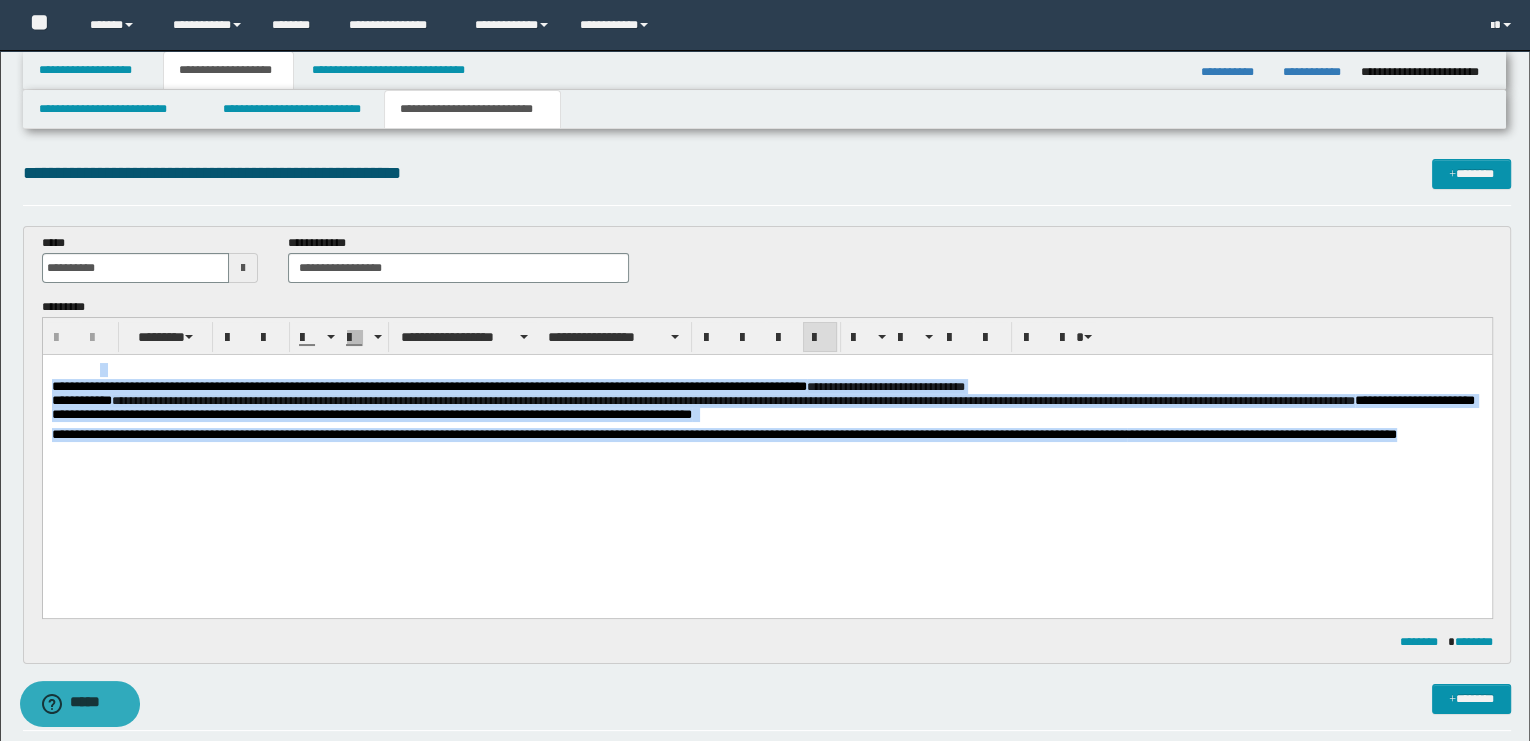 click on "**********" at bounding box center [766, 448] 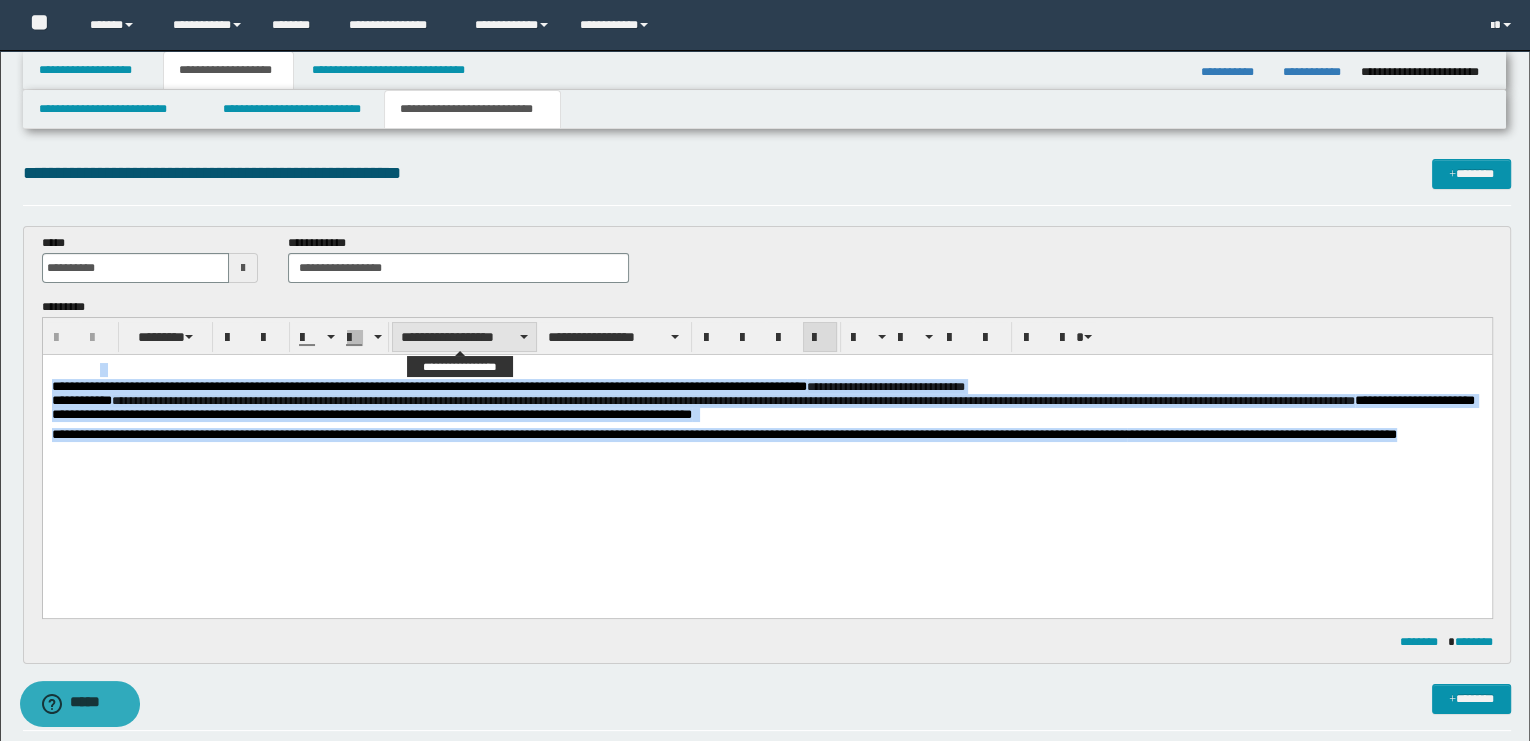 click on "**********" at bounding box center [464, 337] 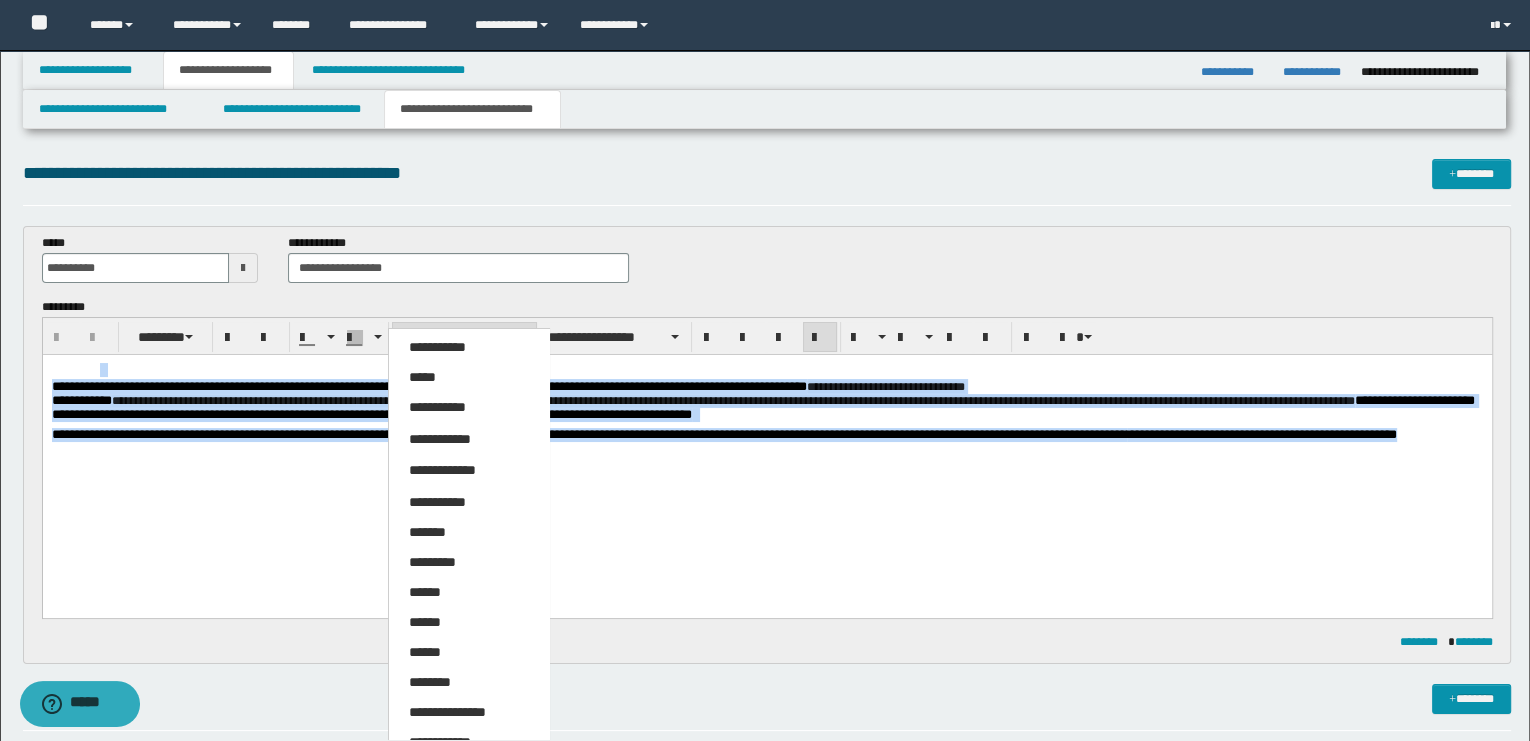 click on "**********" at bounding box center [447, 712] 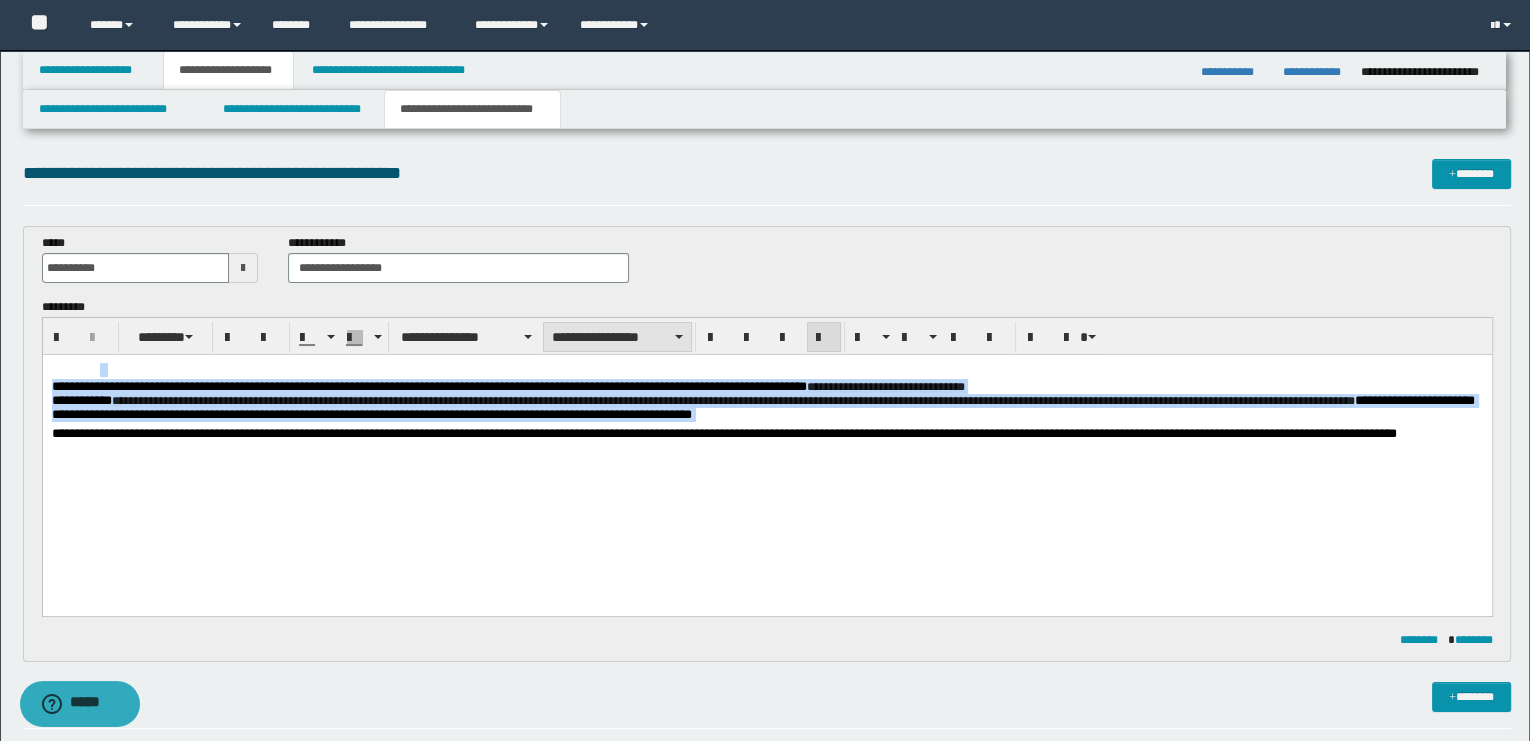 click on "**********" at bounding box center (617, 337) 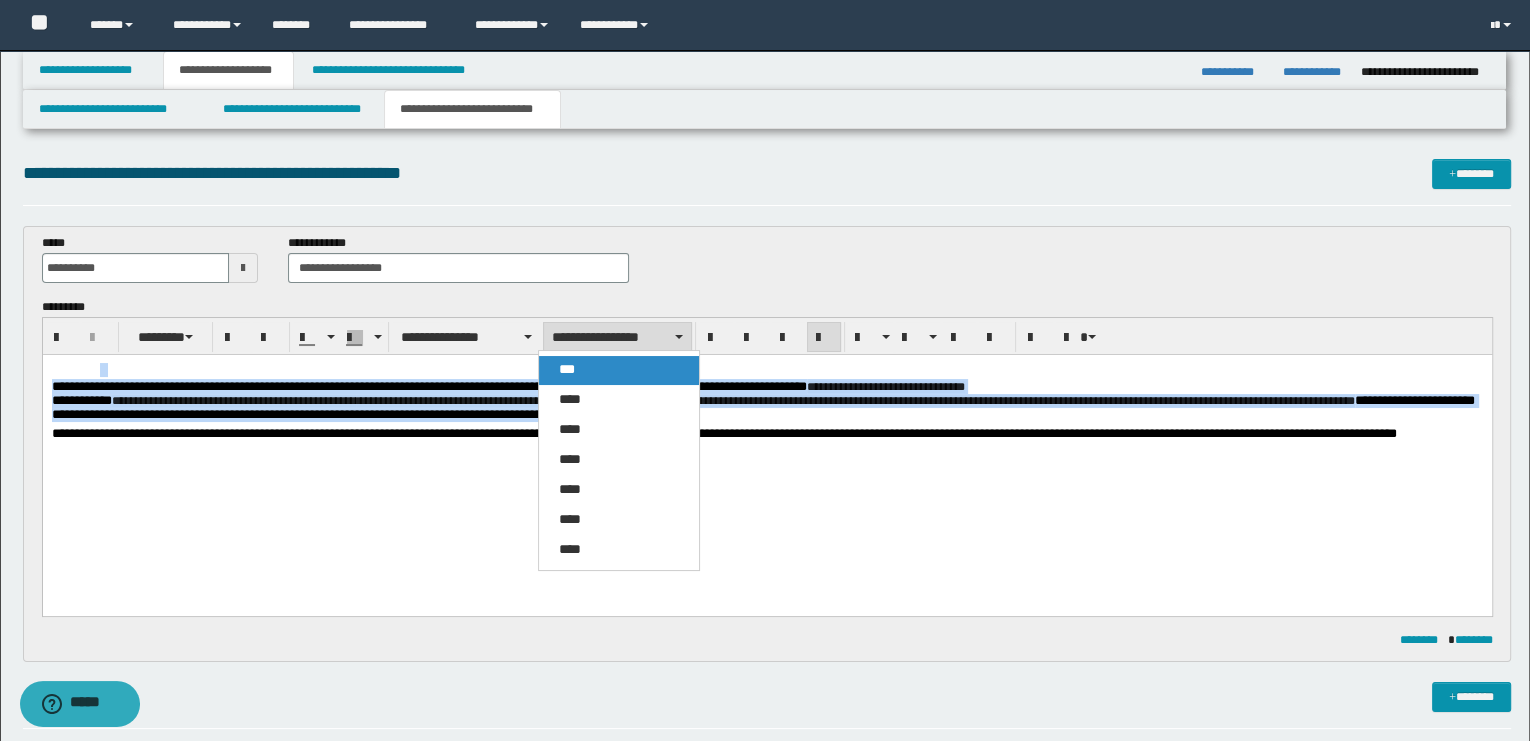 click on "***" at bounding box center (567, 369) 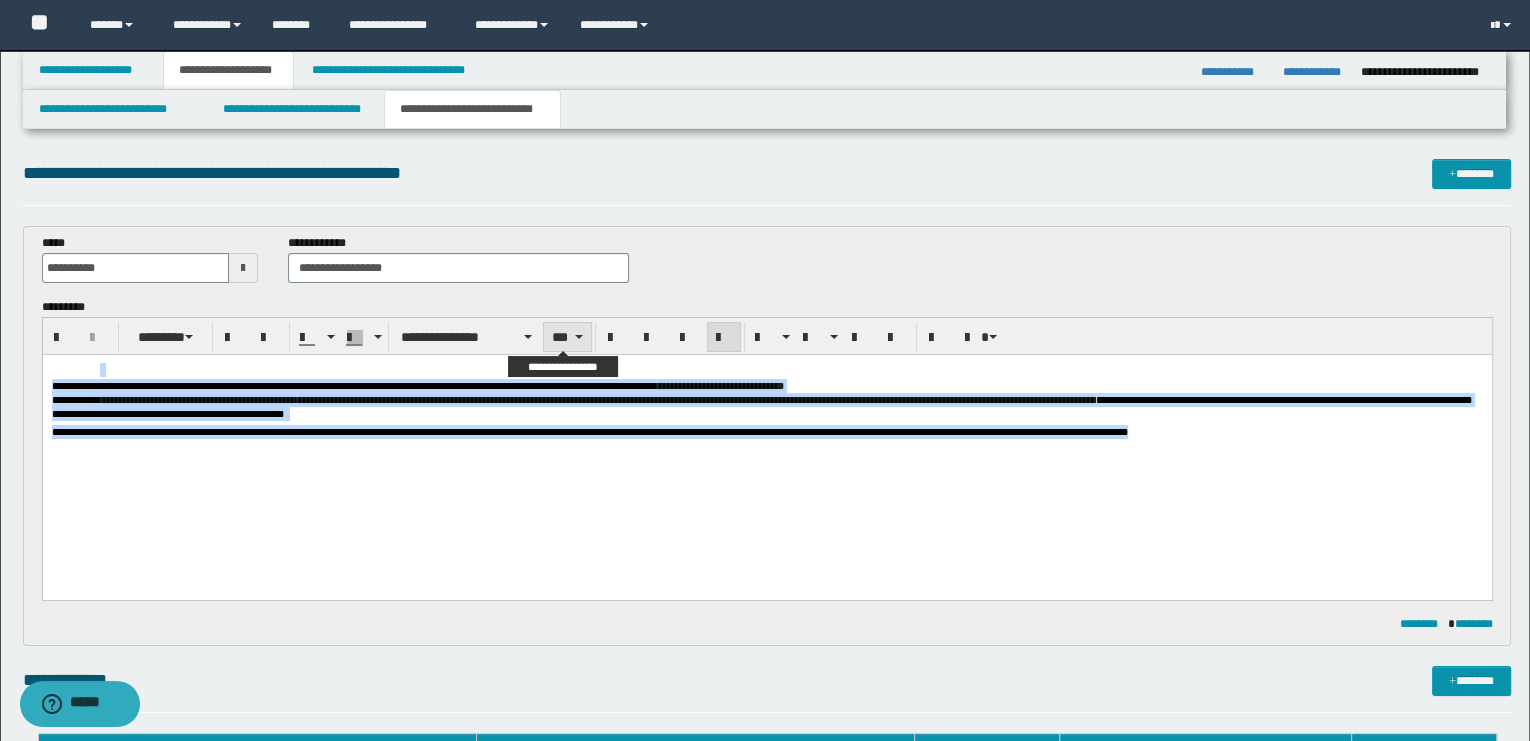 click on "***" at bounding box center (567, 337) 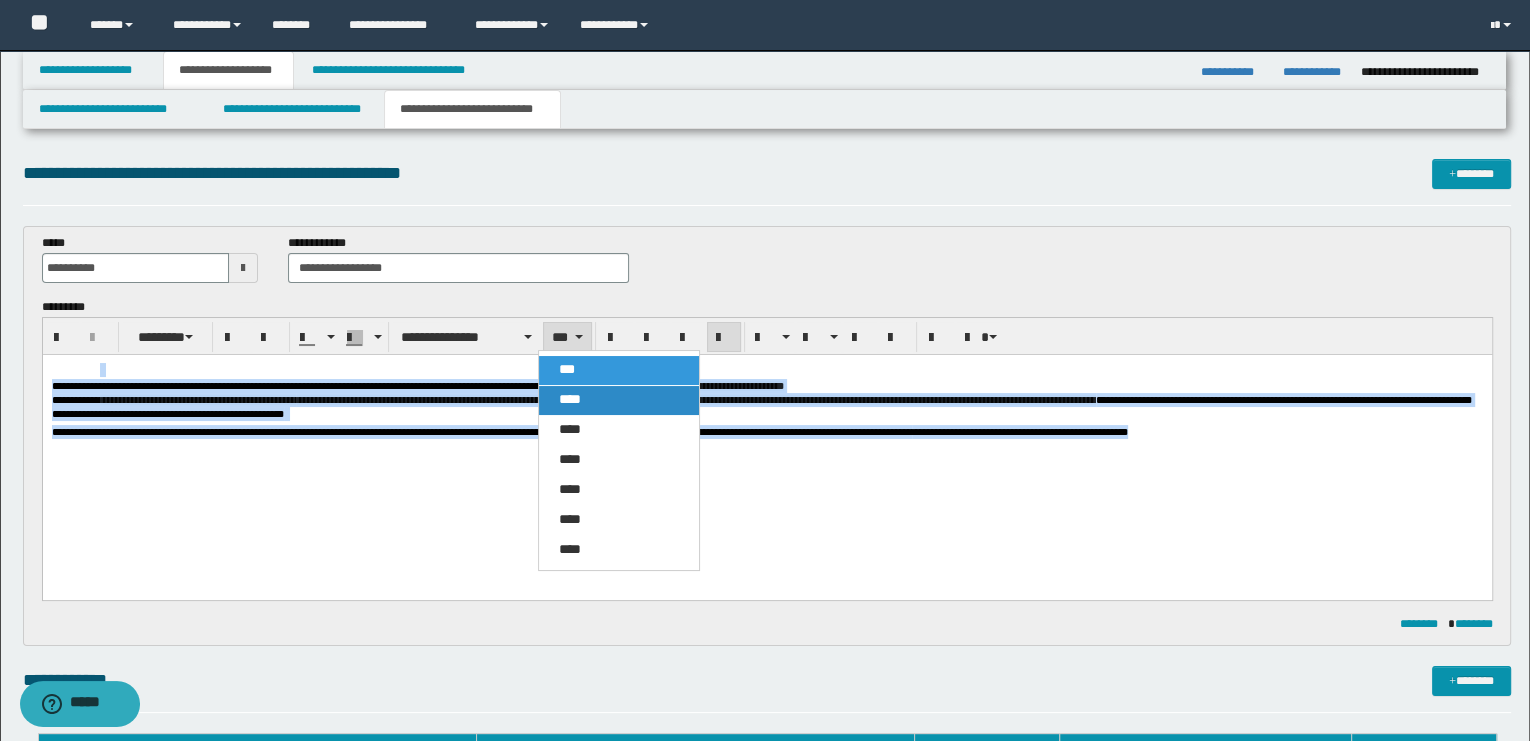 click on "****" at bounding box center (570, 399) 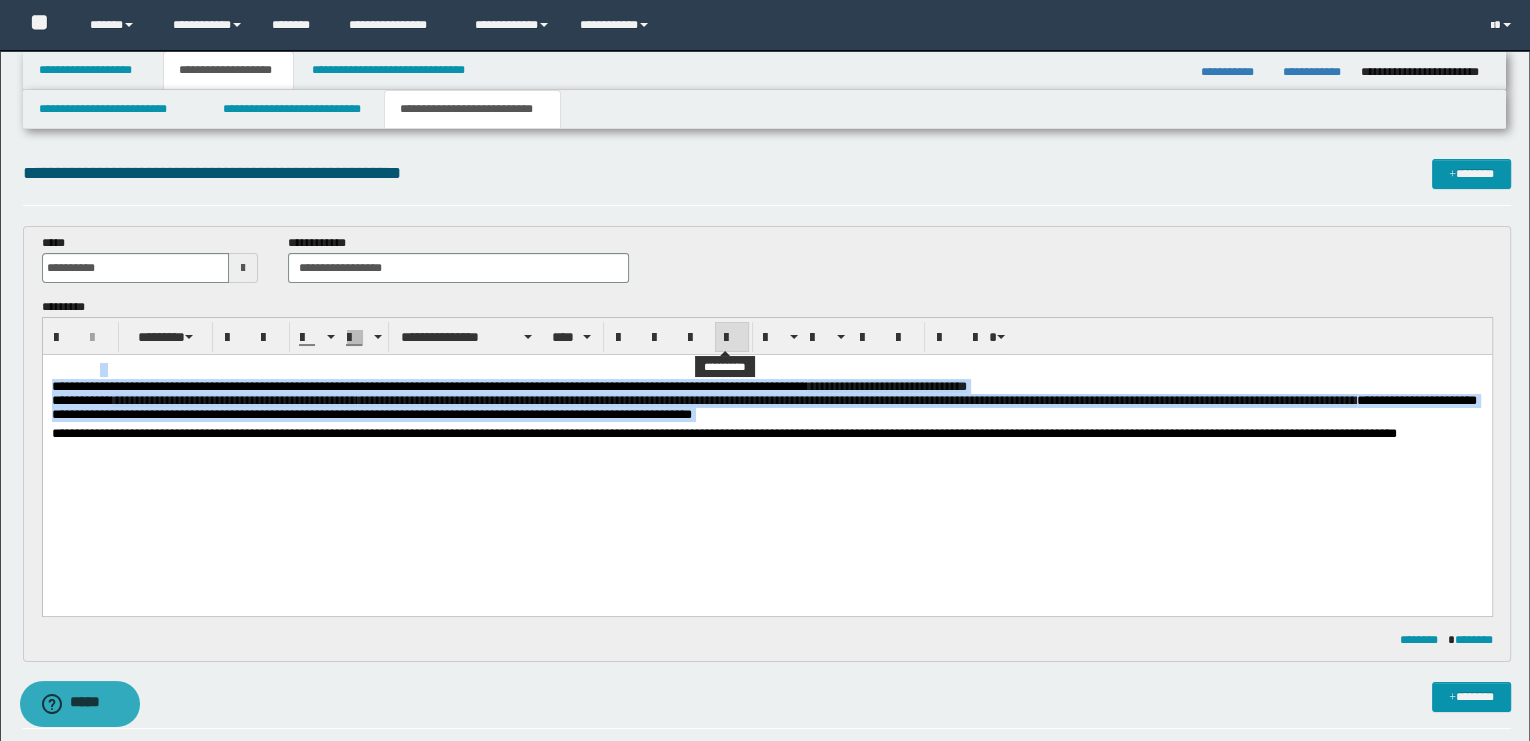 click at bounding box center (732, 338) 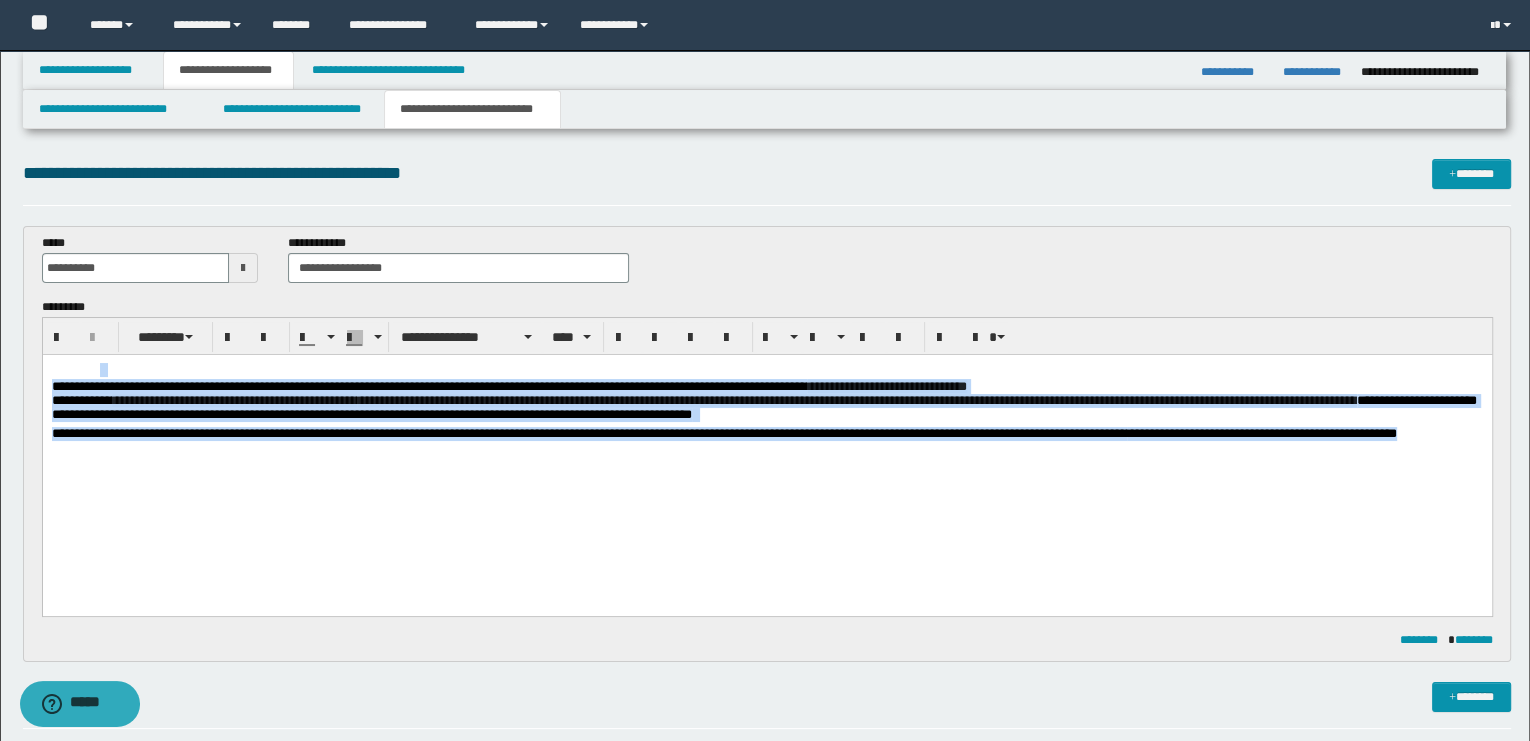 click on "**********" at bounding box center [588, 432] 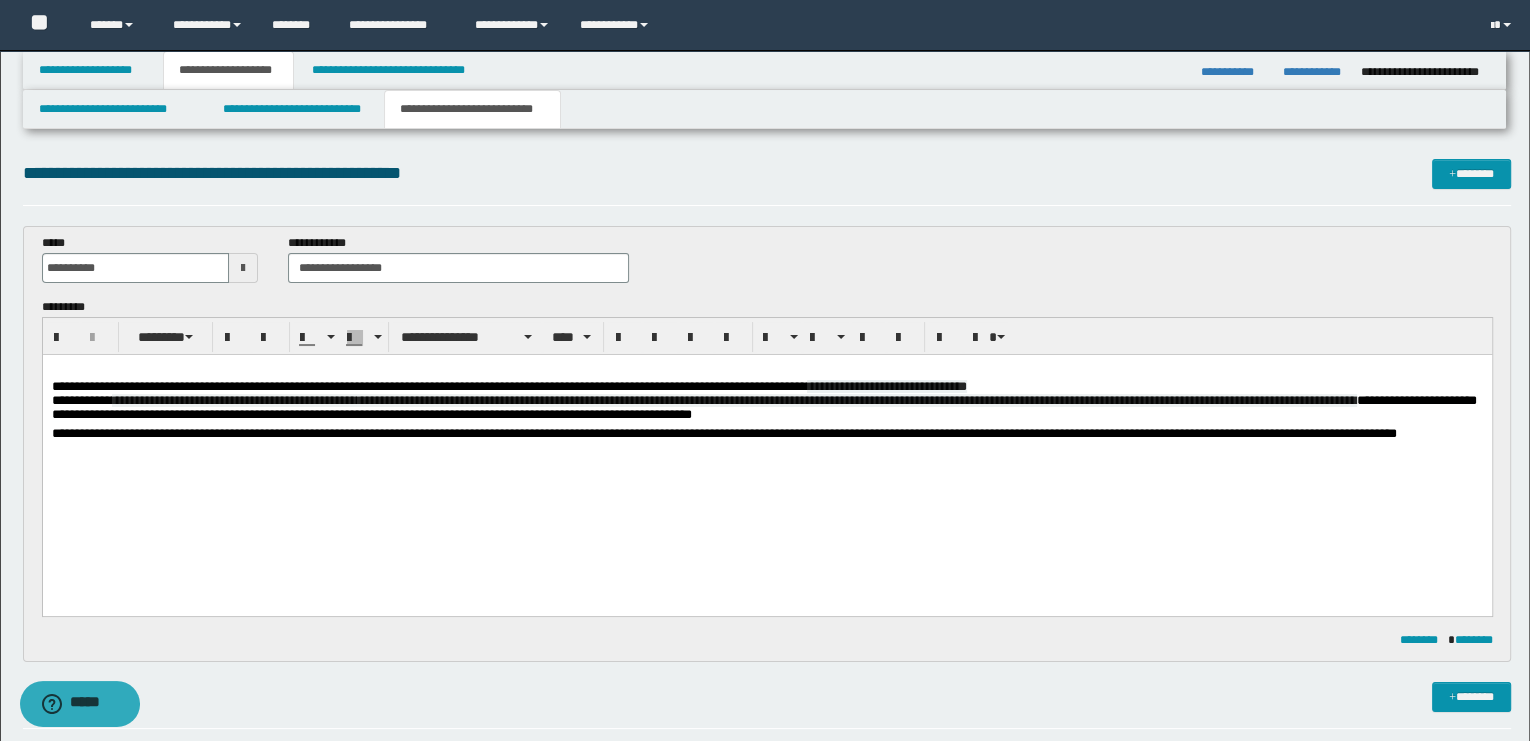 click on "**********" at bounding box center [766, 448] 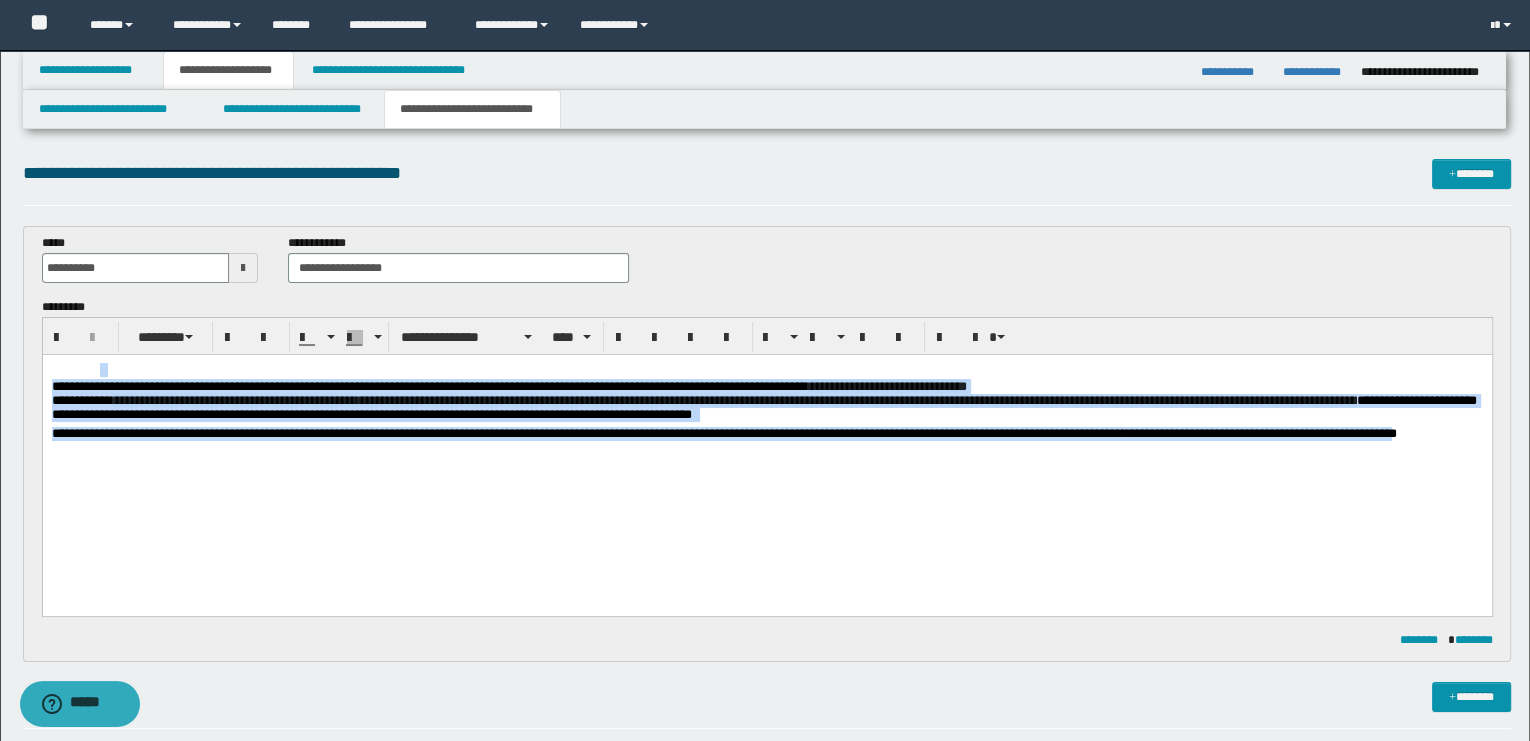 drag, startPoint x: 103, startPoint y: 443, endPoint x: 24, endPoint y: 352, distance: 120.50726 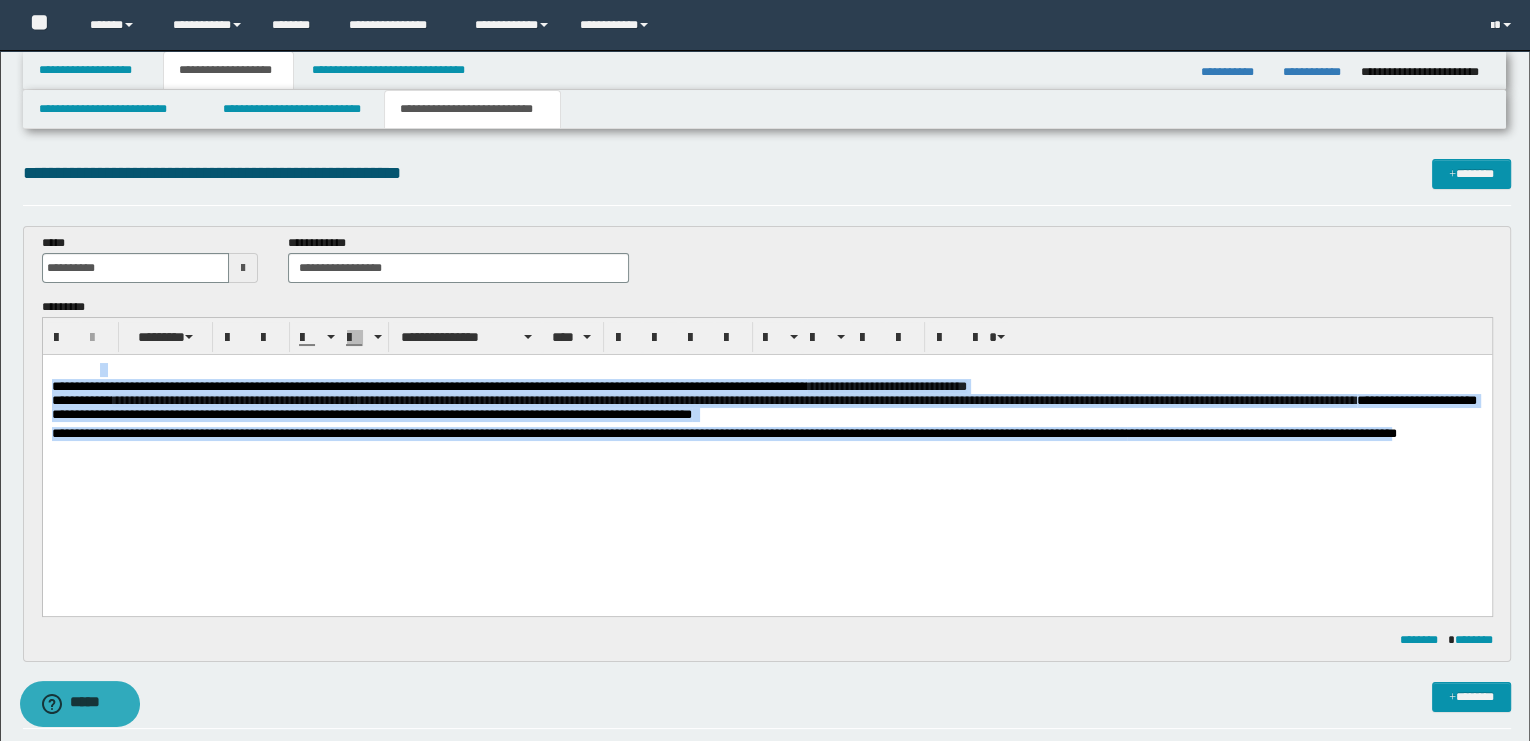 click on "**********" at bounding box center (766, 448) 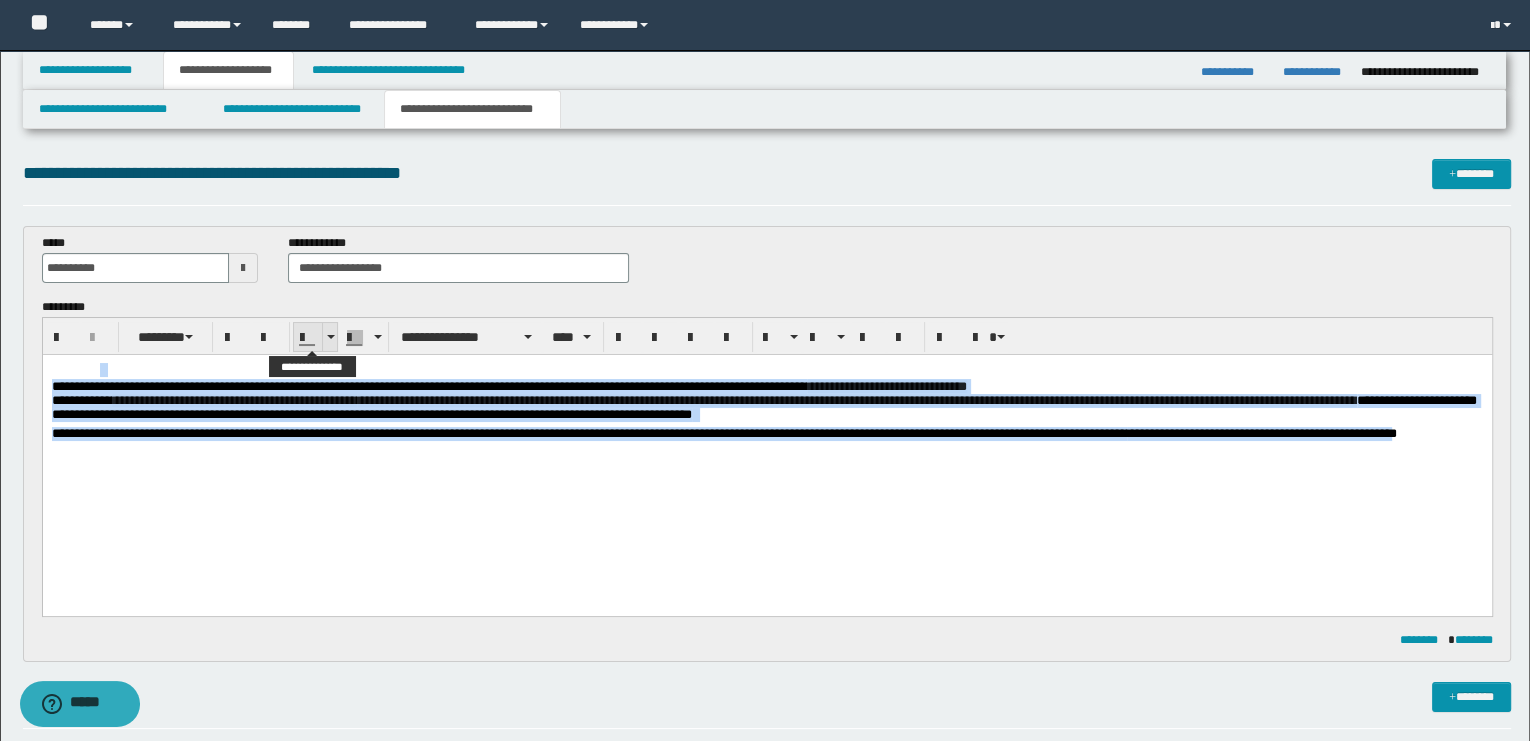 click at bounding box center (329, 337) 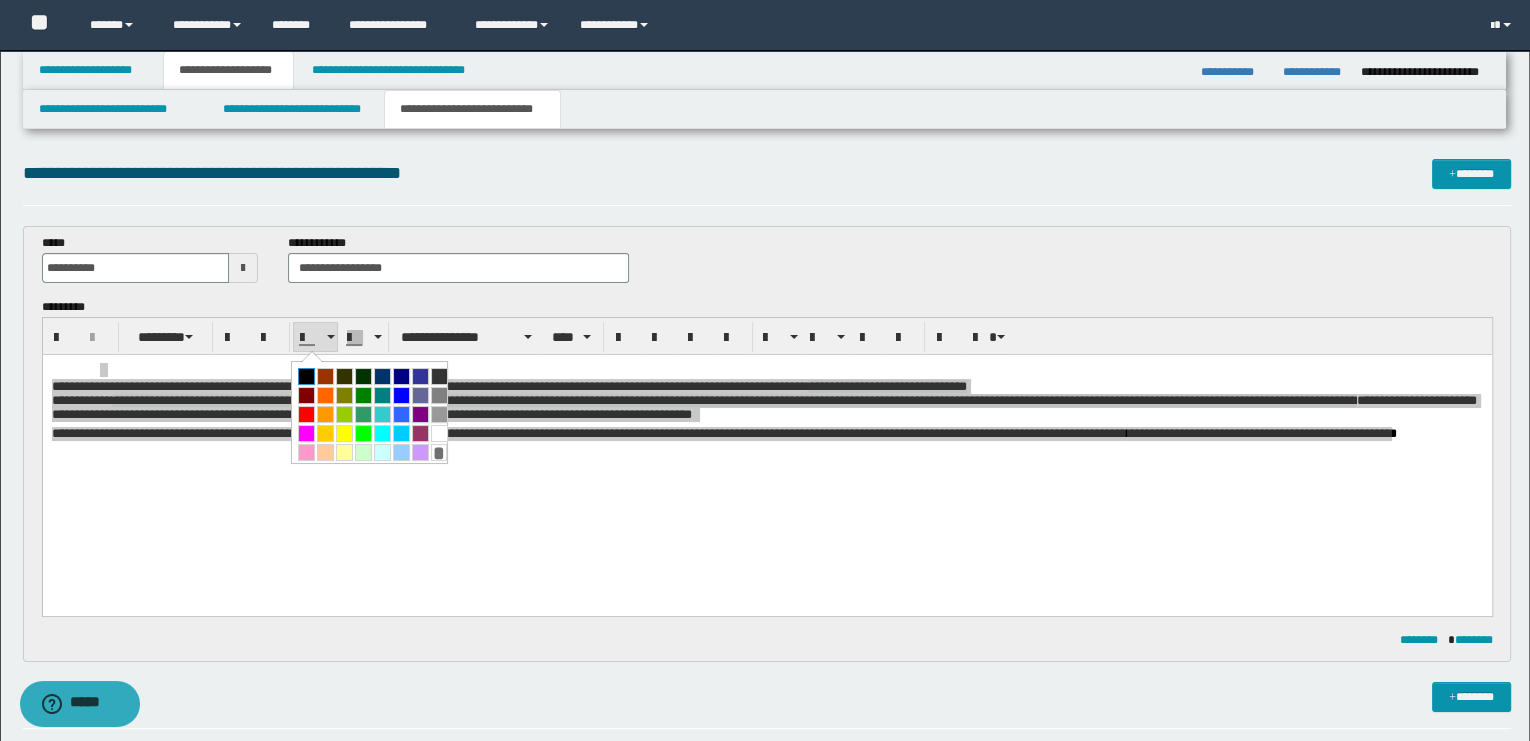 drag, startPoint x: 305, startPoint y: 375, endPoint x: 290, endPoint y: 4, distance: 371.3031 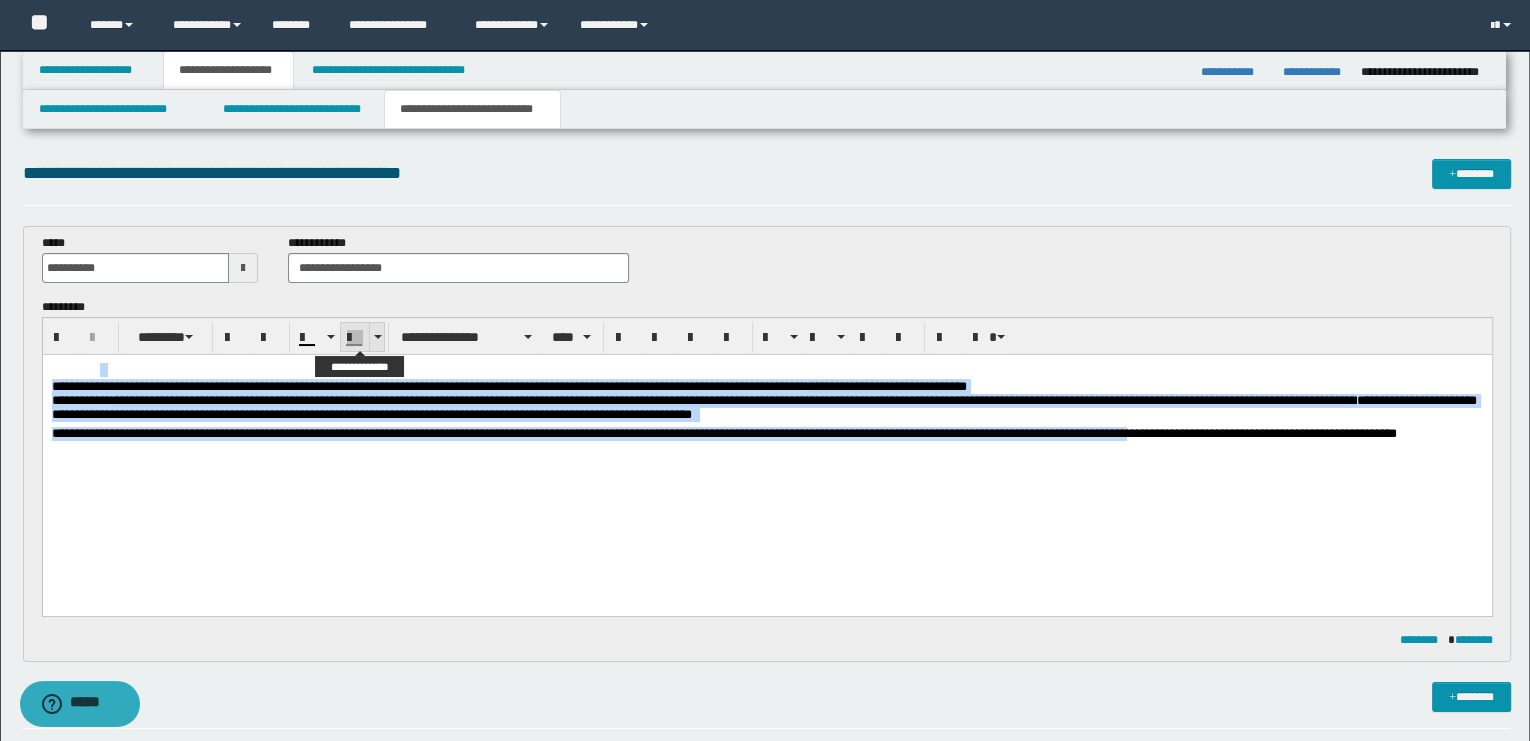 click at bounding box center (378, 337) 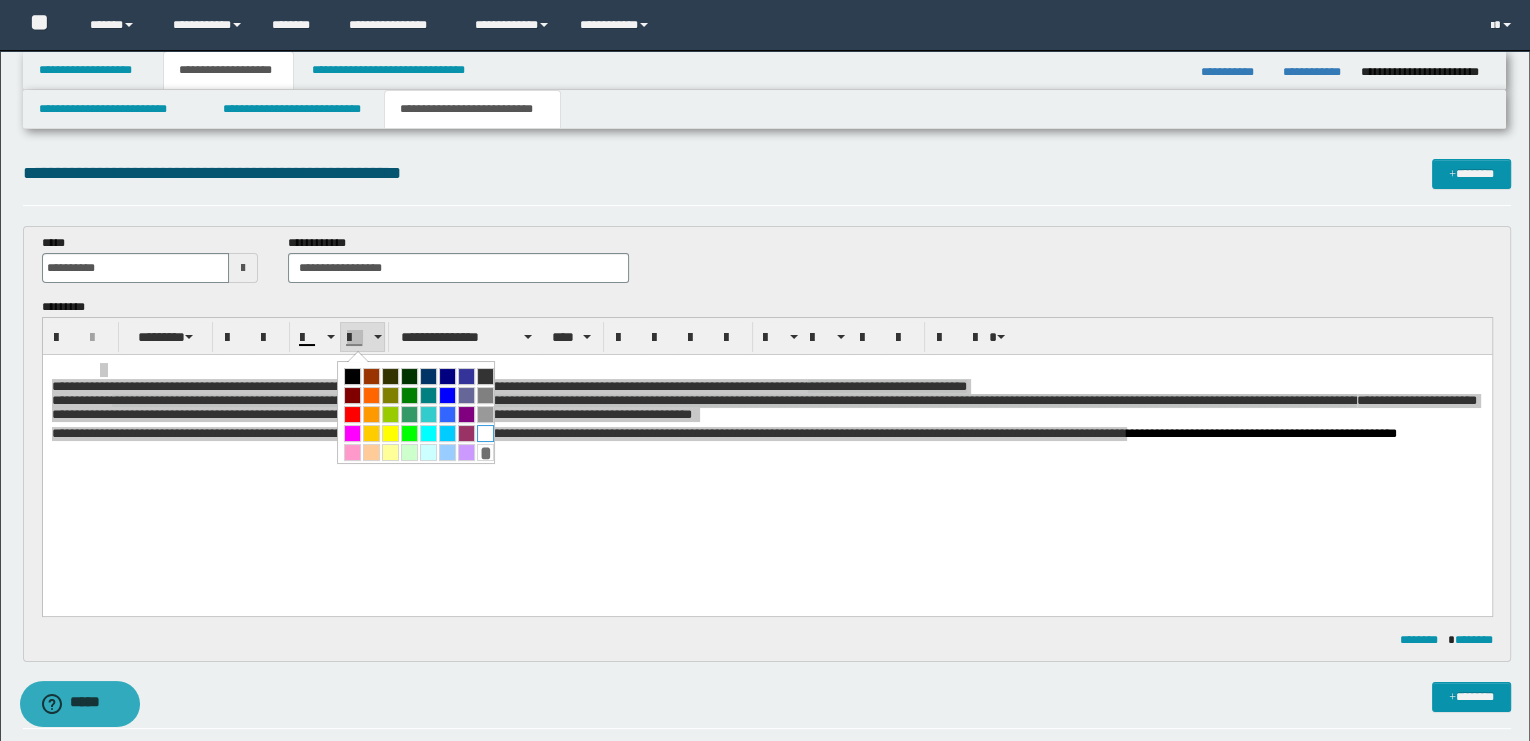 click at bounding box center (485, 433) 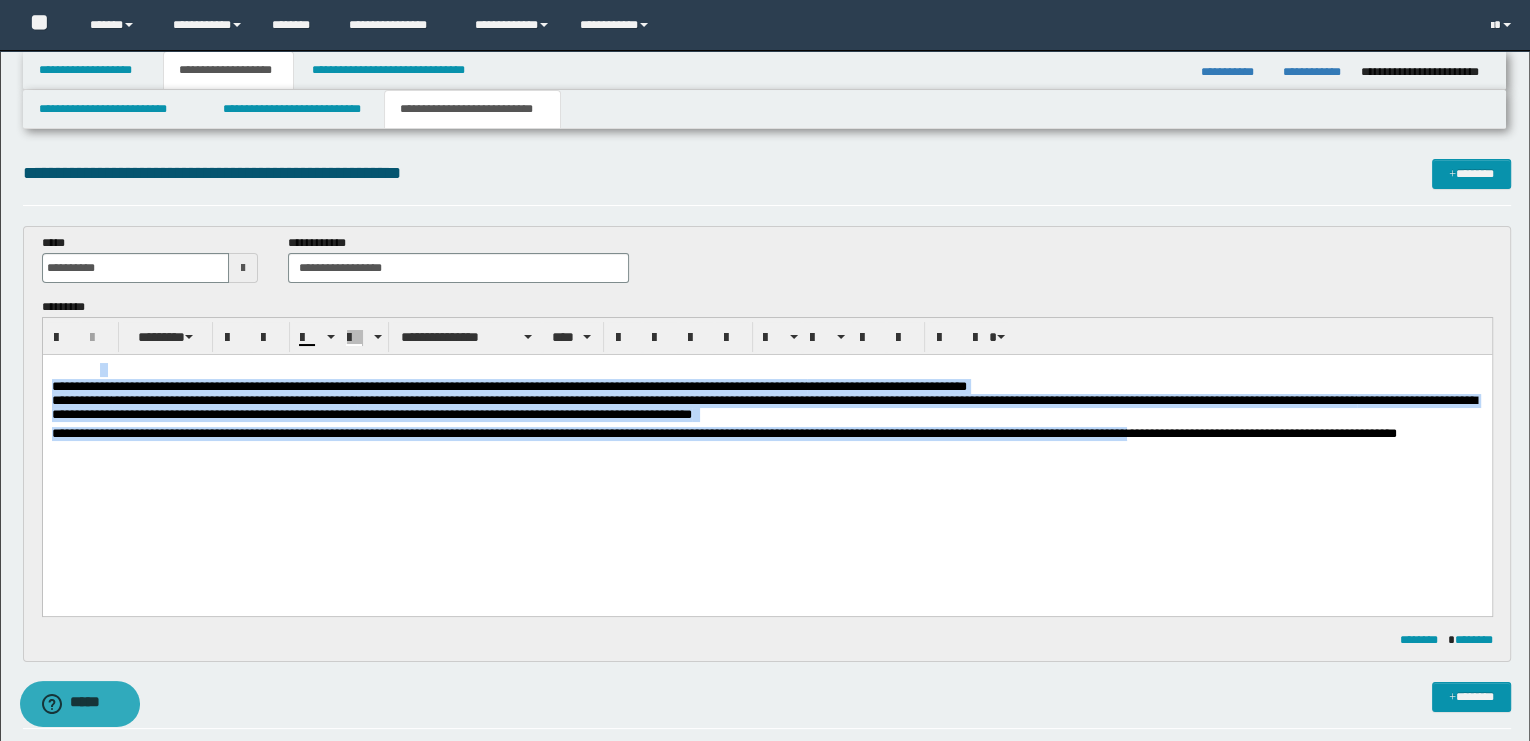 click on "**********" at bounding box center (588, 432) 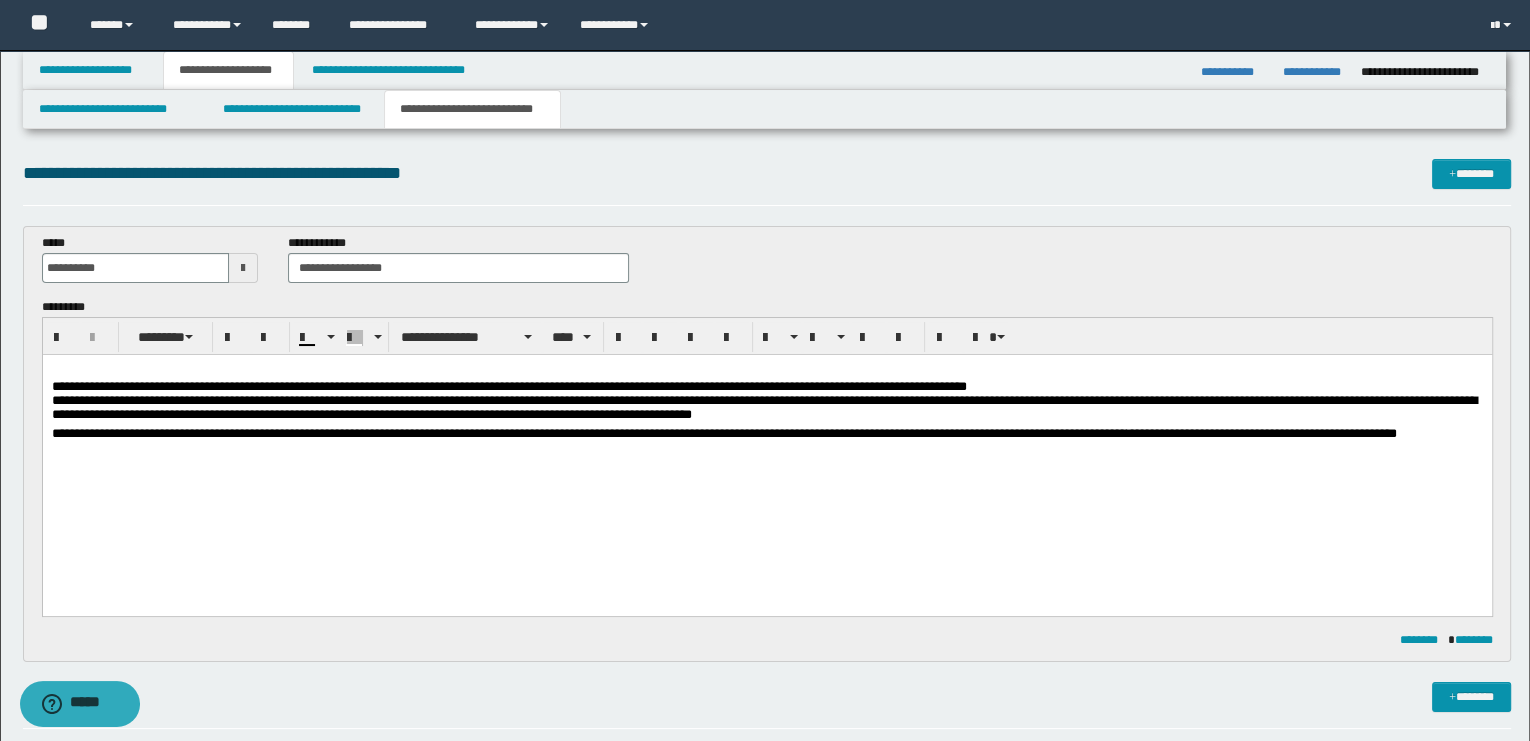 click on "**********" at bounding box center (766, 433) 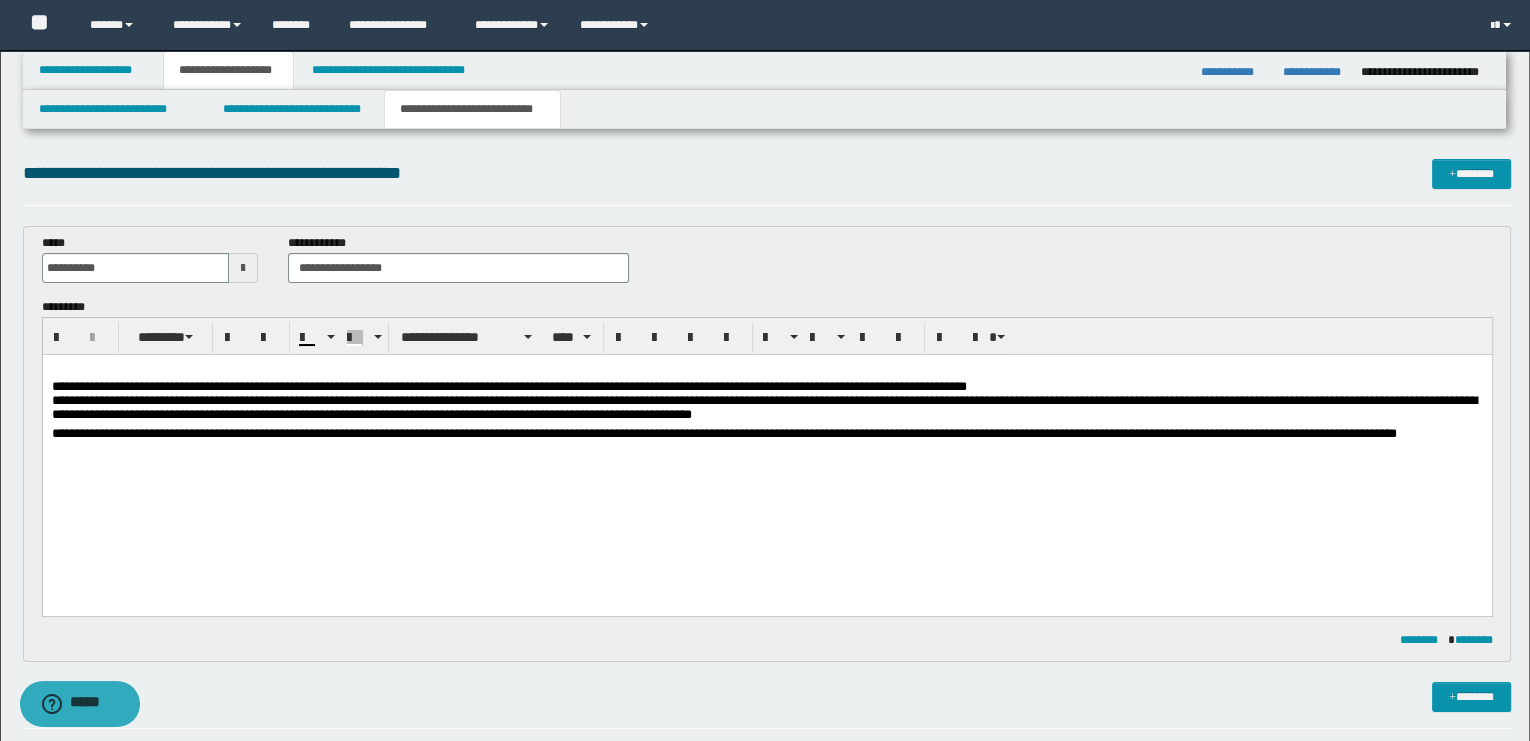click on "**********" at bounding box center [766, 448] 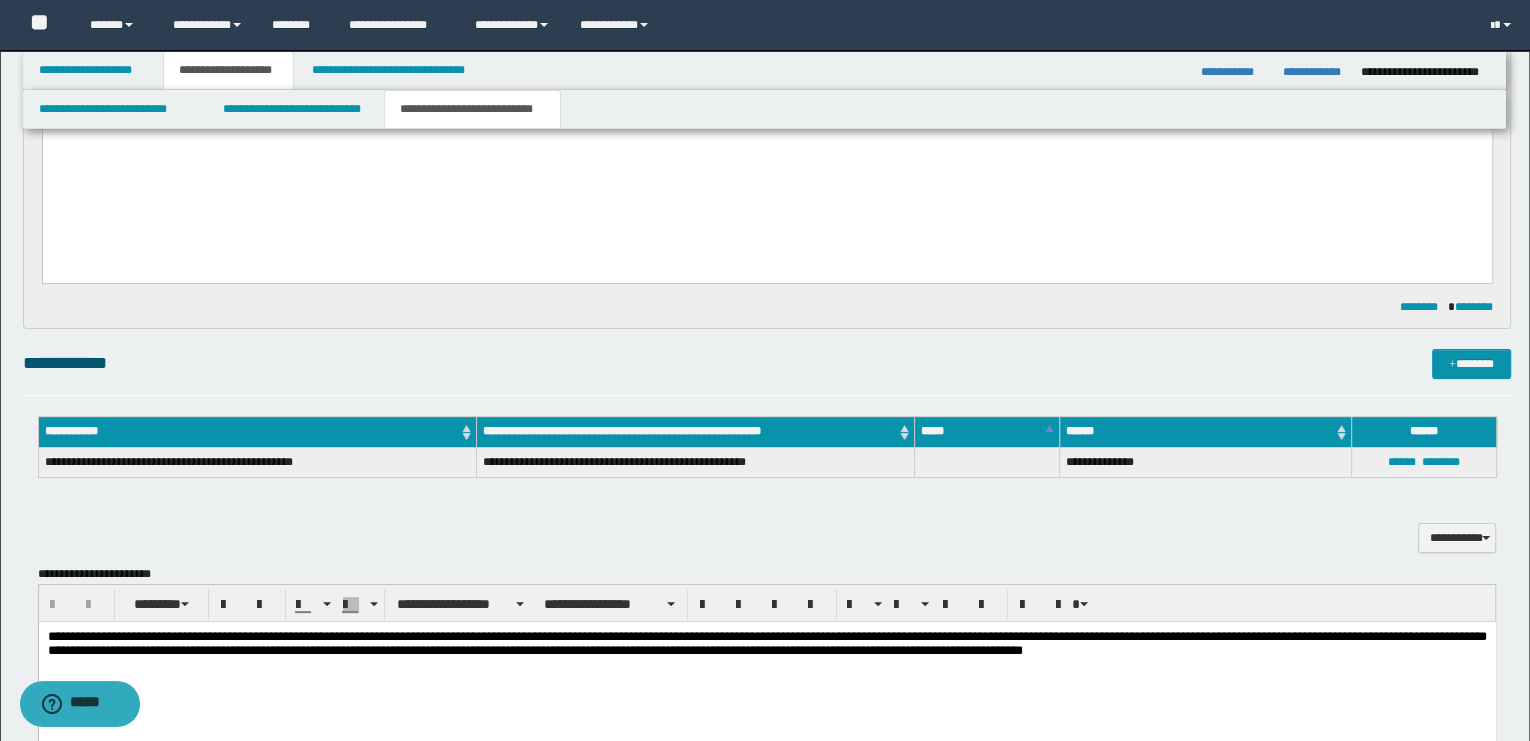 scroll, scrollTop: 666, scrollLeft: 0, axis: vertical 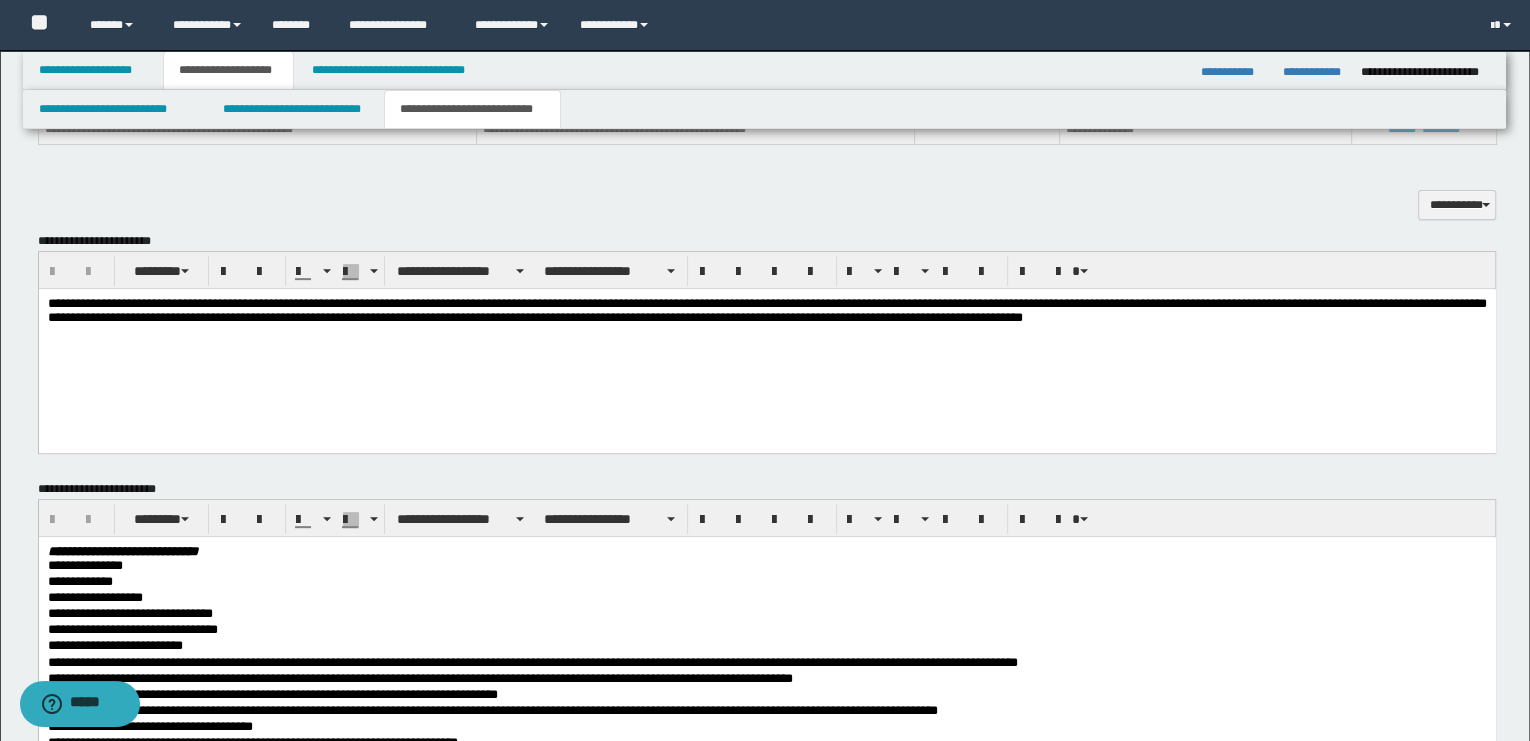 click at bounding box center (766, 331) 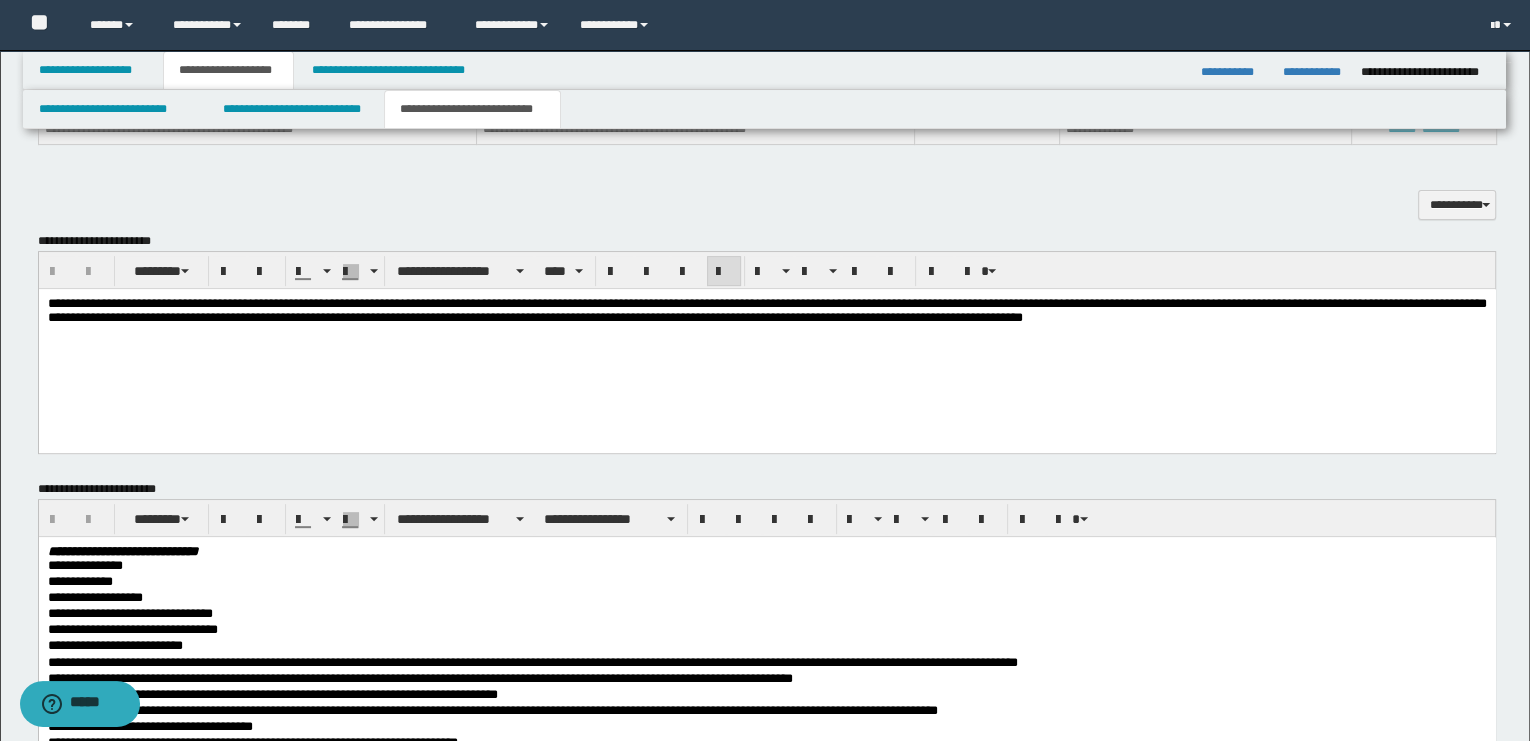 drag, startPoint x: 1230, startPoint y: 327, endPoint x: 109, endPoint y: 311, distance: 1121.1141 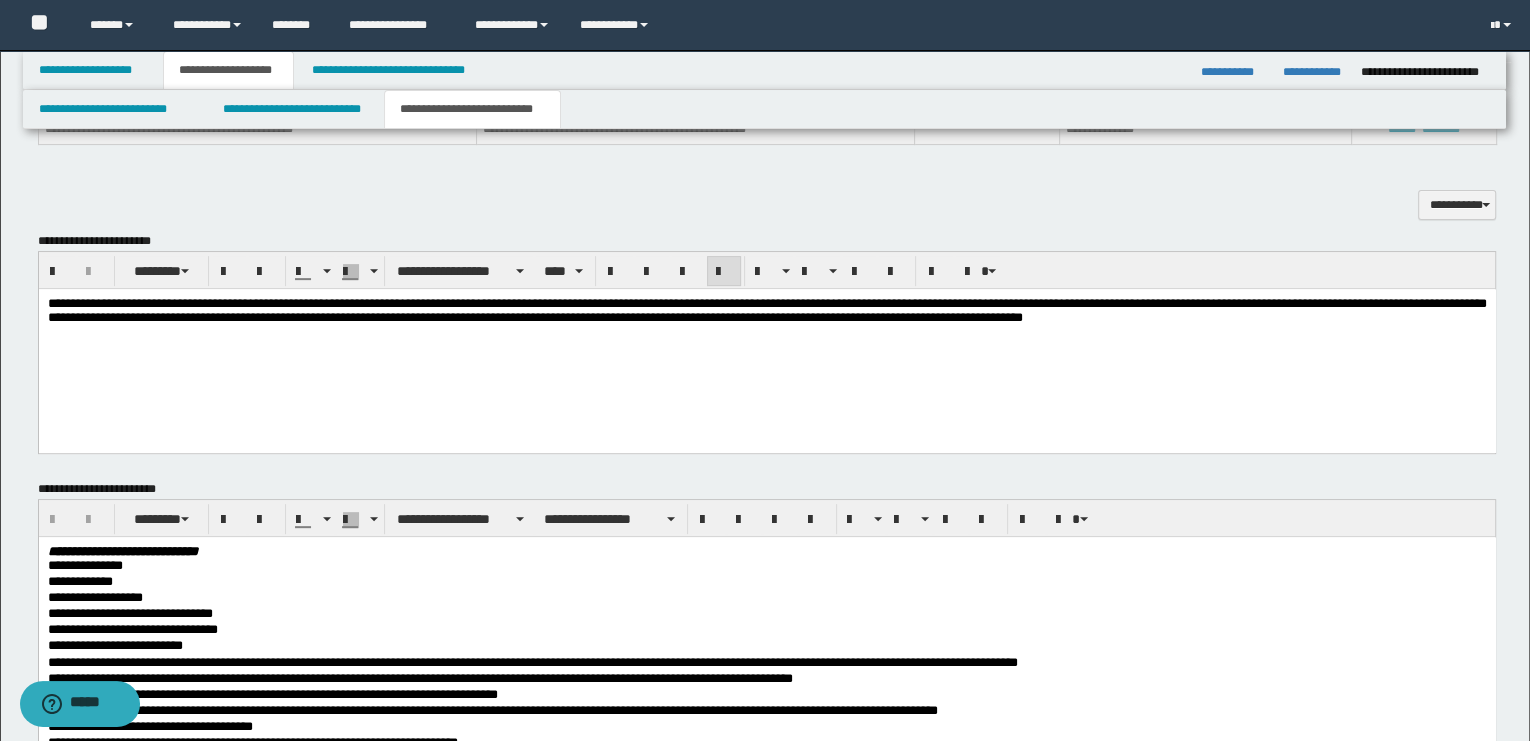 click on "**********" at bounding box center (765, 261) 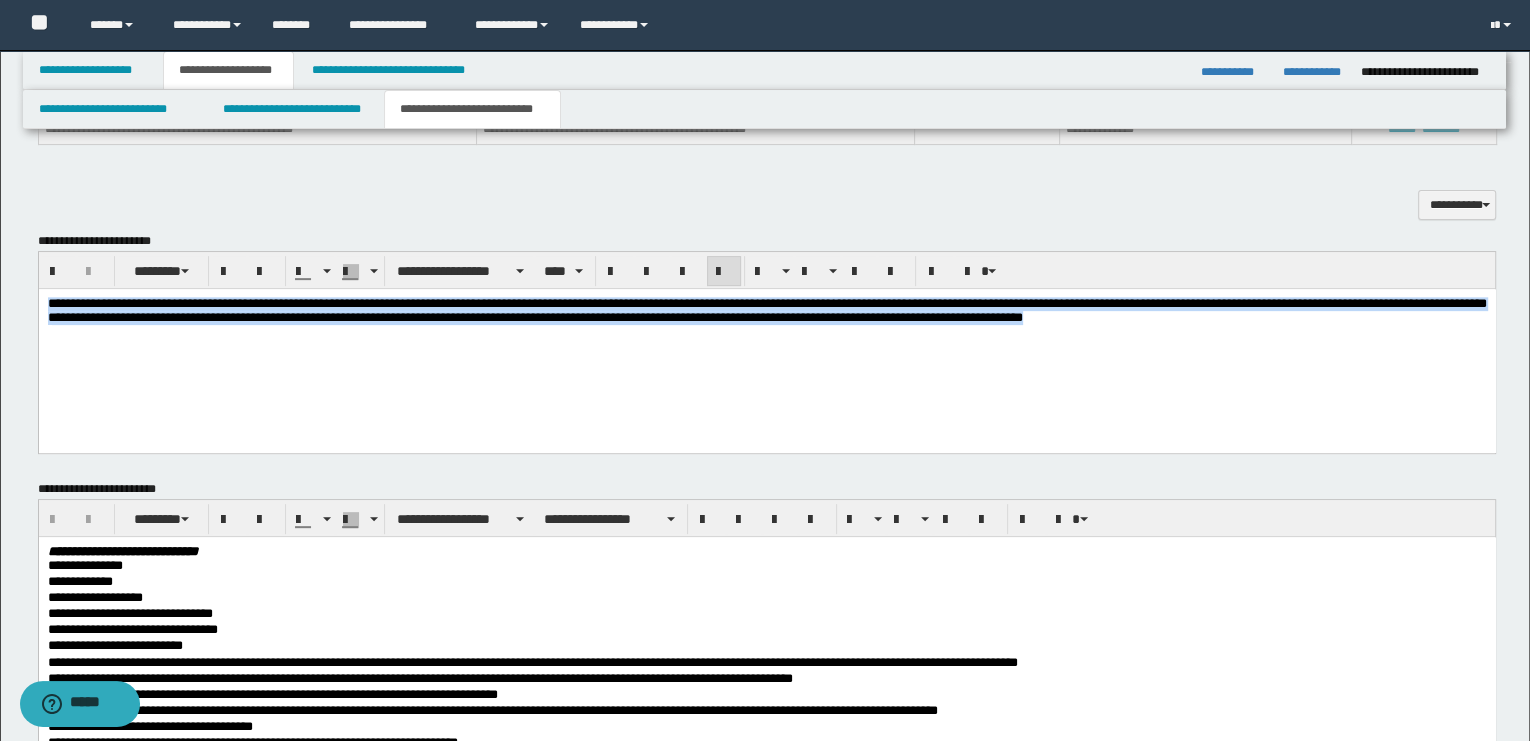 drag, startPoint x: 1250, startPoint y: 321, endPoint x: -1, endPoint y: 227, distance: 1254.5266 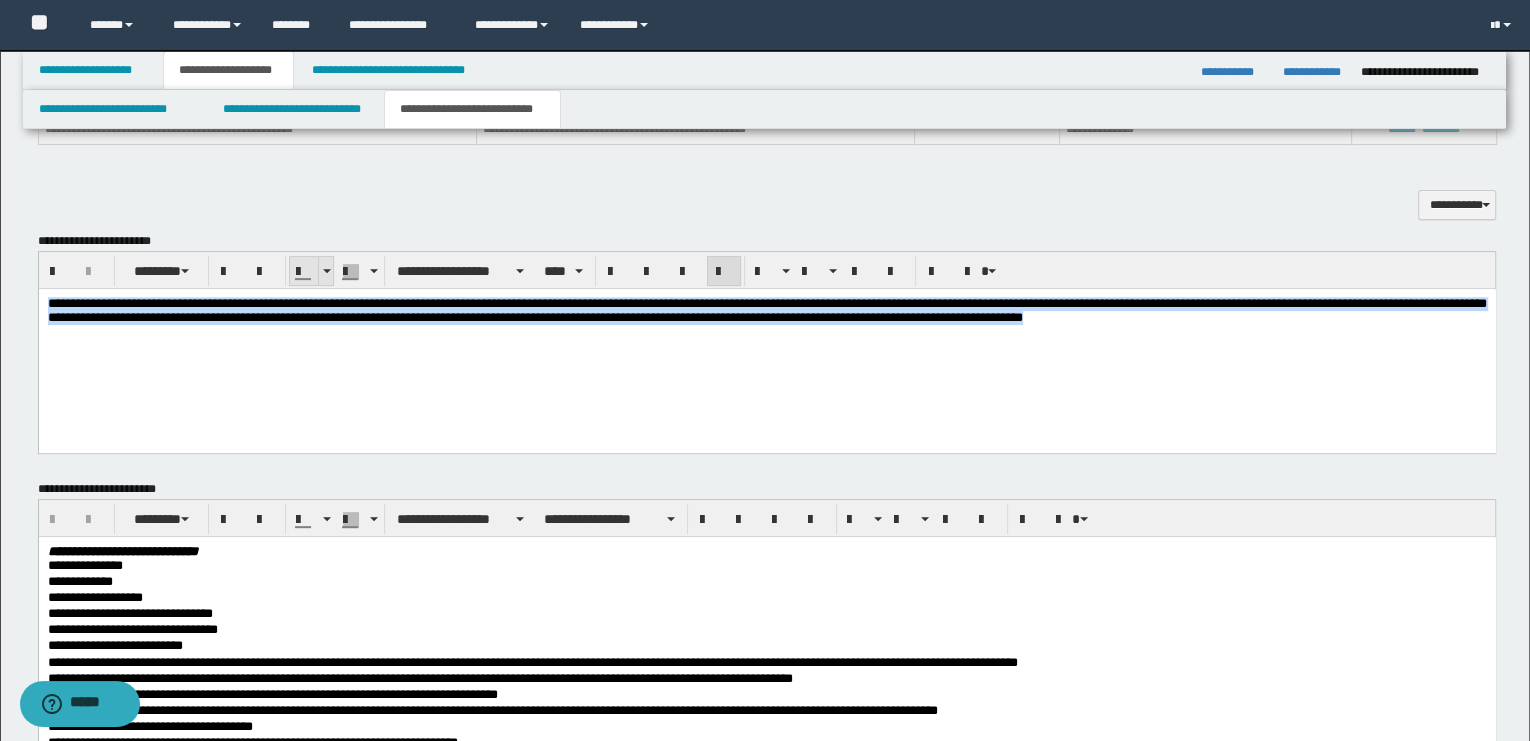 click at bounding box center [325, 271] 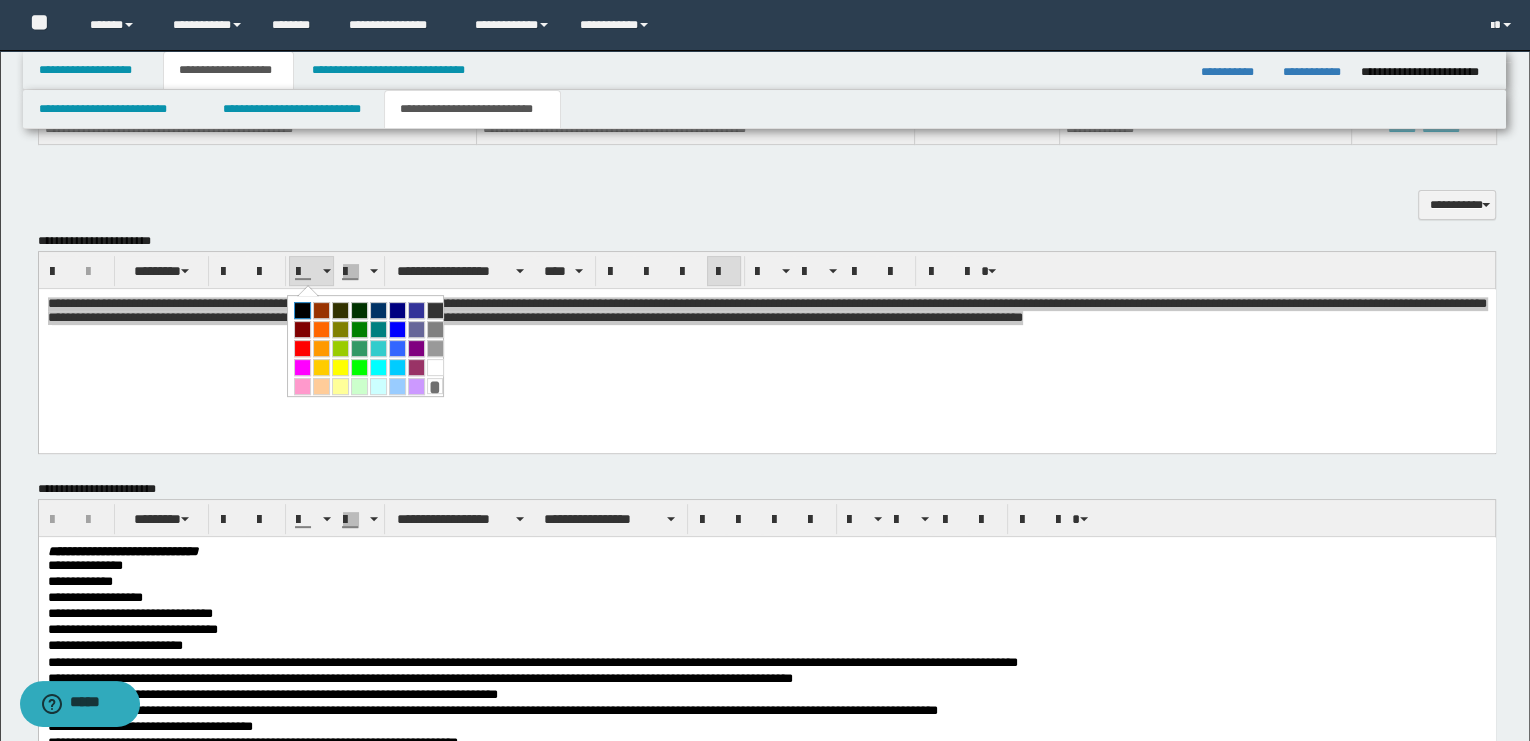 click at bounding box center (302, 310) 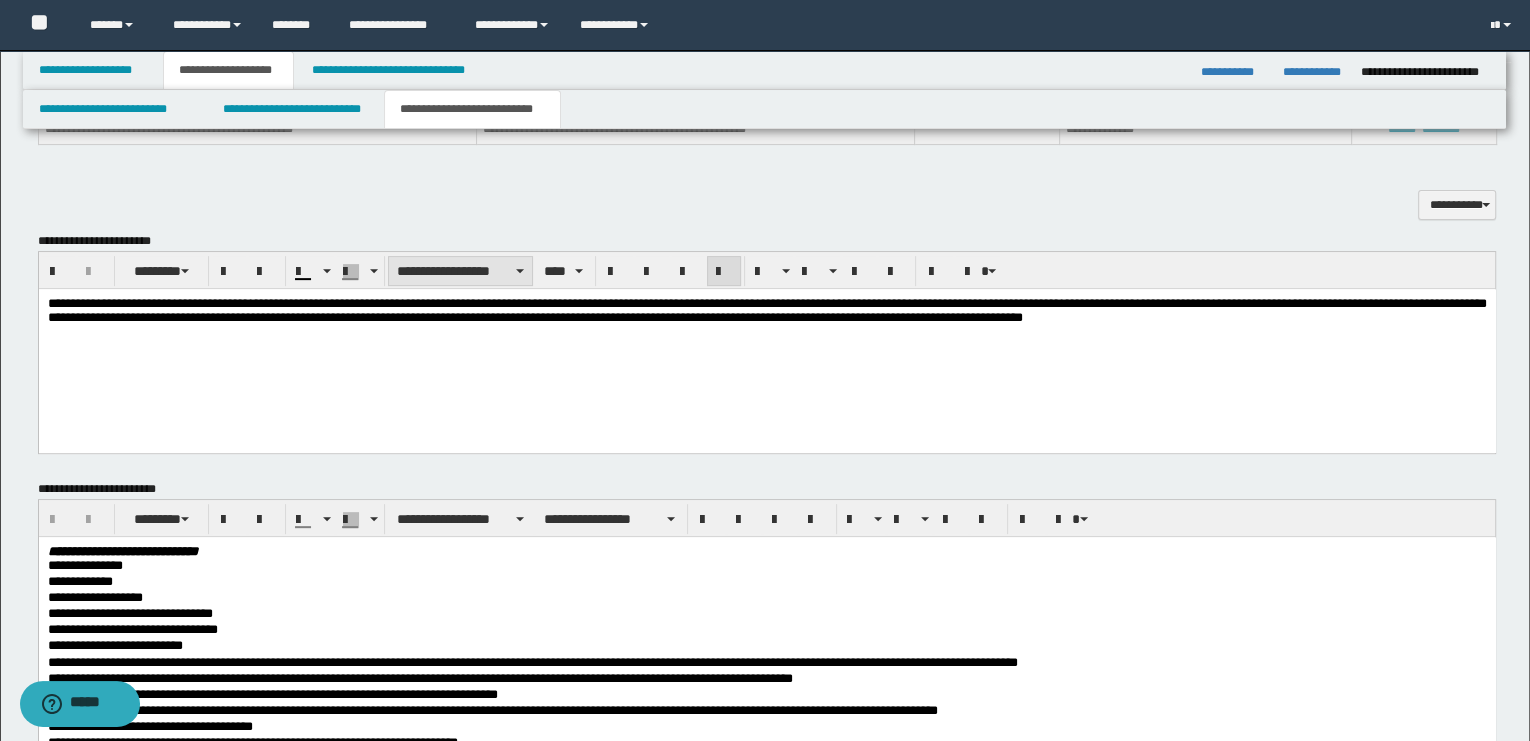 click on "**********" at bounding box center (460, 271) 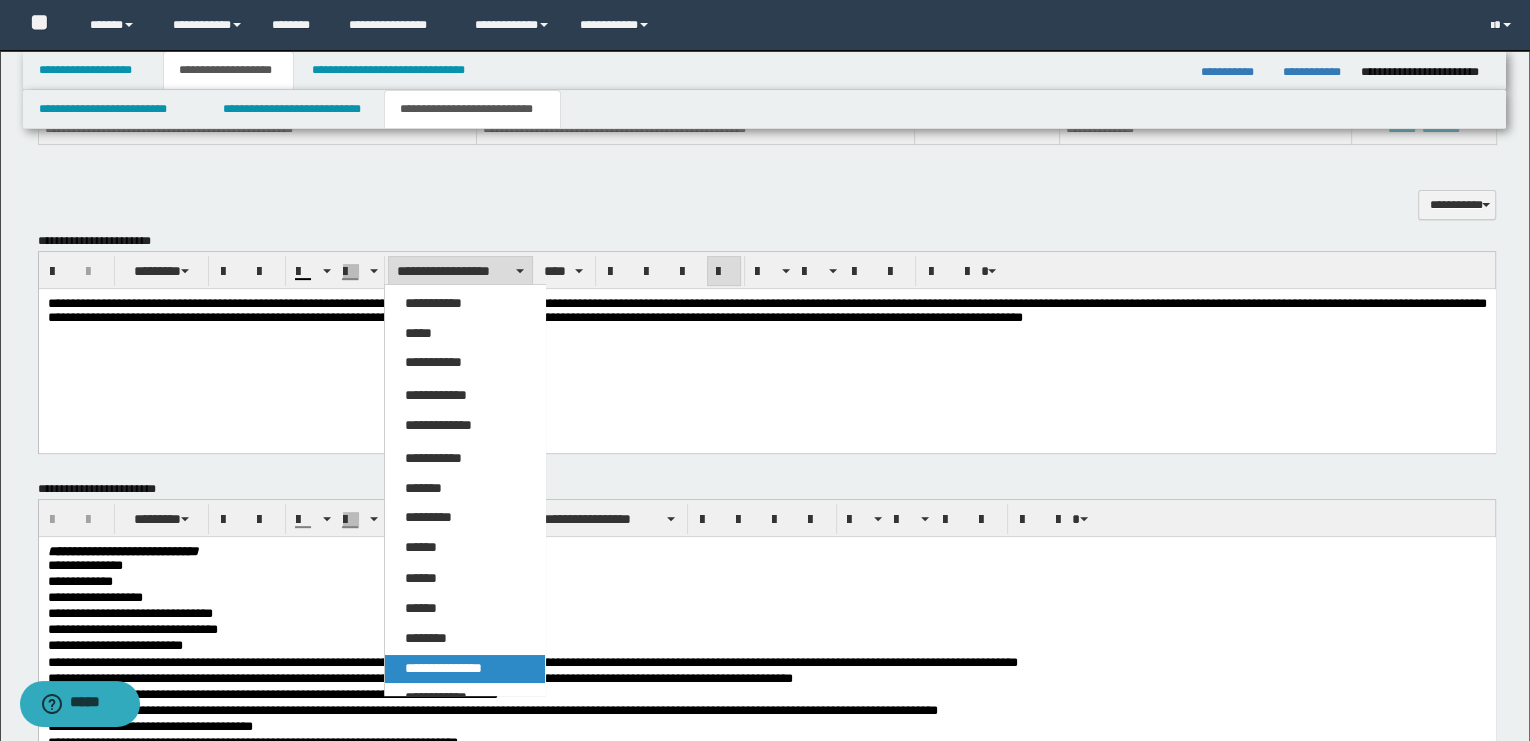 click on "**********" at bounding box center [443, 668] 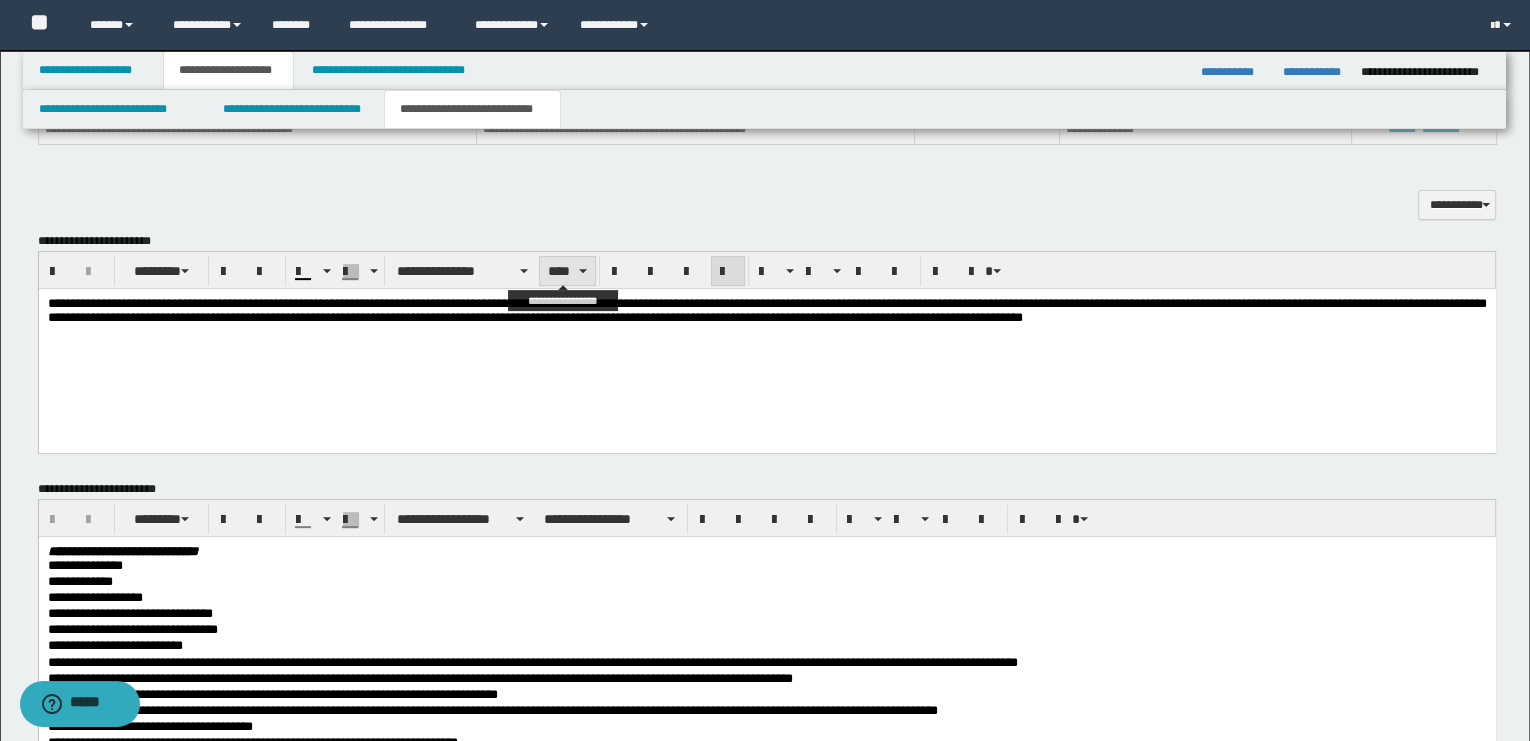 click on "****" at bounding box center (567, 271) 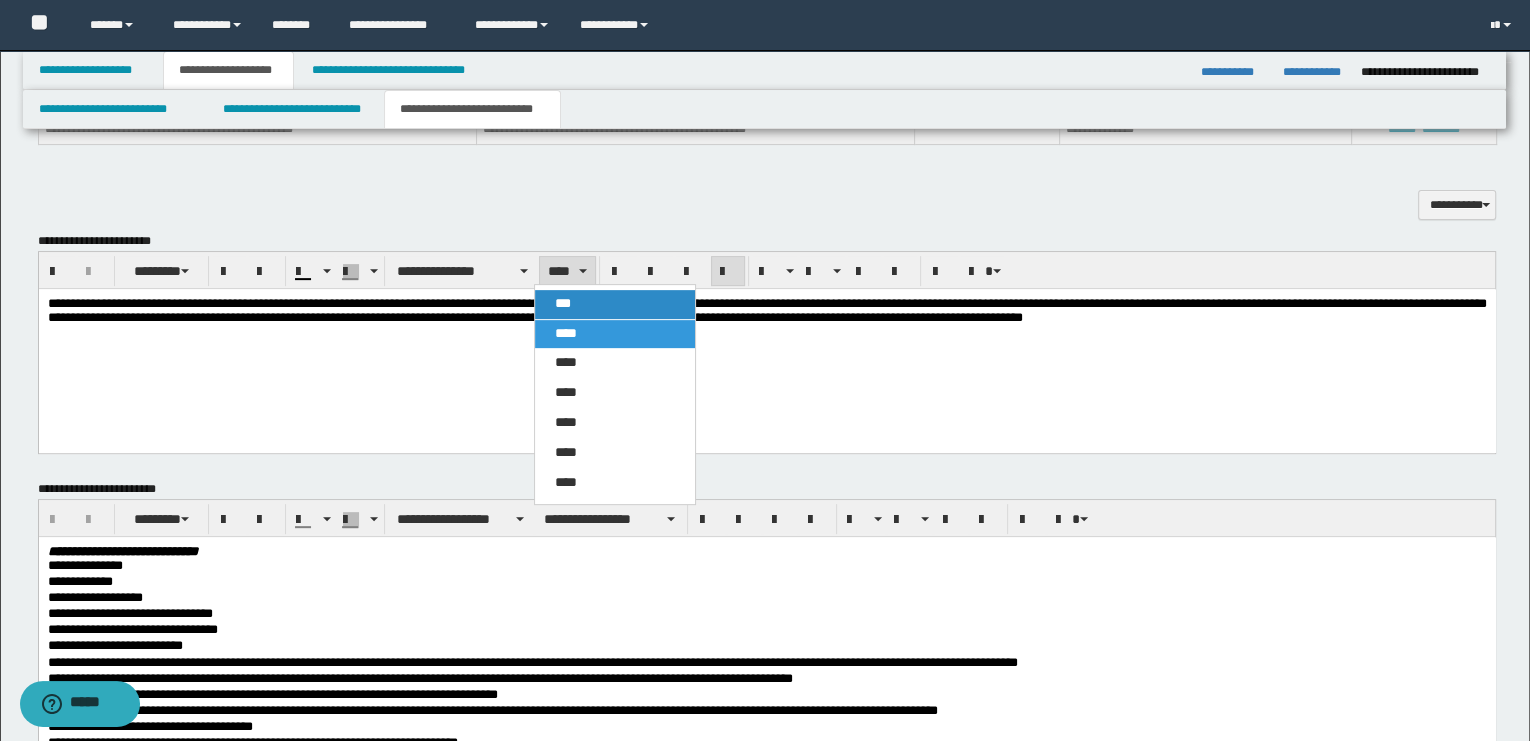 click on "***" at bounding box center (563, 303) 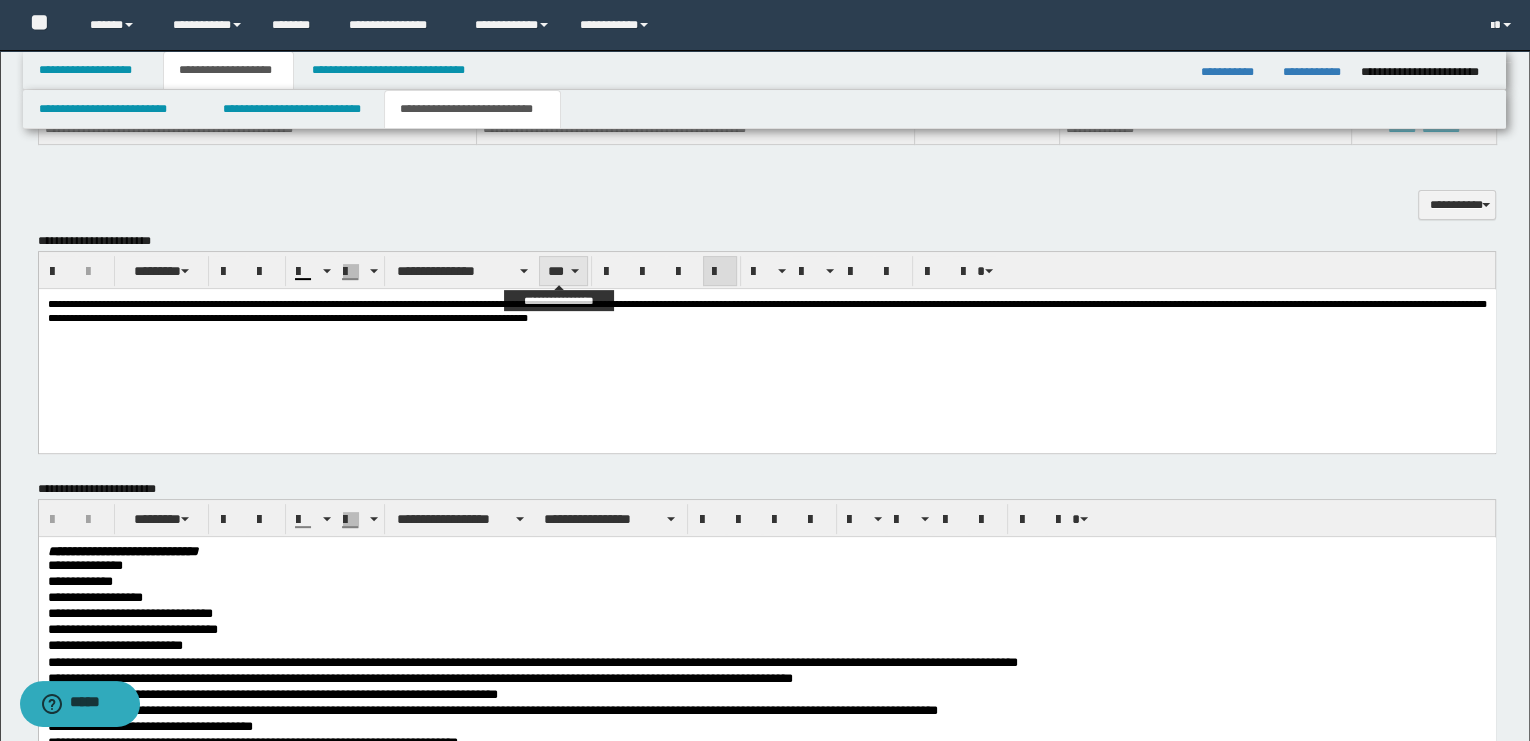 click on "***" at bounding box center (563, 271) 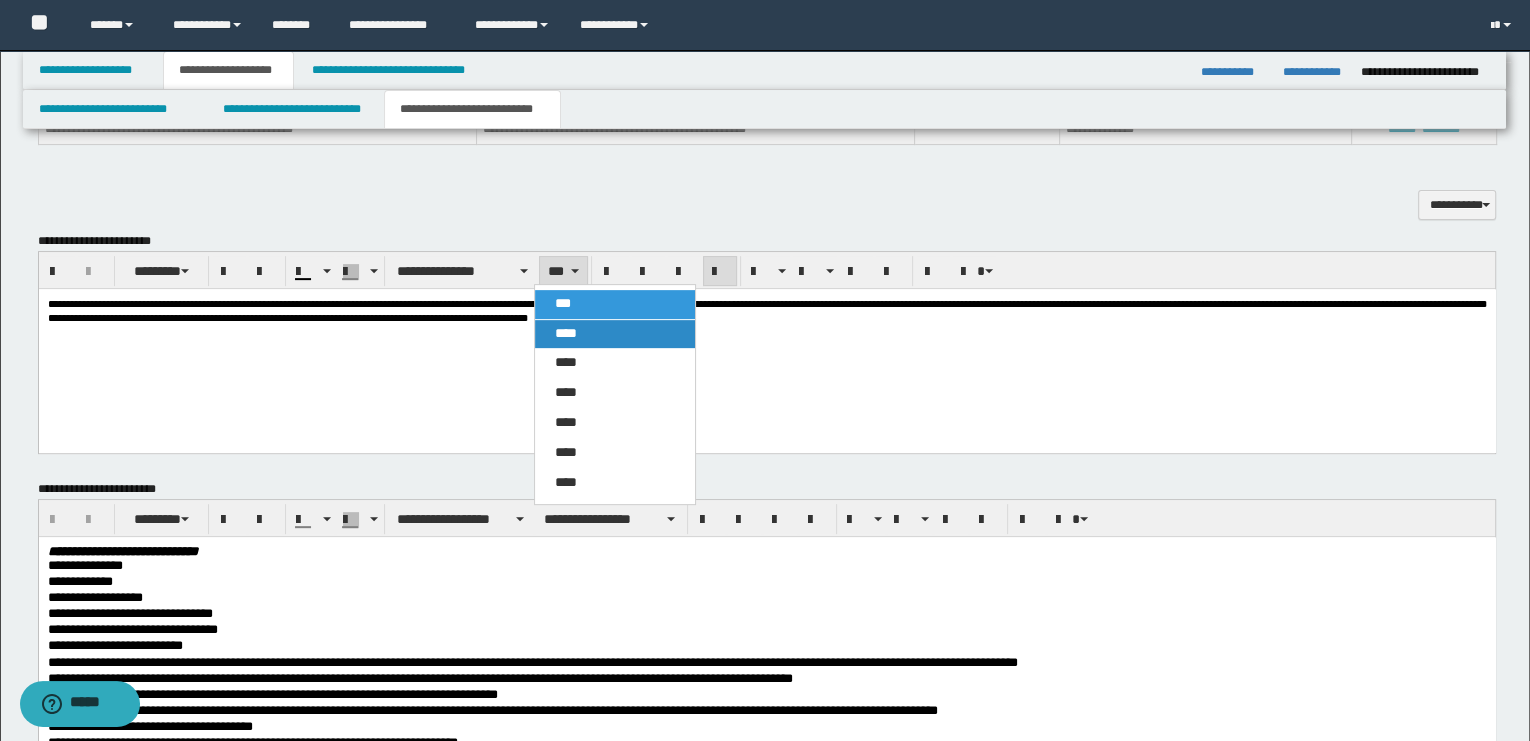 drag, startPoint x: 554, startPoint y: 332, endPoint x: 586, endPoint y: 50, distance: 283.80978 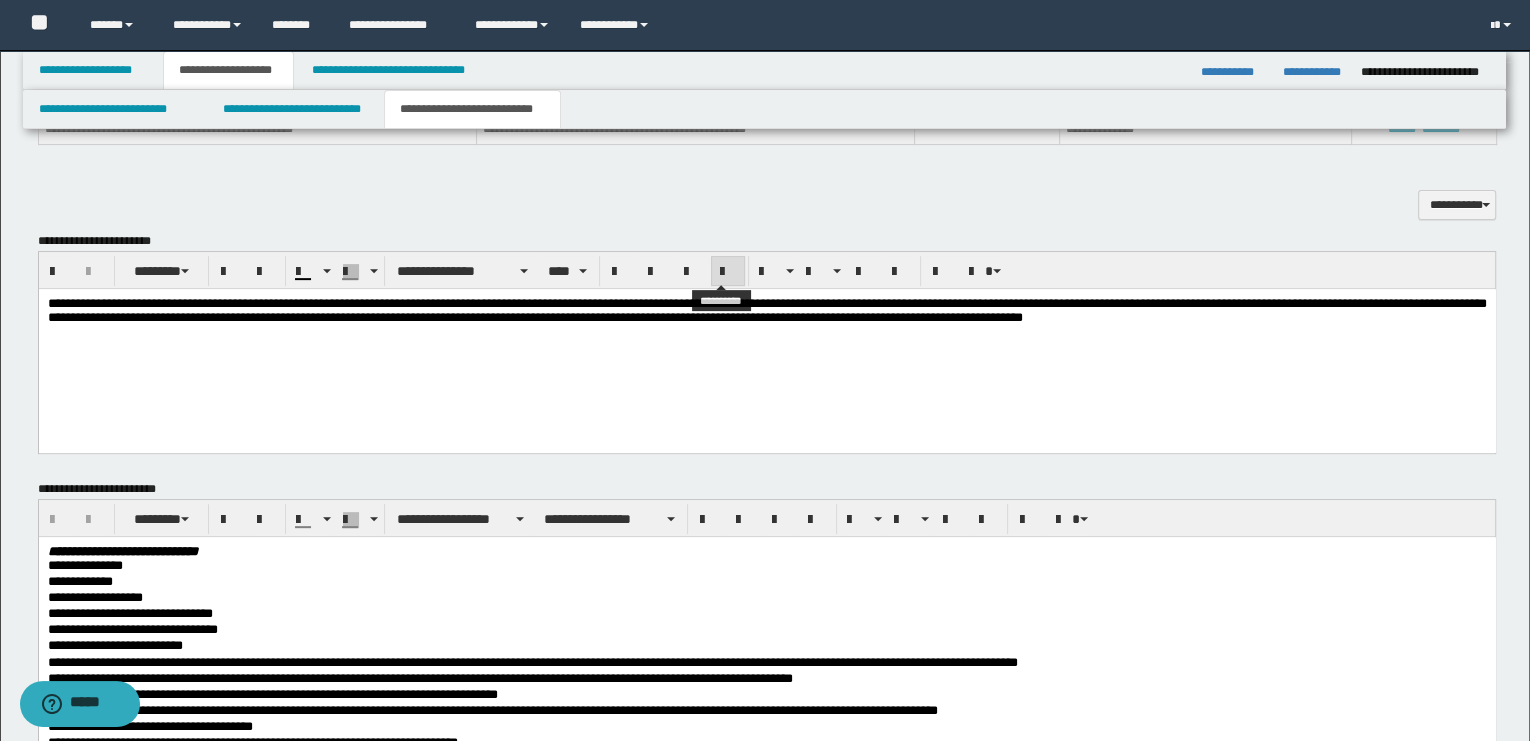 click at bounding box center [728, 272] 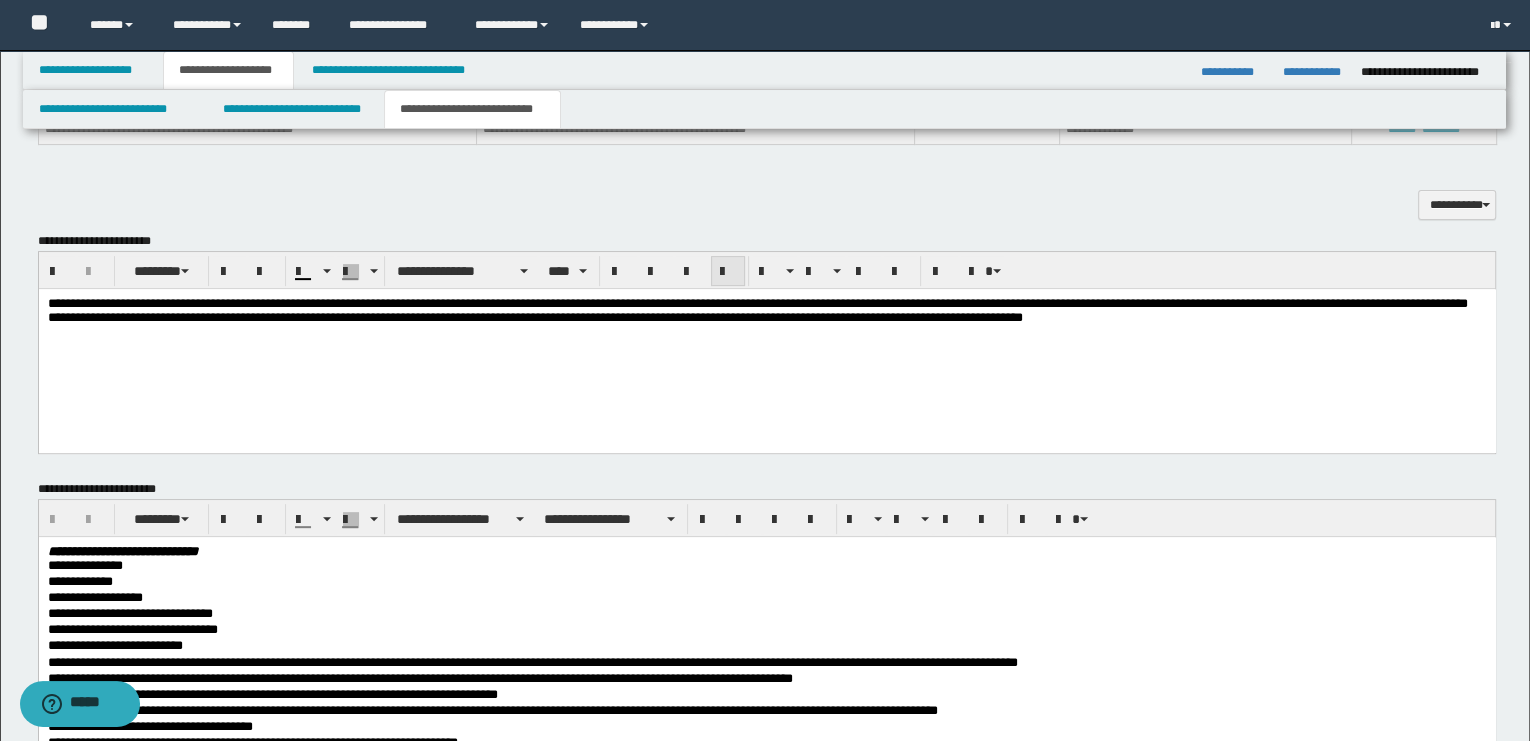 click at bounding box center [728, 272] 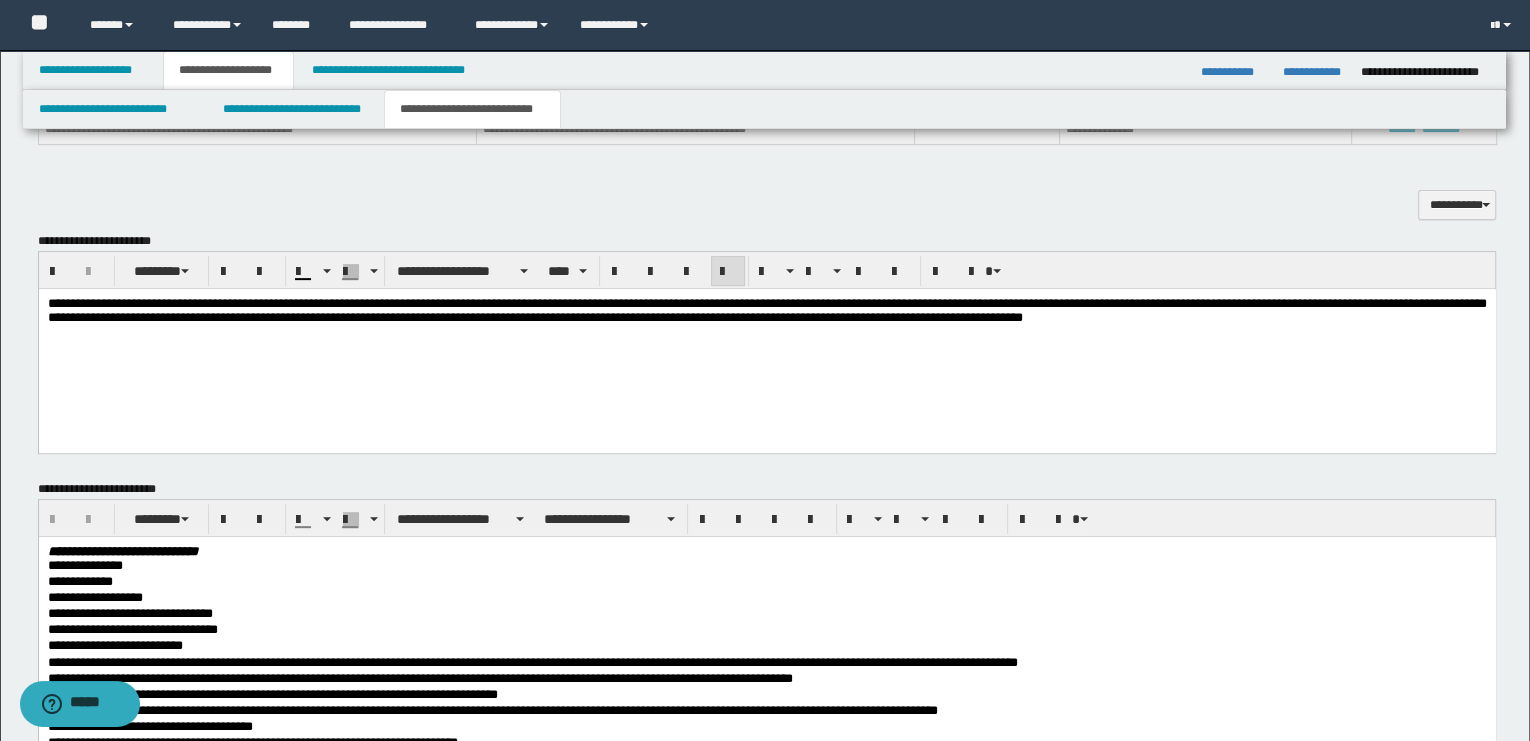 click on "**********" at bounding box center [766, 342] 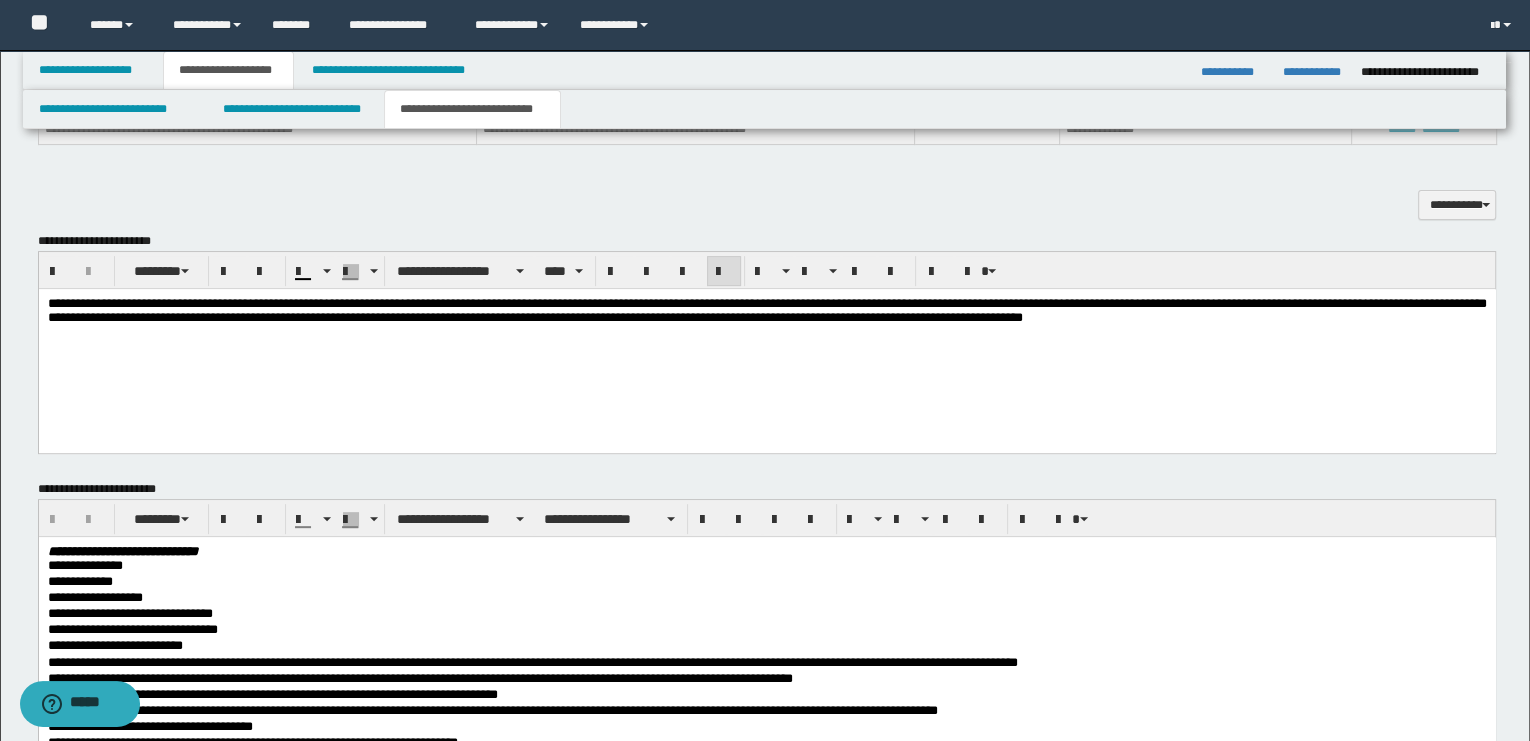 drag, startPoint x: 1245, startPoint y: 331, endPoint x: 1373, endPoint y: 291, distance: 134.10443 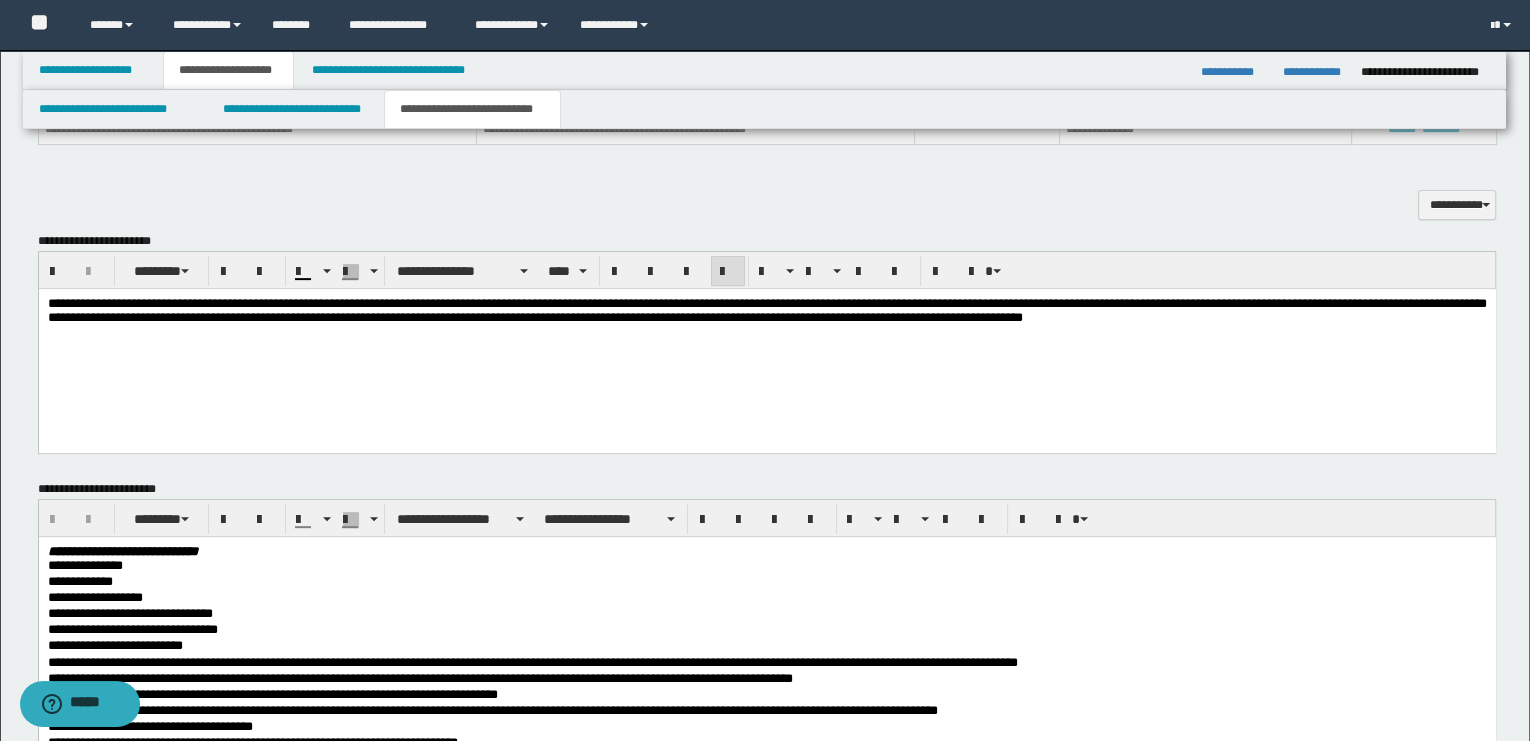 click on "**********" at bounding box center [766, 310] 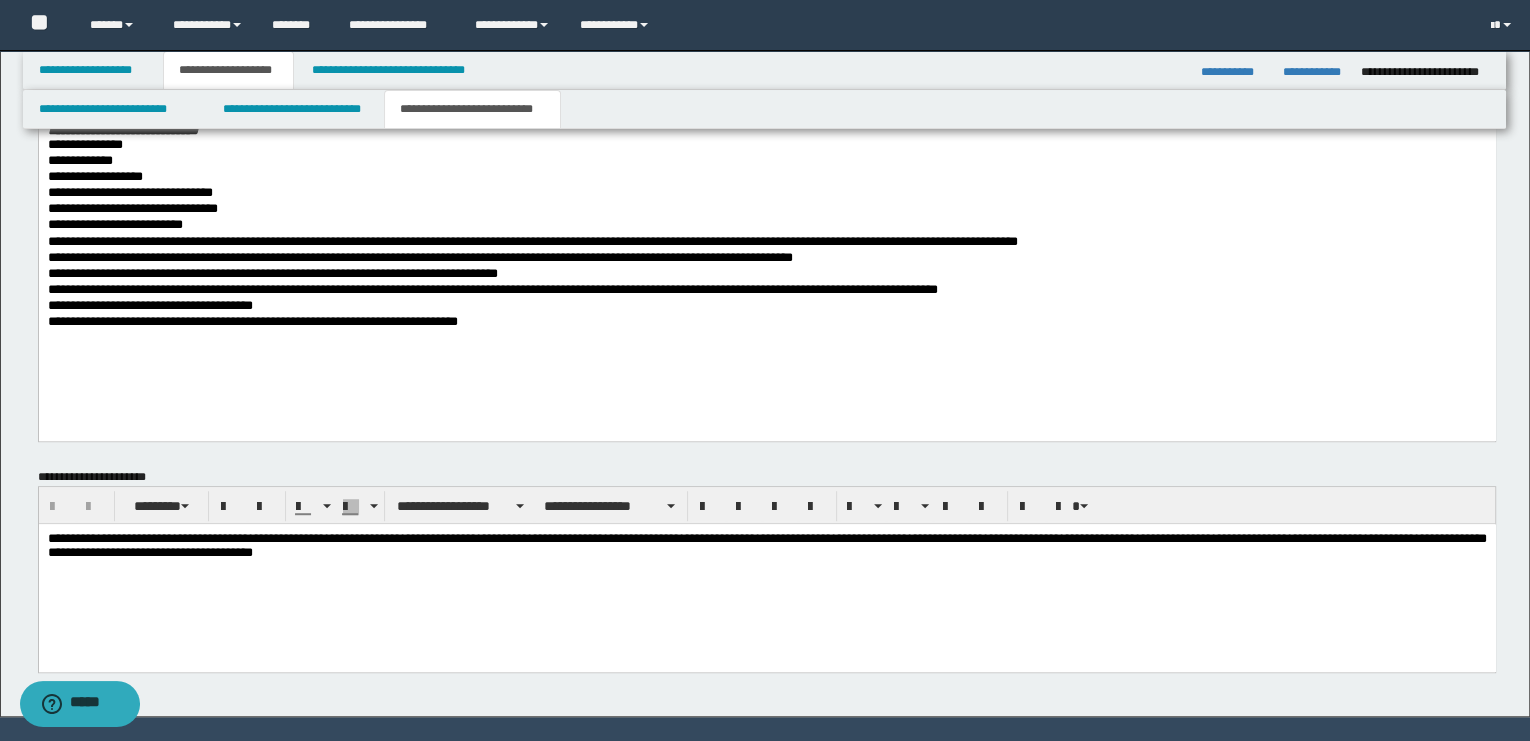 scroll, scrollTop: 1111, scrollLeft: 0, axis: vertical 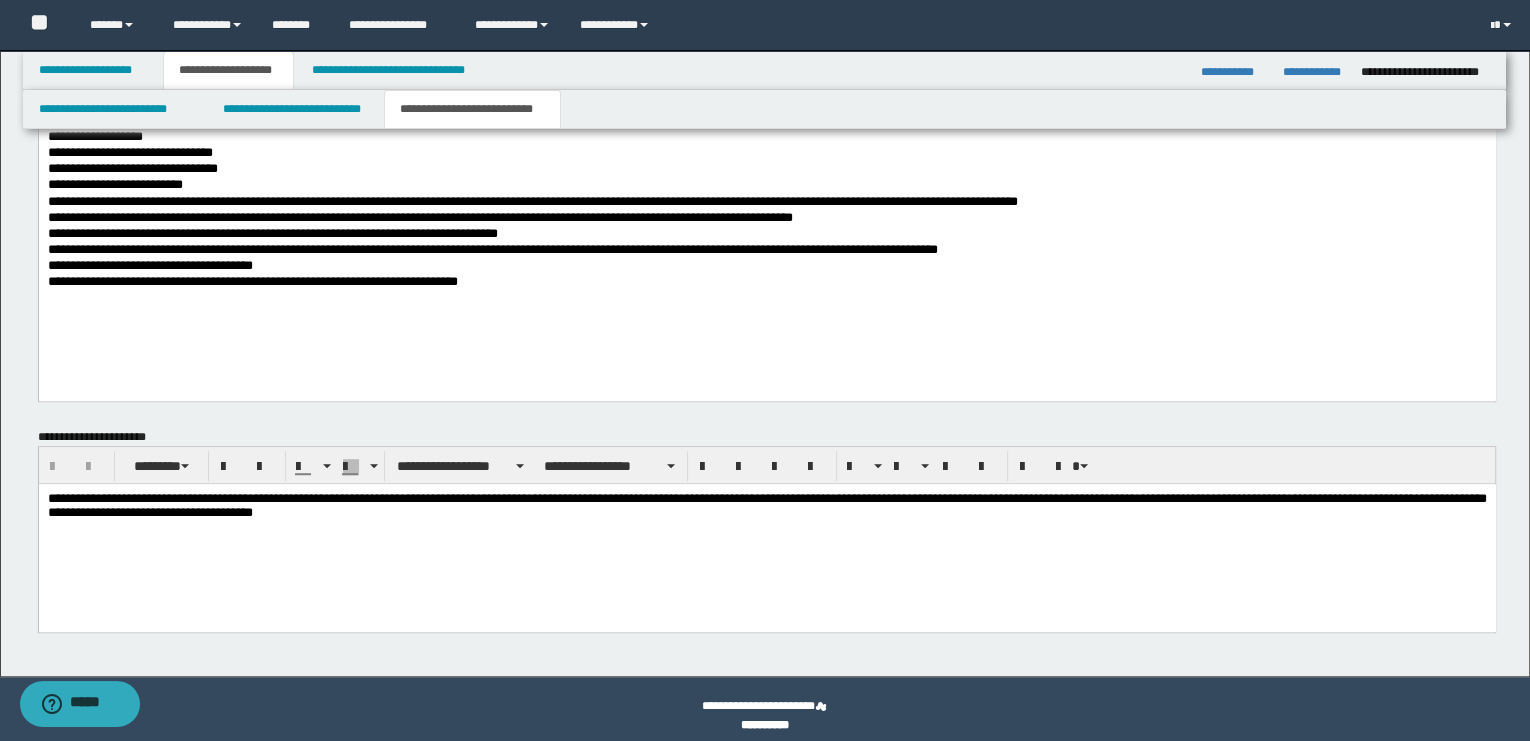 click on "**********" at bounding box center [766, 266] 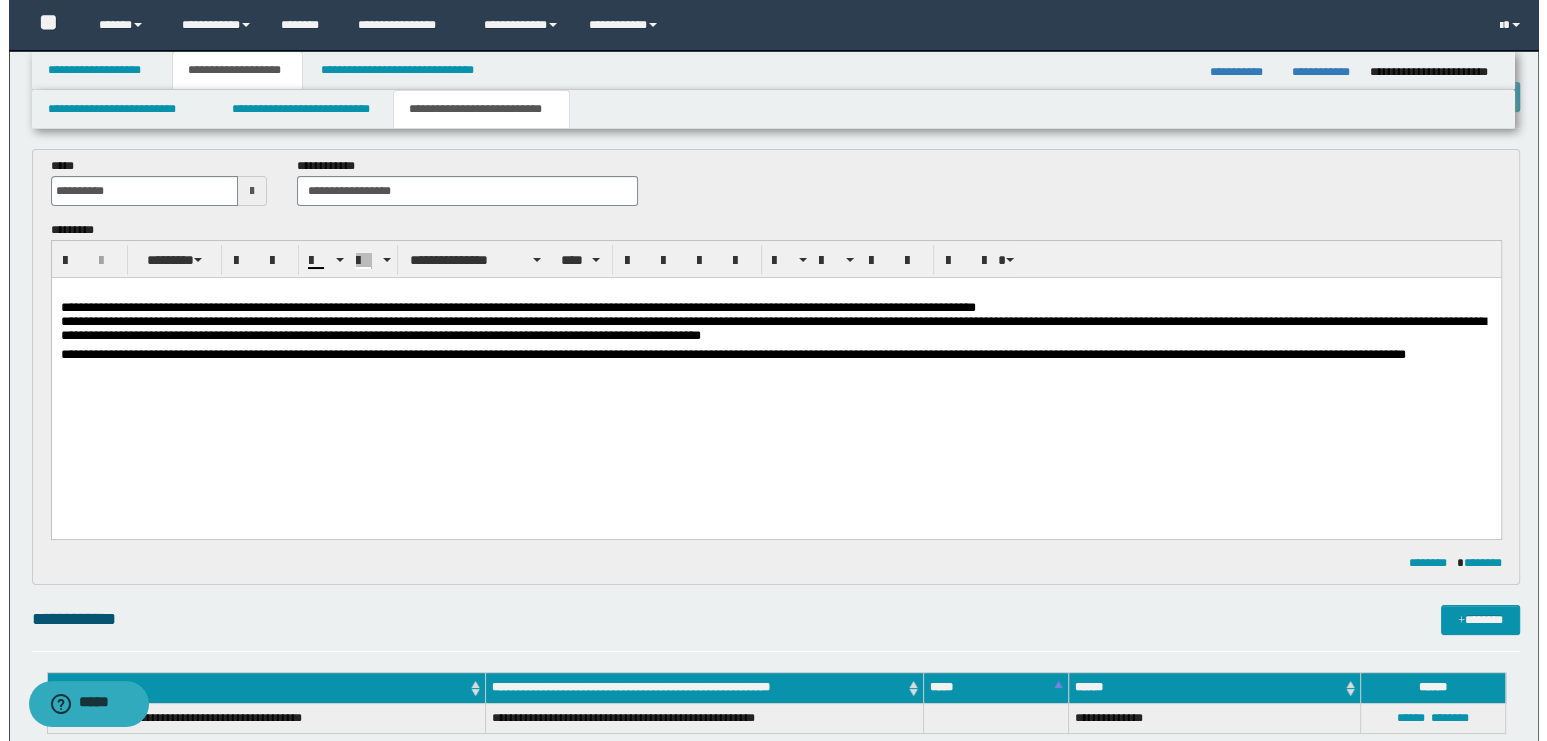 scroll, scrollTop: 0, scrollLeft: 0, axis: both 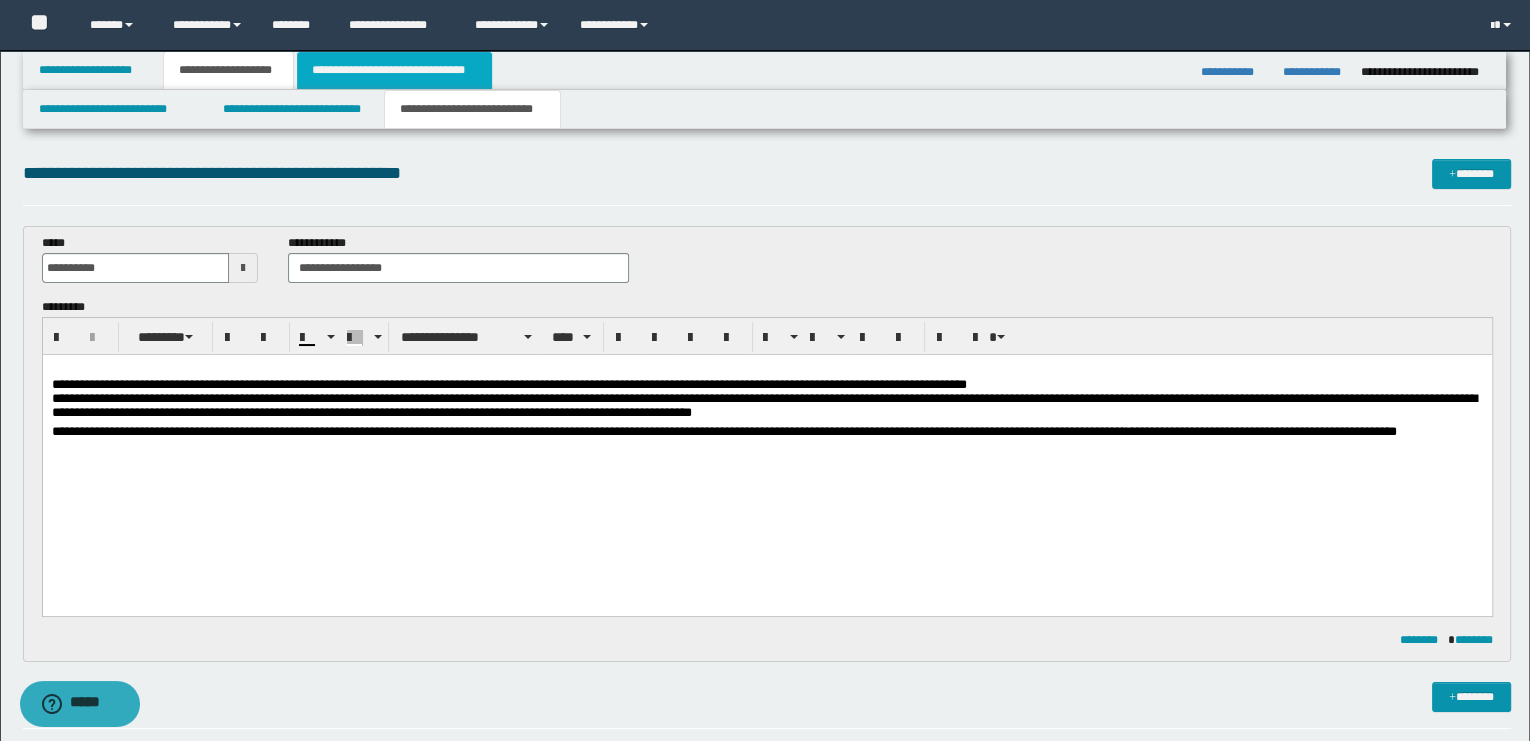 click on "**********" at bounding box center (394, 70) 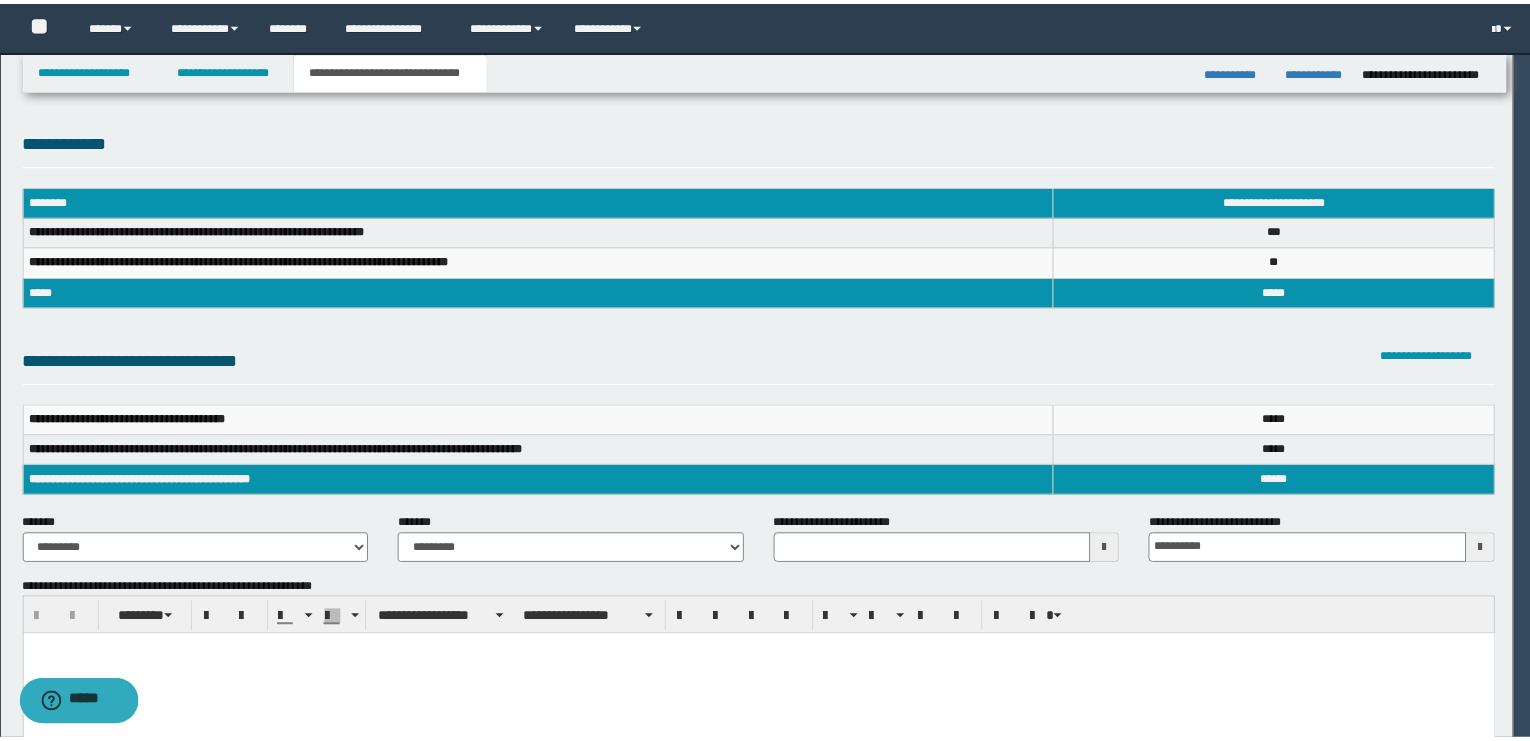 scroll, scrollTop: 0, scrollLeft: 0, axis: both 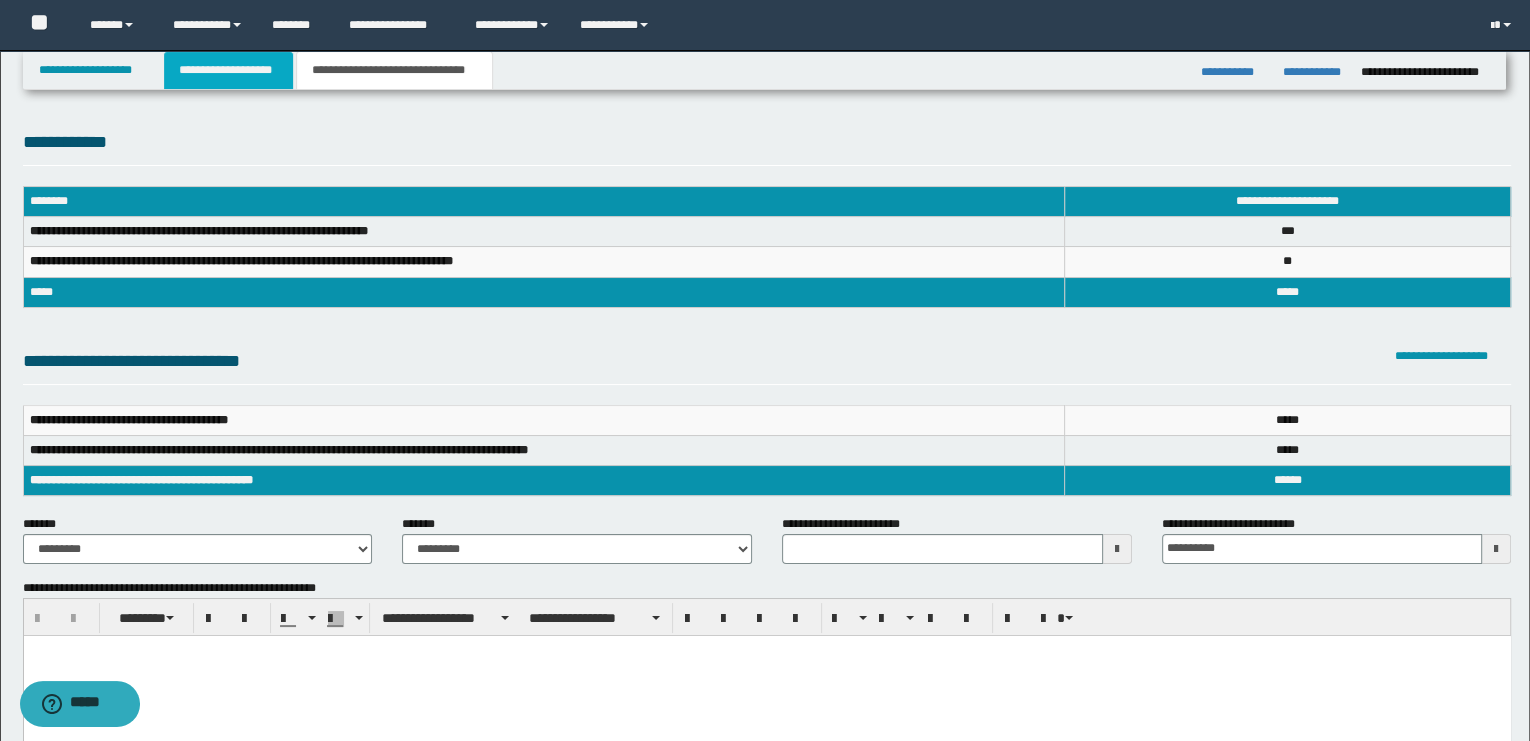 click on "**********" at bounding box center [228, 70] 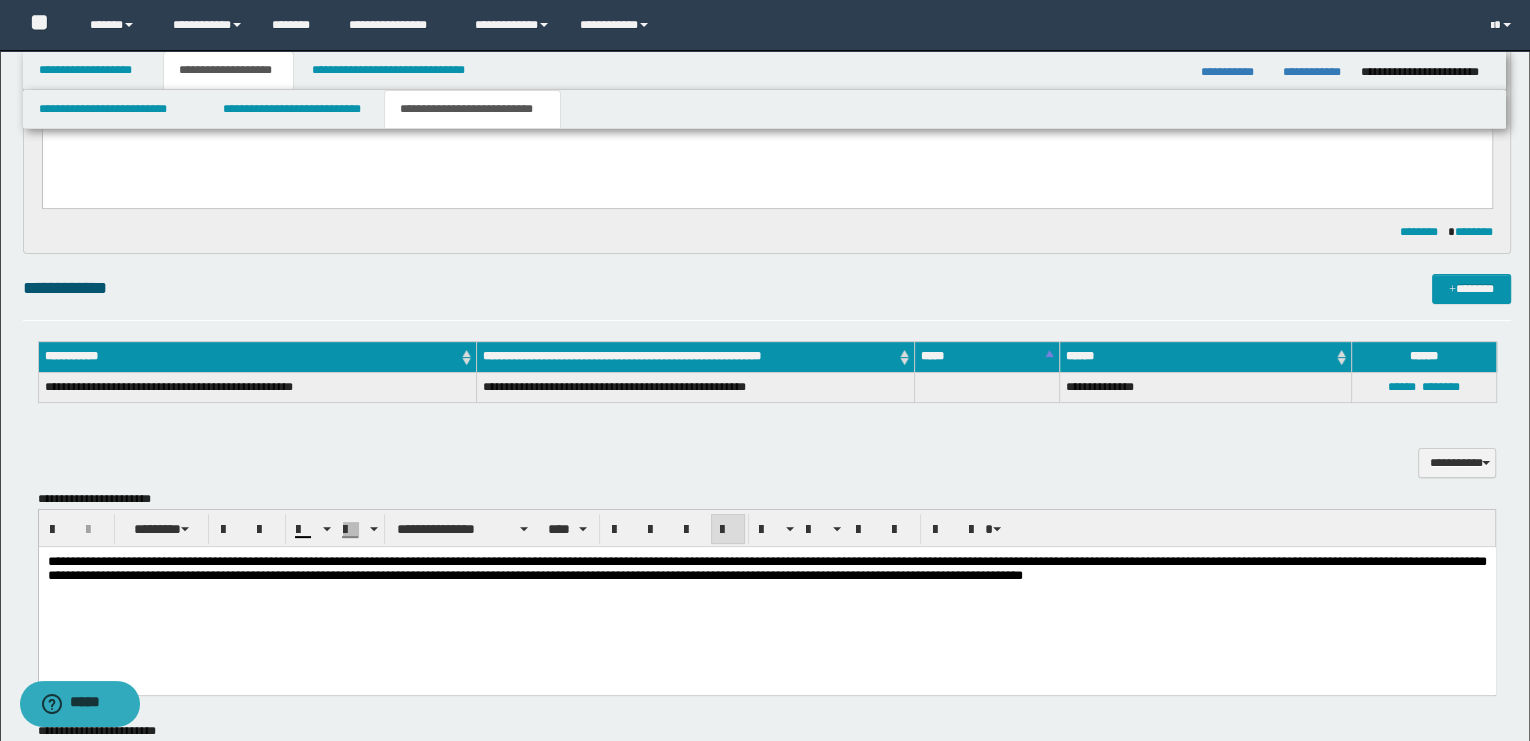 scroll, scrollTop: 444, scrollLeft: 0, axis: vertical 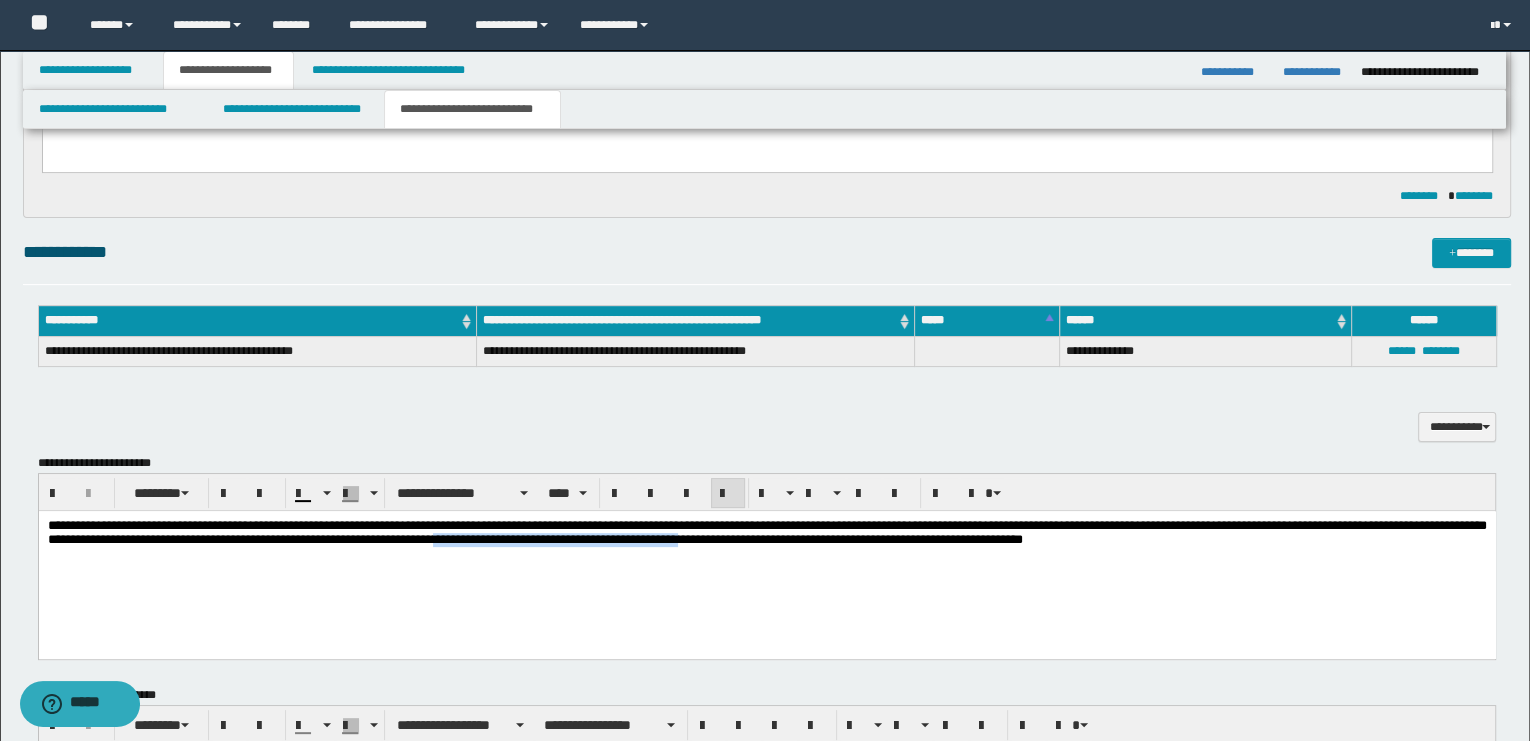 drag, startPoint x: 578, startPoint y: 542, endPoint x: 831, endPoint y: 548, distance: 253.07114 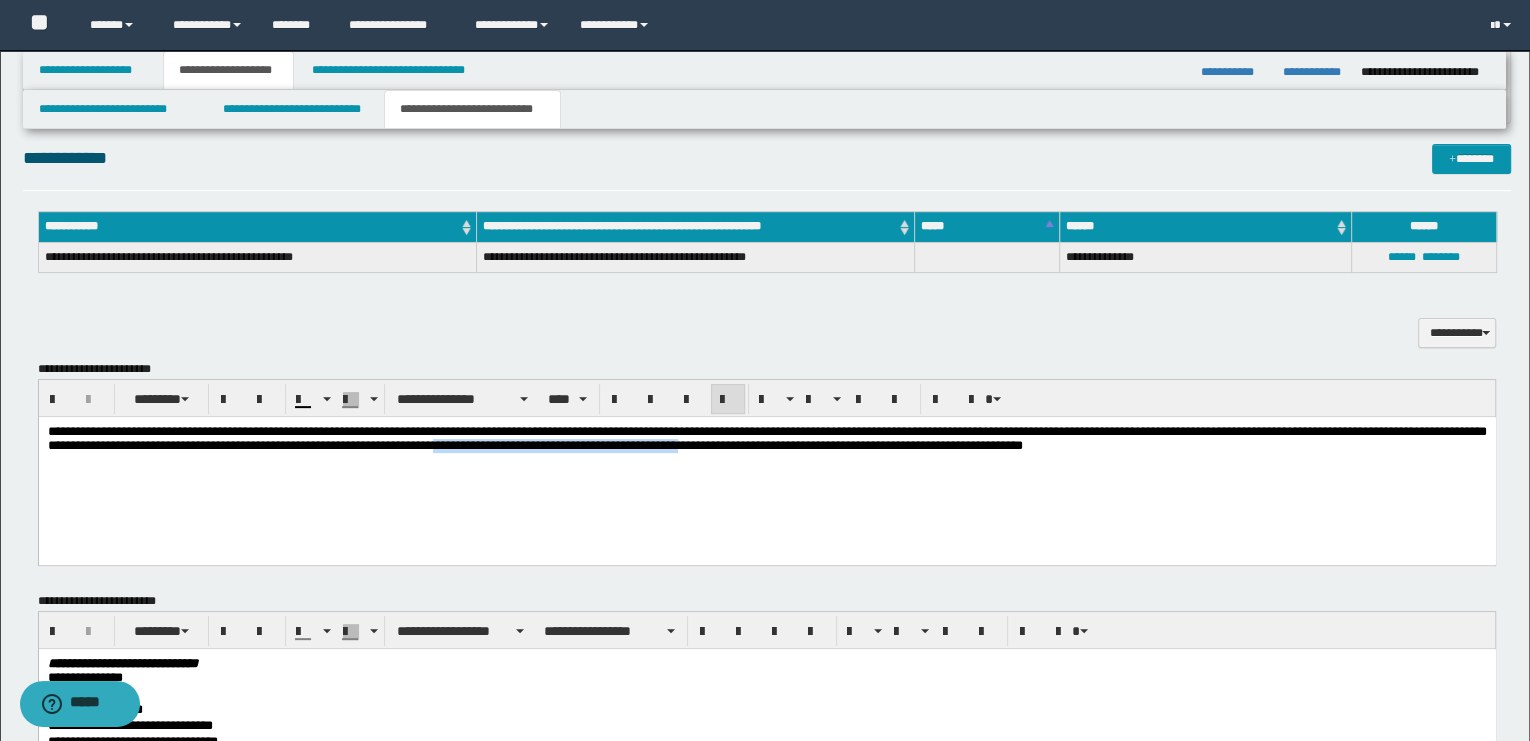 scroll, scrollTop: 666, scrollLeft: 0, axis: vertical 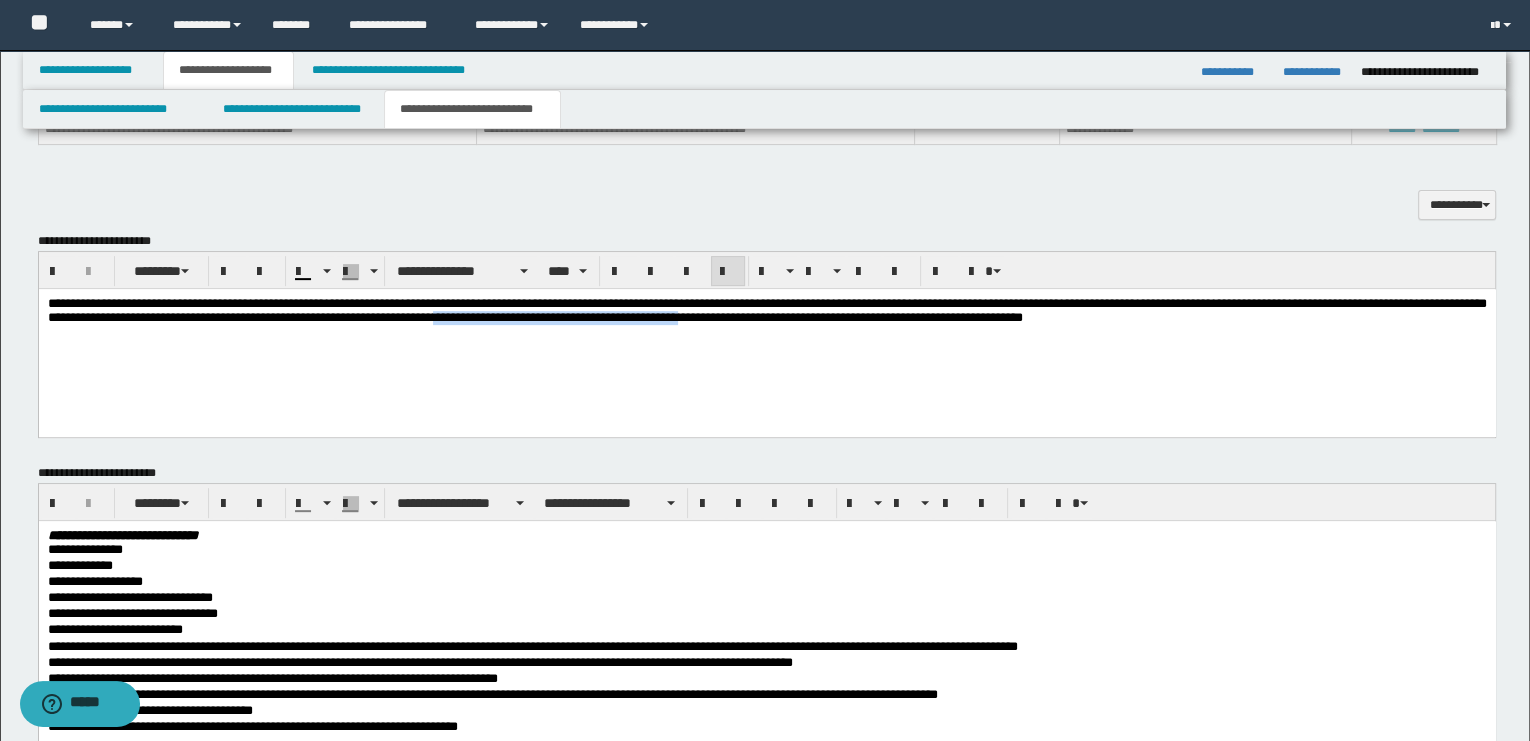 click on "**********" at bounding box center [766, 335] 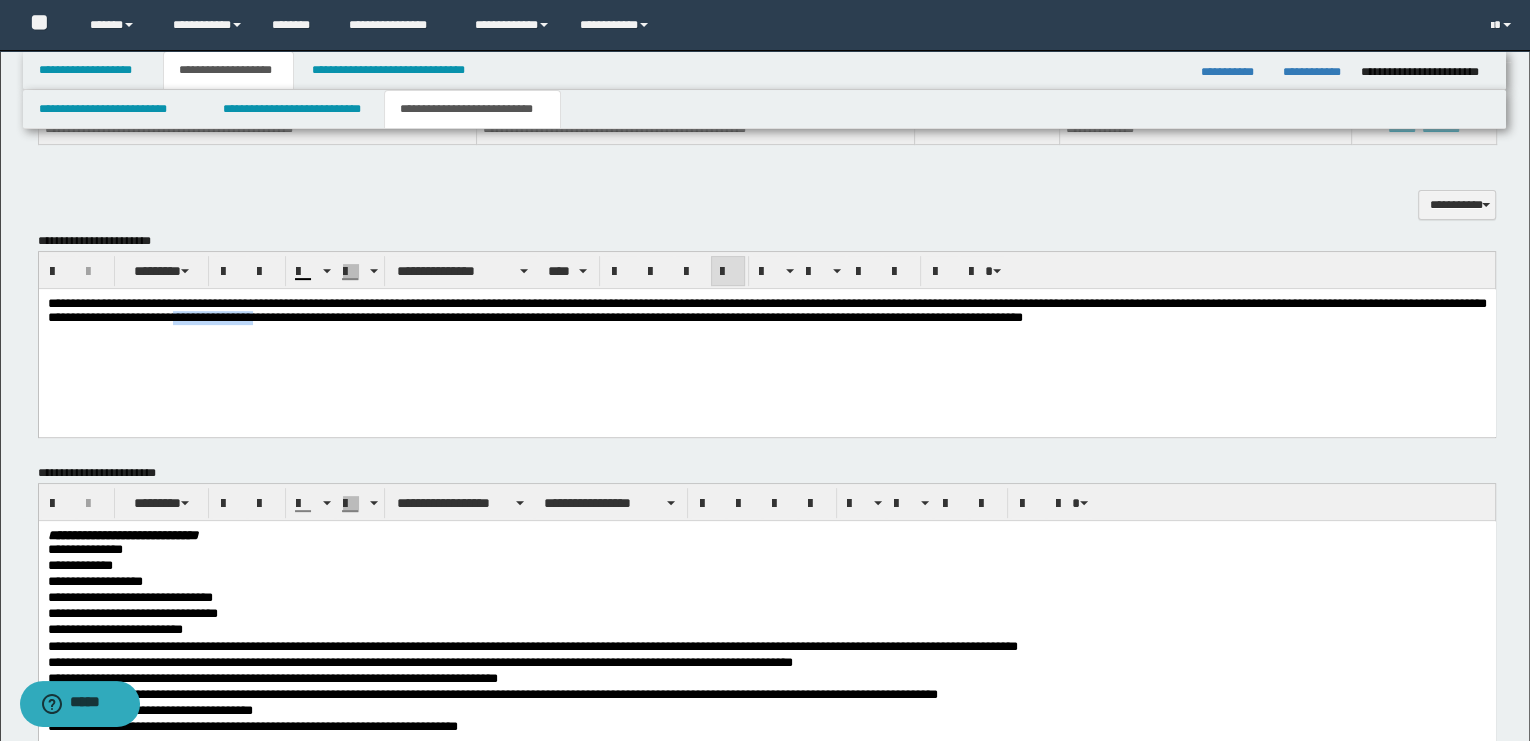 drag, startPoint x: 284, startPoint y: 320, endPoint x: 375, endPoint y: 314, distance: 91.197586 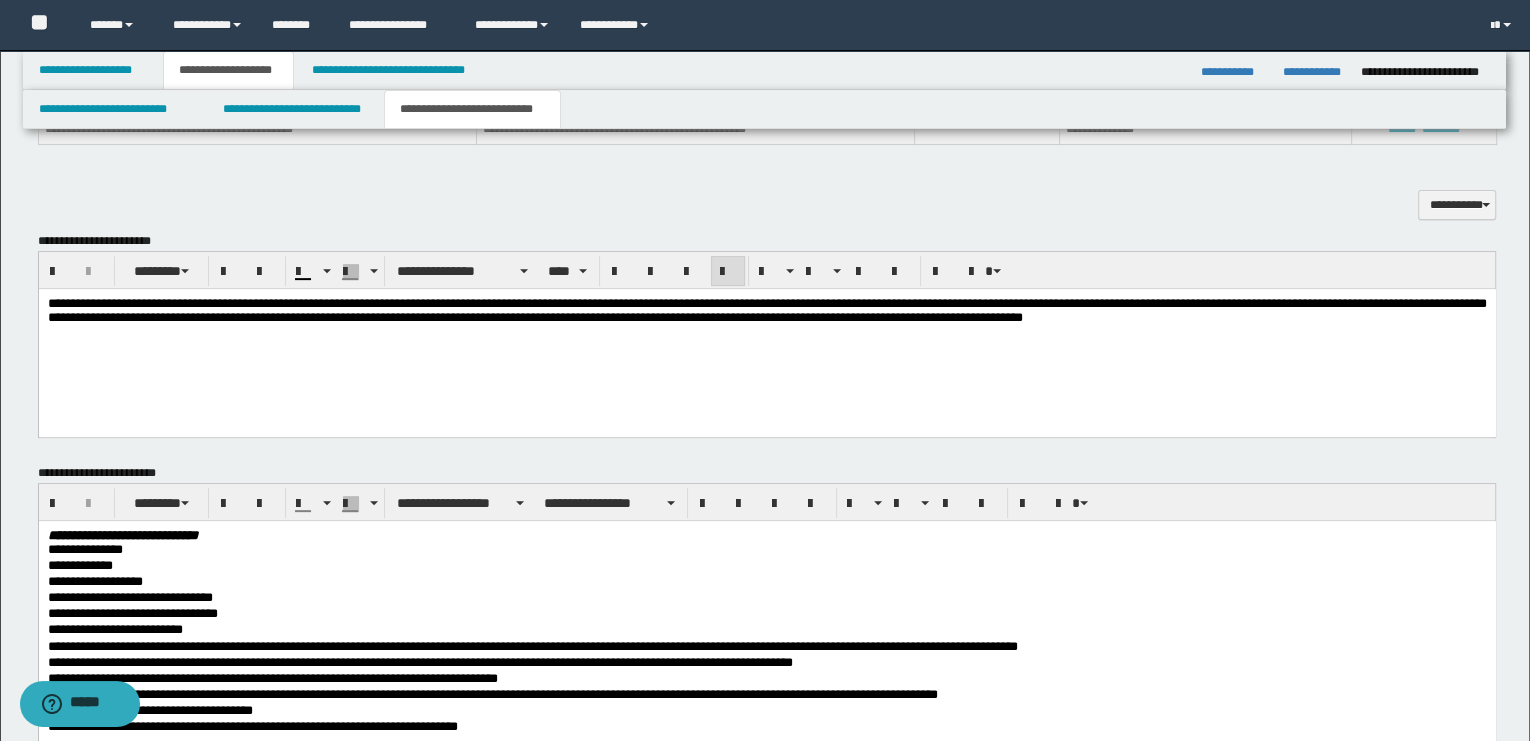 click on "**********" at bounding box center (766, 335) 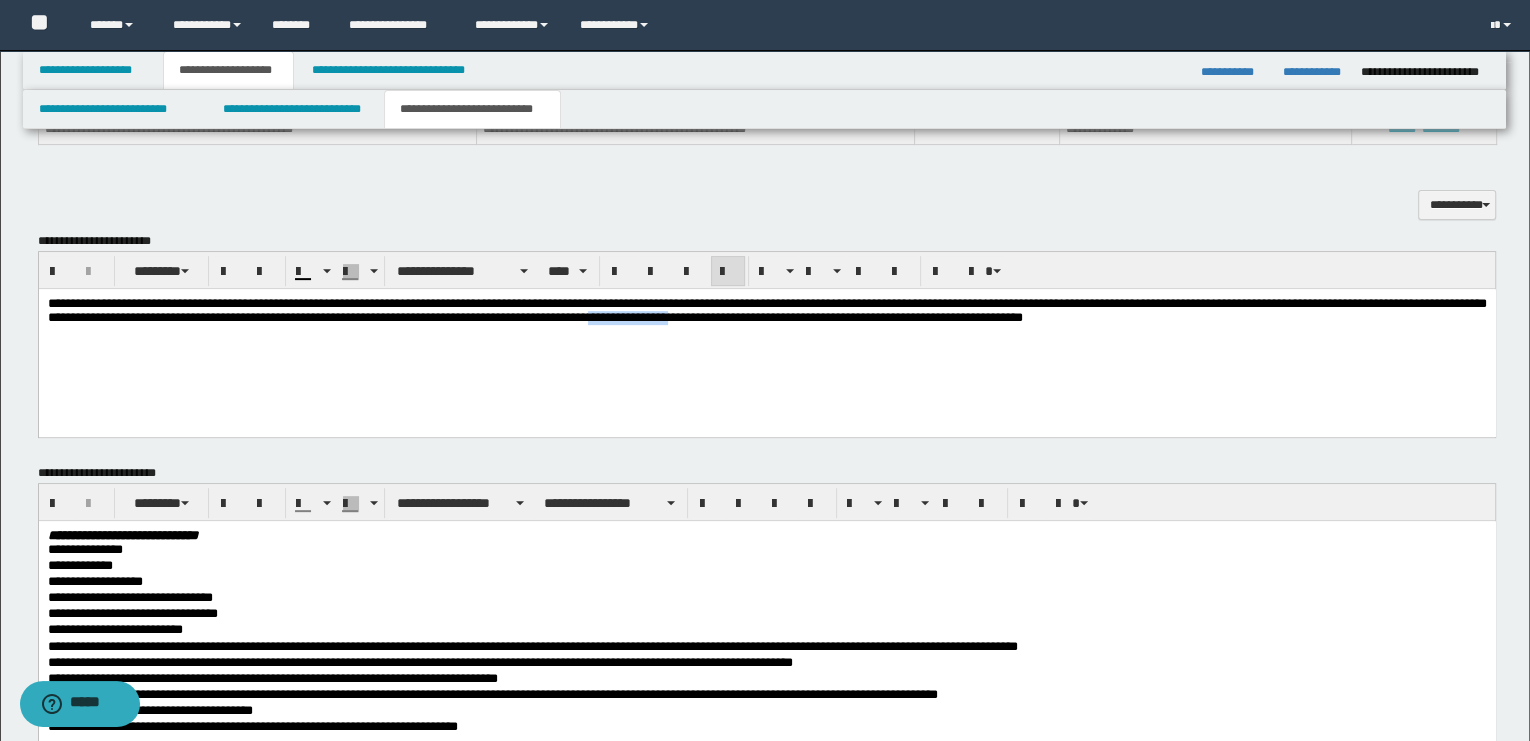 drag, startPoint x: 825, startPoint y: 320, endPoint x: 739, endPoint y: 326, distance: 86.209045 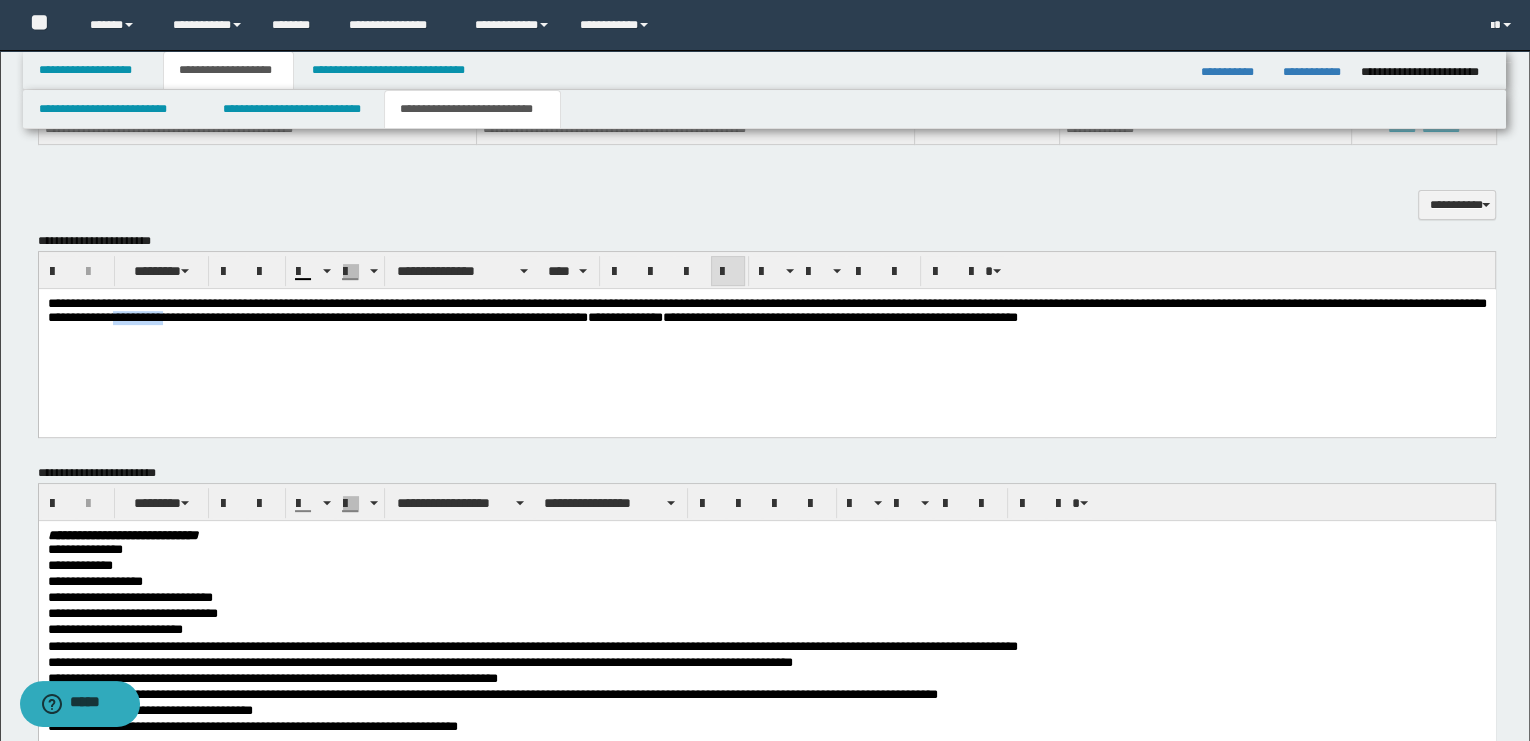 drag, startPoint x: 271, startPoint y: 318, endPoint x: 218, endPoint y: 319, distance: 53.009434 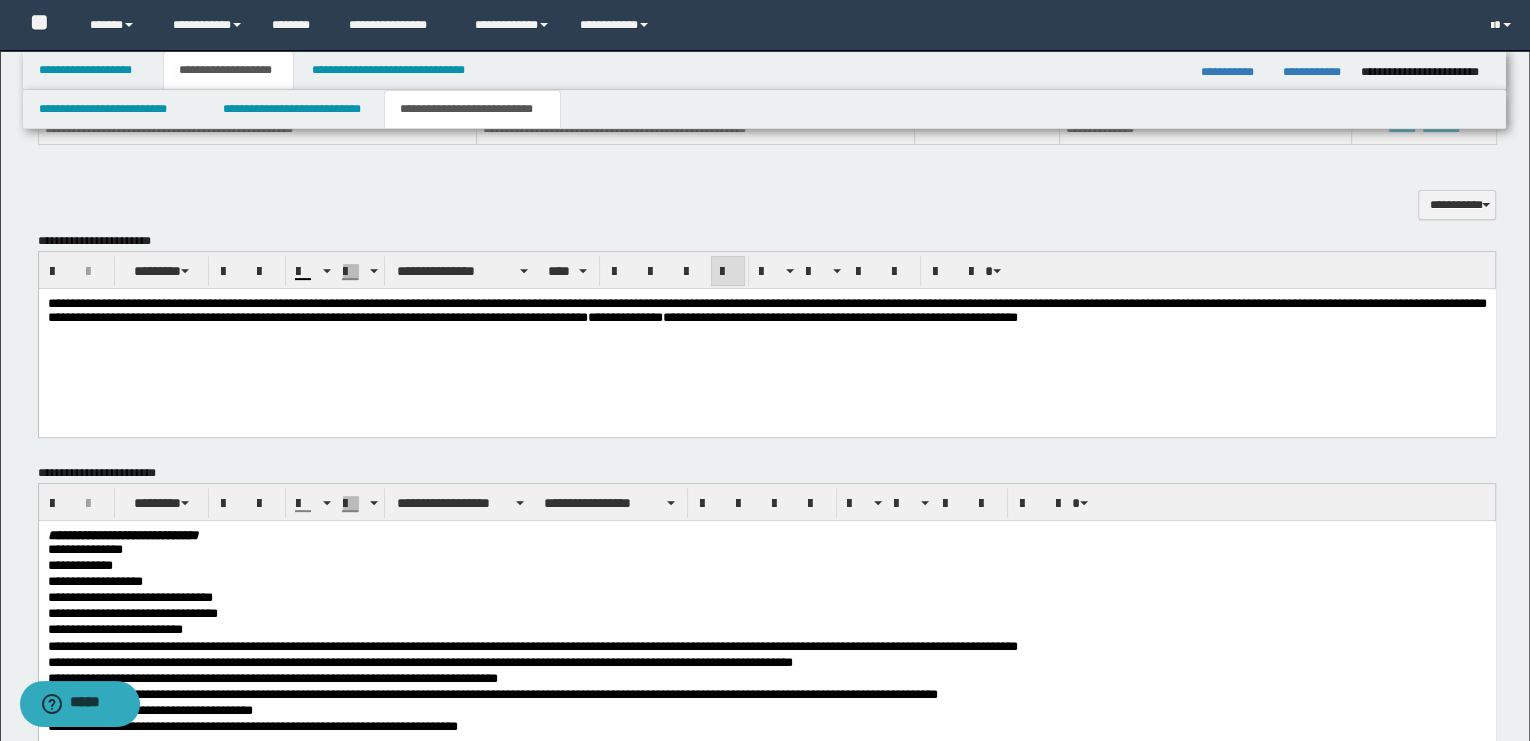 click on "**********" at bounding box center [766, 309] 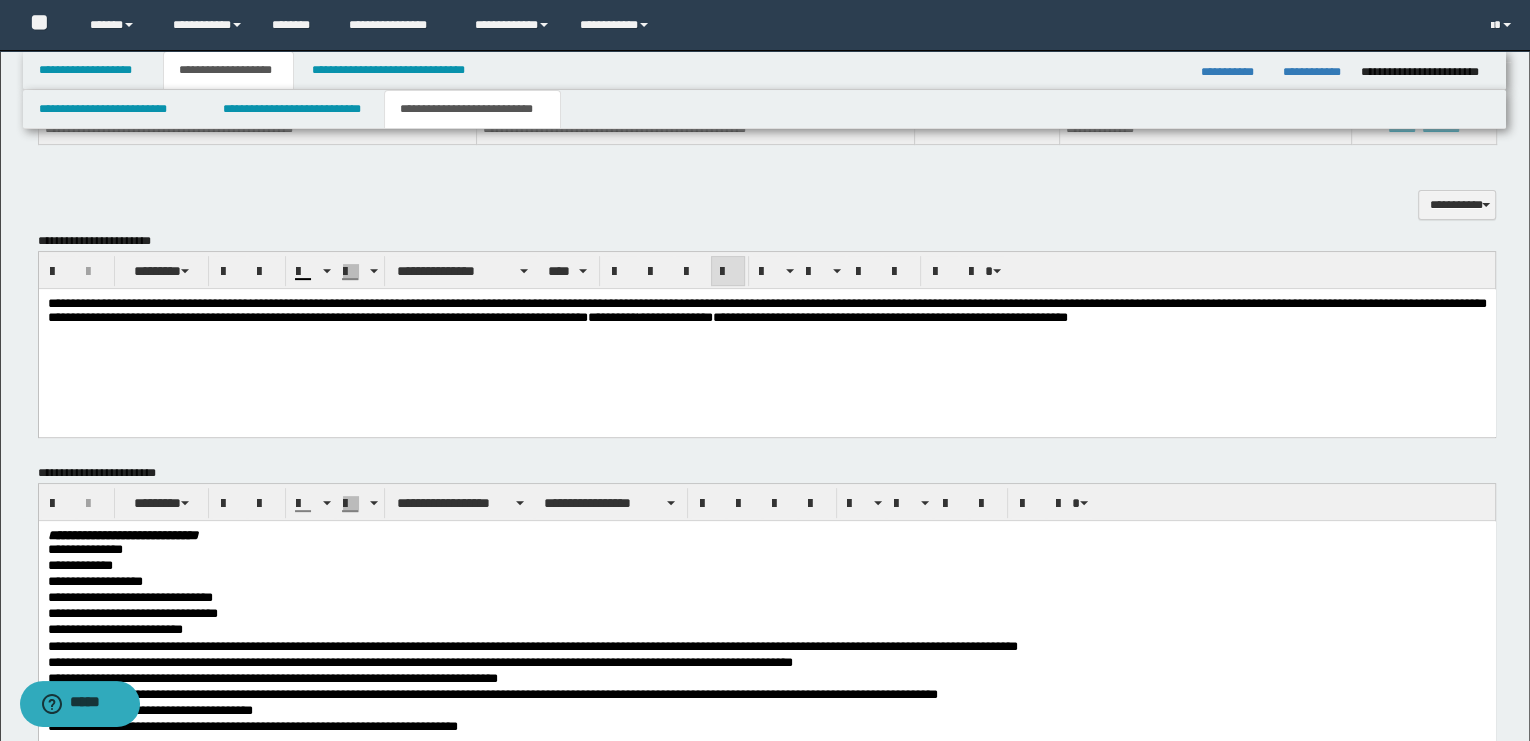 click on "**********" at bounding box center [766, 335] 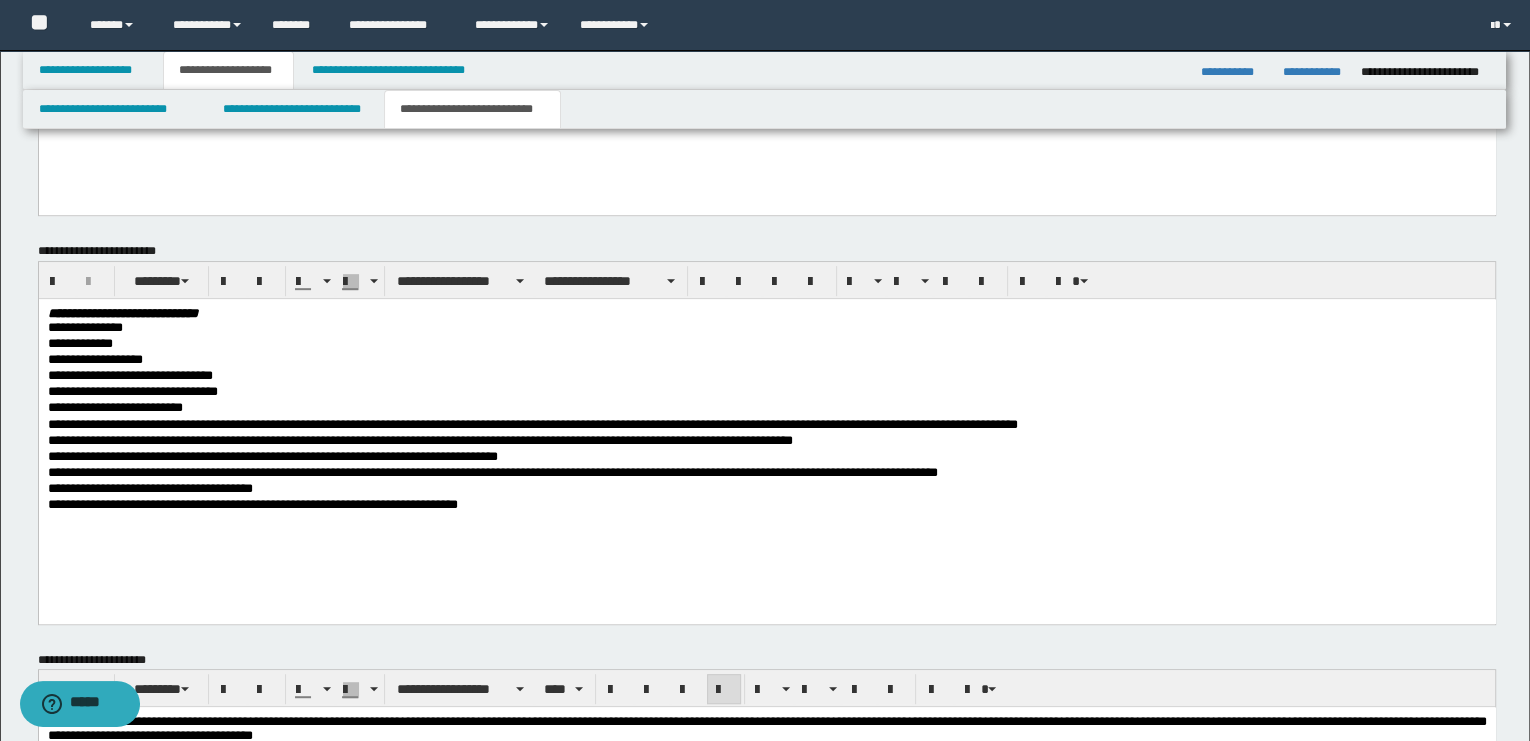 click on "**********" at bounding box center [766, 425] 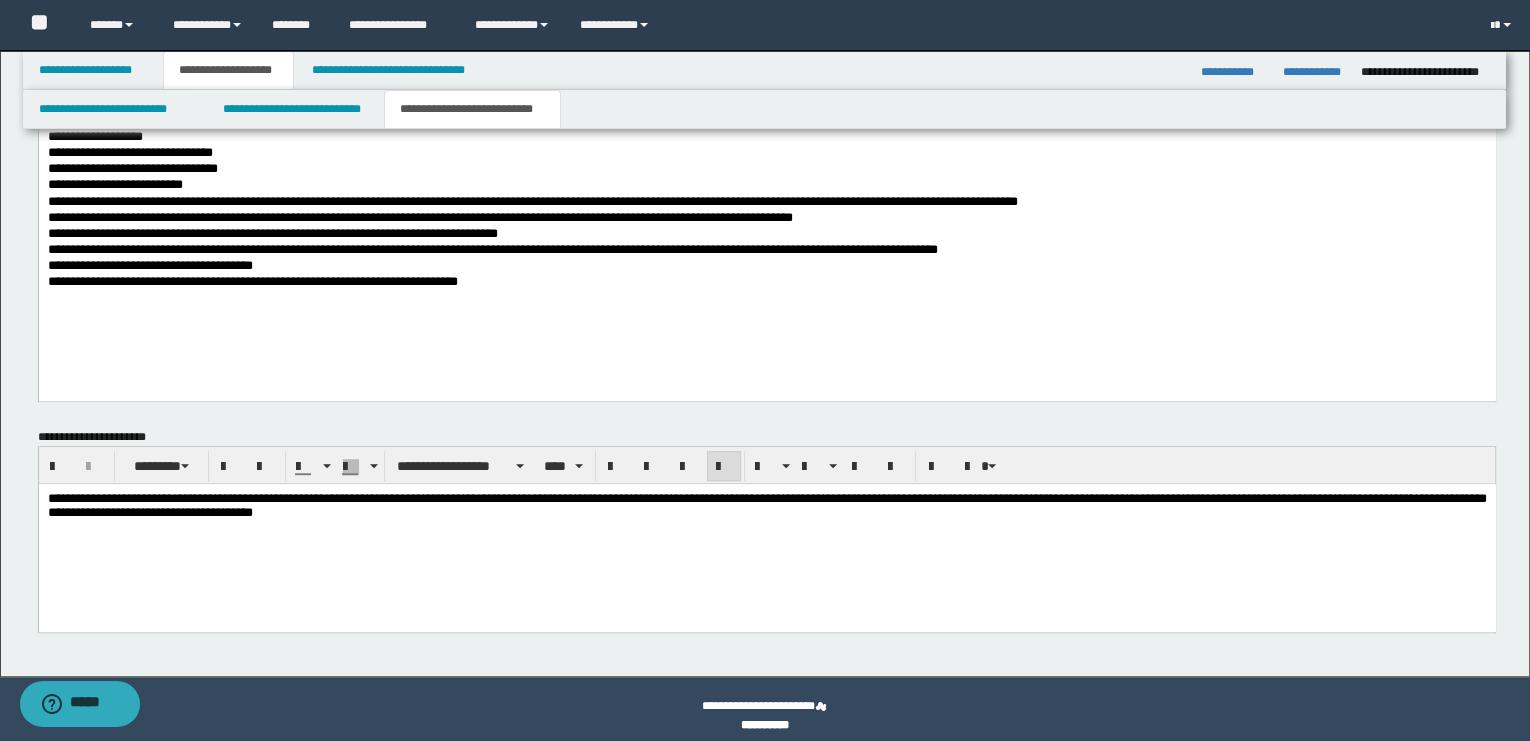 click on "**********" at bounding box center (766, 506) 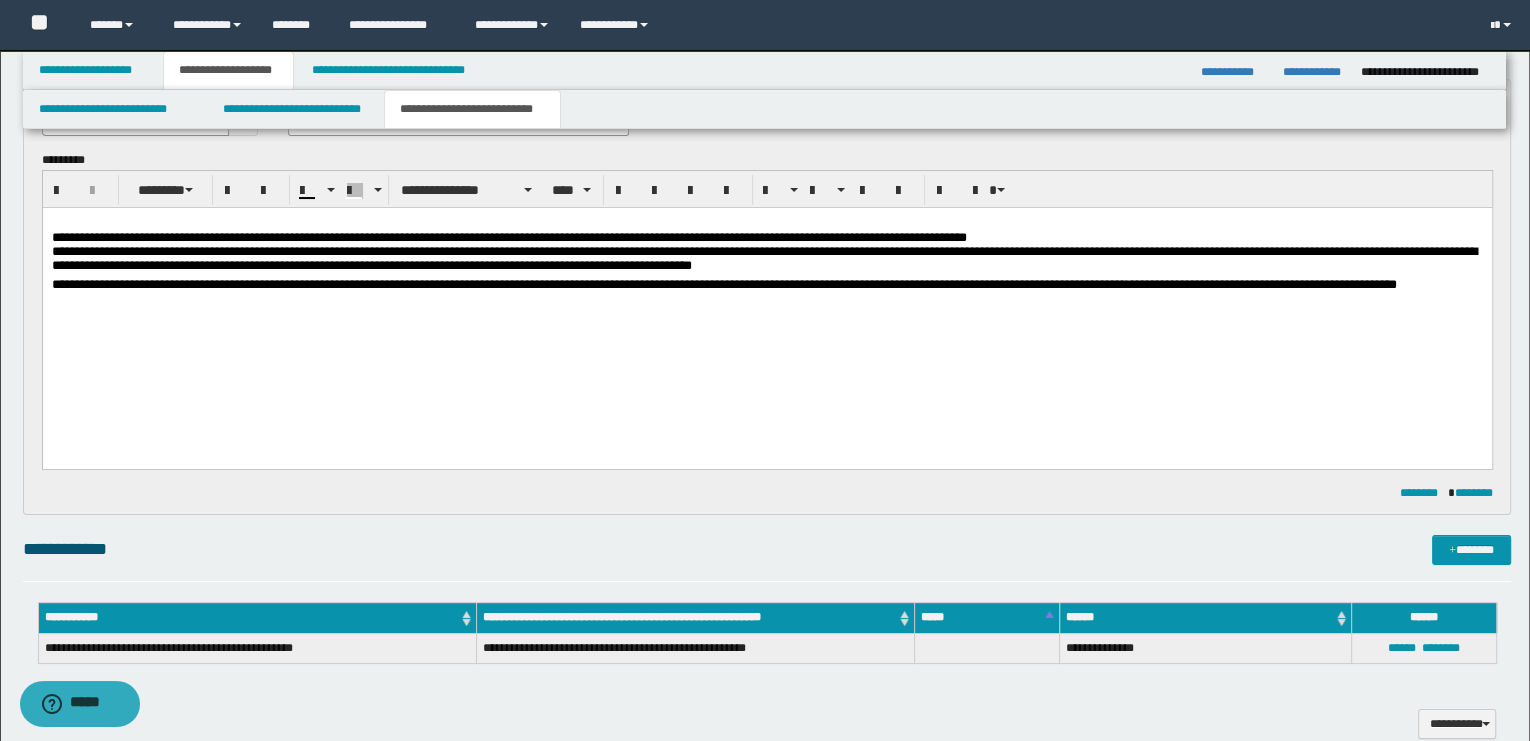 scroll, scrollTop: 111, scrollLeft: 0, axis: vertical 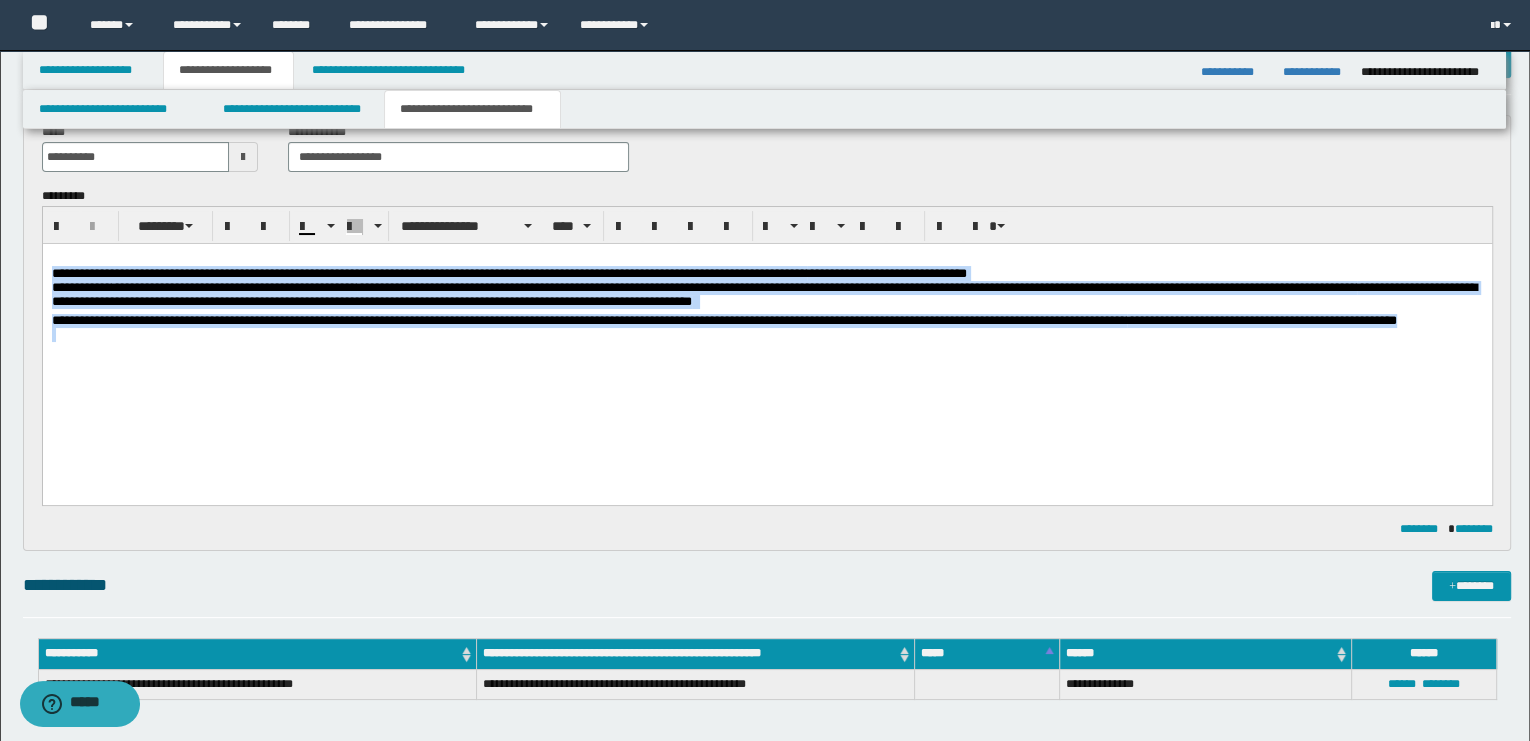 drag, startPoint x: 69, startPoint y: 325, endPoint x: 0, endPoint y: 249, distance: 102.64989 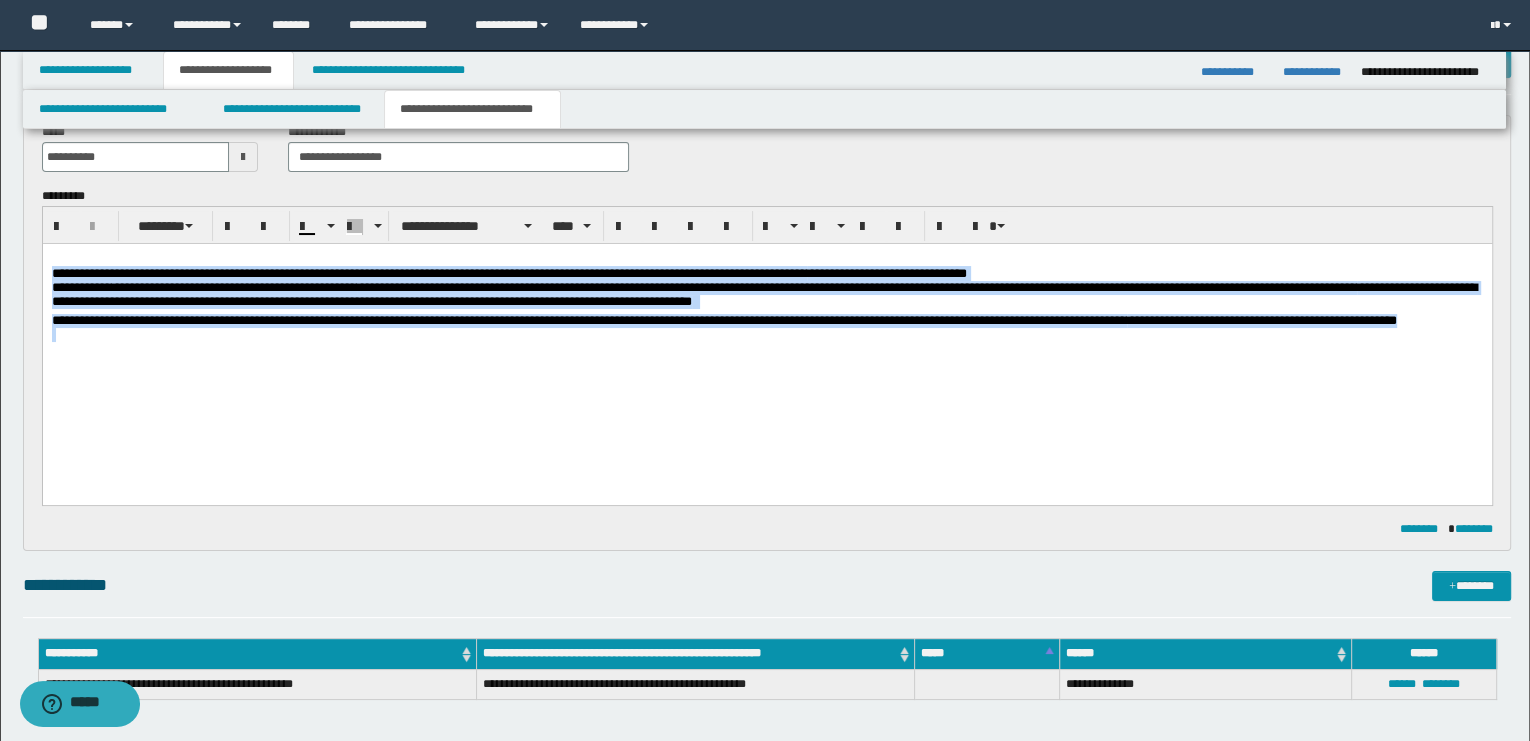 click on "**********" at bounding box center (766, 336) 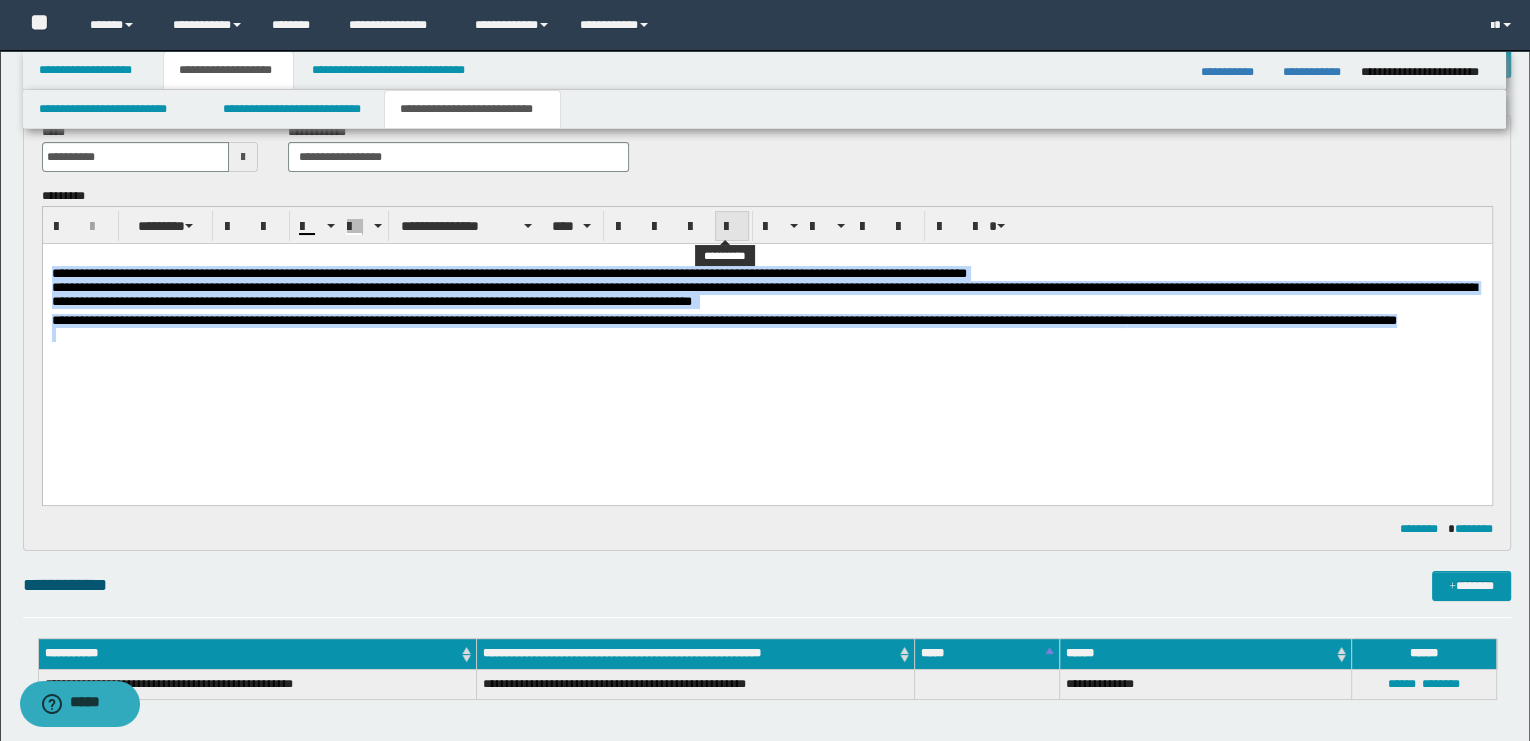 click at bounding box center [732, 227] 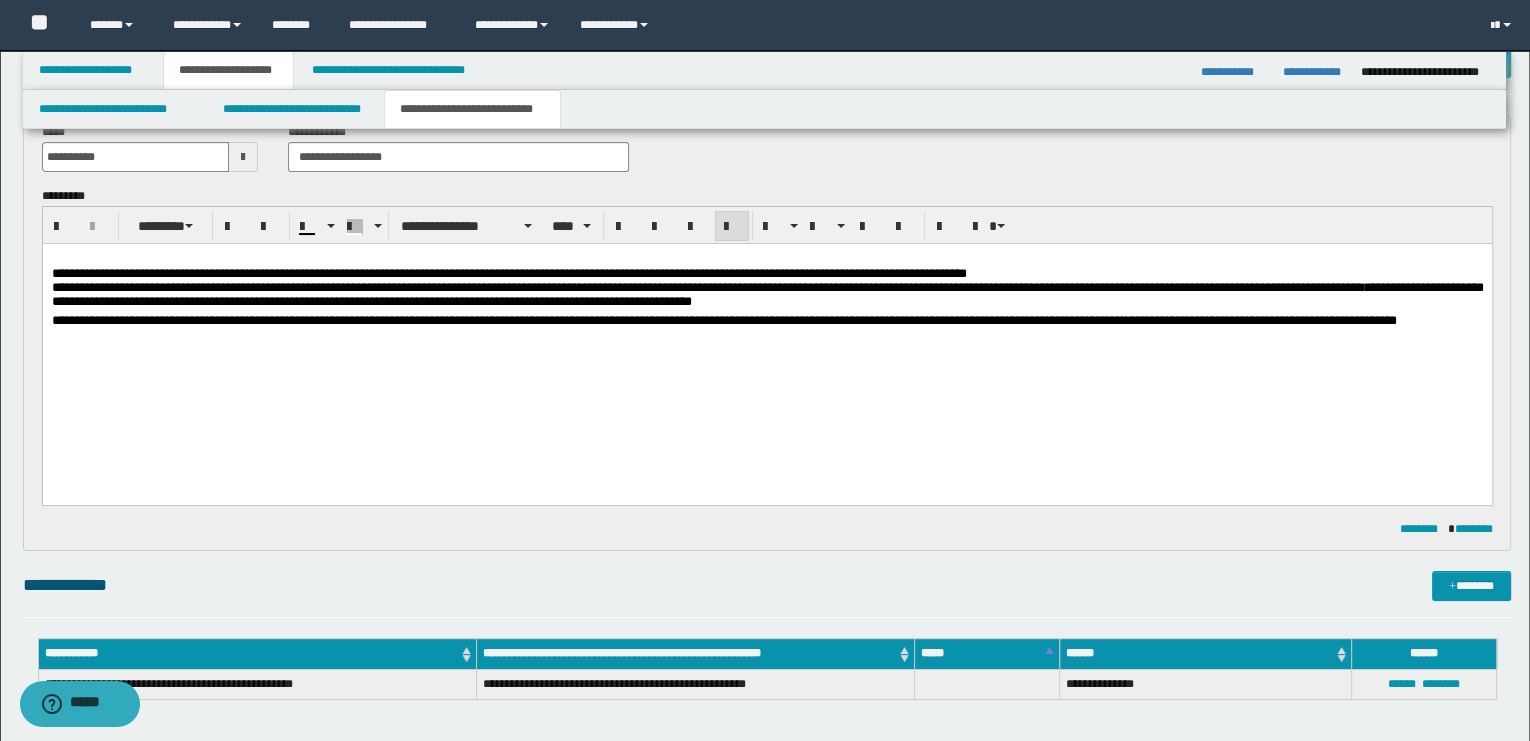 click at bounding box center (766, 348) 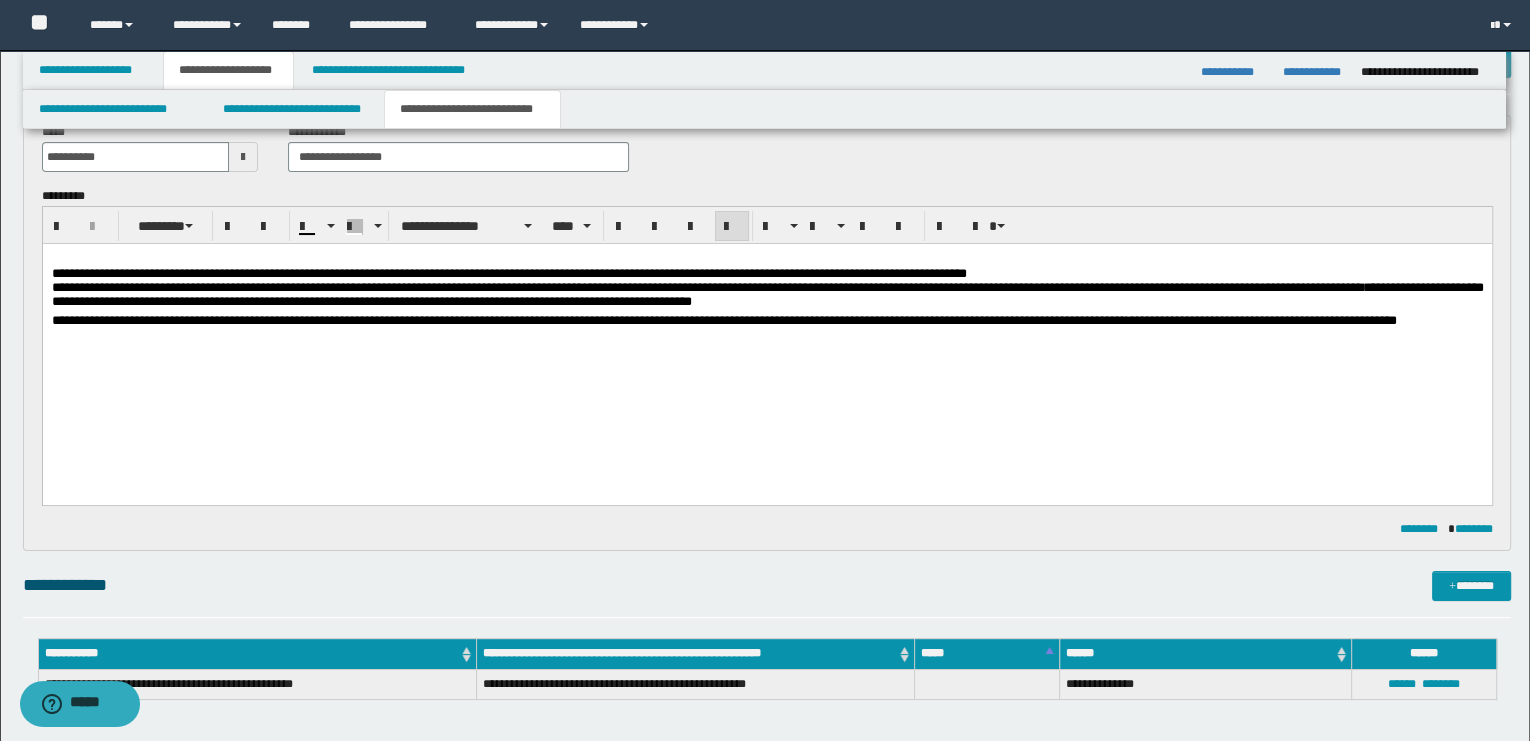 click on "**********" at bounding box center [766, 320] 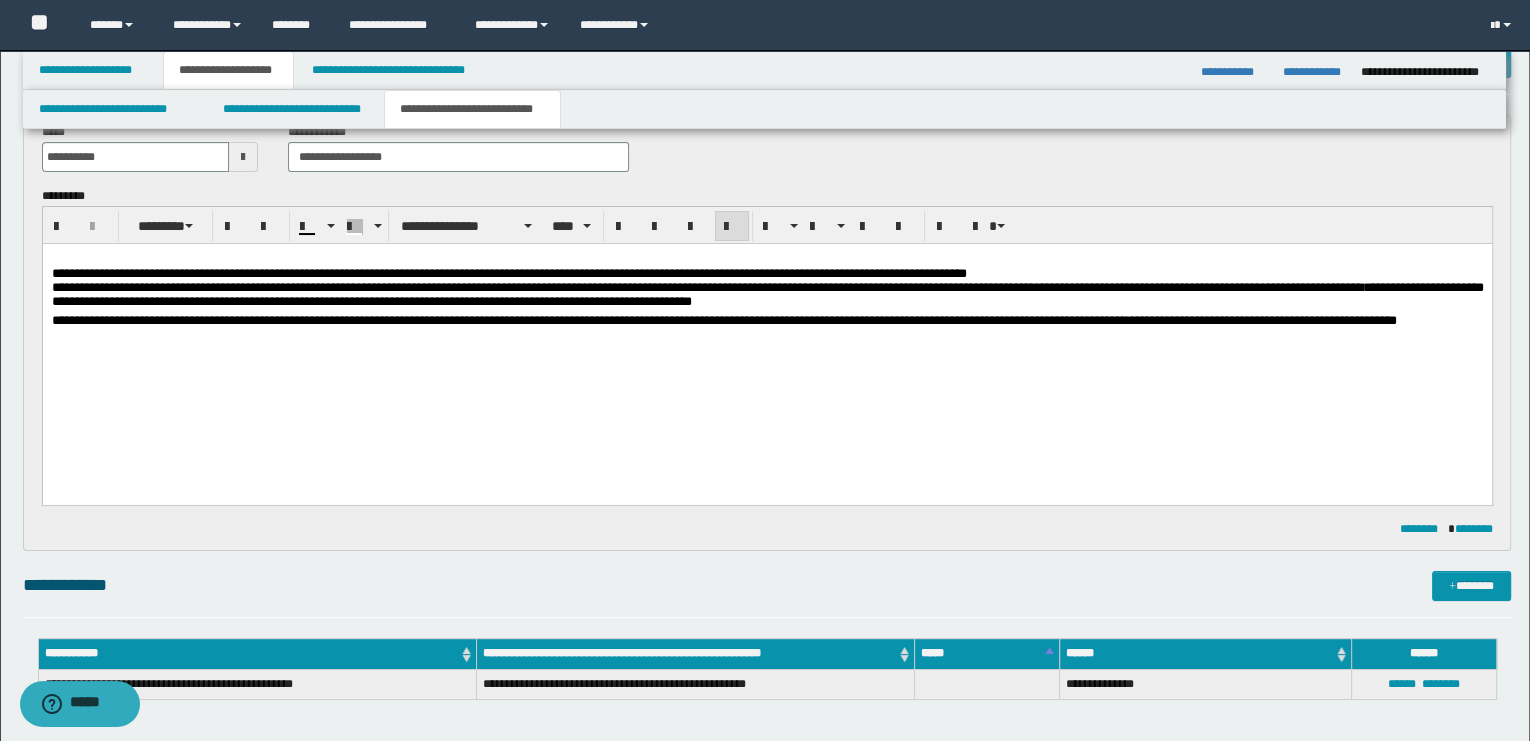 type 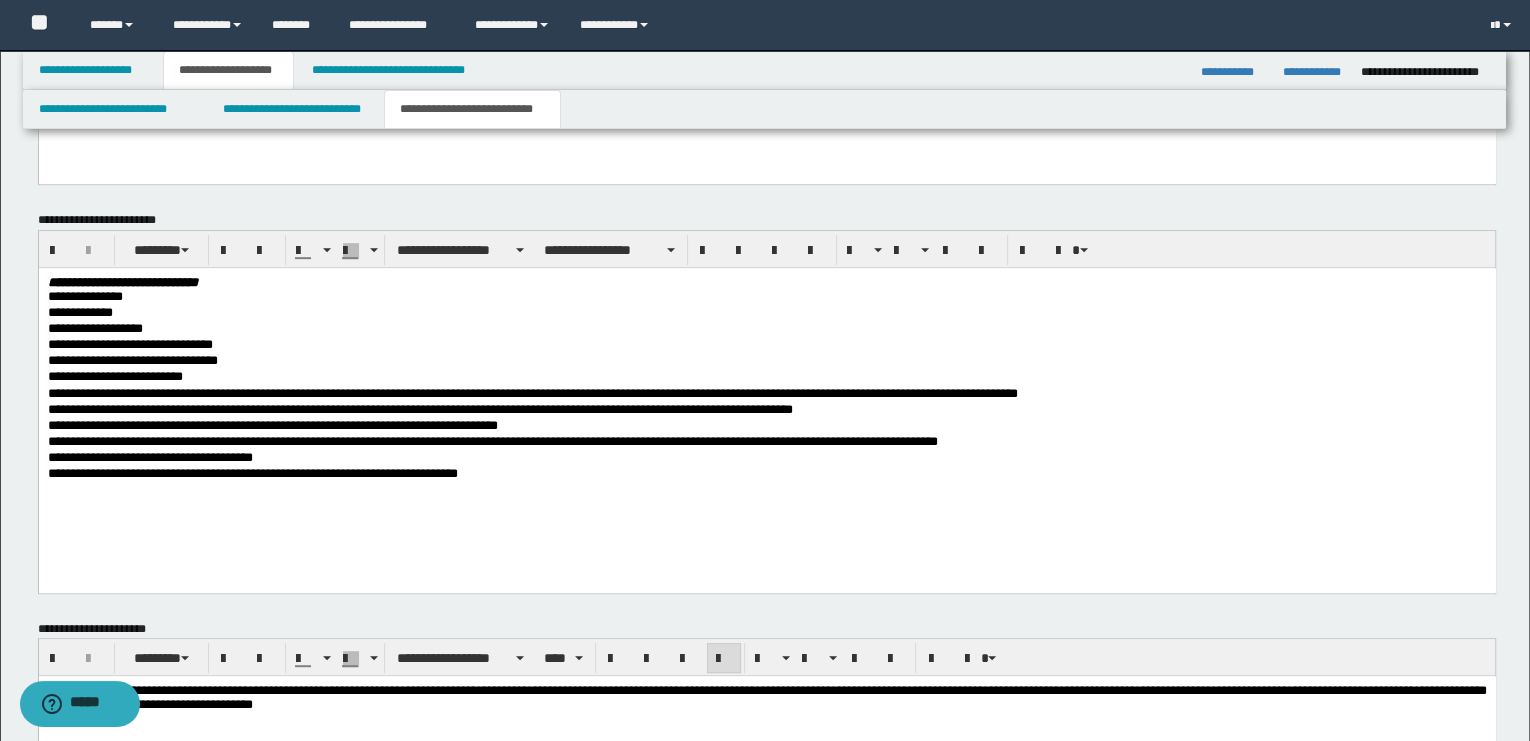 scroll, scrollTop: 888, scrollLeft: 0, axis: vertical 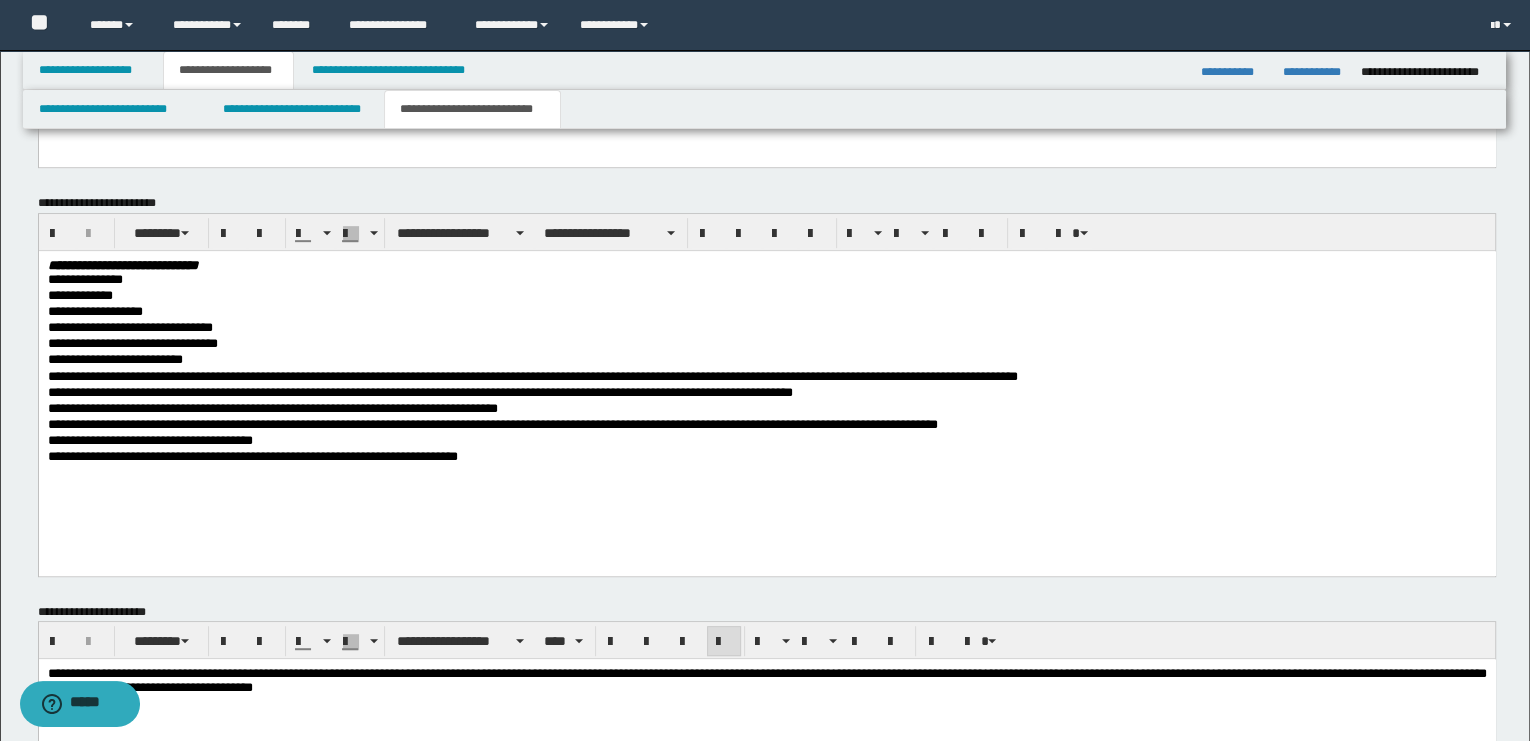 click on "**********" at bounding box center (766, 393) 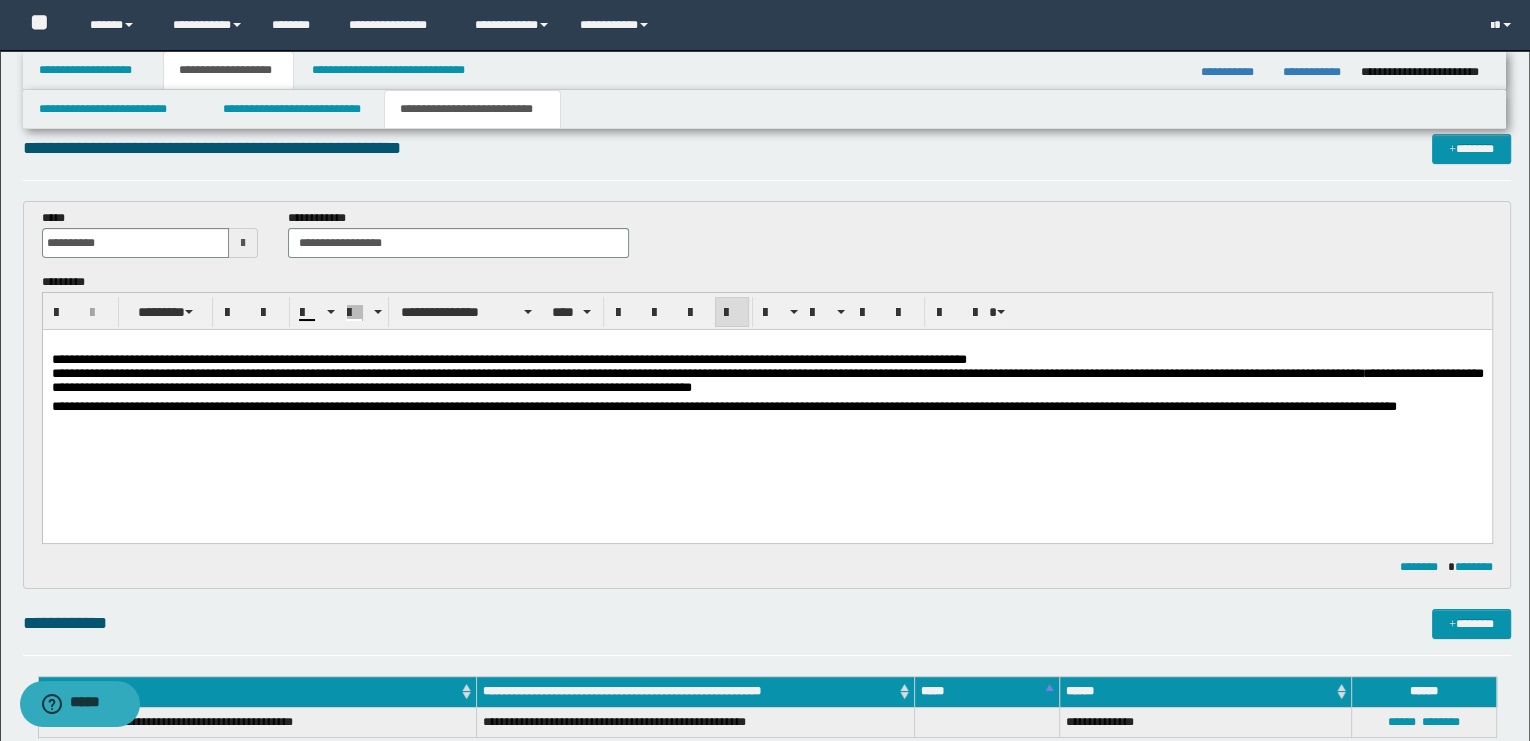 scroll, scrollTop: 0, scrollLeft: 0, axis: both 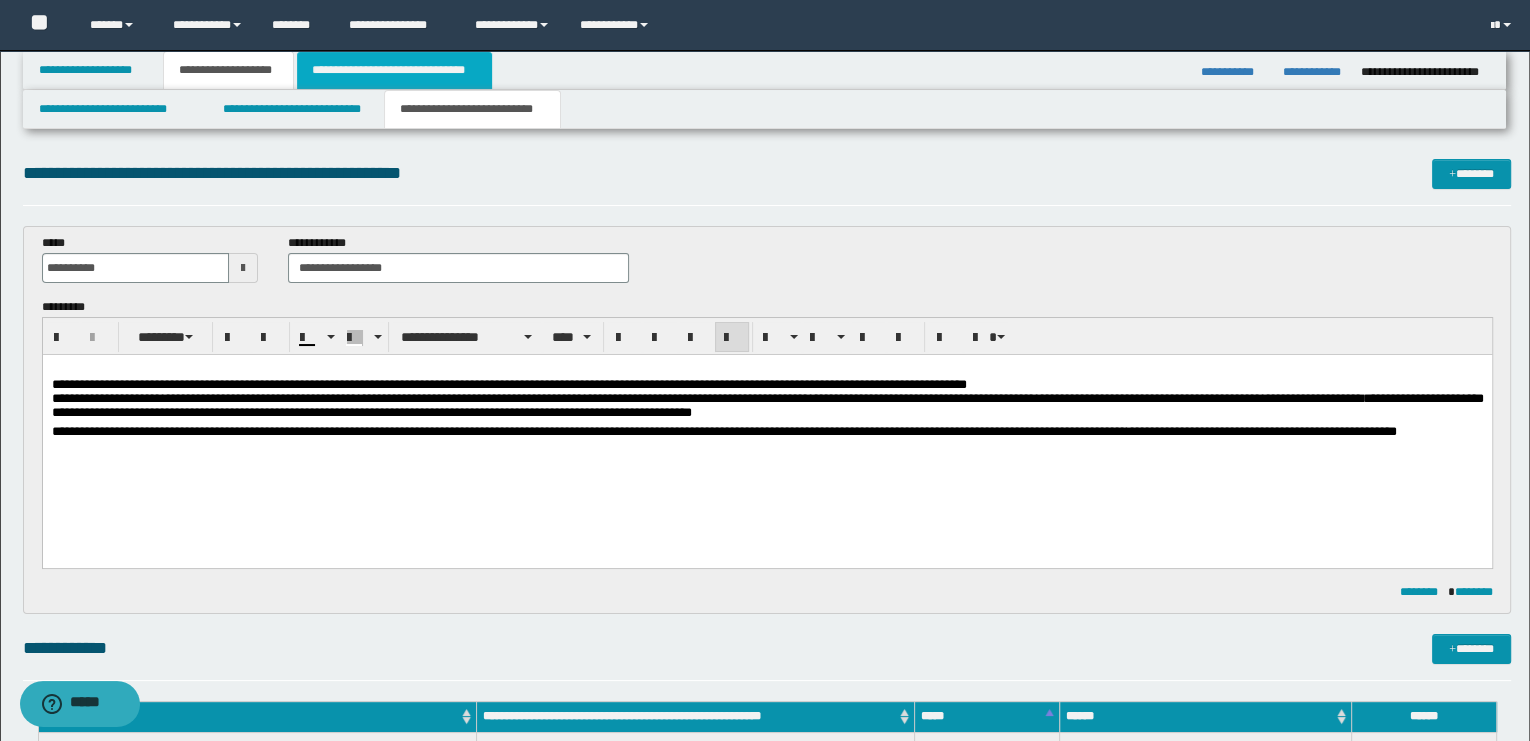 click on "**********" at bounding box center [394, 70] 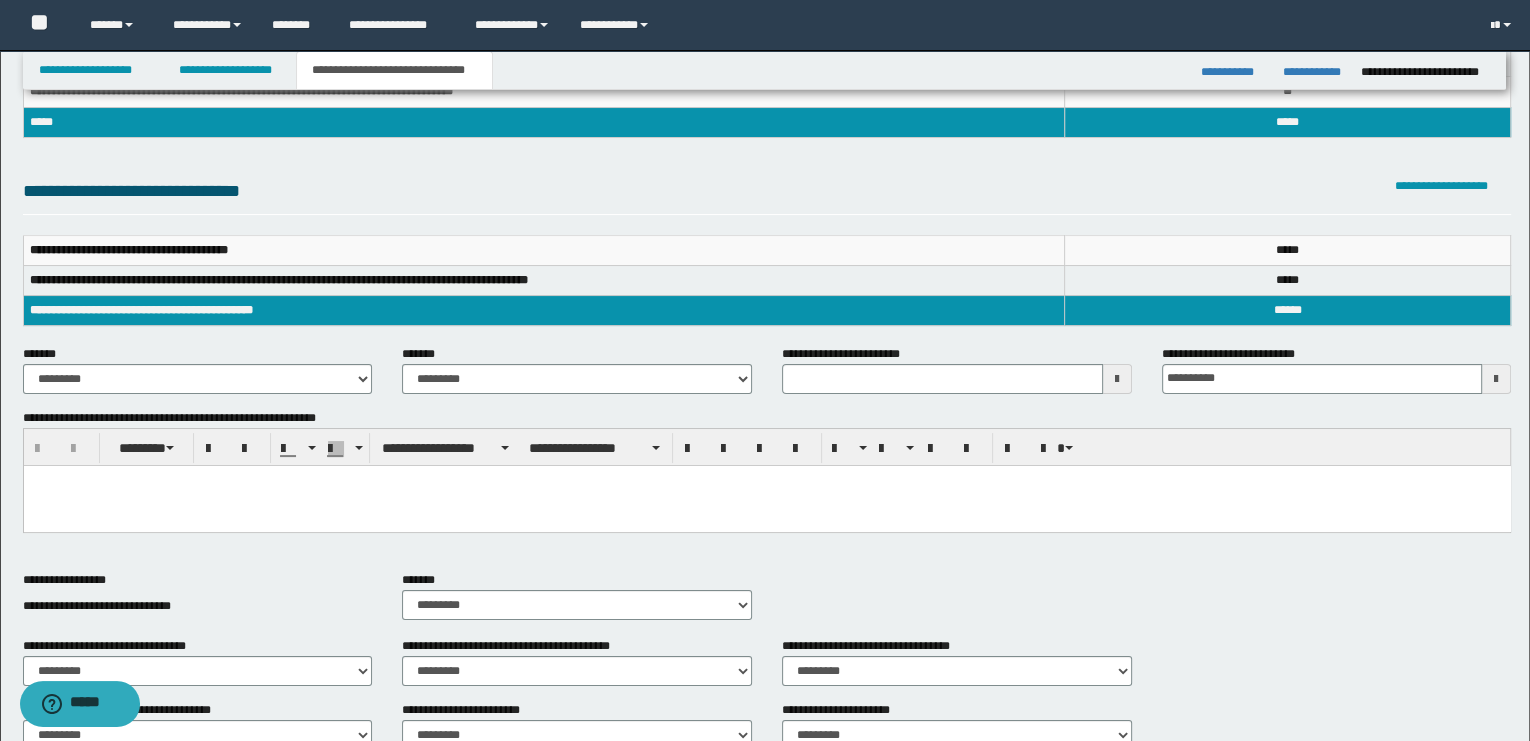 scroll, scrollTop: 222, scrollLeft: 0, axis: vertical 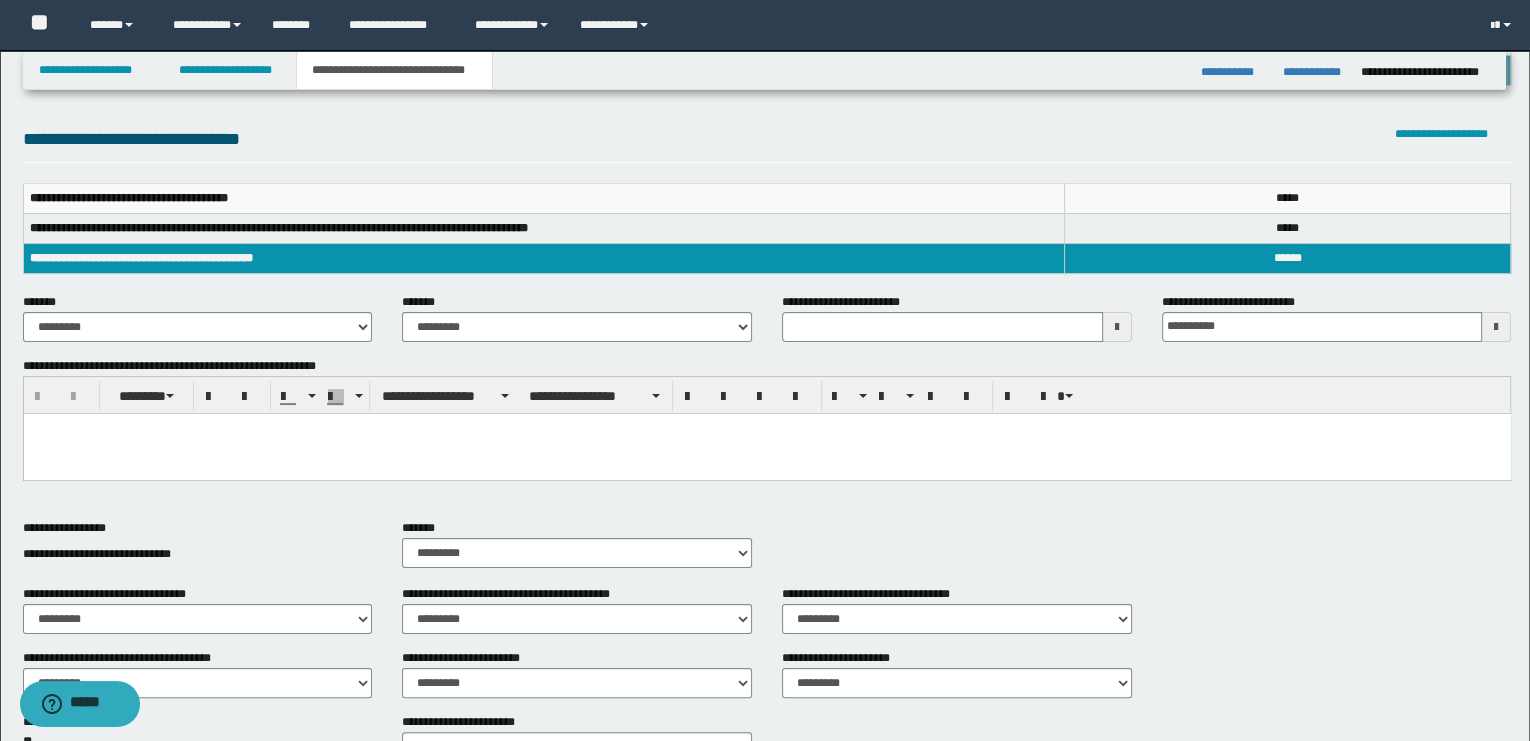 type 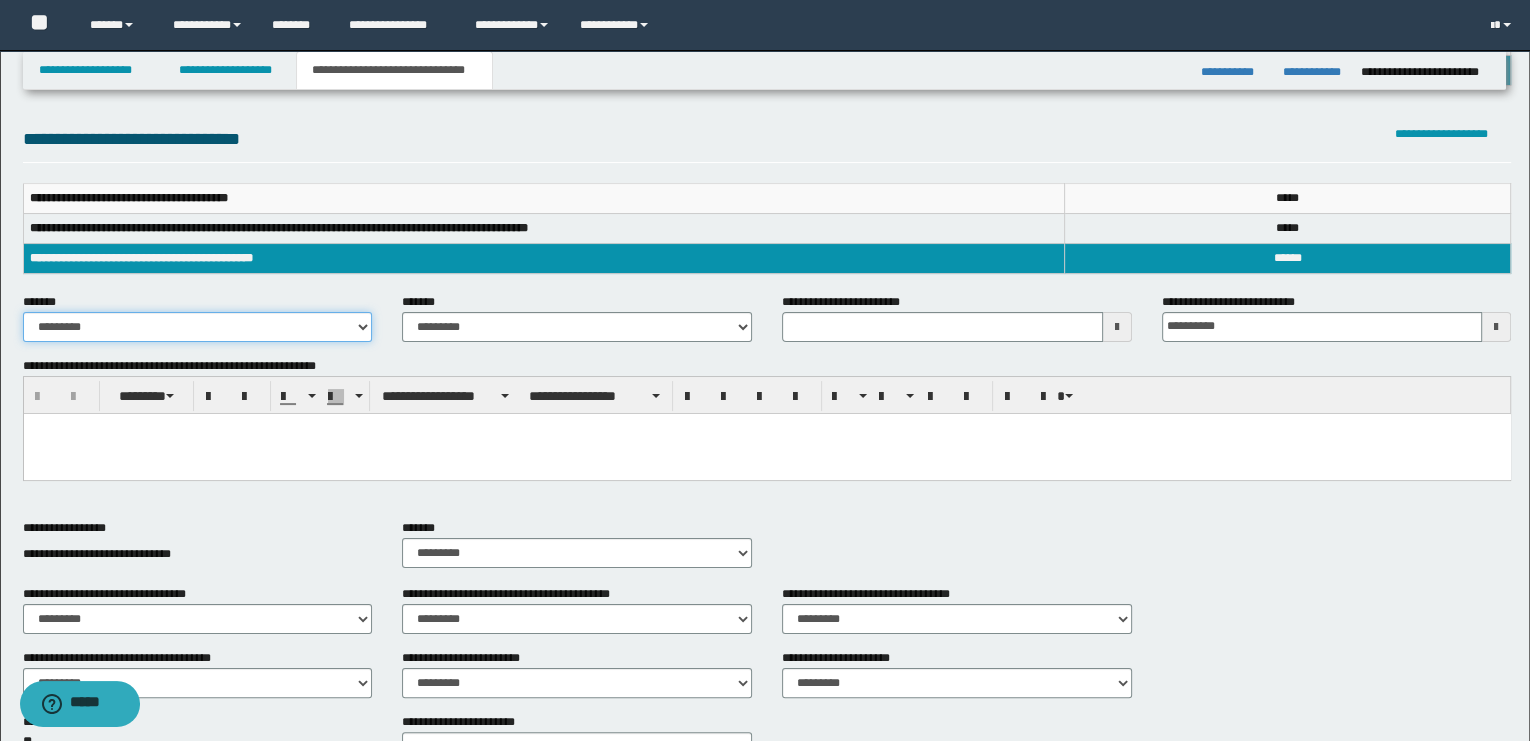 click on "**********" at bounding box center (198, 327) 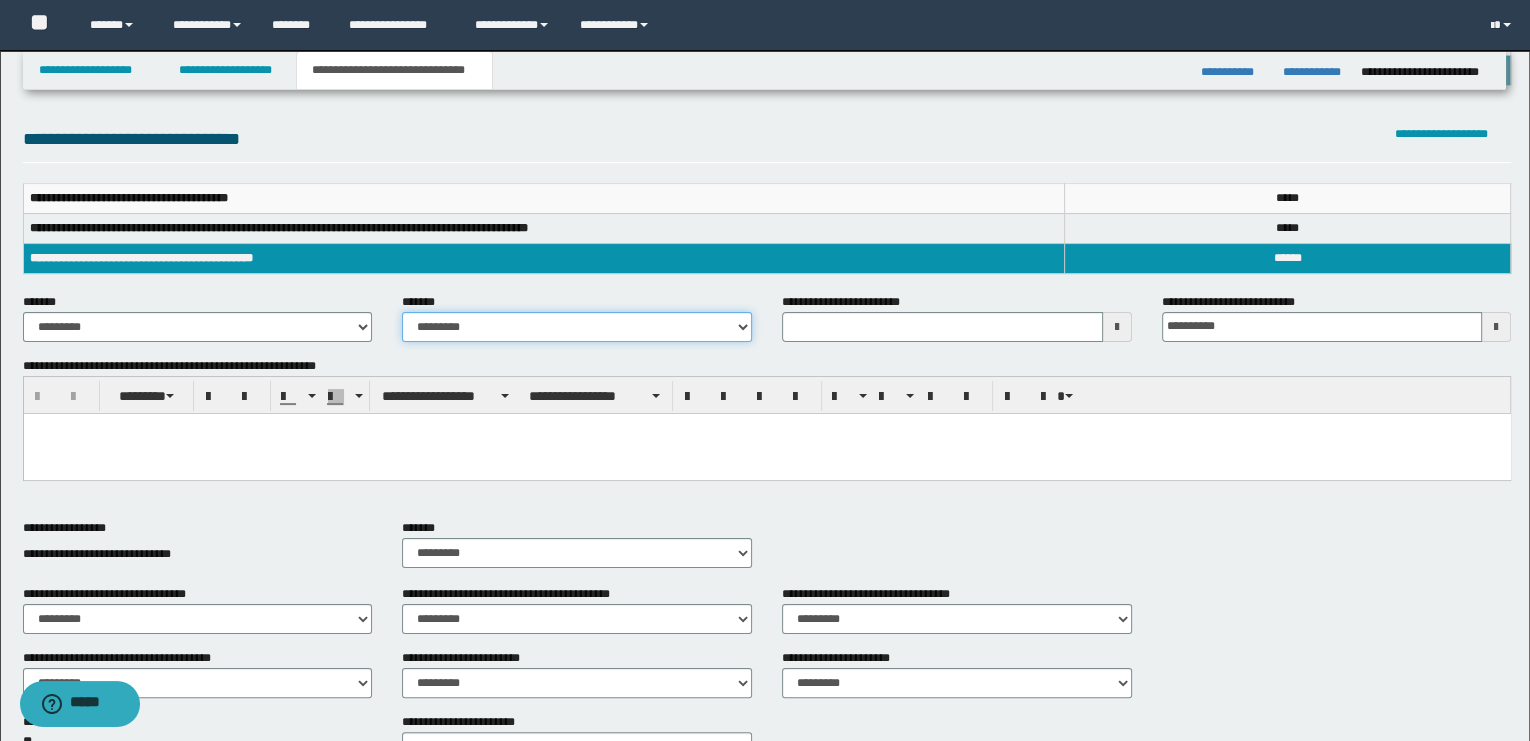 click on "**********" at bounding box center [577, 327] 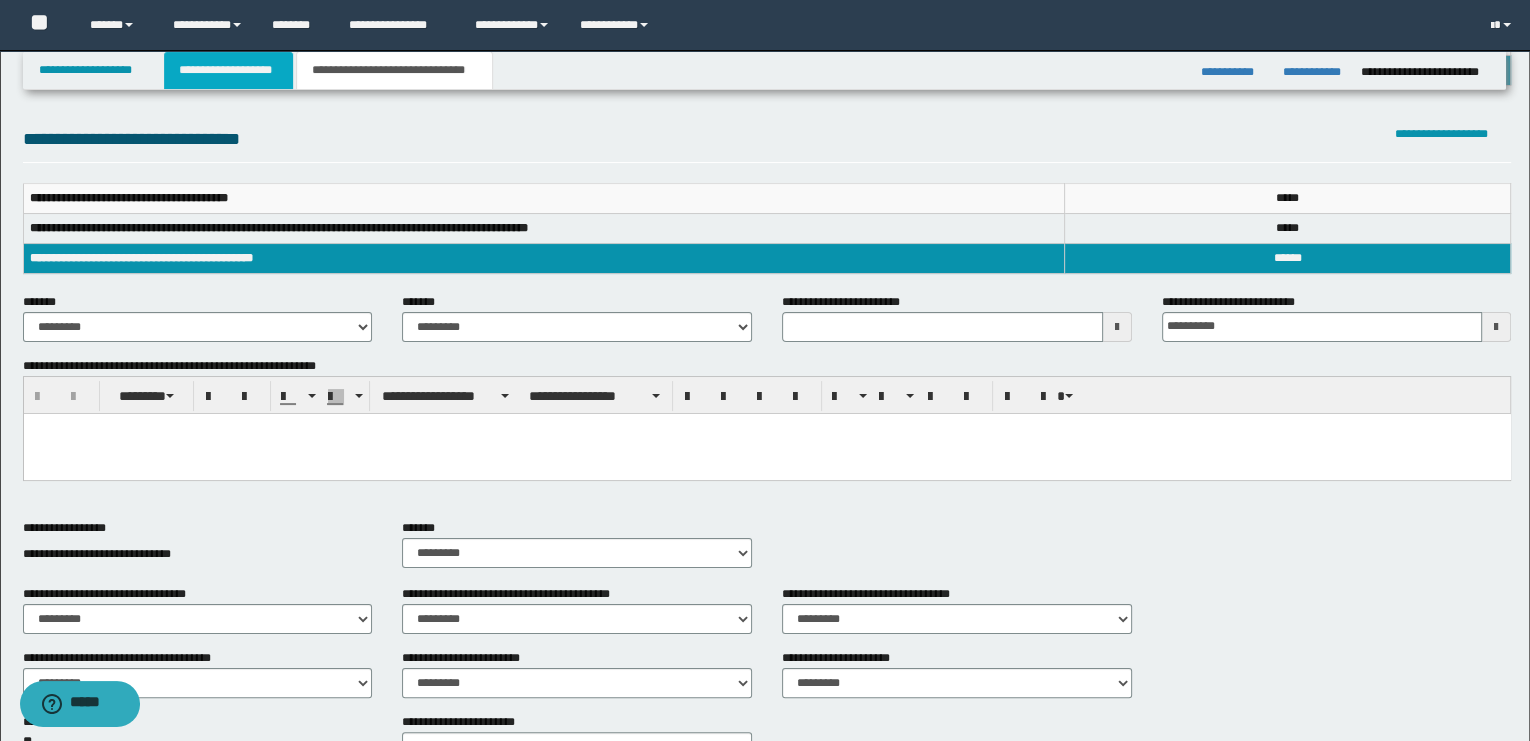 click on "**********" at bounding box center (228, 70) 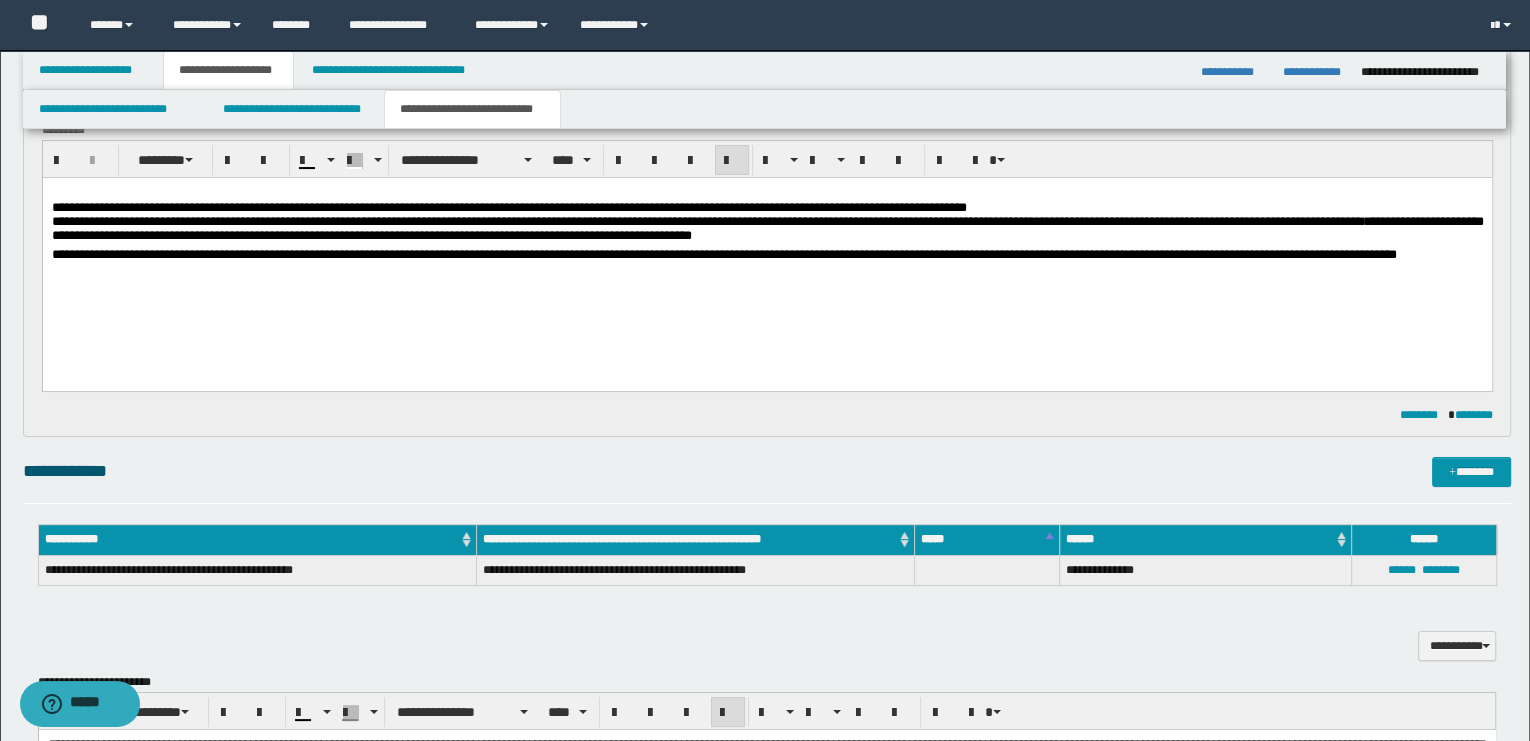scroll, scrollTop: 141, scrollLeft: 0, axis: vertical 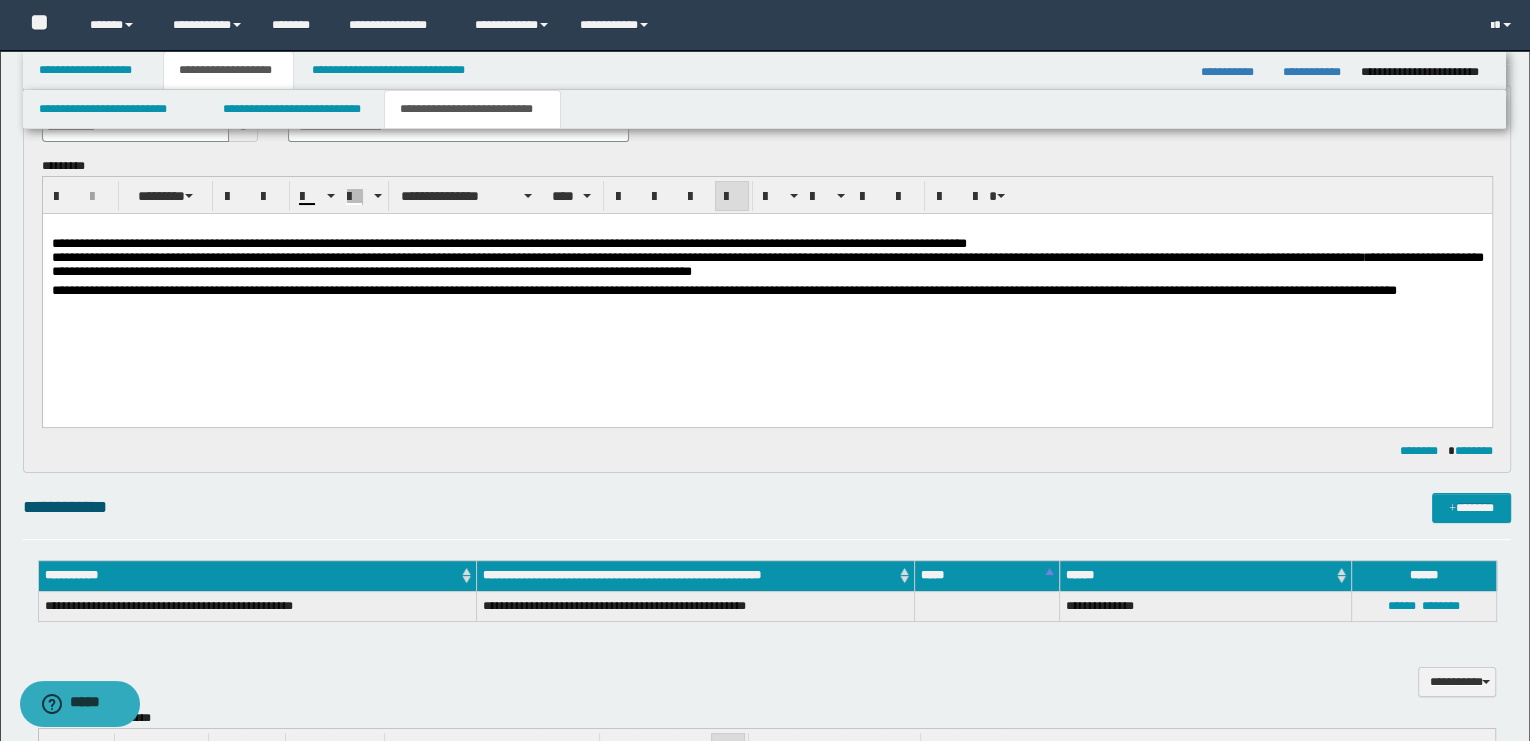 click on "**********" at bounding box center [766, 263] 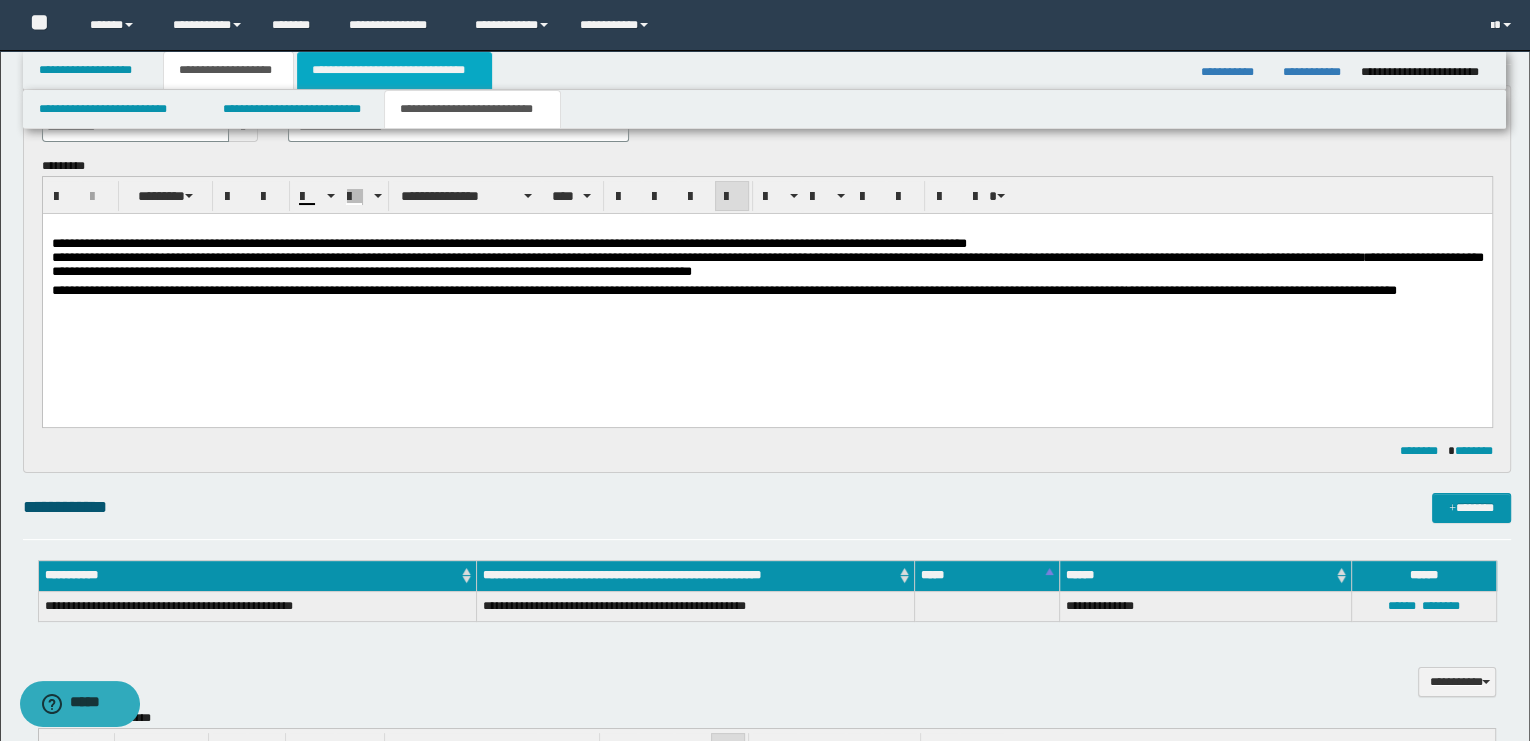 click on "**********" at bounding box center [394, 70] 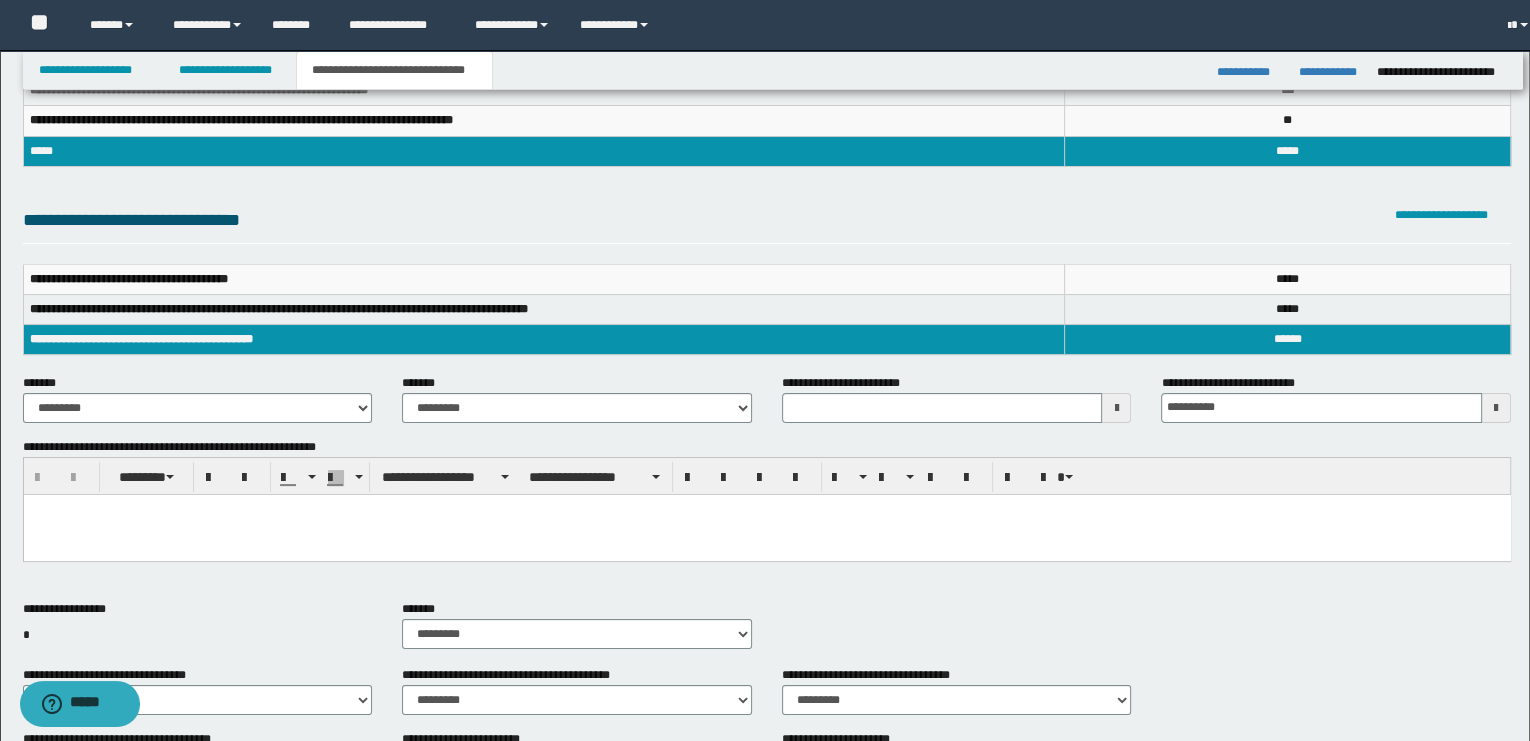 scroll, scrollTop: 111, scrollLeft: 0, axis: vertical 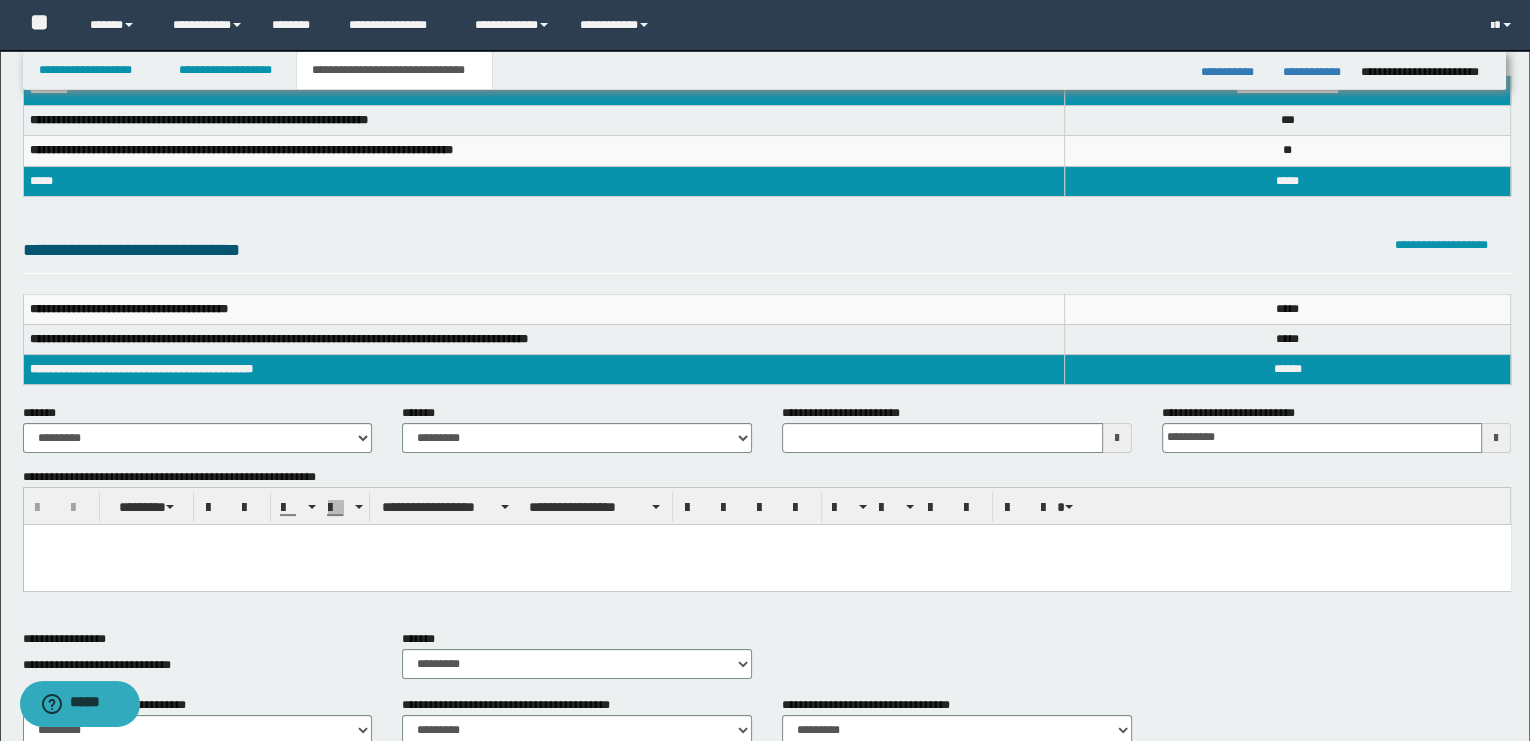 type 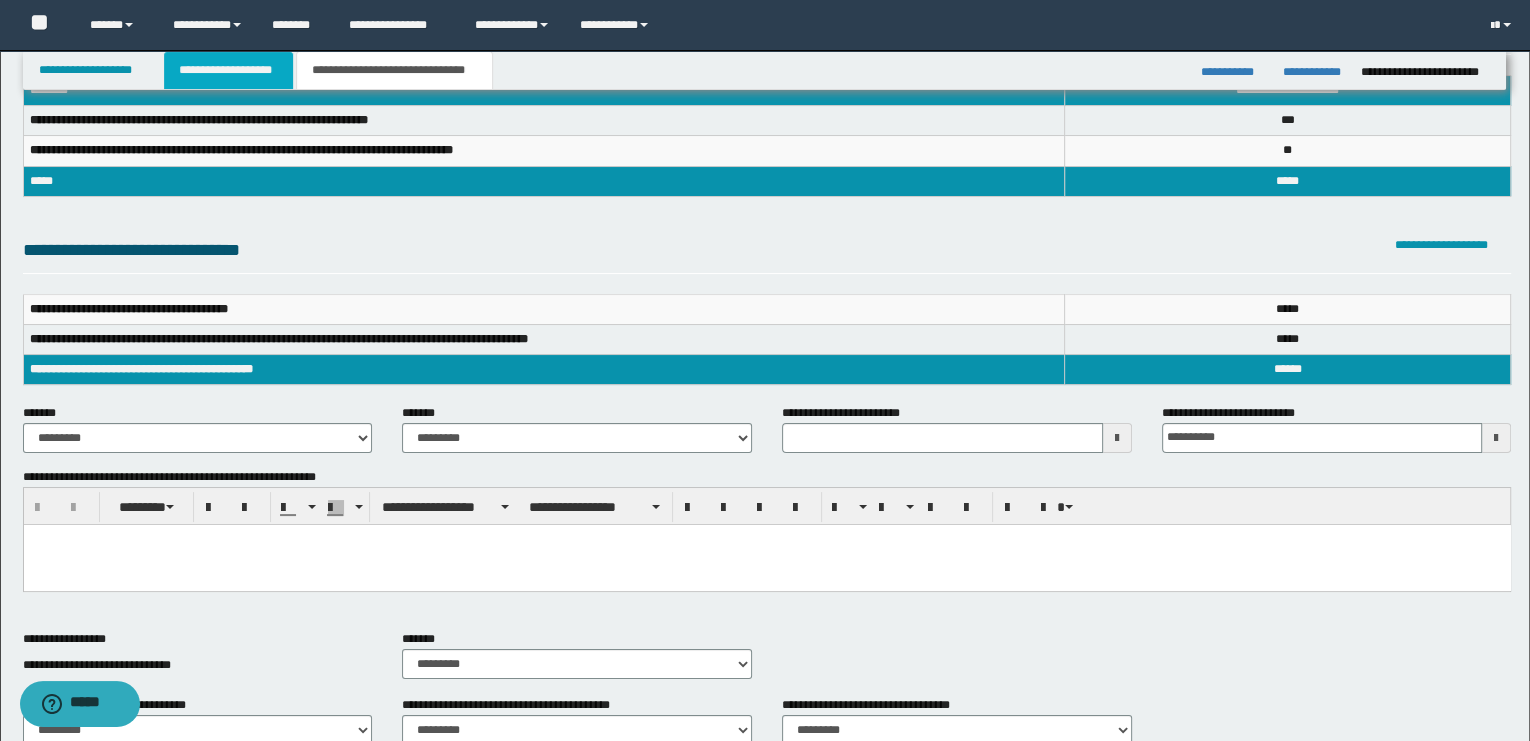 click on "**********" at bounding box center [228, 70] 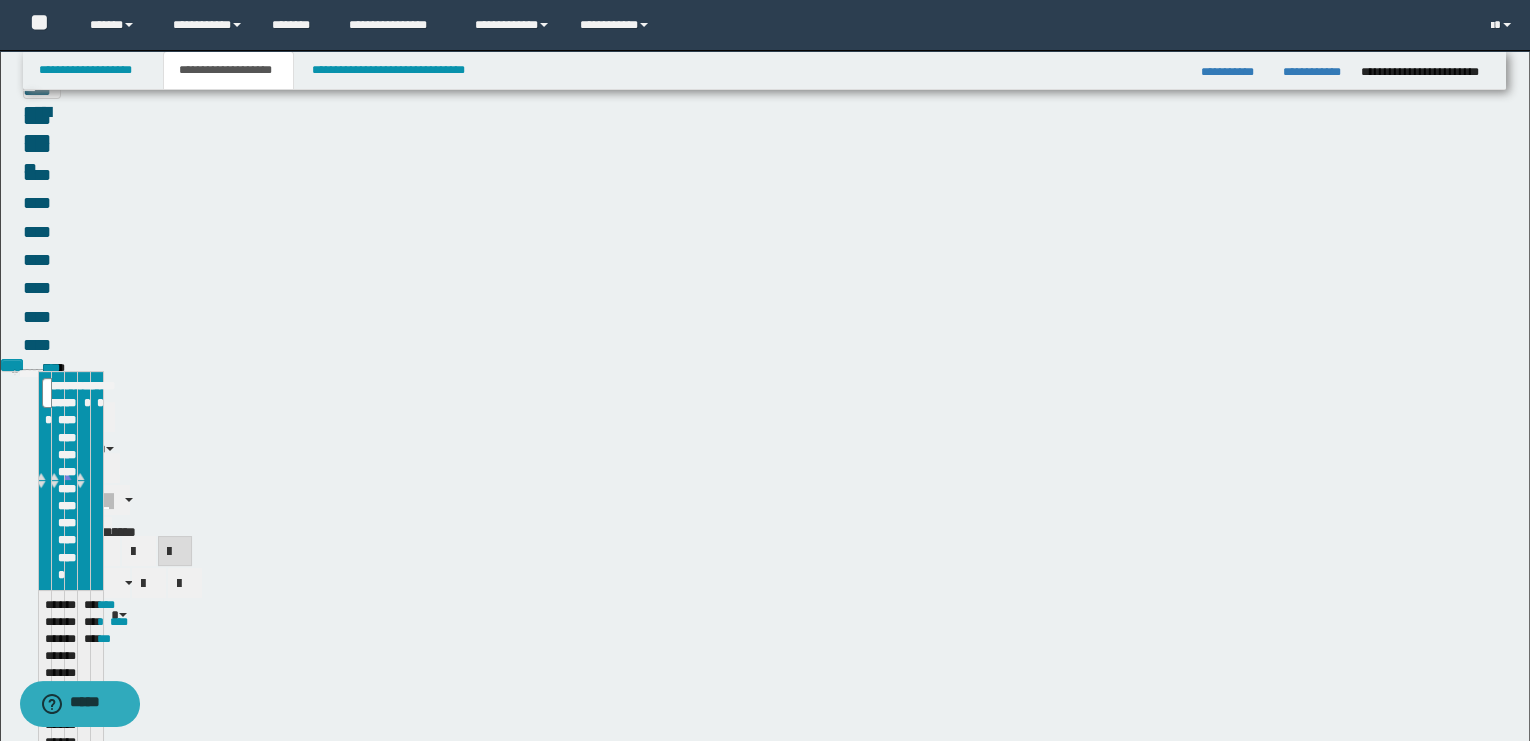 scroll, scrollTop: 141, scrollLeft: 0, axis: vertical 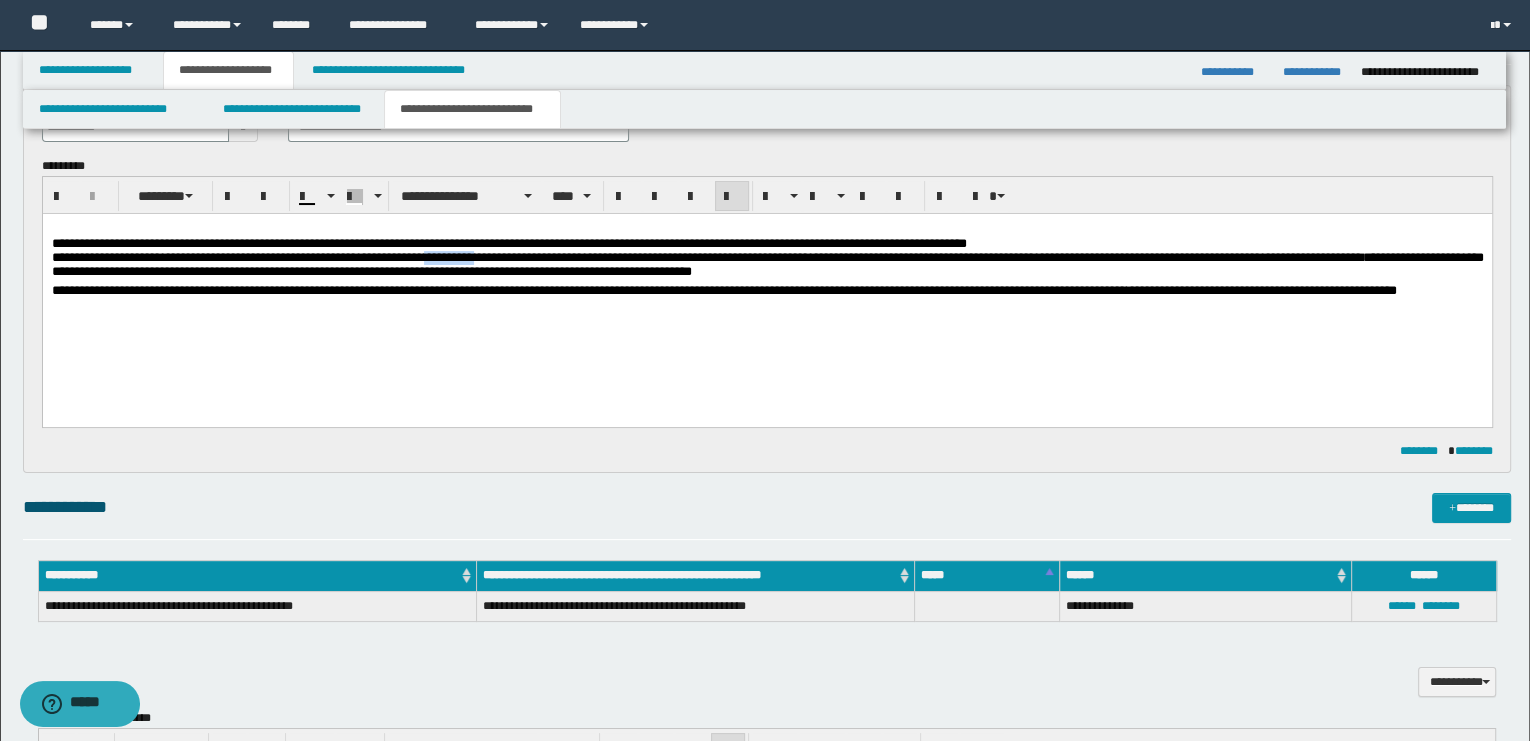 drag, startPoint x: 475, startPoint y: 259, endPoint x: 535, endPoint y: 262, distance: 60.074955 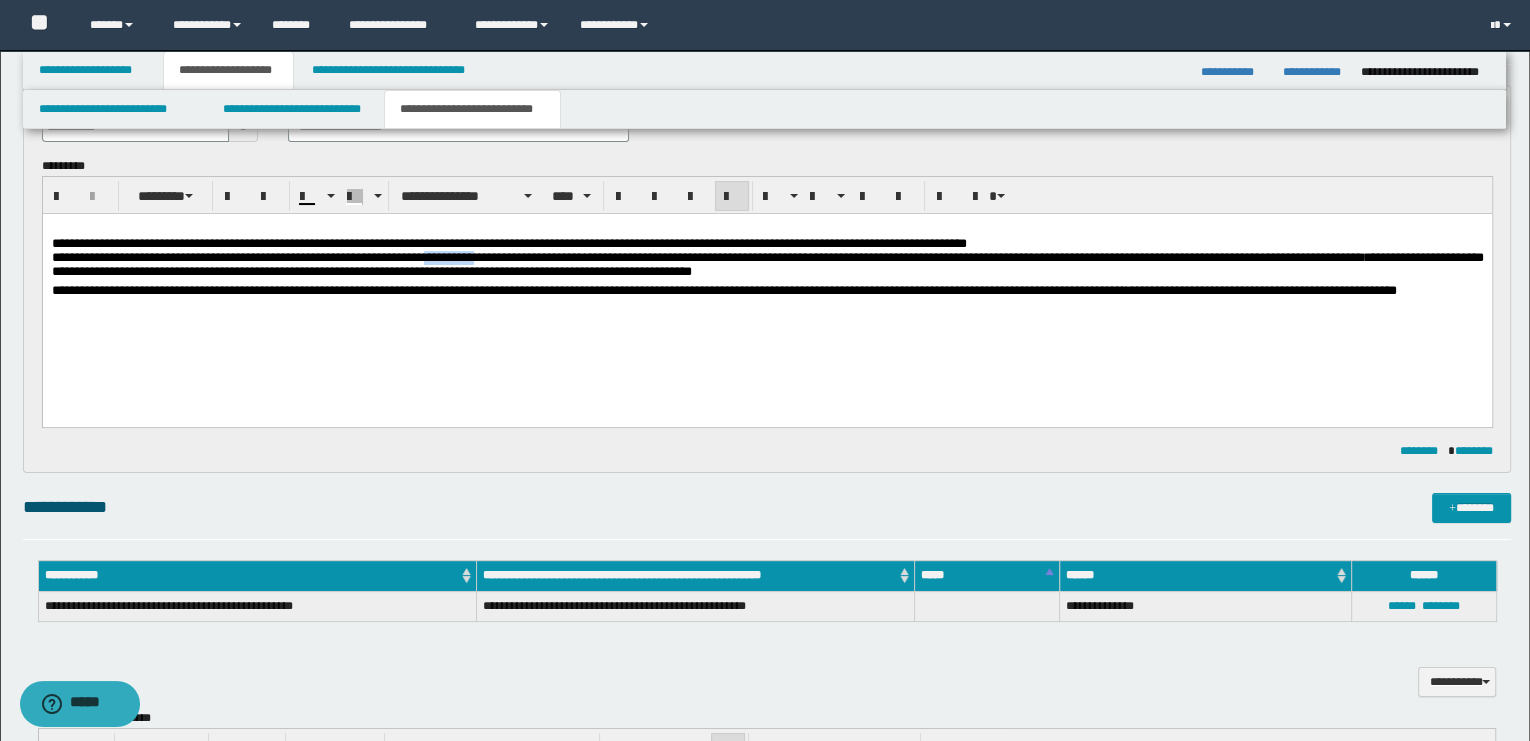 click on "**********" at bounding box center [766, 263] 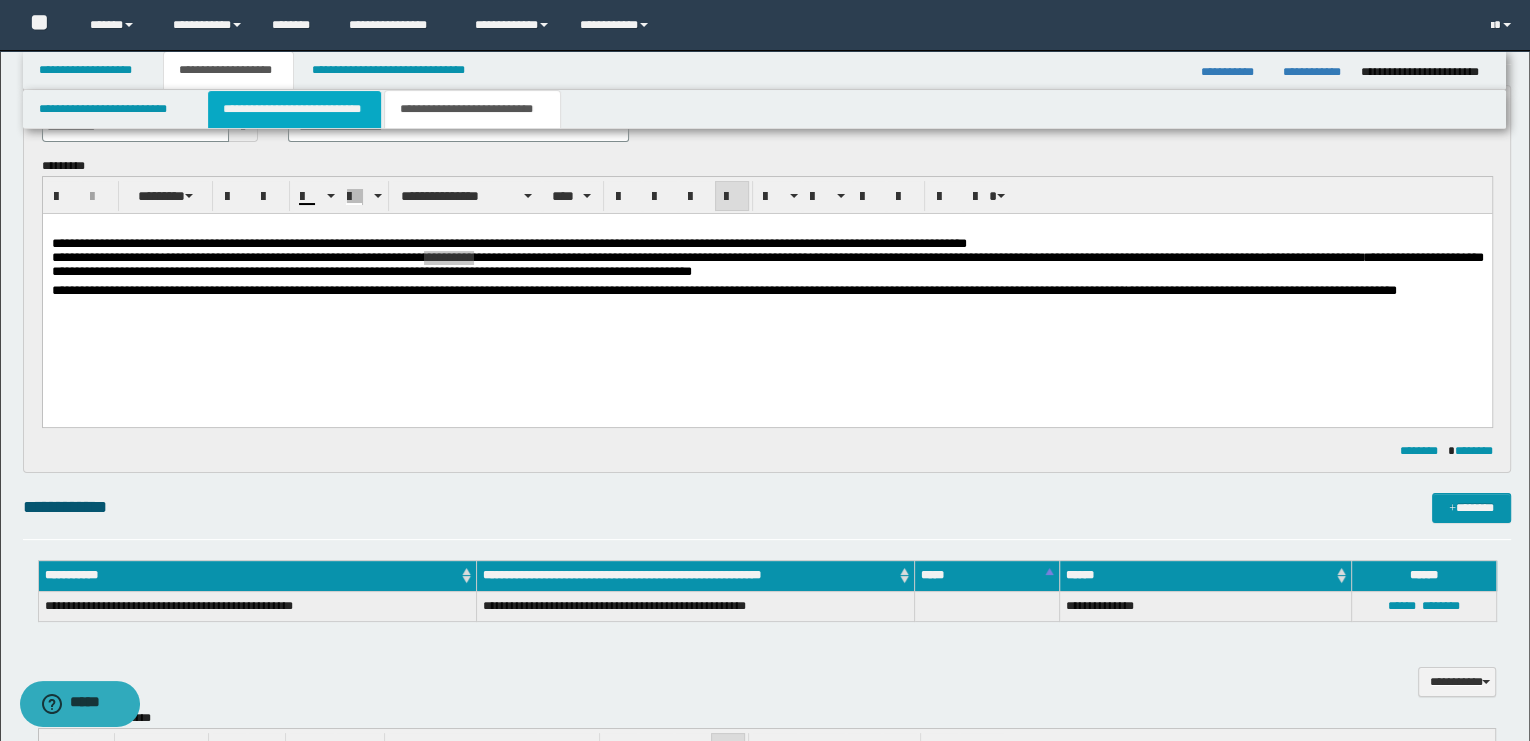 click on "**********" at bounding box center (294, 109) 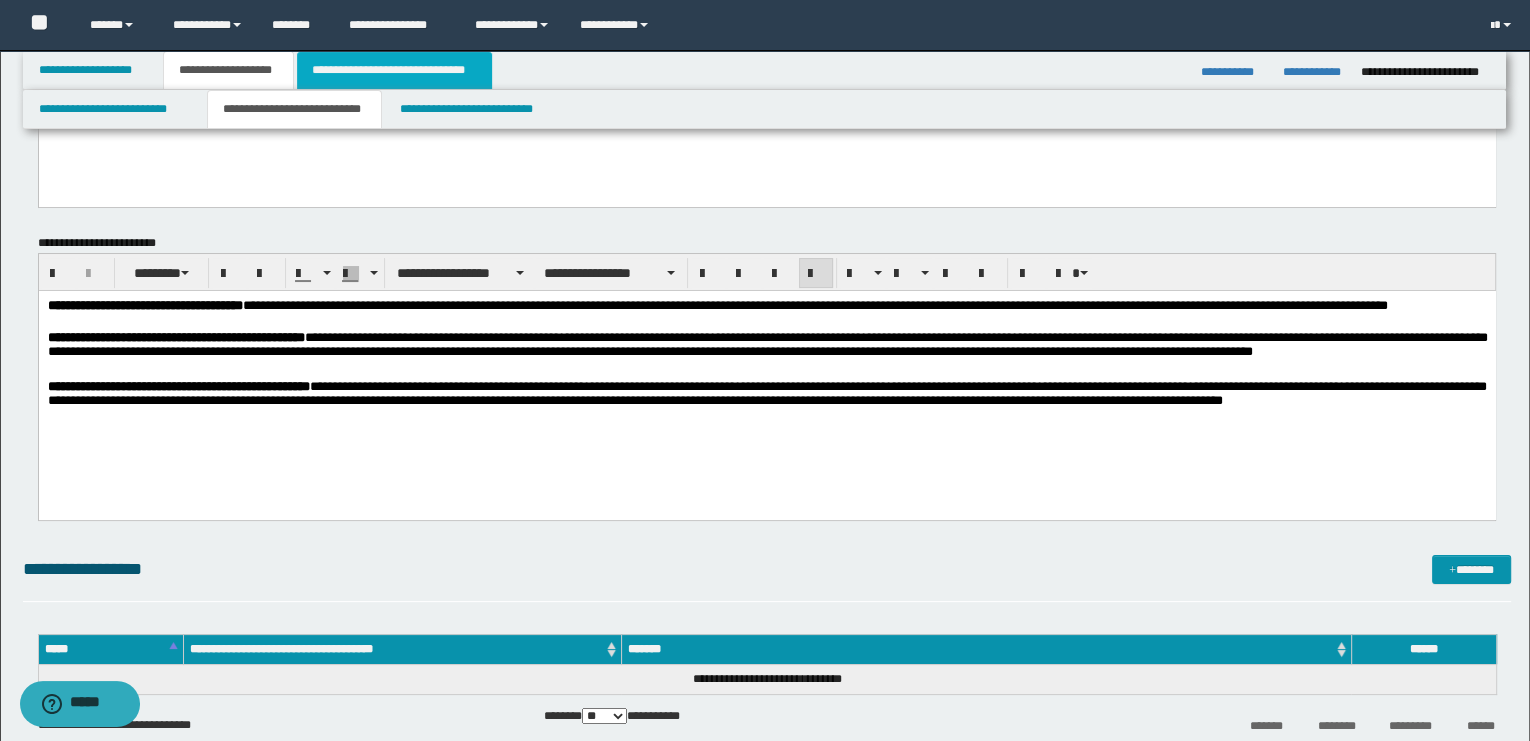 click on "**********" at bounding box center (394, 70) 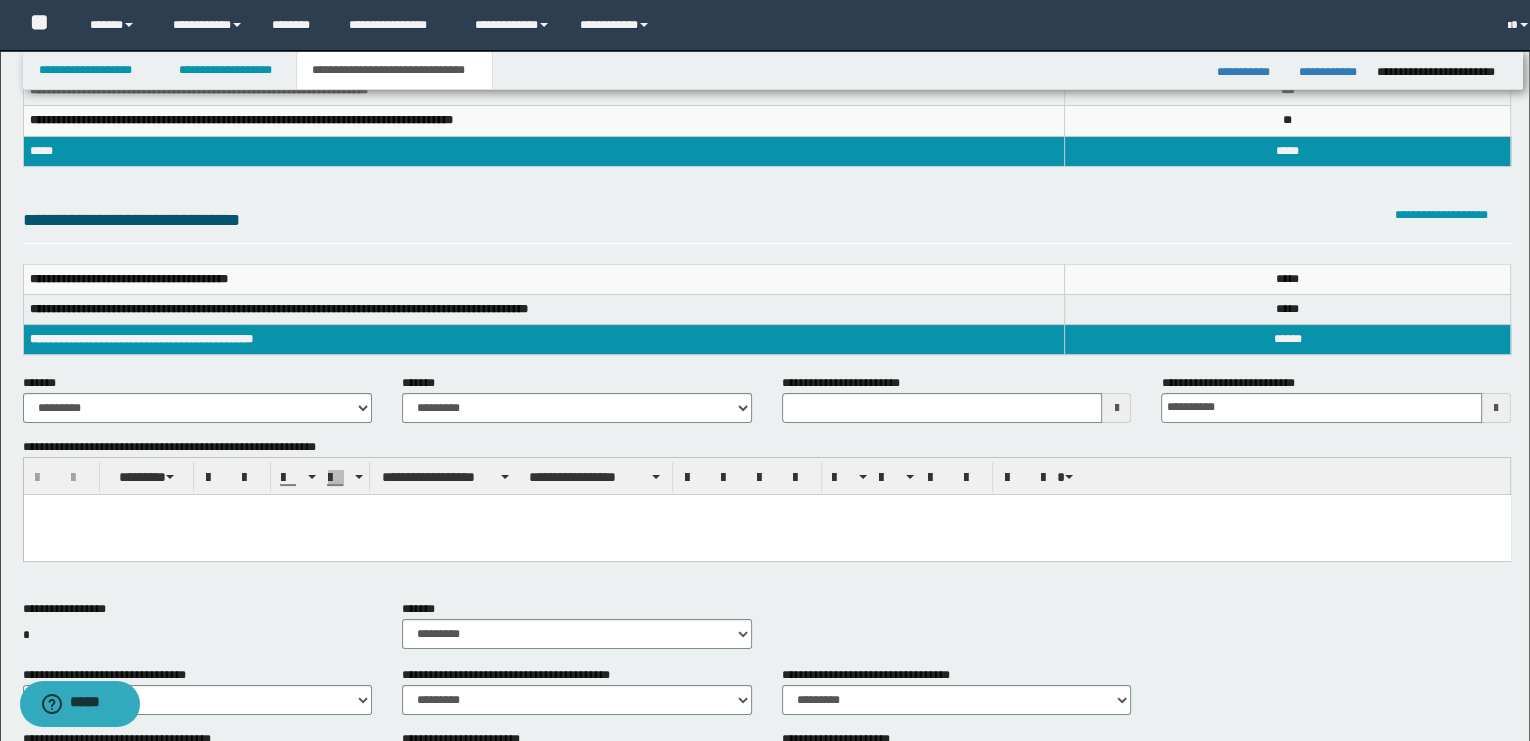 scroll, scrollTop: 111, scrollLeft: 0, axis: vertical 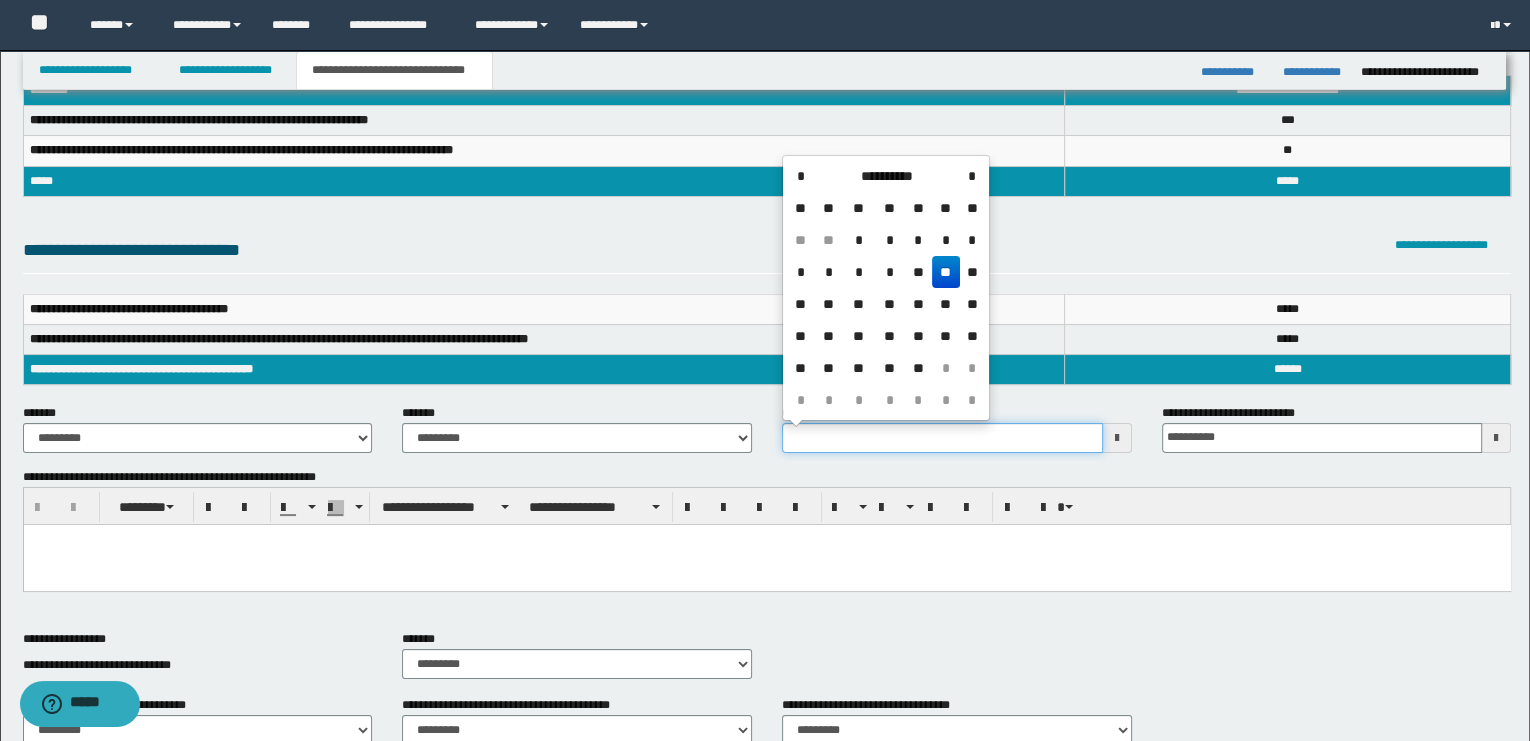 click on "**********" at bounding box center (942, 438) 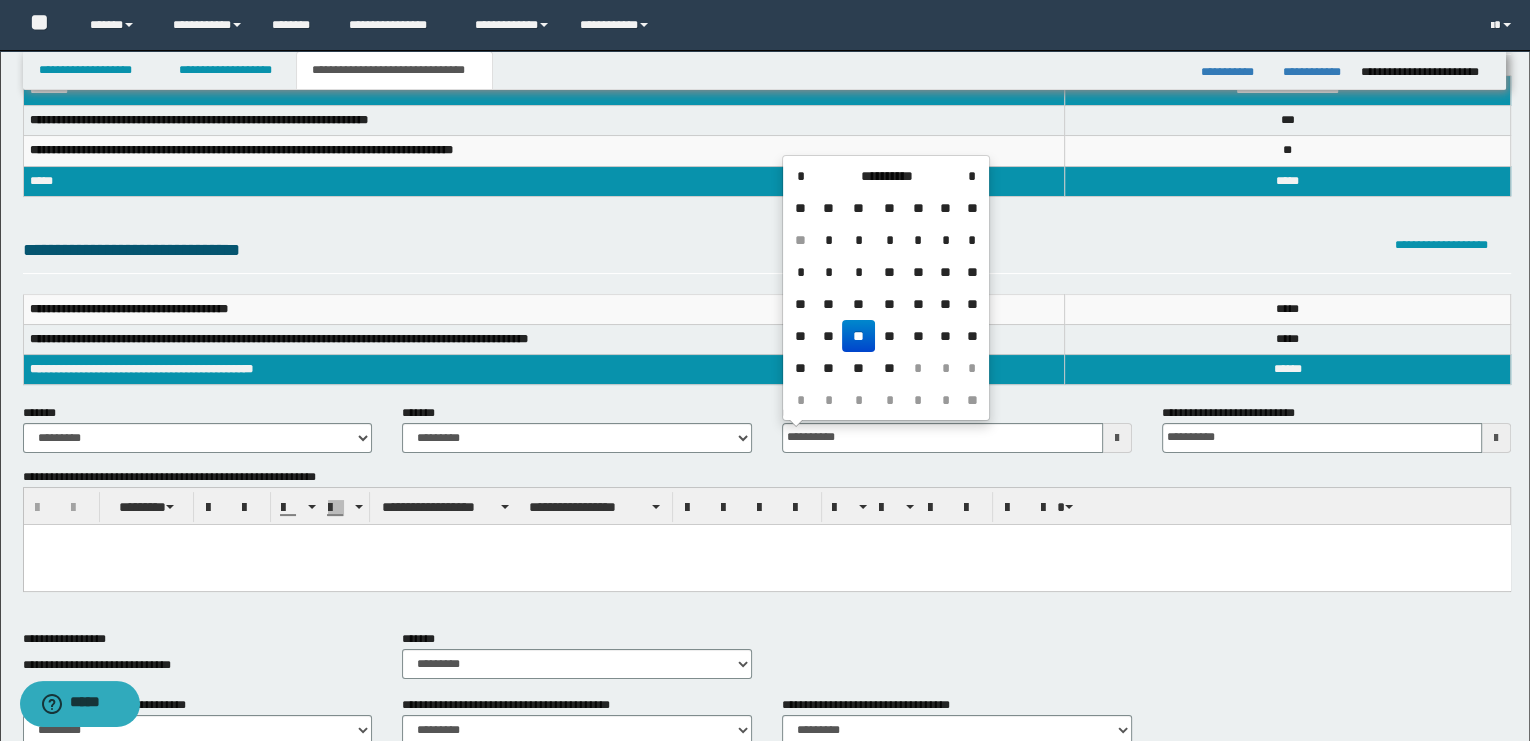 drag, startPoint x: 614, startPoint y: 547, endPoint x: 601, endPoint y: 538, distance: 15.811388 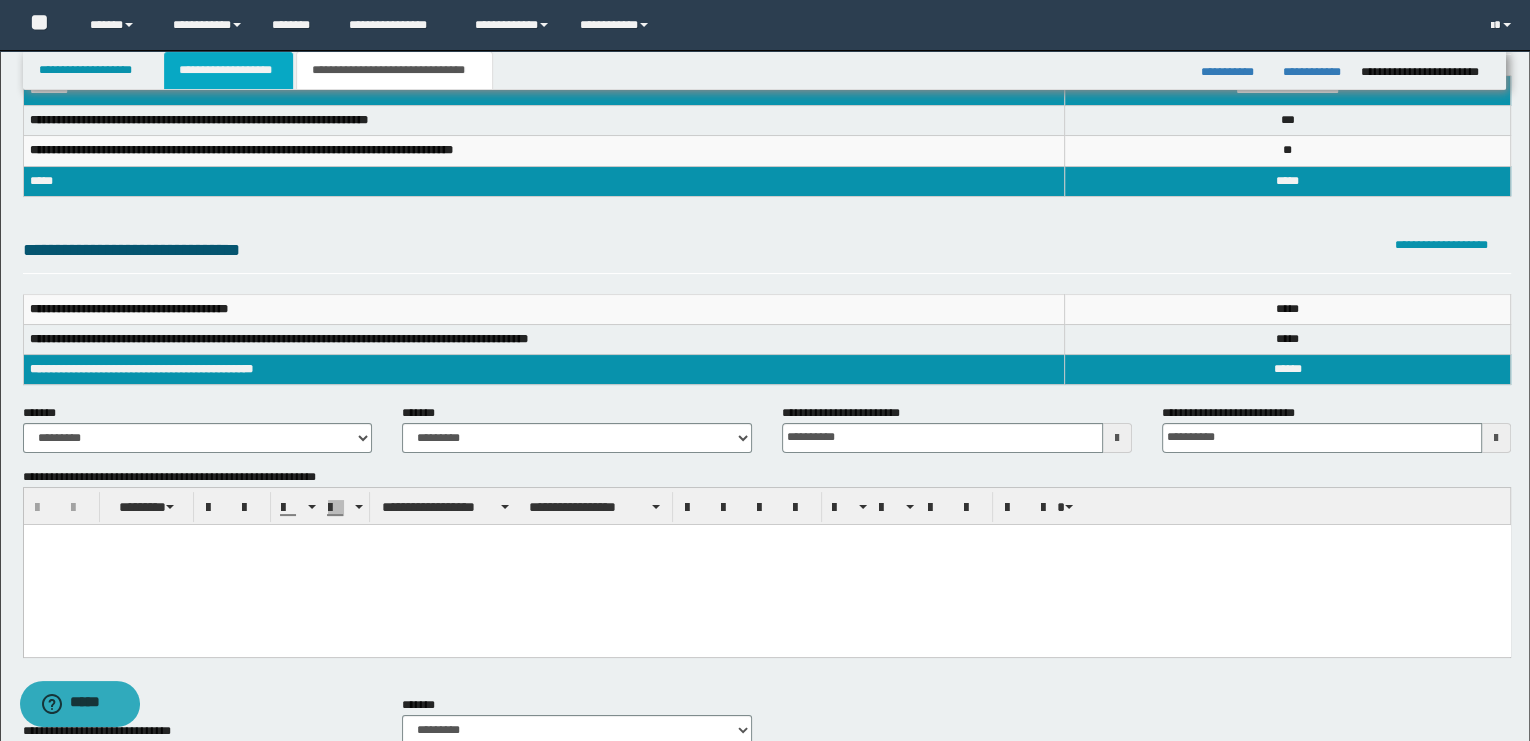 click on "**********" at bounding box center [228, 70] 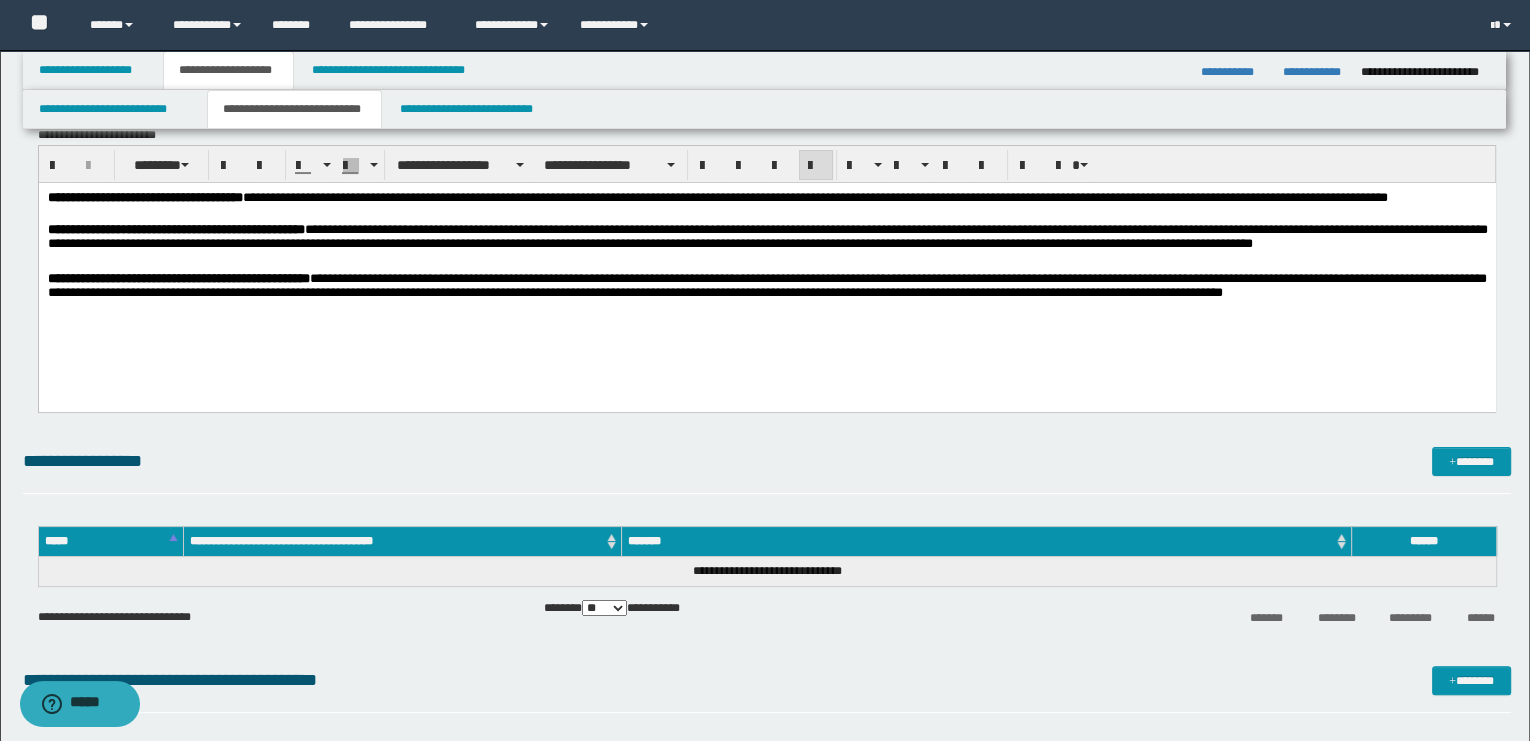 scroll, scrollTop: 363, scrollLeft: 0, axis: vertical 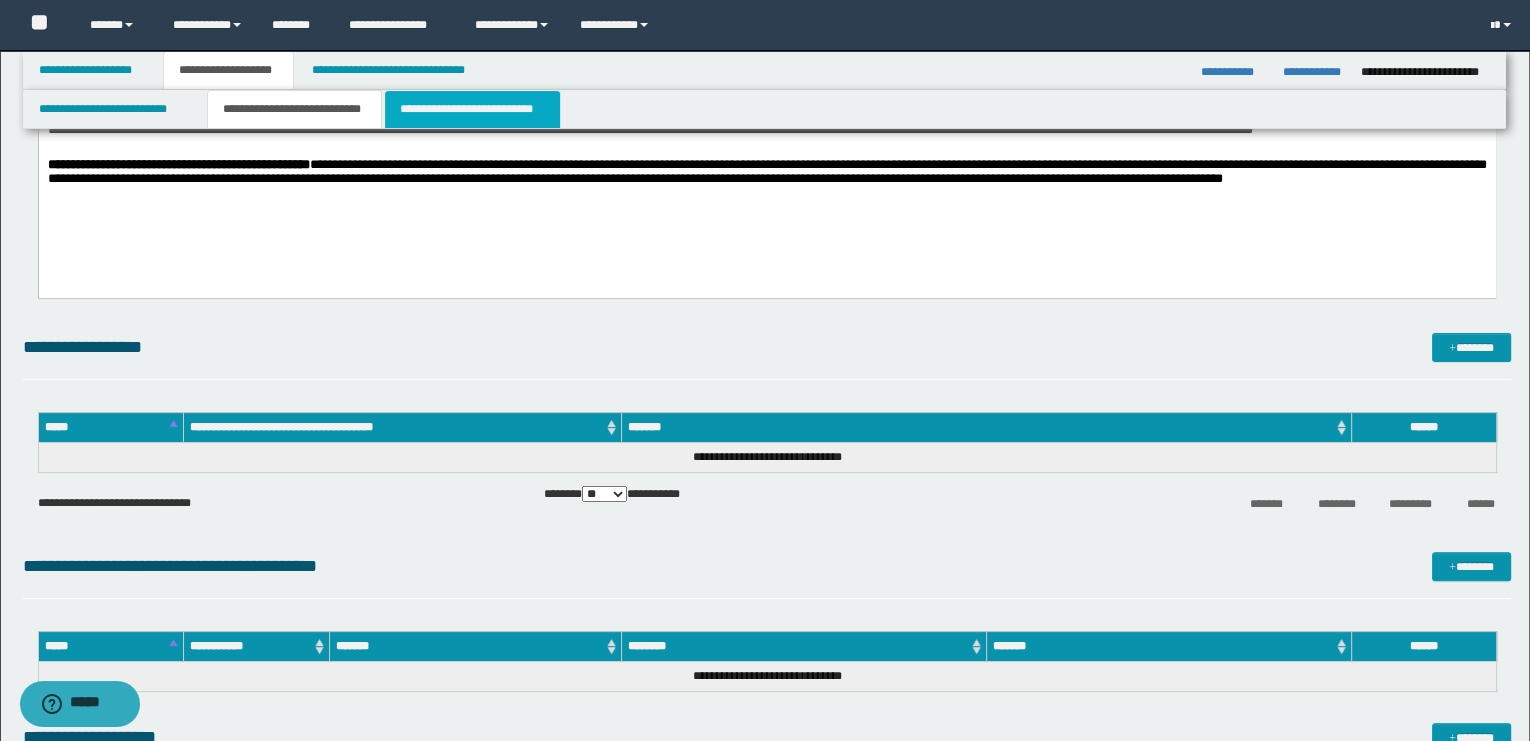 click on "**********" at bounding box center [472, 109] 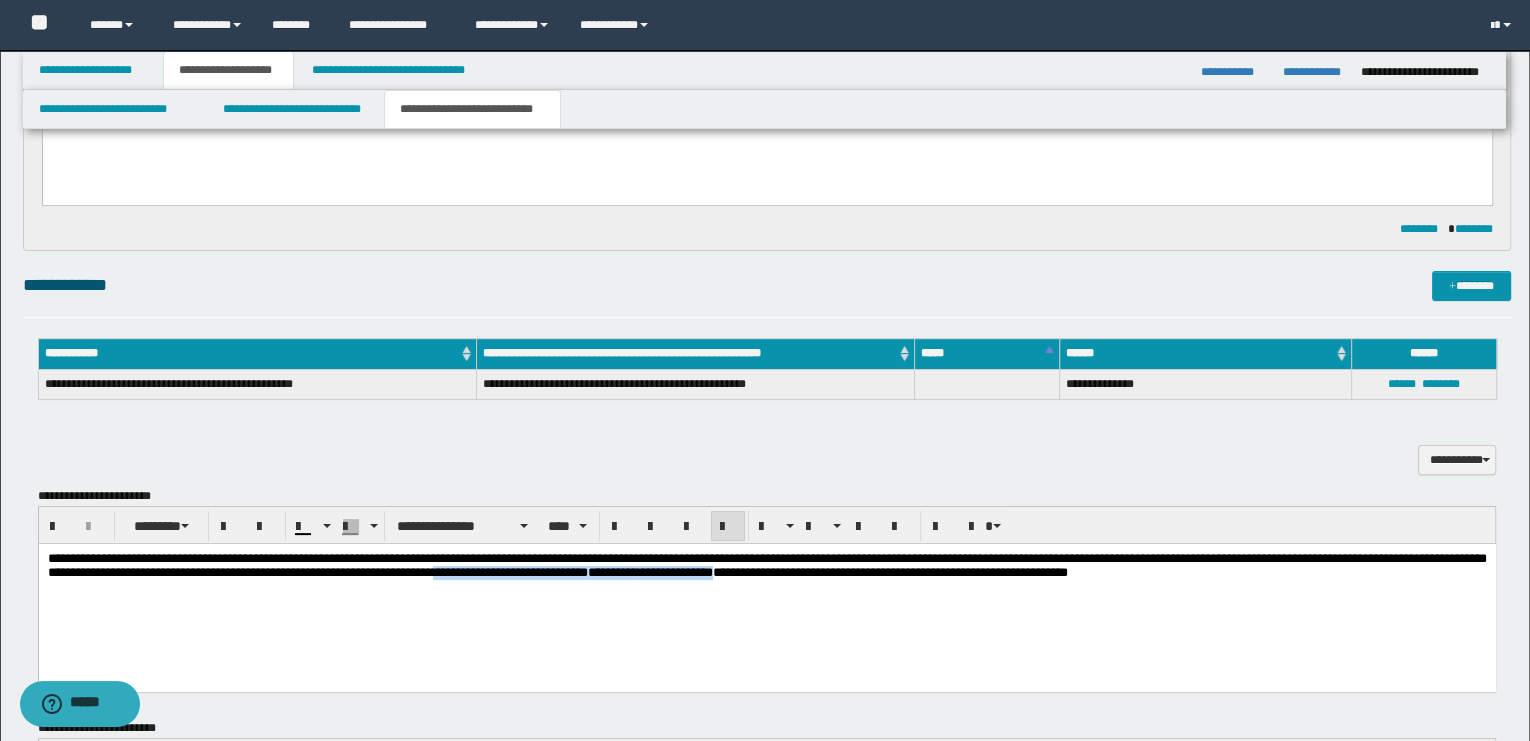 drag, startPoint x: 575, startPoint y: 573, endPoint x: 881, endPoint y: 574, distance: 306.00165 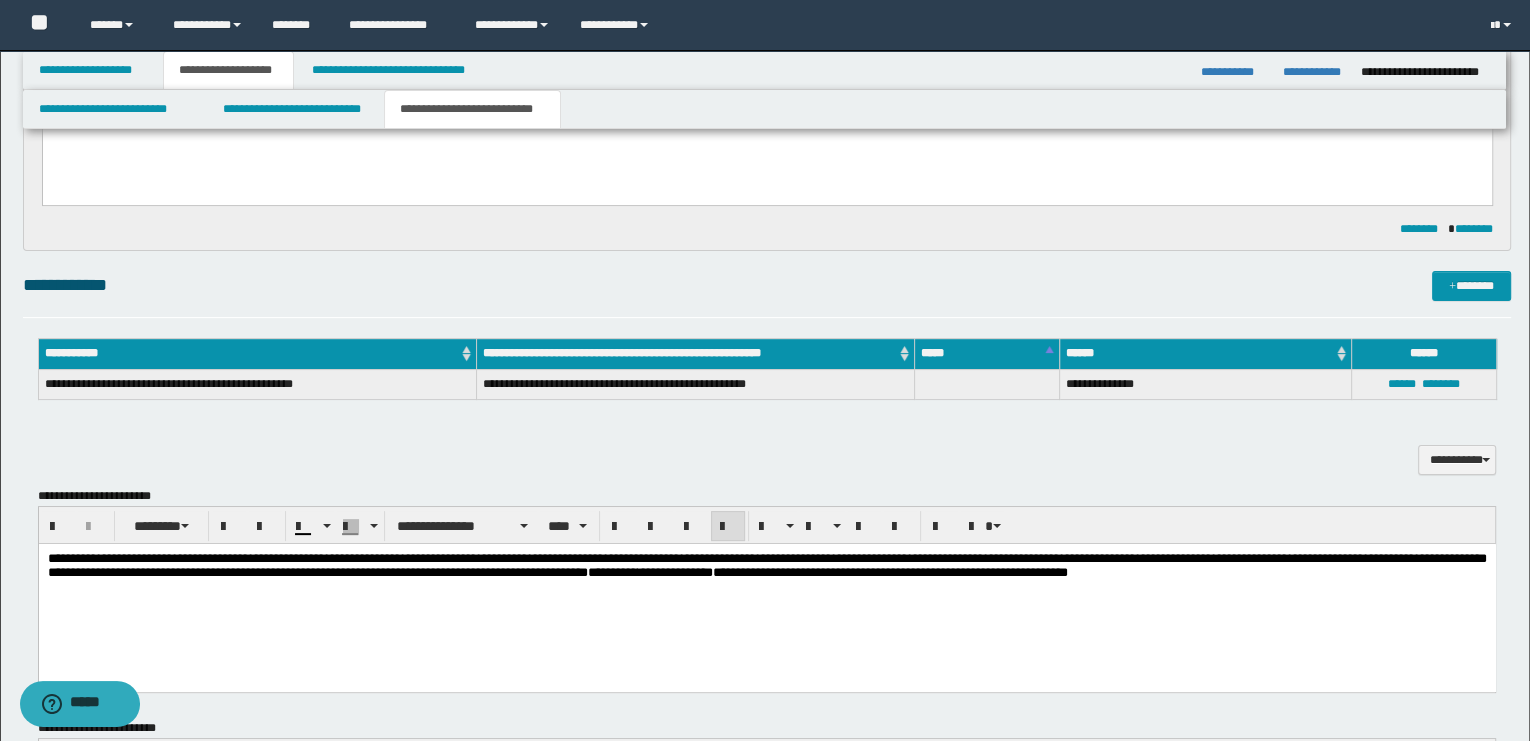 click on "**********" at bounding box center [766, 564] 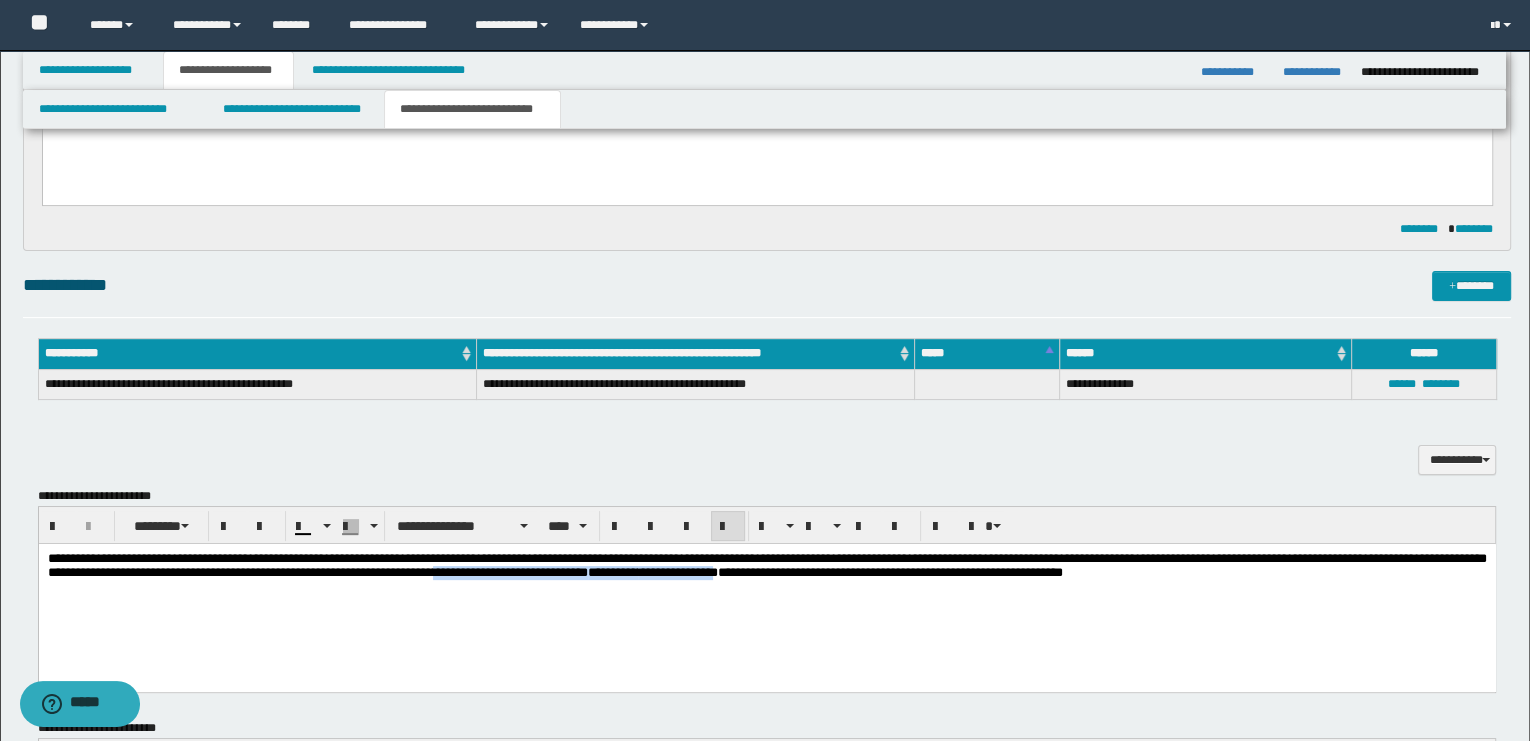drag, startPoint x: 879, startPoint y: 575, endPoint x: 576, endPoint y: 577, distance: 303.0066 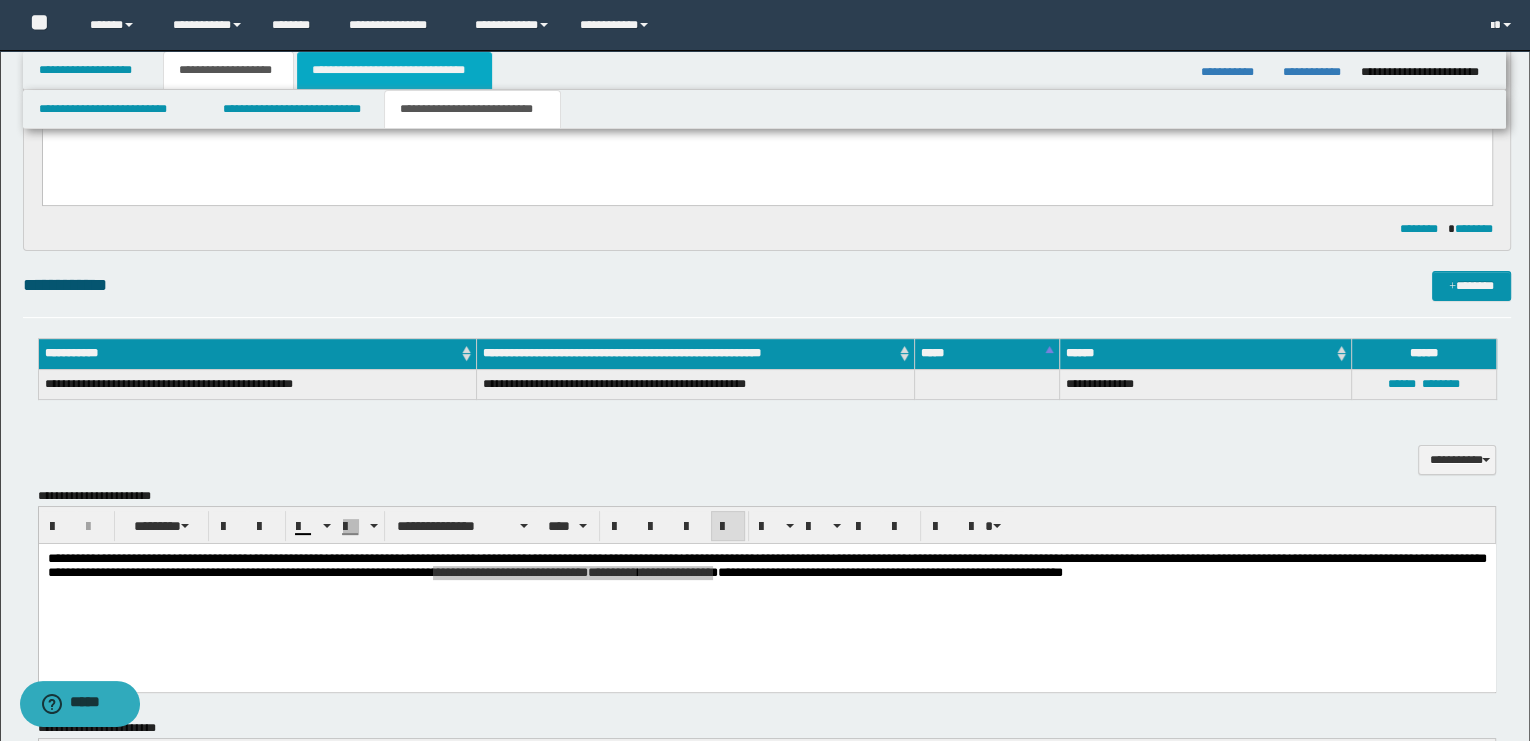 click on "**********" at bounding box center (394, 70) 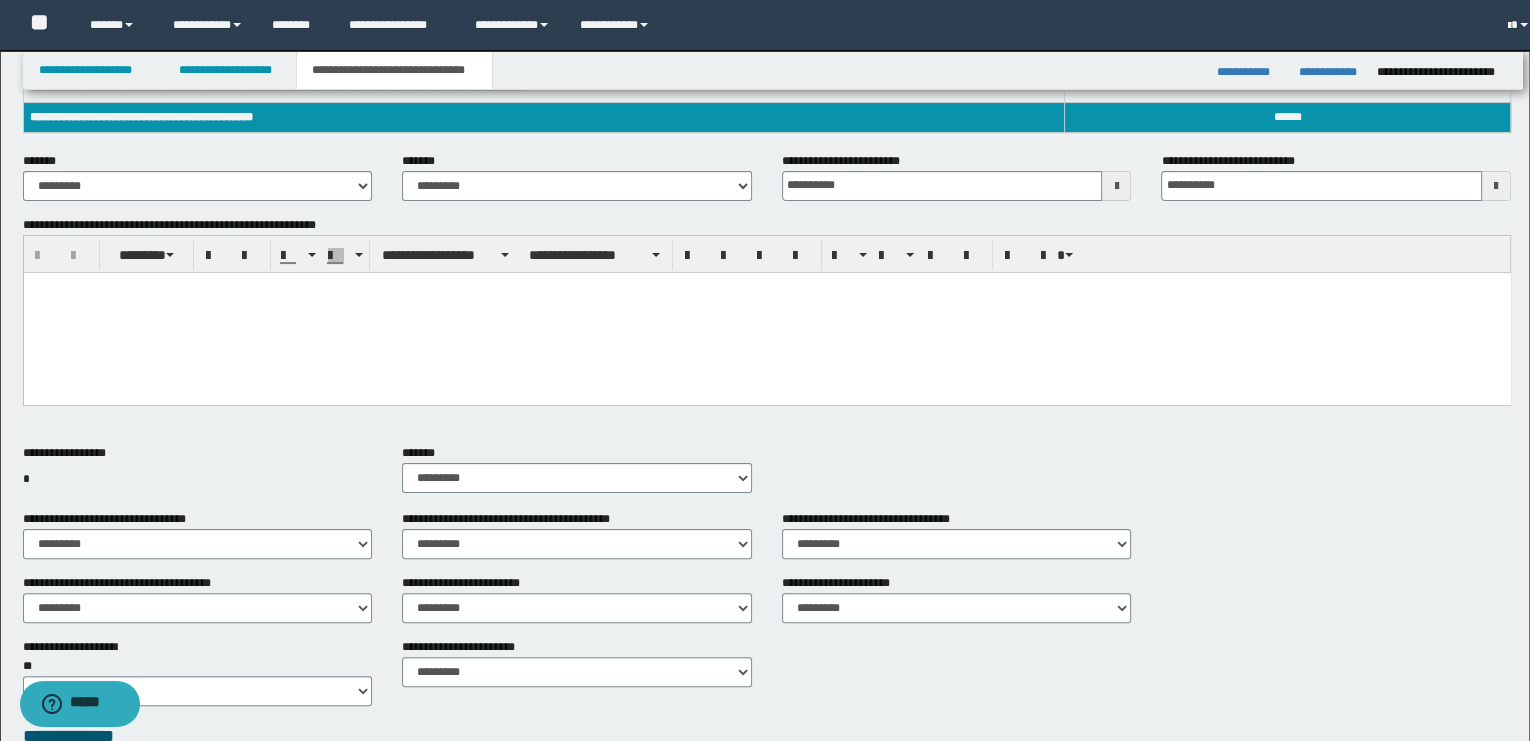 scroll, scrollTop: 333, scrollLeft: 0, axis: vertical 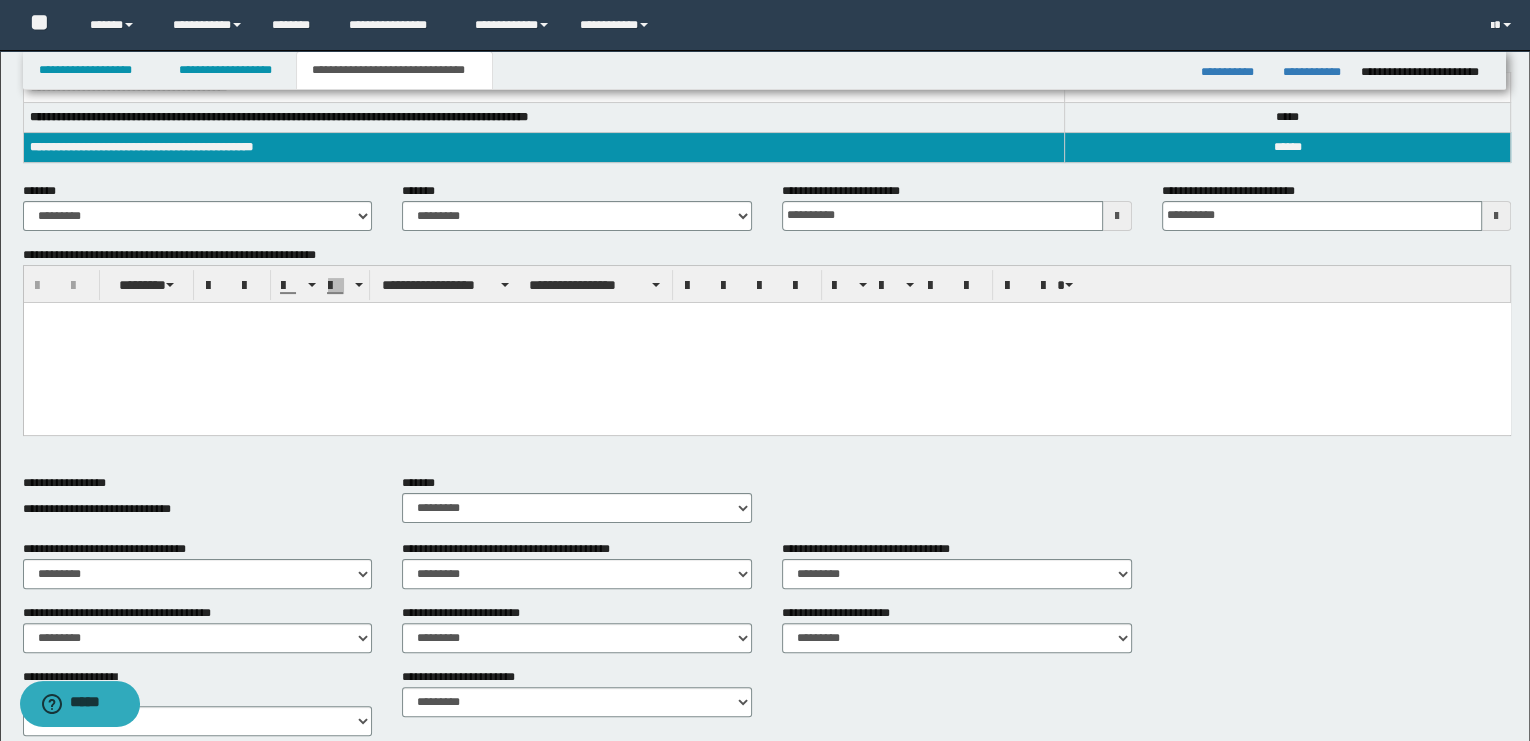 click at bounding box center (766, 342) 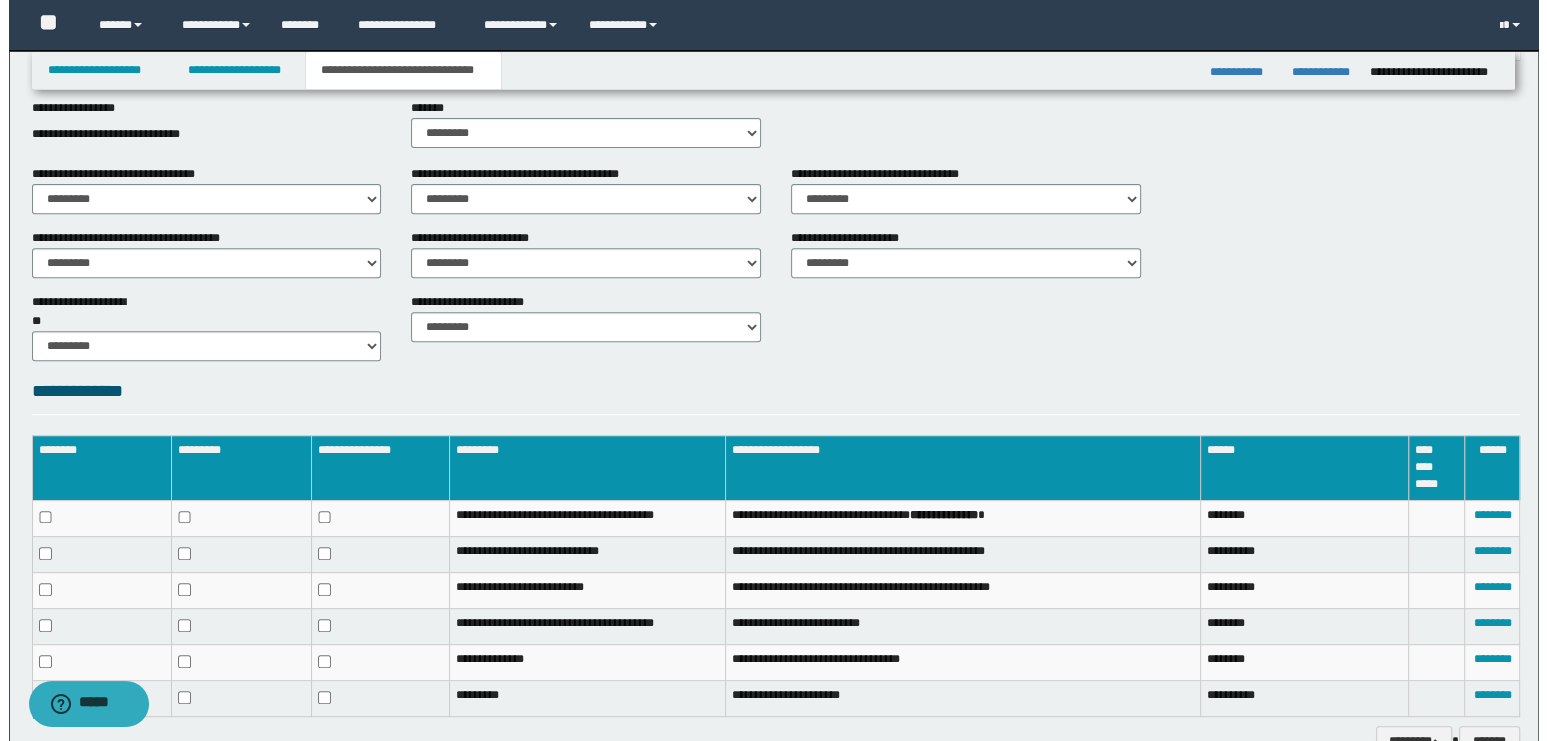scroll, scrollTop: 777, scrollLeft: 0, axis: vertical 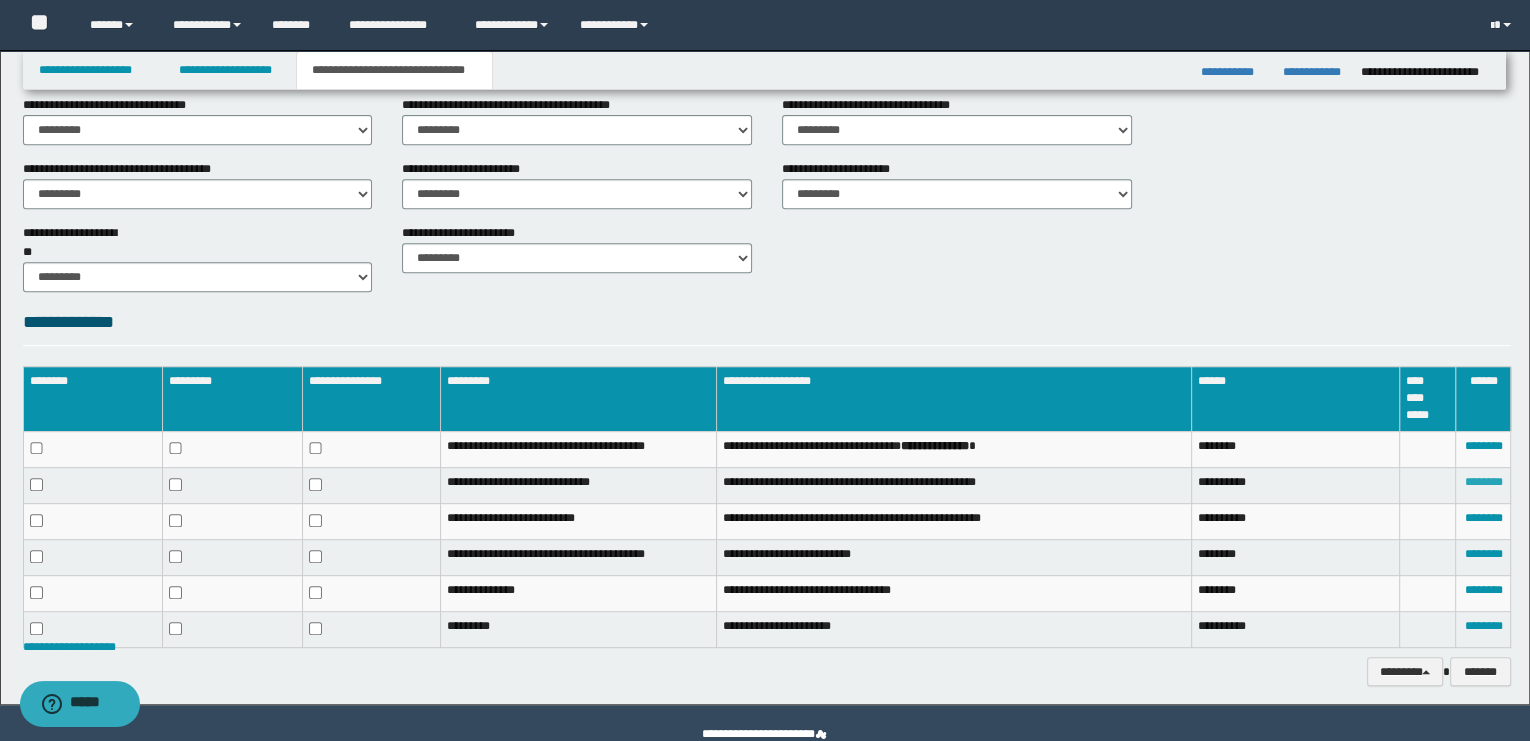 click on "********" at bounding box center (1483, 482) 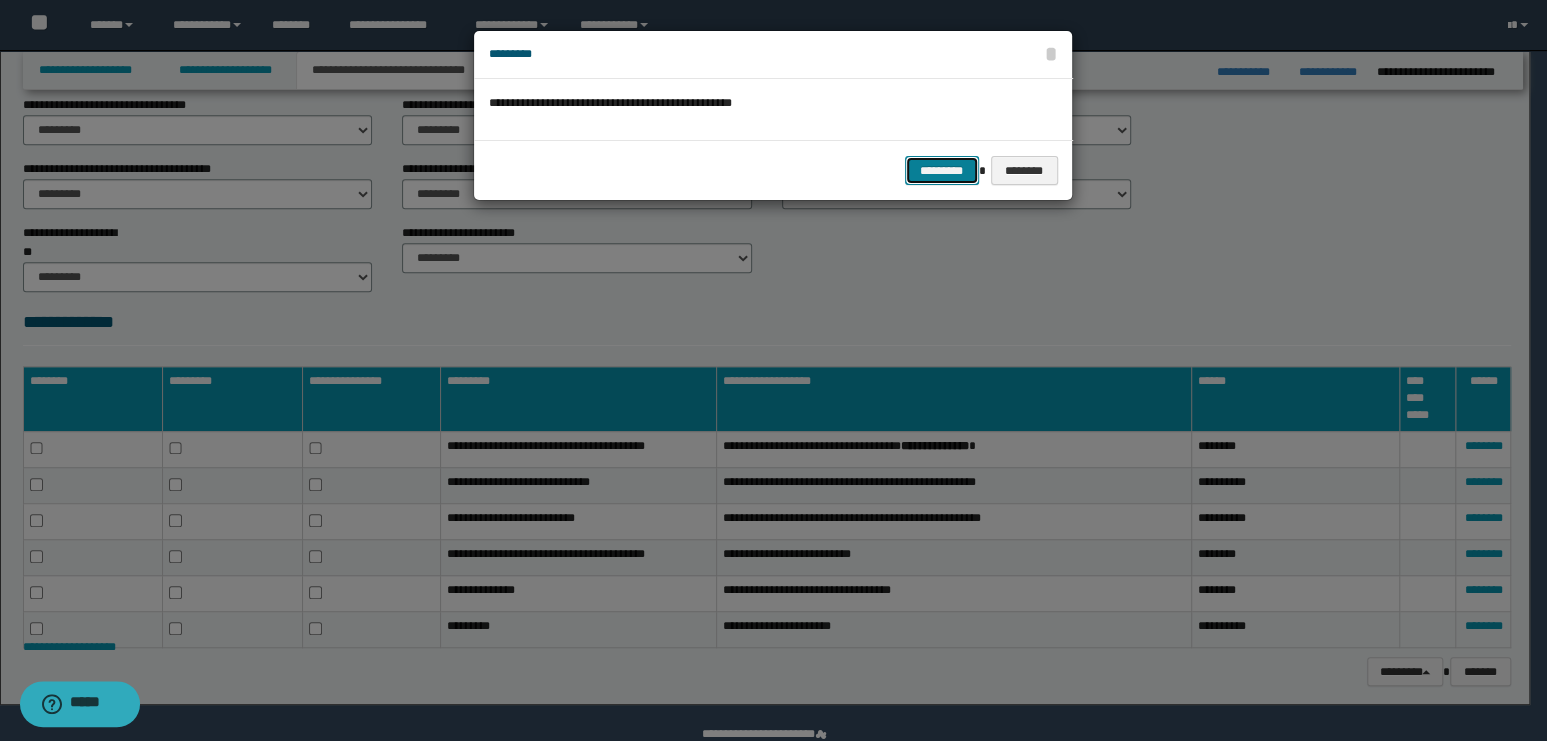 click on "*********" at bounding box center (942, 171) 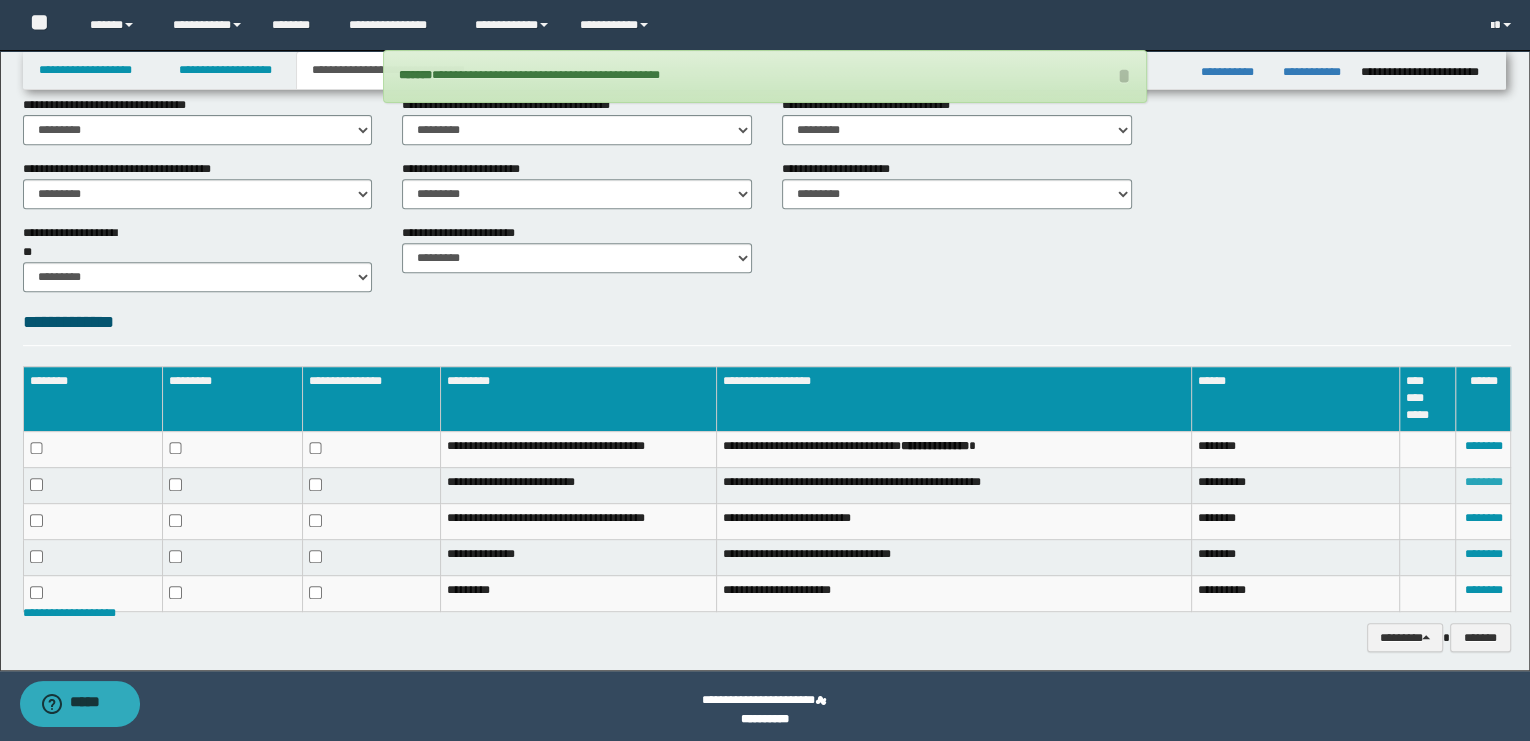 click on "********" at bounding box center (1483, 482) 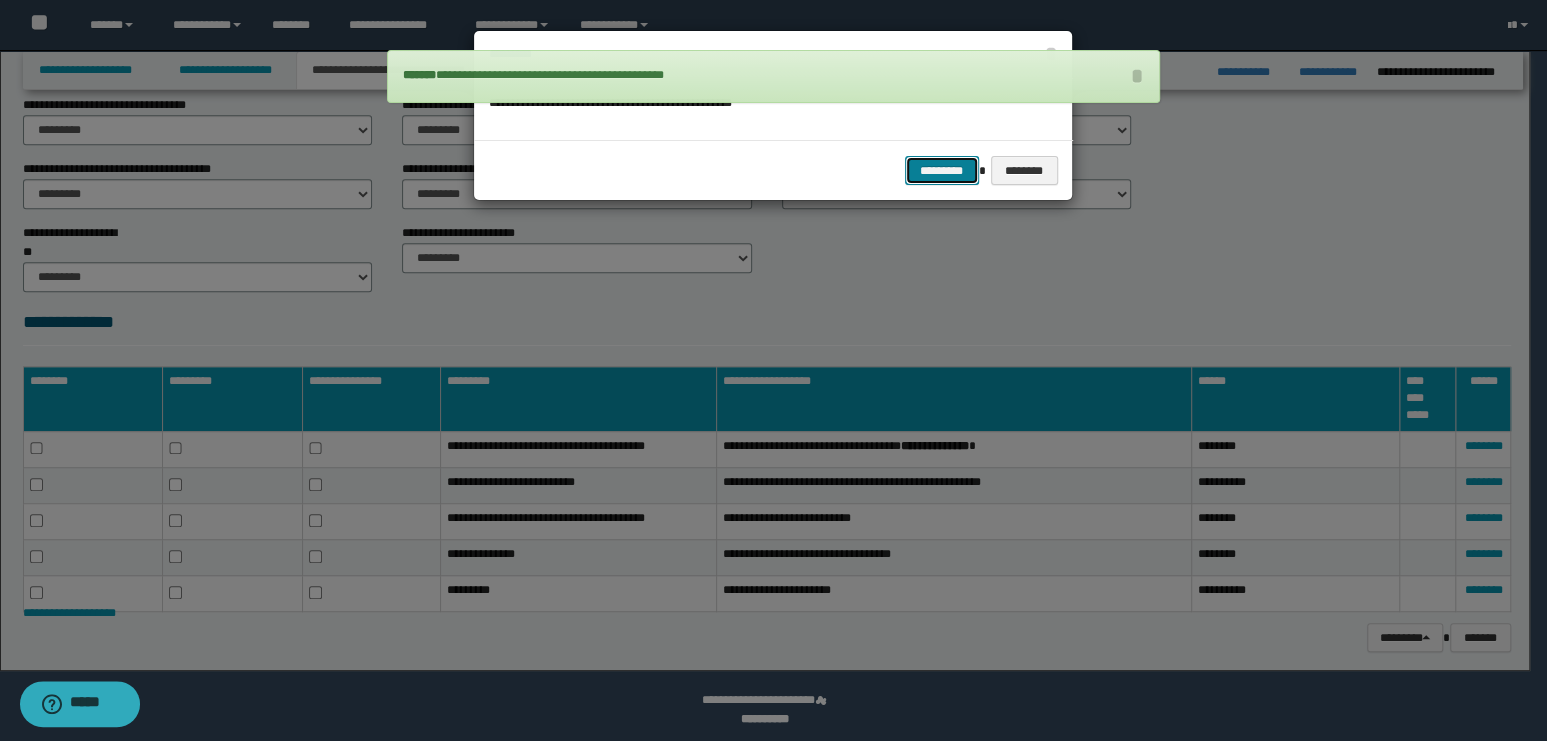 click on "*********" at bounding box center (942, 171) 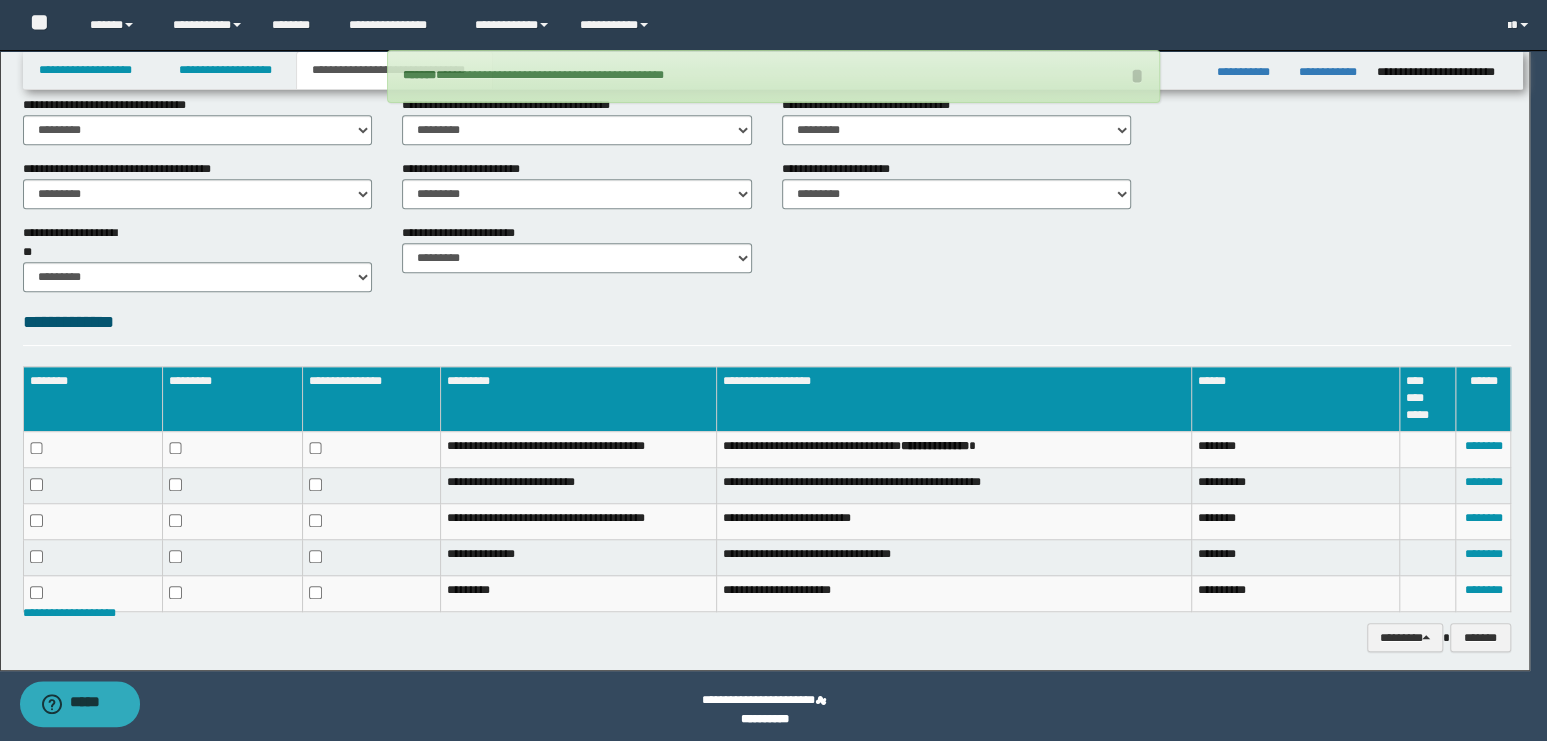 scroll, scrollTop: 750, scrollLeft: 0, axis: vertical 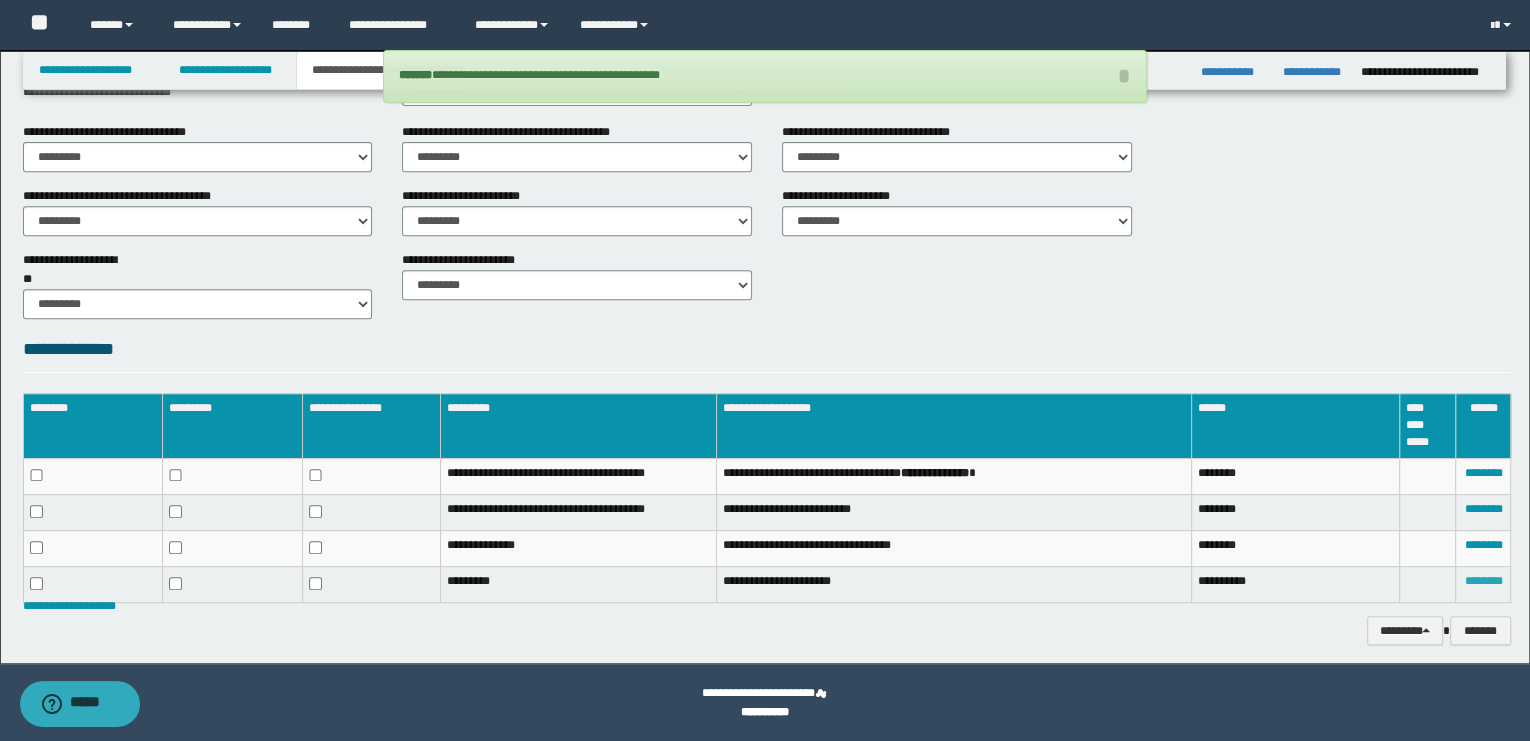 click on "********" at bounding box center [1483, 581] 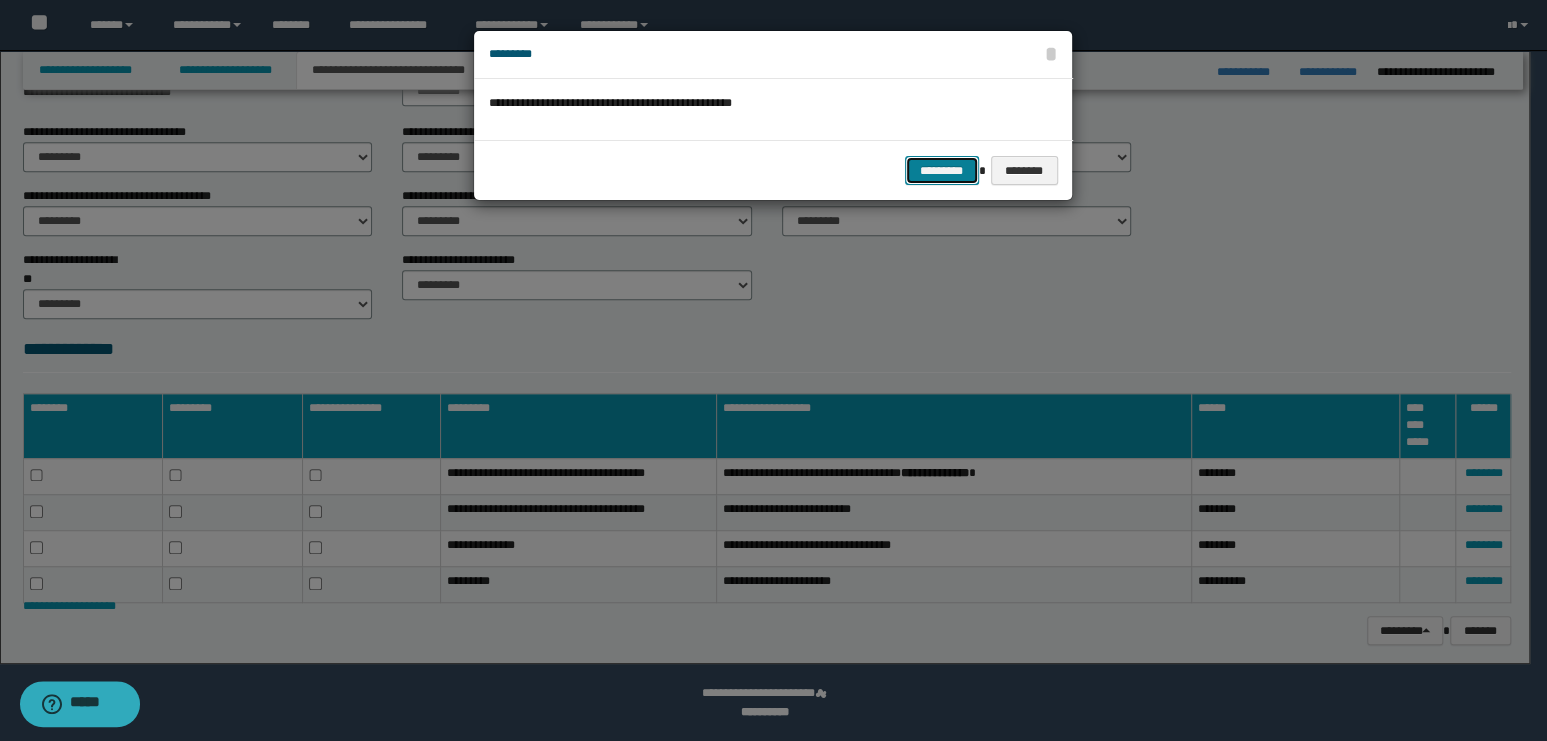 click on "*********" at bounding box center (942, 171) 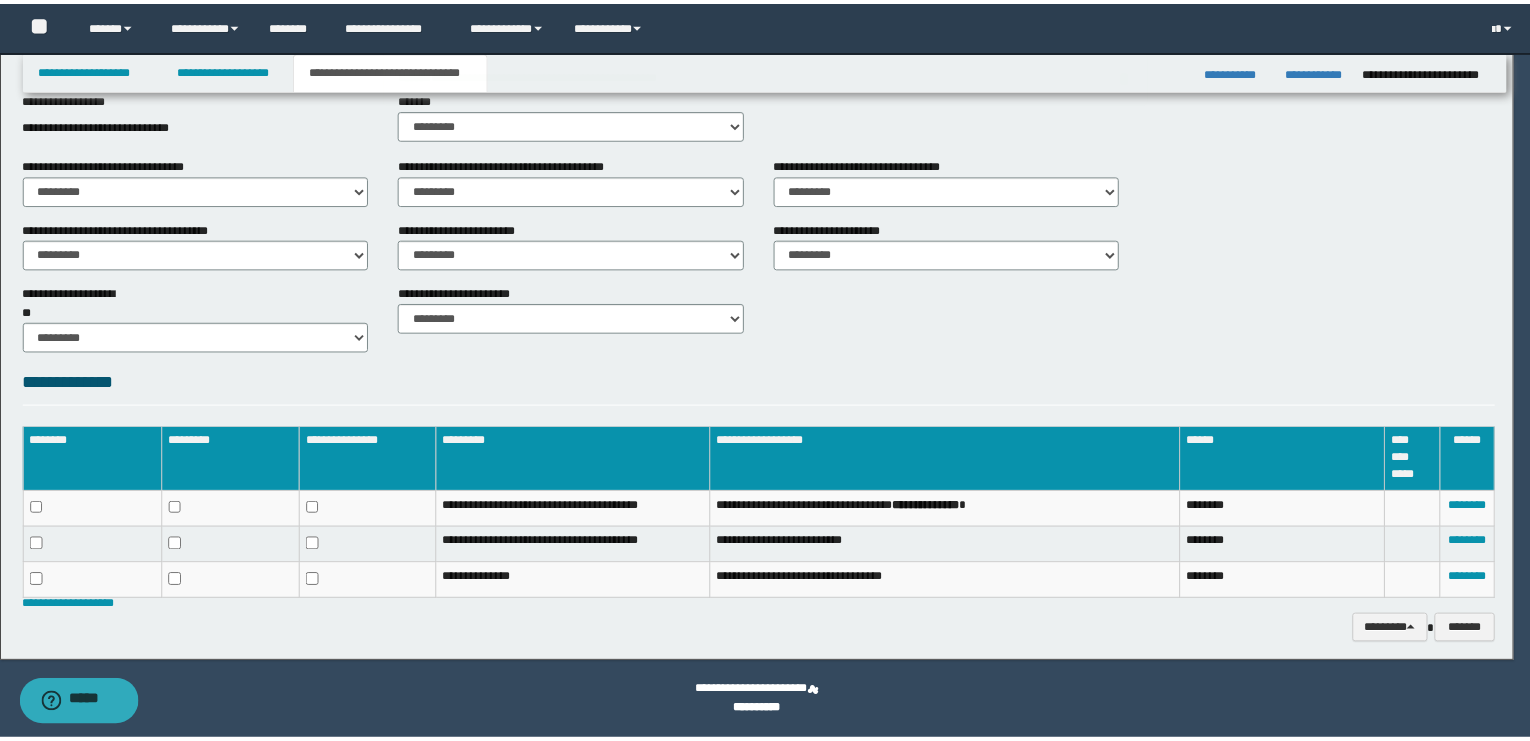 scroll, scrollTop: 715, scrollLeft: 0, axis: vertical 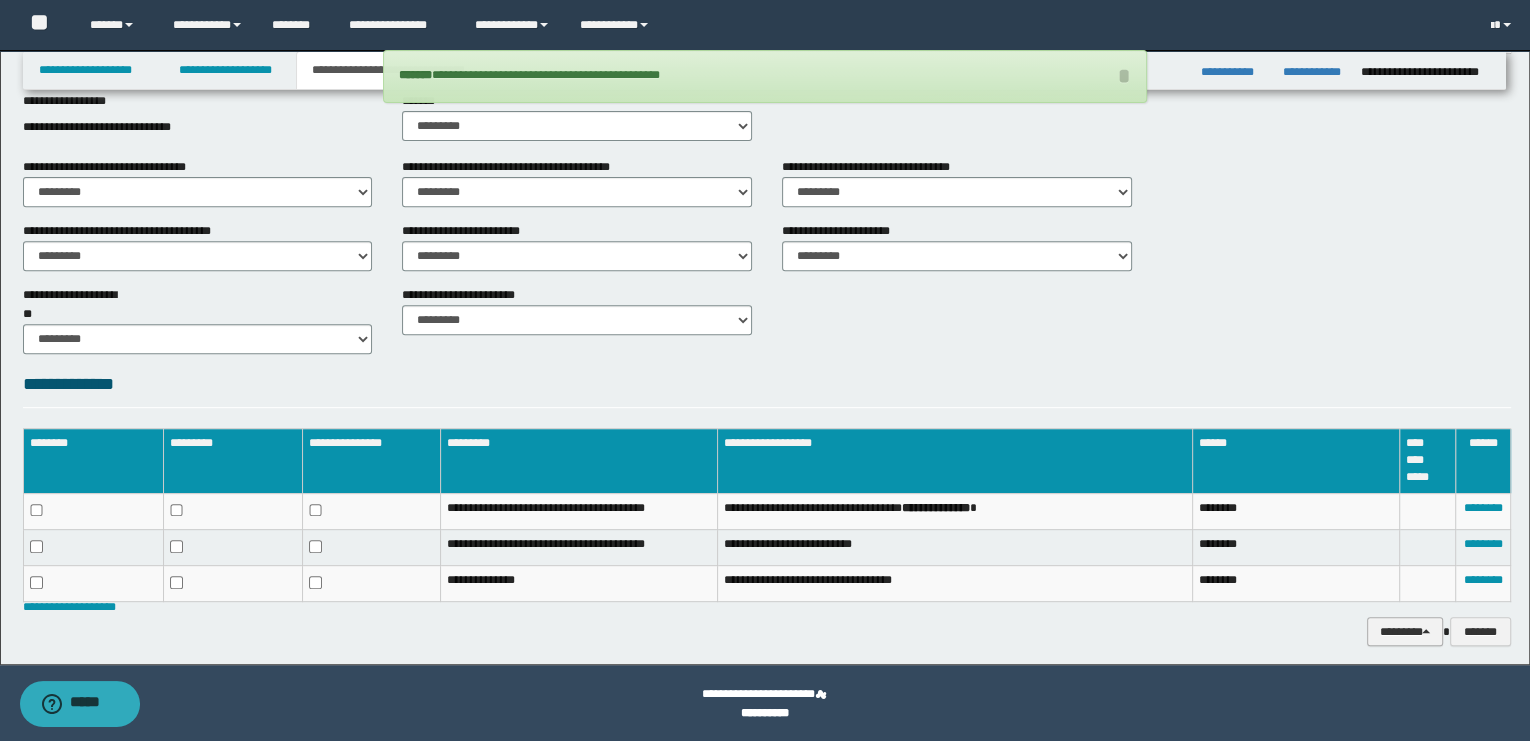 click on "********" at bounding box center [1405, 632] 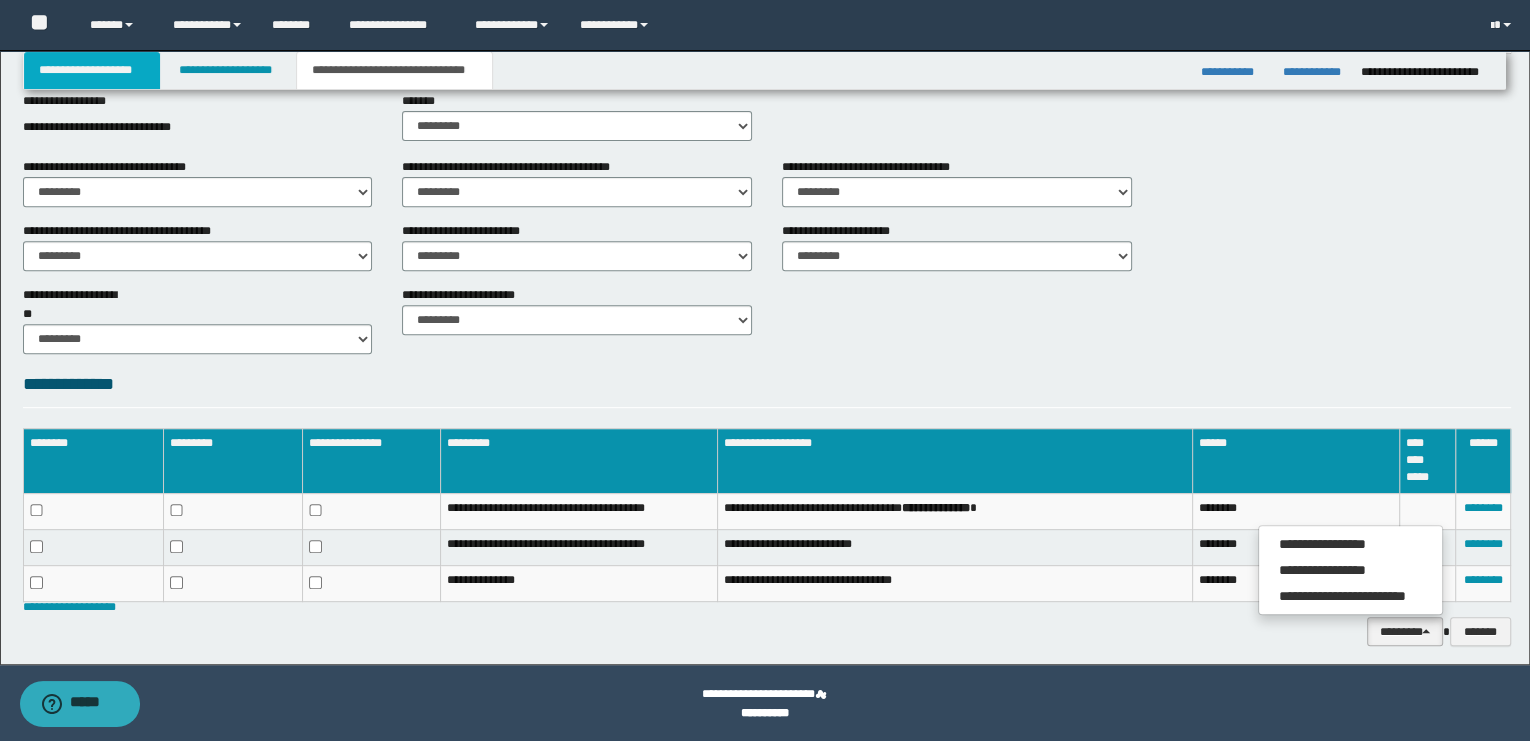 click on "**********" at bounding box center [92, 70] 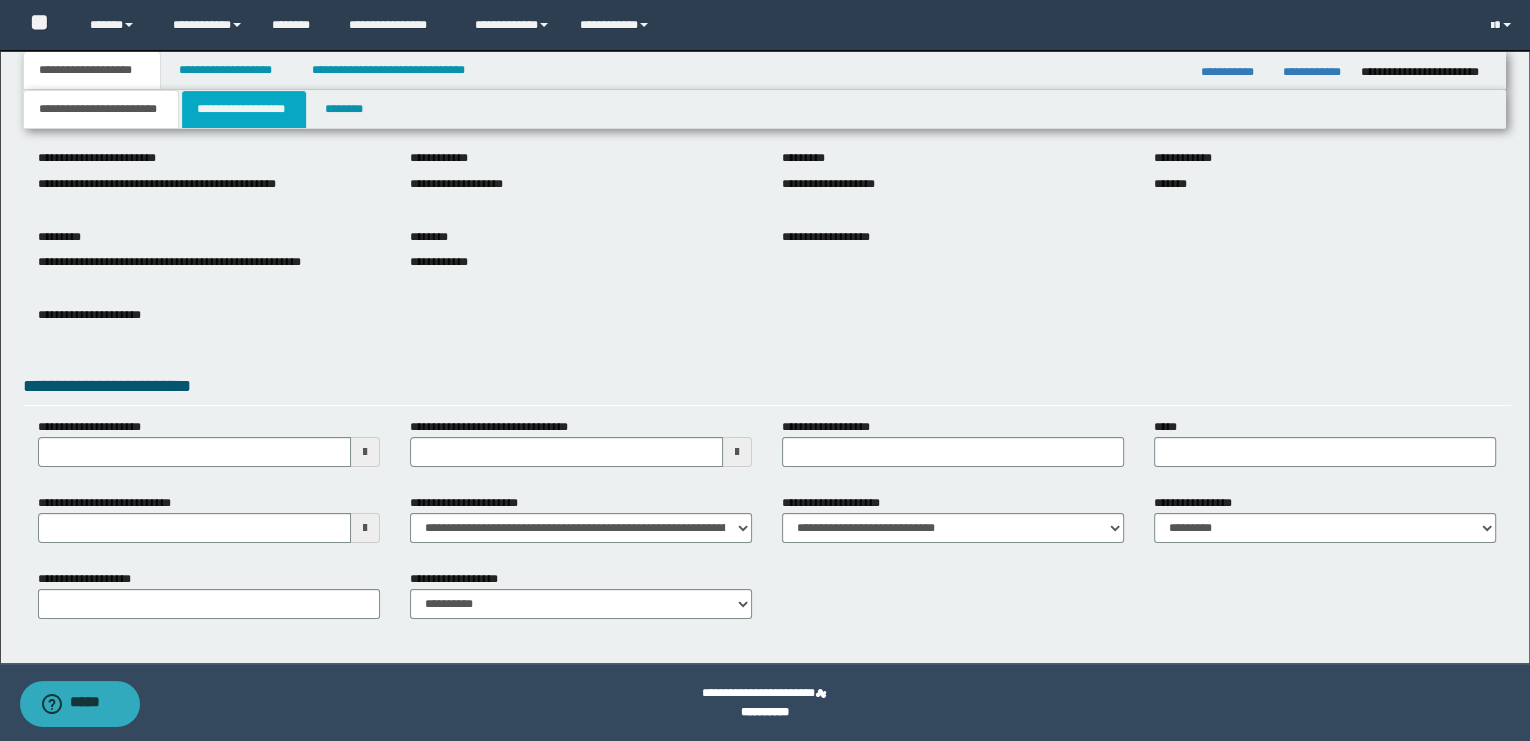 click on "**********" at bounding box center [244, 109] 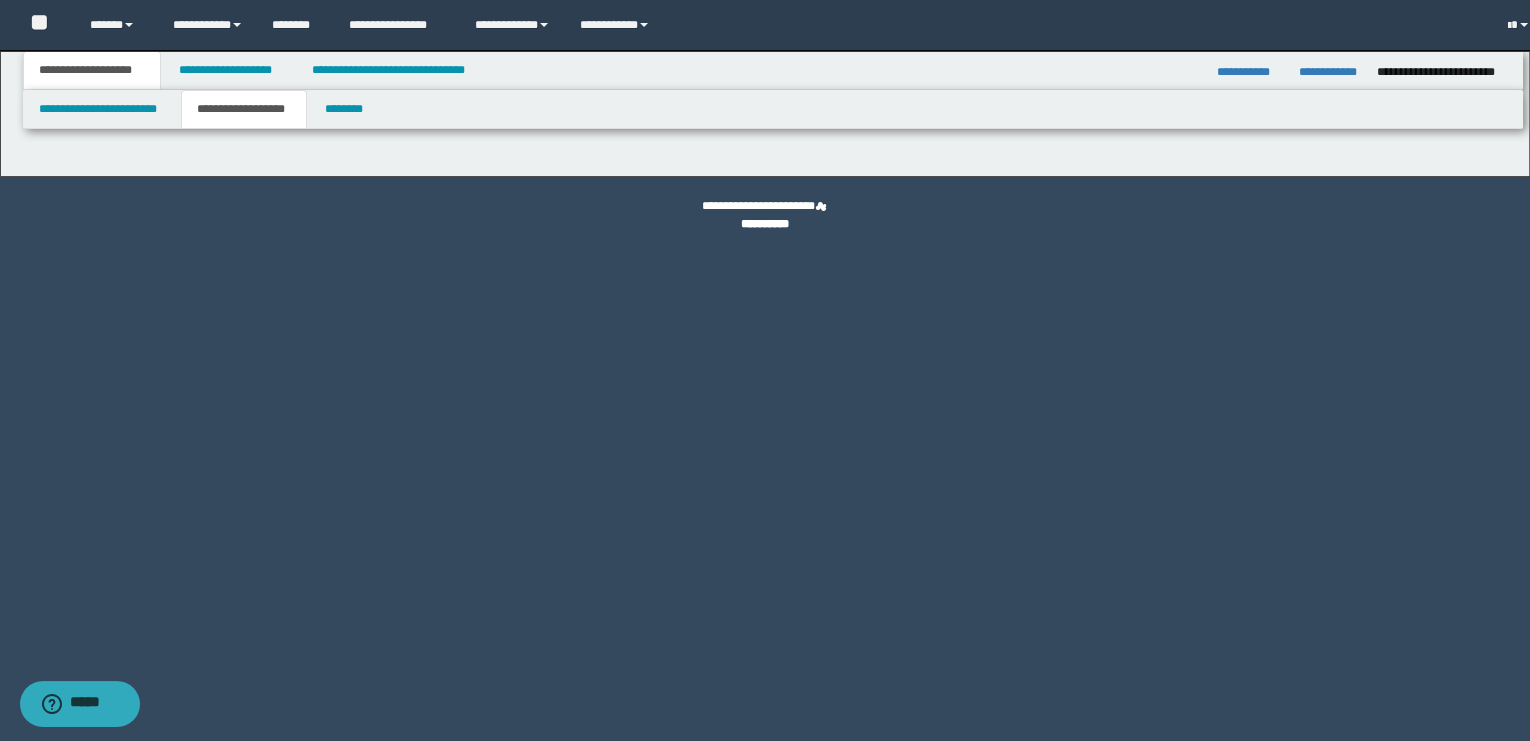 scroll, scrollTop: 0, scrollLeft: 0, axis: both 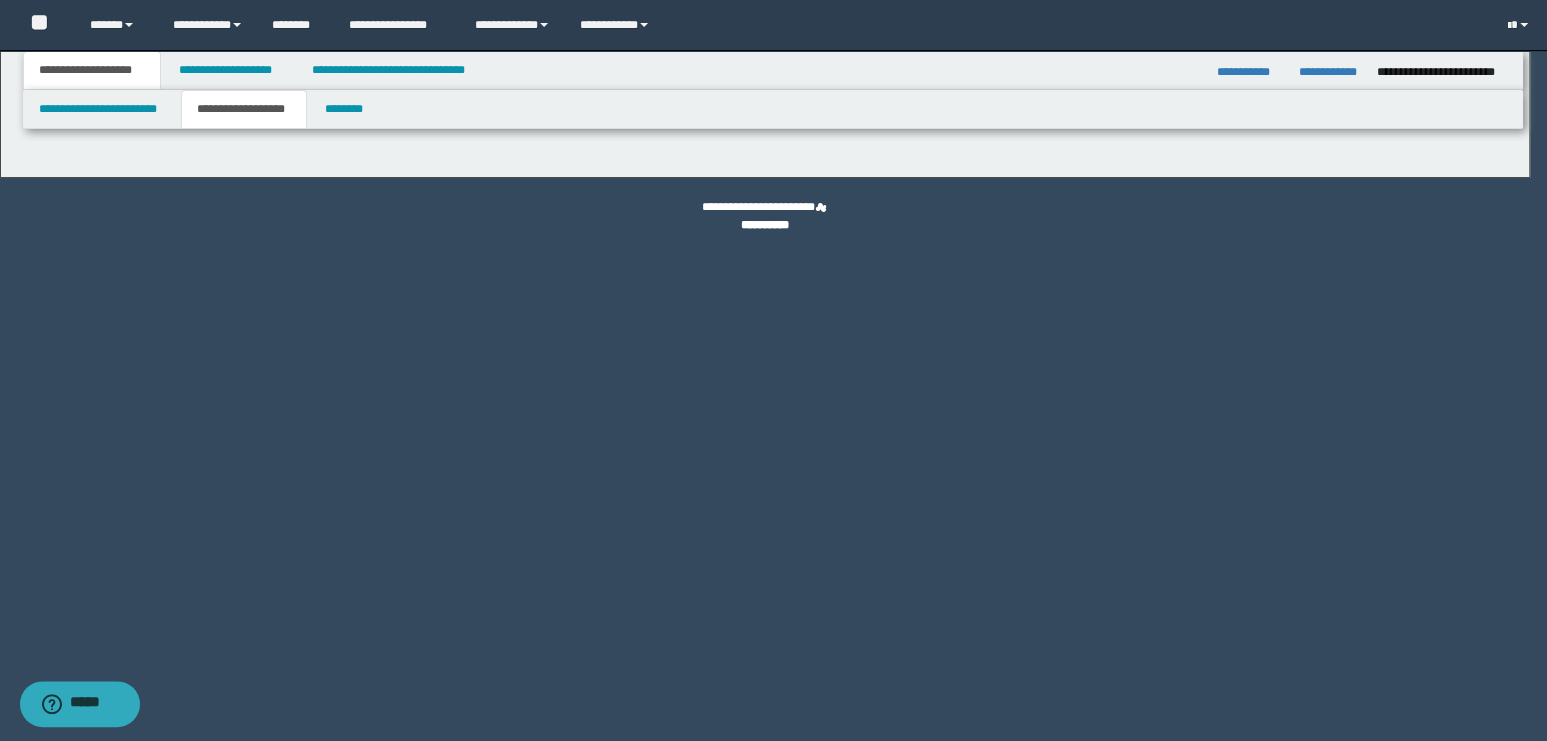 type on "**********" 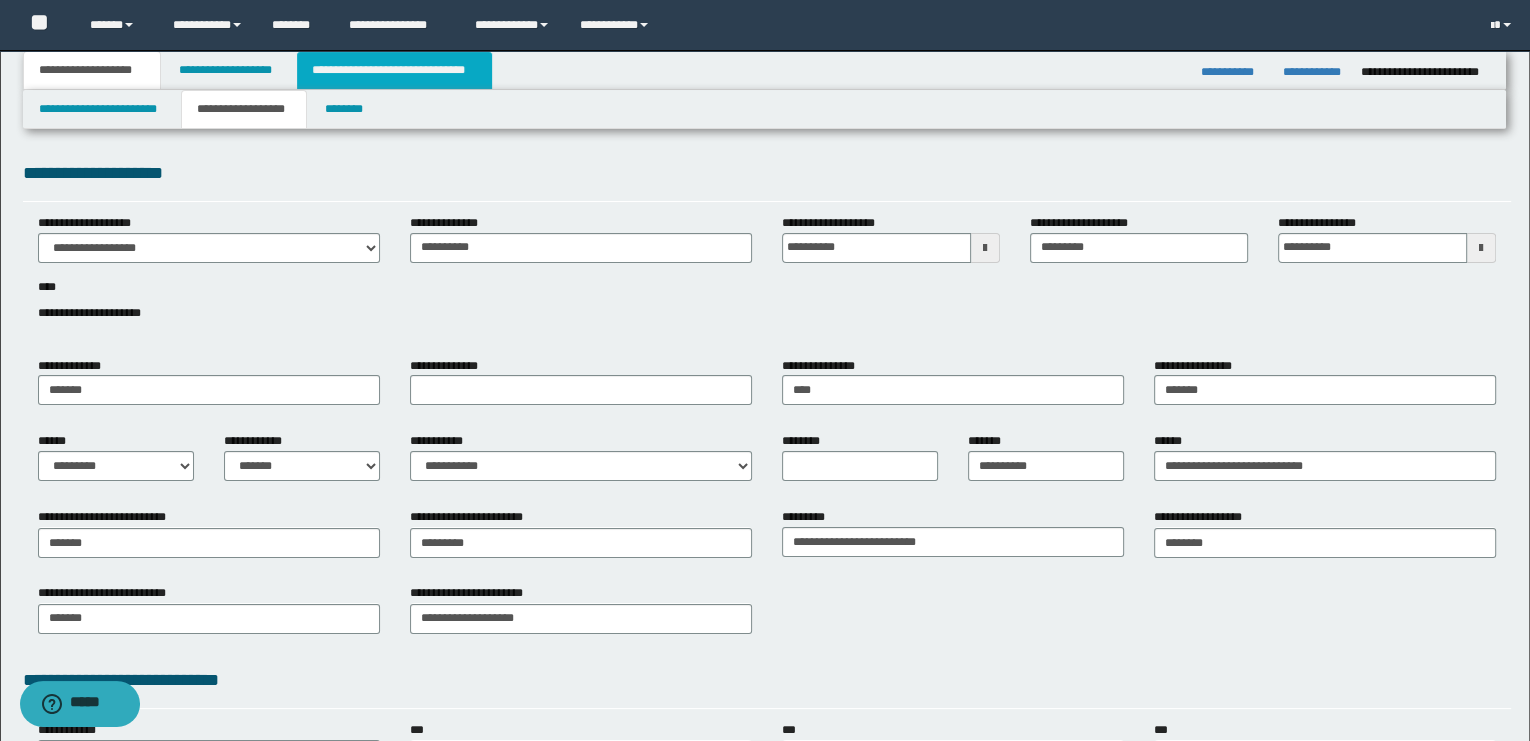 click on "**********" at bounding box center (394, 70) 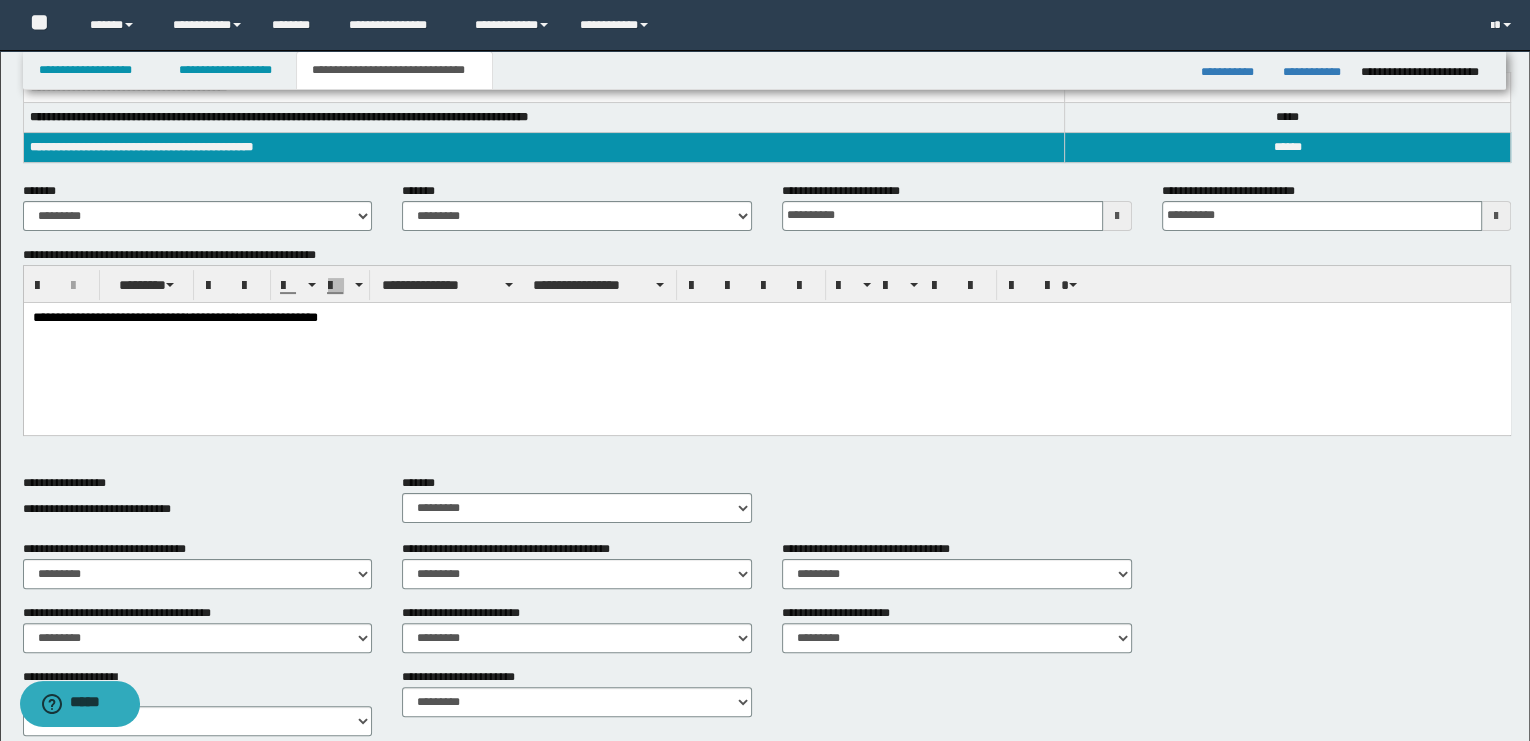 scroll, scrollTop: 666, scrollLeft: 0, axis: vertical 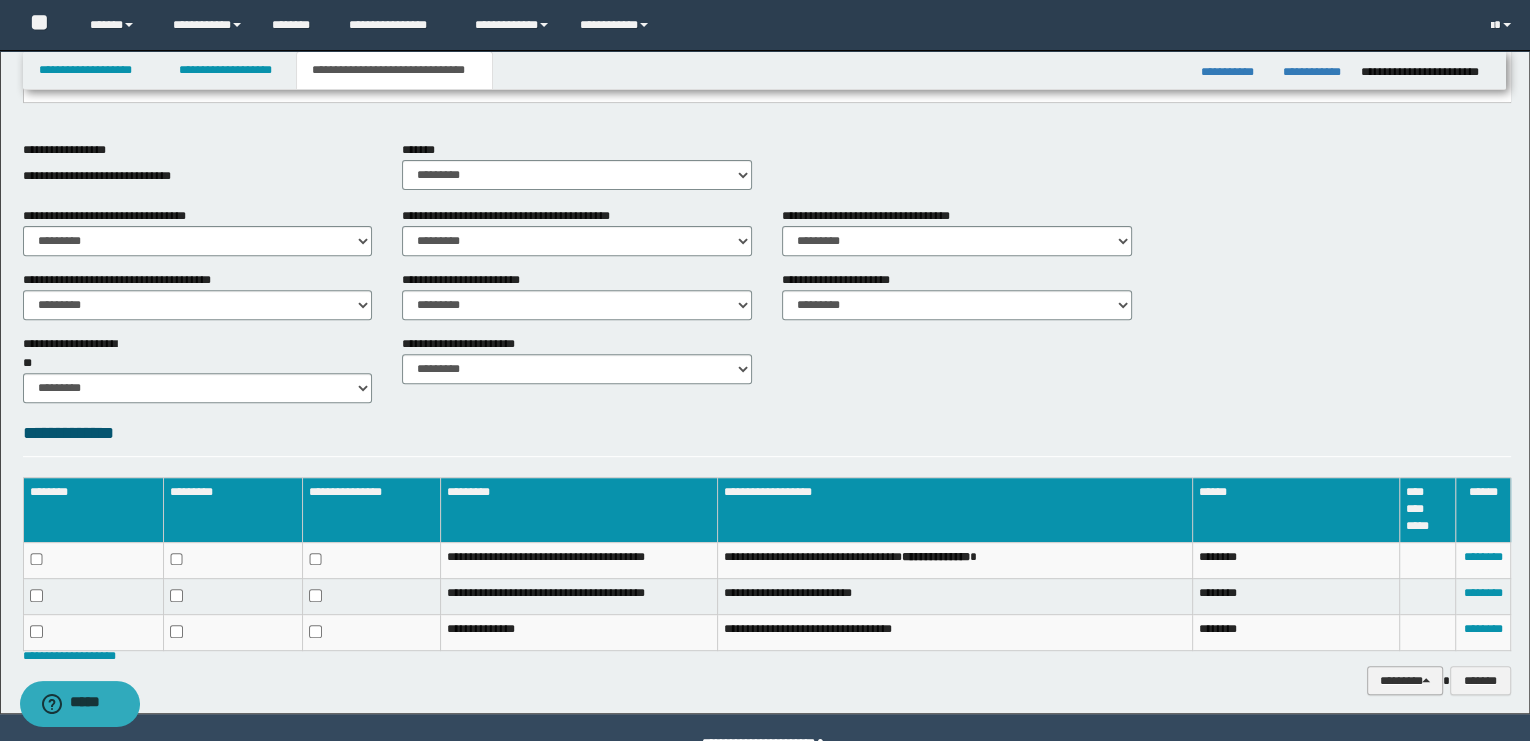 click on "********" at bounding box center (1405, 681) 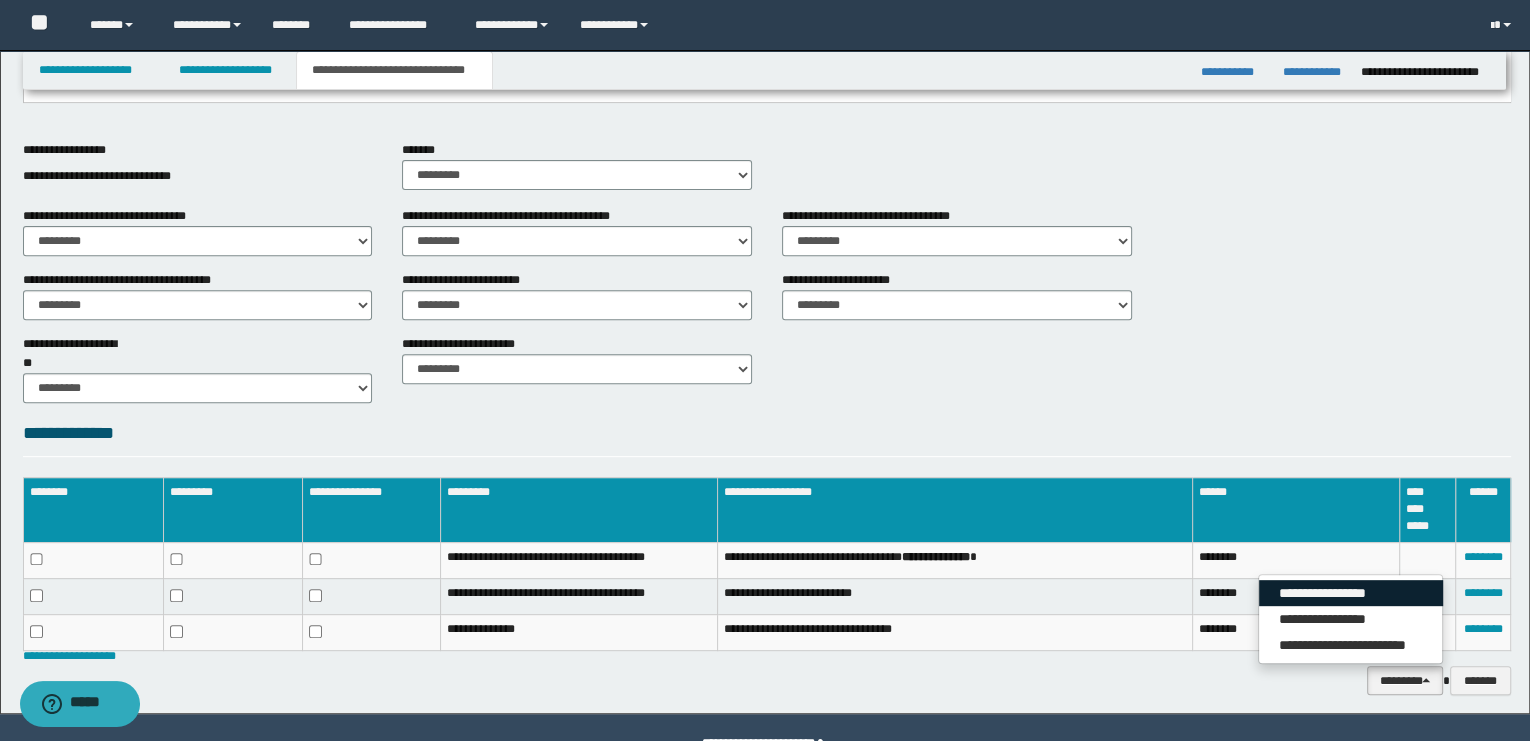 click on "**********" at bounding box center (1351, 593) 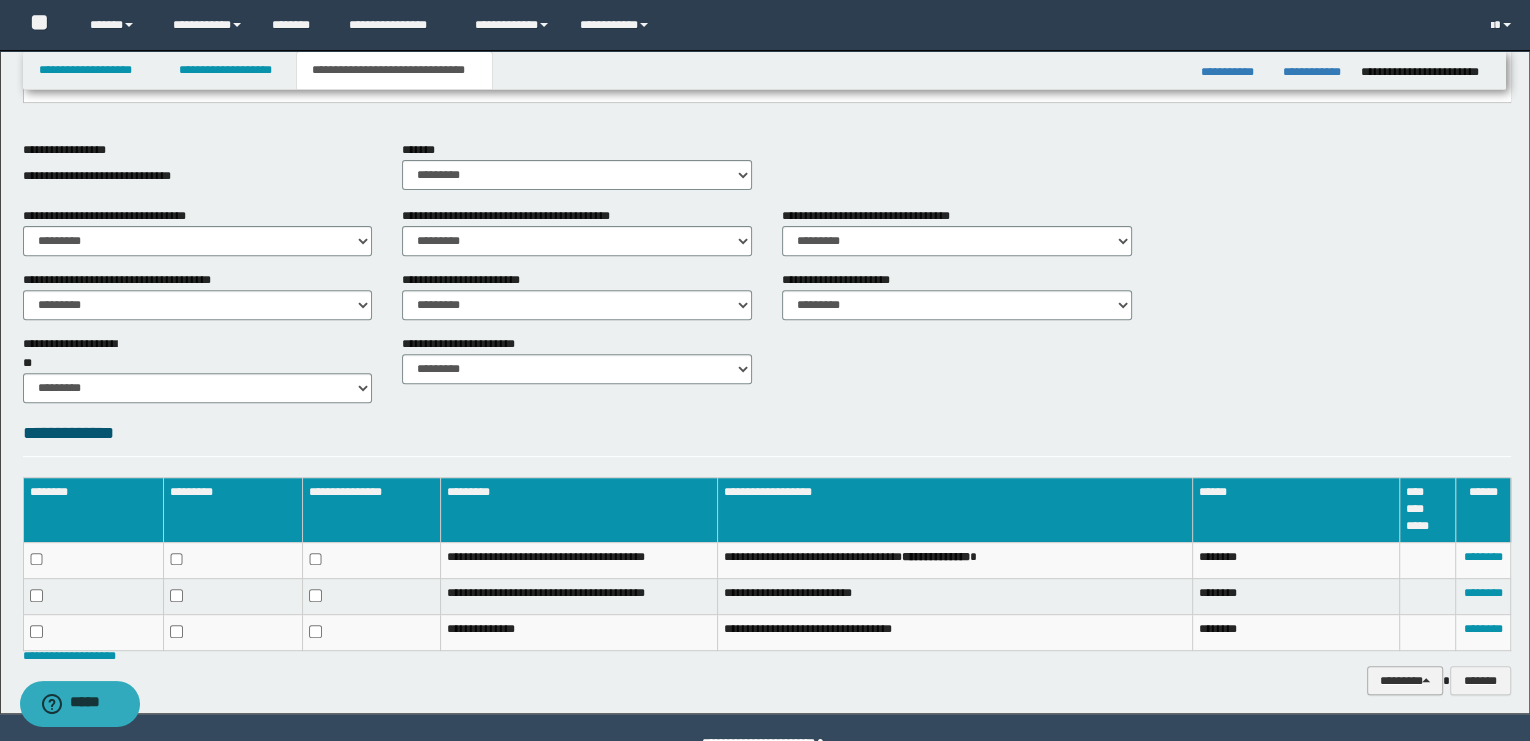 click on "********" at bounding box center [1405, 681] 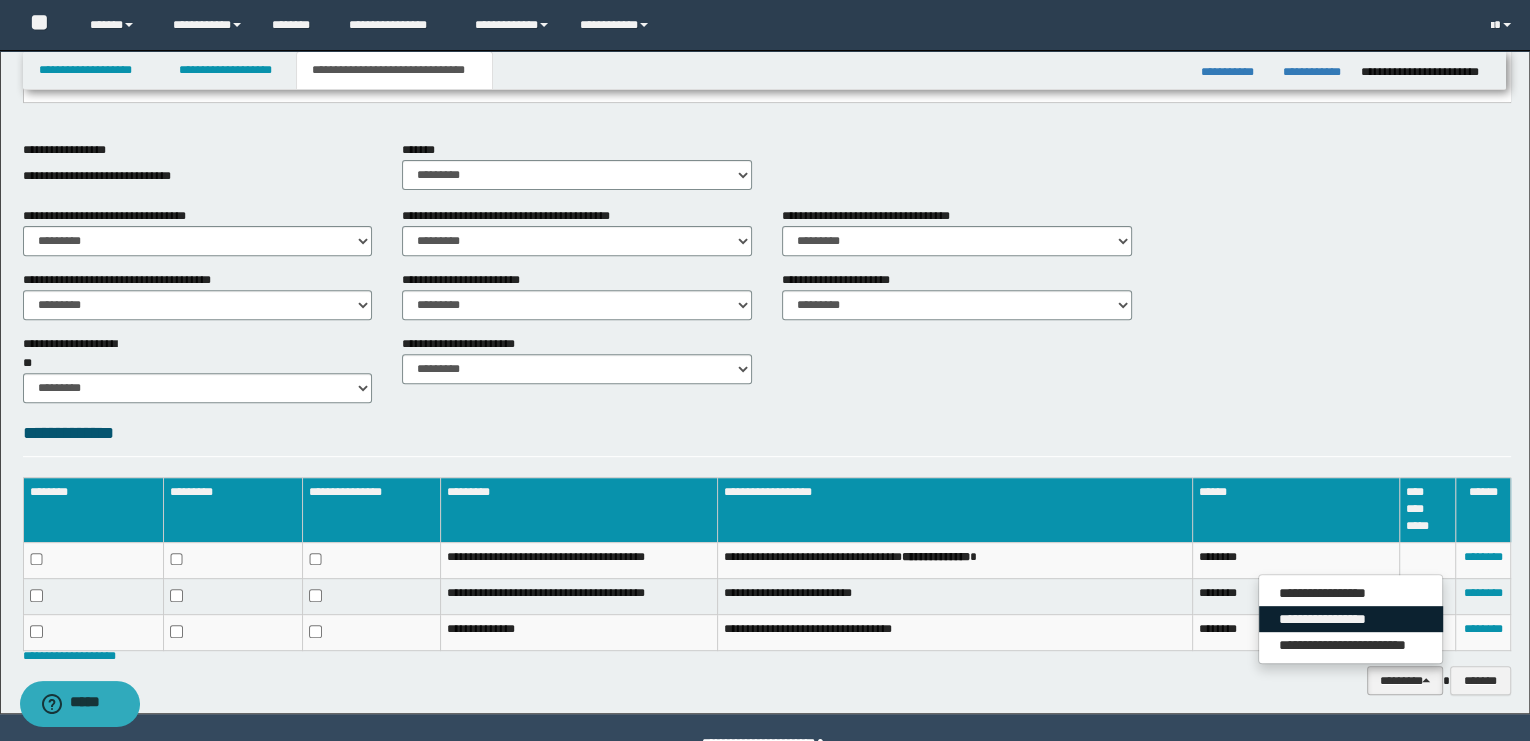 click on "**********" at bounding box center (1351, 619) 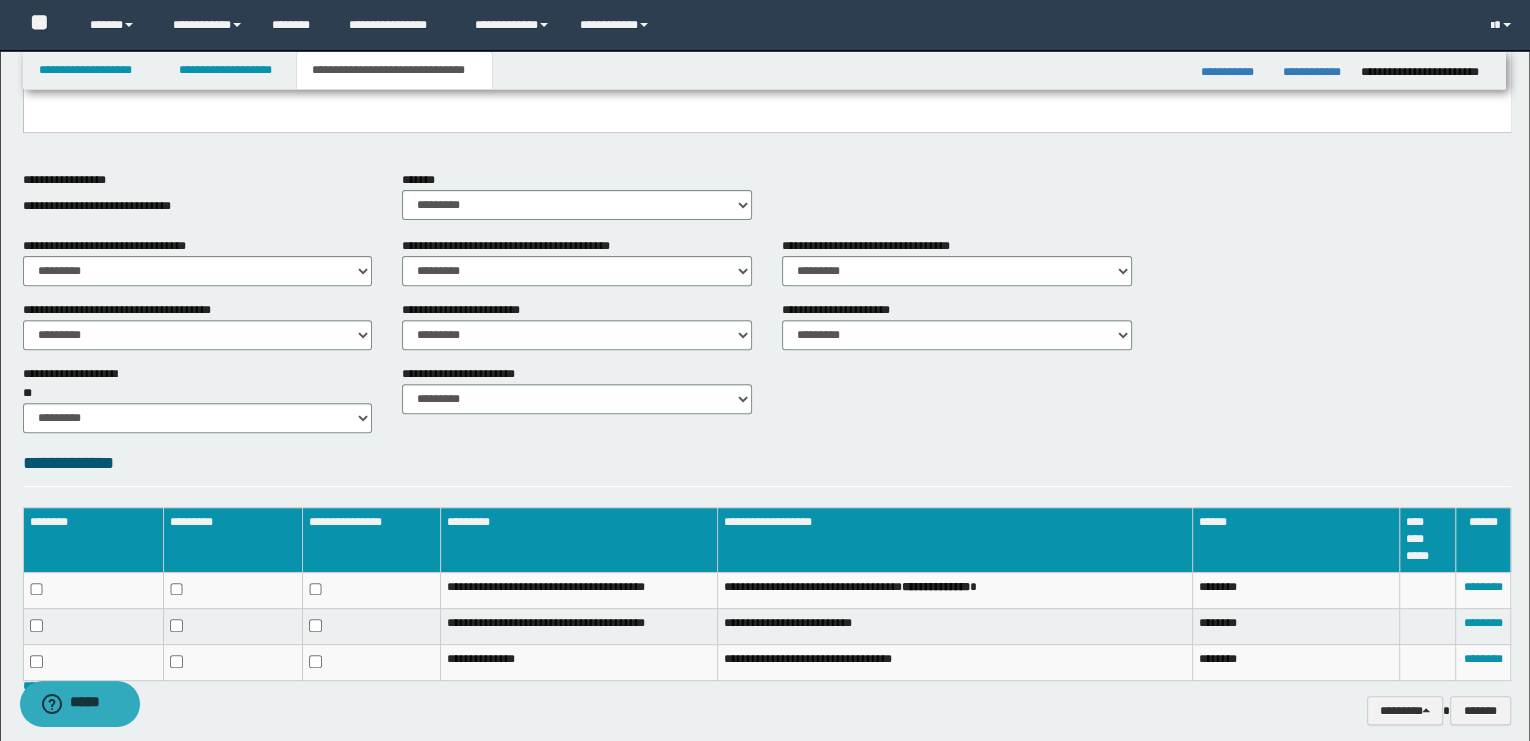 scroll, scrollTop: 715, scrollLeft: 0, axis: vertical 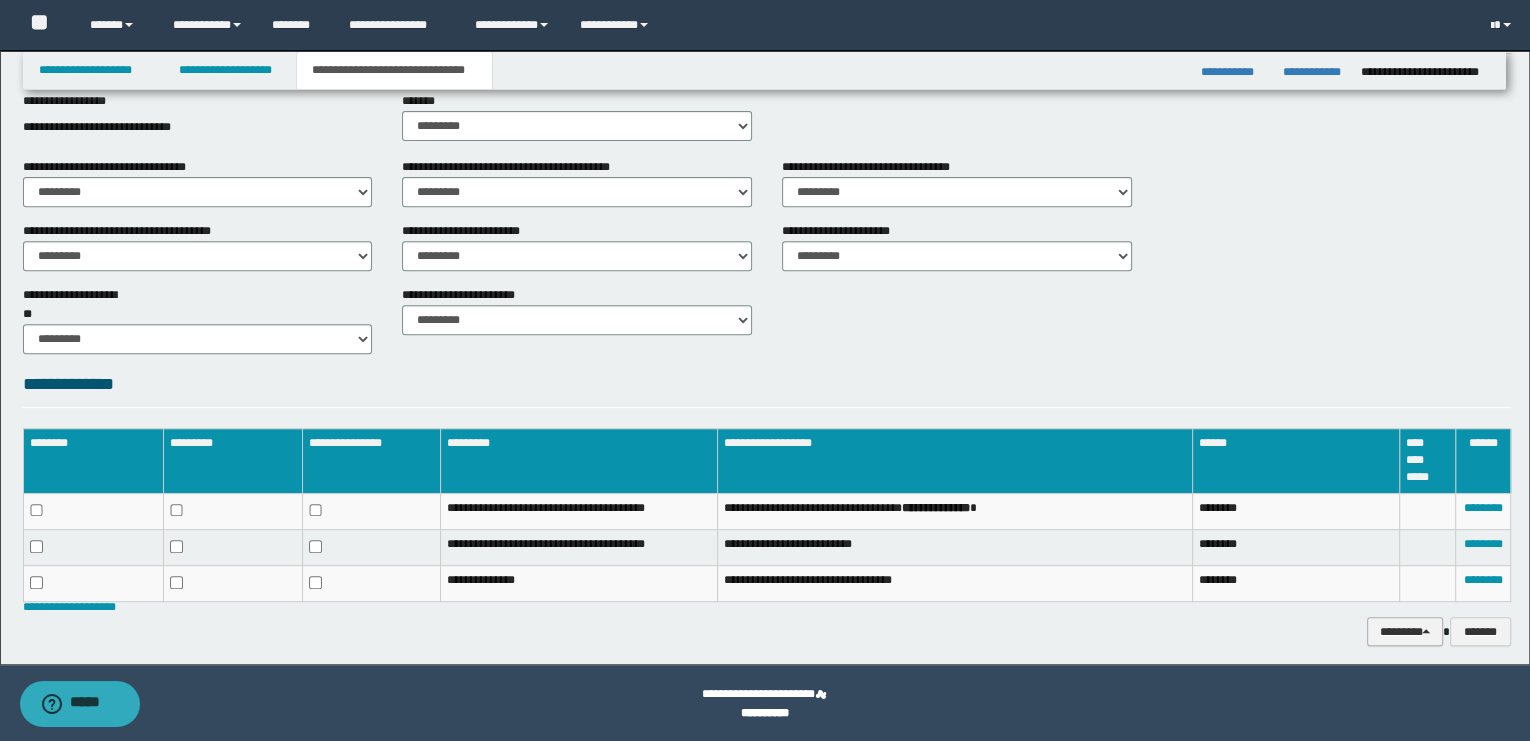 click on "********" at bounding box center (1405, 632) 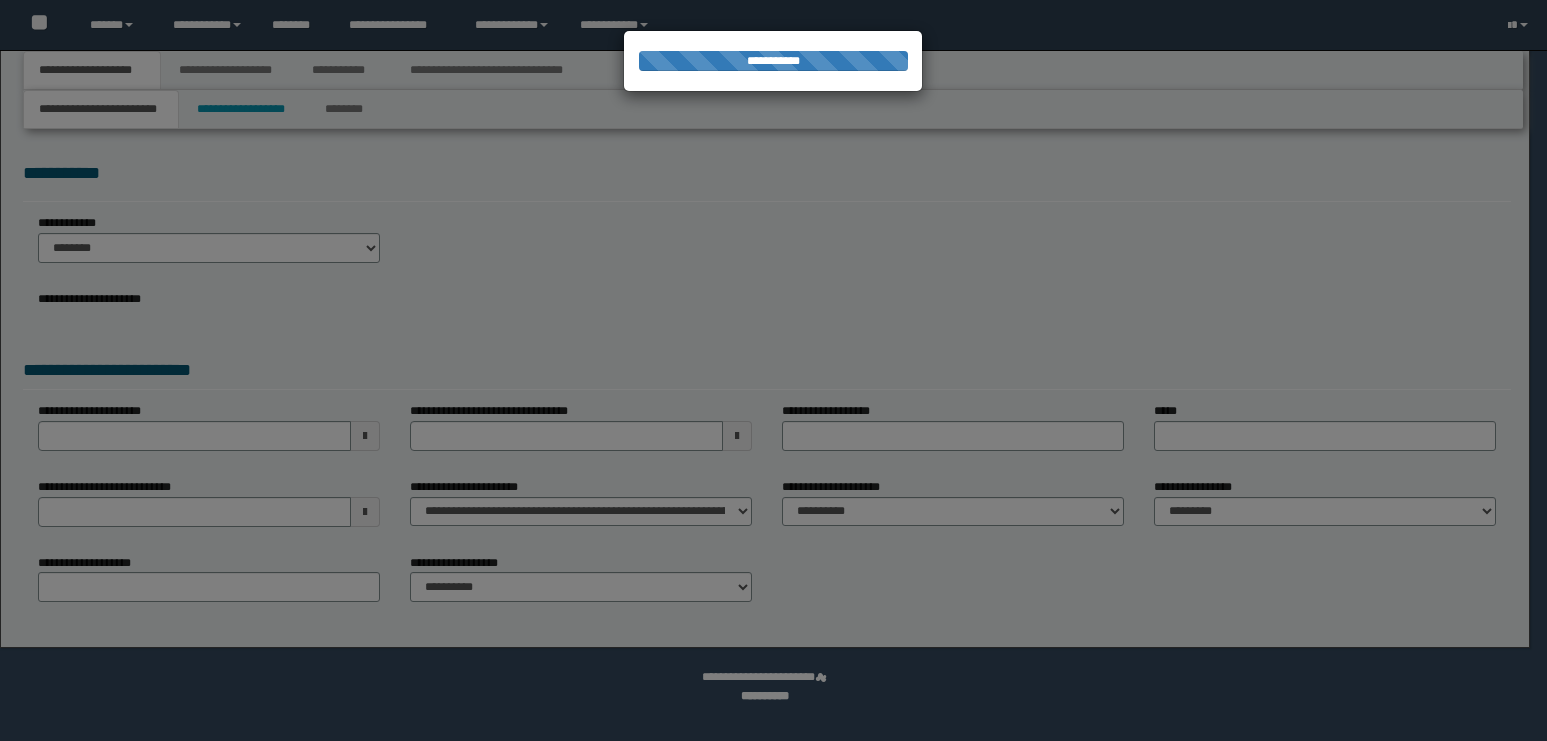 scroll, scrollTop: 0, scrollLeft: 0, axis: both 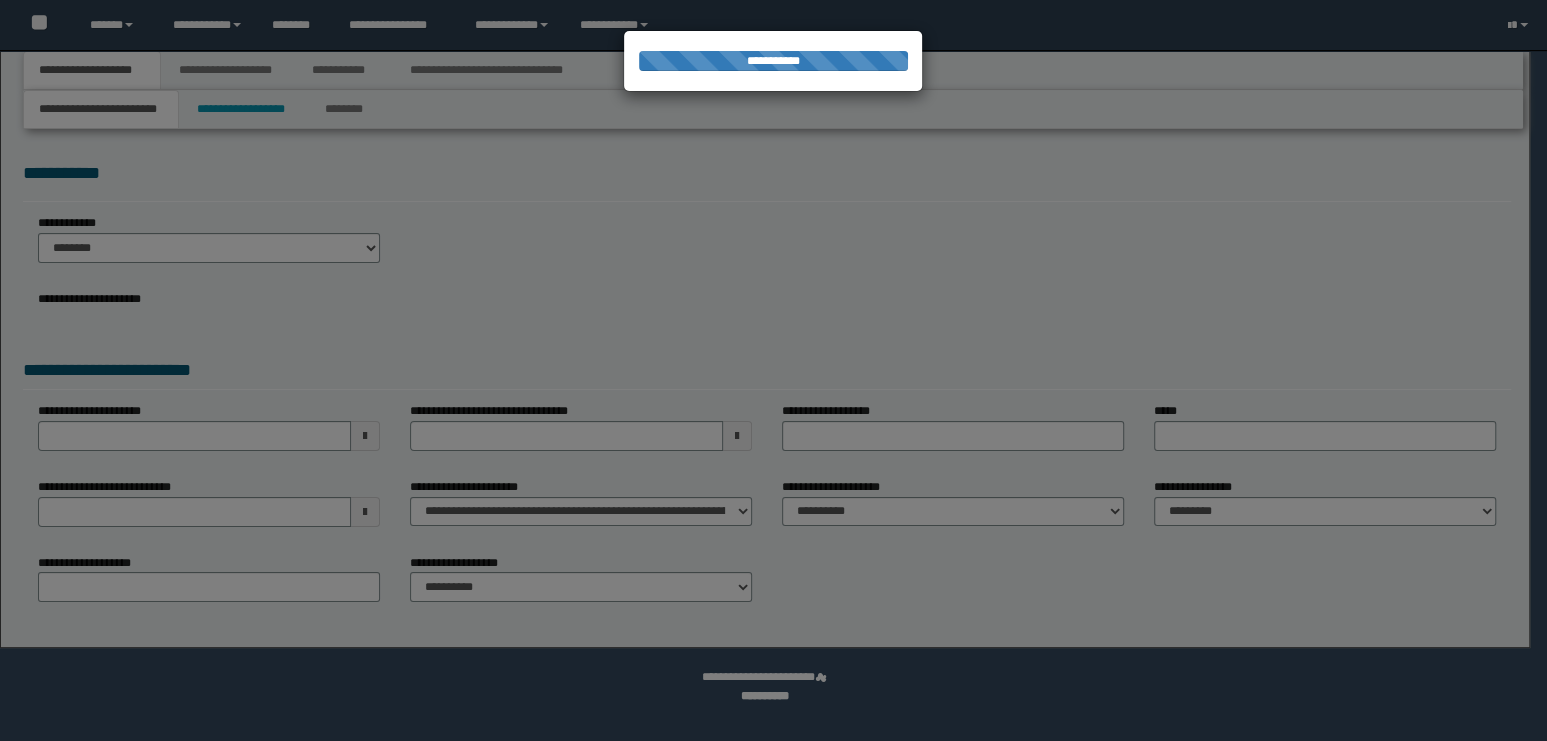 select on "*" 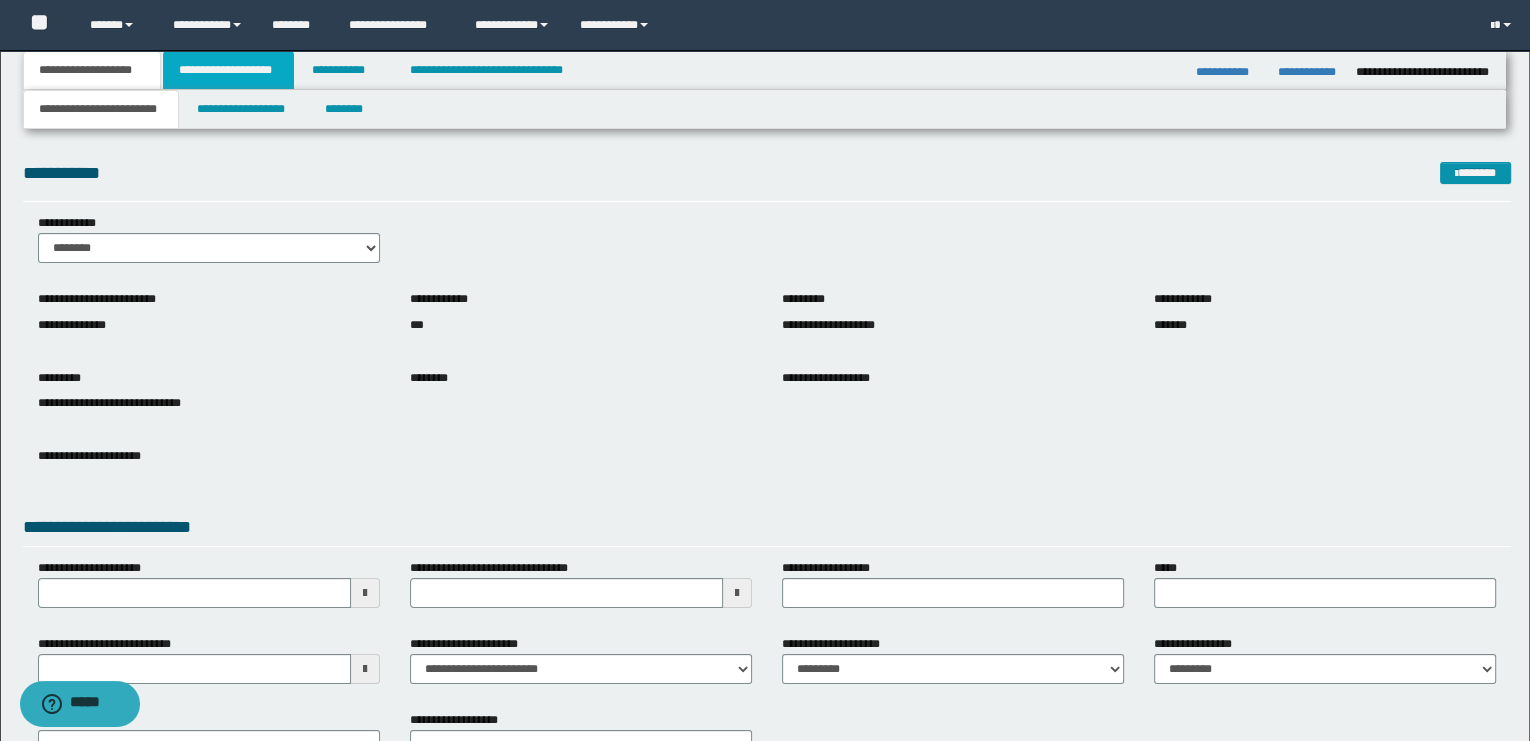 click on "**********" at bounding box center [228, 70] 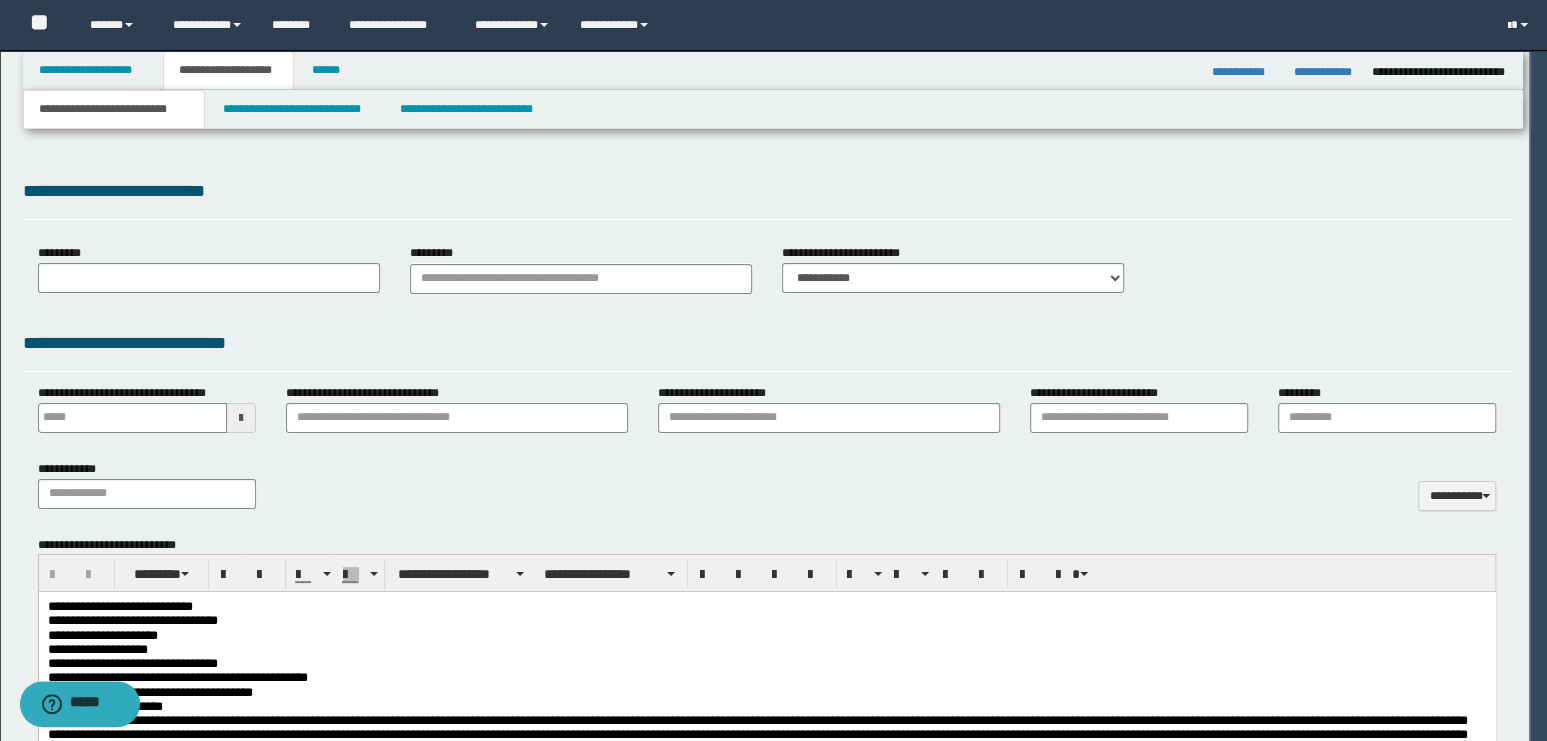 scroll, scrollTop: 0, scrollLeft: 0, axis: both 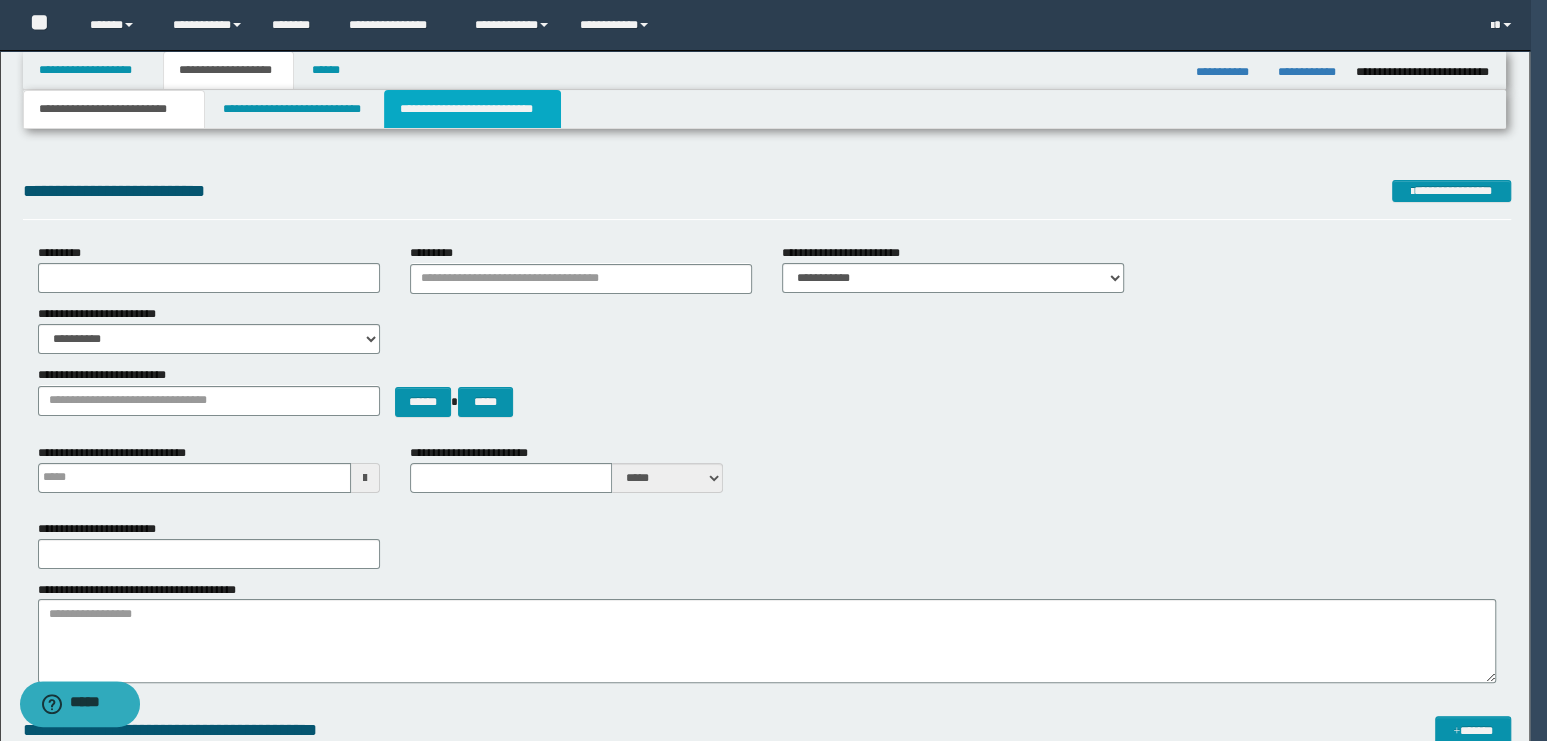 click on "**********" at bounding box center [472, 109] 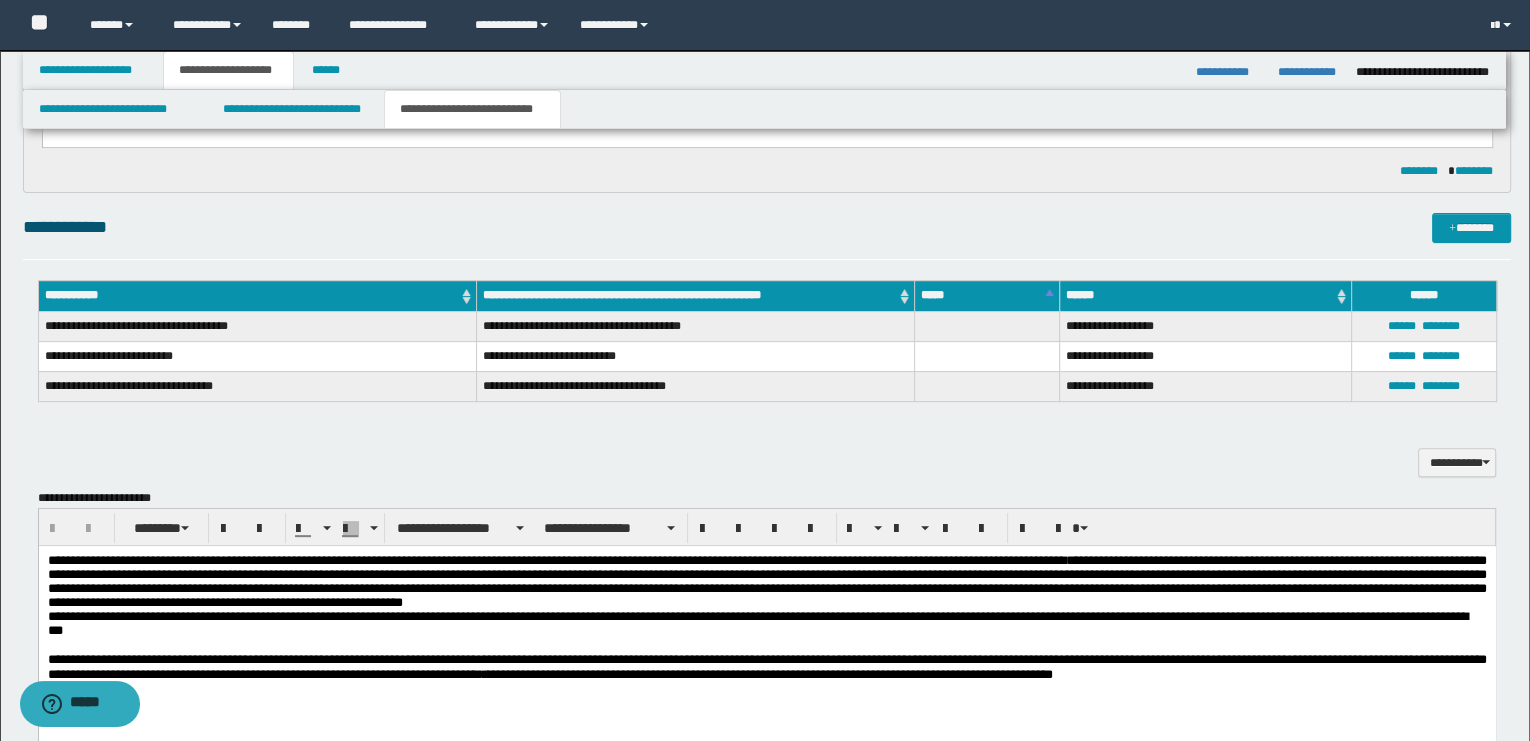 scroll, scrollTop: 537, scrollLeft: 0, axis: vertical 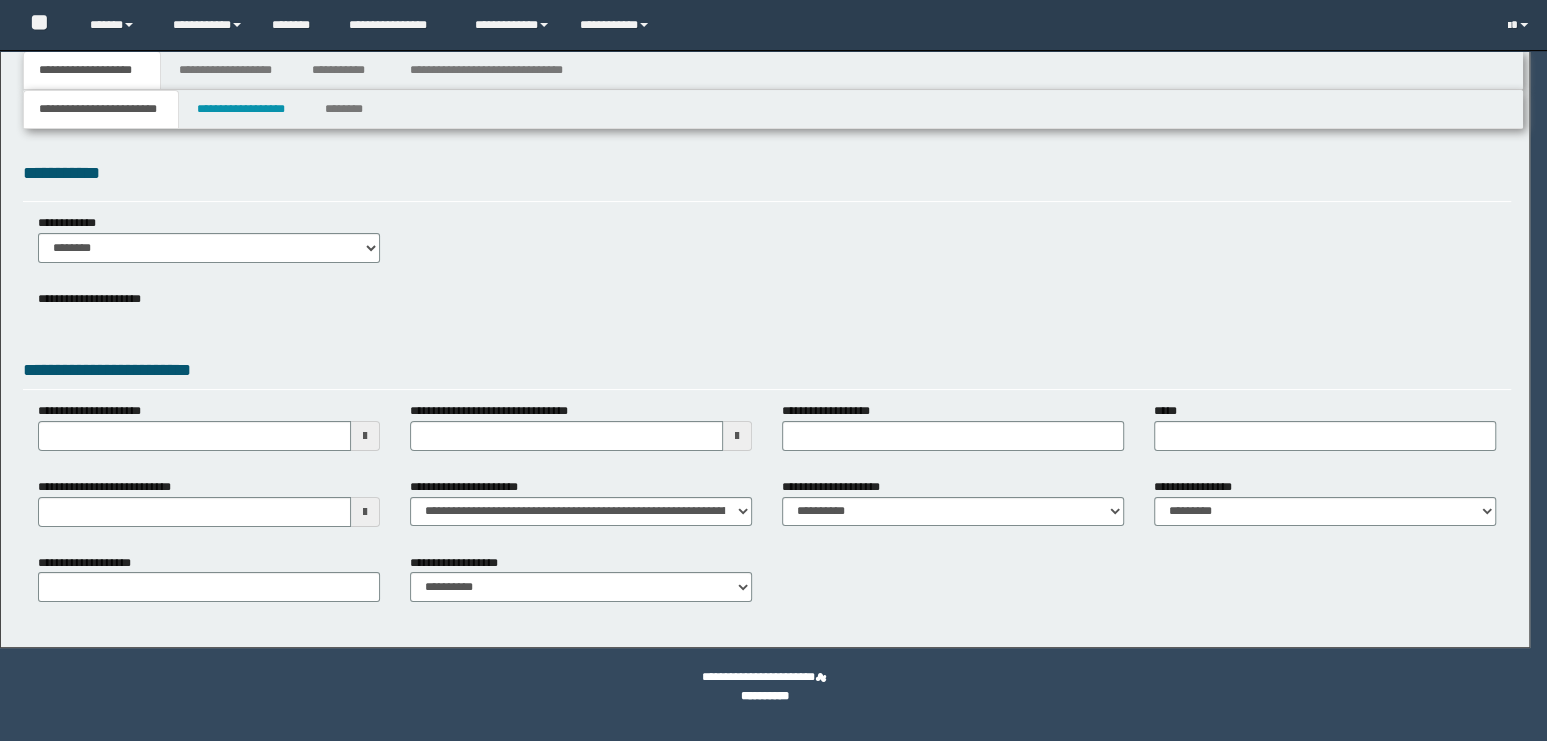 select on "*" 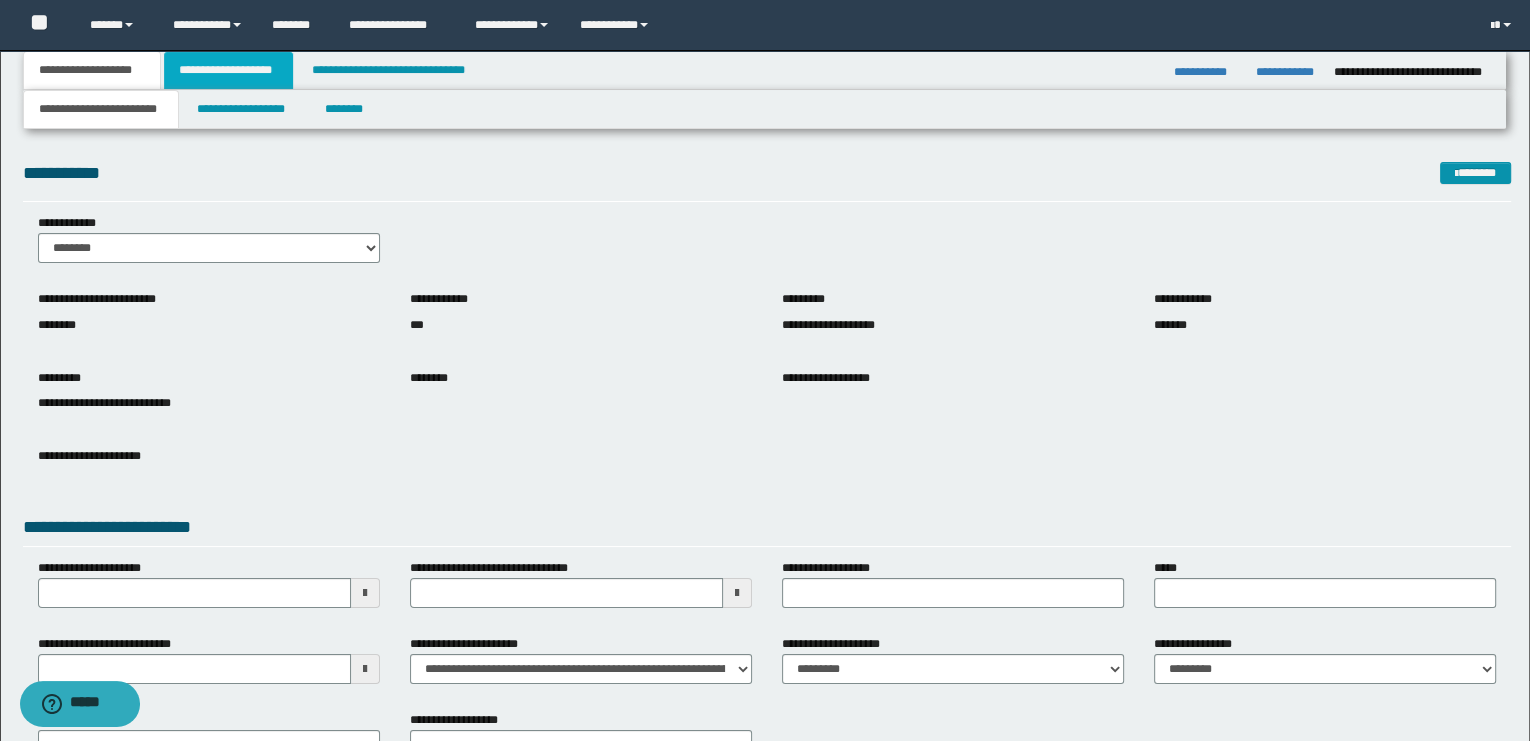 click on "**********" at bounding box center [228, 70] 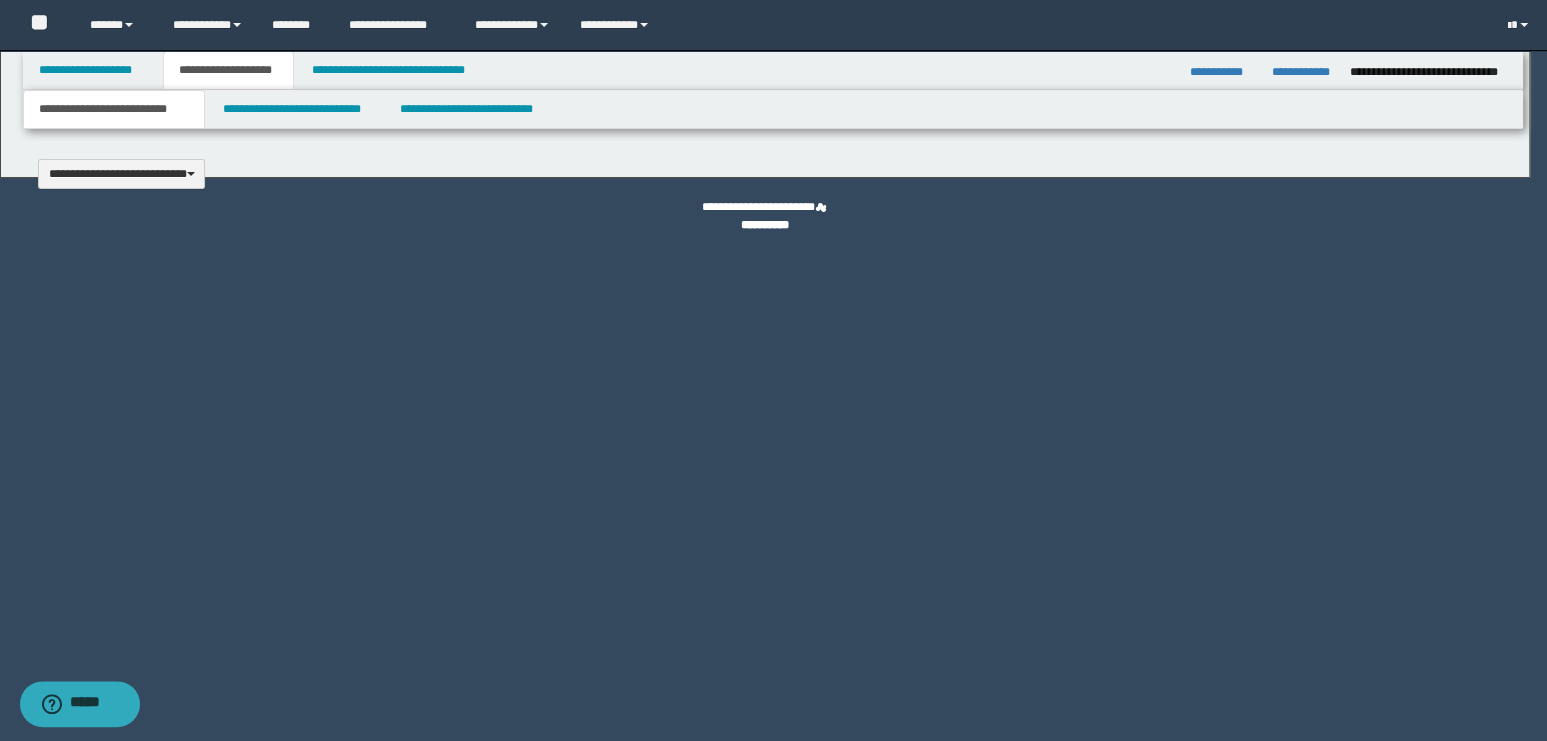 type 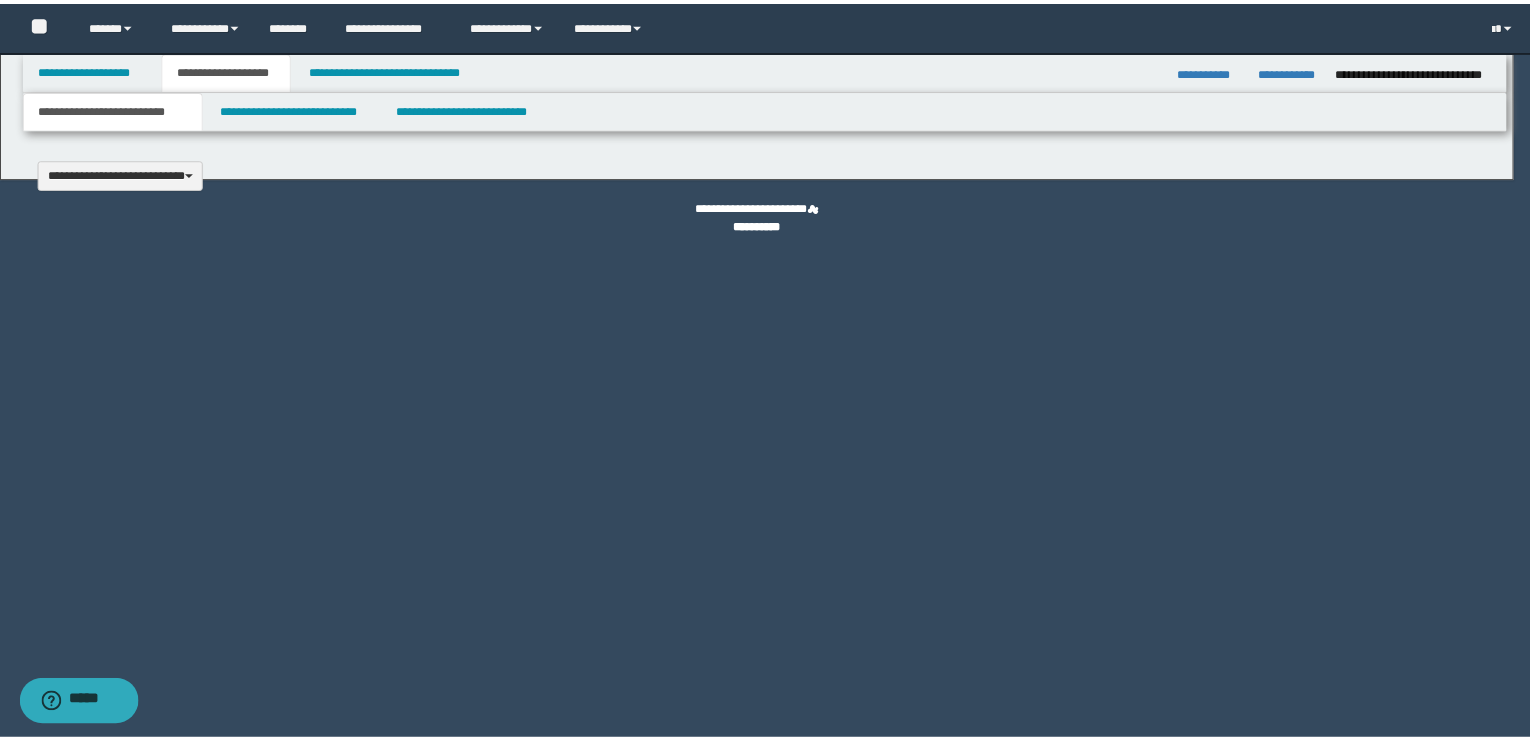 scroll, scrollTop: 0, scrollLeft: 0, axis: both 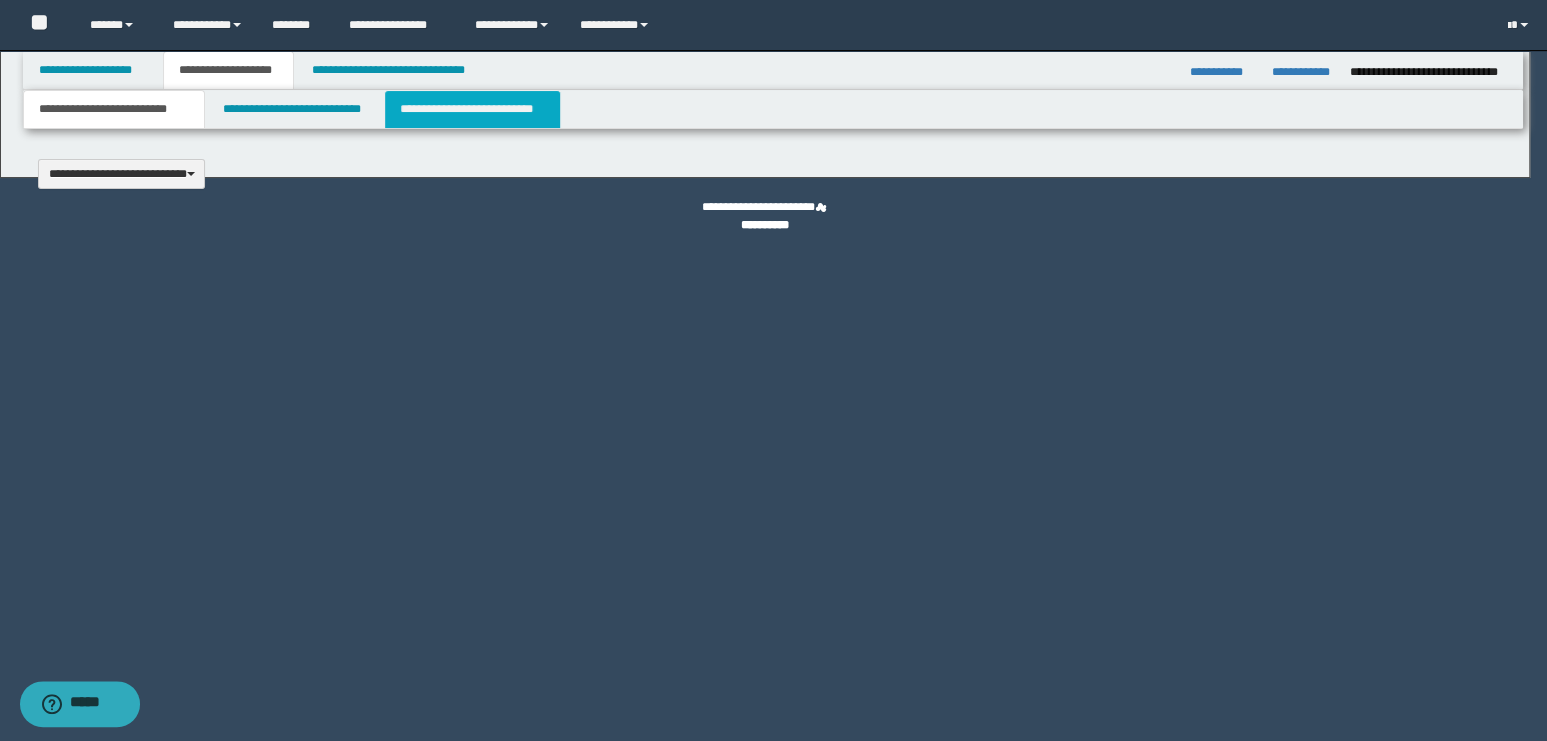 select on "*" 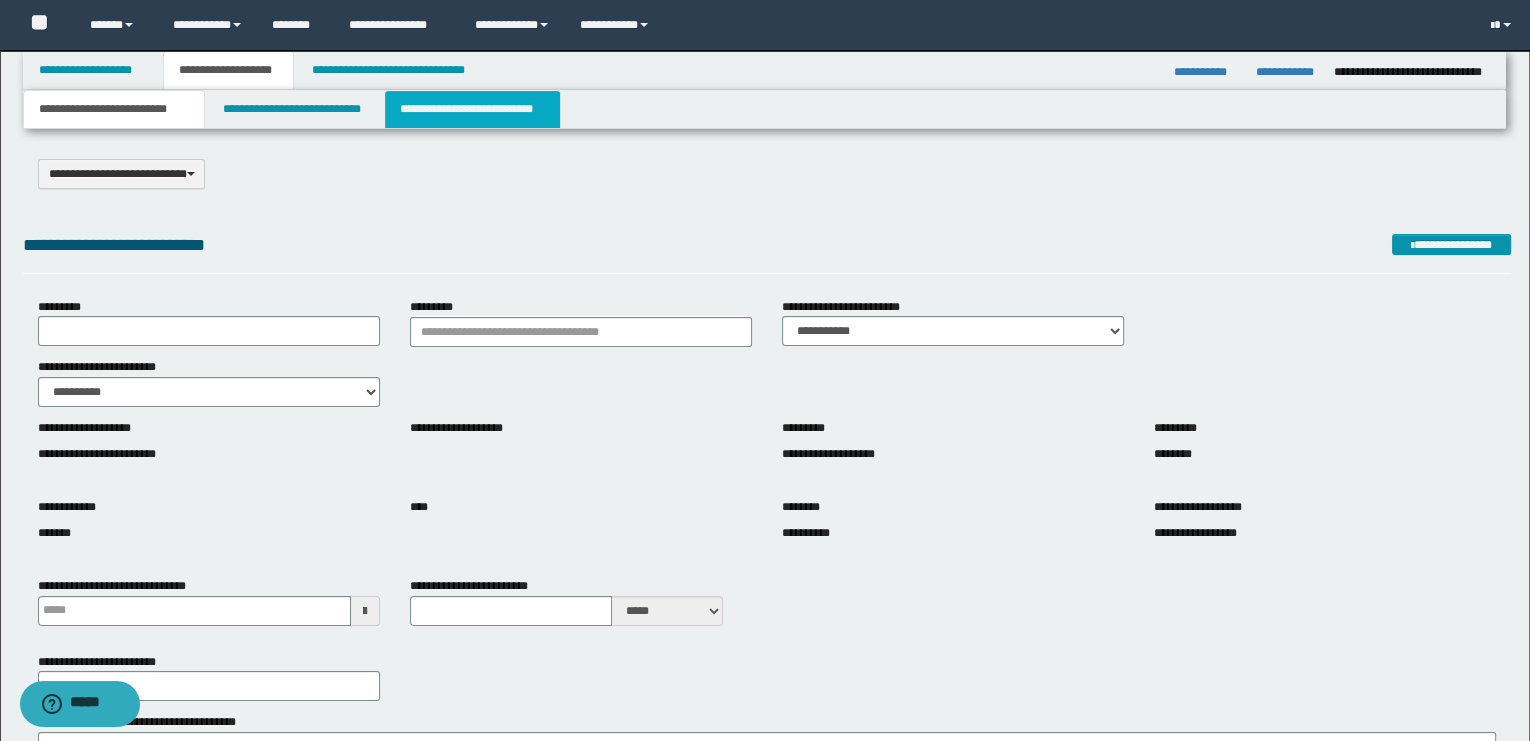 click on "**********" at bounding box center (472, 109) 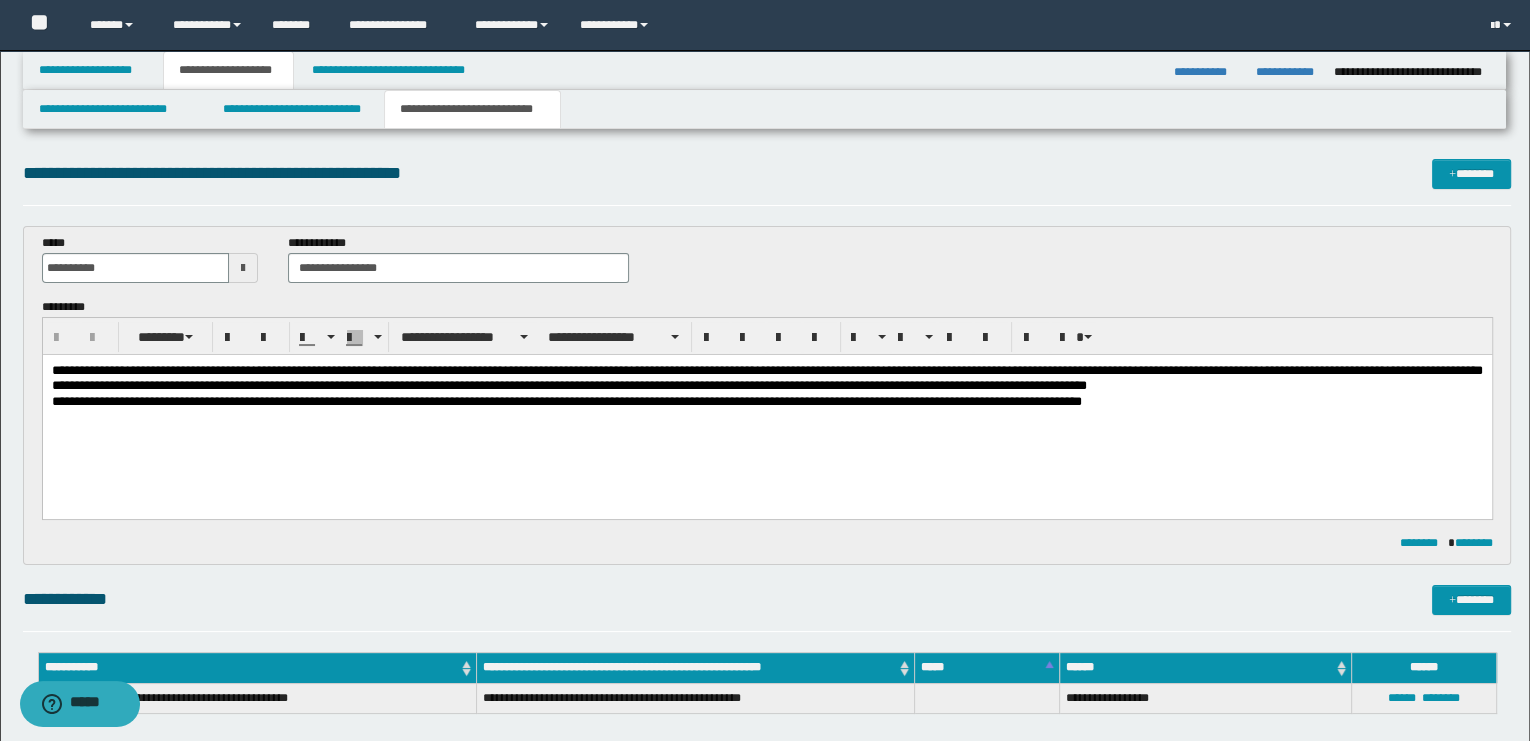scroll, scrollTop: 0, scrollLeft: 0, axis: both 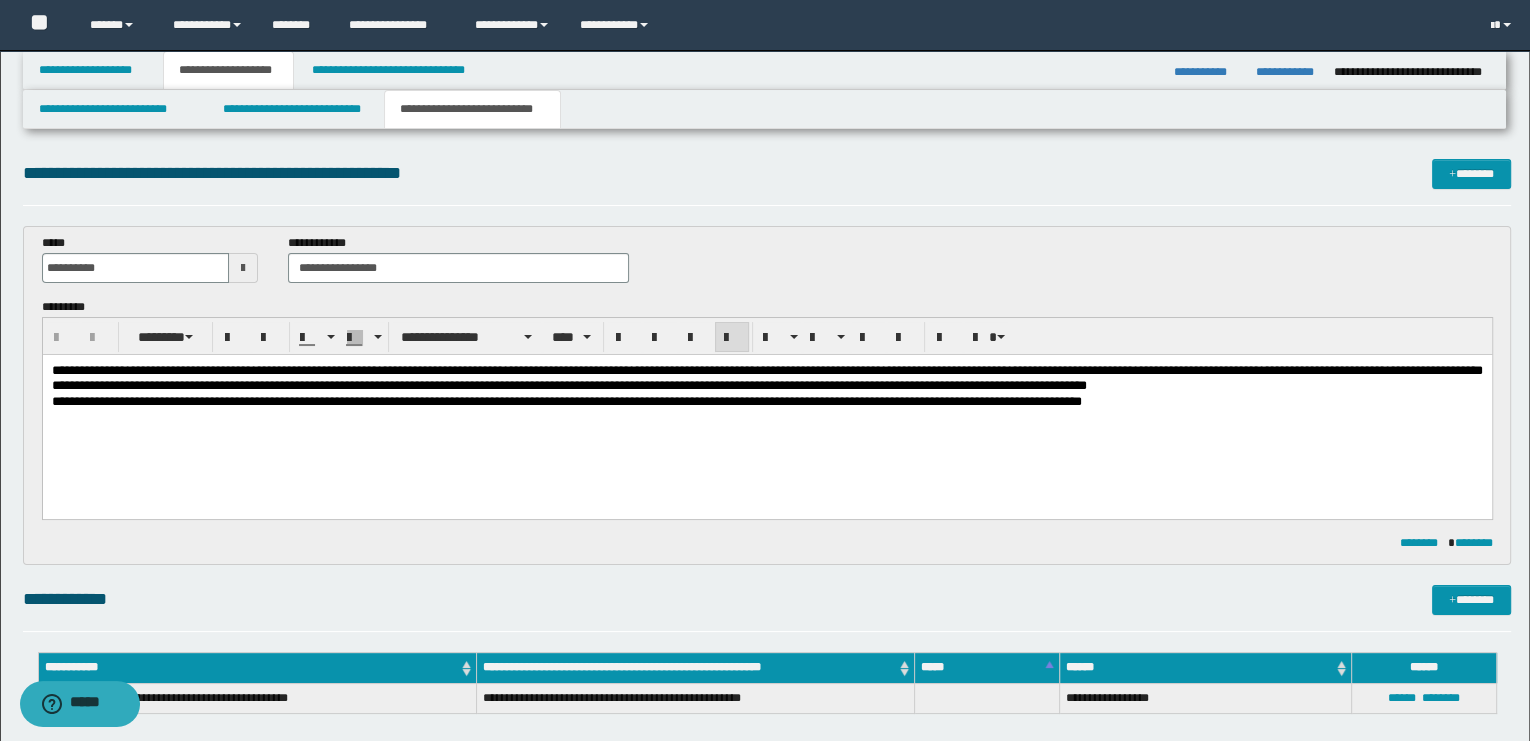 click on "**********" at bounding box center (766, 400) 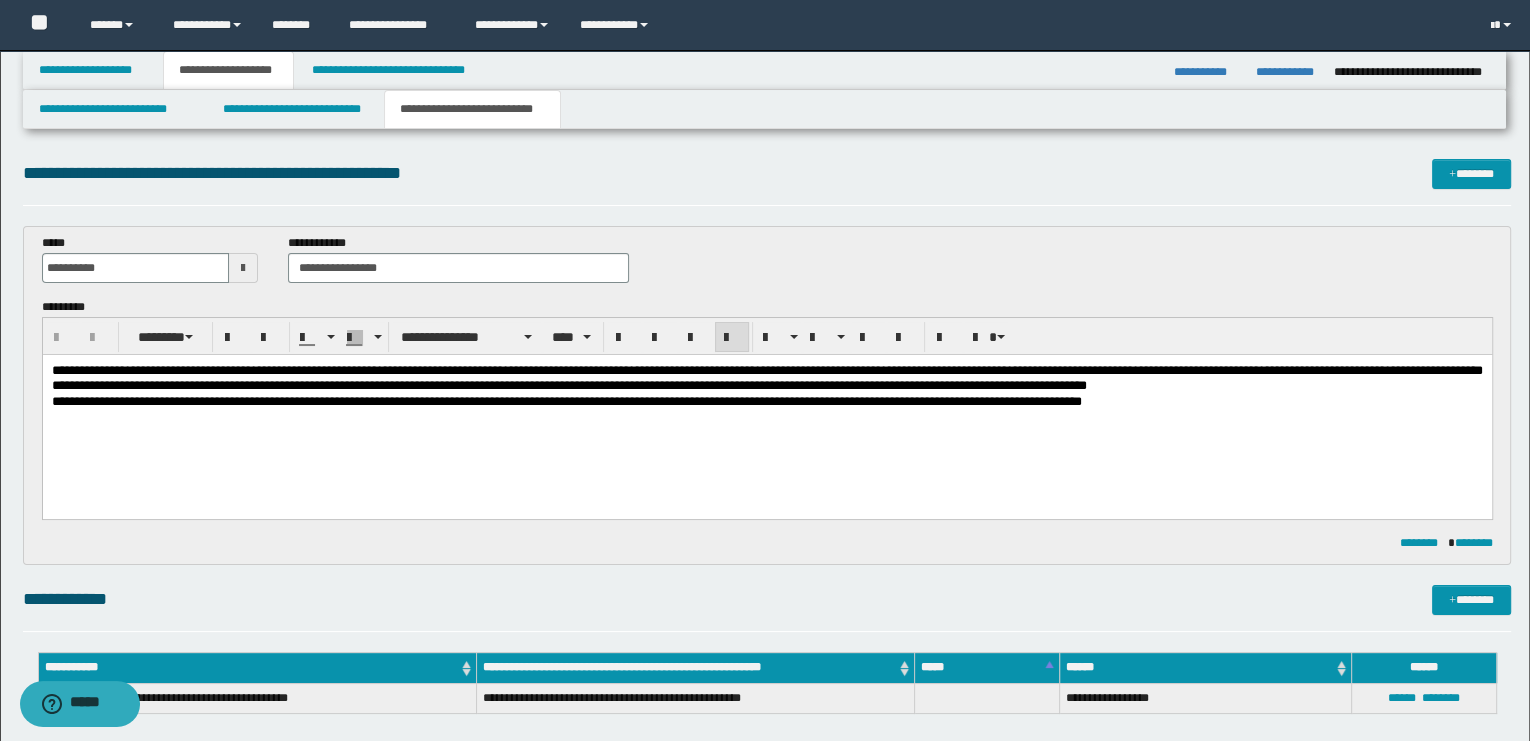 scroll, scrollTop: 333, scrollLeft: 0, axis: vertical 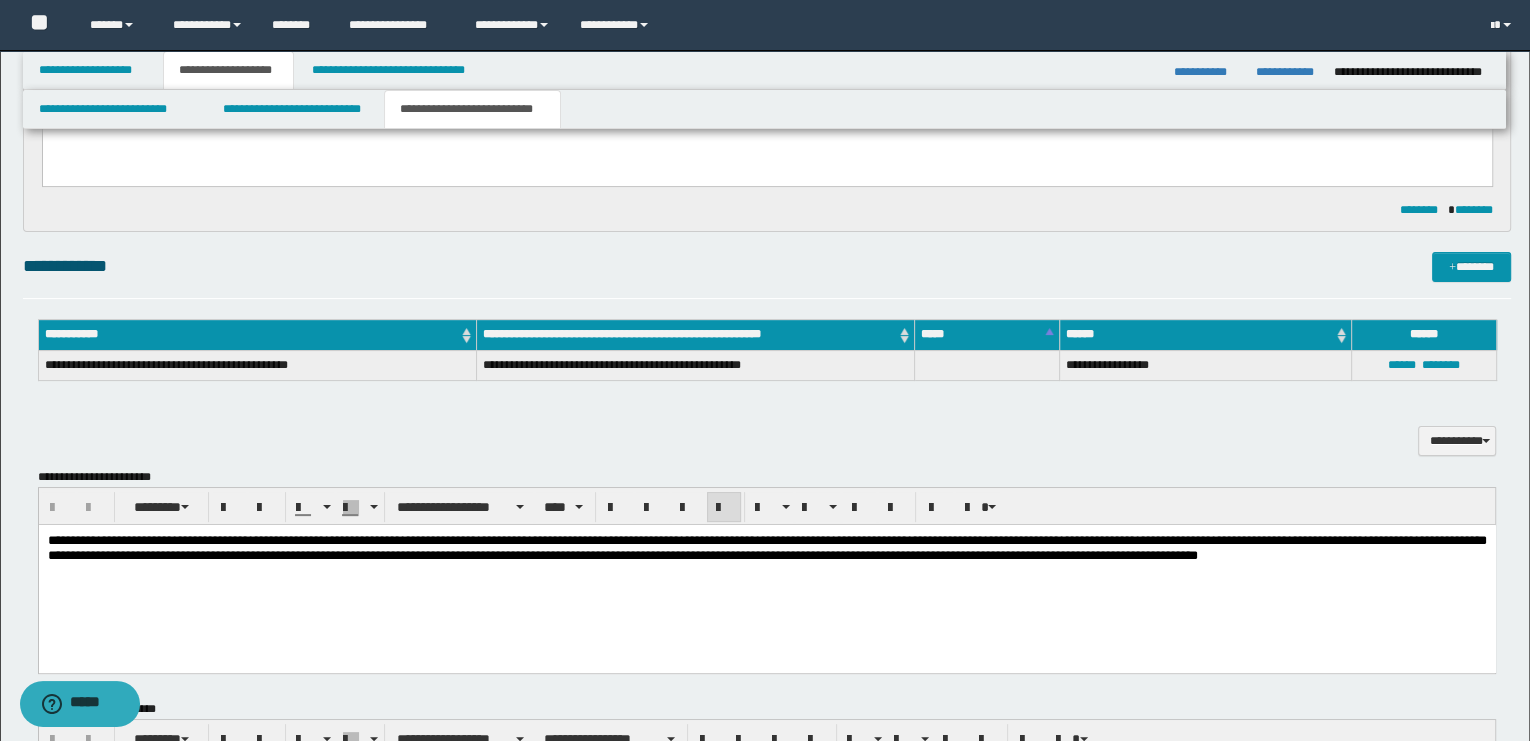 click on "**********" at bounding box center (766, 547) 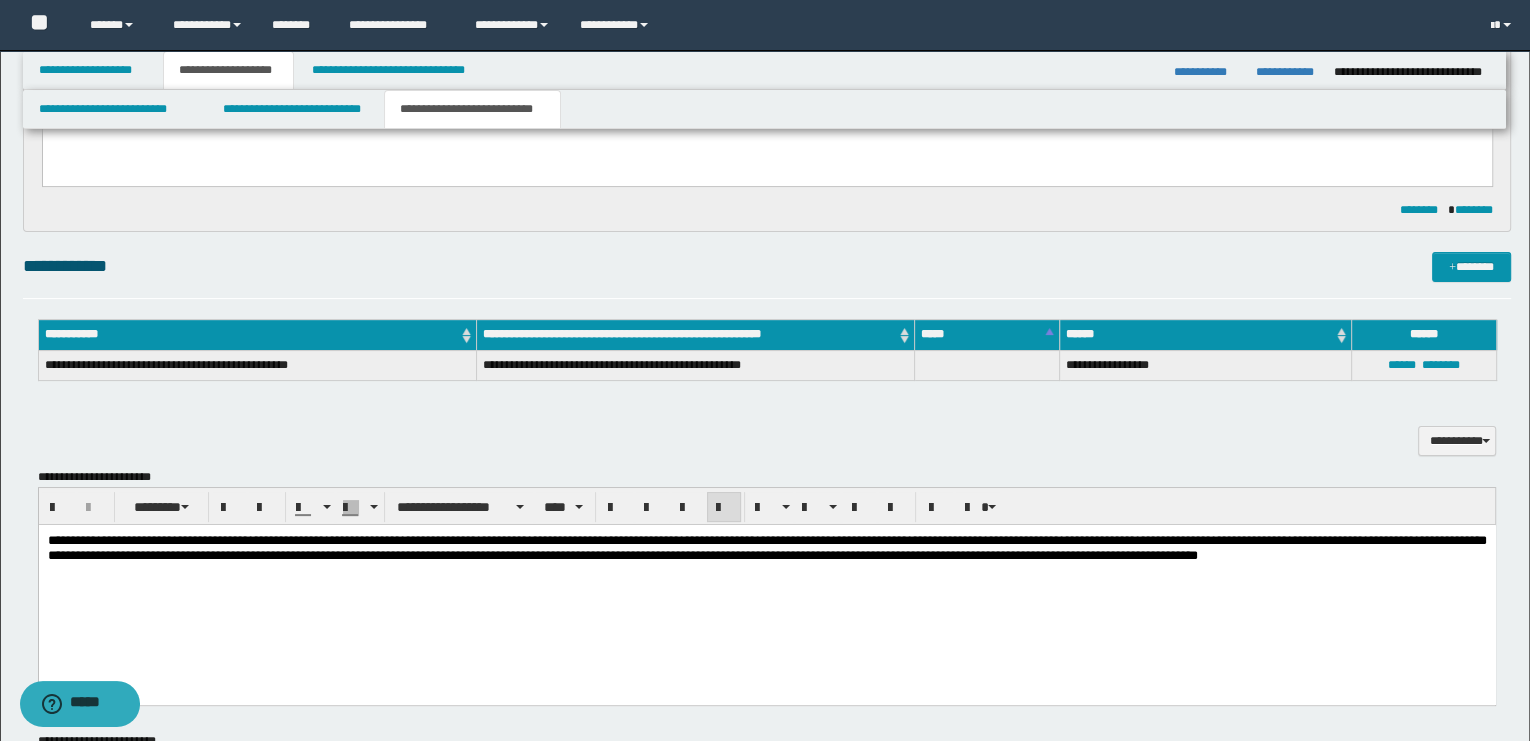 paste 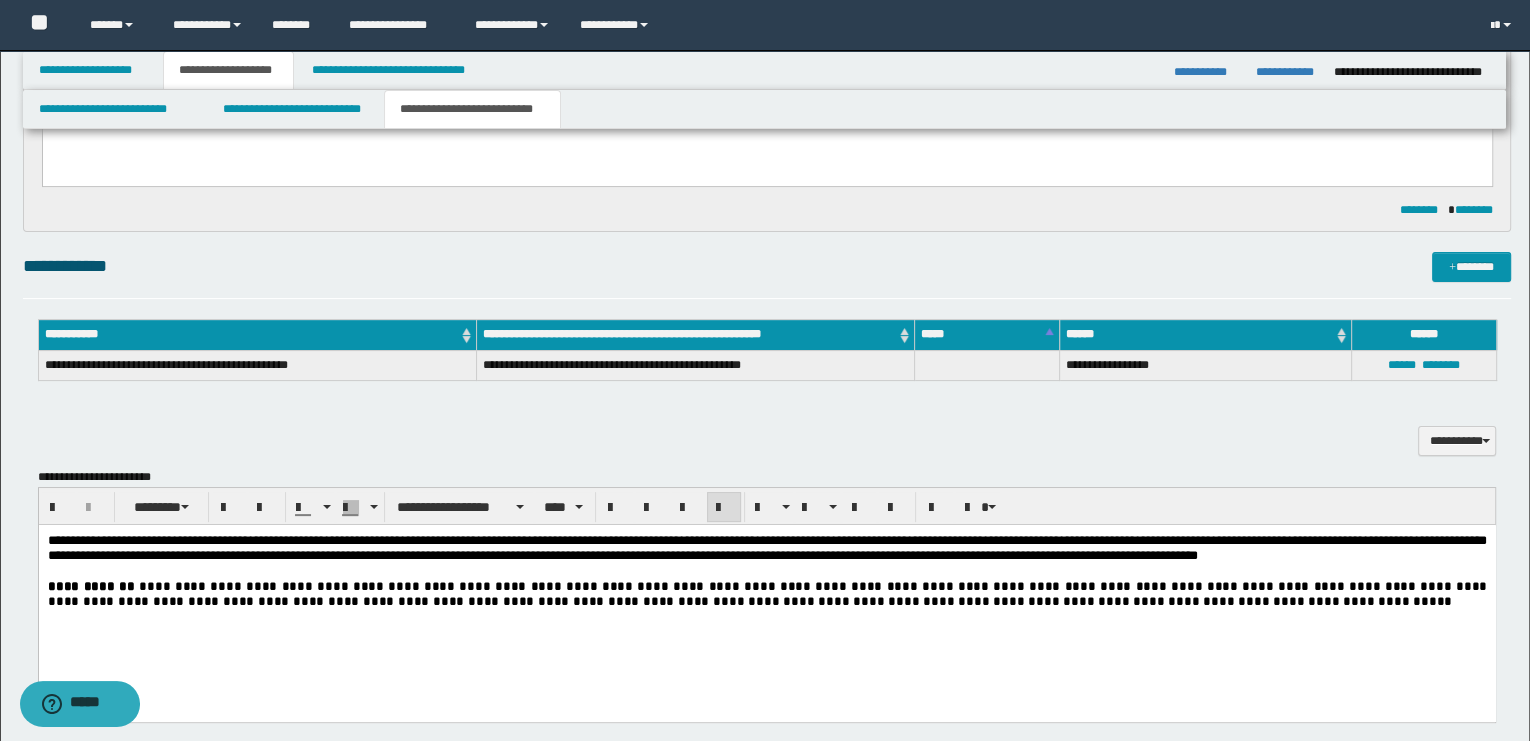 click on "[ADDRESS] [CITY] [STATE]" at bounding box center (766, 595) 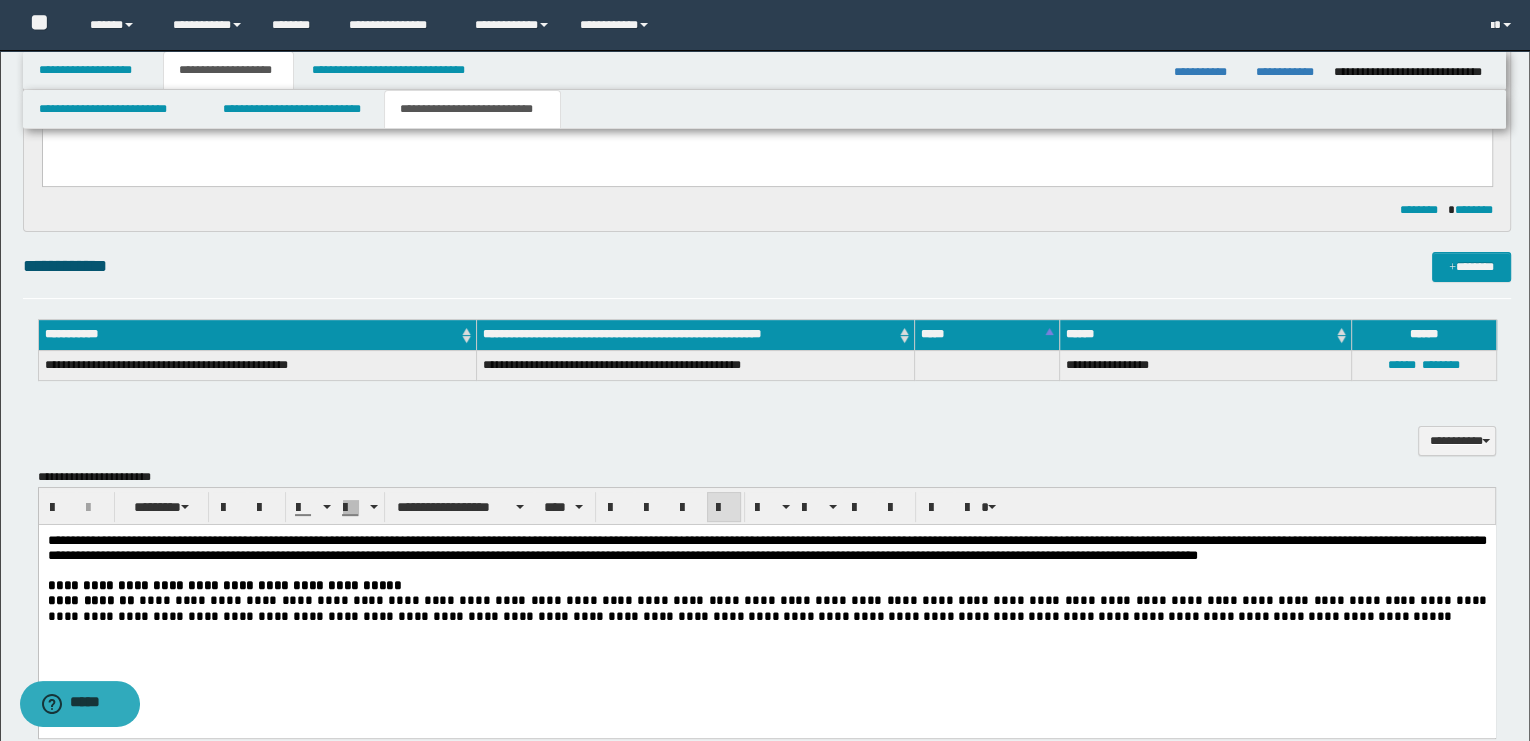 click on "[PHONE] [ADDRESS] [CITY] [STATE]" at bounding box center (766, 607) 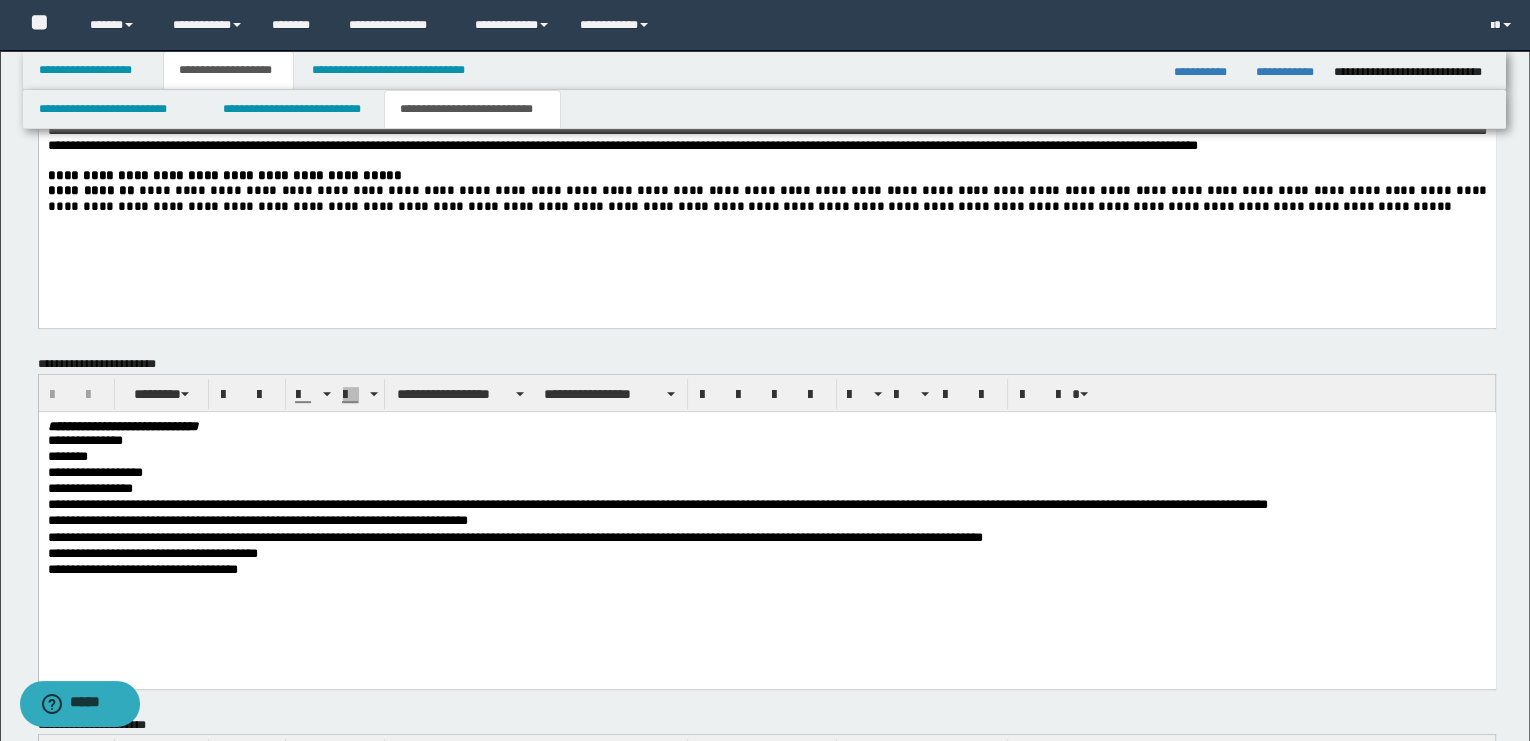 scroll, scrollTop: 777, scrollLeft: 0, axis: vertical 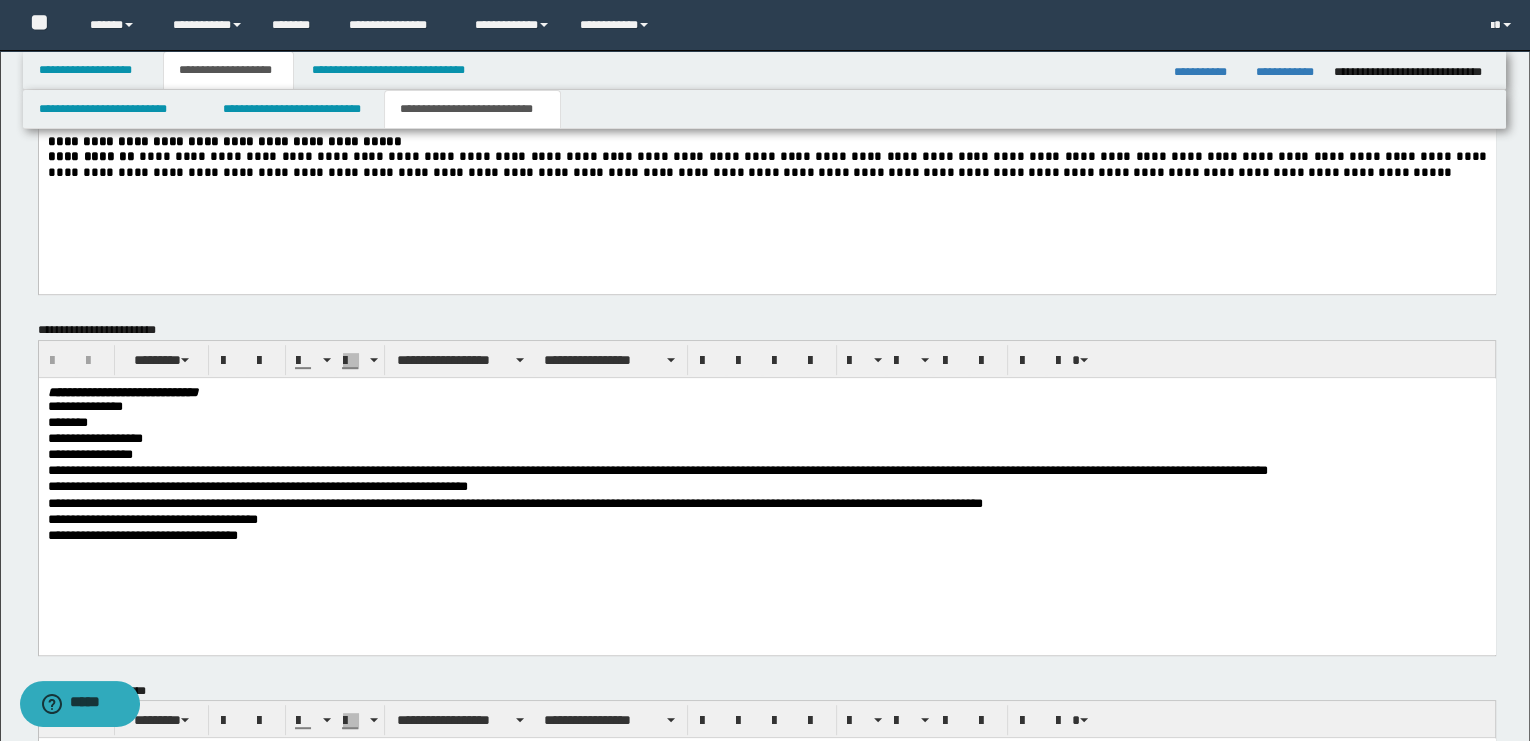 click on "**********" at bounding box center (766, 455) 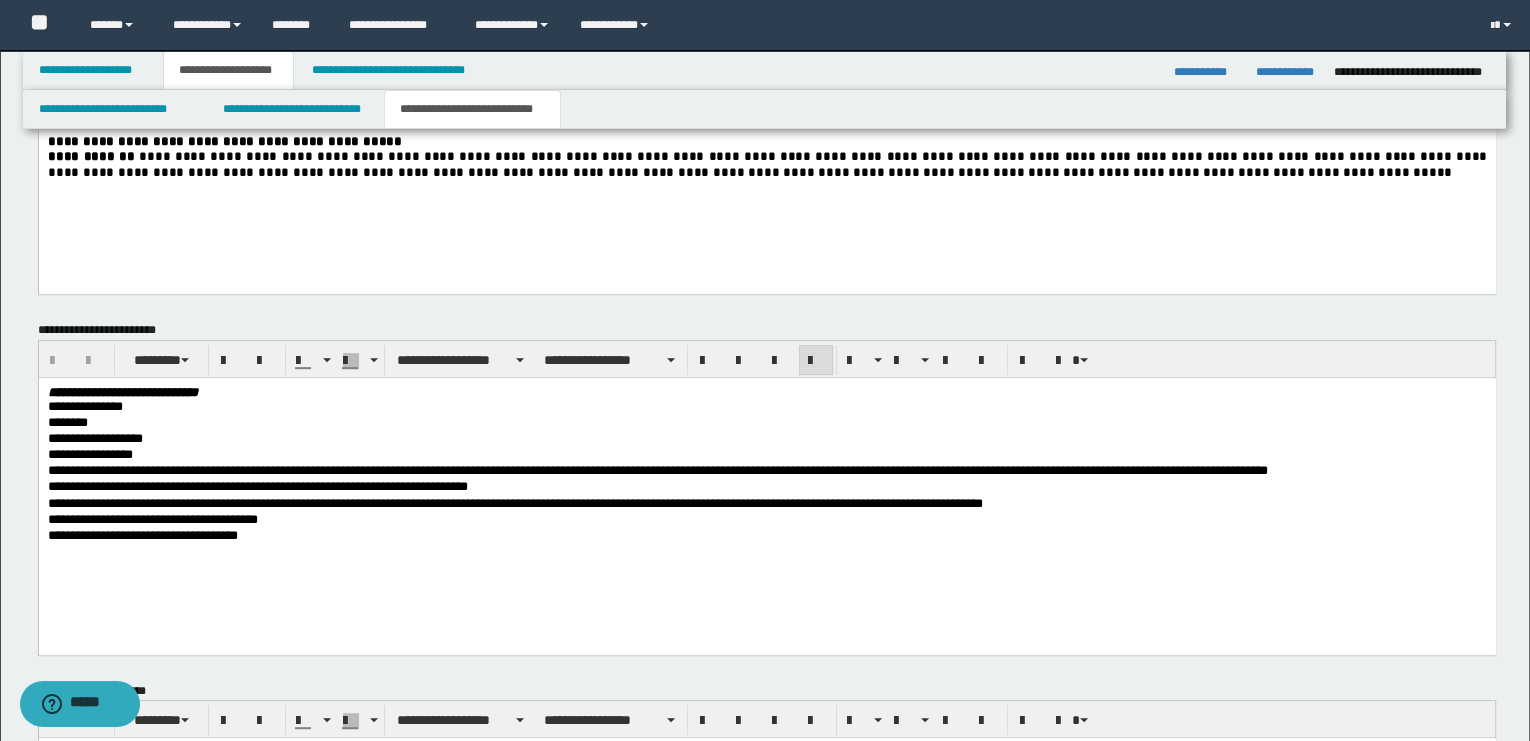 click on "**********" at bounding box center [766, 536] 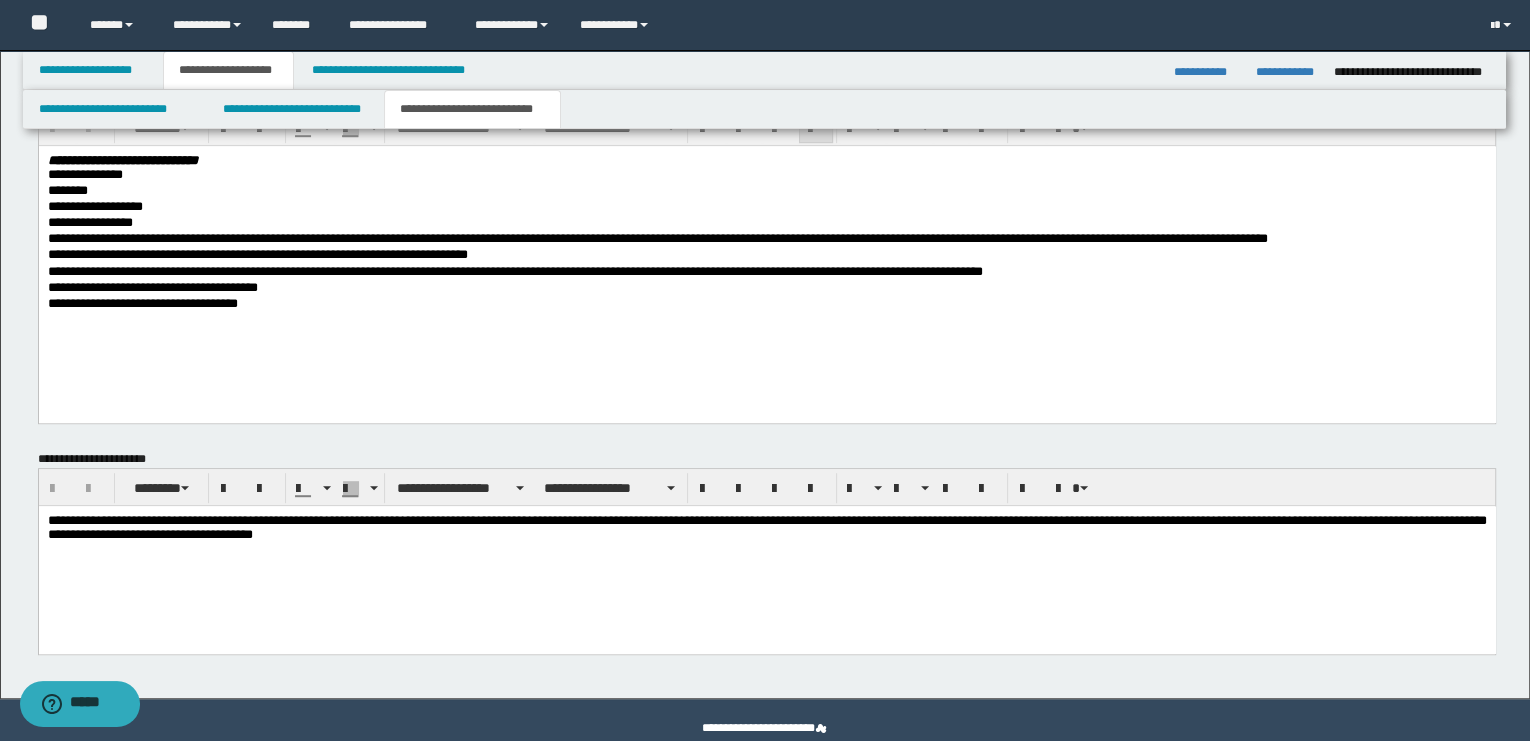 scroll, scrollTop: 1044, scrollLeft: 0, axis: vertical 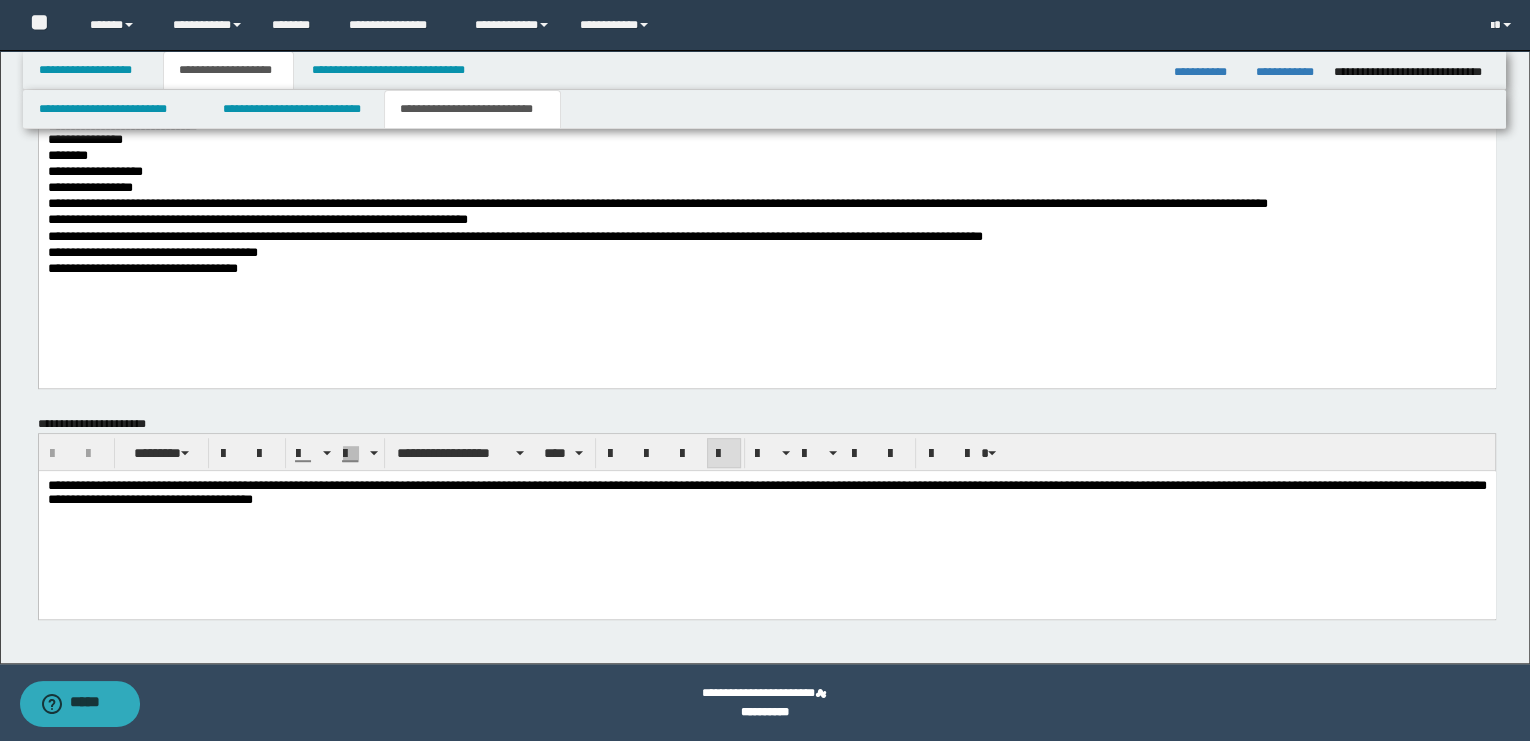 click on "**********" at bounding box center [766, 518] 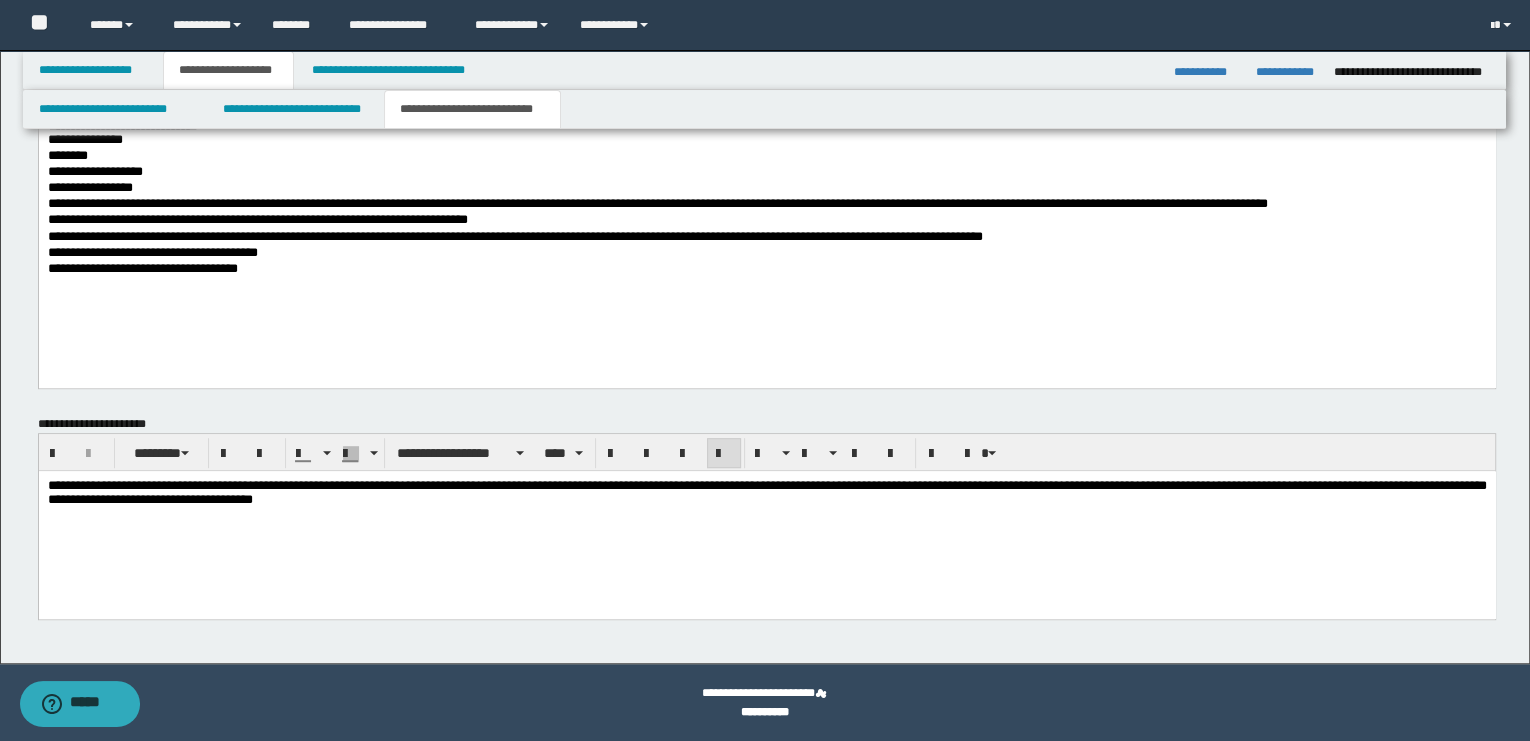 type 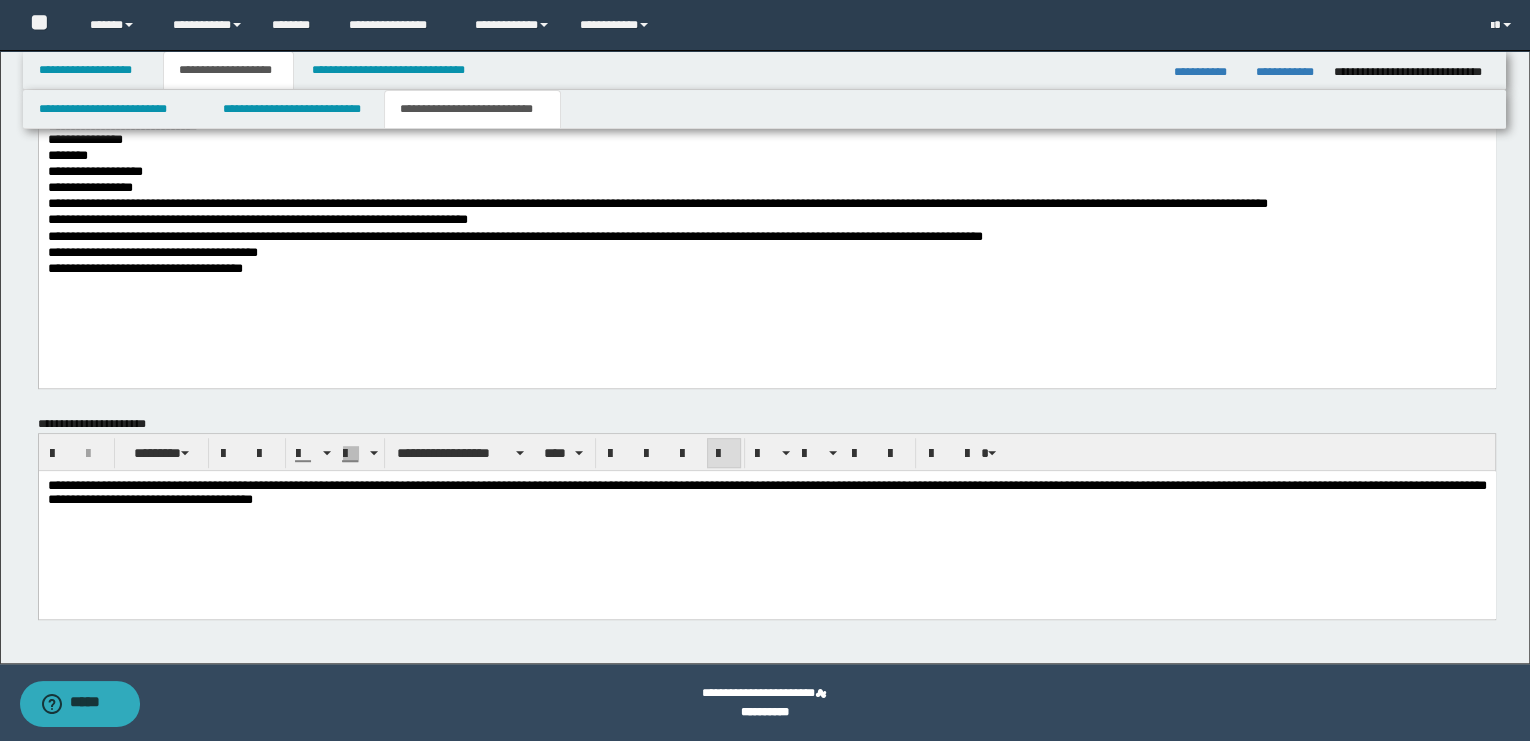 click on "[FIRST] [LAST] [EMAIL] [PHONE] [ADDRESS] [CITY] [STATE] [POSTAL_CODE] [COUNTRY]" at bounding box center (766, 222) 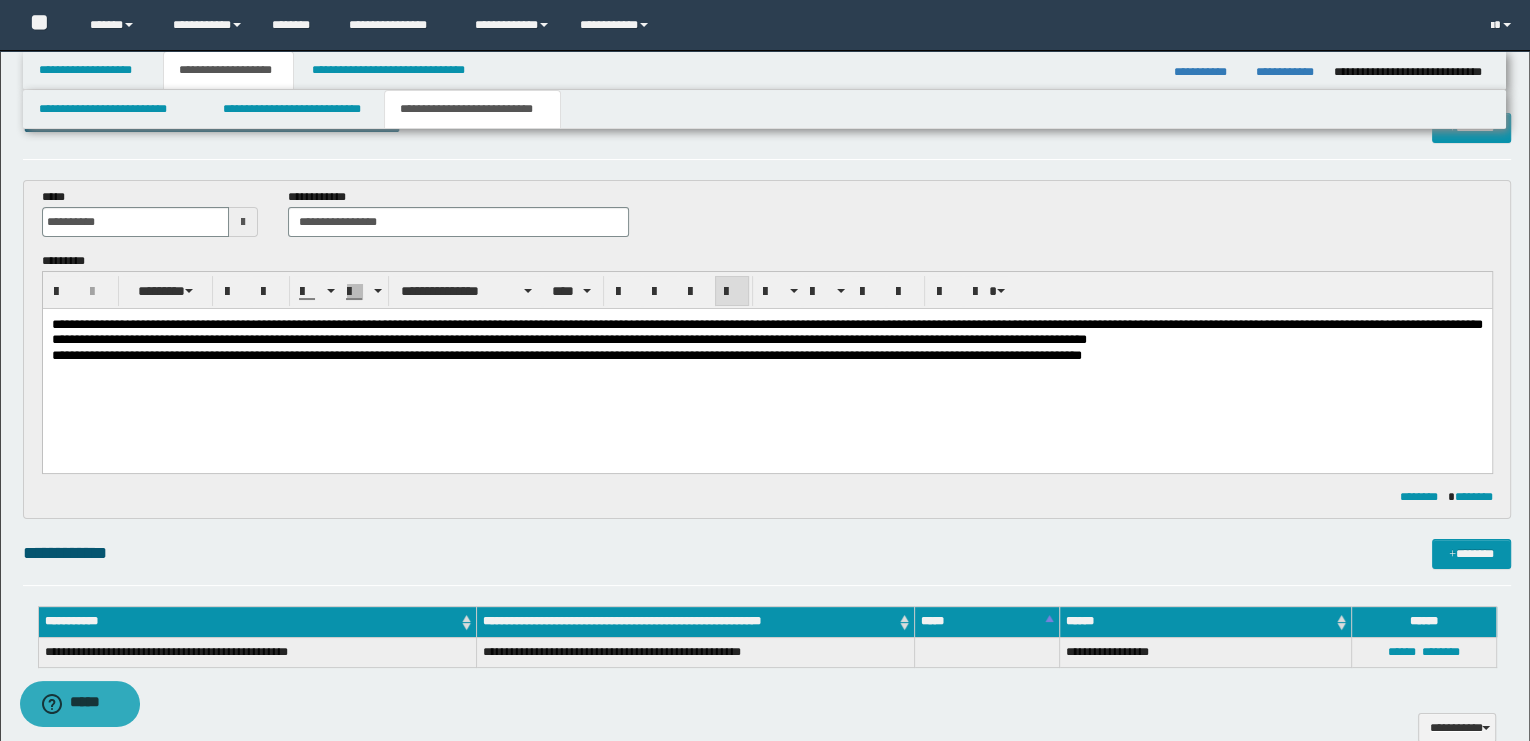 scroll, scrollTop: 44, scrollLeft: 0, axis: vertical 